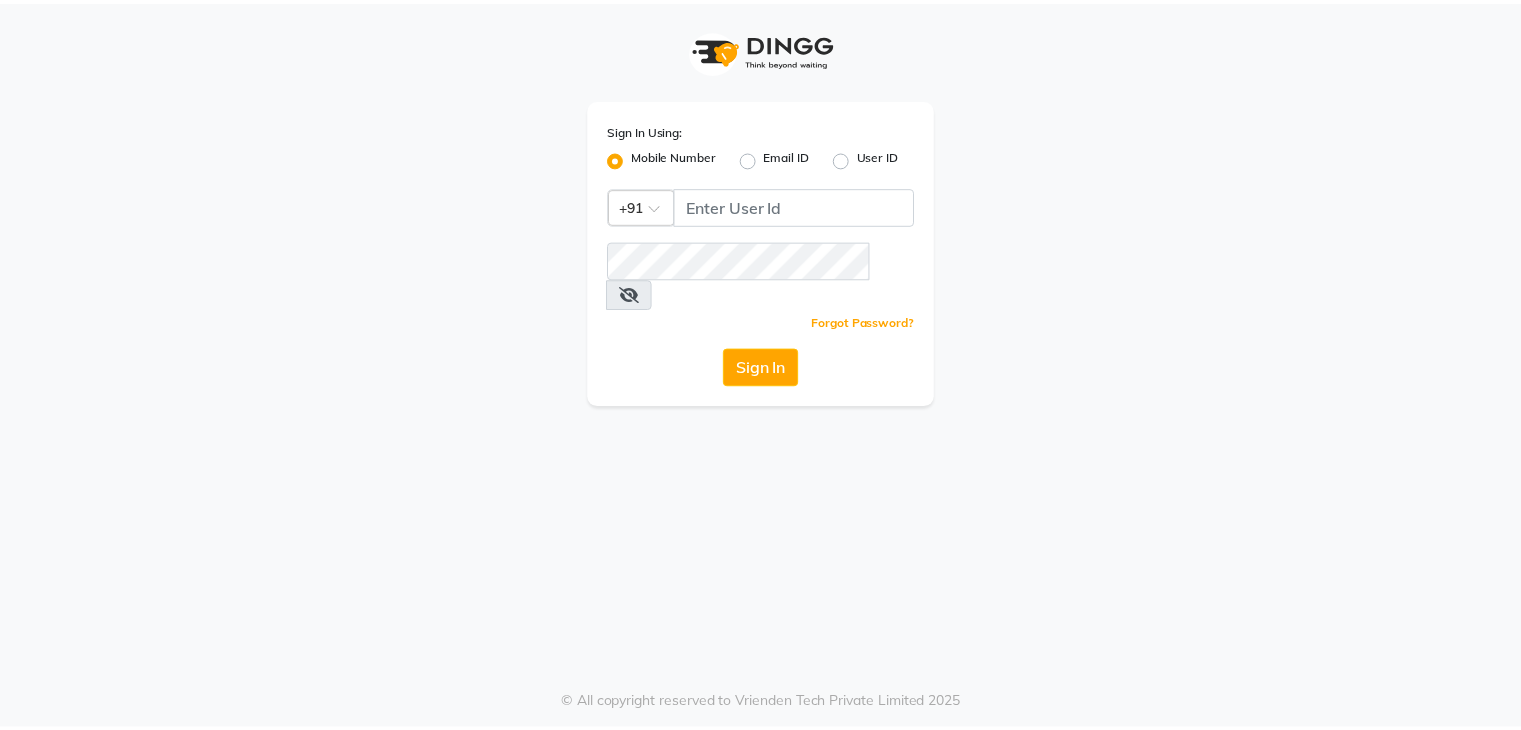 scroll, scrollTop: 0, scrollLeft: 0, axis: both 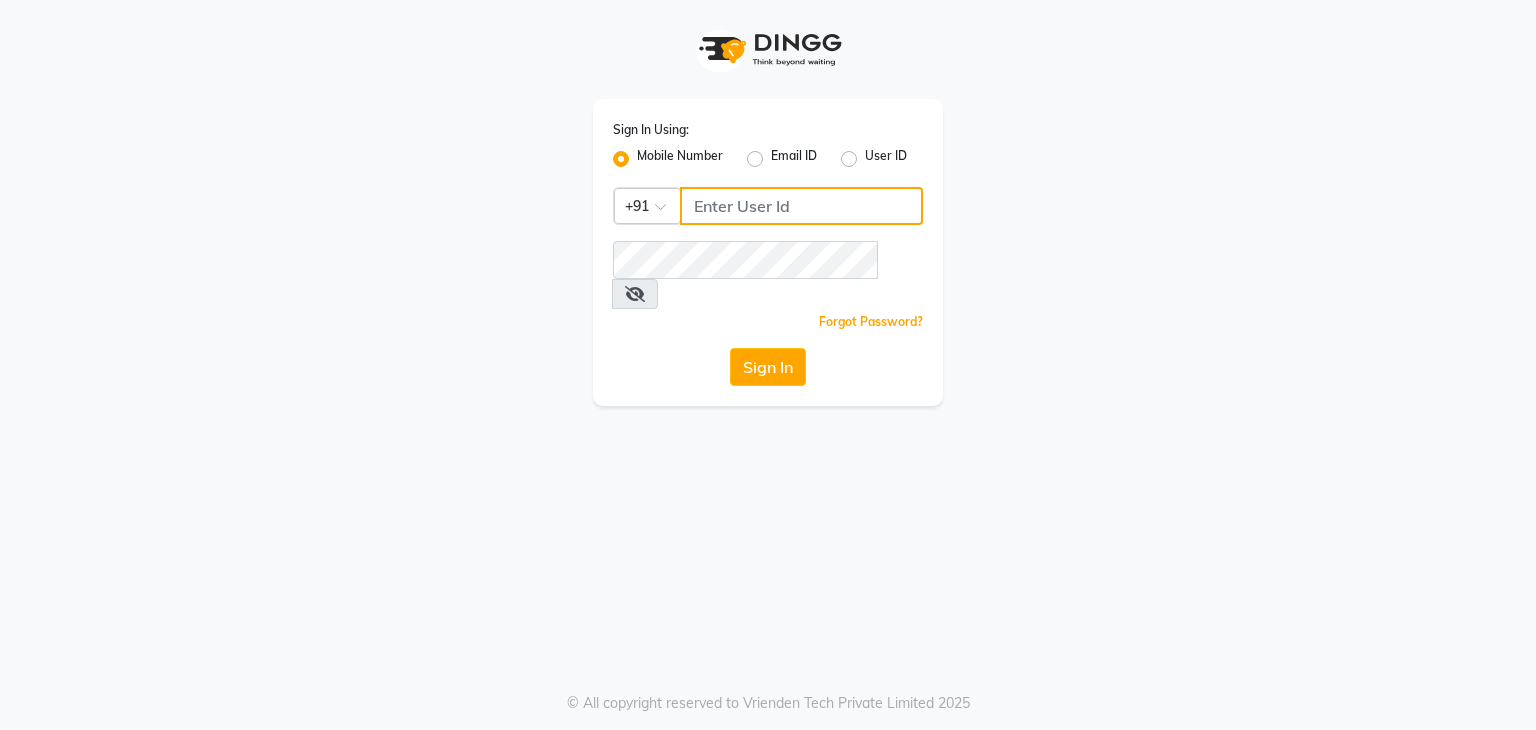 click 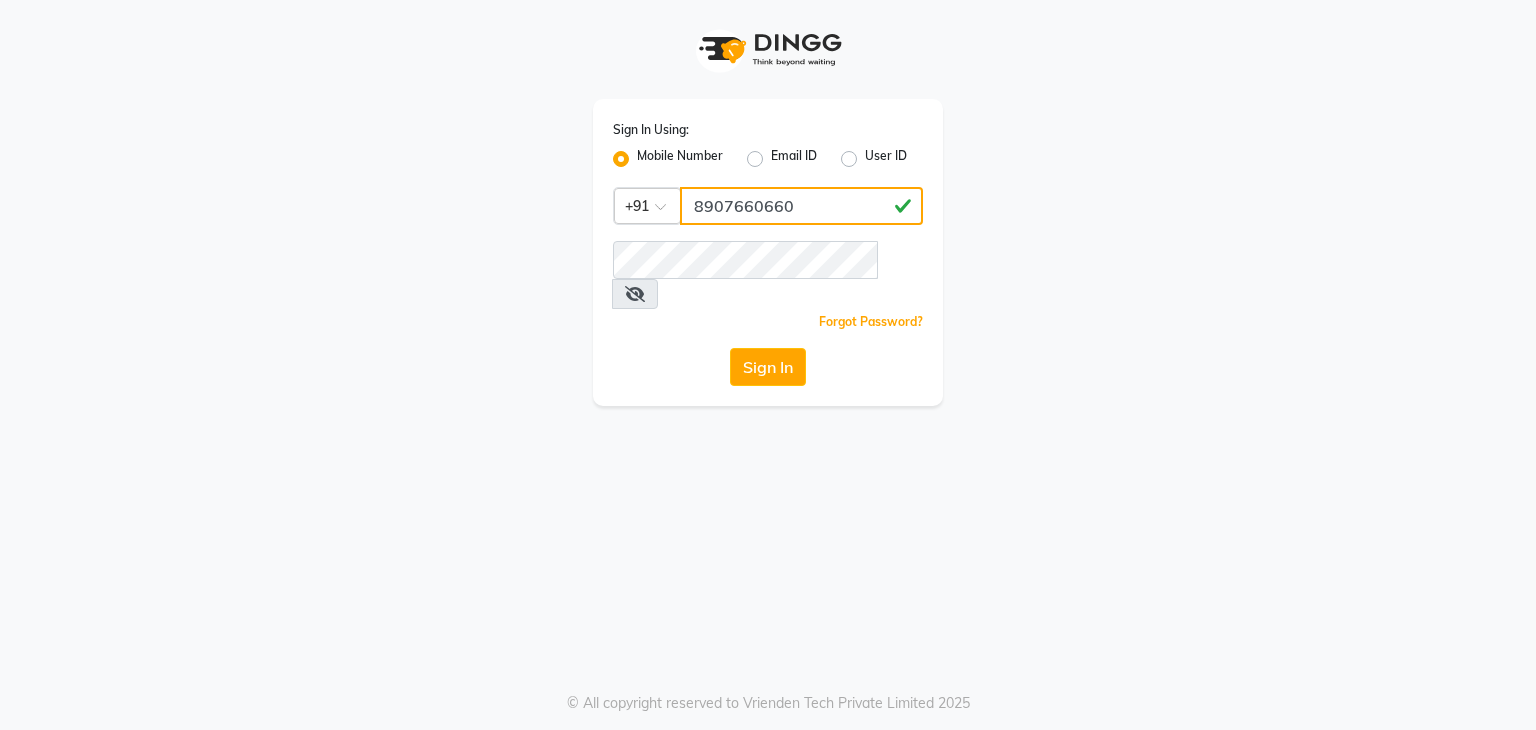 click on "Sign In Using: Mobile Number Email ID User ID Country Code × +91 [PHONE] Remember me Forgot Password? Sign In" 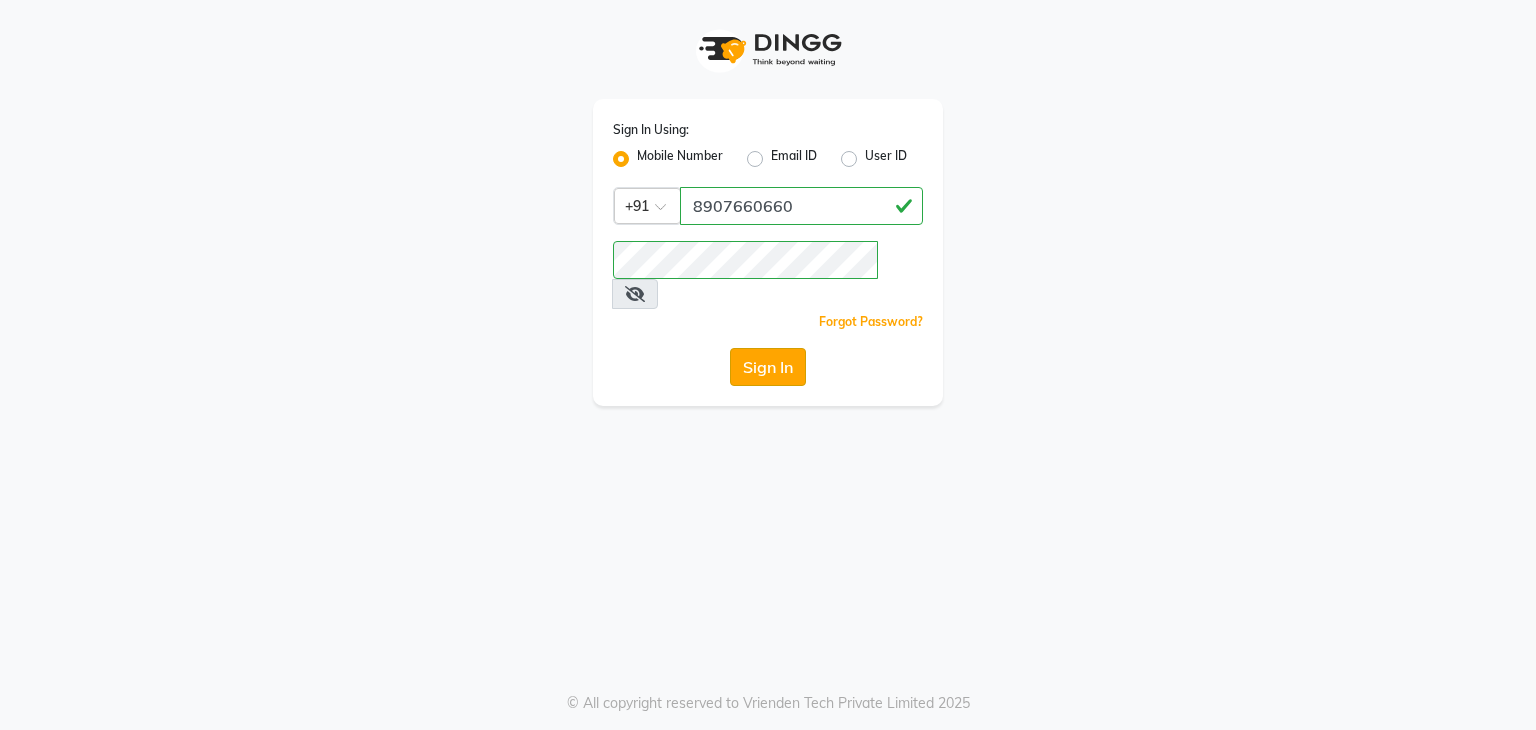 click on "Sign In" 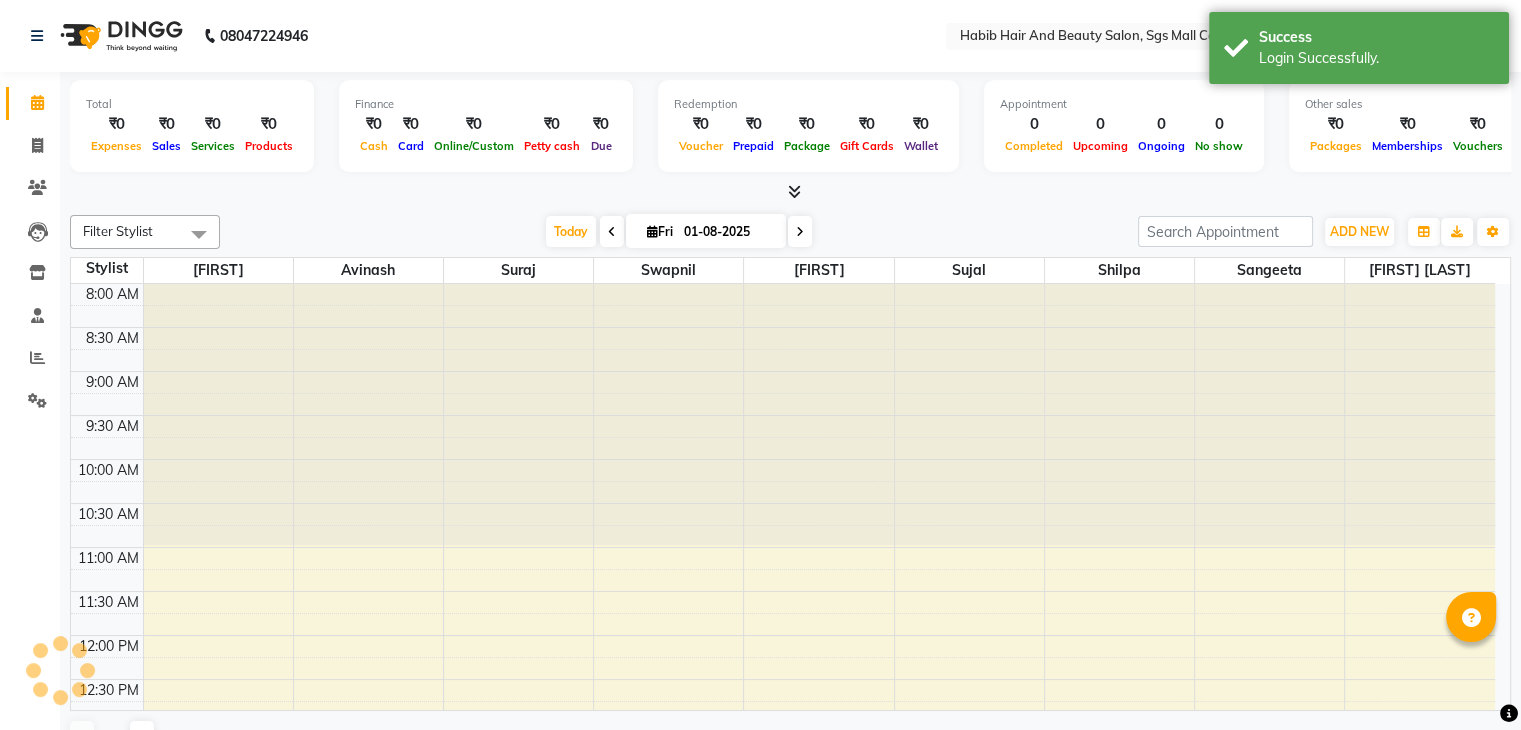 select on "en" 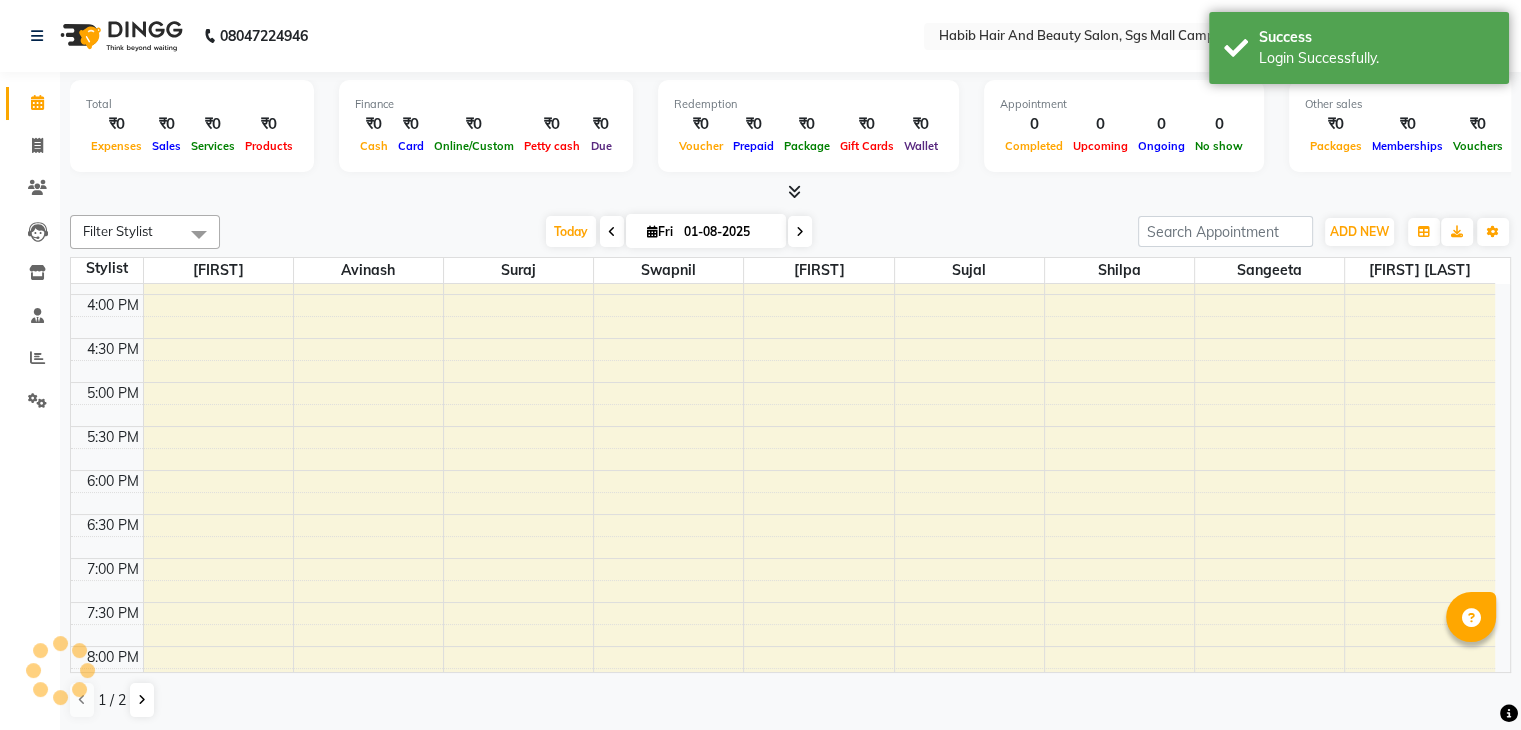 scroll, scrollTop: 0, scrollLeft: 0, axis: both 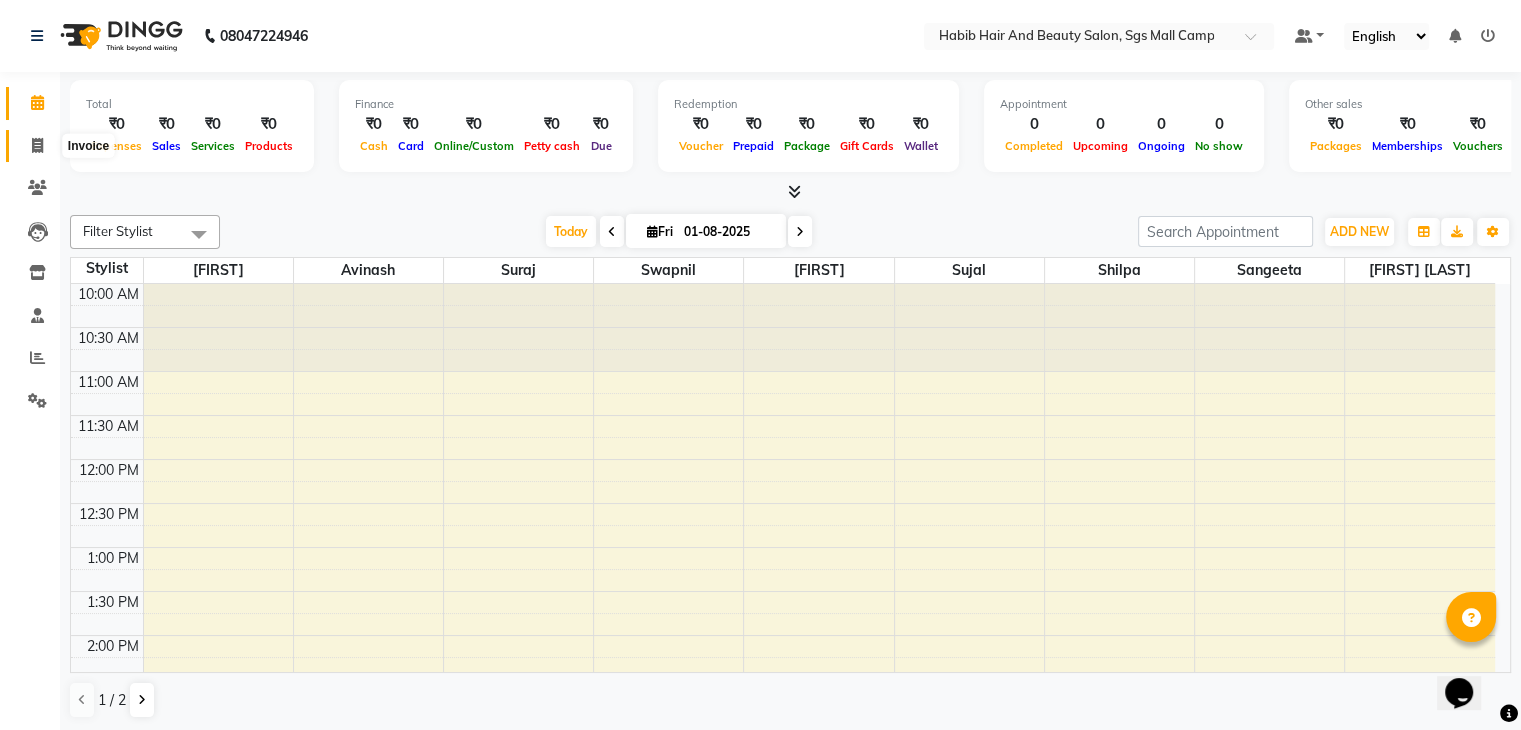 click 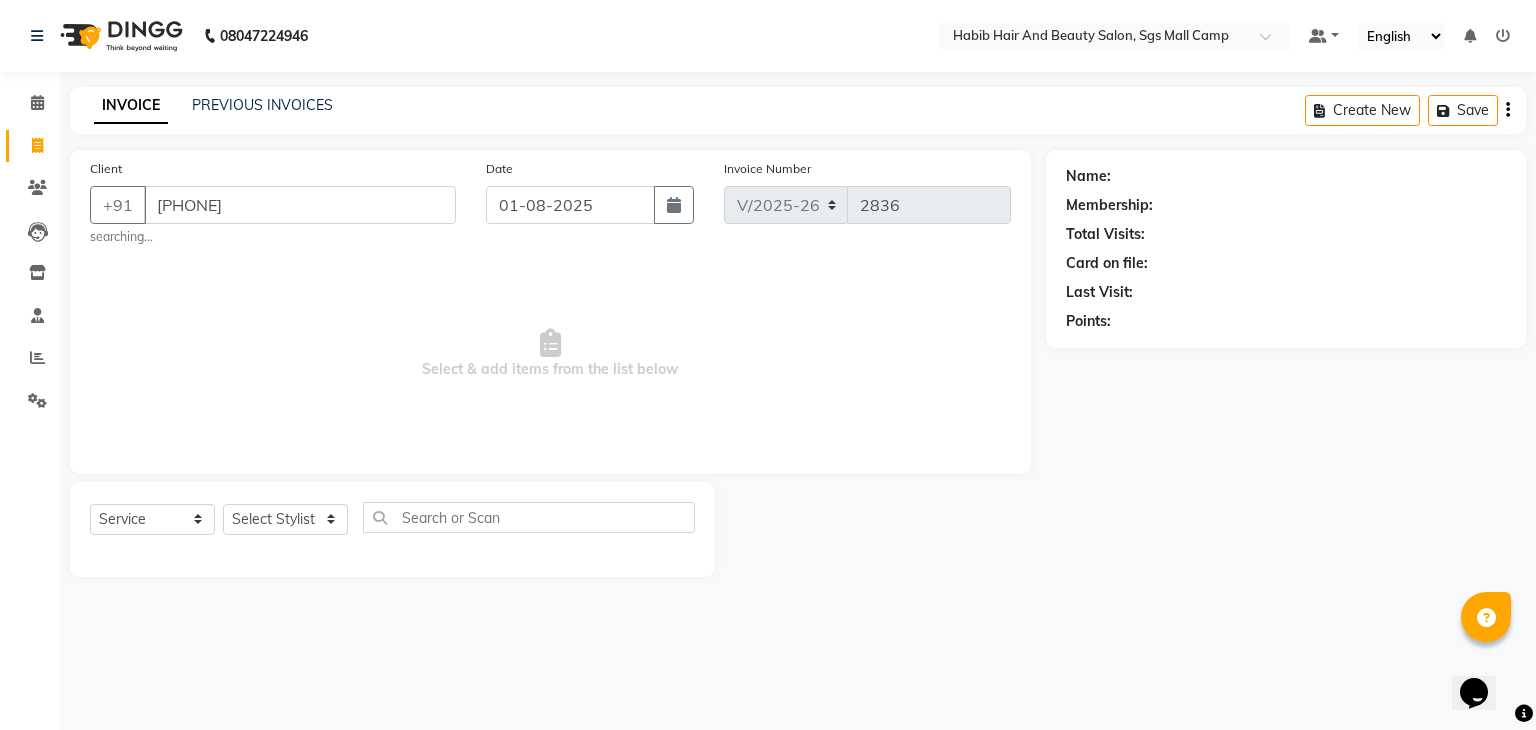 type on "[PHONE]" 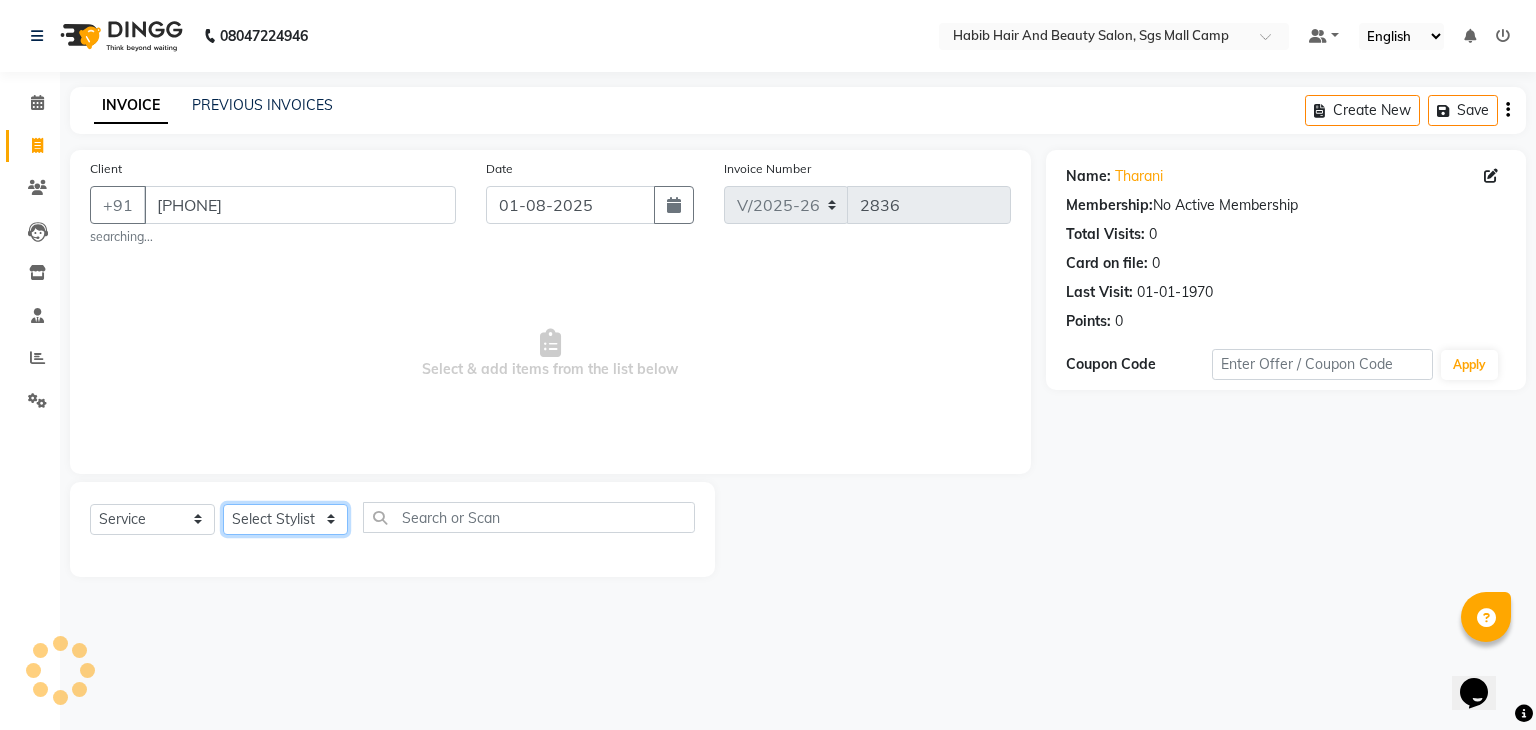 click on "Select Stylist akshay rajguru Avinash Debojit Manager Micheal sangeeta shilpa sujal Suraj swapnil vishakha" 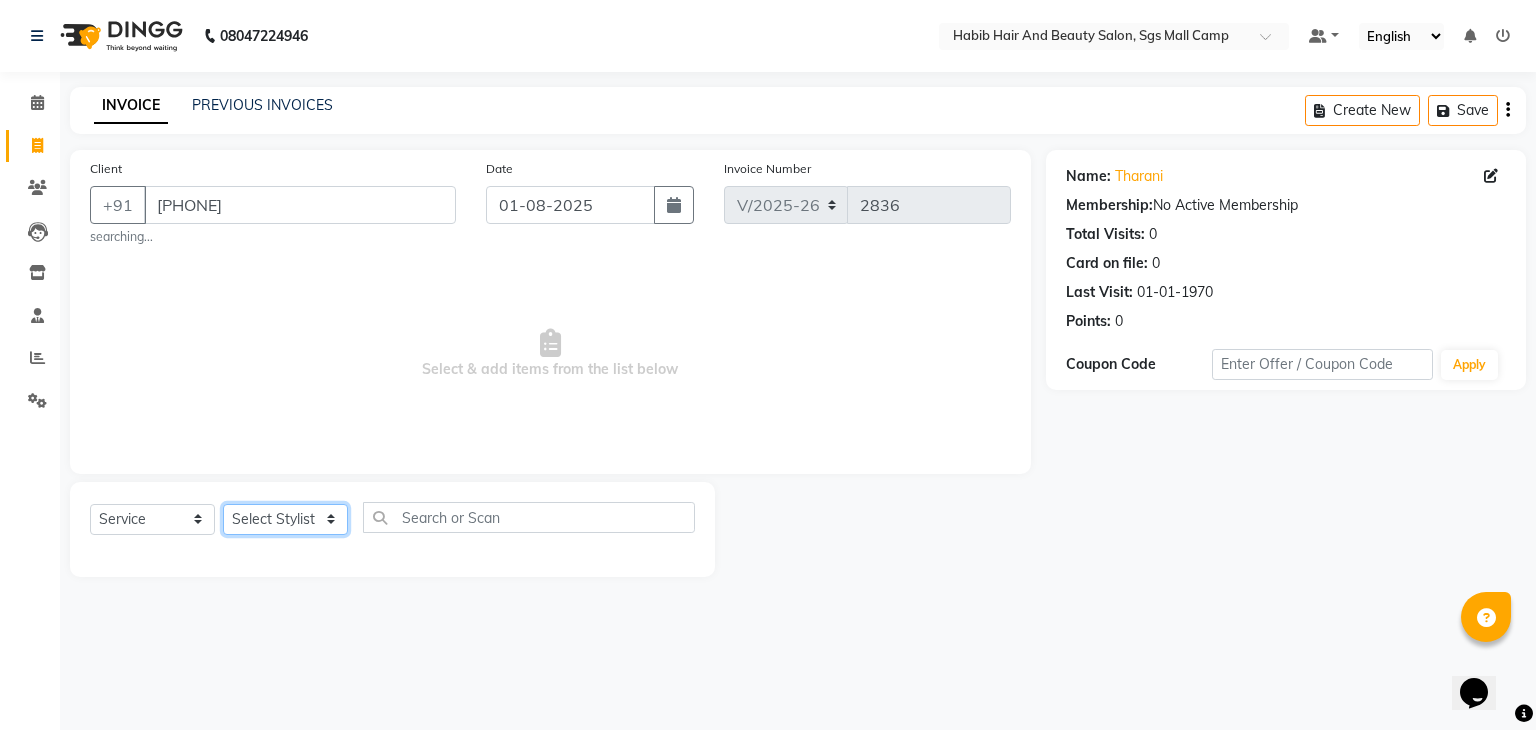 select on "81155" 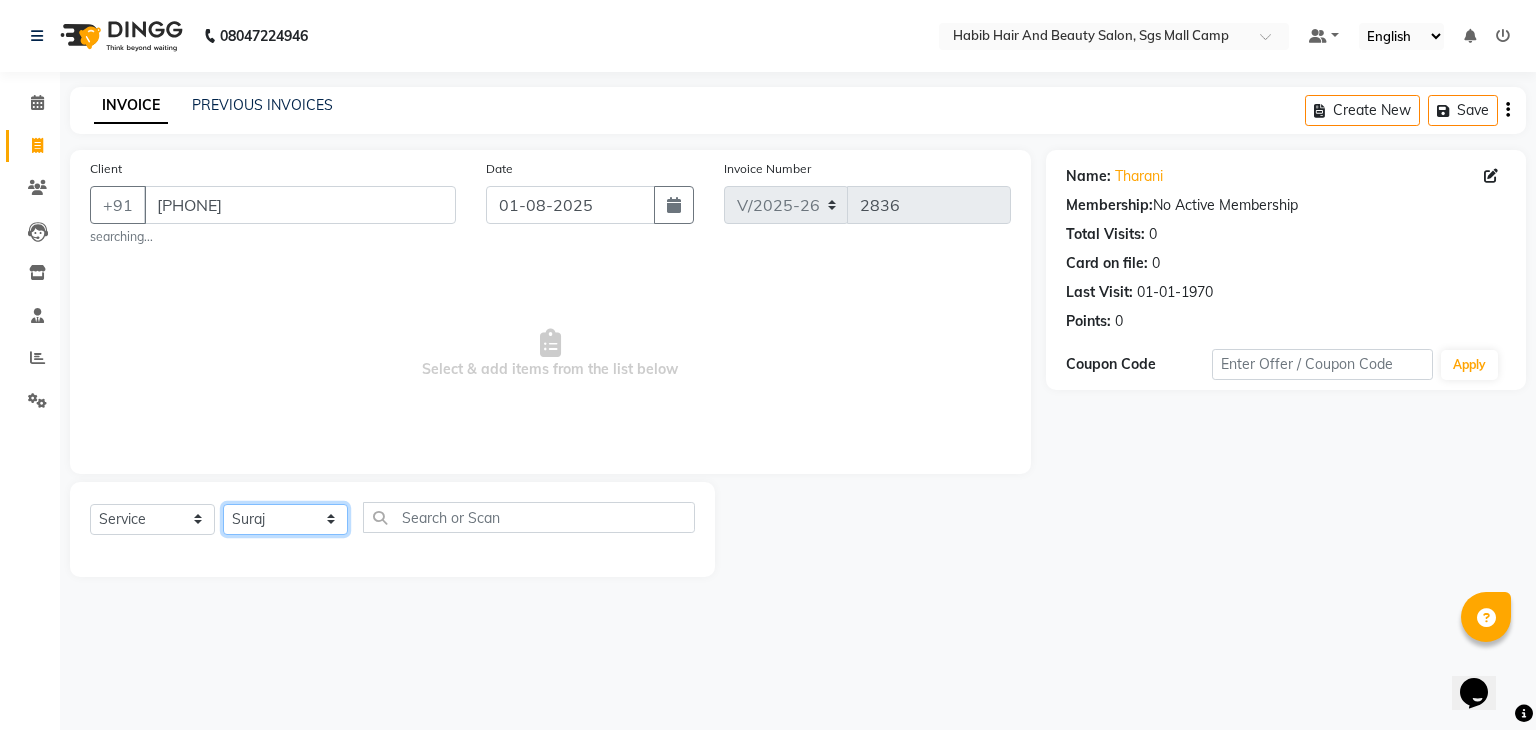 click on "Select Stylist akshay rajguru Avinash Debojit Manager Micheal sangeeta shilpa sujal Suraj swapnil vishakha" 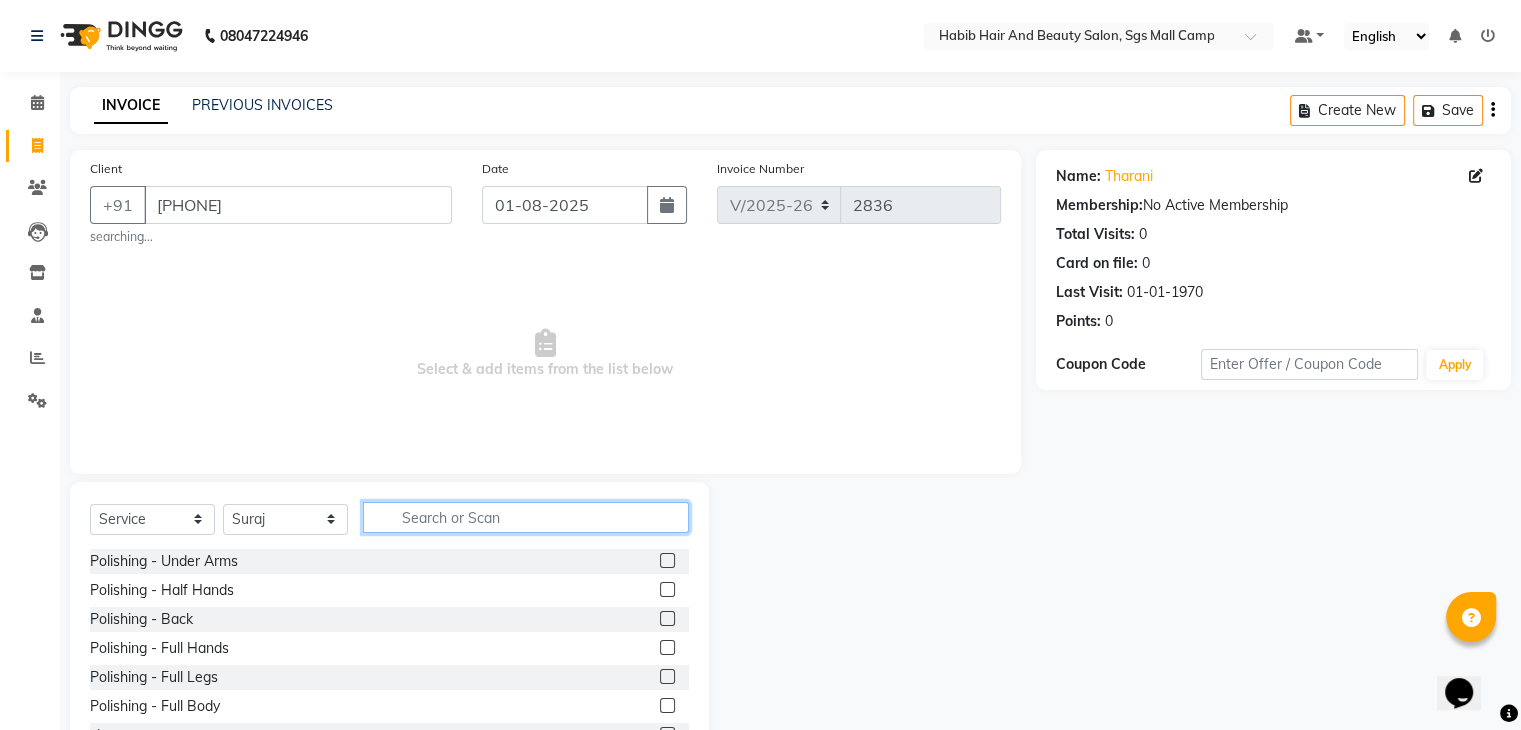 click 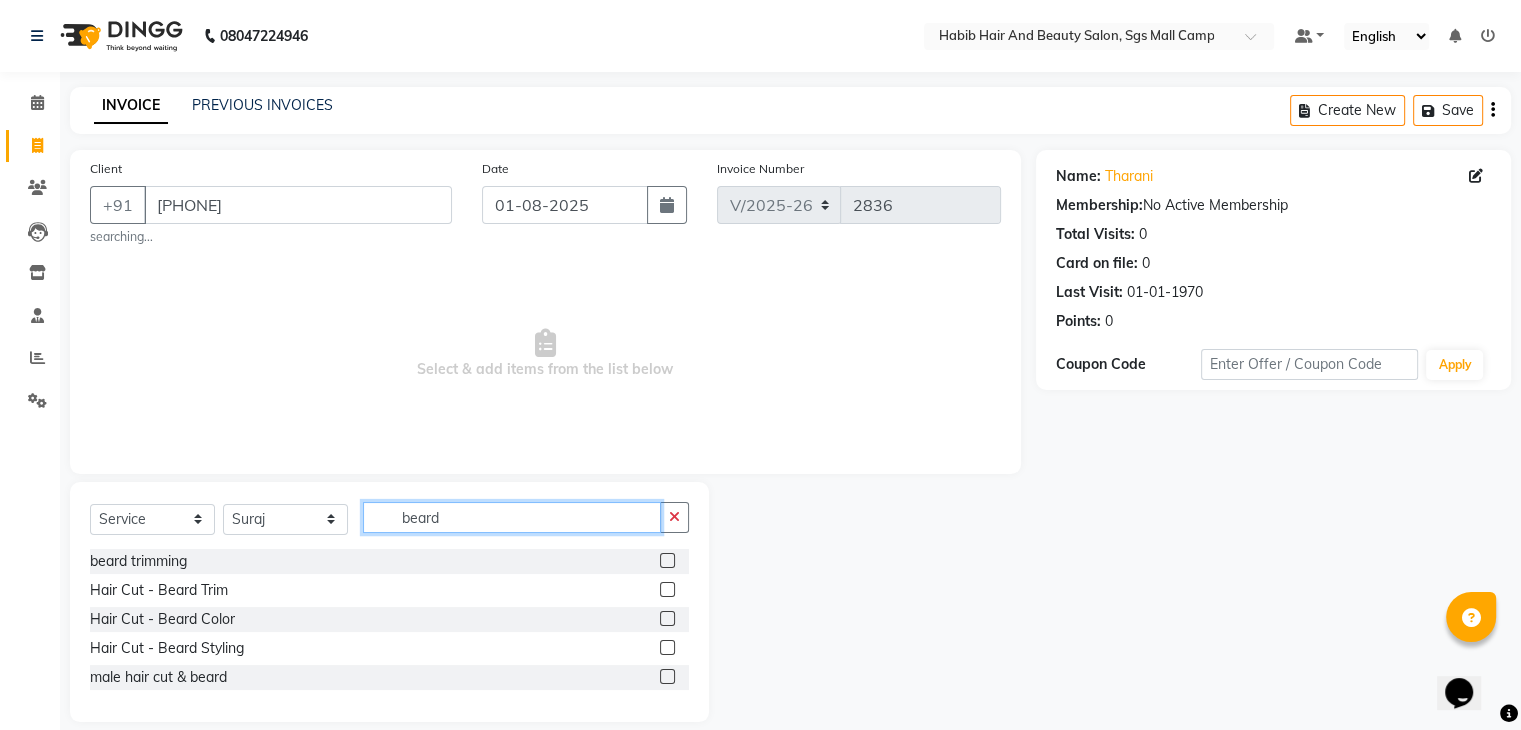 type on "beard" 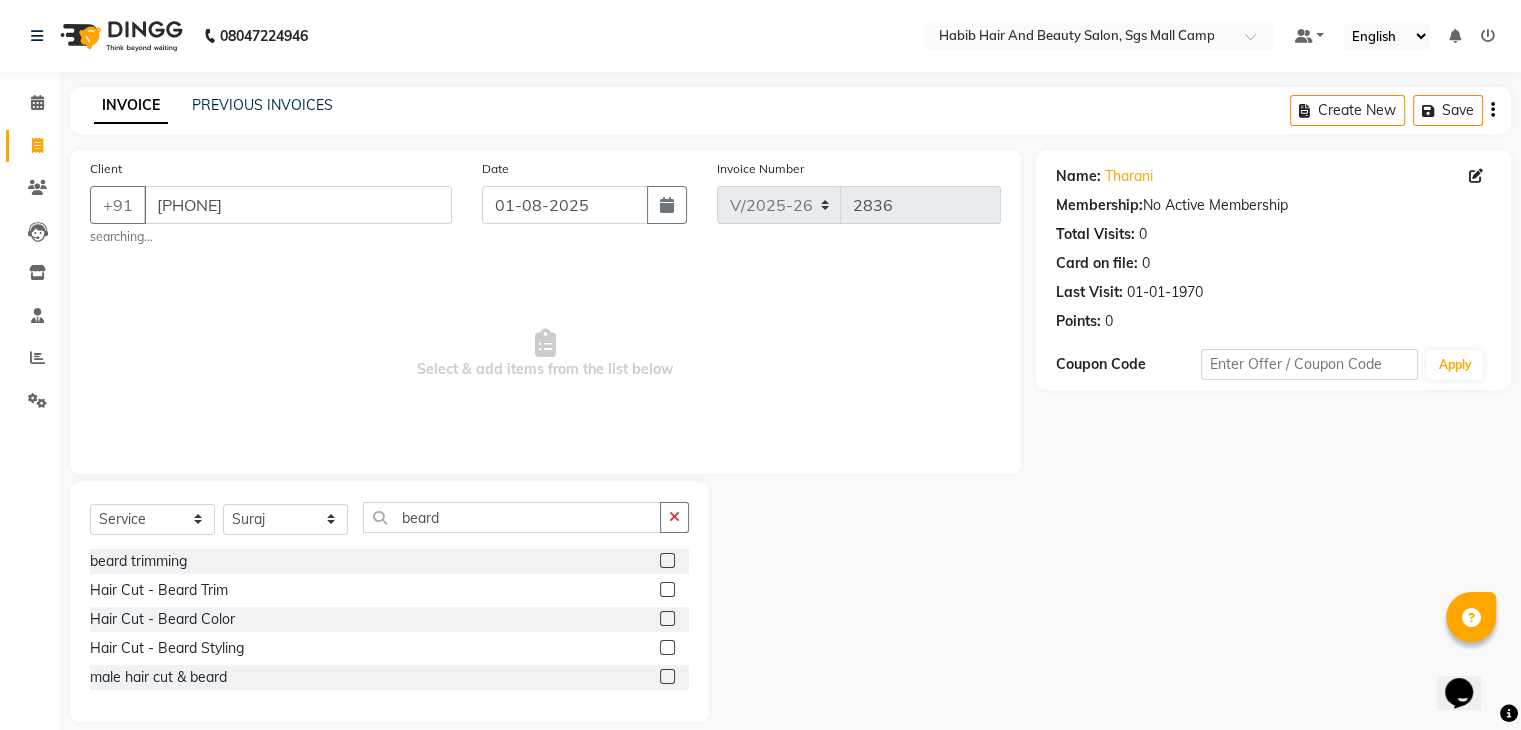 click 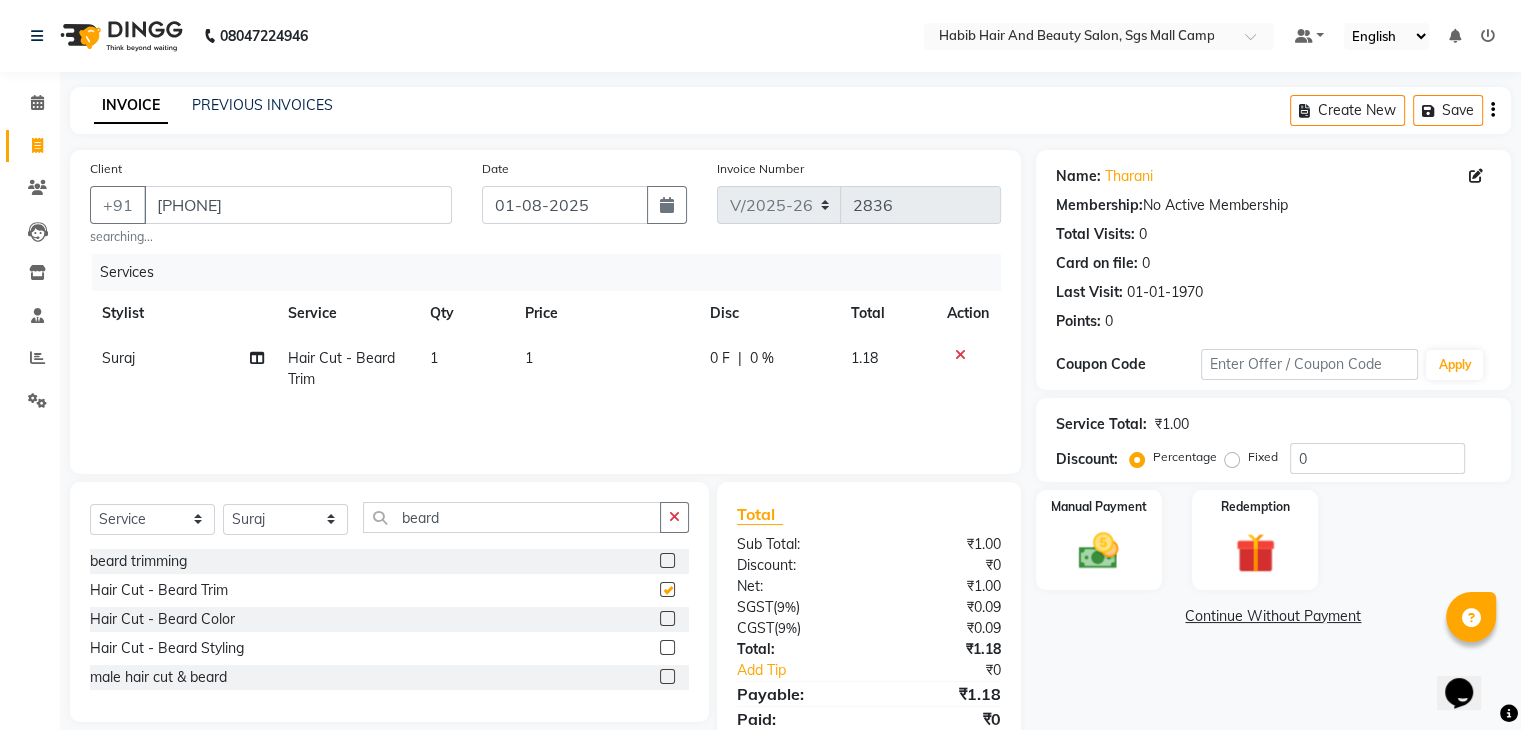 checkbox on "false" 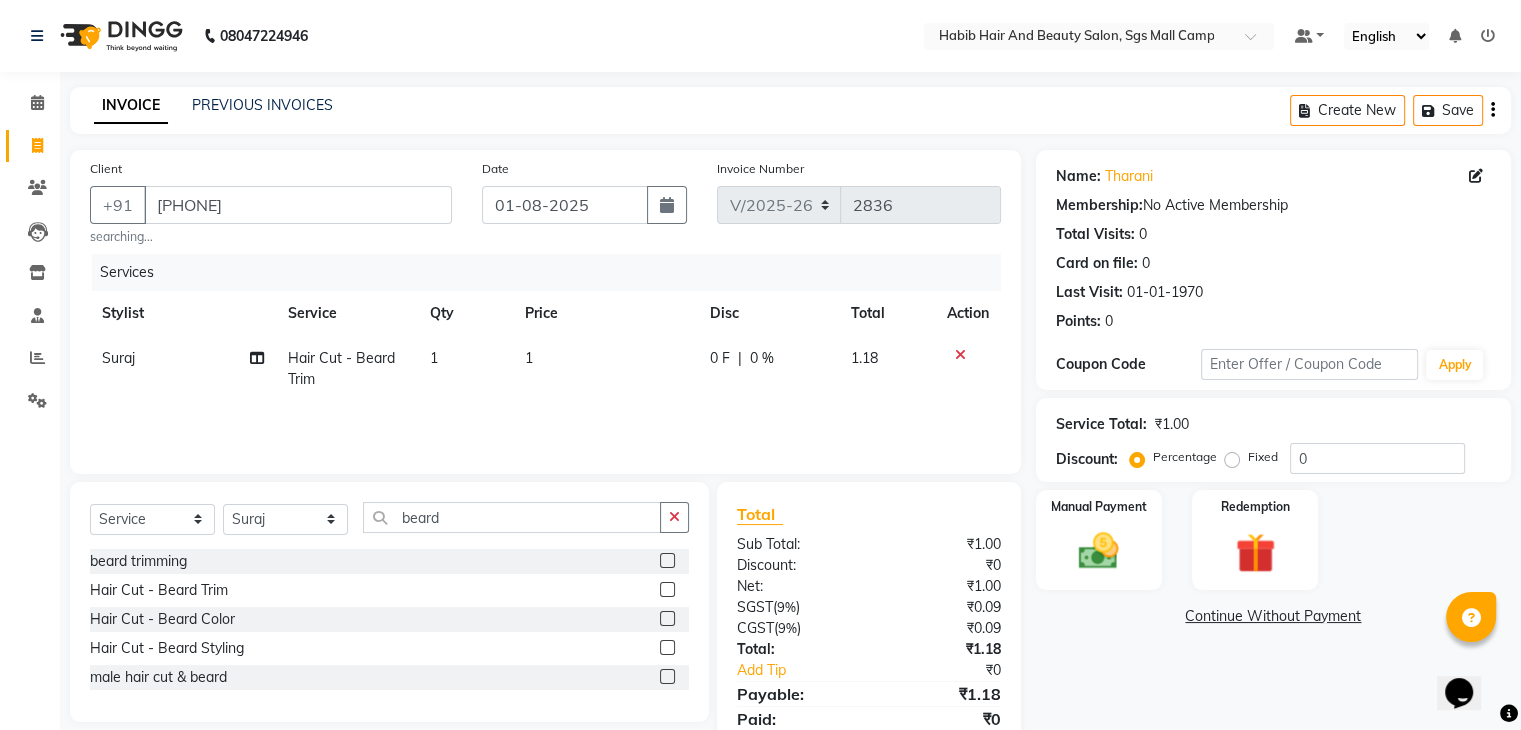 click on "1" 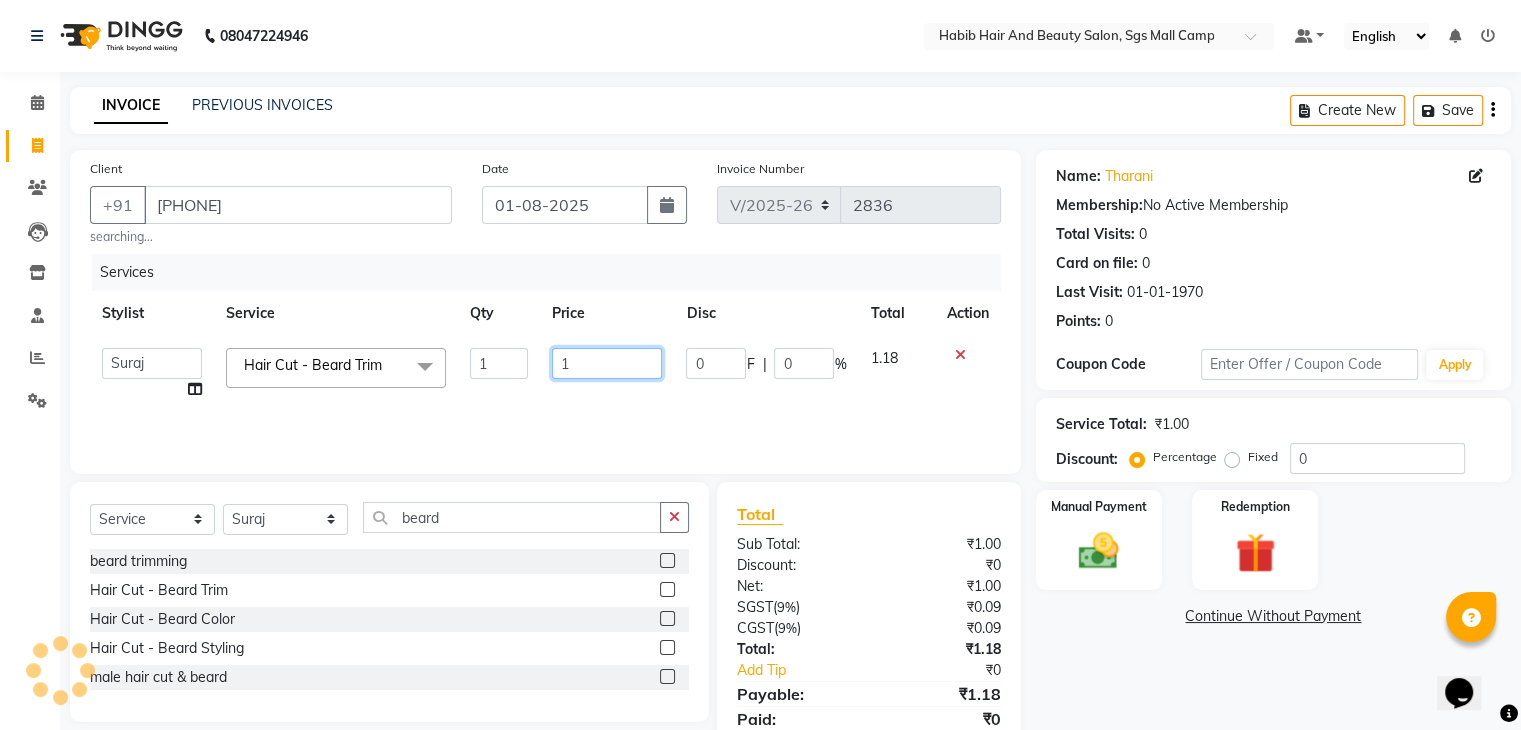 click on "1" 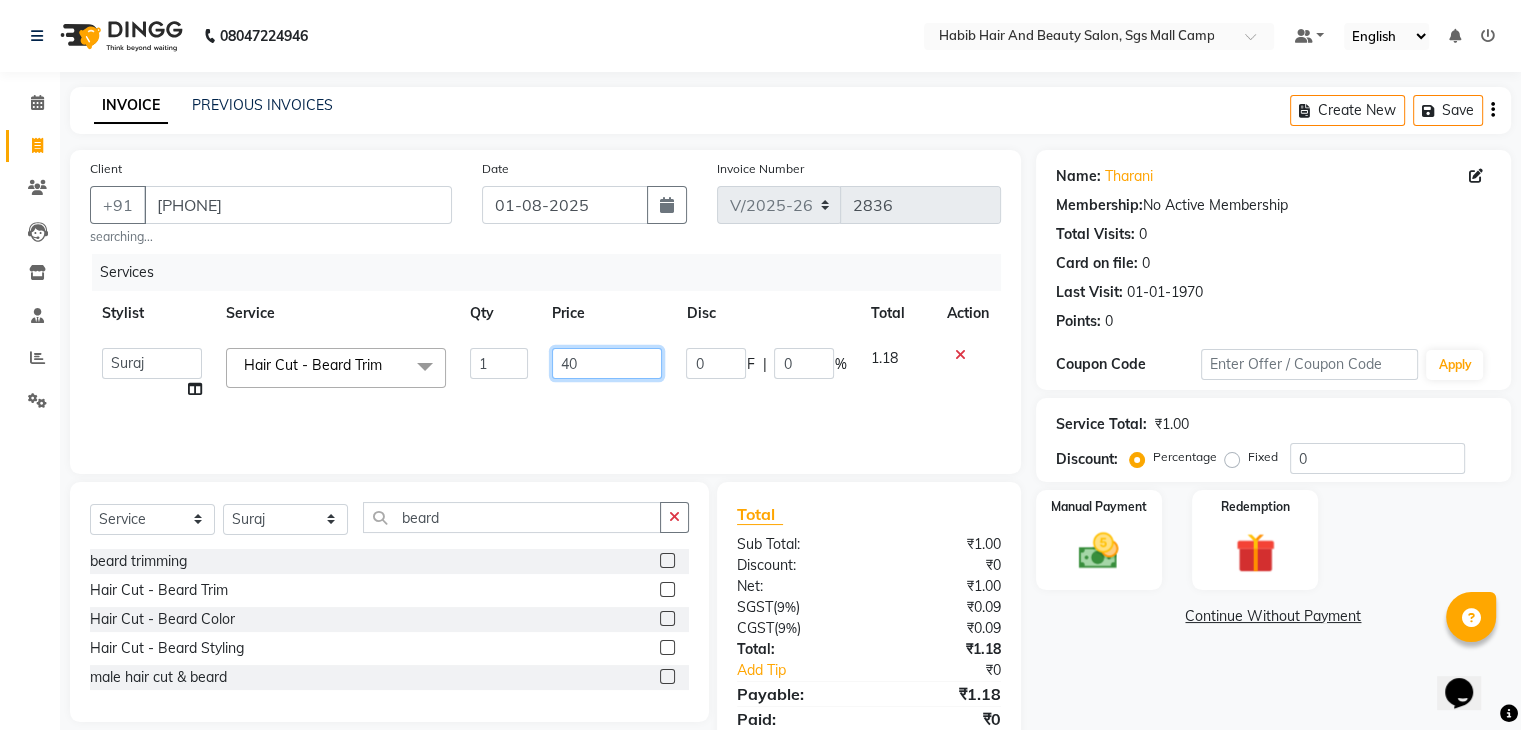 type on "400" 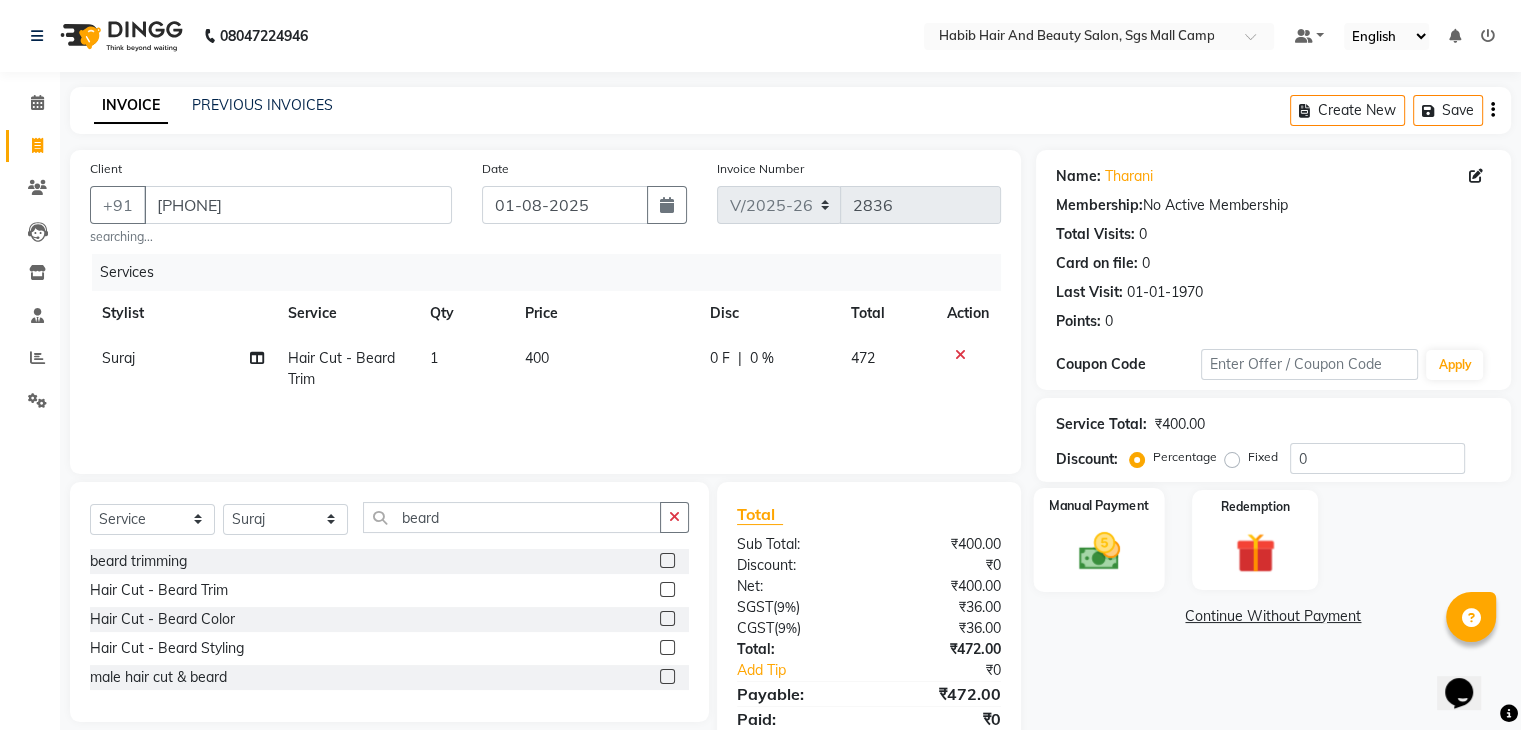 click 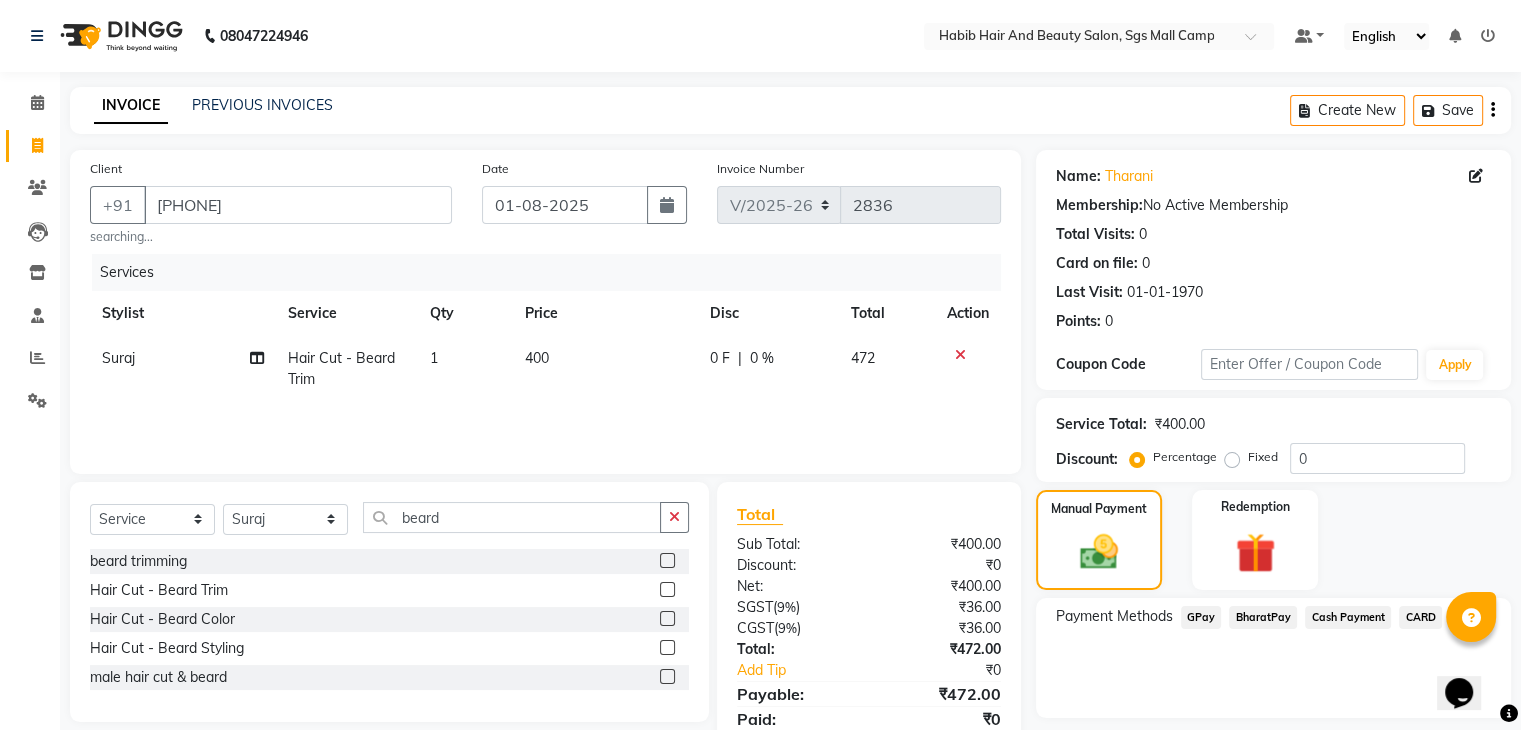 click on "Cash Payment" 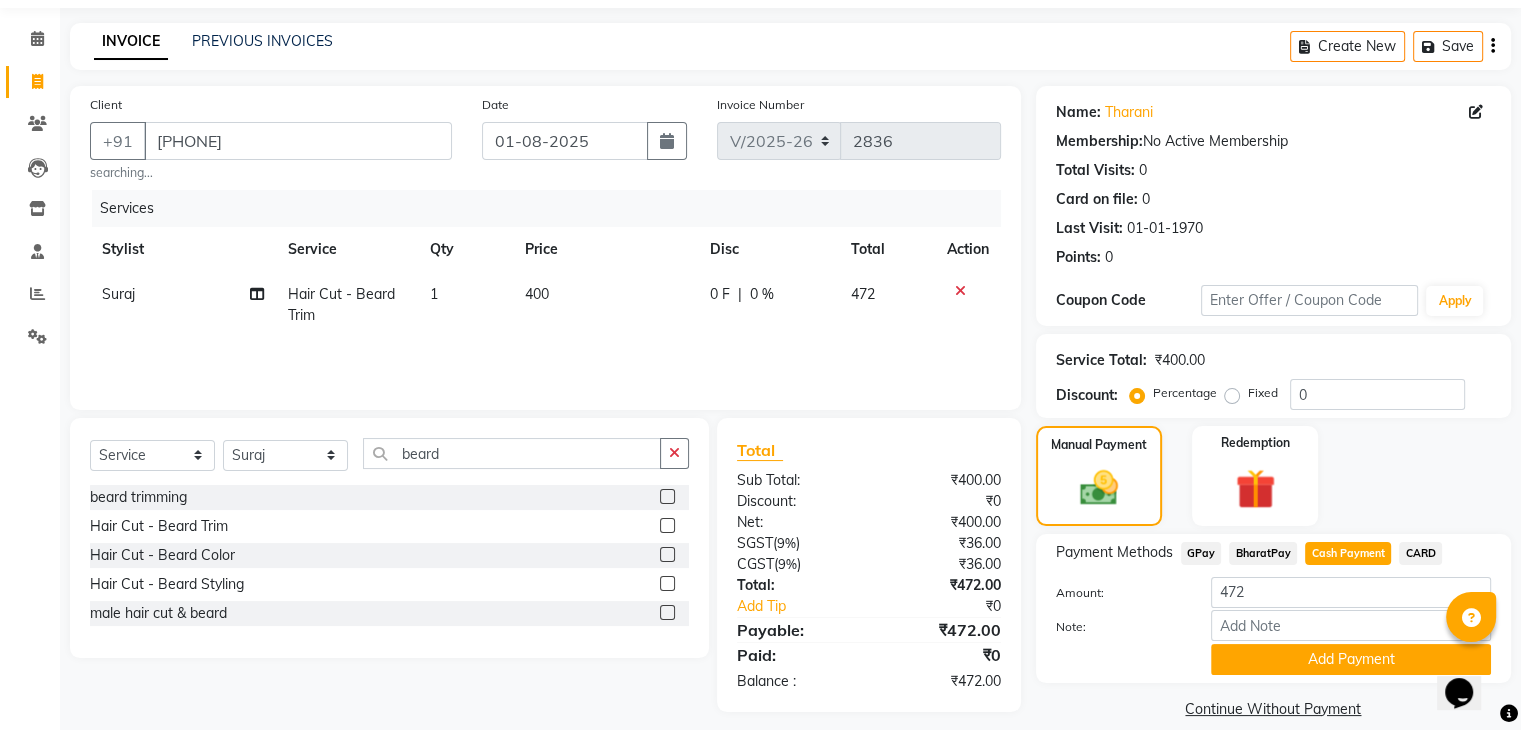 scroll, scrollTop: 89, scrollLeft: 0, axis: vertical 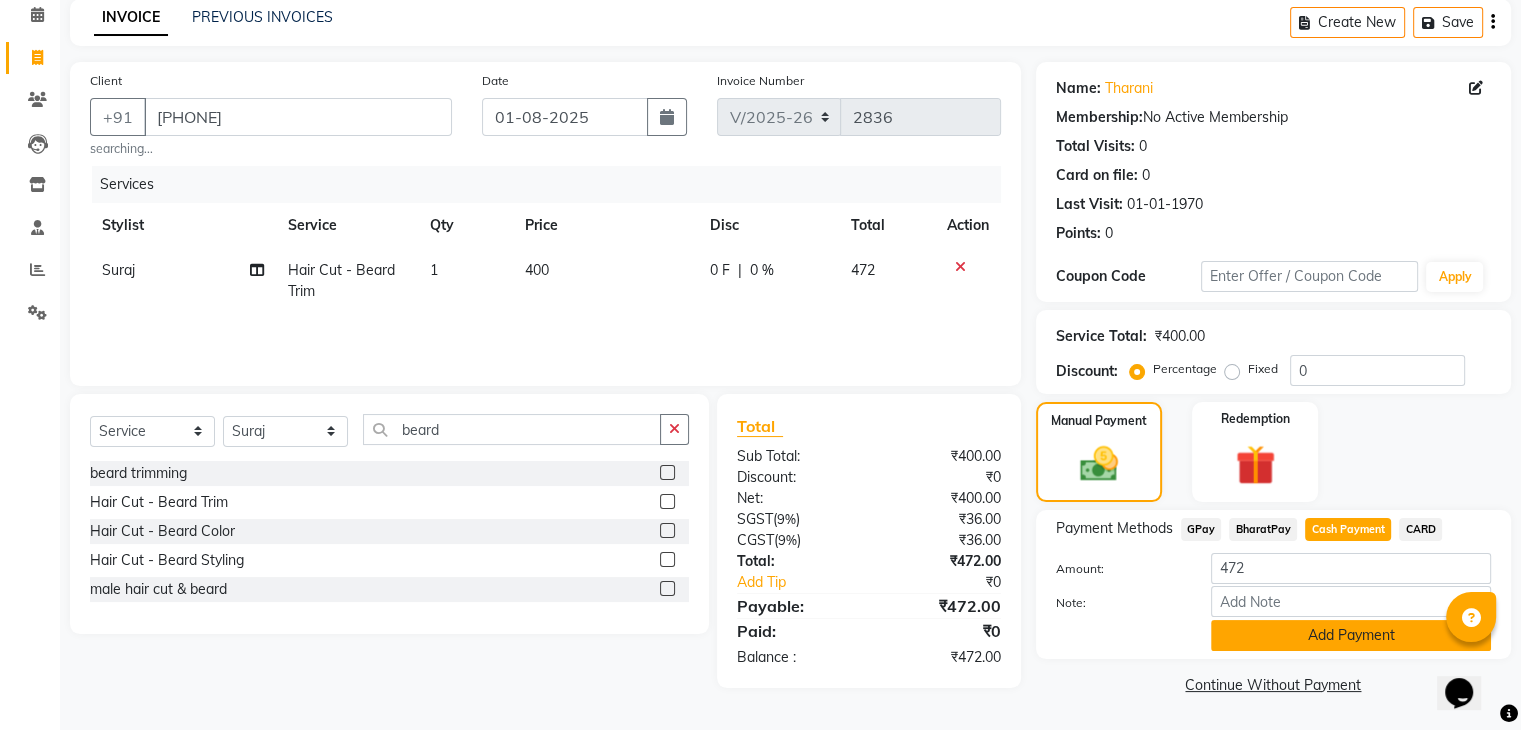 click on "Add Payment" 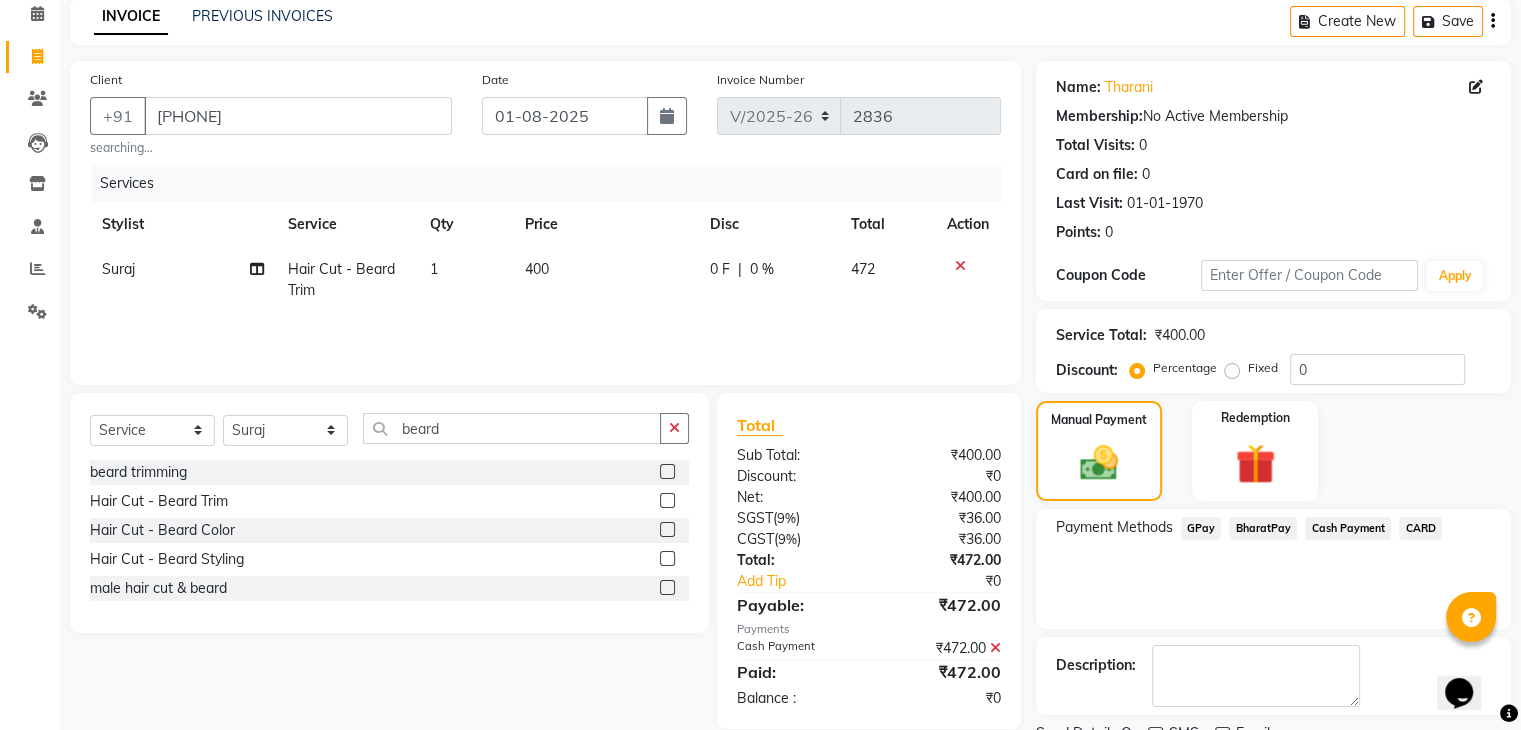 click on "Name: [FIRST] Membership: No Active Membership Total Visits: 0 Card on file: 0 Last Visit: 01-01-1970 Points: 0 Coupon Code Apply Service Total: ₹400.00 Discount: Percentage Fixed 0 Manual Payment Redemption Payment Methods GPay BharatPay Cash Payment CARD Description: Send Details On SMS Email Checkout" 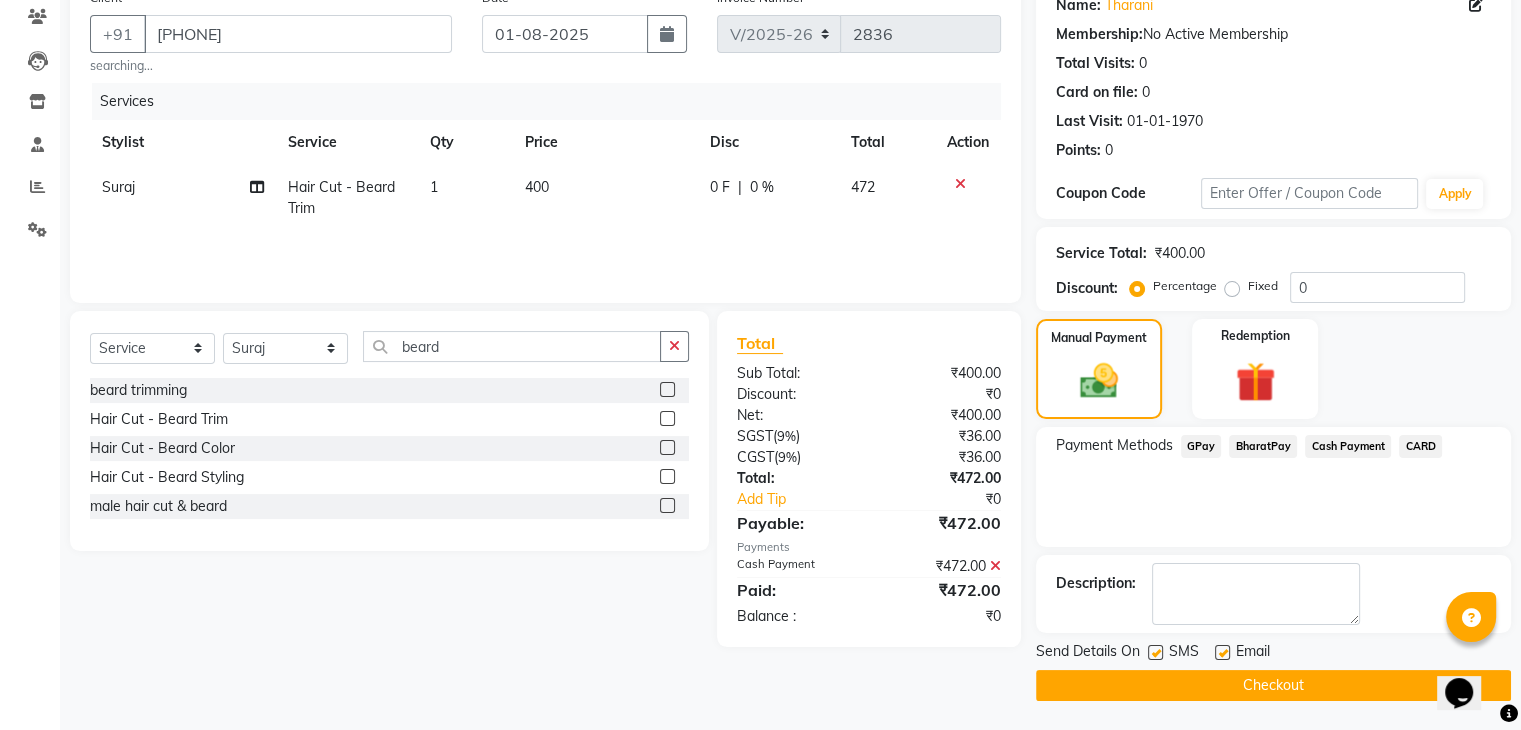 click on "Checkout" 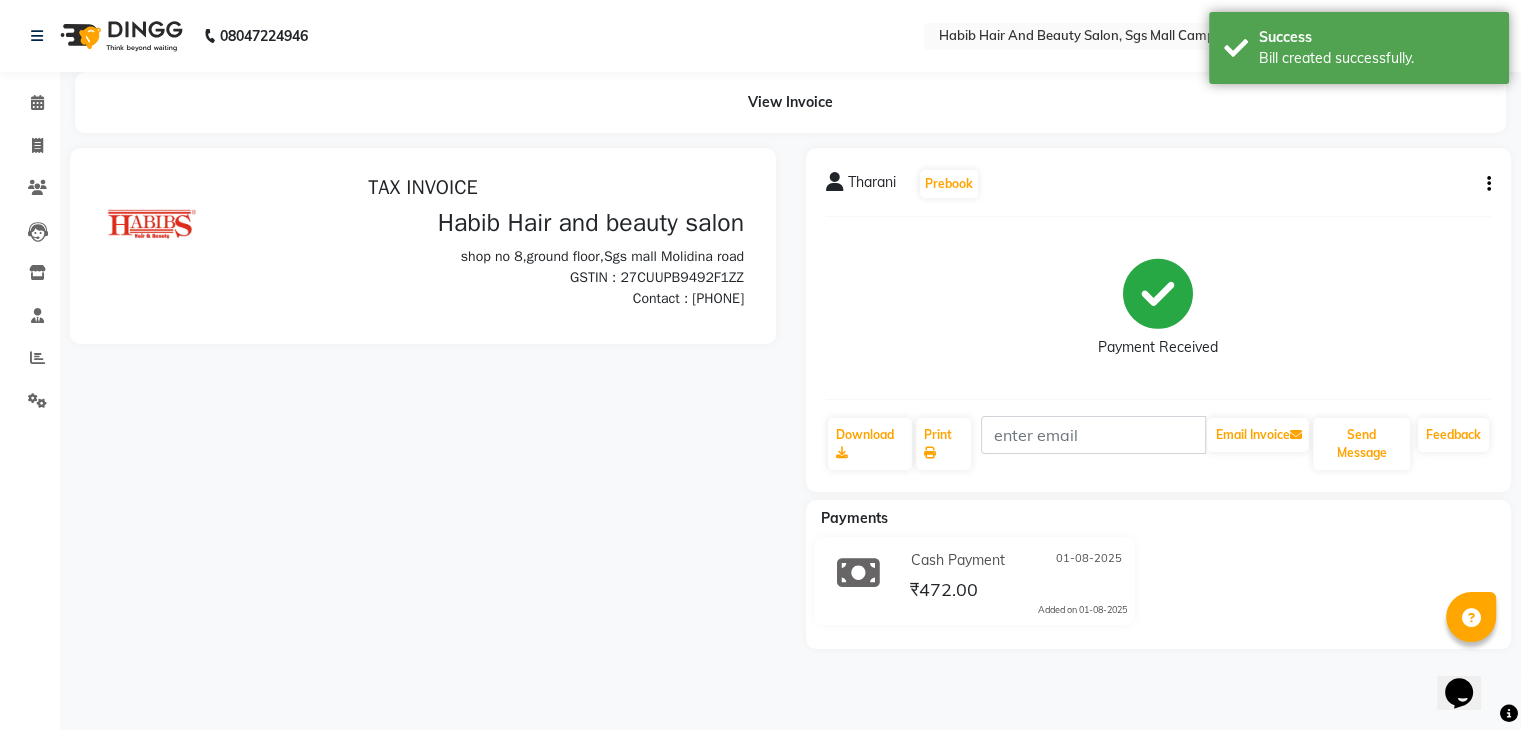 scroll, scrollTop: 0, scrollLeft: 0, axis: both 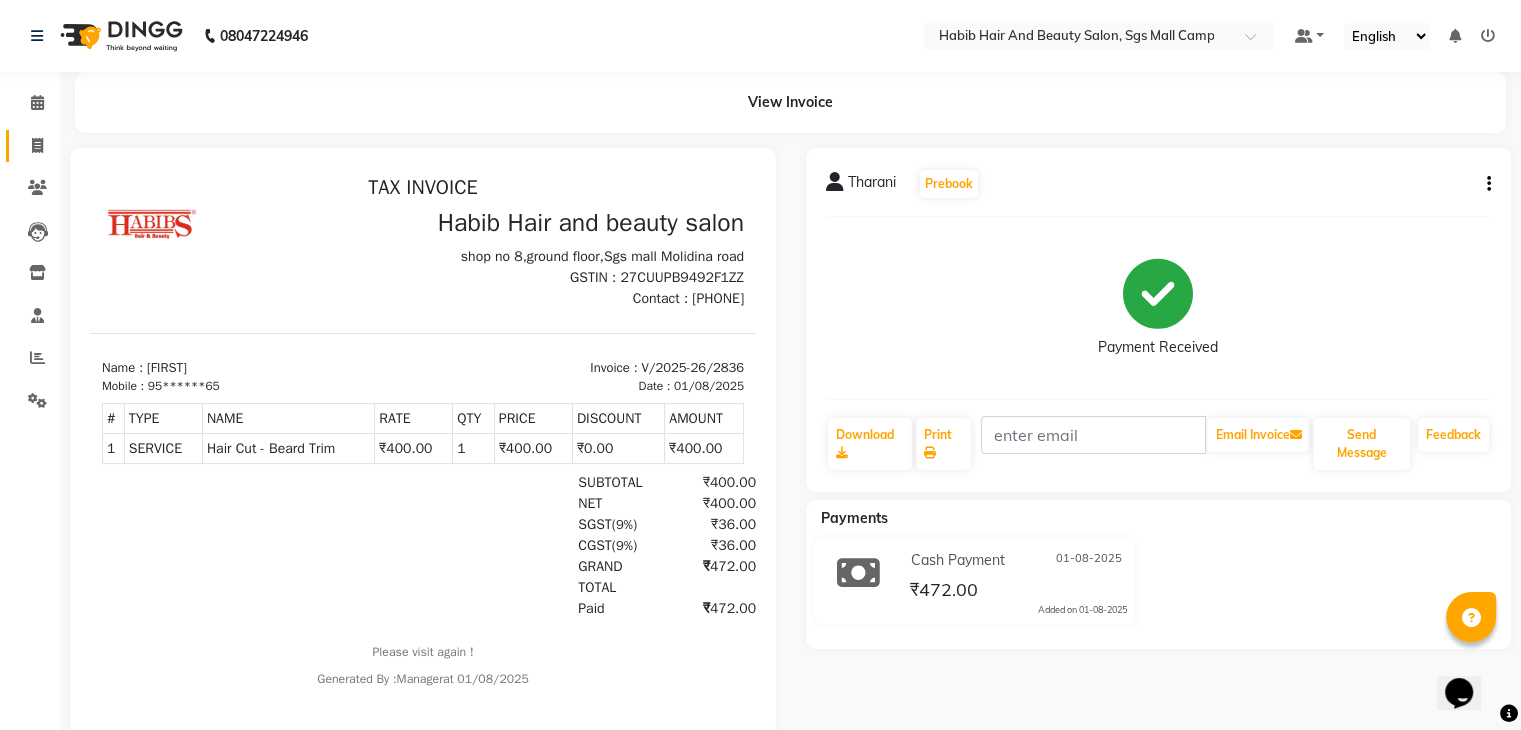 click on "Invoice" 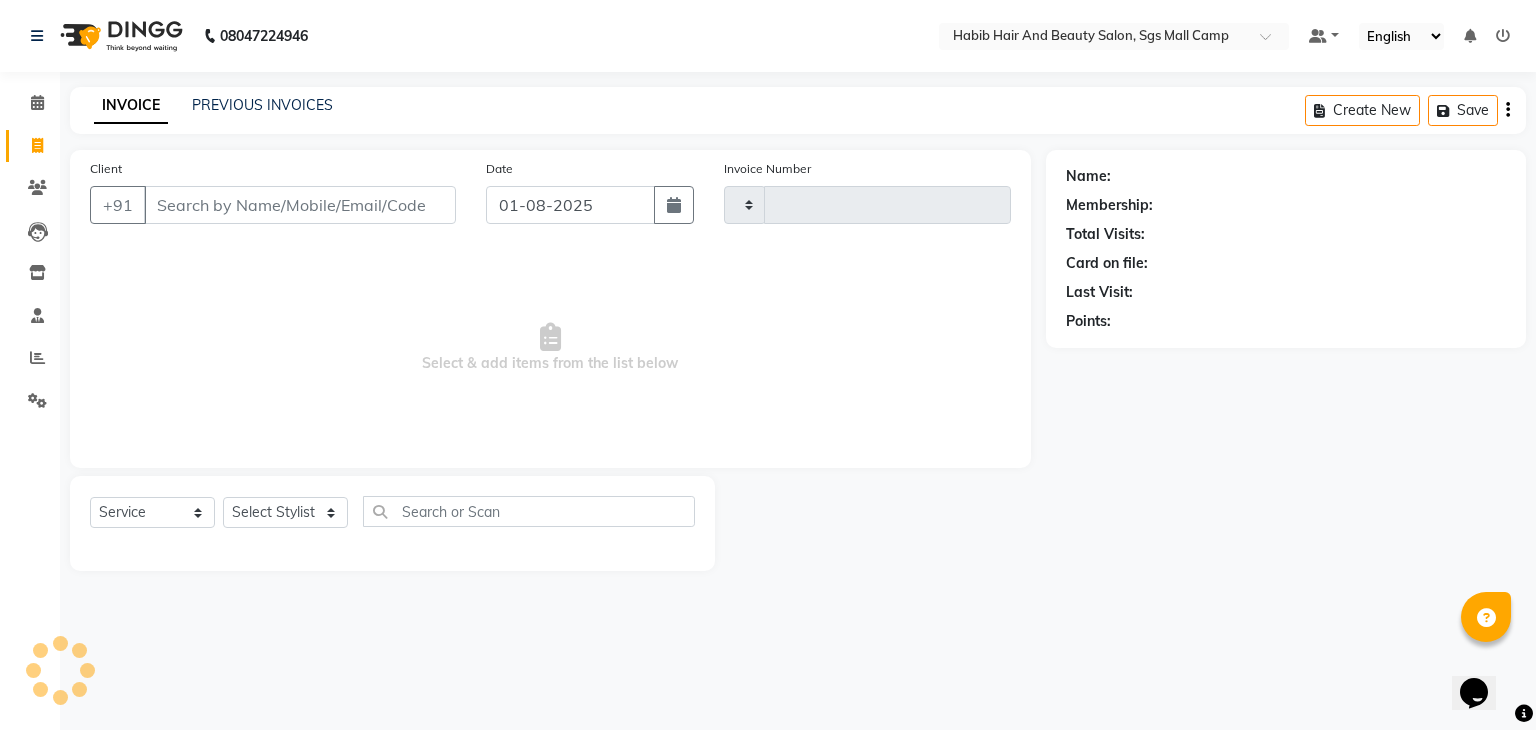 type on "2837" 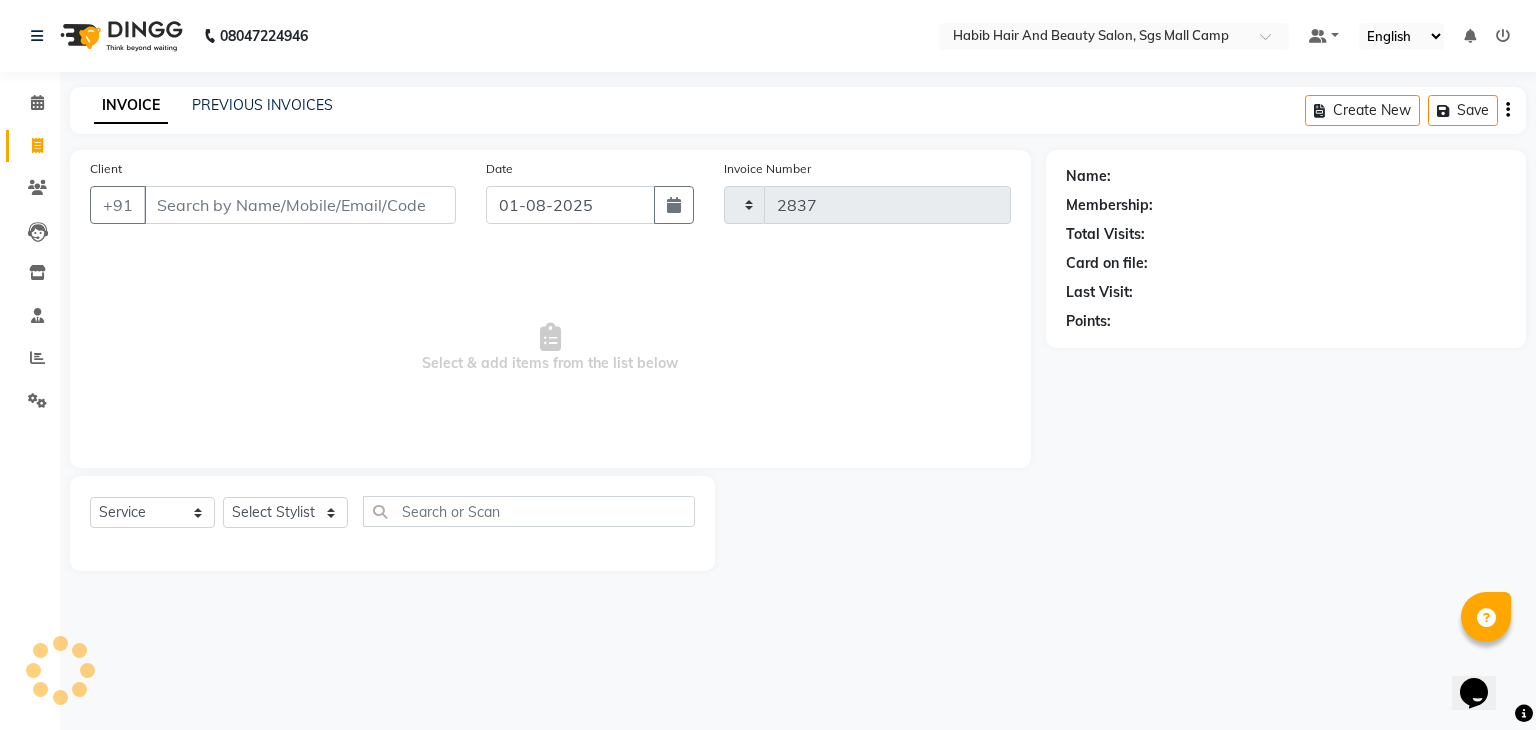select on "8362" 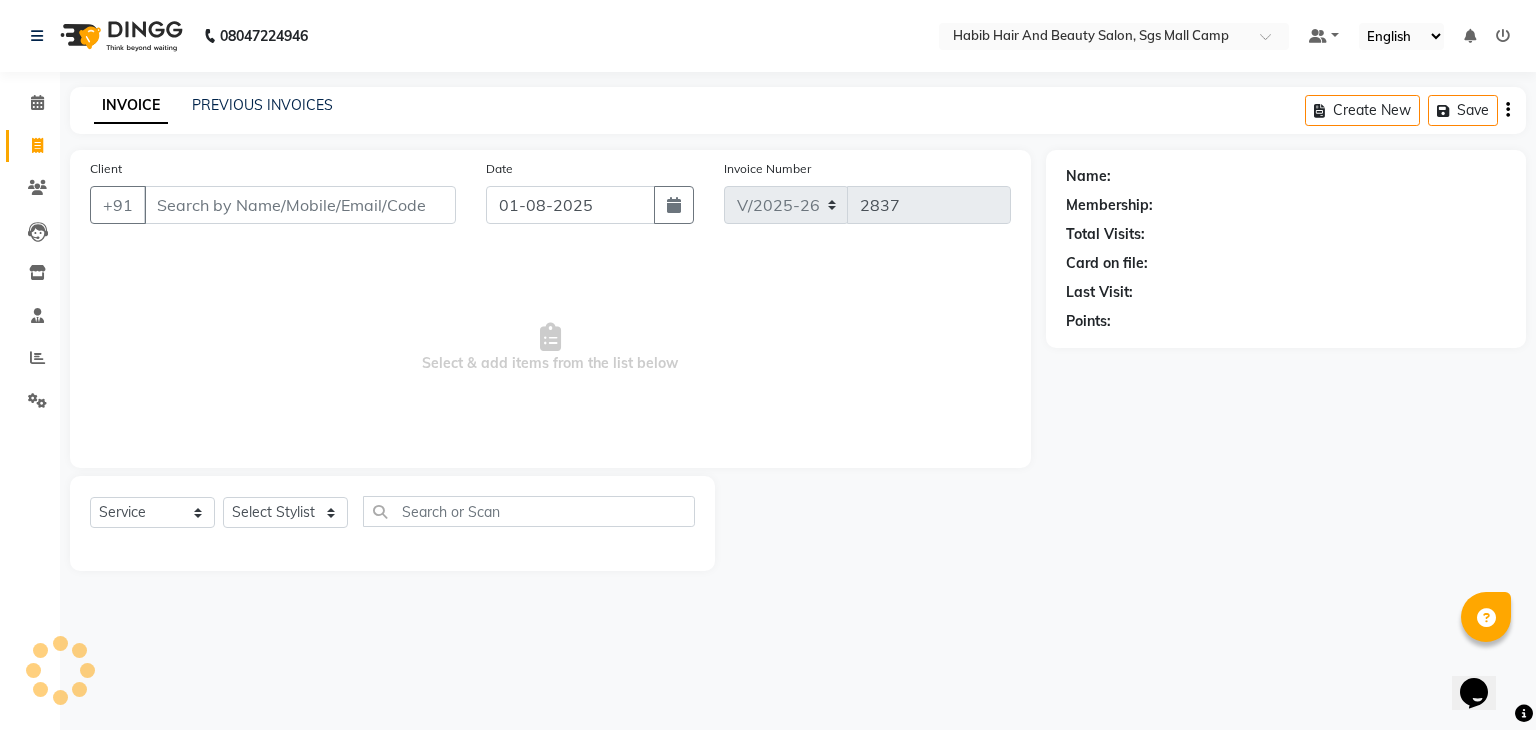 click on "Client" at bounding box center [300, 205] 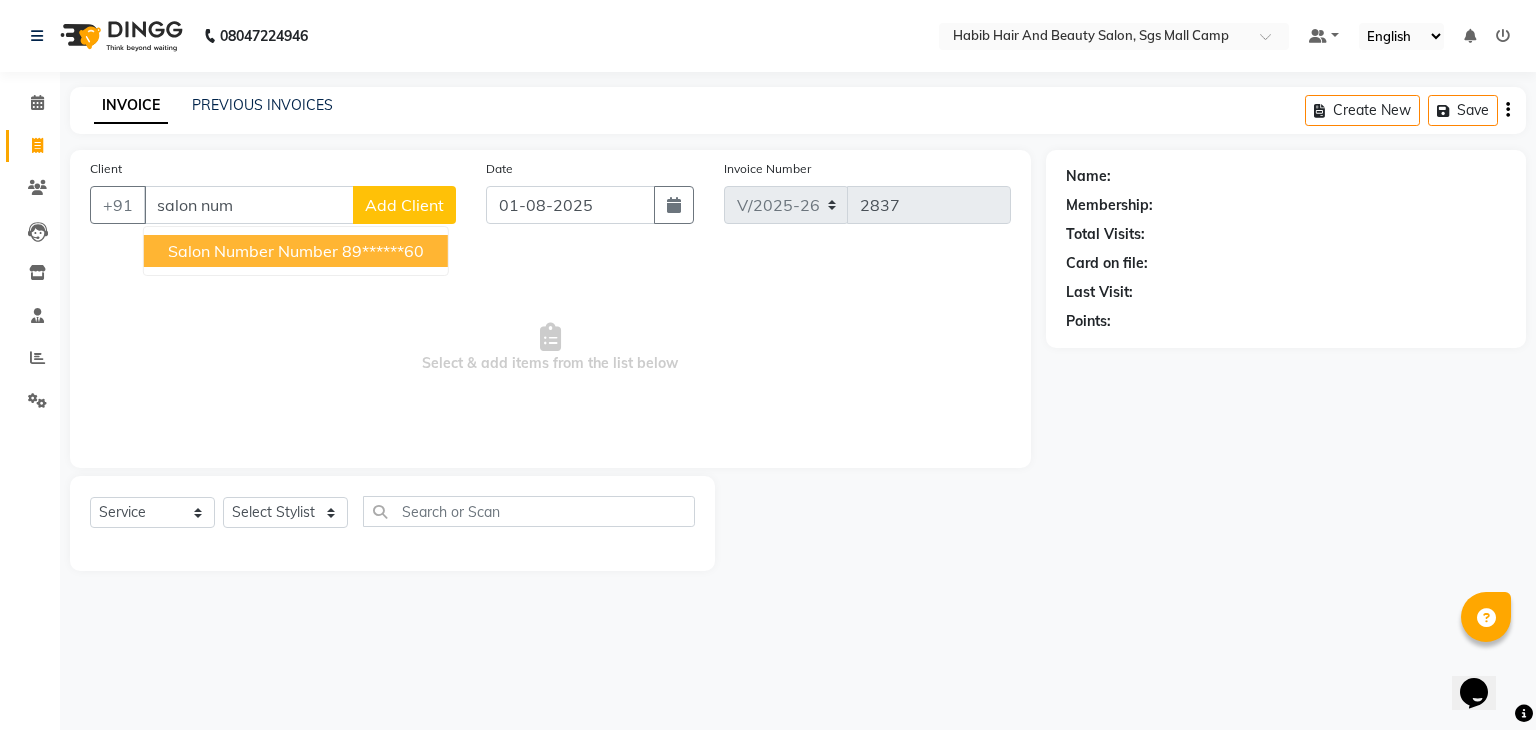 click on "salon number number" at bounding box center [253, 251] 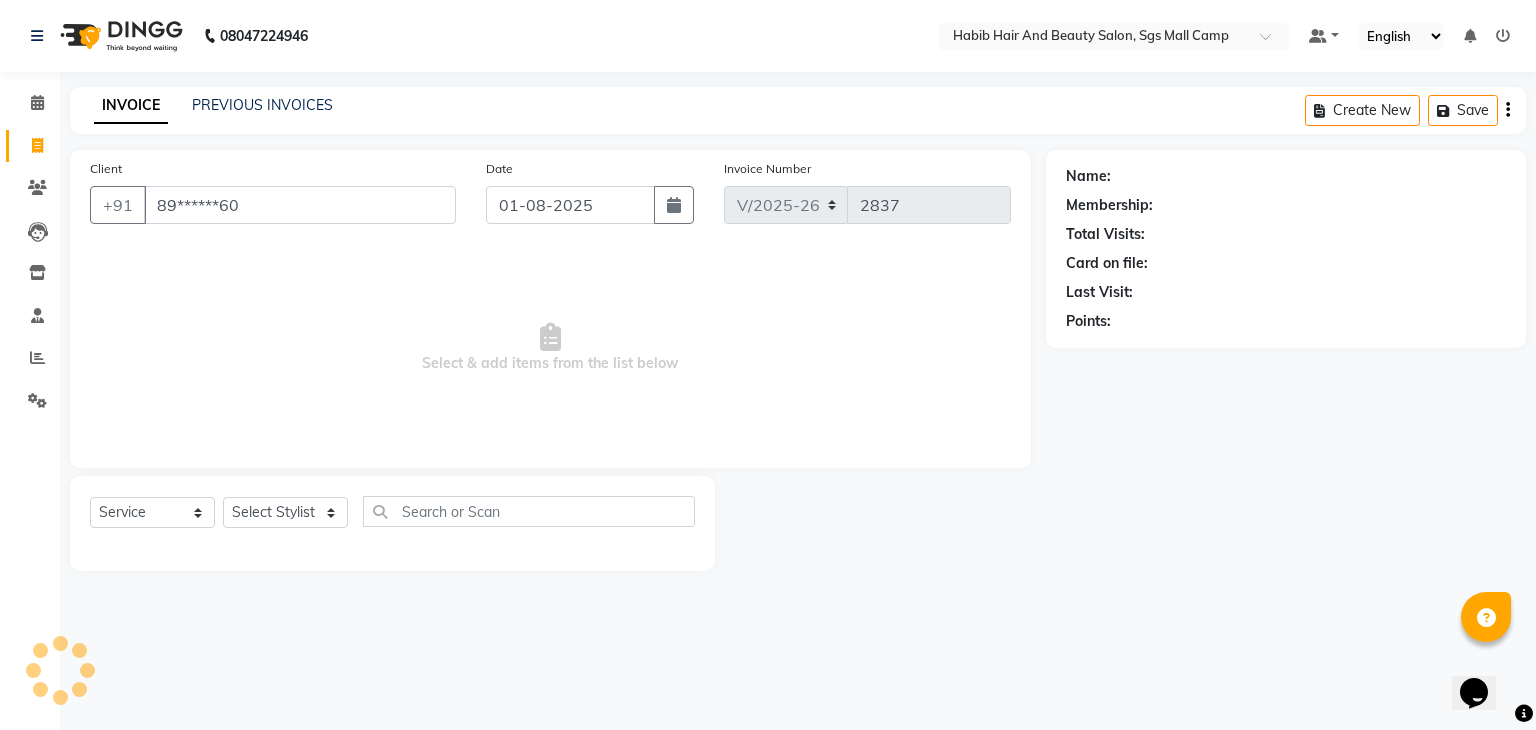 type on "89******60" 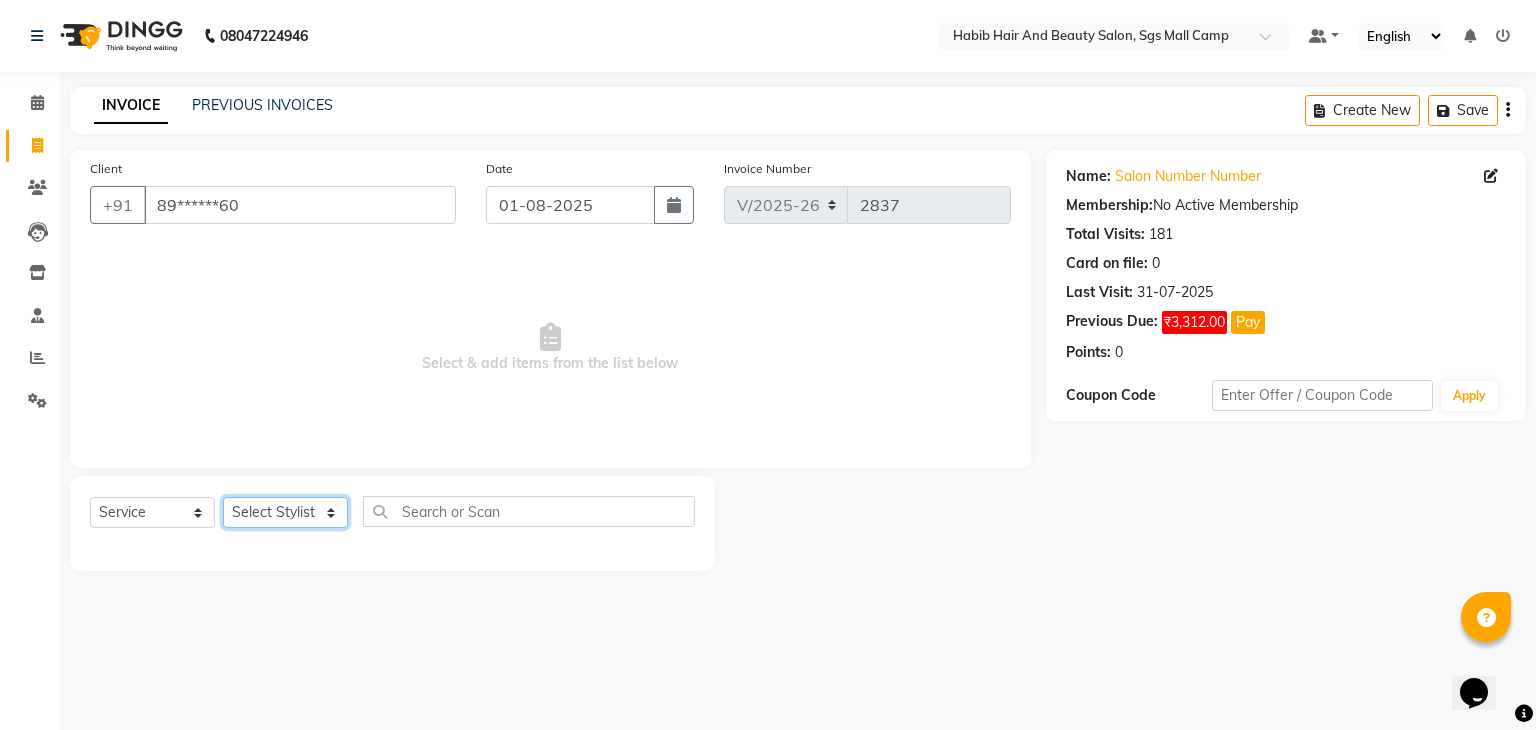 click on "Select Stylist akshay rajguru Avinash Debojit Manager Micheal sangeeta shilpa sujal Suraj swapnil vishakha" 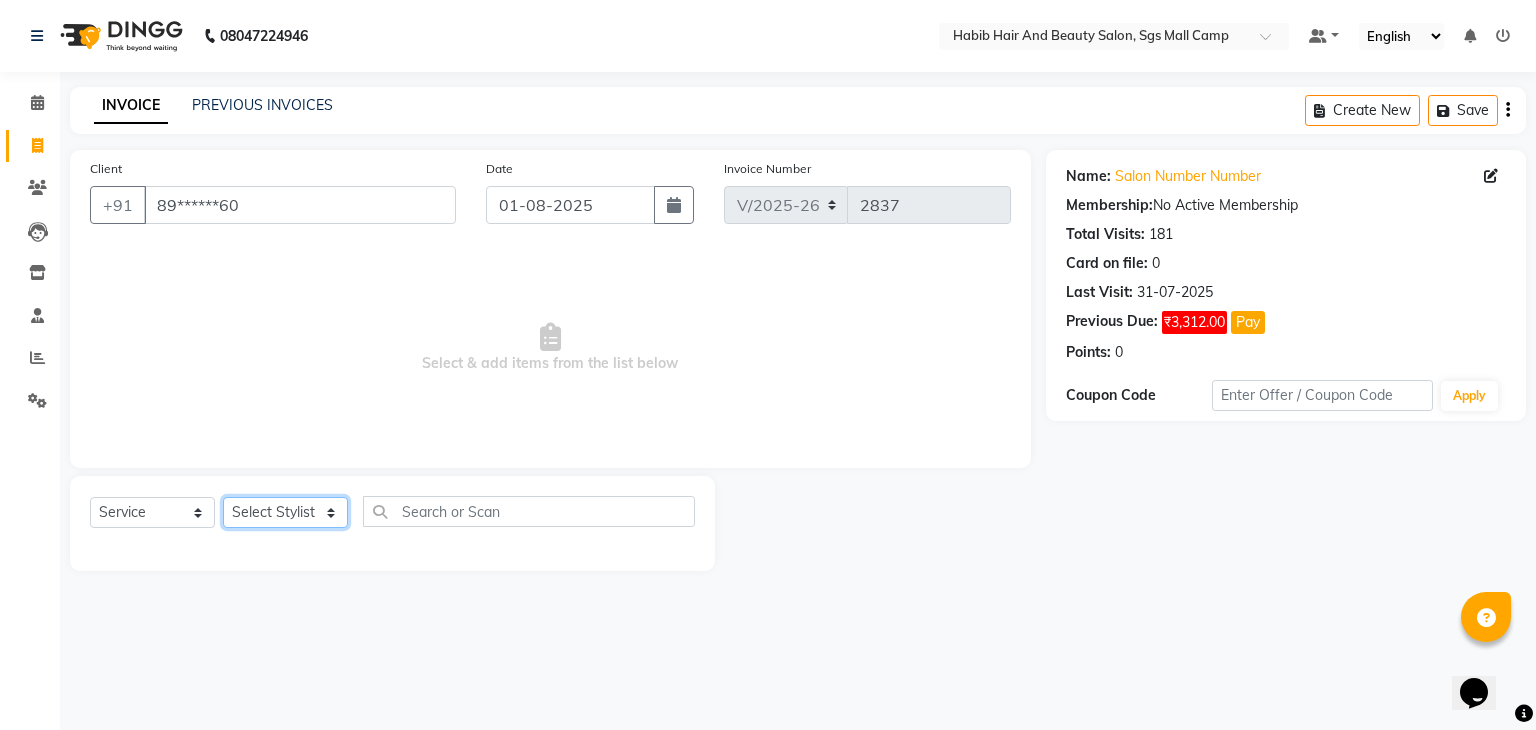 select on "81161" 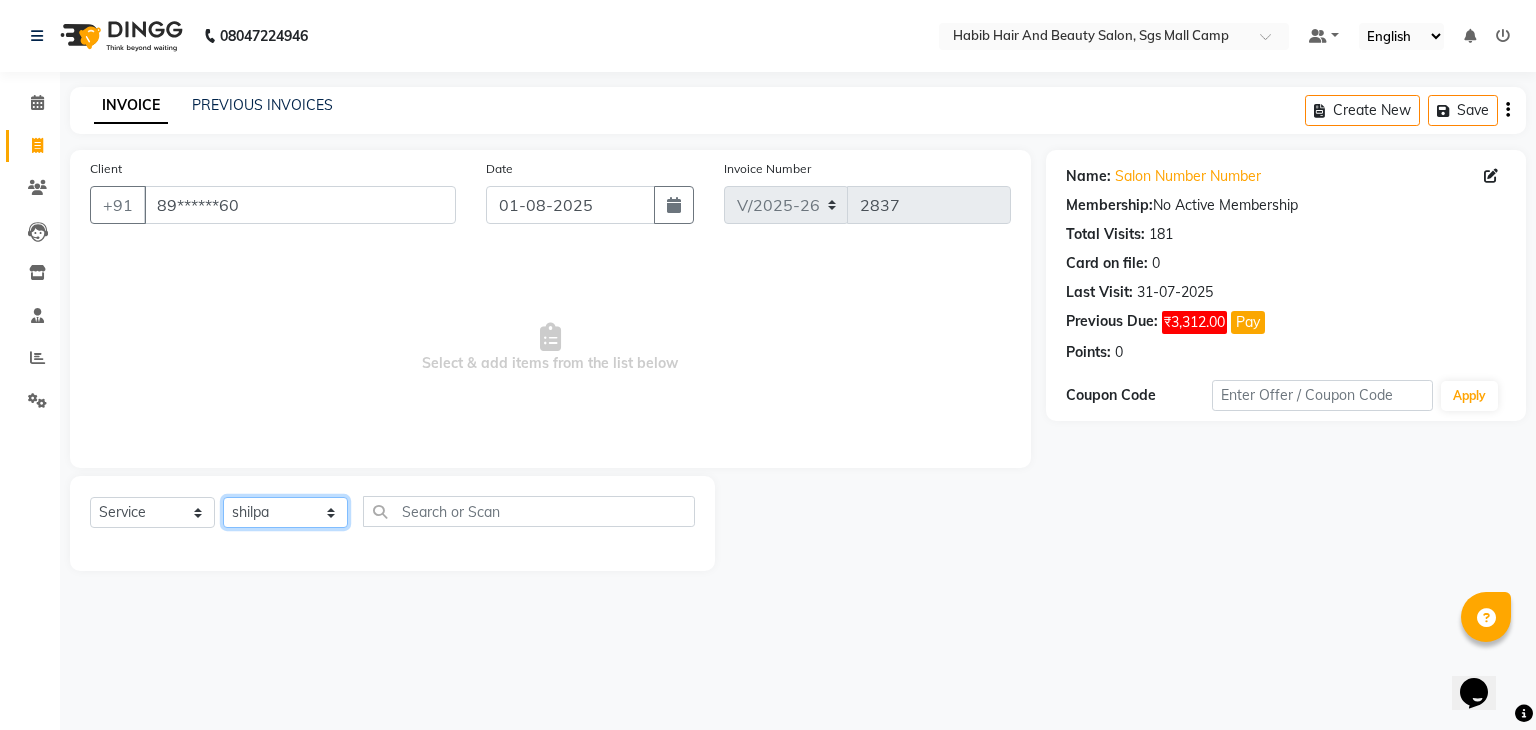 click on "Select Stylist akshay rajguru Avinash Debojit Manager Micheal sangeeta shilpa sujal Suraj swapnil vishakha" 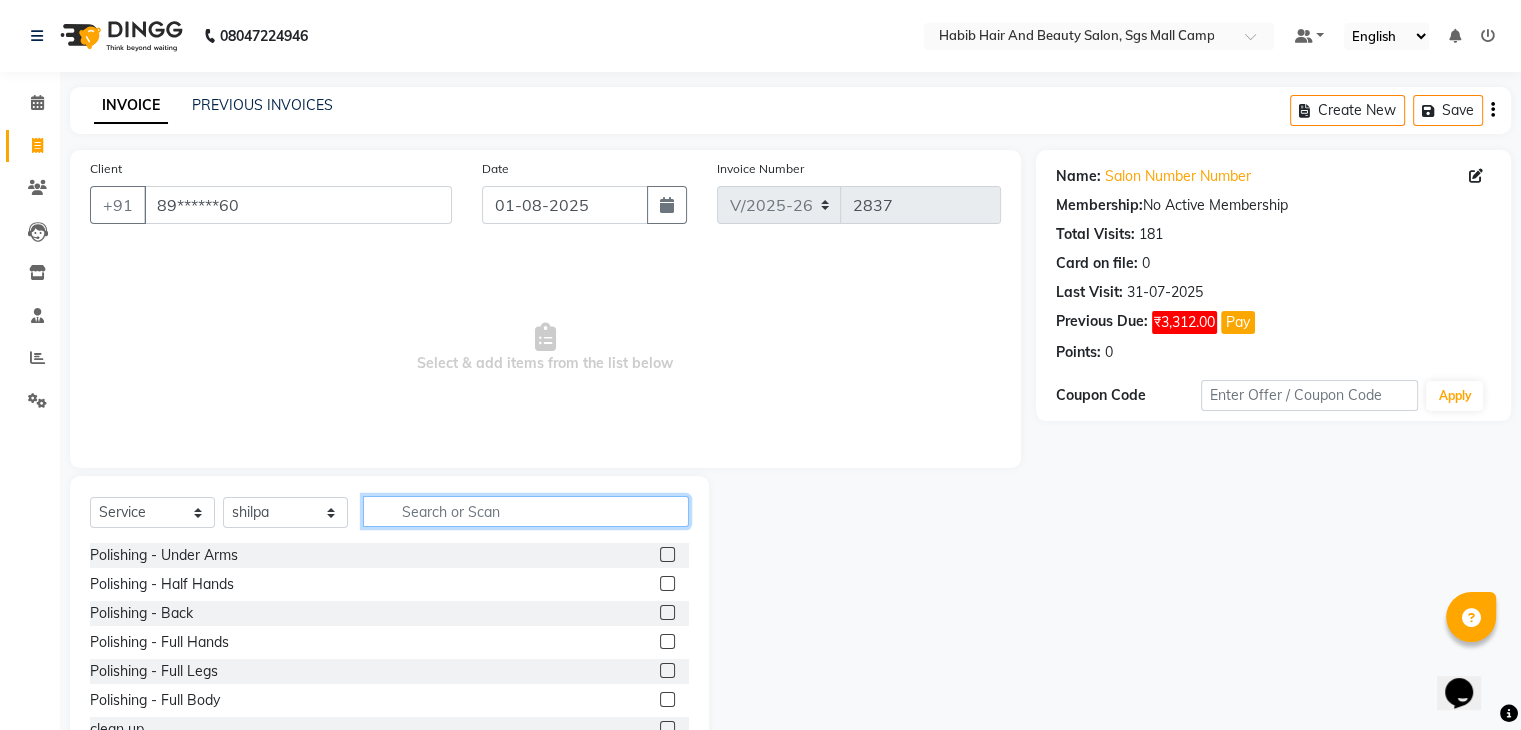 click 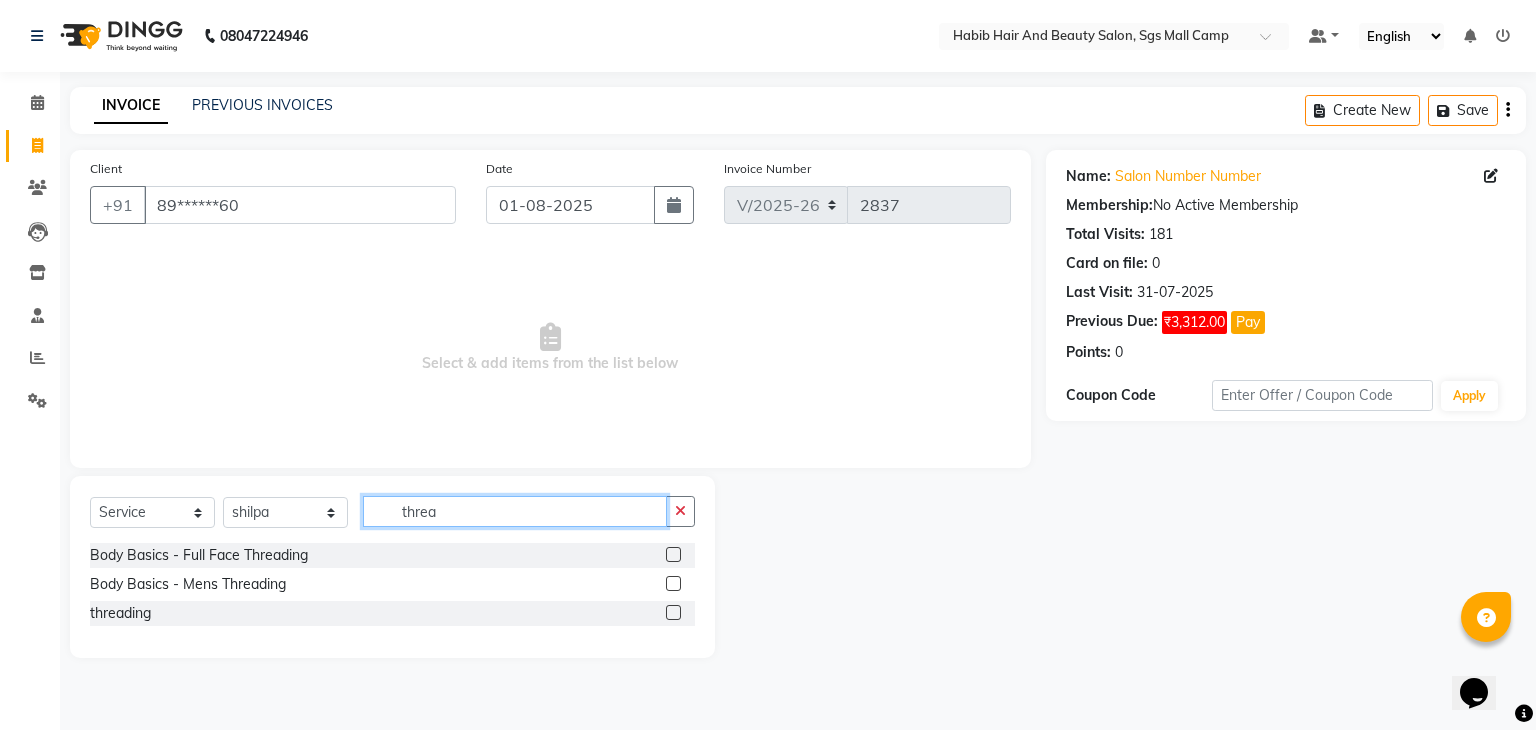 type on "threa" 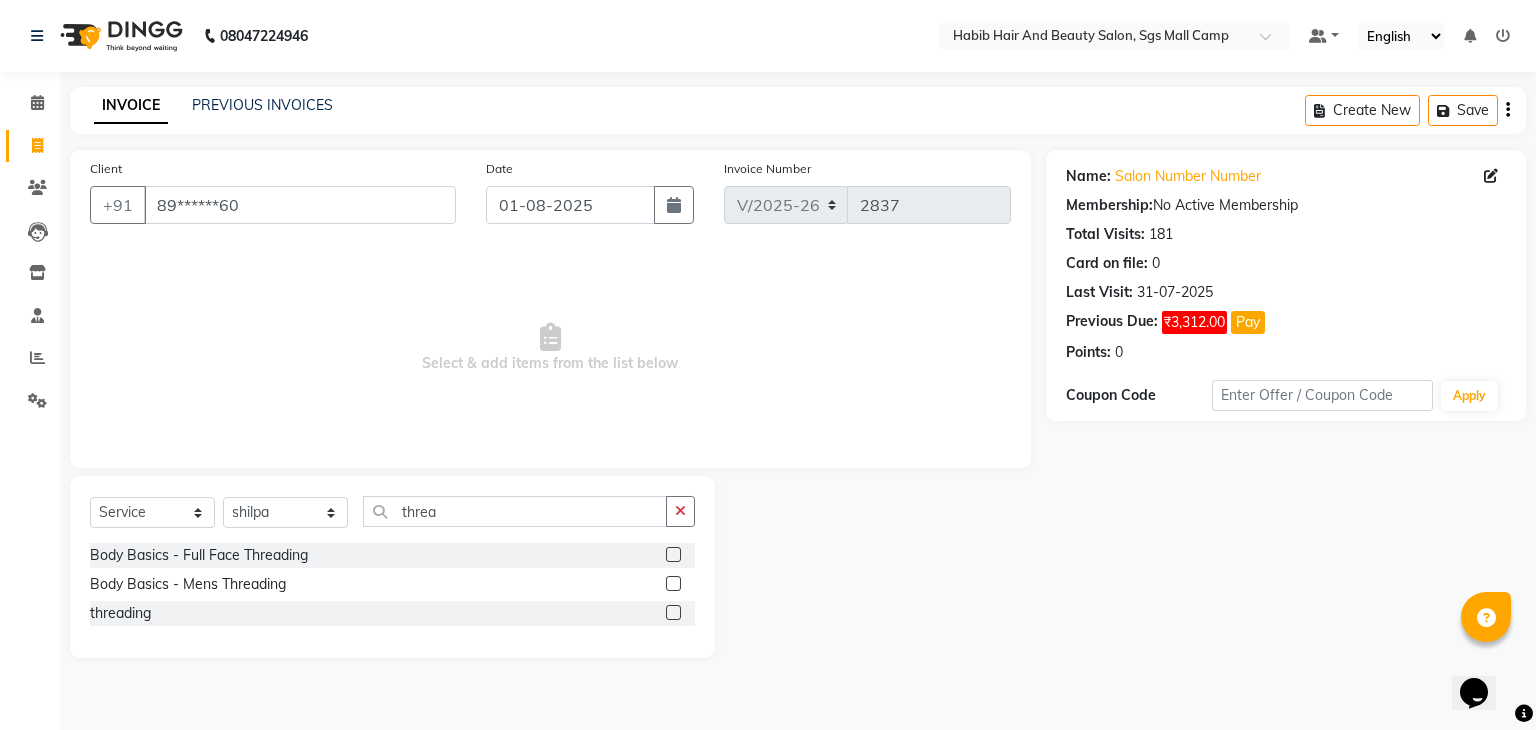click 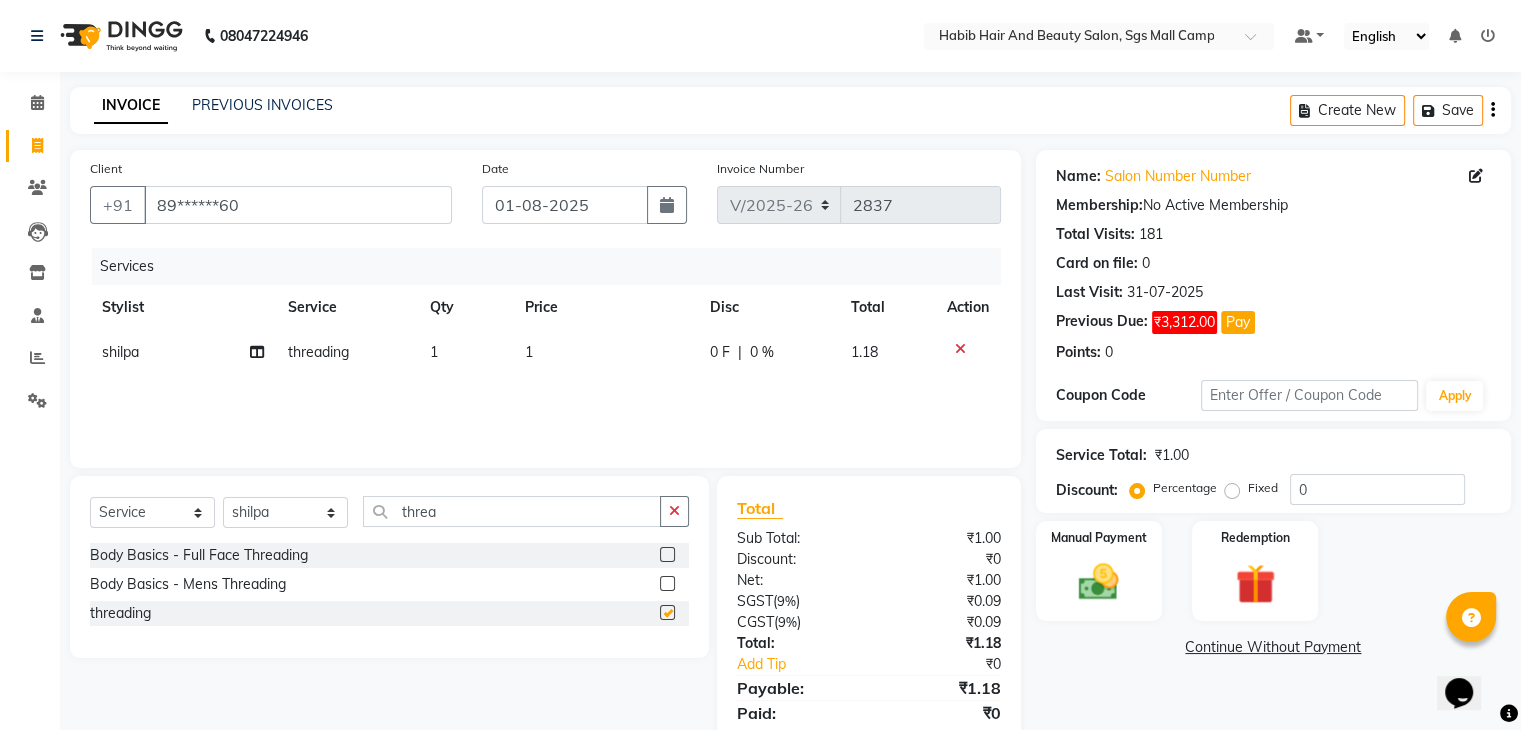 checkbox on "false" 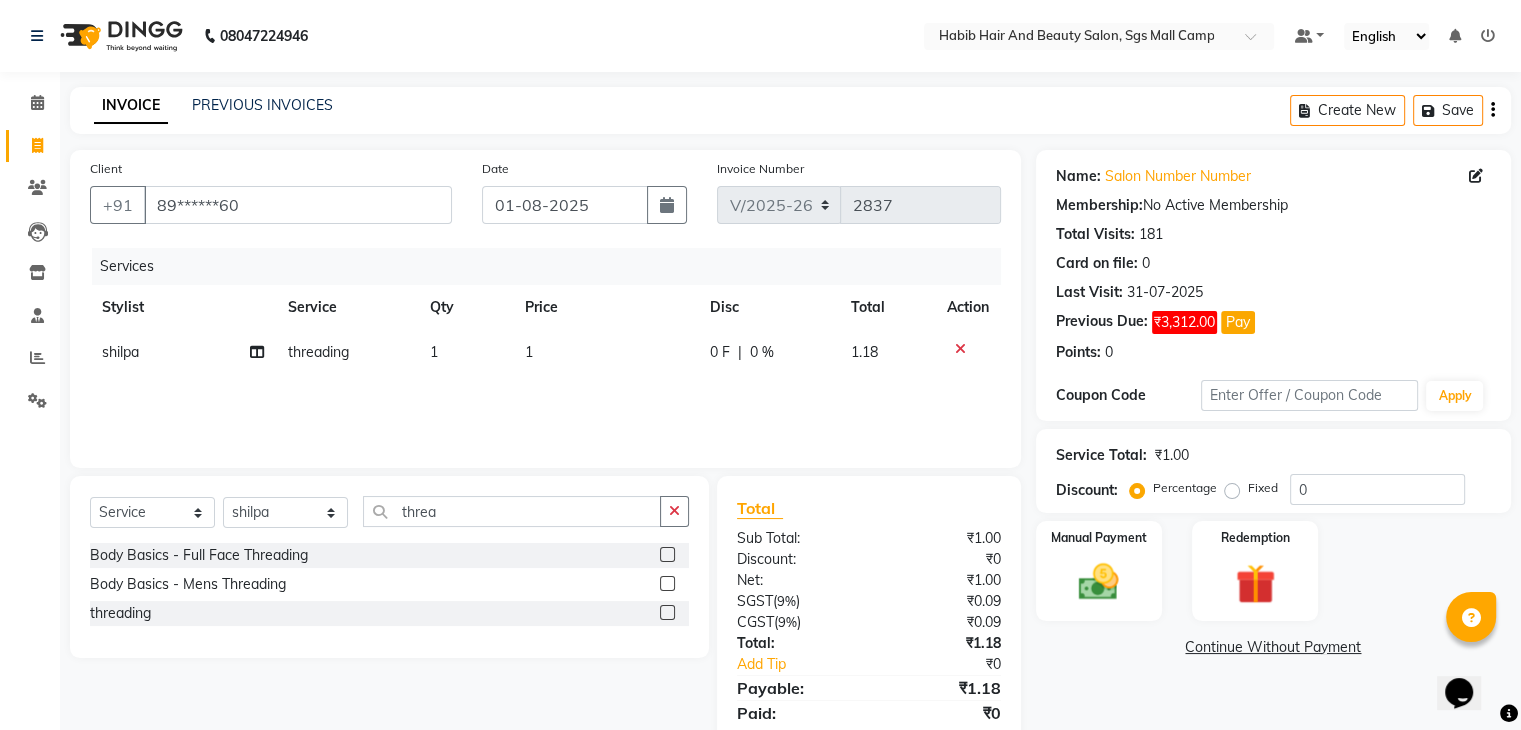 click on "1" 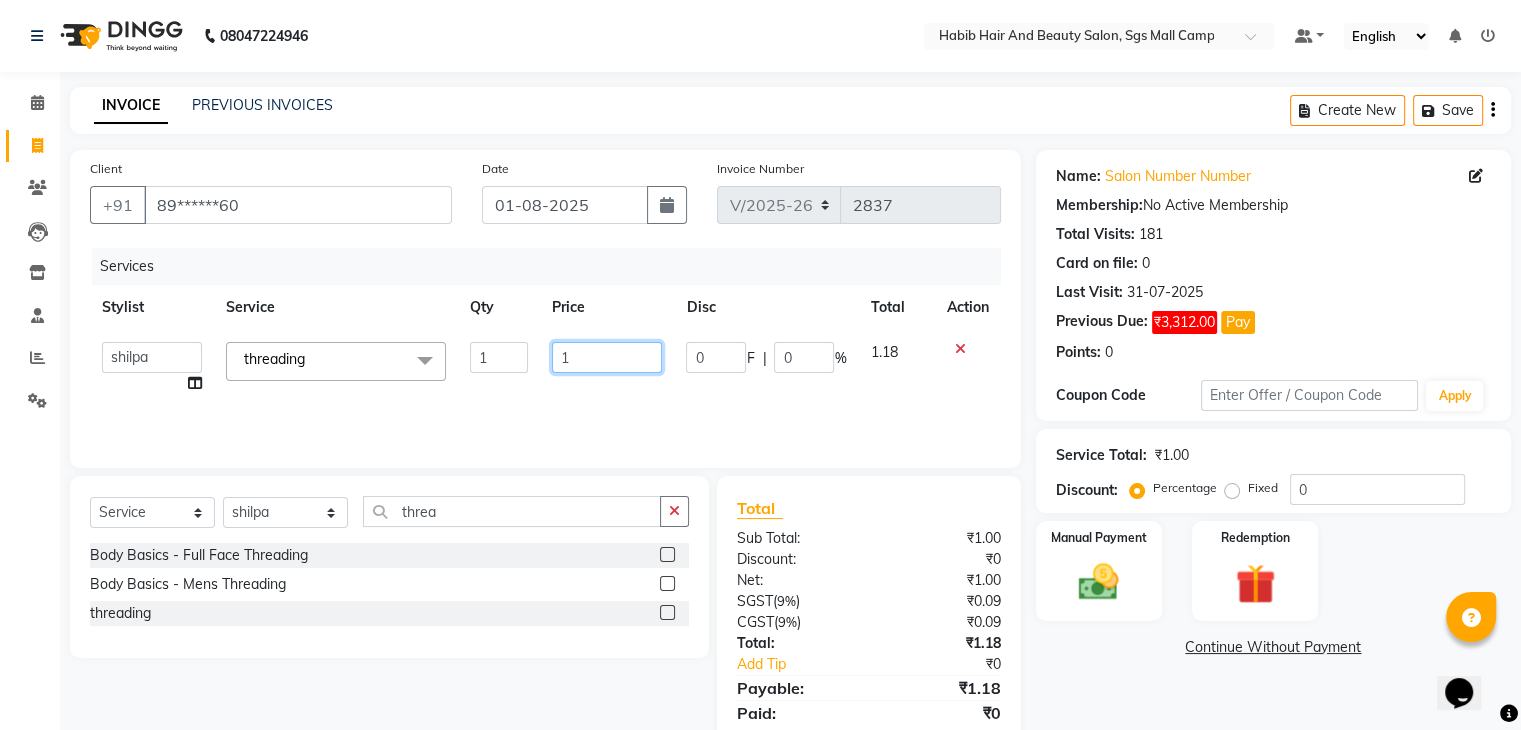 click on "1" 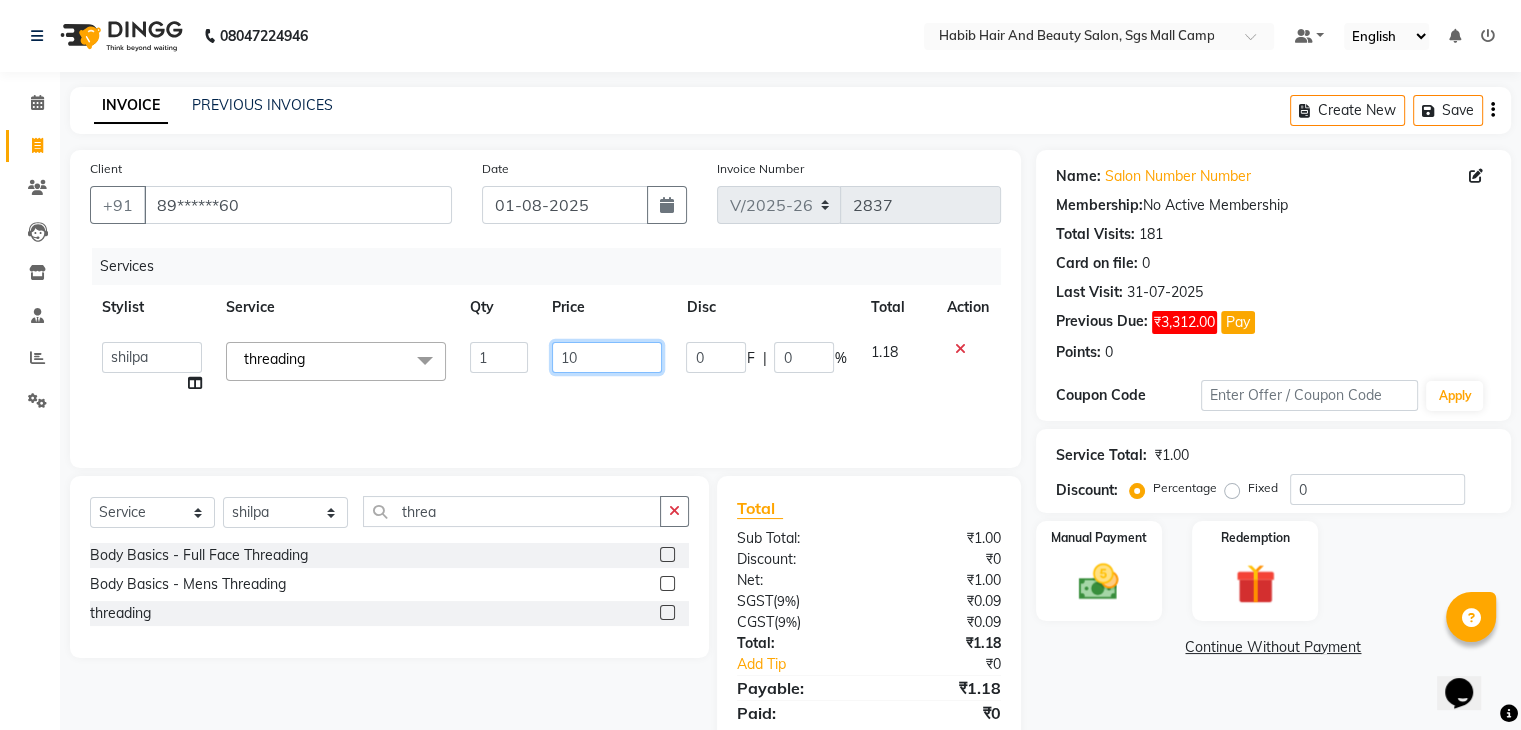 type on "102" 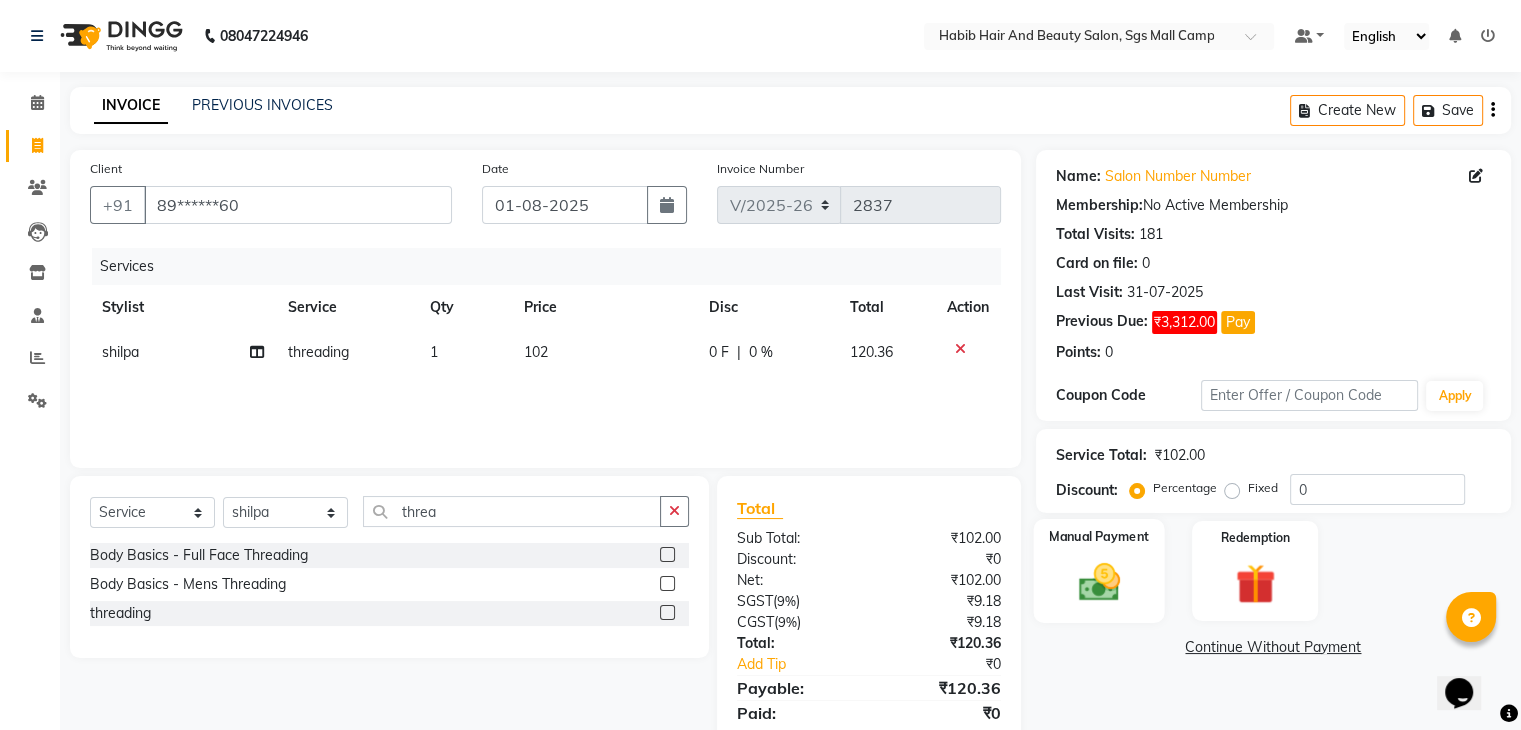 click on "Manual Payment" 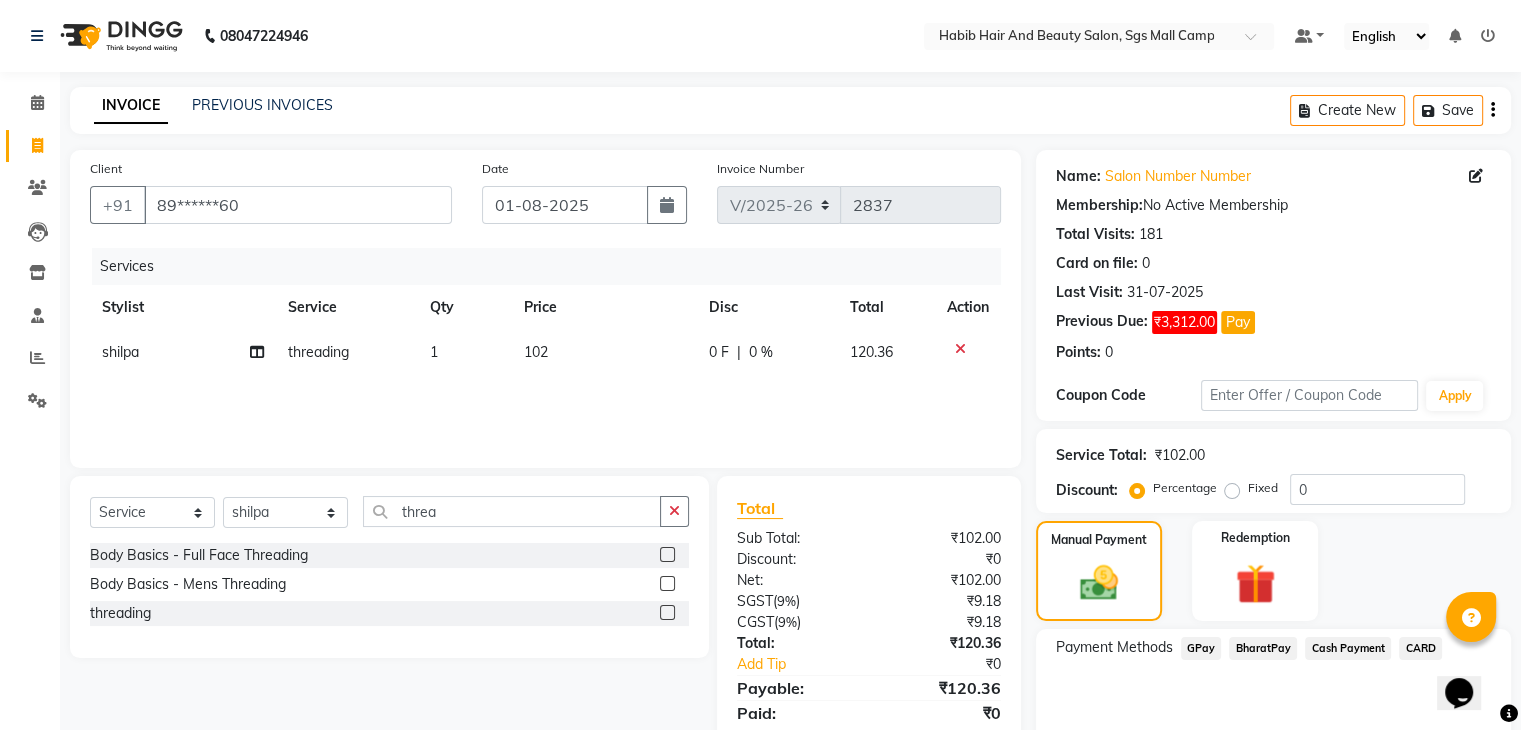 click on "BharatPay" 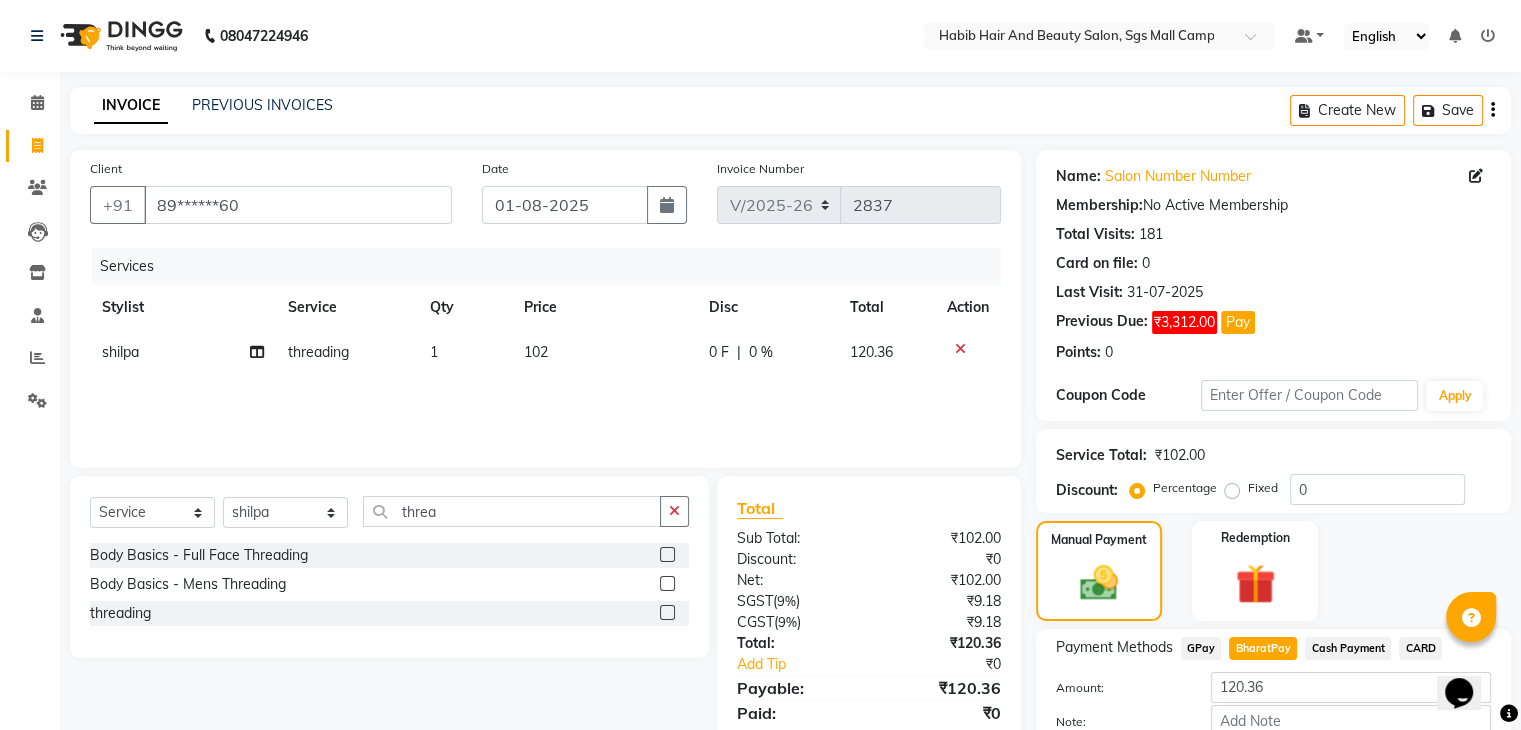 scroll, scrollTop: 120, scrollLeft: 0, axis: vertical 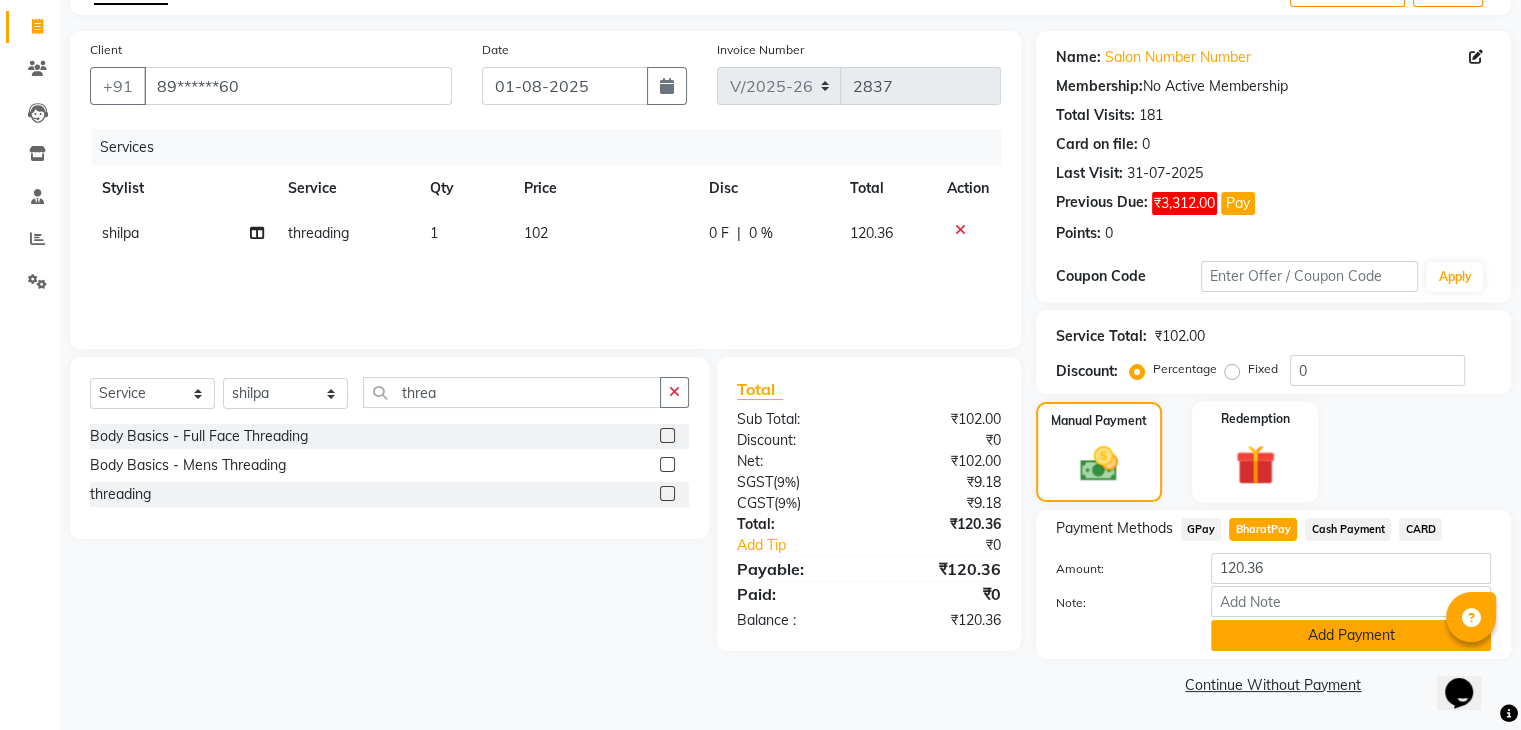 click on "Add Payment" 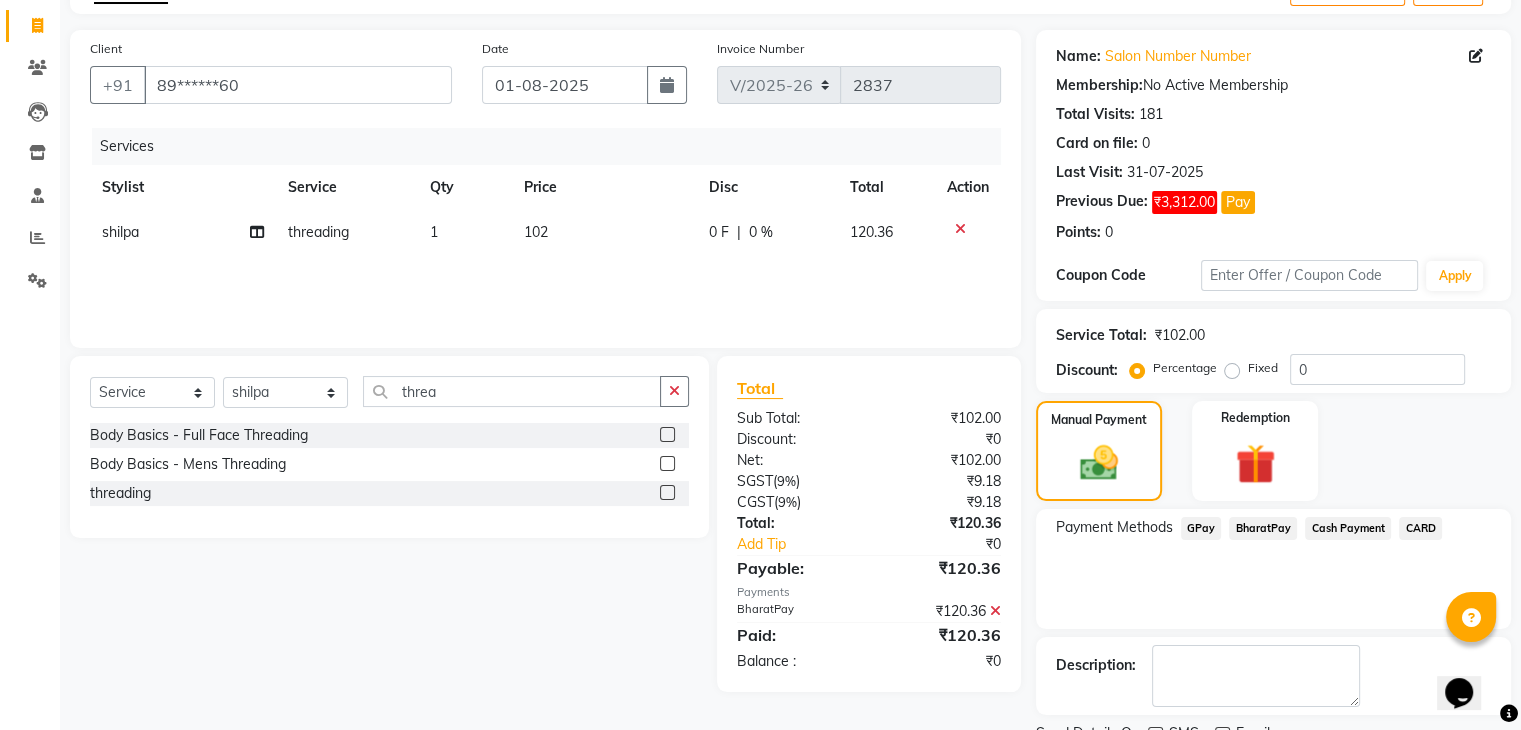 scroll, scrollTop: 201, scrollLeft: 0, axis: vertical 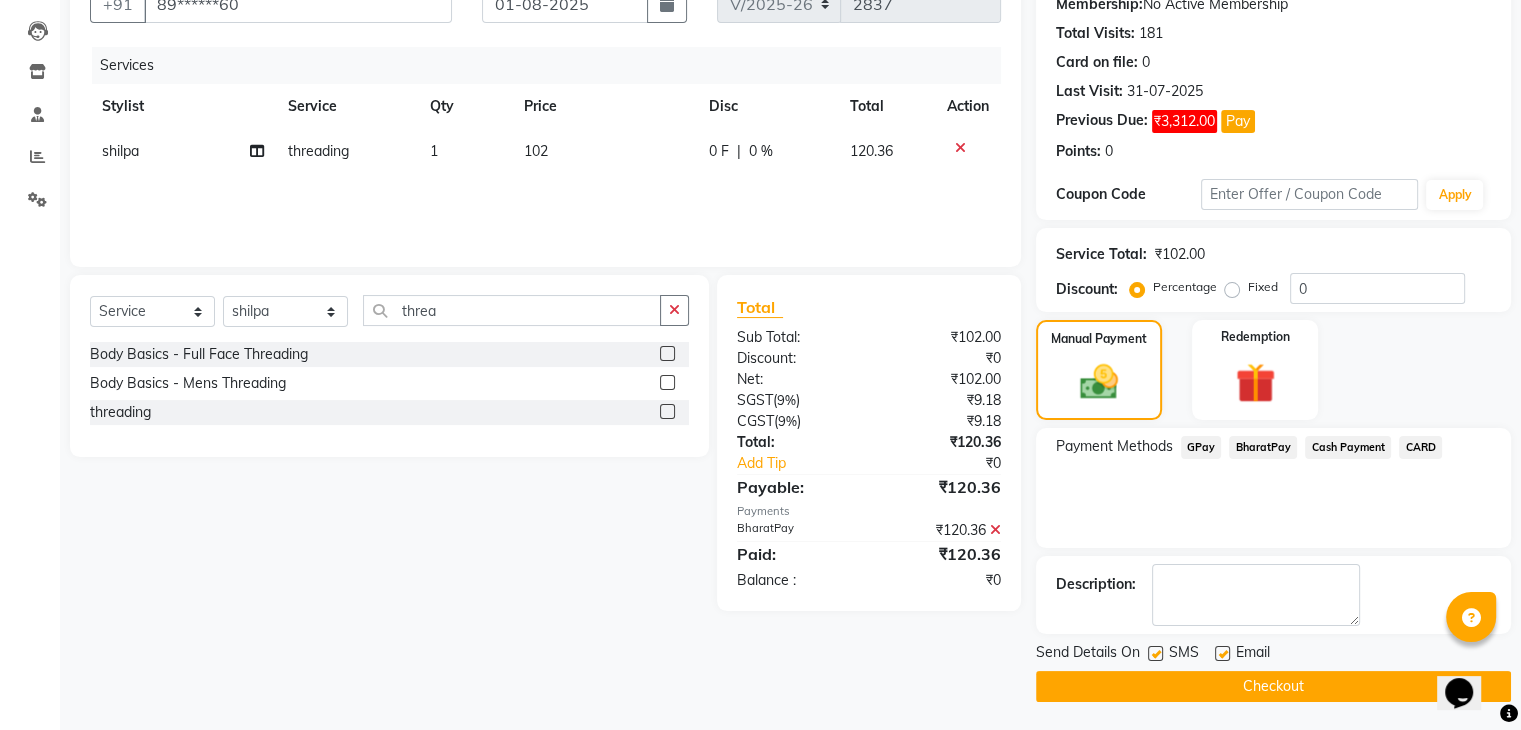 click on "Checkout" 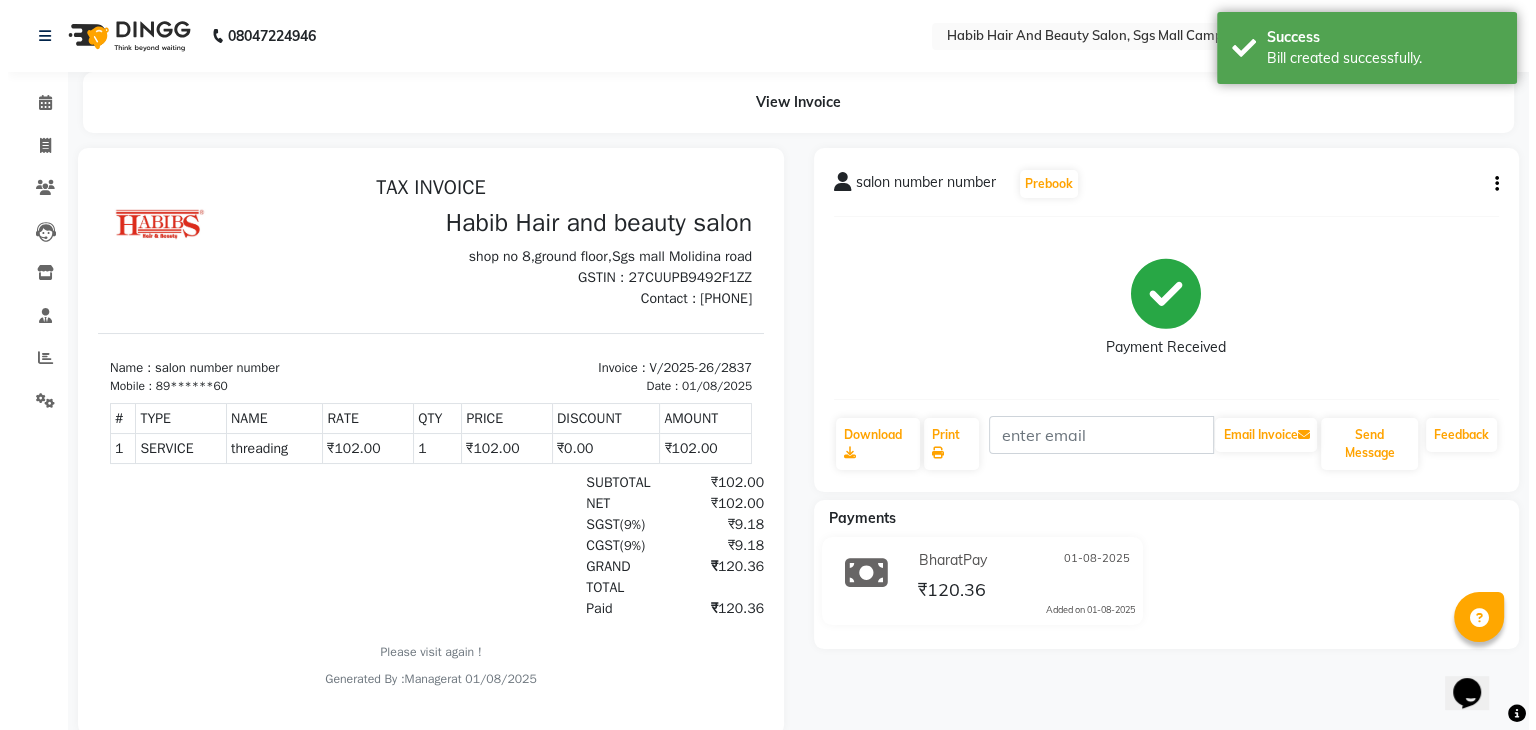 scroll, scrollTop: 0, scrollLeft: 0, axis: both 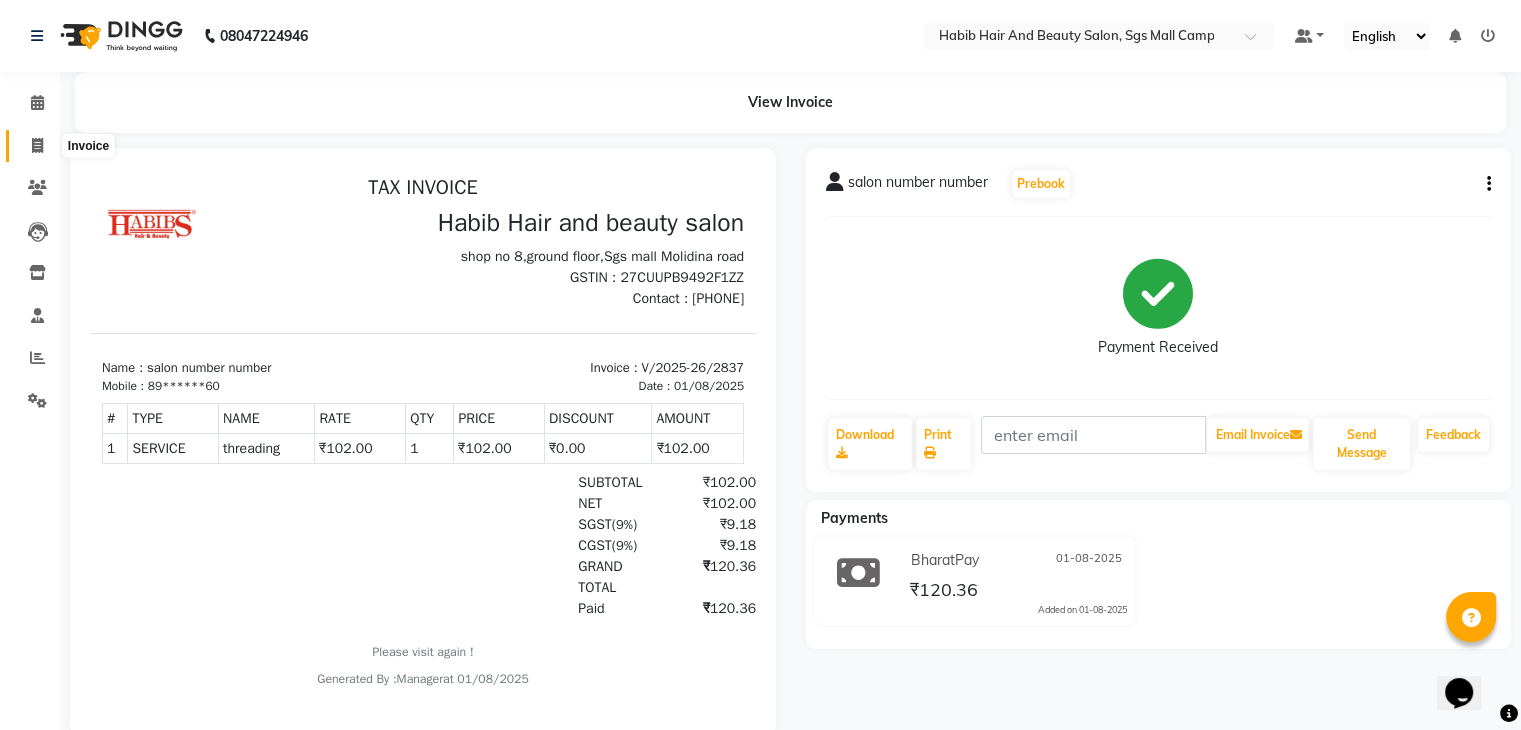 click 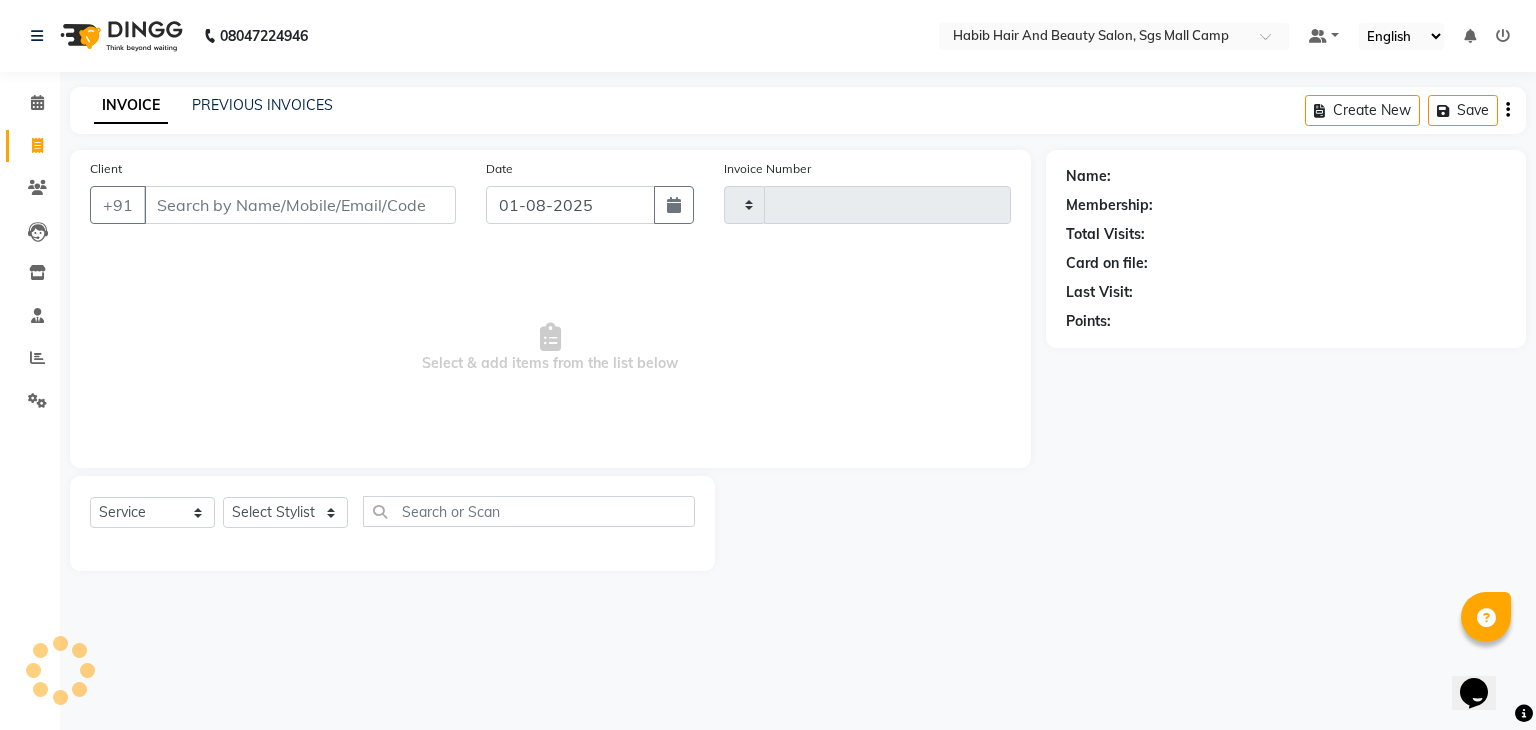 type on "2838" 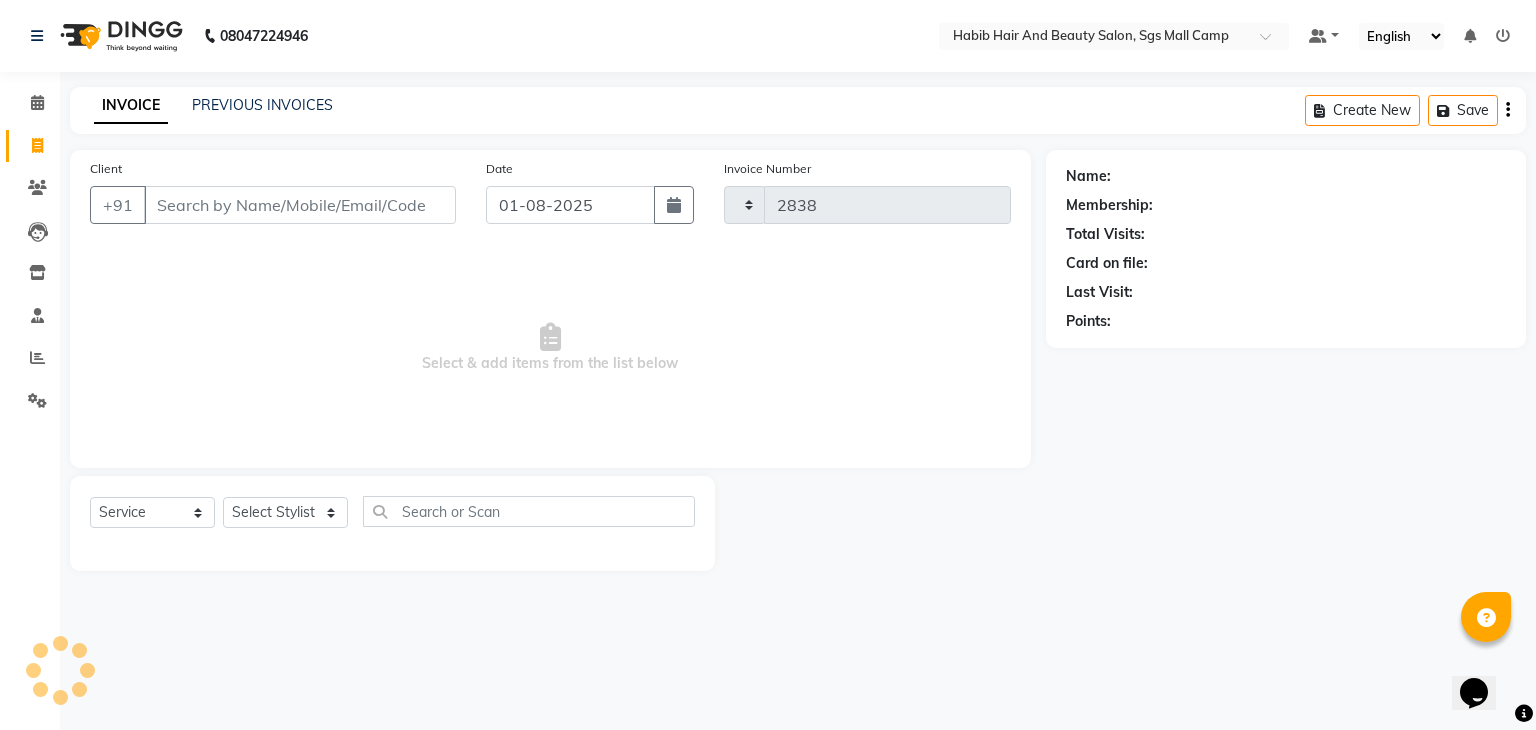 select on "8362" 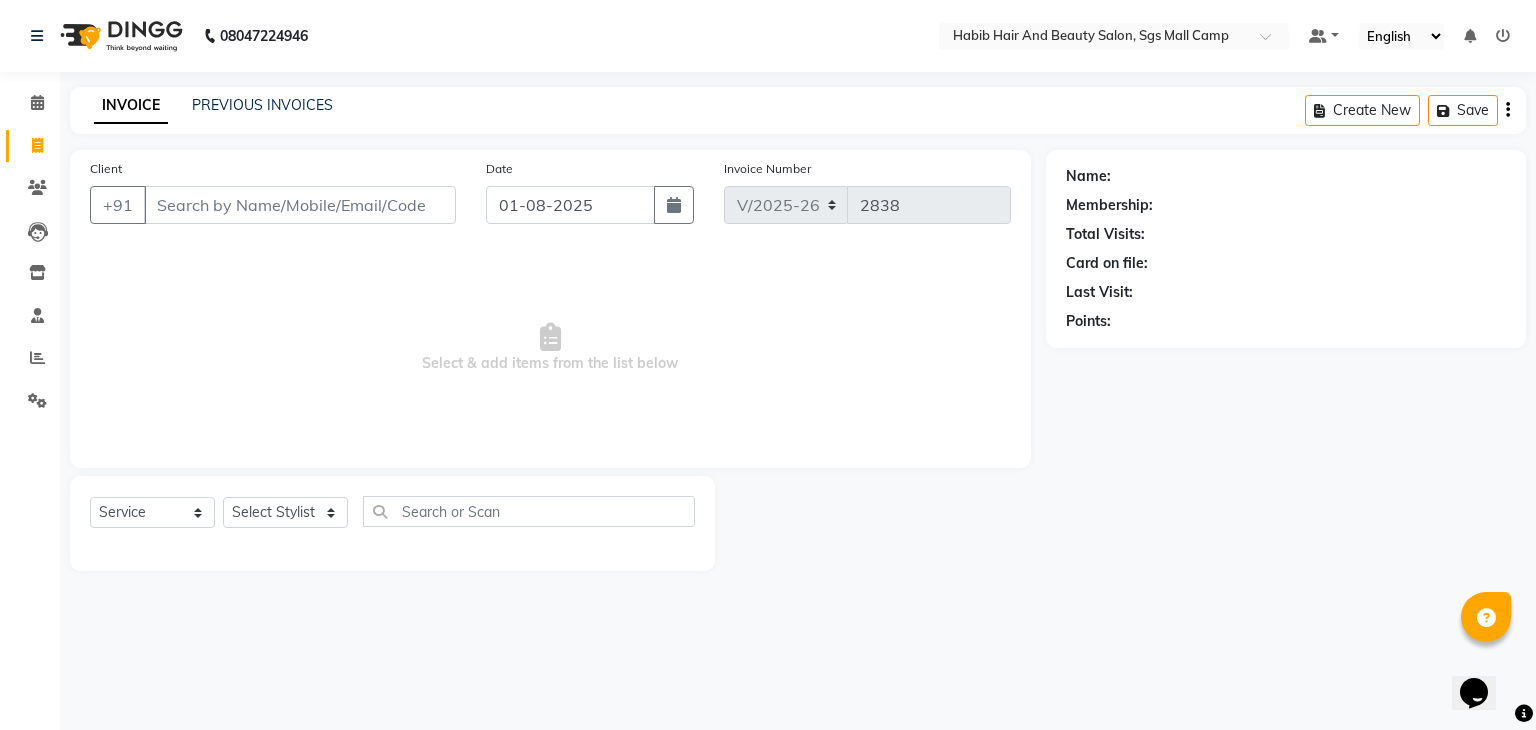 click on "Client" at bounding box center (300, 205) 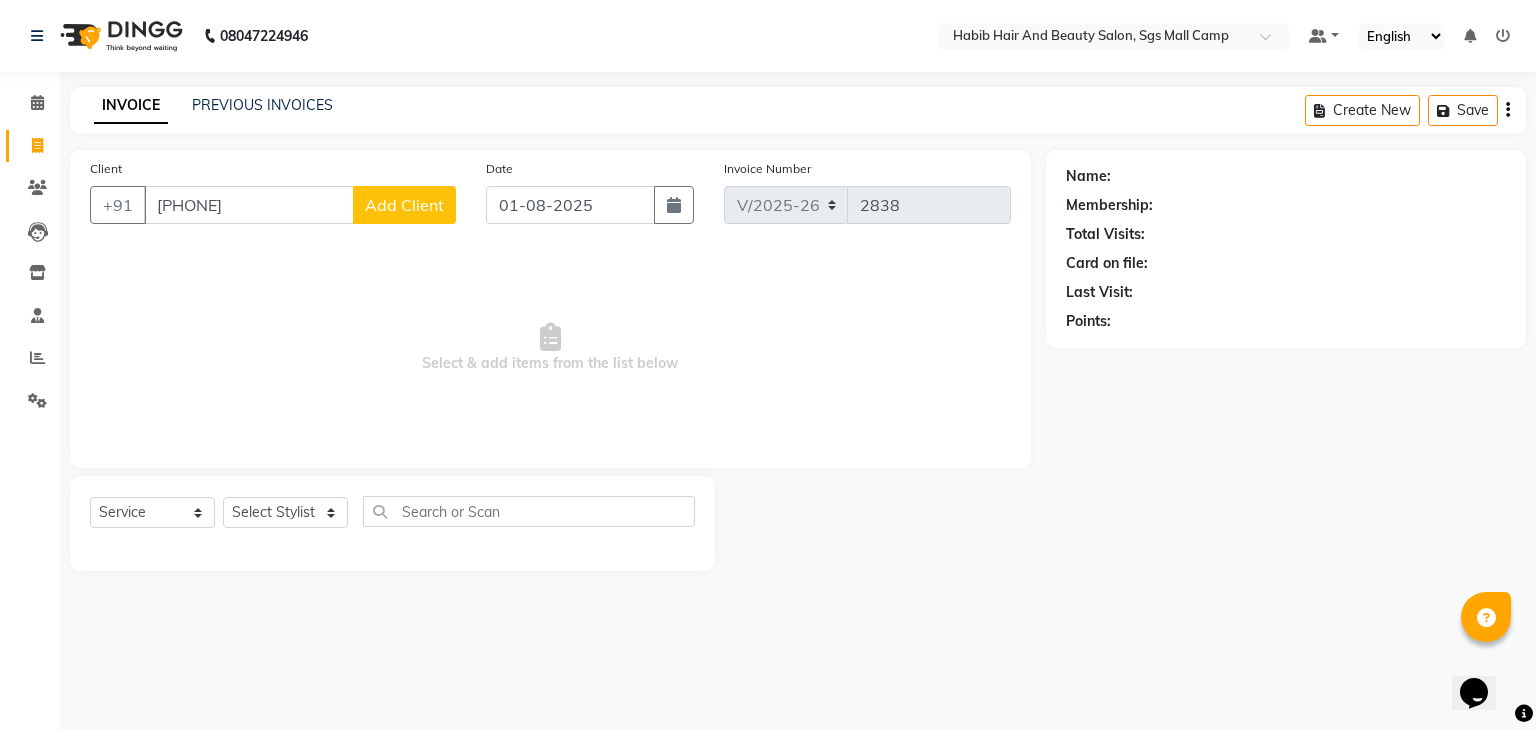 type on "[PHONE]" 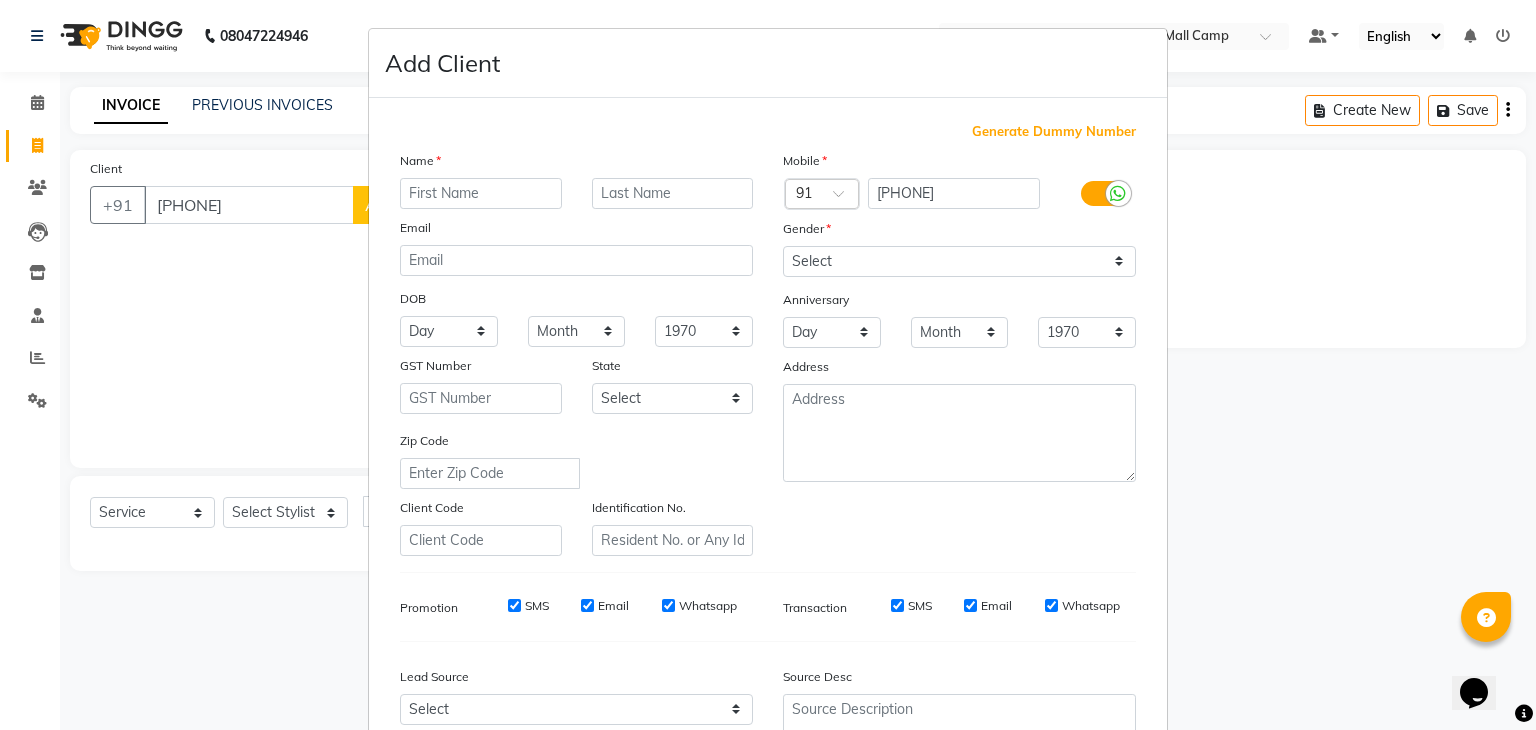 click at bounding box center (481, 193) 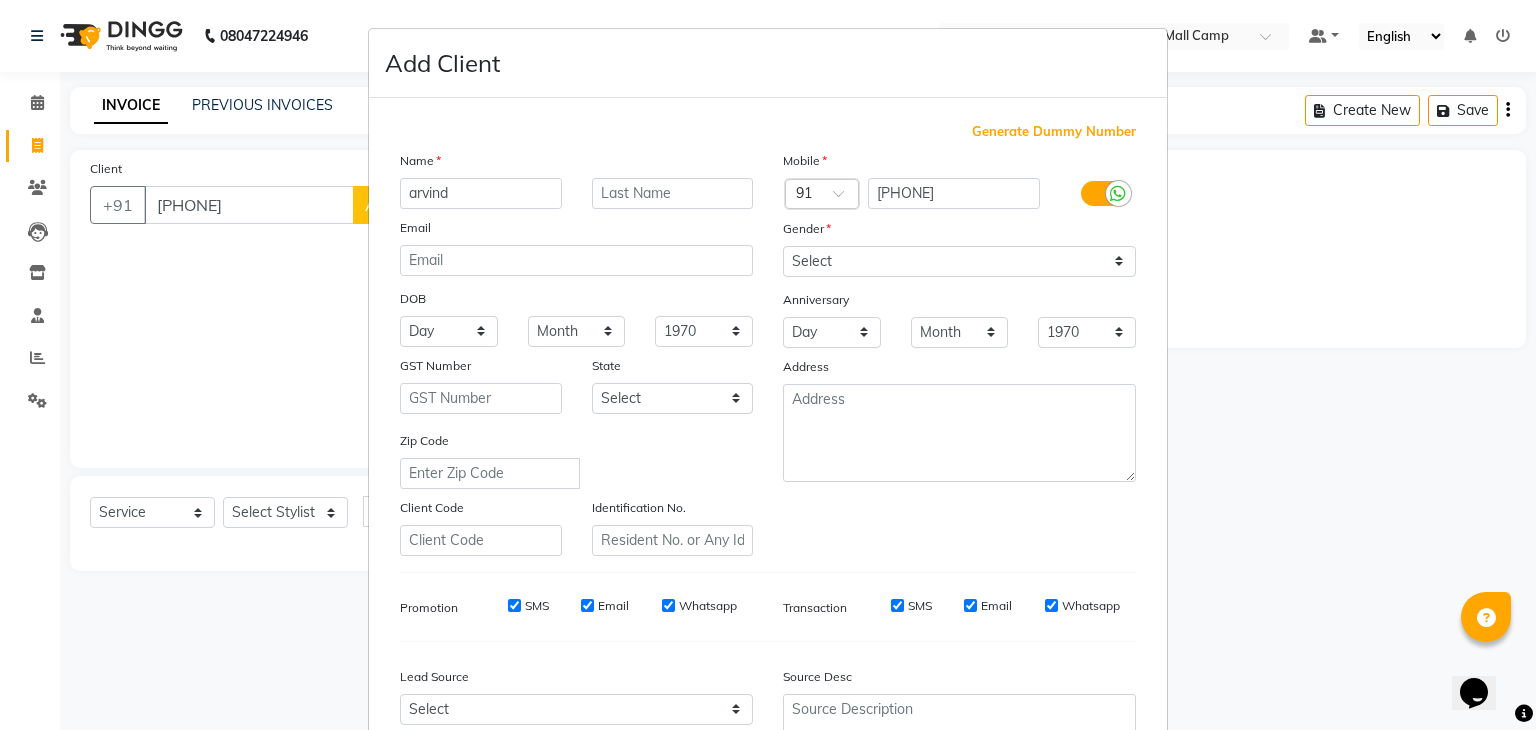 type on "arvind" 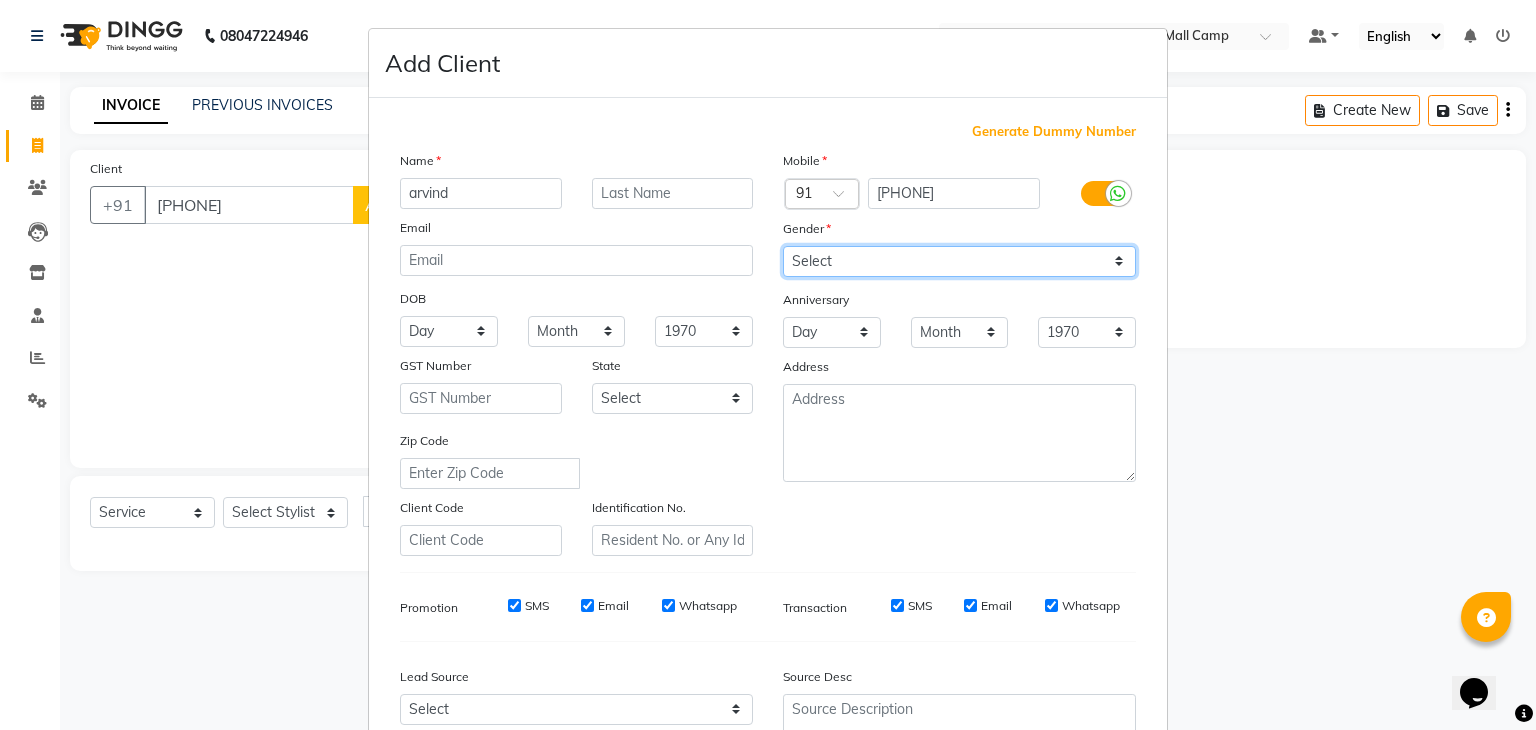 click on "Select Male Female Other Prefer Not To Say" at bounding box center [959, 261] 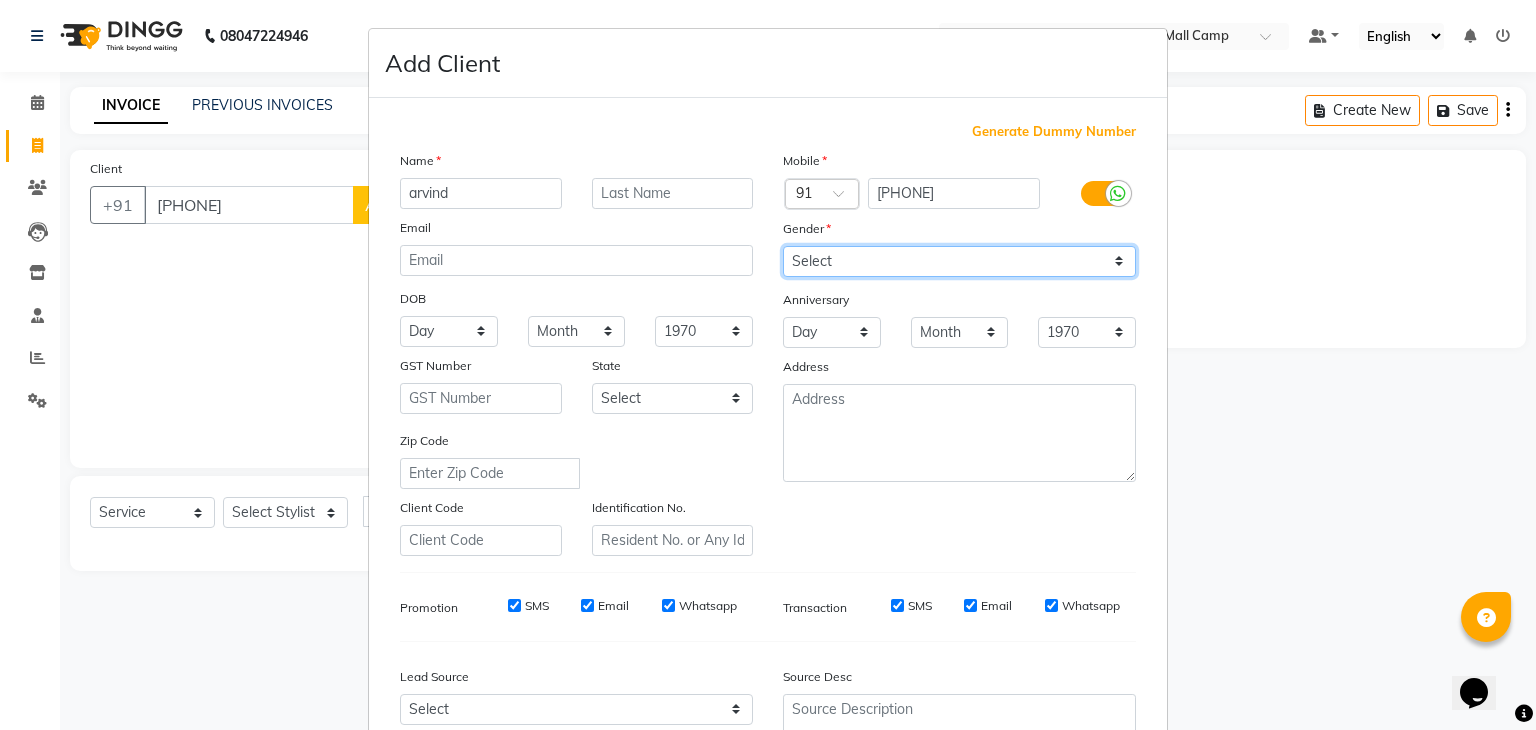 select on "male" 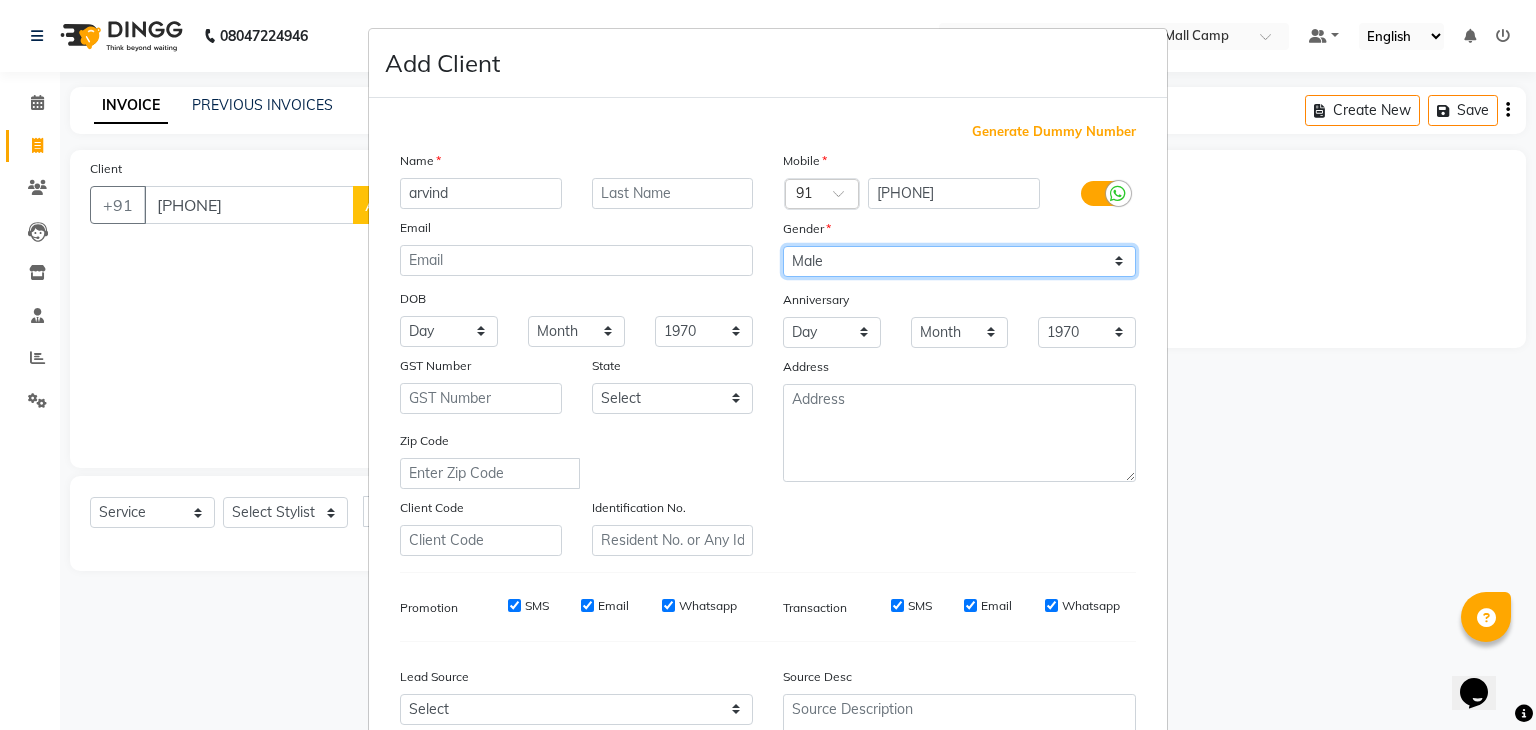 click on "Select Male Female Other Prefer Not To Say" at bounding box center [959, 261] 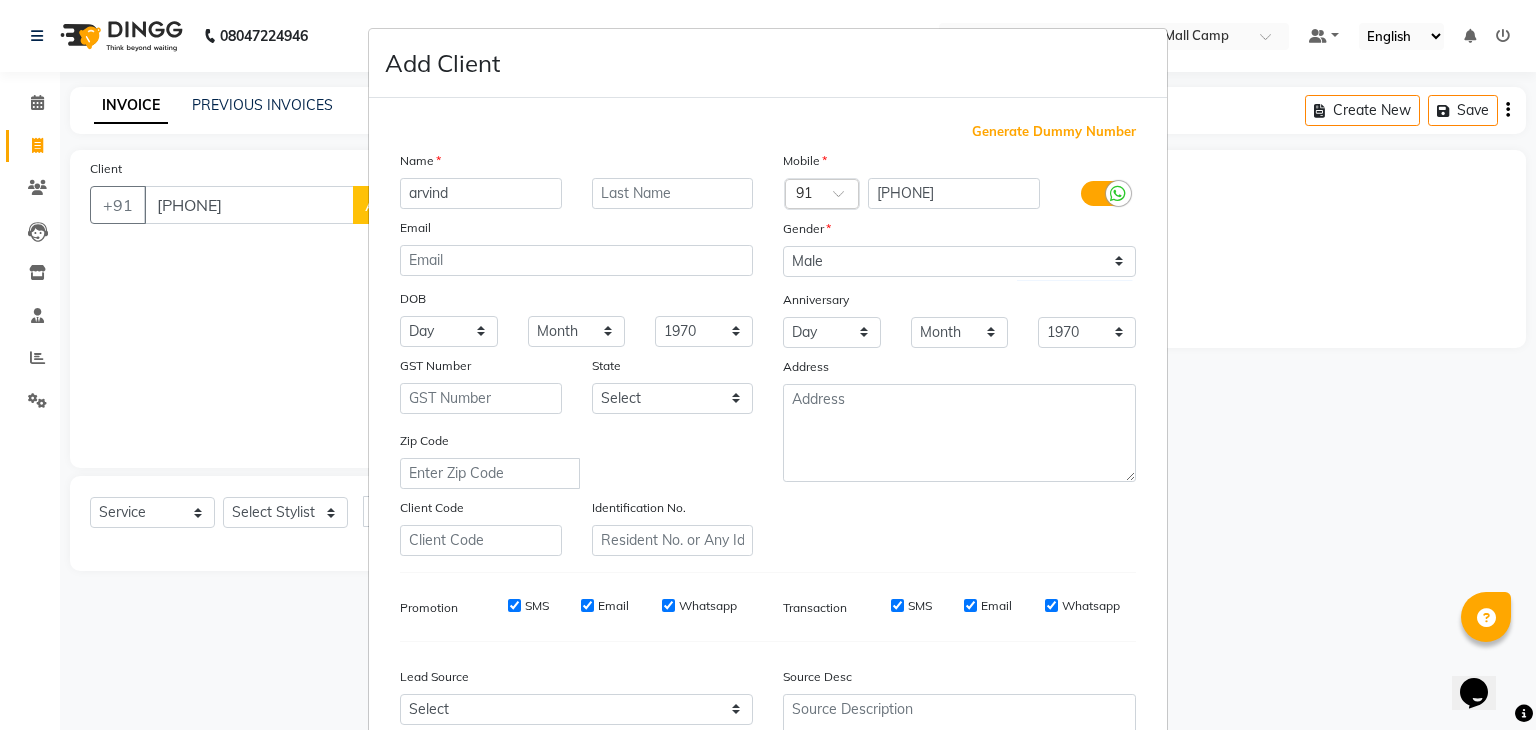 click on "Zip Code" at bounding box center [576, 459] 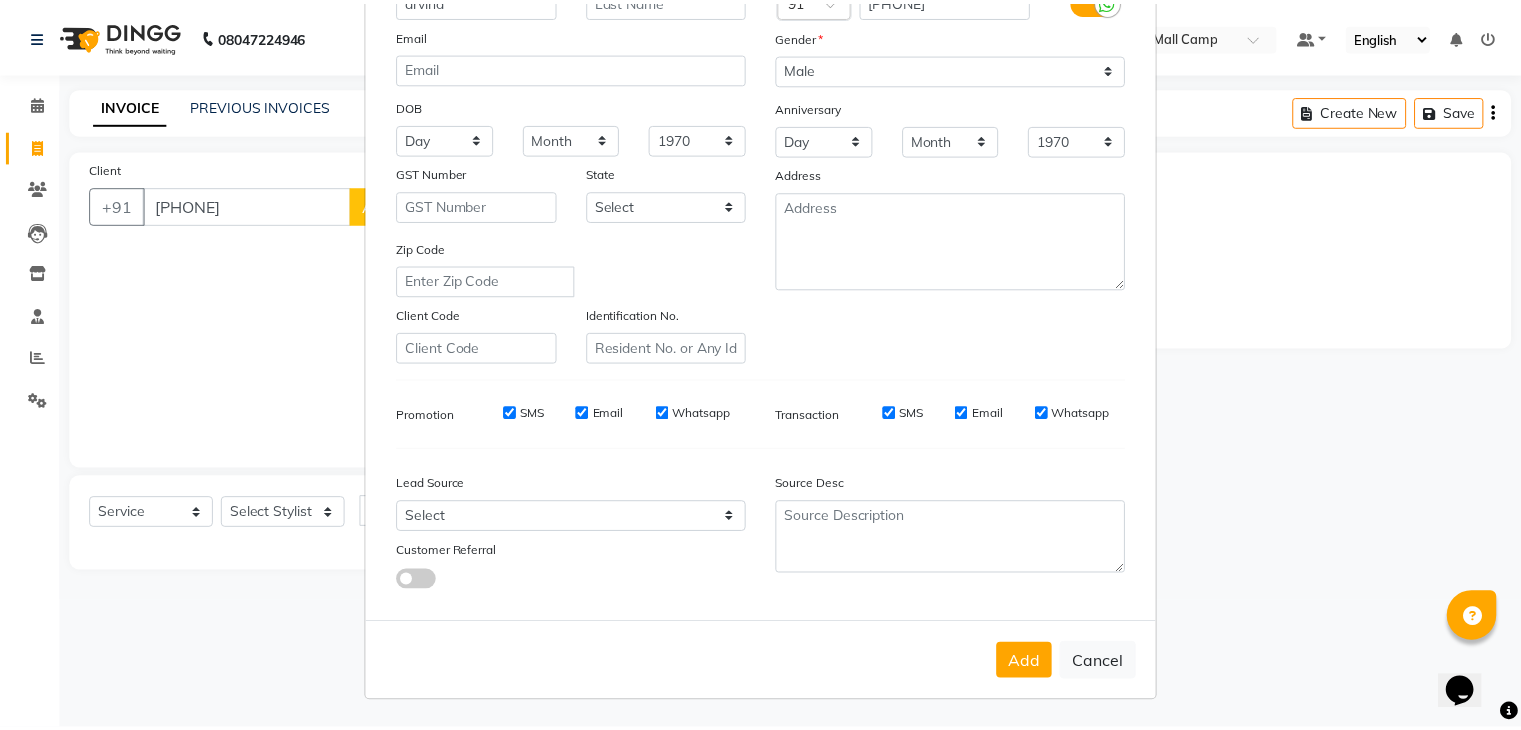 scroll, scrollTop: 203, scrollLeft: 0, axis: vertical 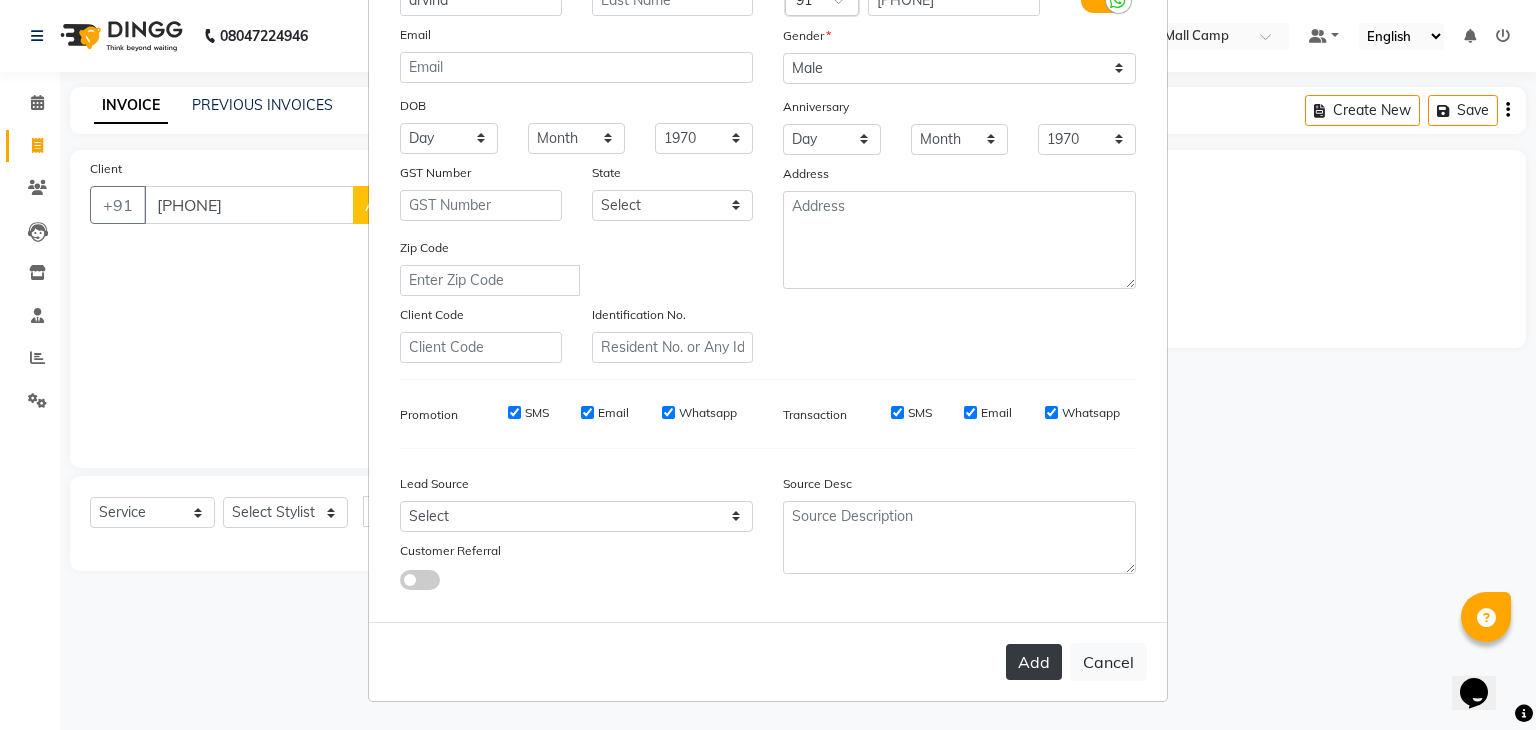 click on "Add" at bounding box center (1034, 662) 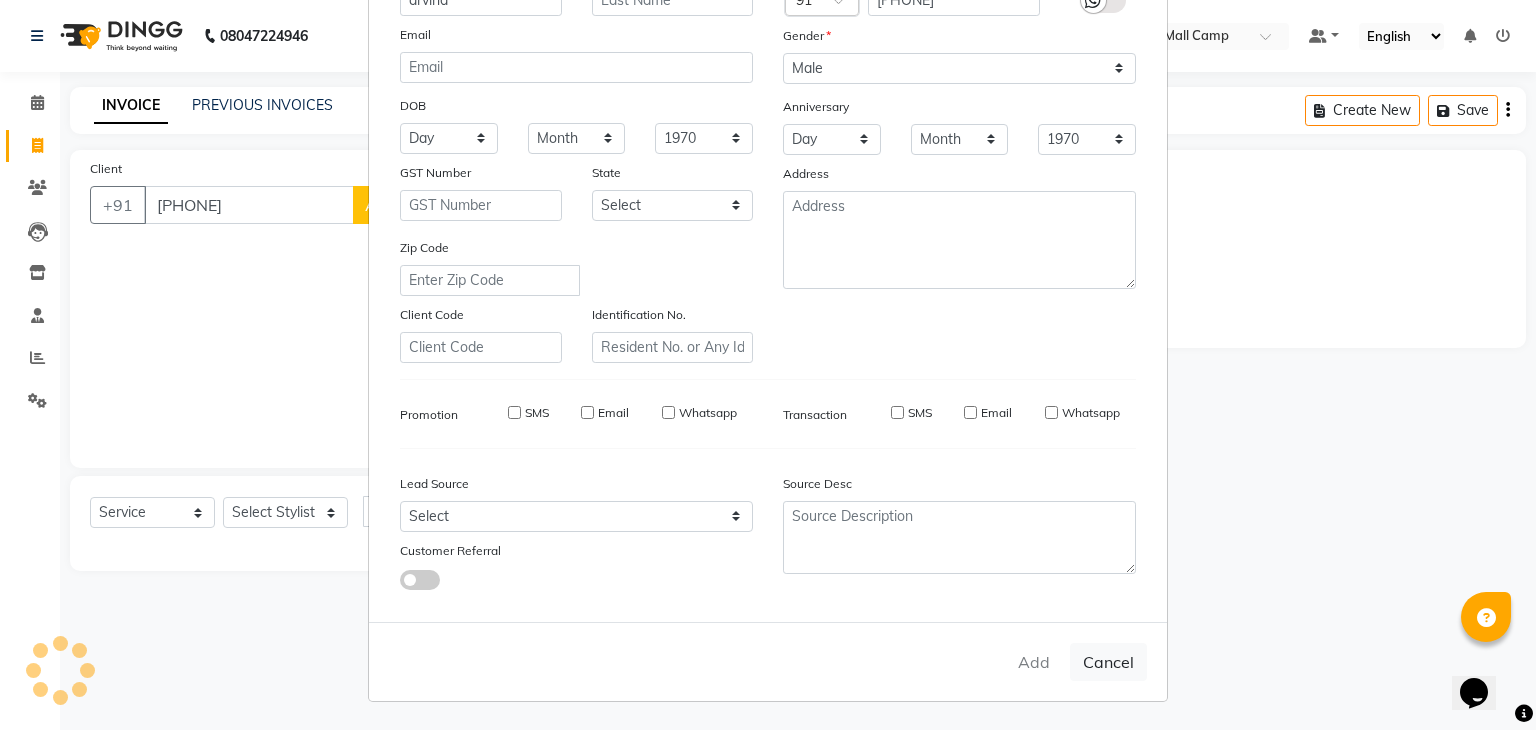 type on "90******66" 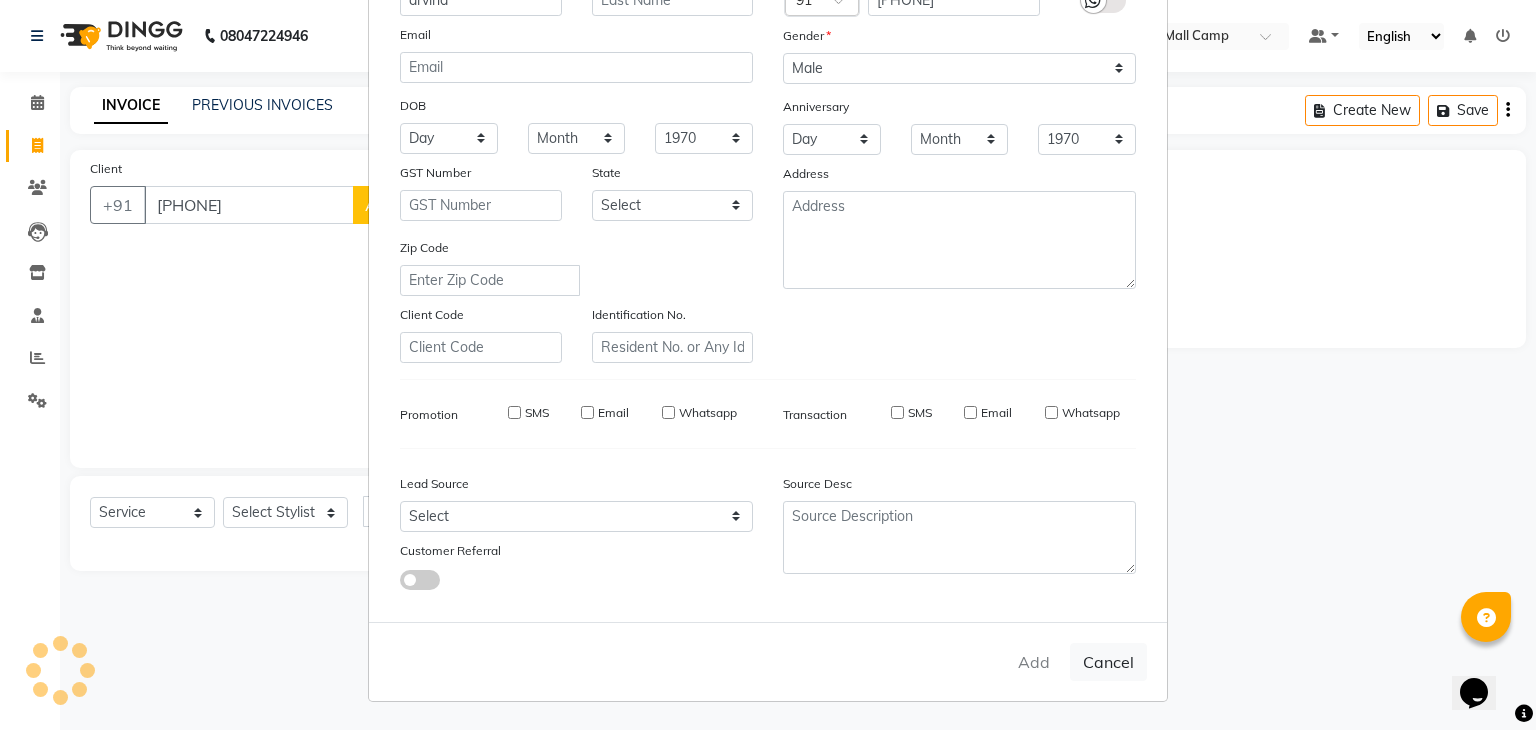 type 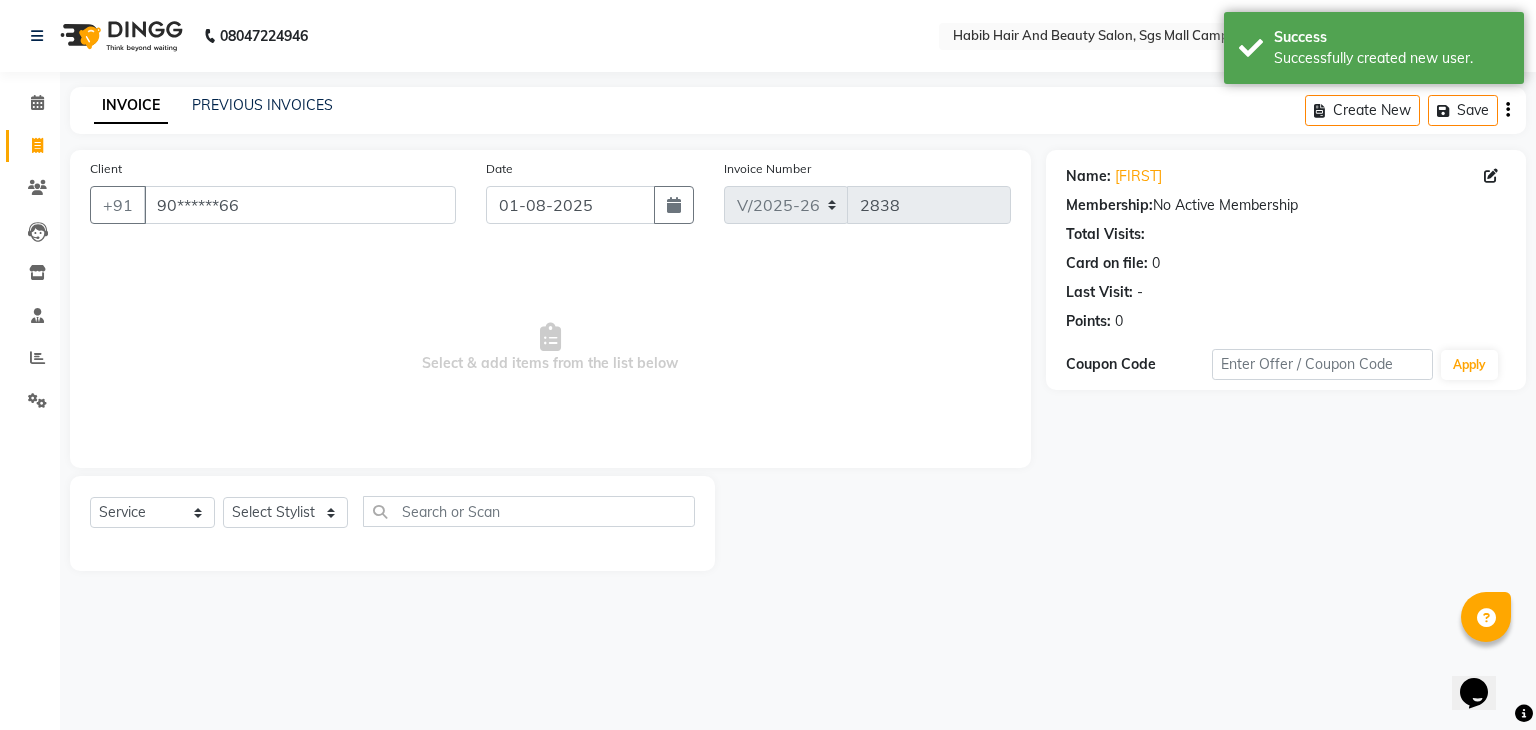 click on "Select Service Product Membership Package Voucher Prepaid Gift Card Select Stylist akshay rajguru Avinash Debojit Manager Micheal sangeeta shilpa sujal Suraj swapnil vishakha" 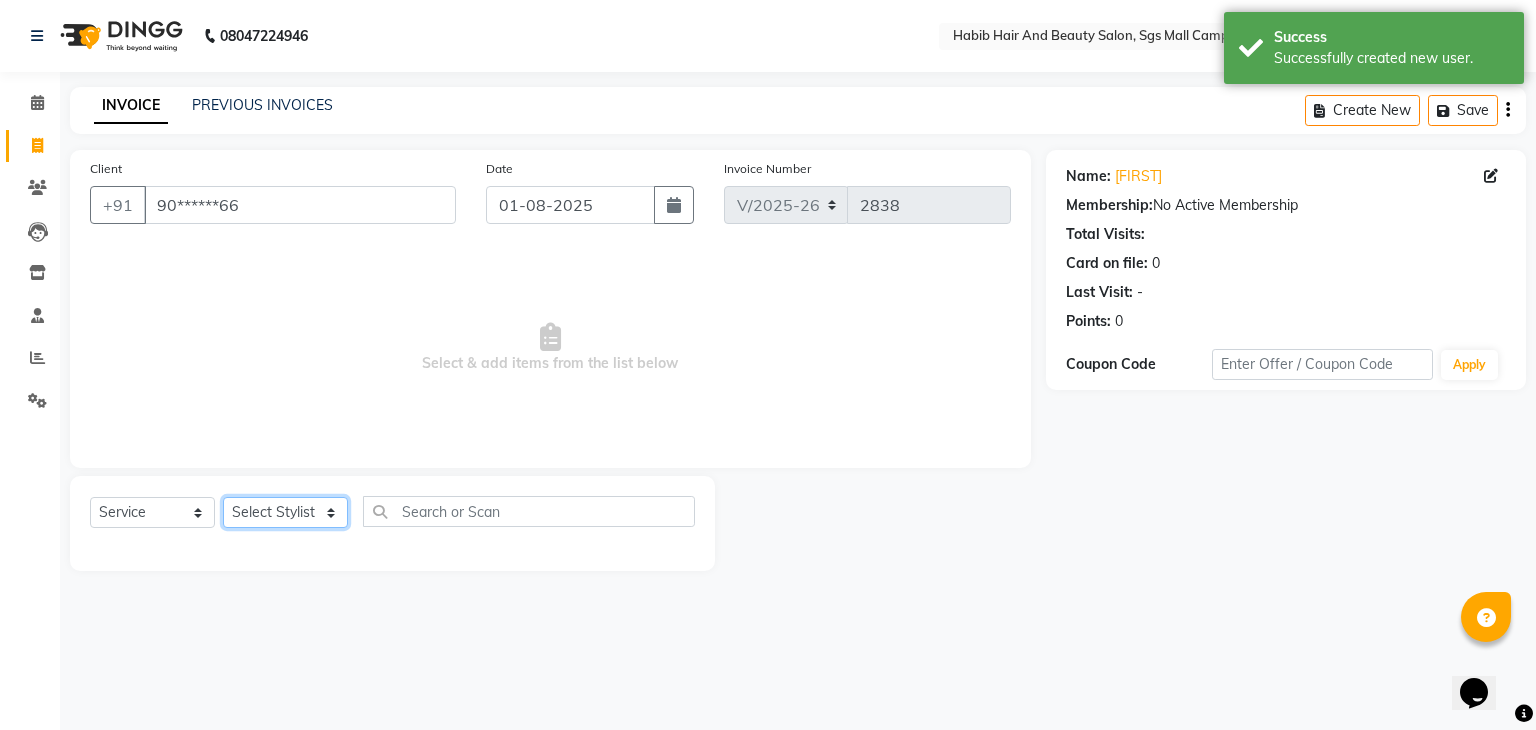 click on "Select Stylist akshay rajguru Avinash Debojit Manager Micheal sangeeta shilpa sujal Suraj swapnil vishakha" 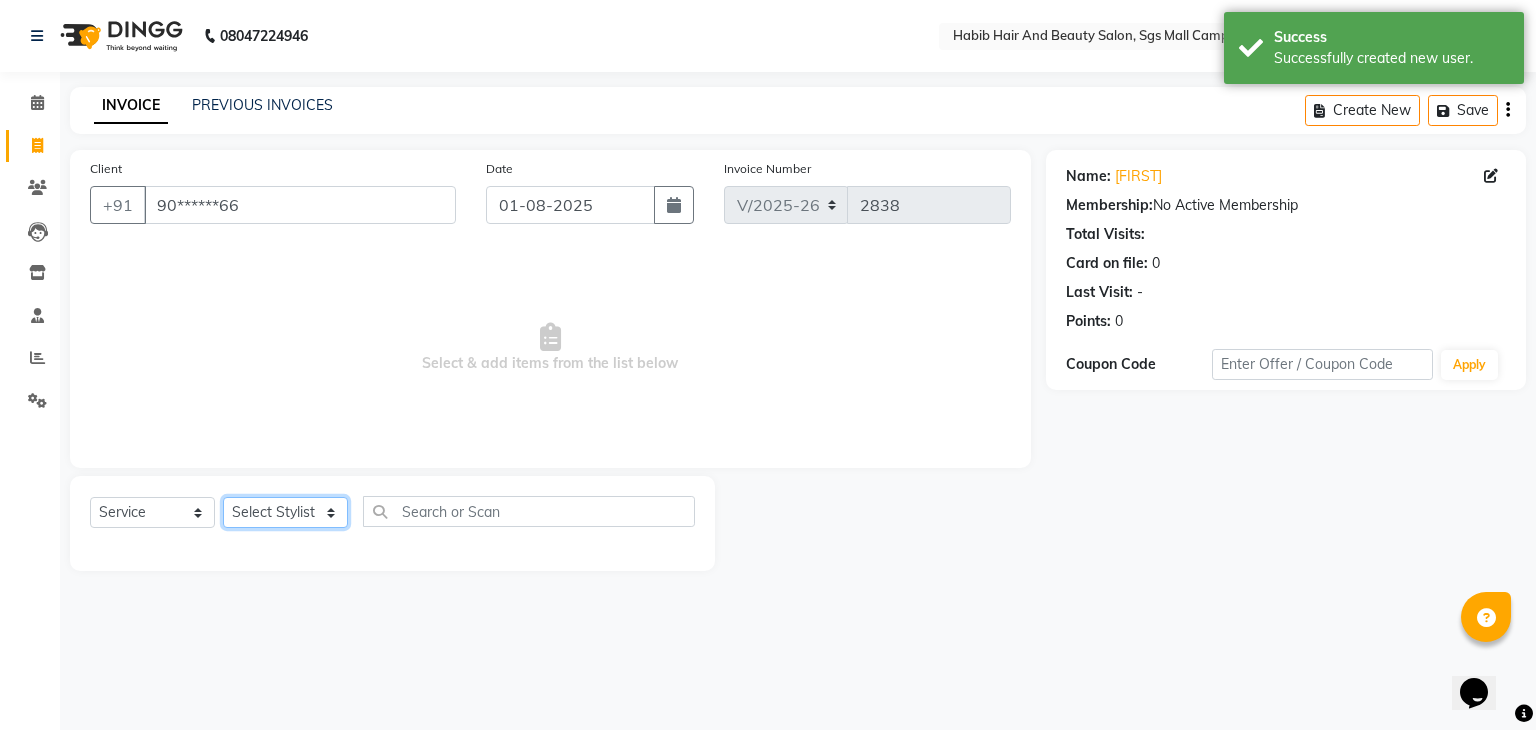 select on "87131" 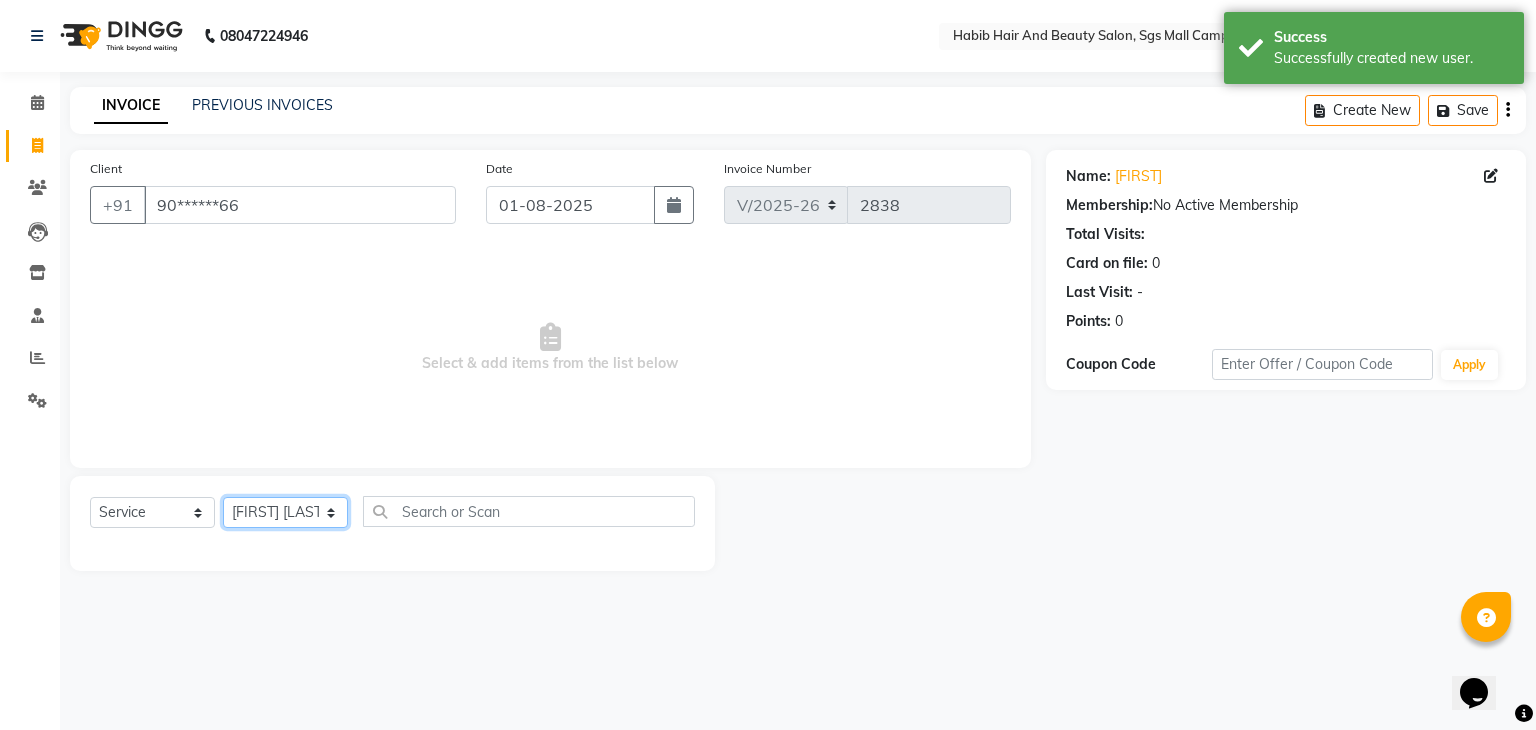 click on "Select Stylist akshay rajguru Avinash Debojit Manager Micheal sangeeta shilpa sujal Suraj swapnil vishakha" 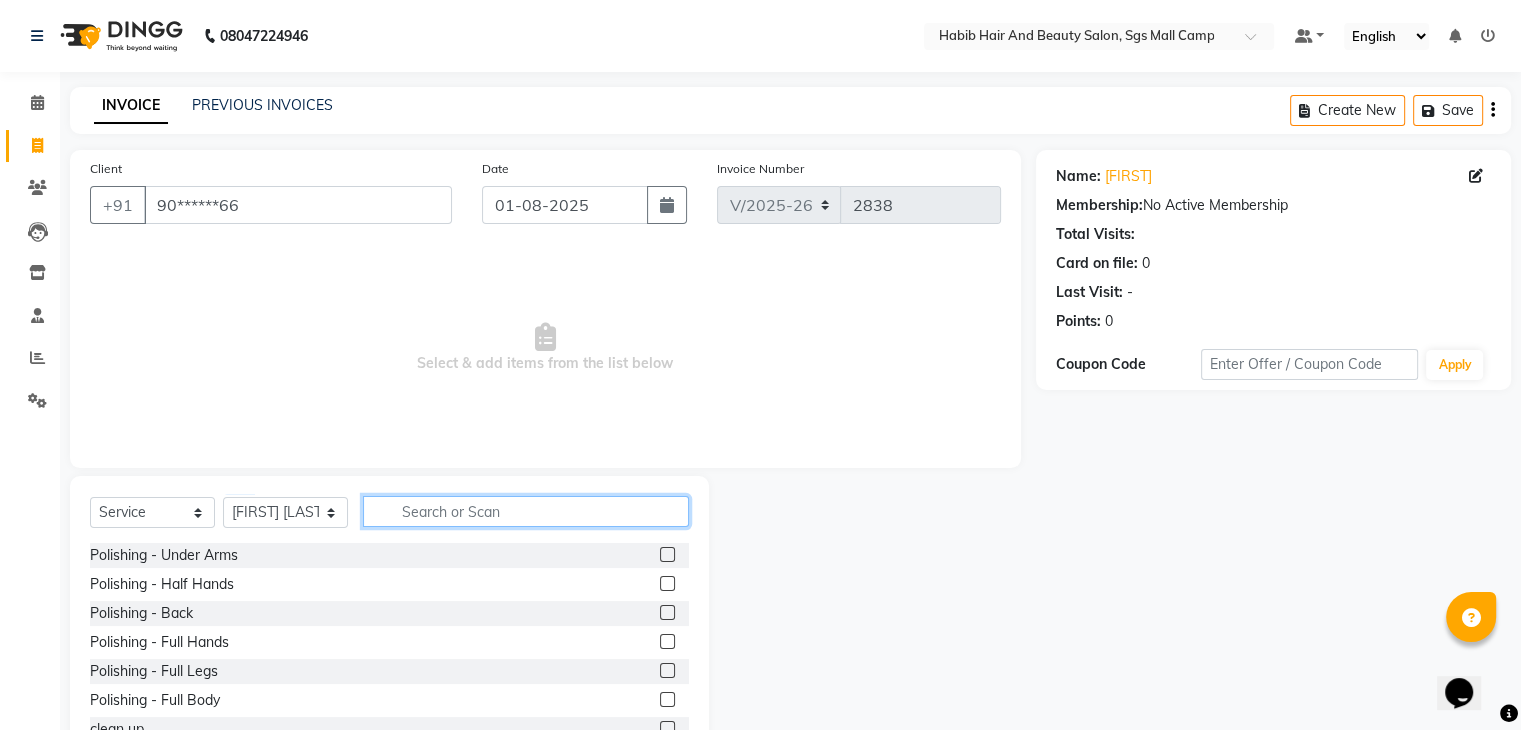 click 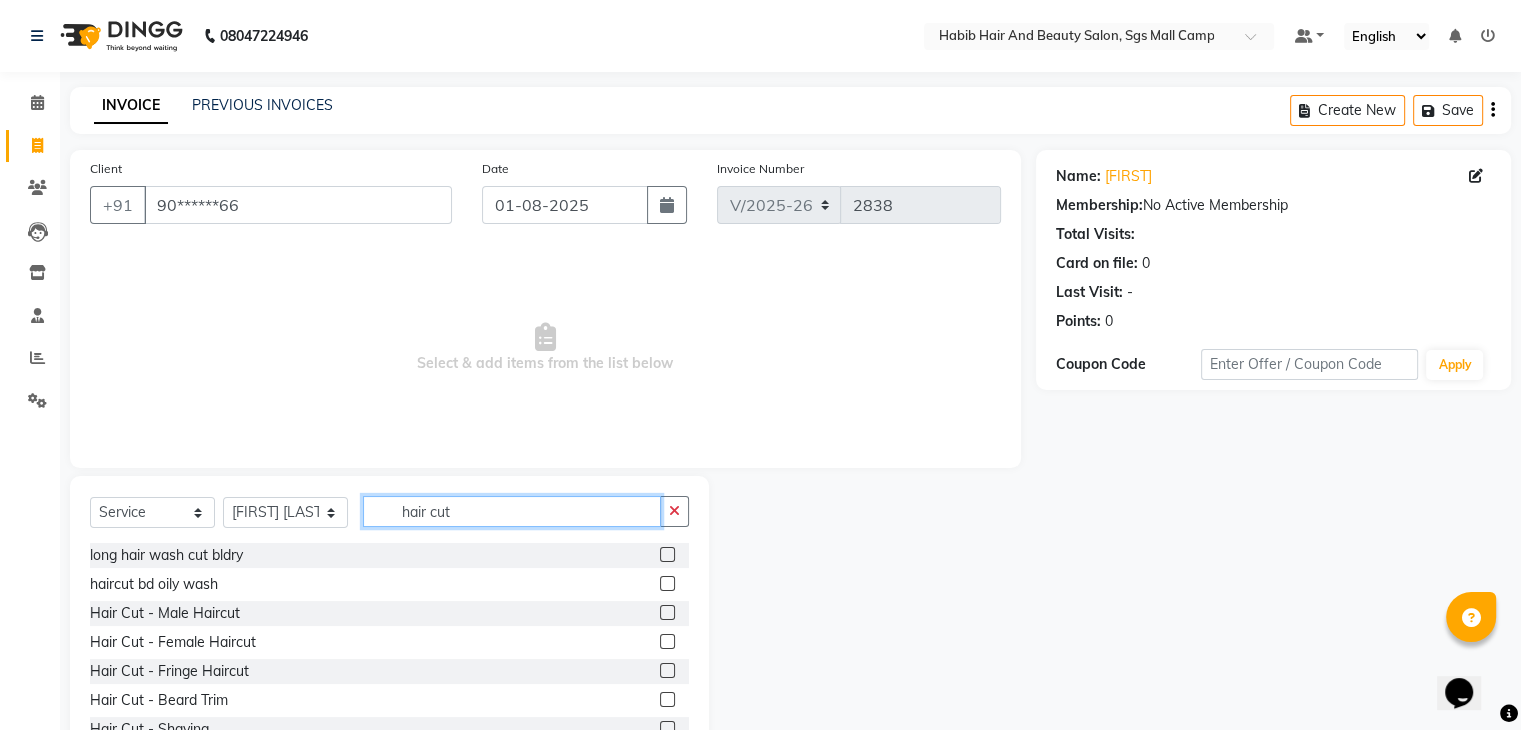 type on "hair cut" 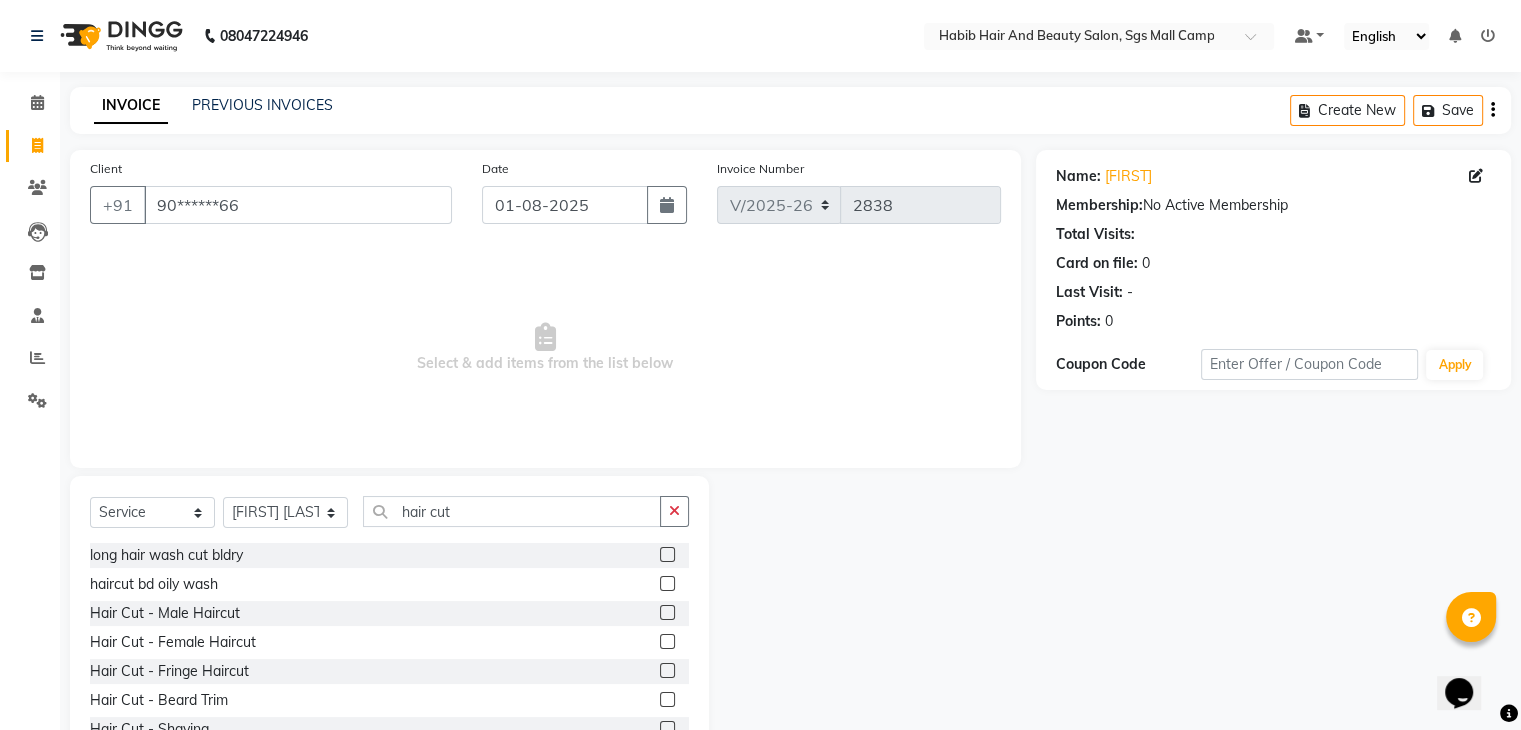 click 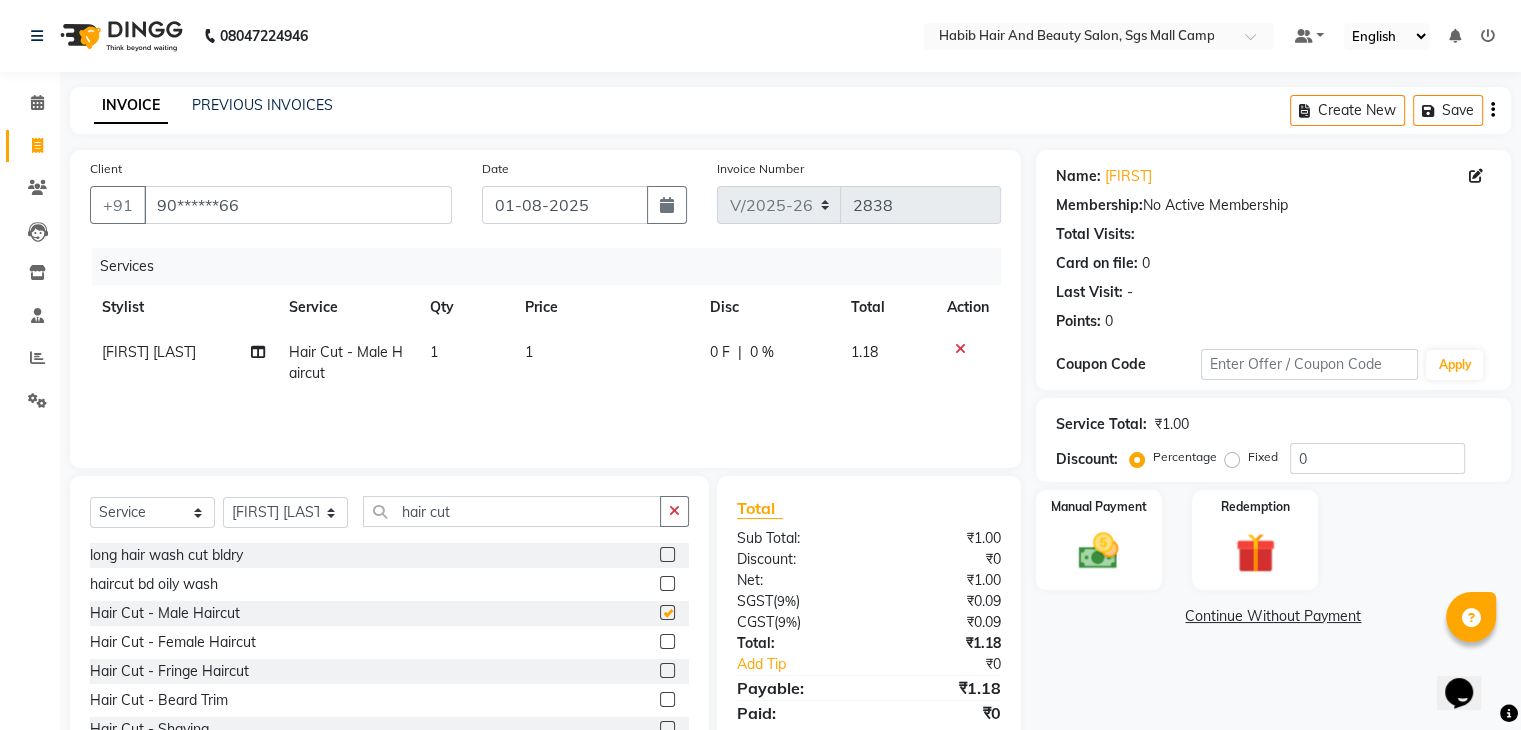checkbox on "false" 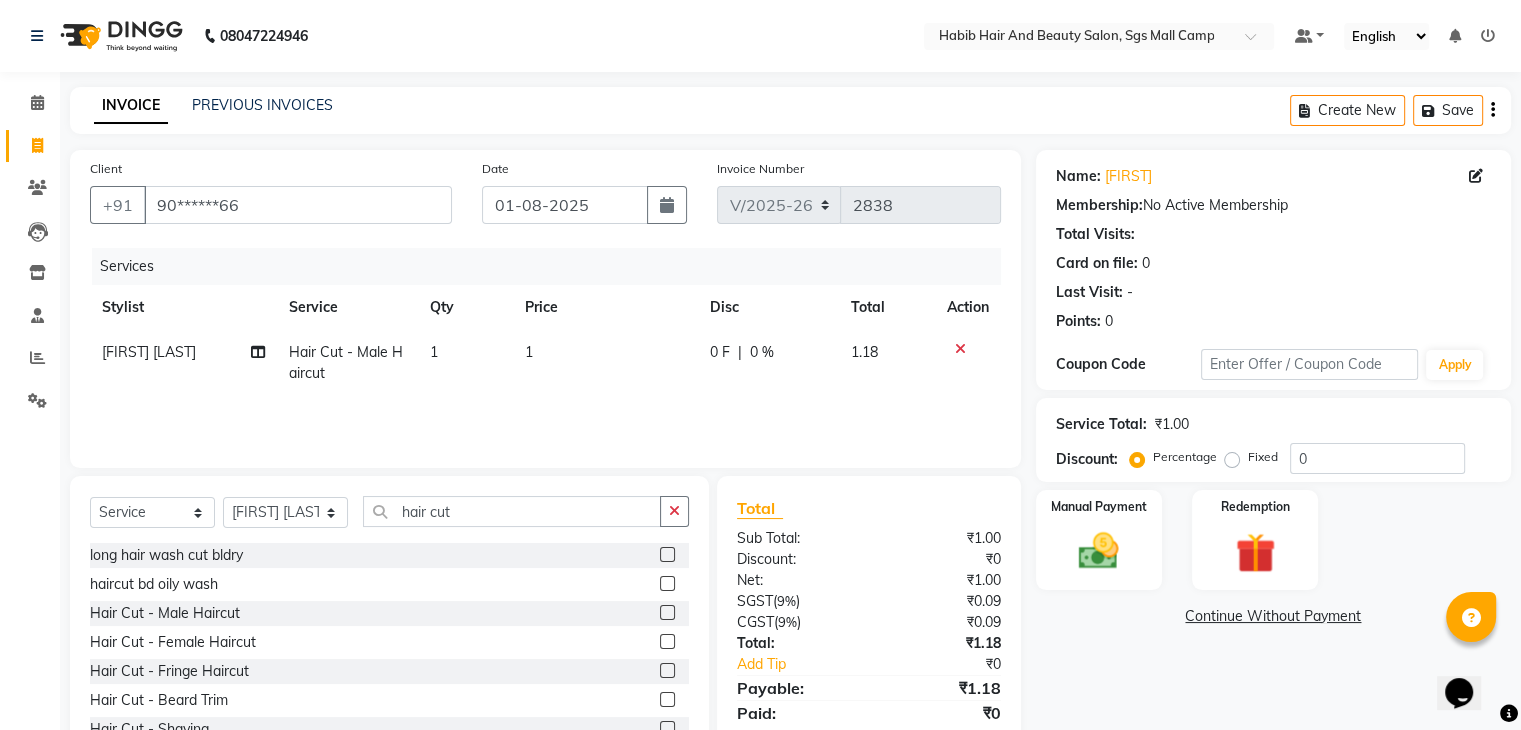 click on "1" 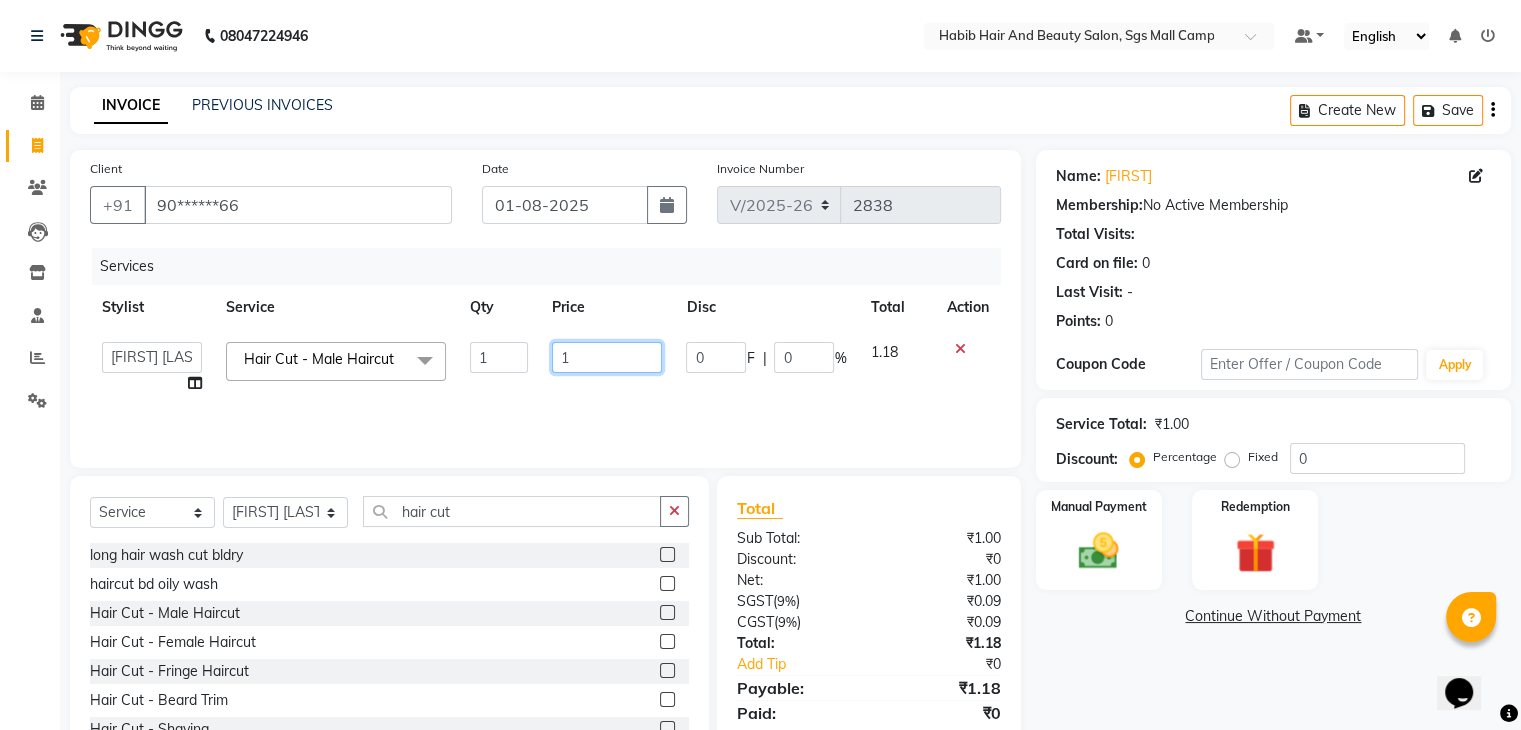 click on "1" 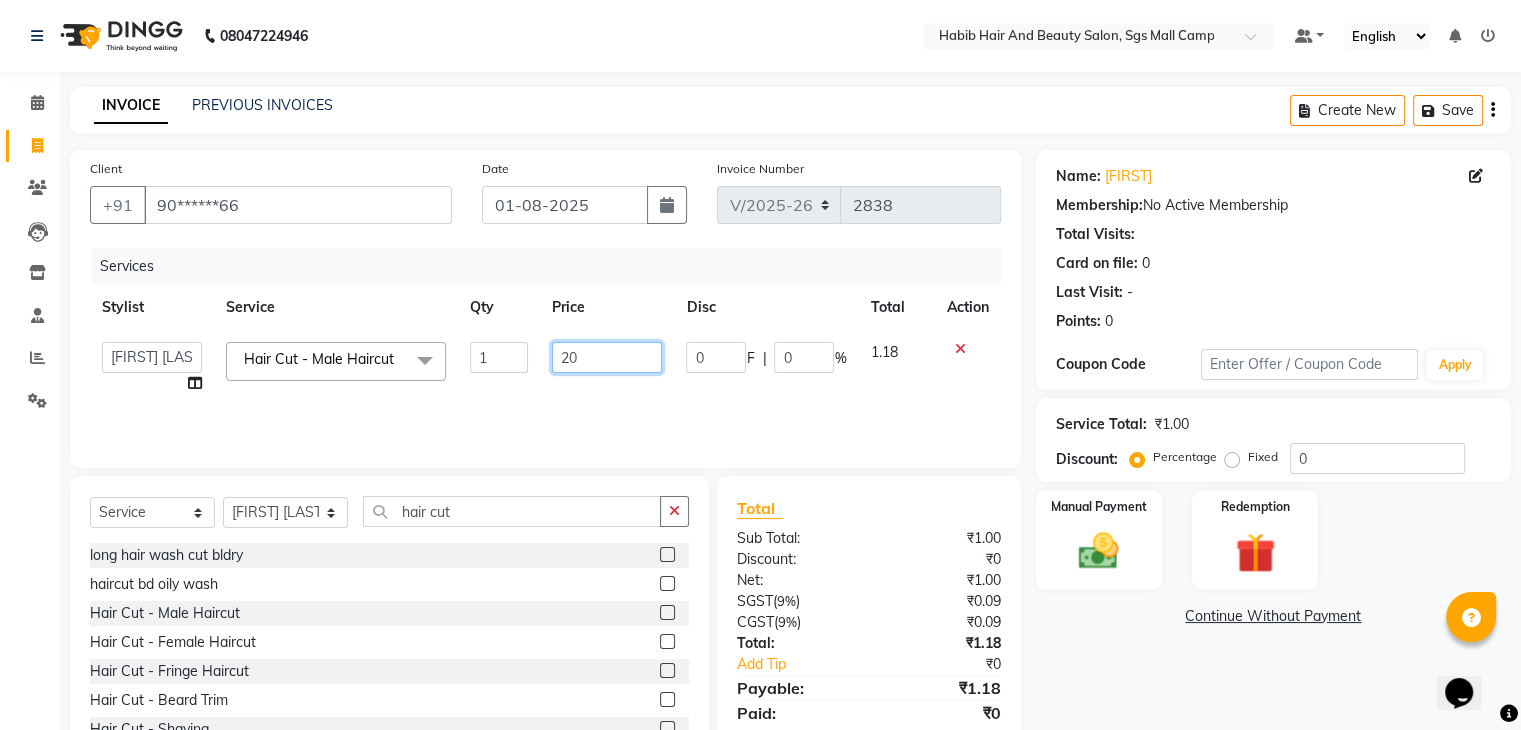type on "200" 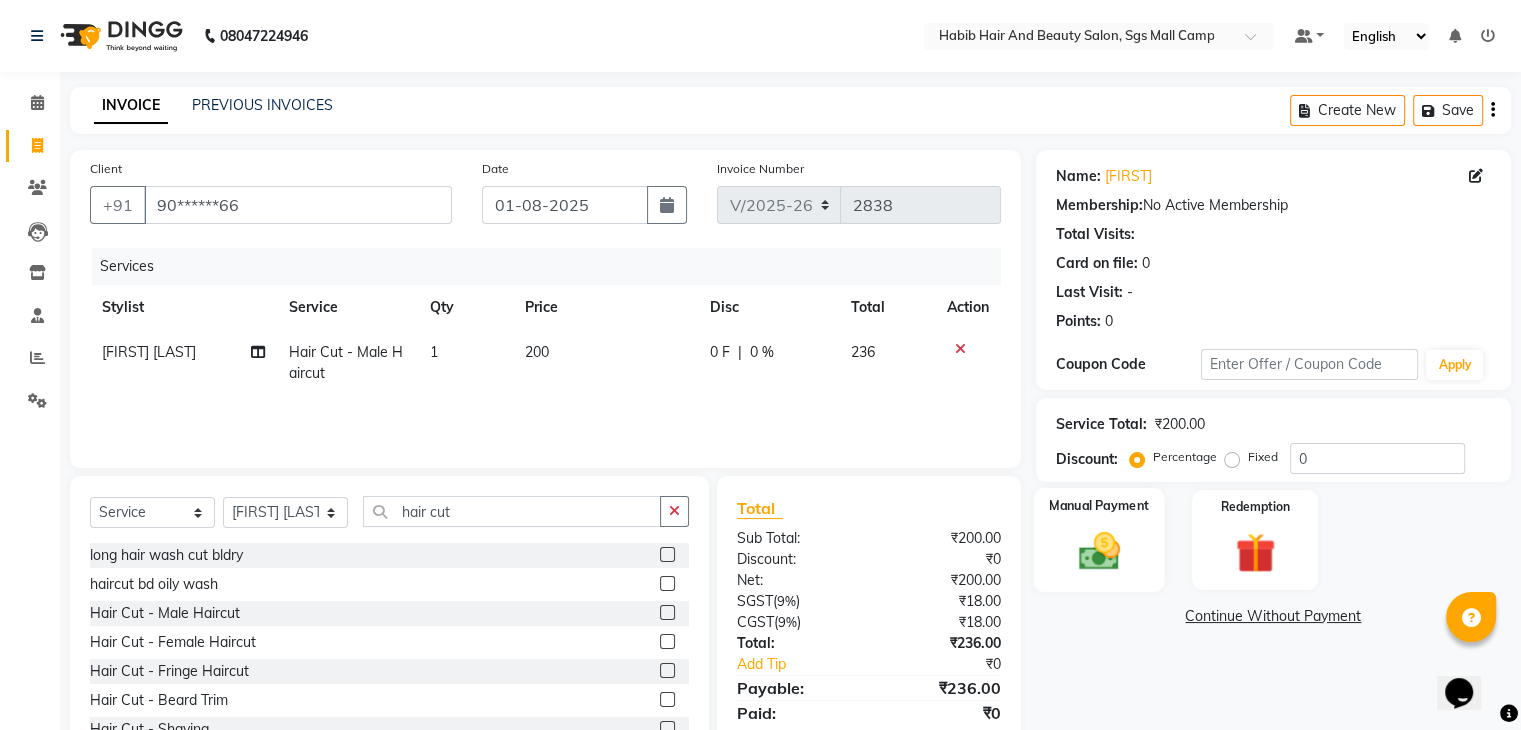 click on "Manual Payment" 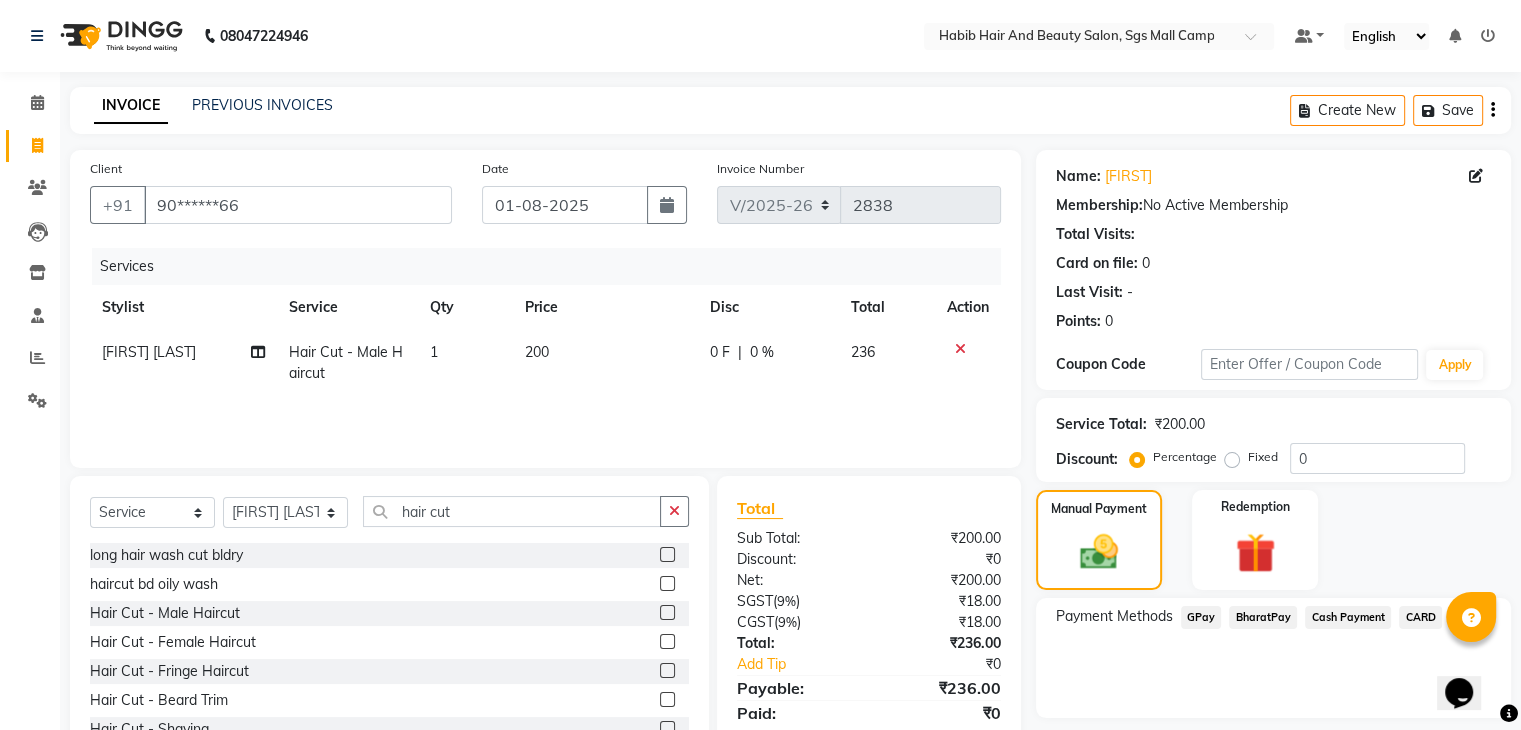 click on "BharatPay" 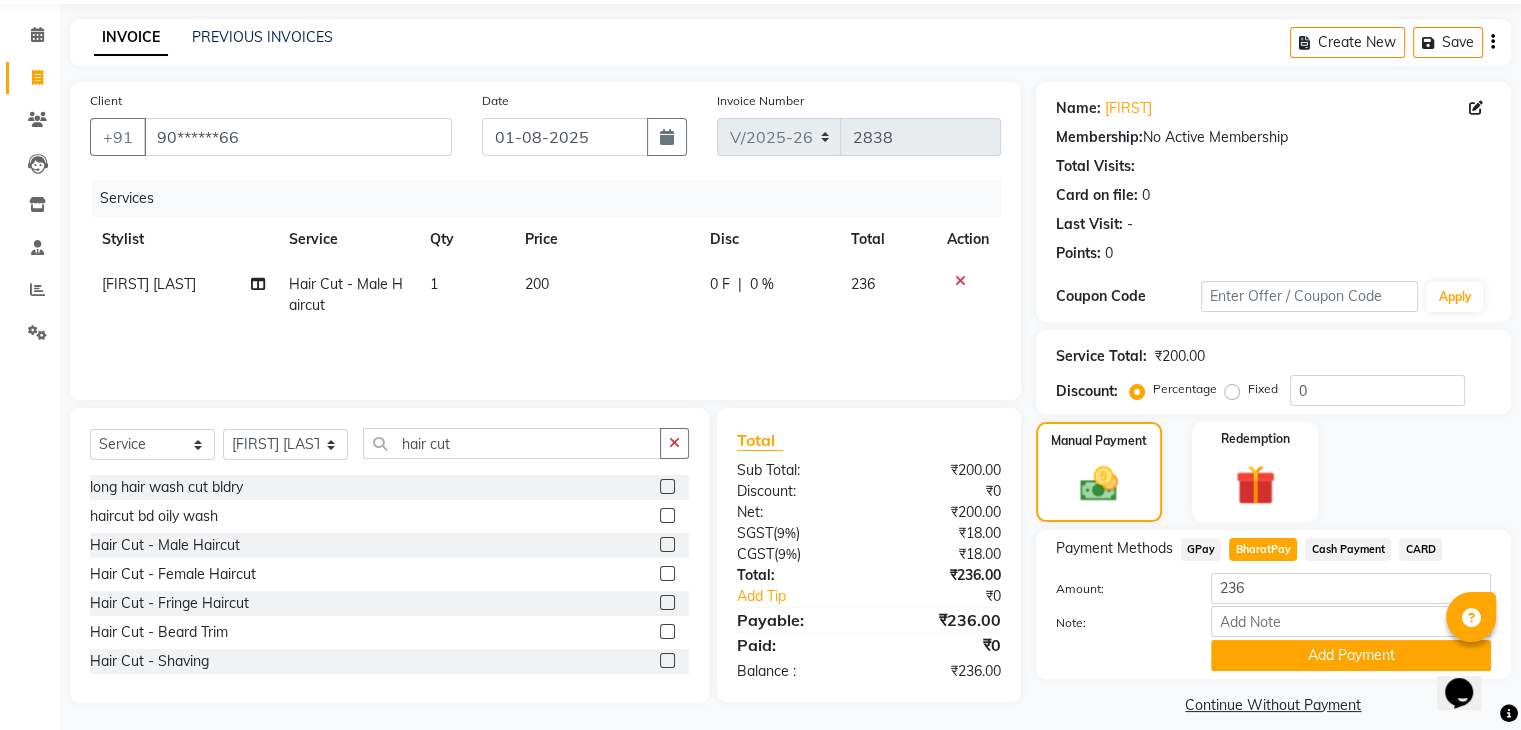 scroll, scrollTop: 89, scrollLeft: 0, axis: vertical 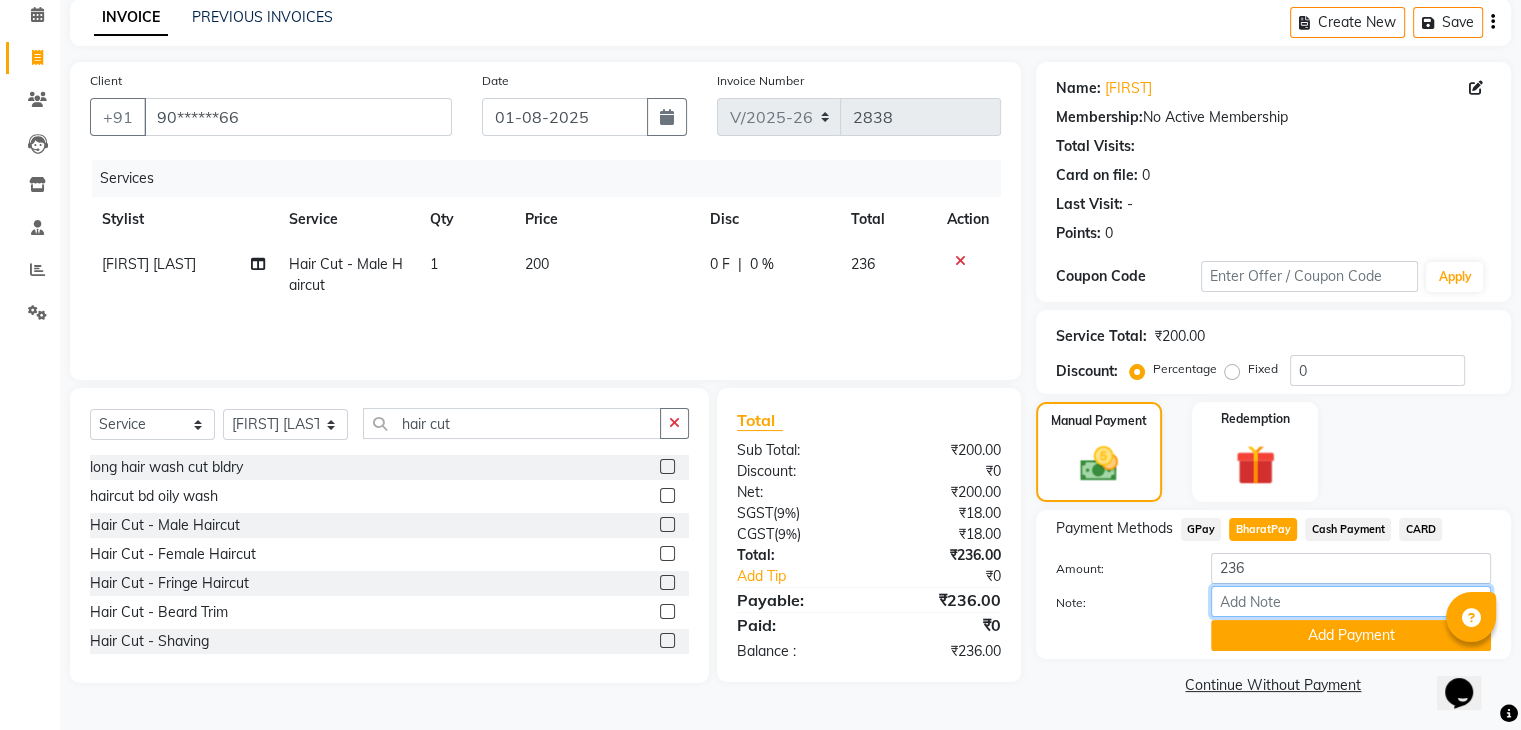 click on "Note:" at bounding box center [1351, 601] 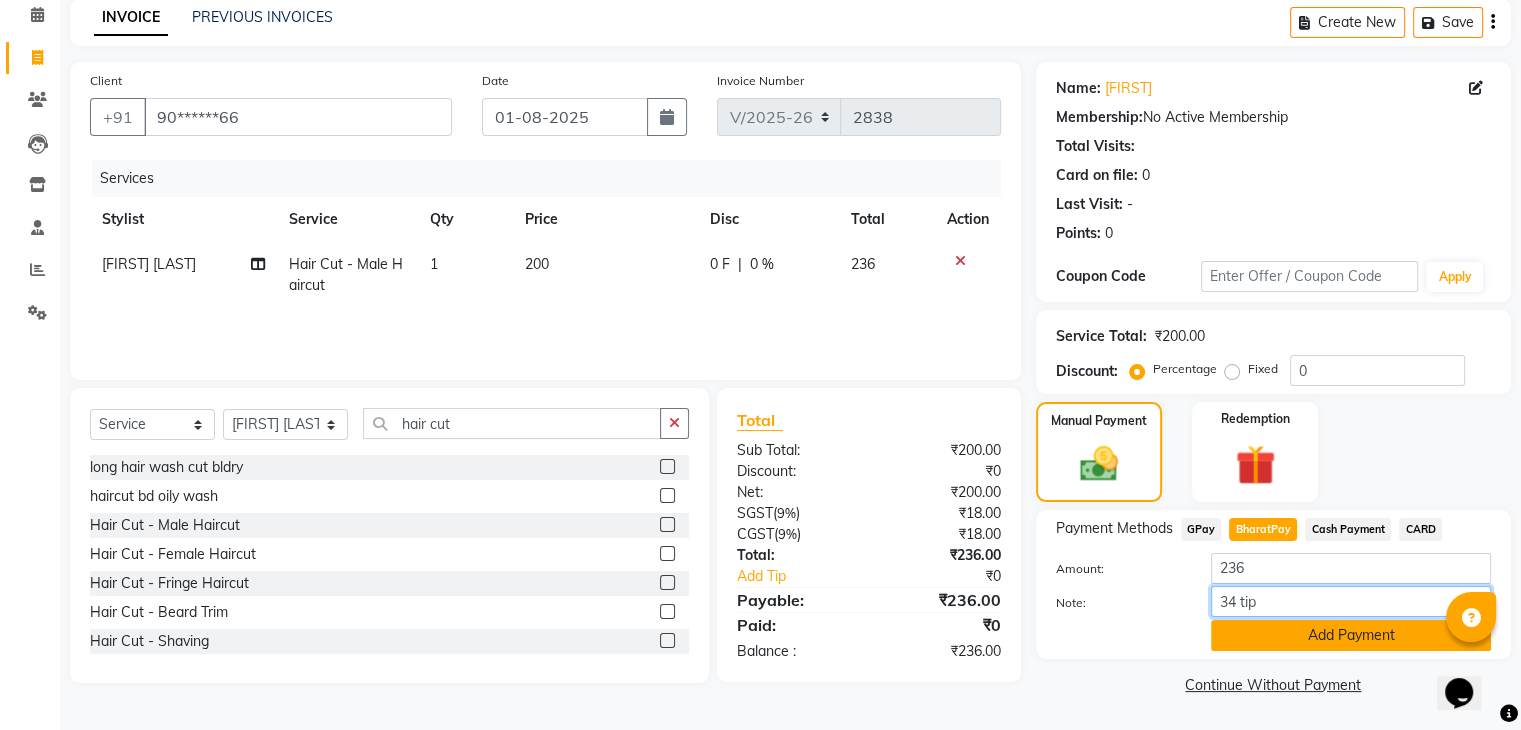type on "34 tip" 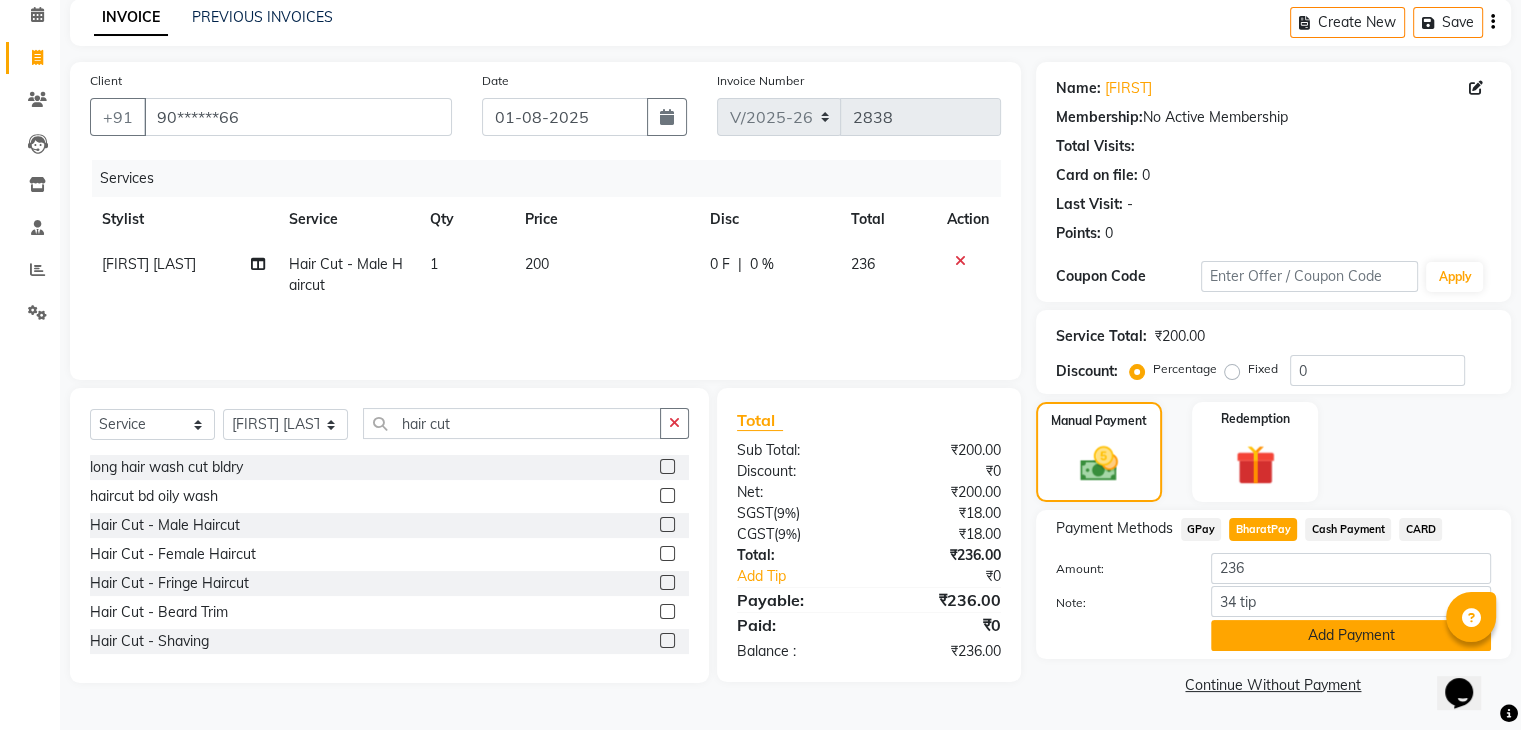 click on "Add Payment" 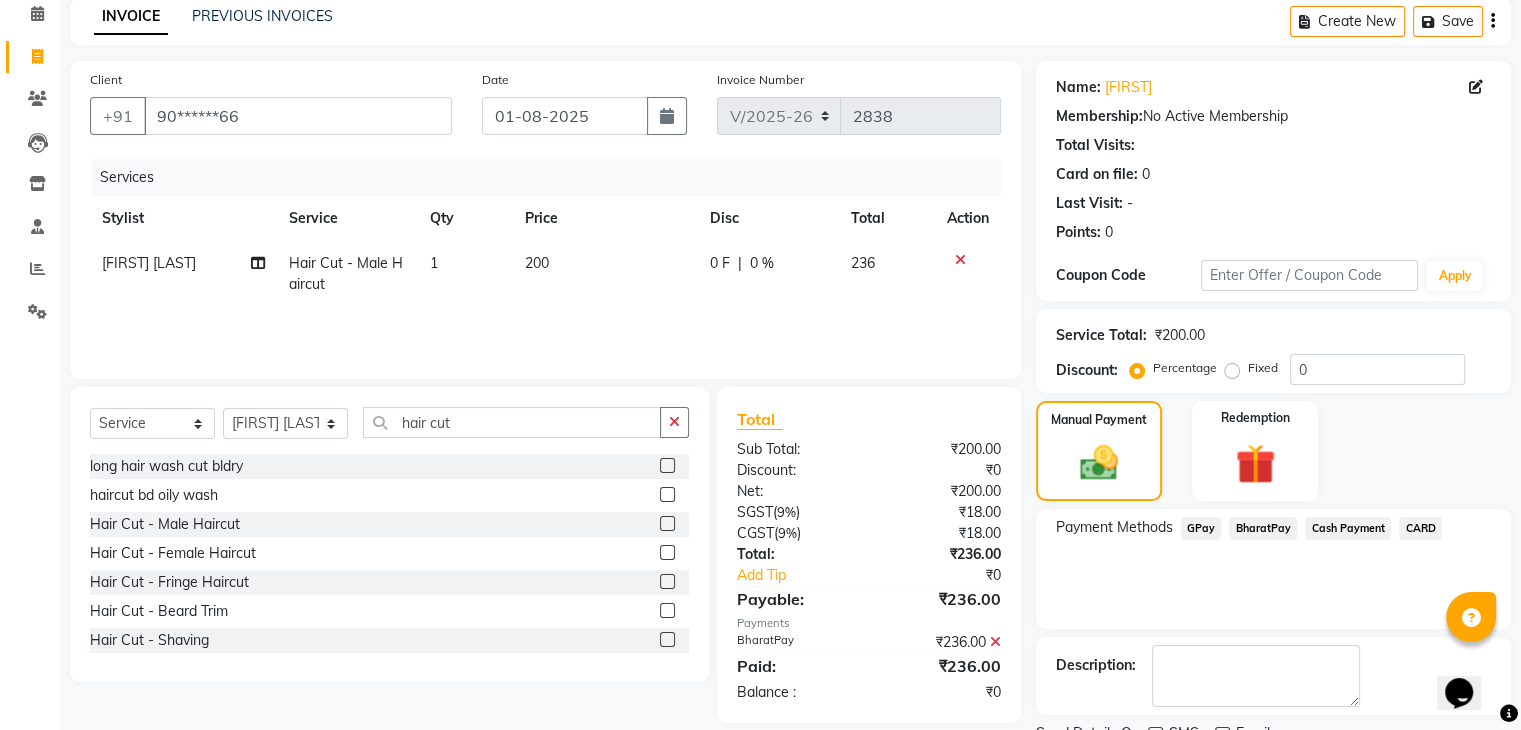 scroll, scrollTop: 171, scrollLeft: 0, axis: vertical 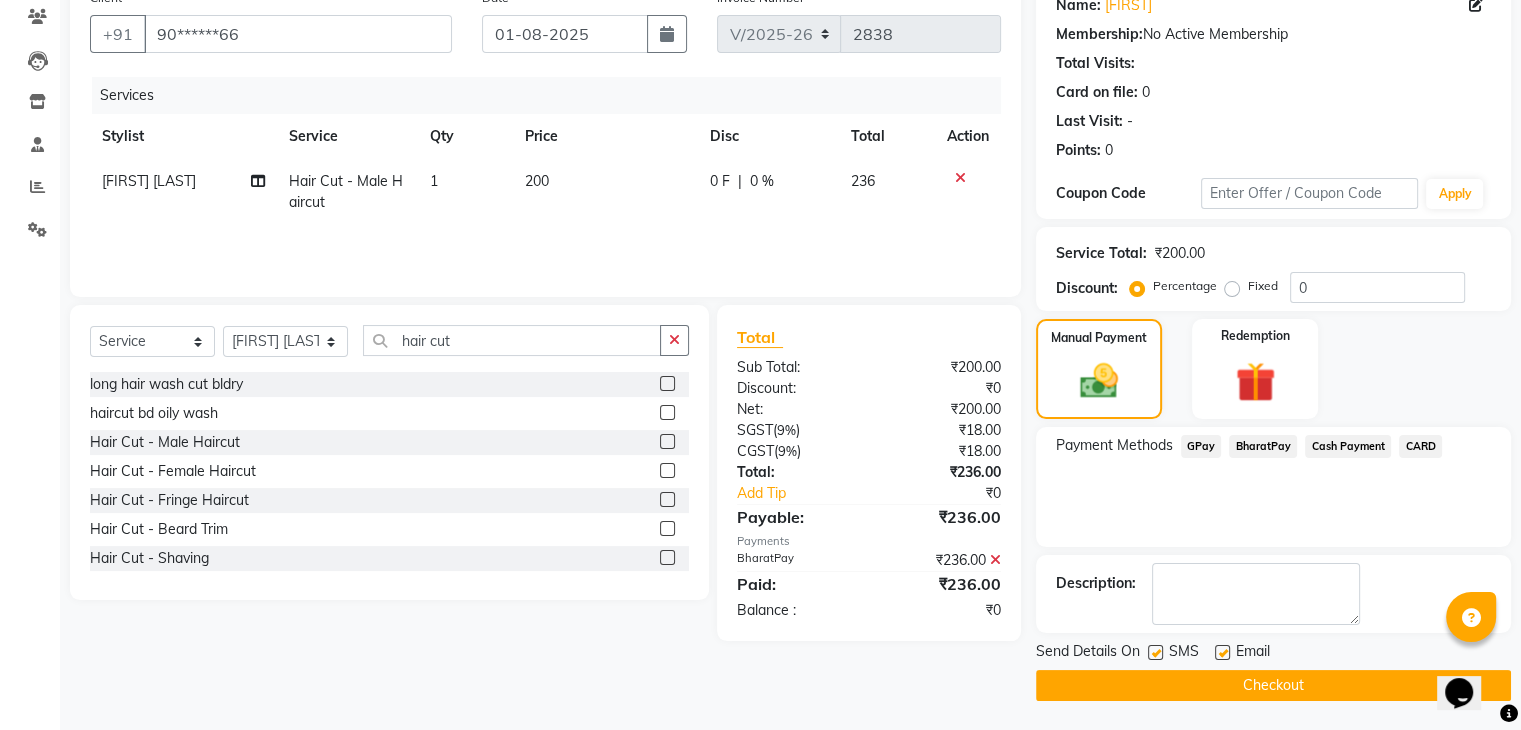 click on "Checkout" 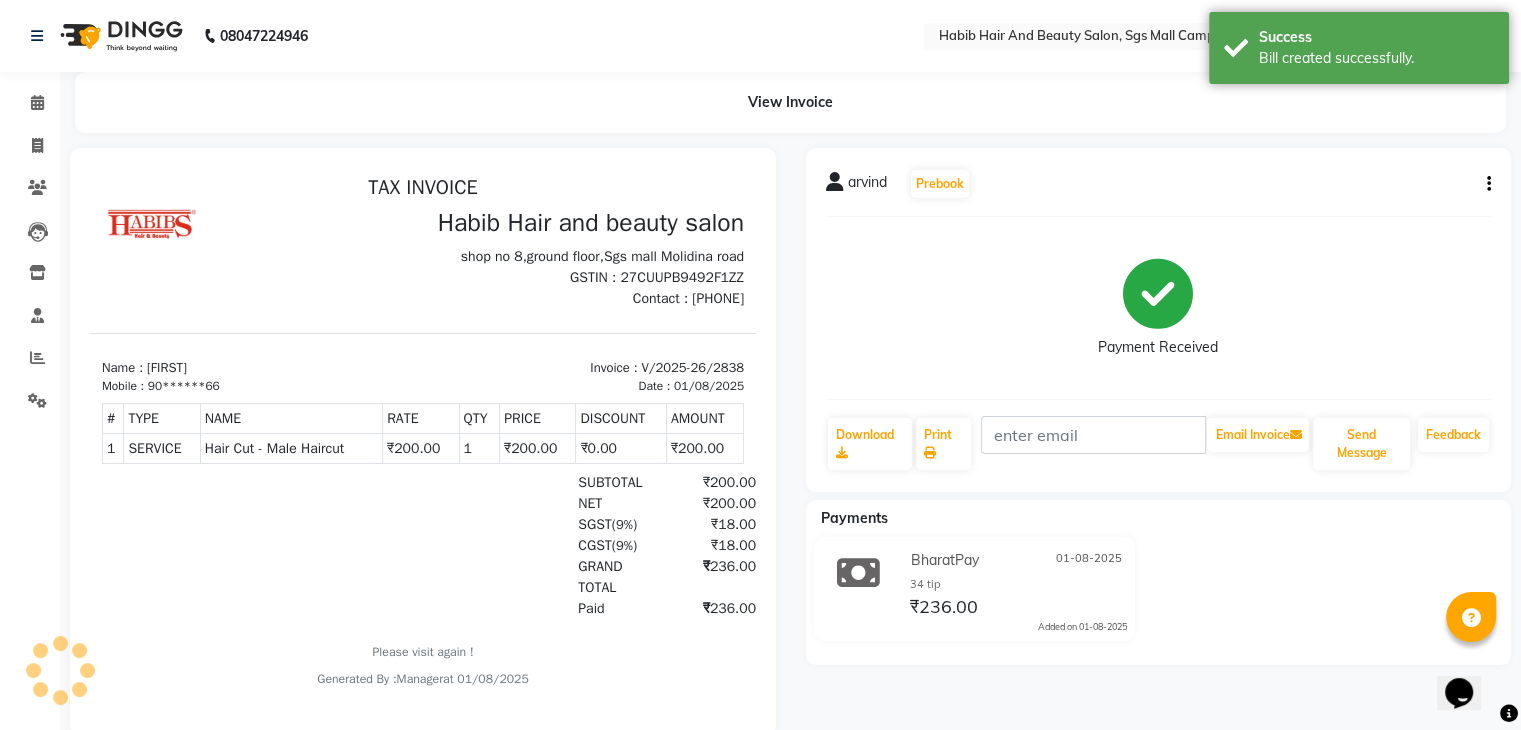 scroll, scrollTop: 0, scrollLeft: 0, axis: both 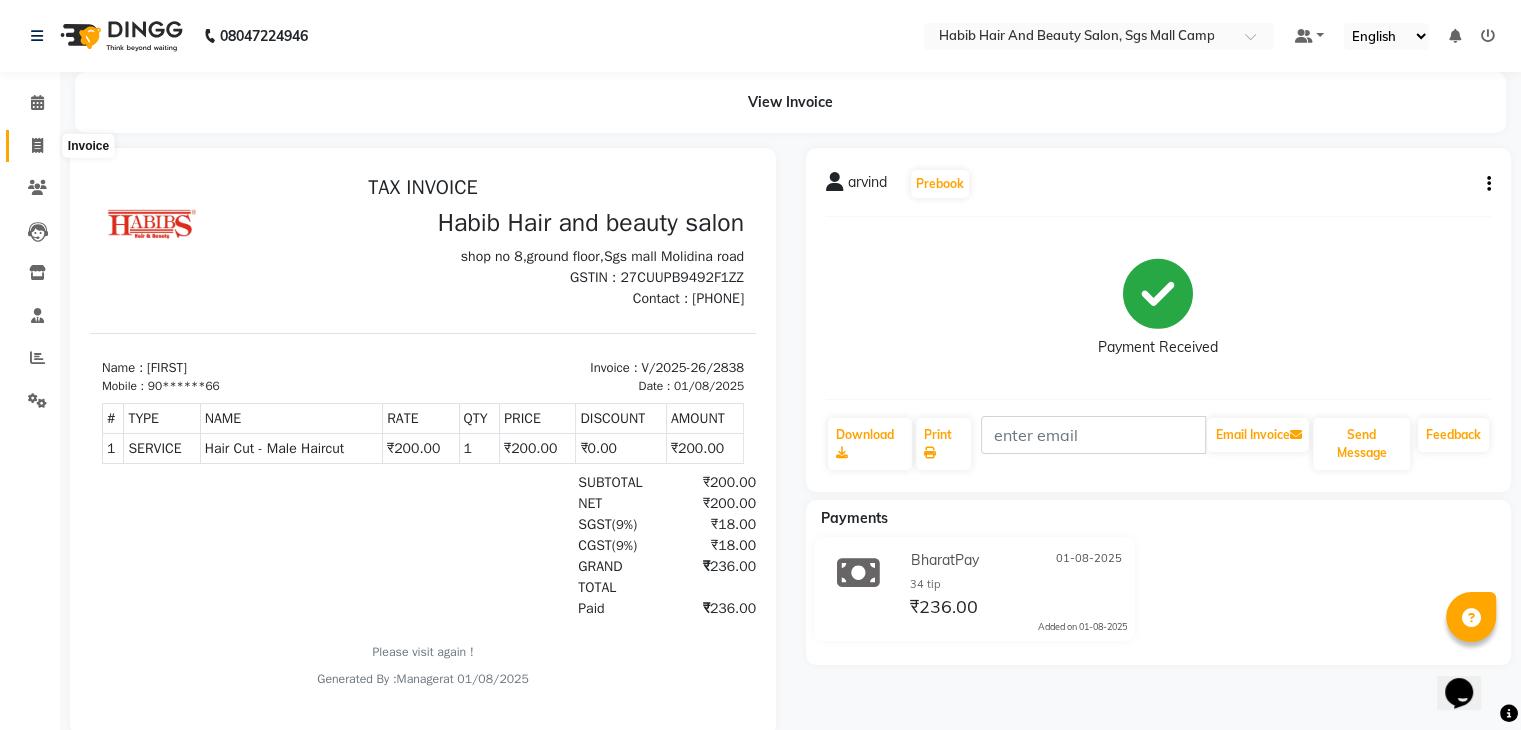 click 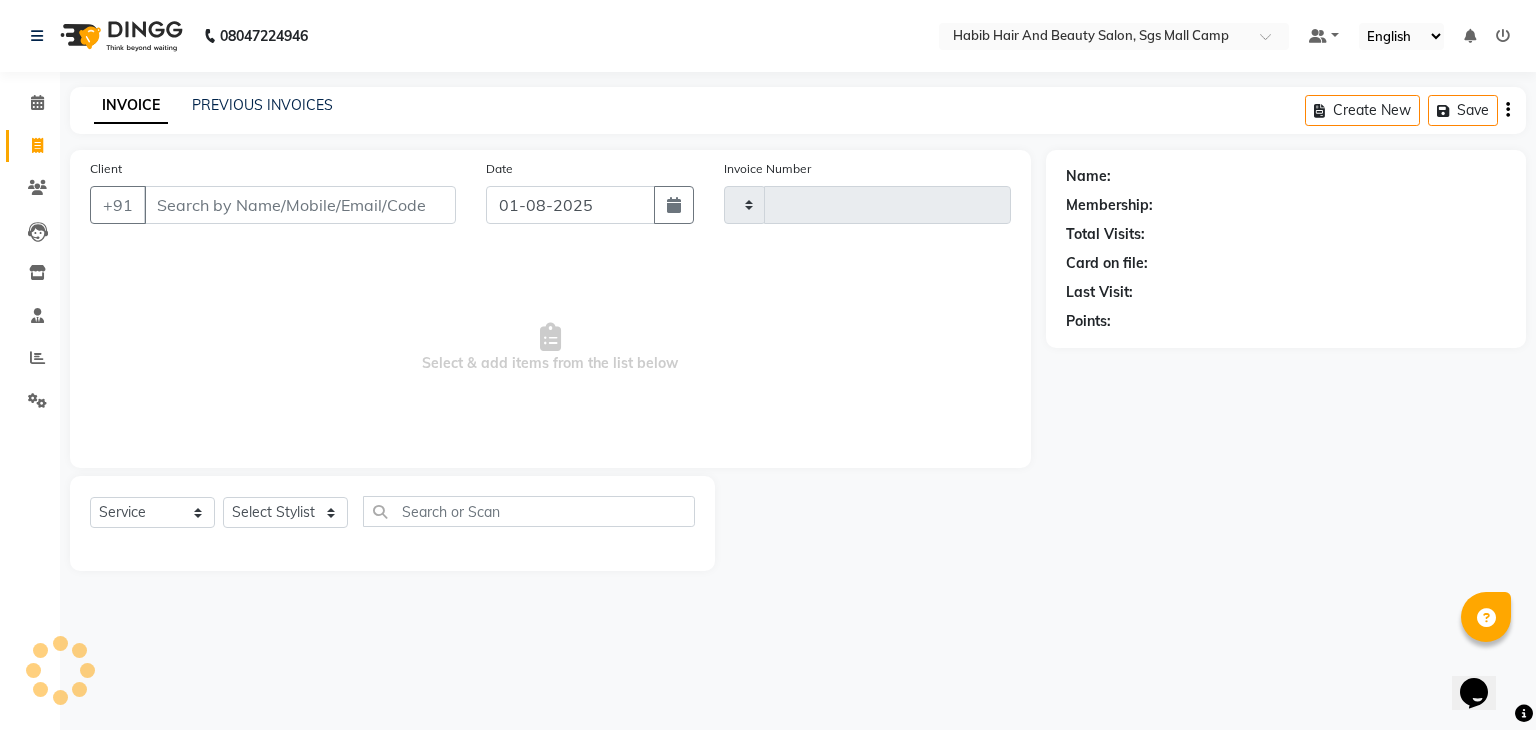 click on "Client" at bounding box center [300, 205] 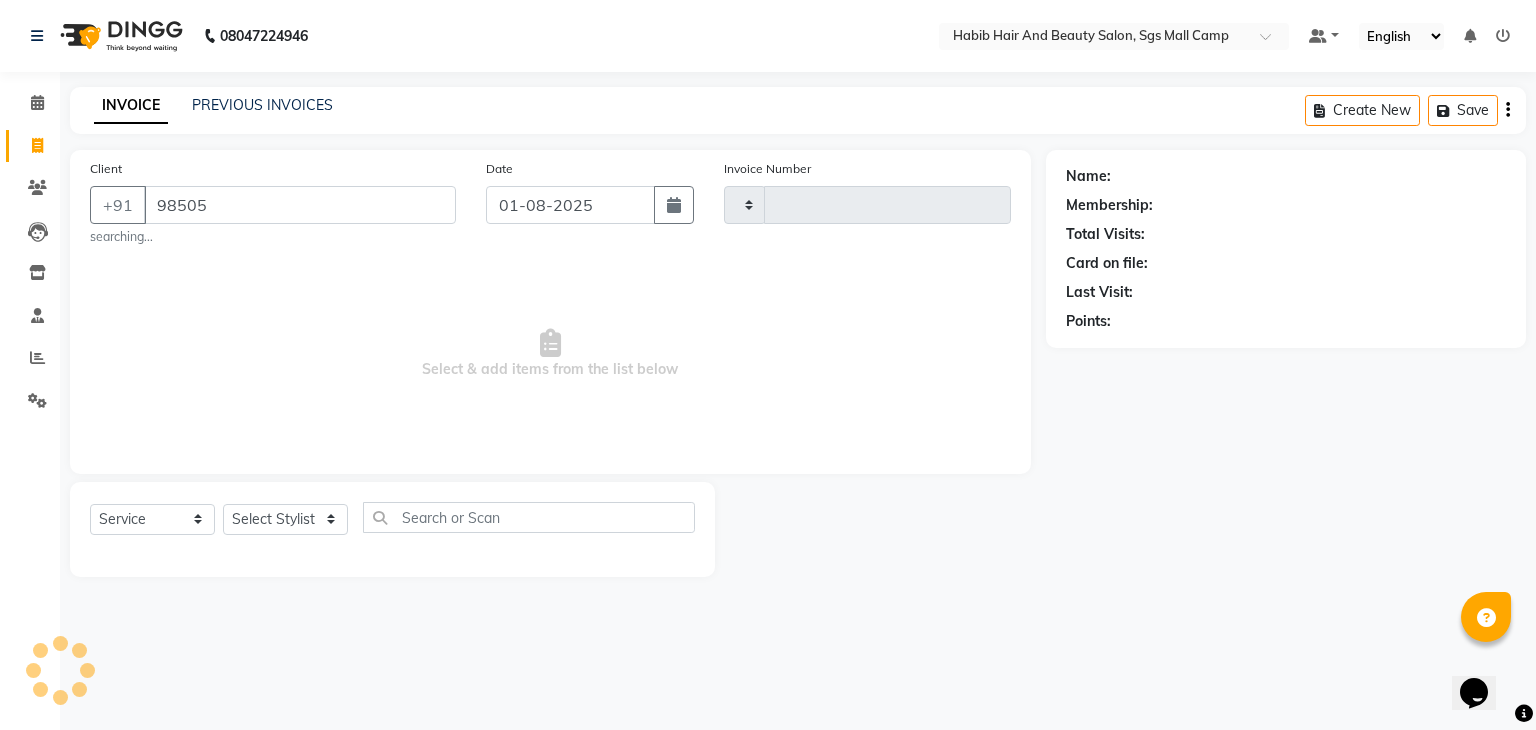 type on "985058" 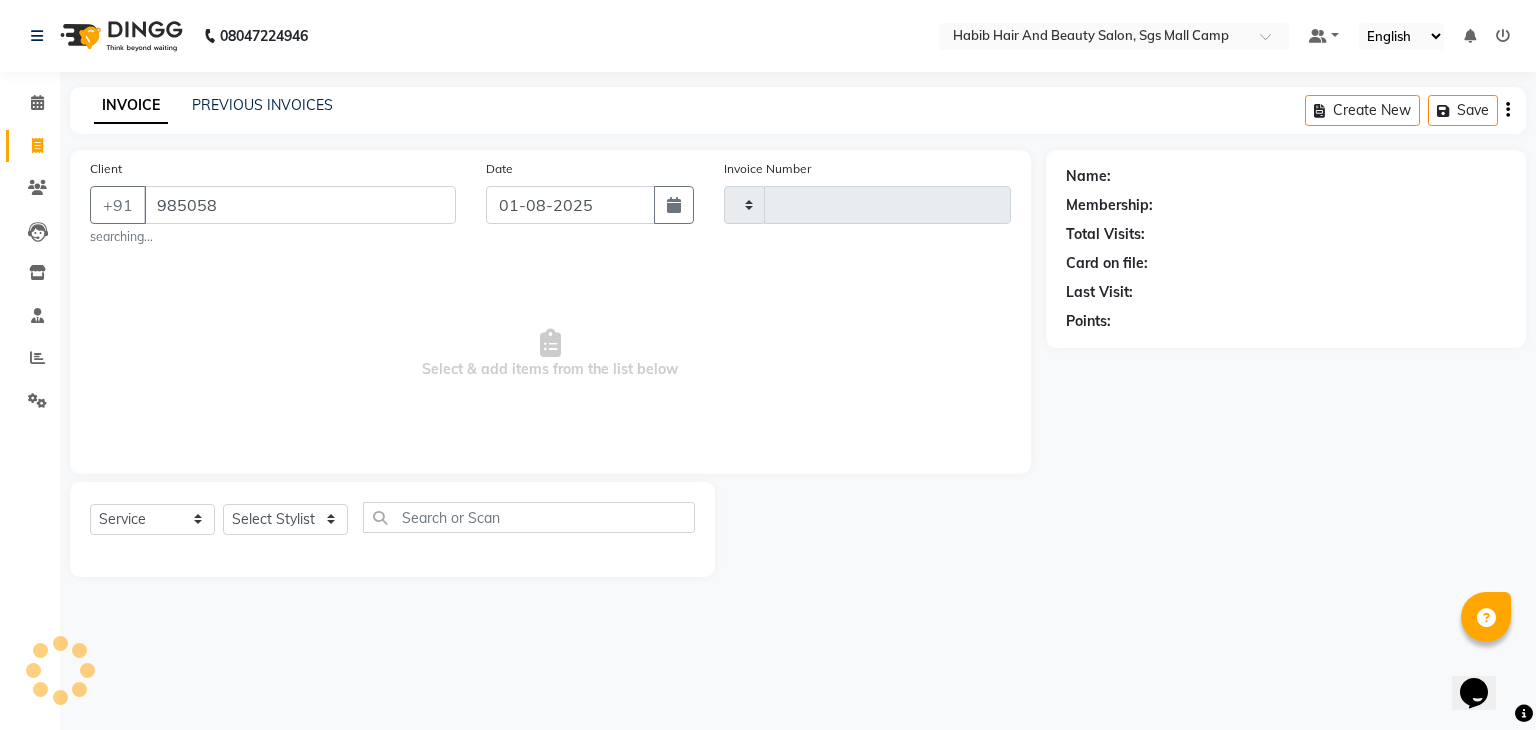 type on "2839" 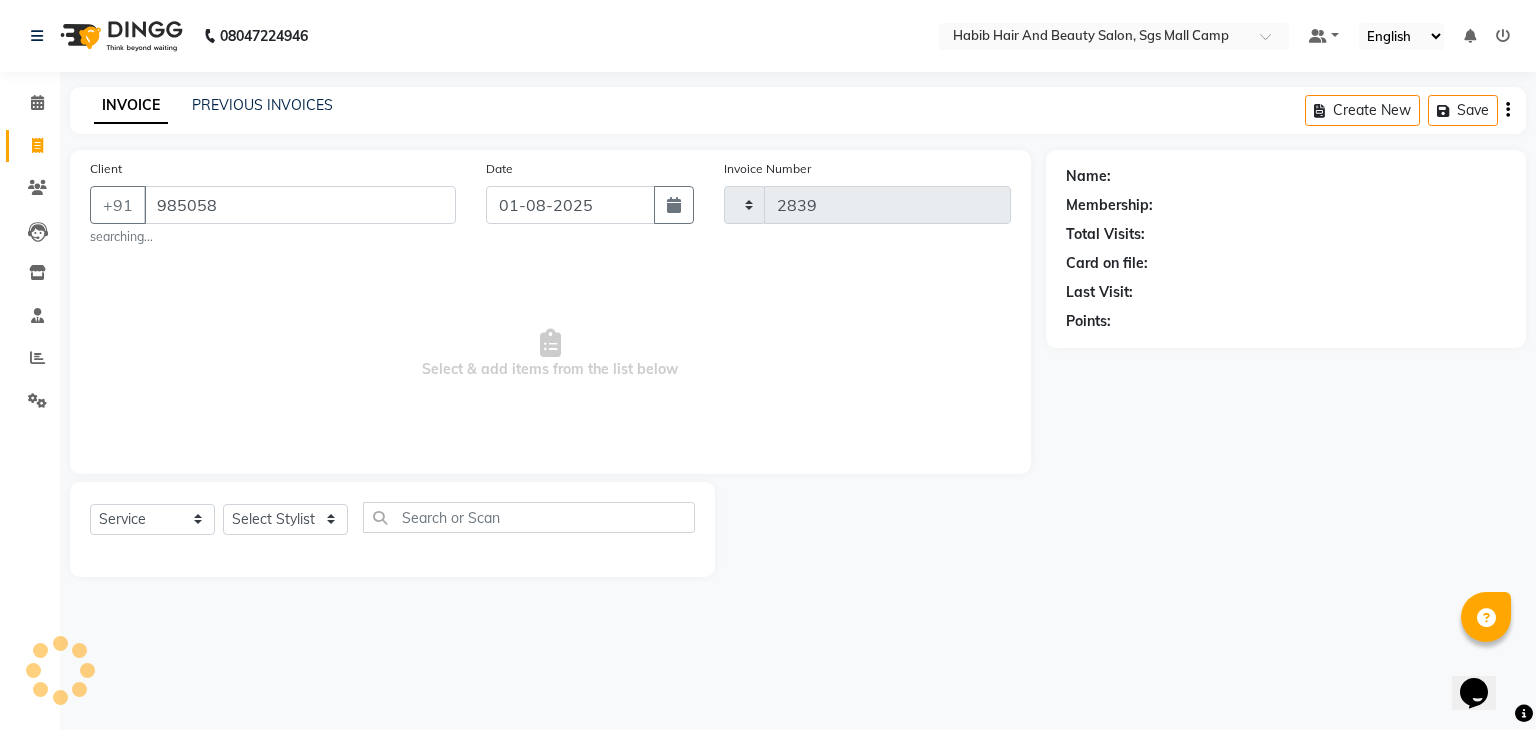 select on "8362" 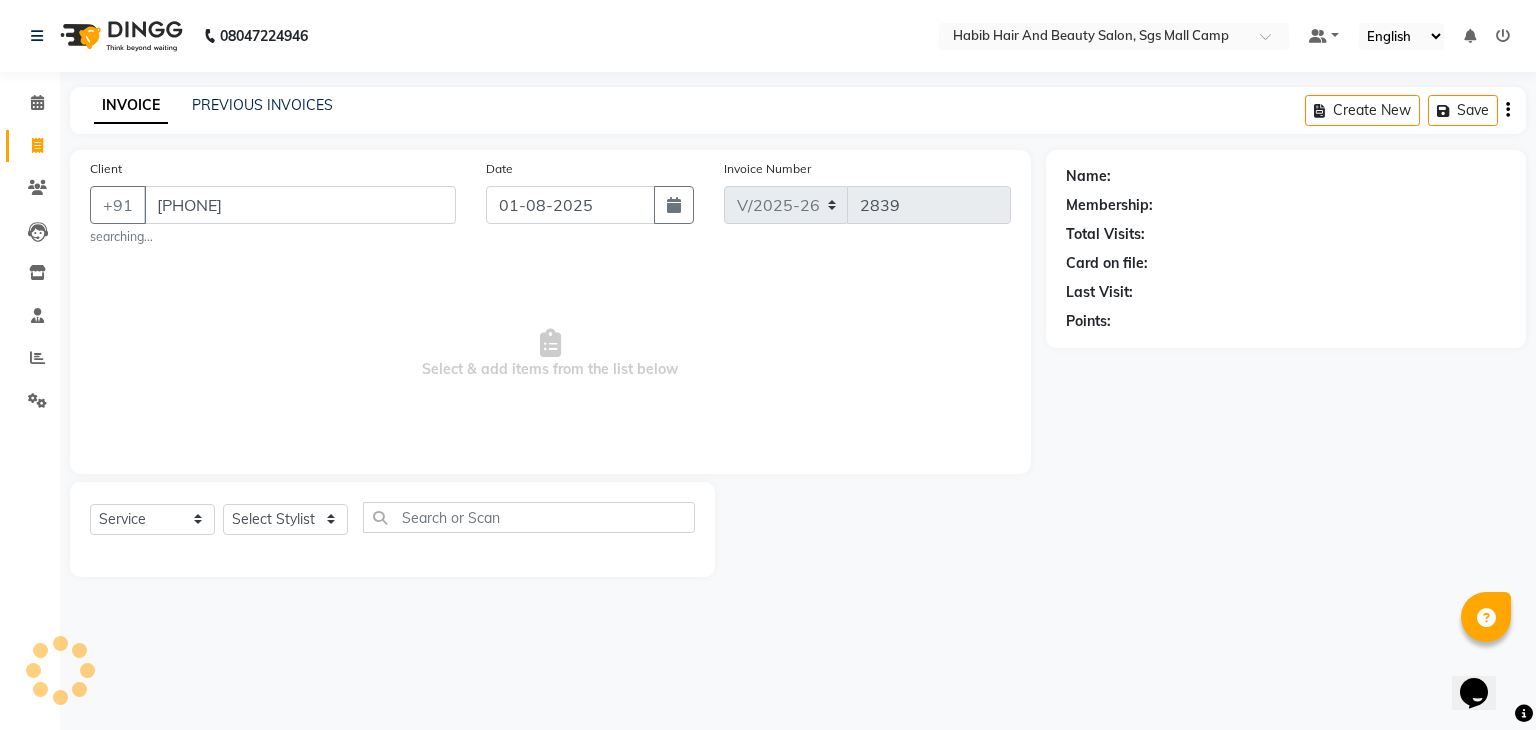 type on "[PHONE]" 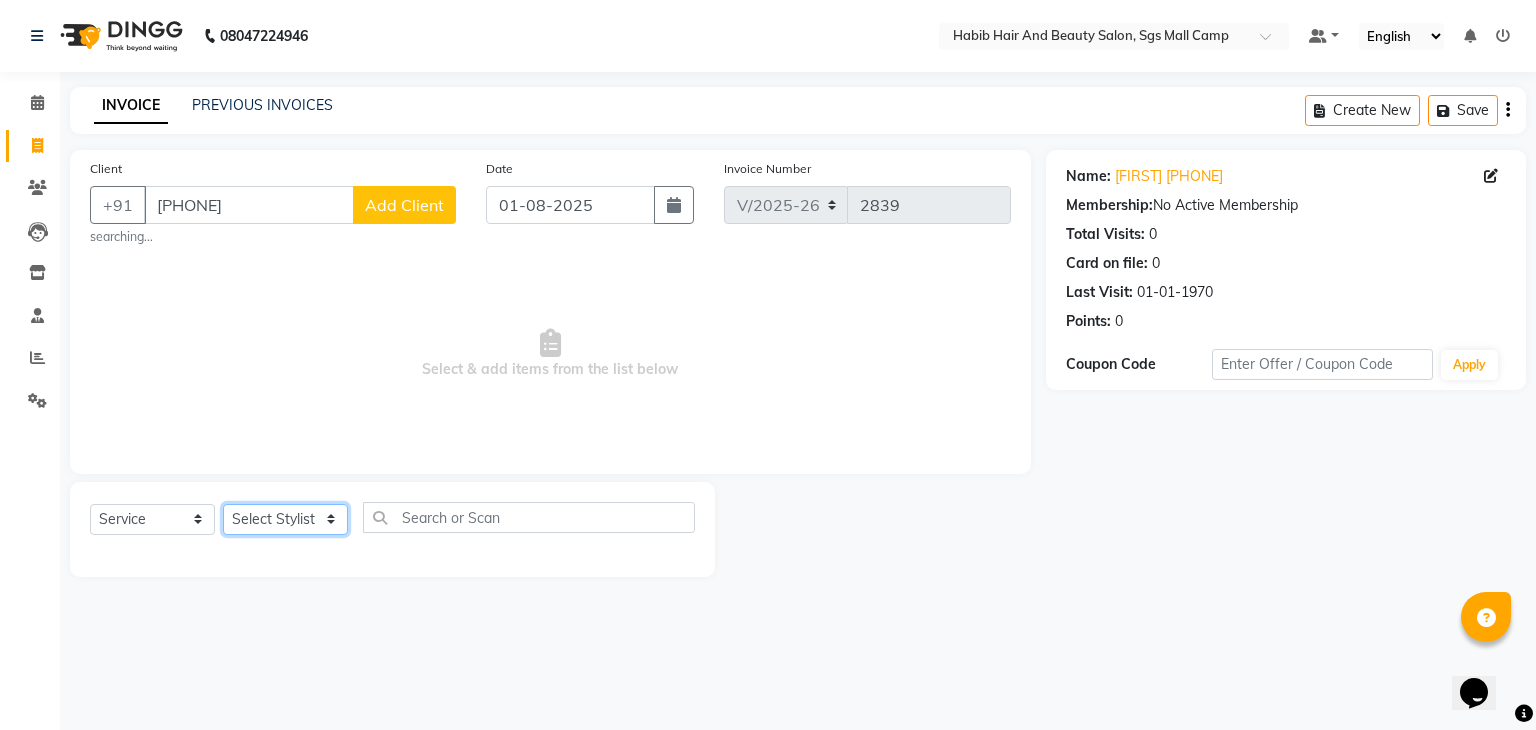 click on "Select Stylist akshay rajguru Avinash Debojit Manager Micheal sangeeta shilpa sujal Suraj swapnil vishakha" 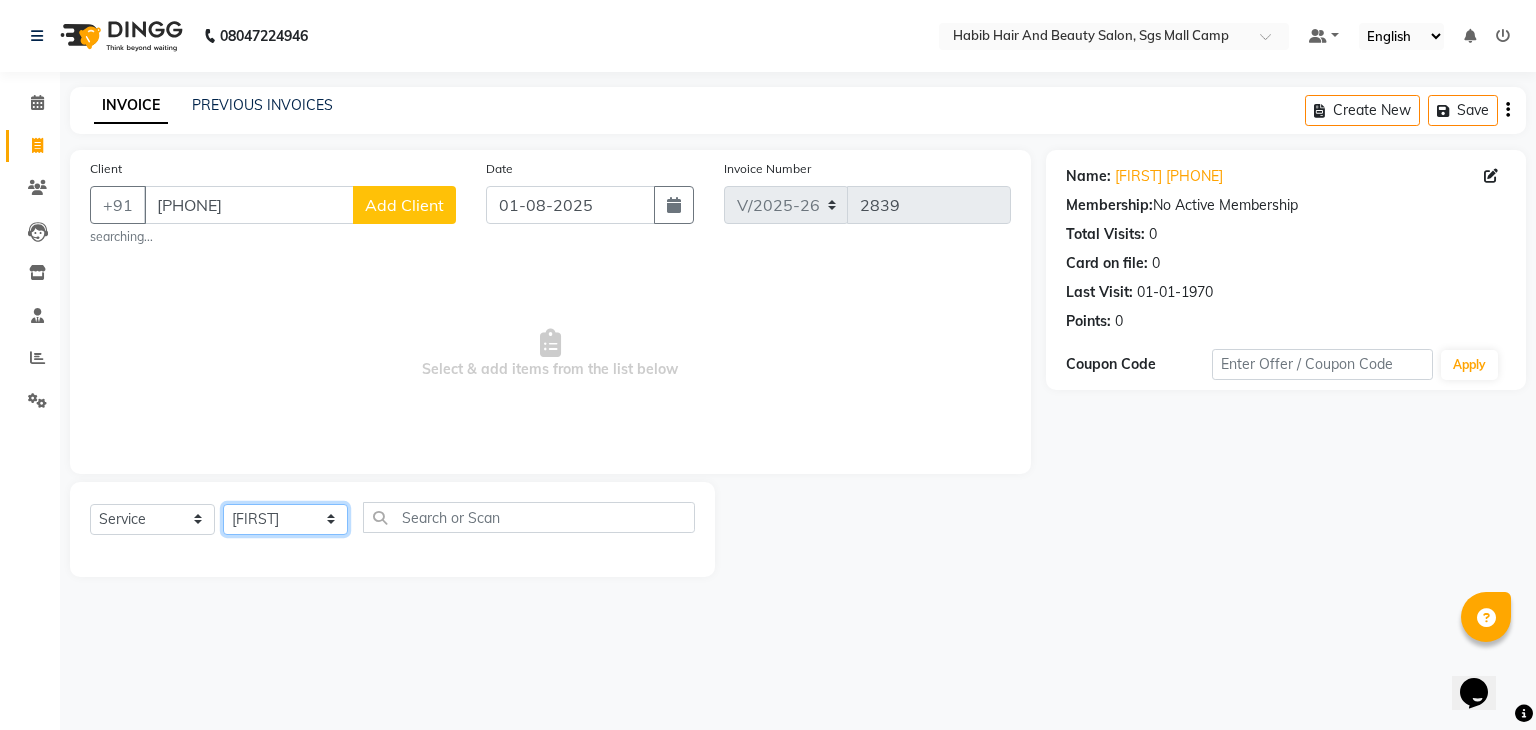 click on "Select Stylist akshay rajguru Avinash Debojit Manager Micheal sangeeta shilpa sujal Suraj swapnil vishakha" 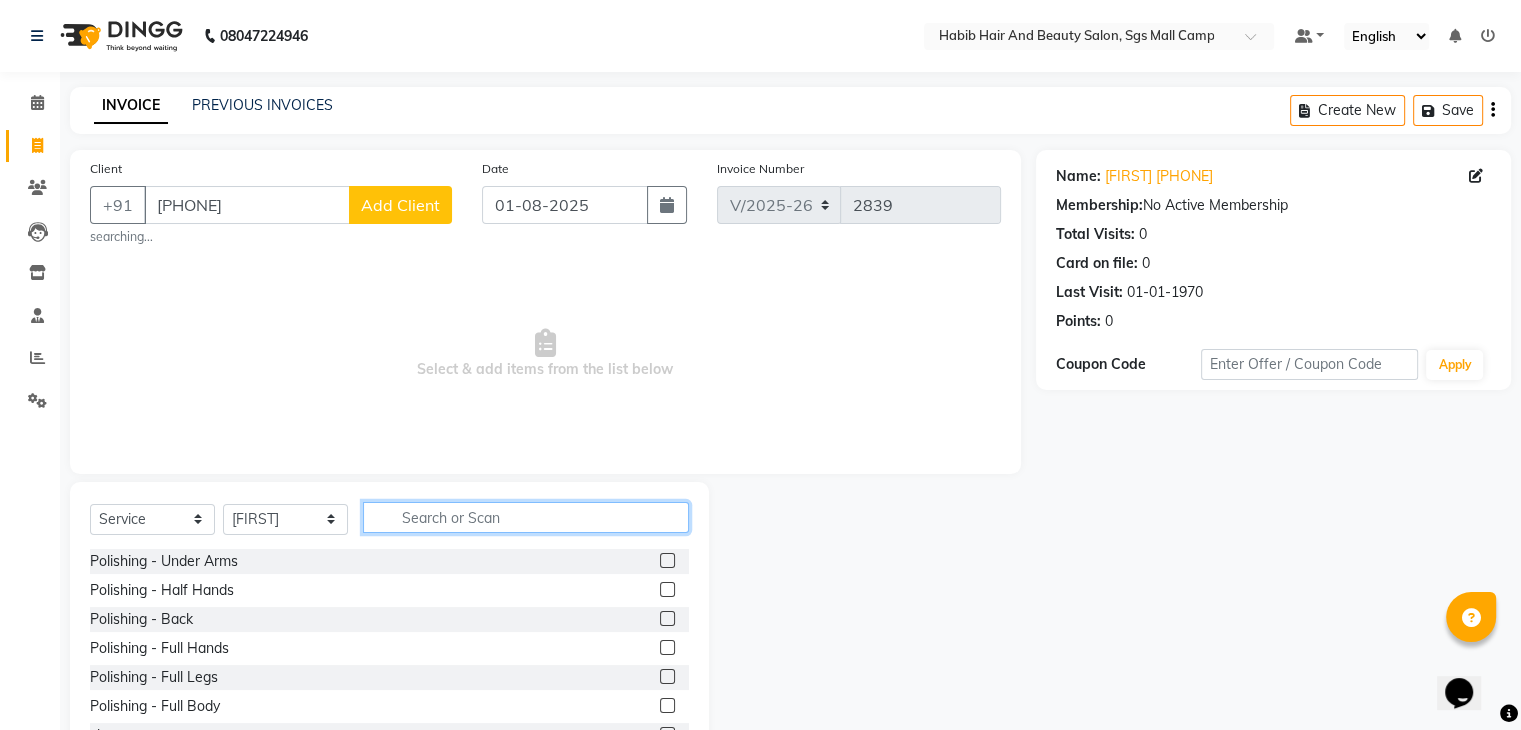 click 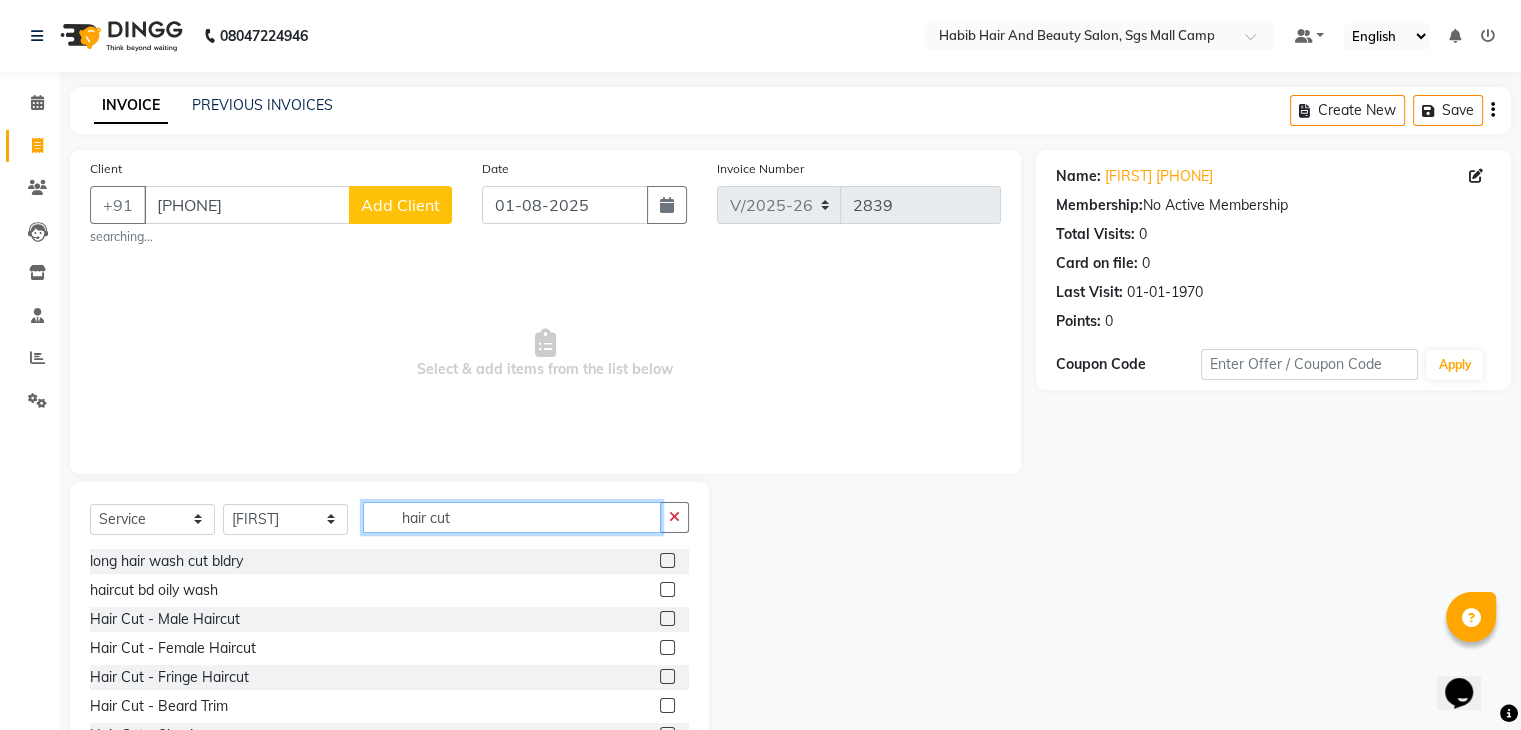 type on "hair cut" 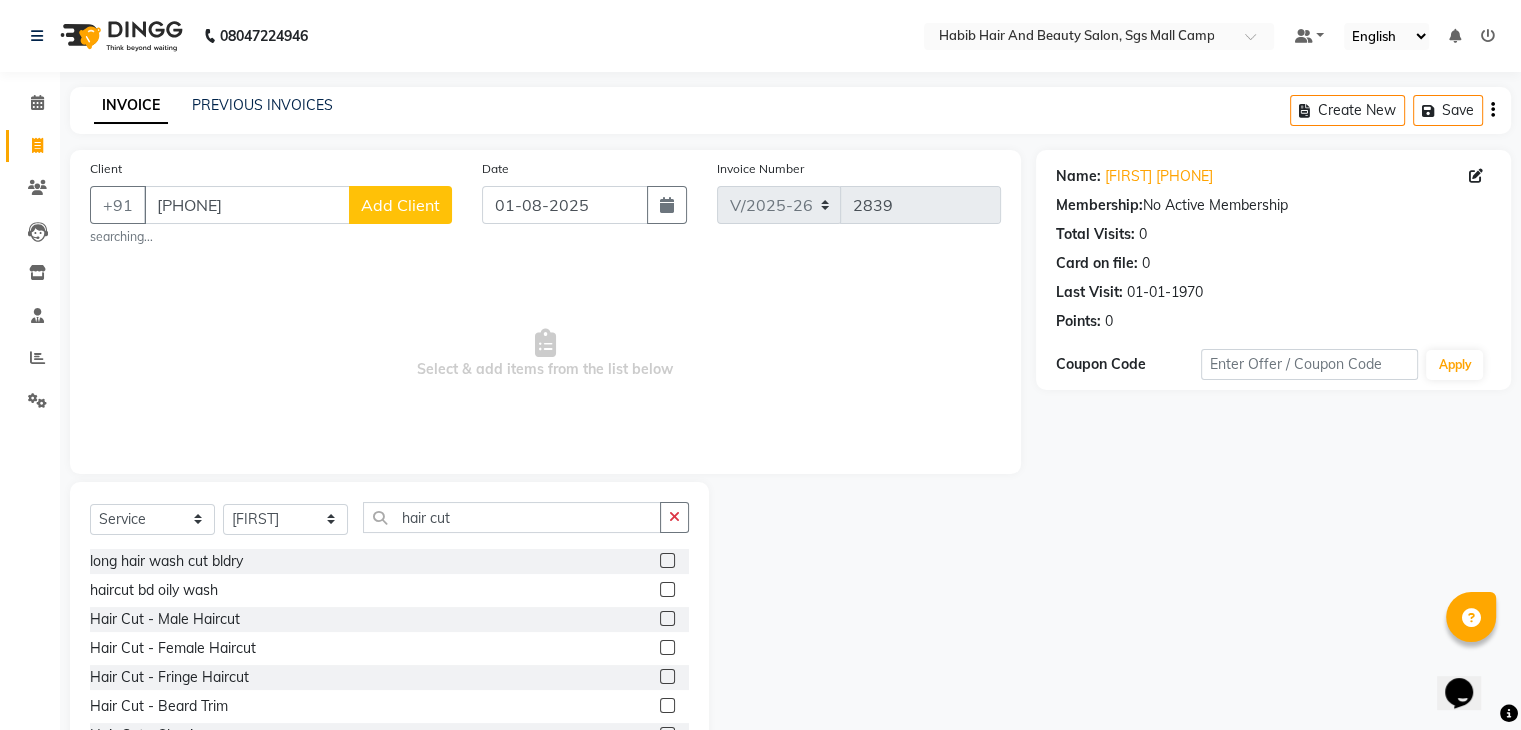 click 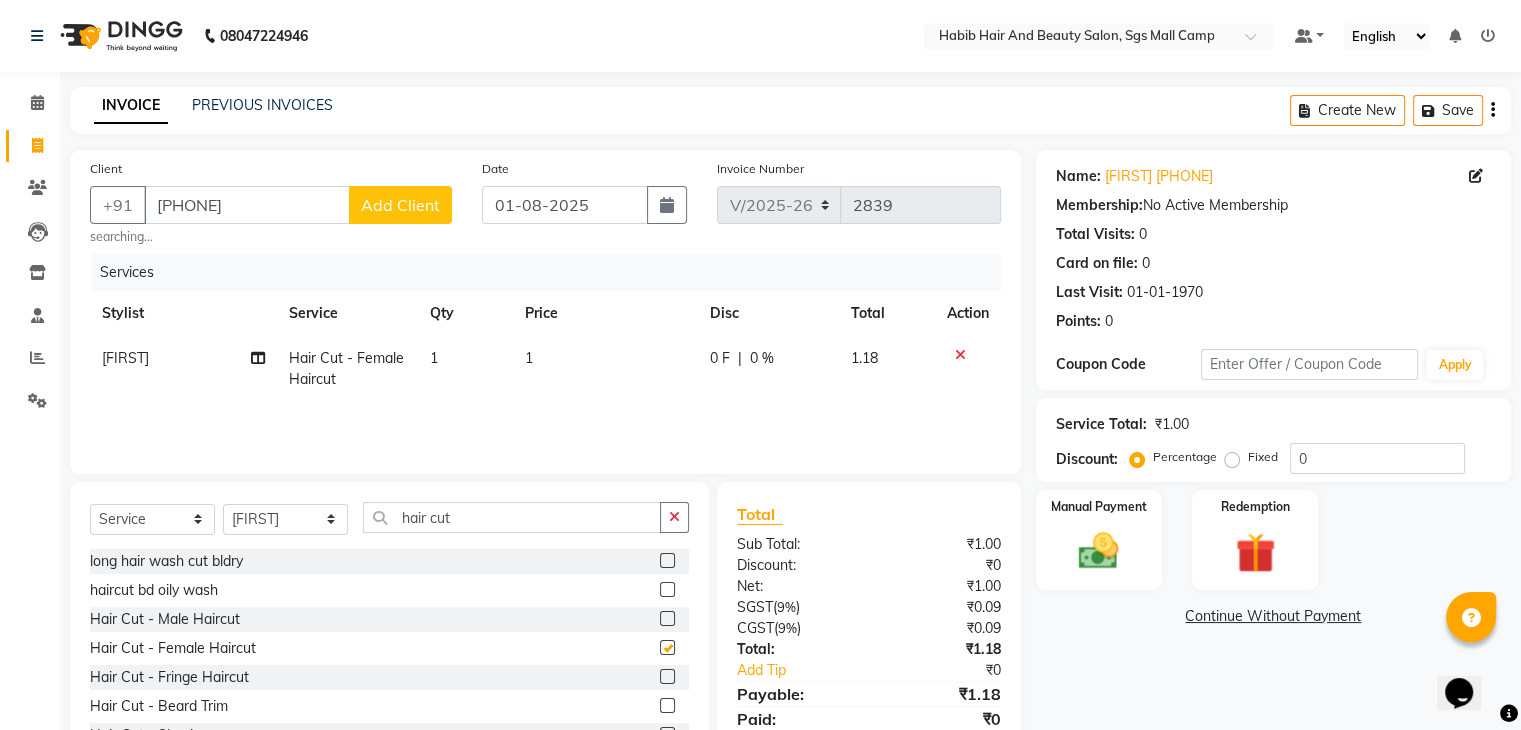 checkbox on "false" 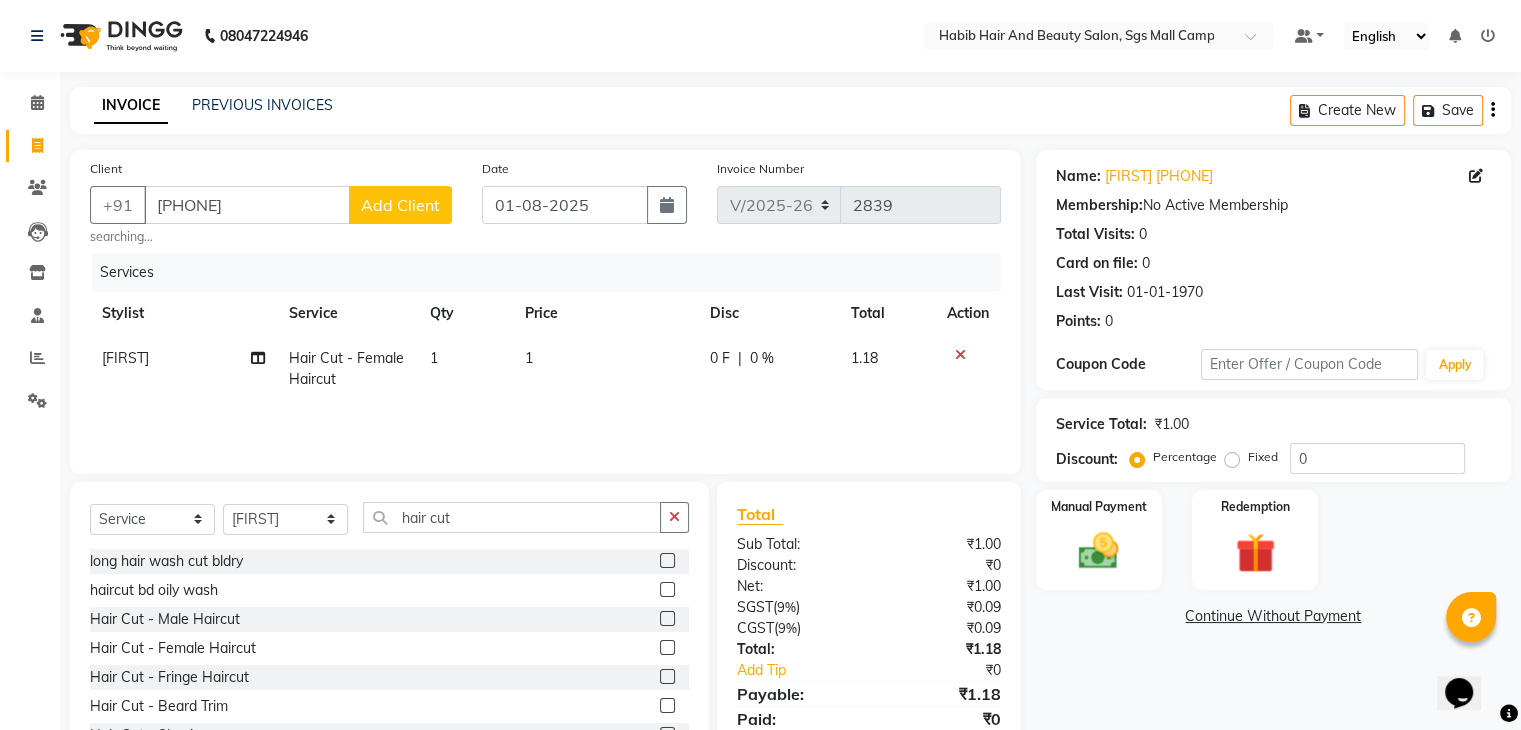 click on "1" 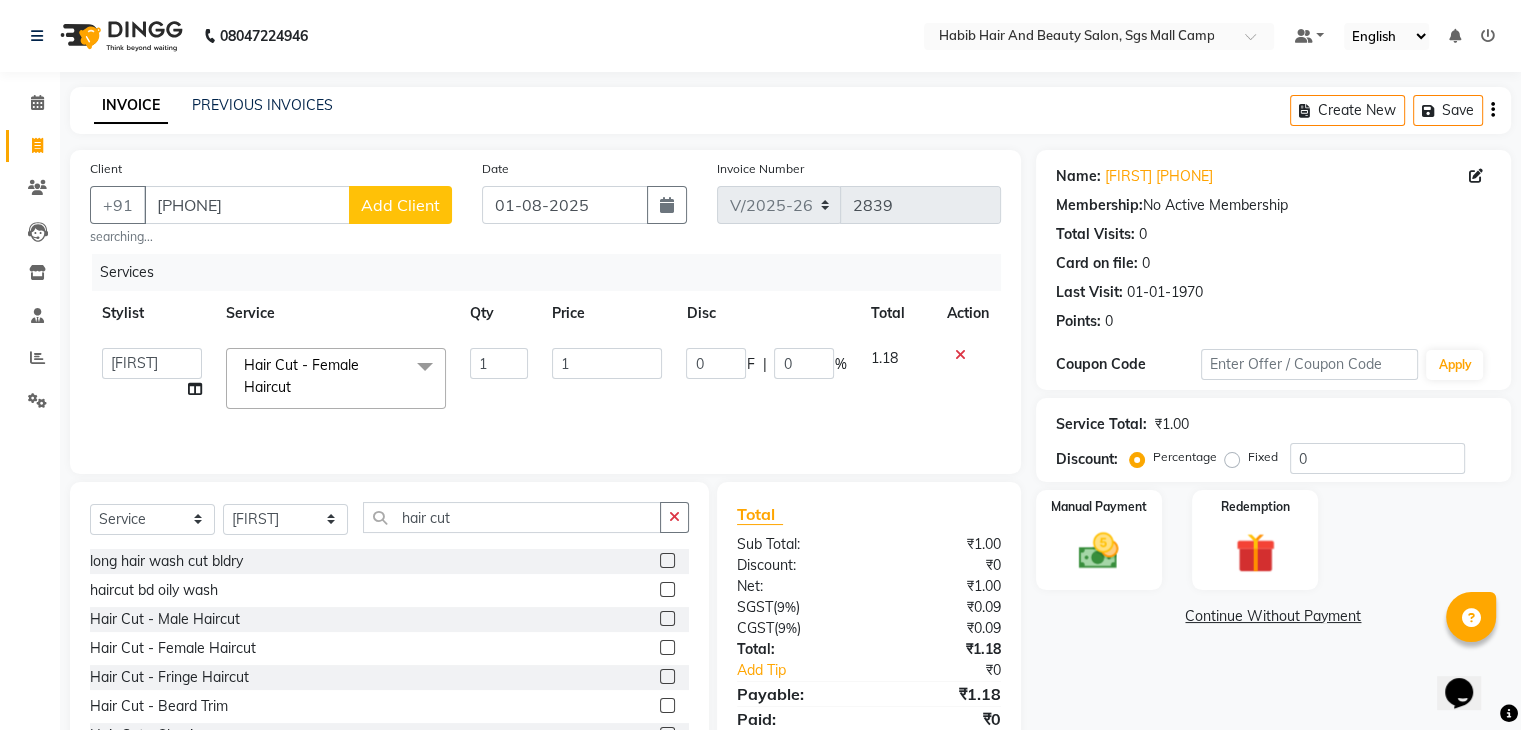 click on "1" 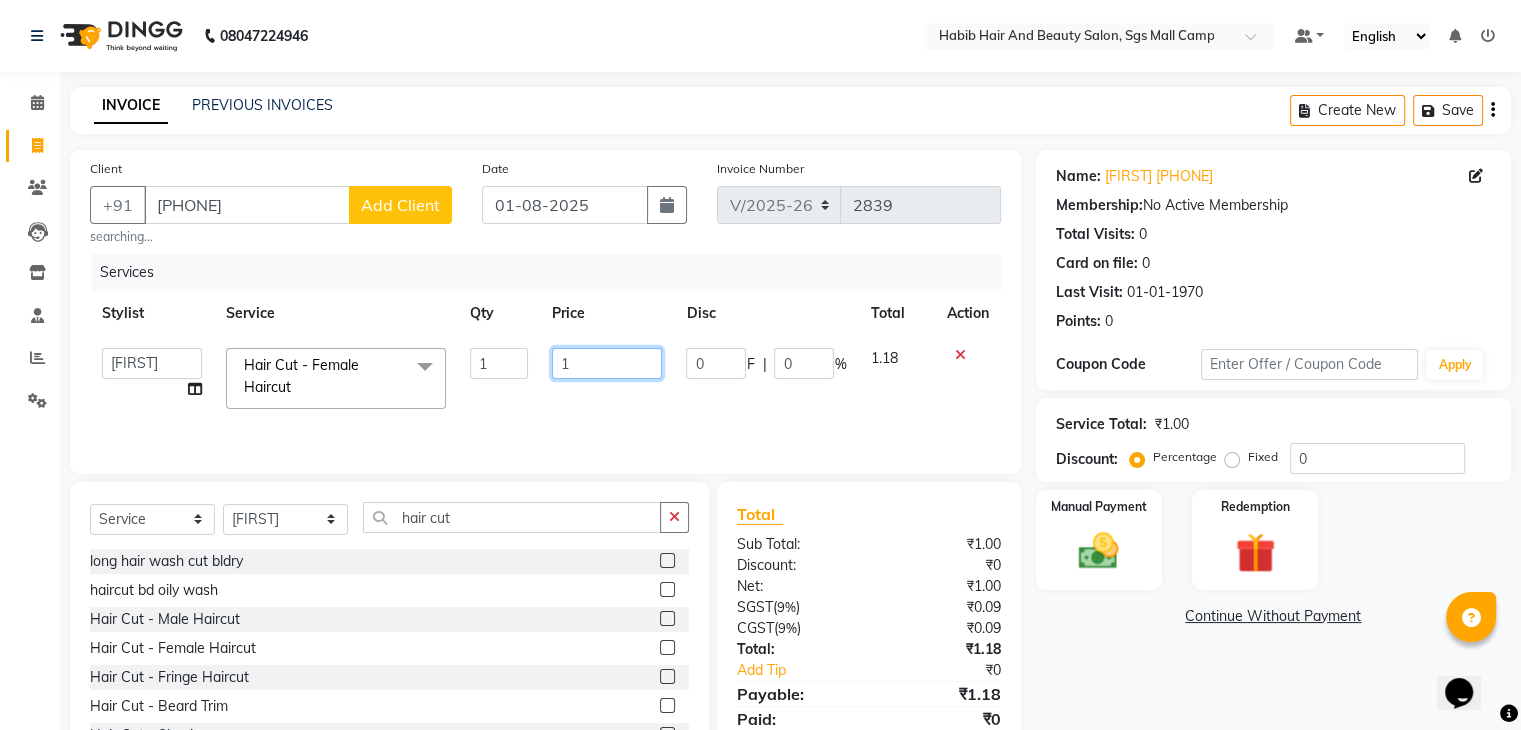 click on "1" 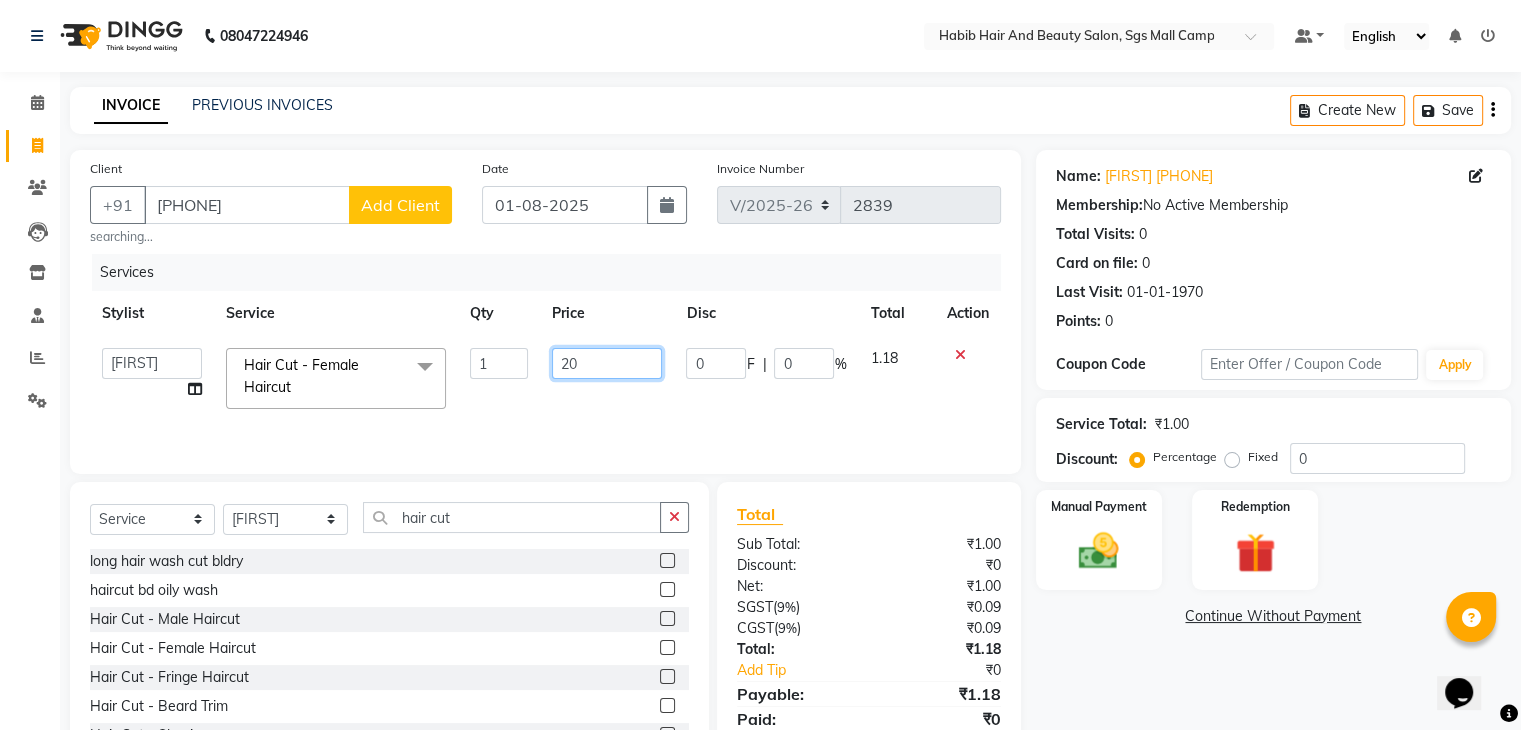 type on "200" 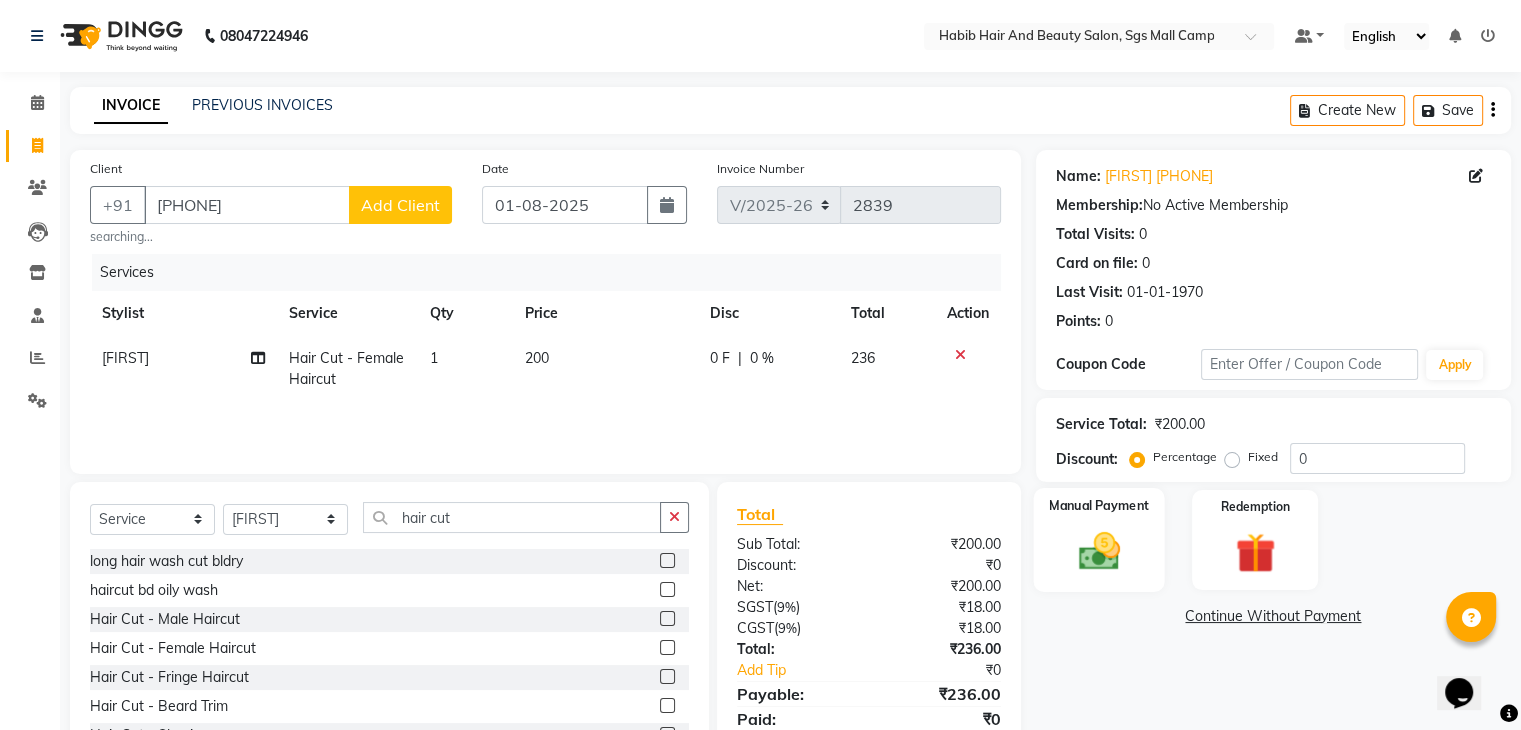 click on "Manual Payment" 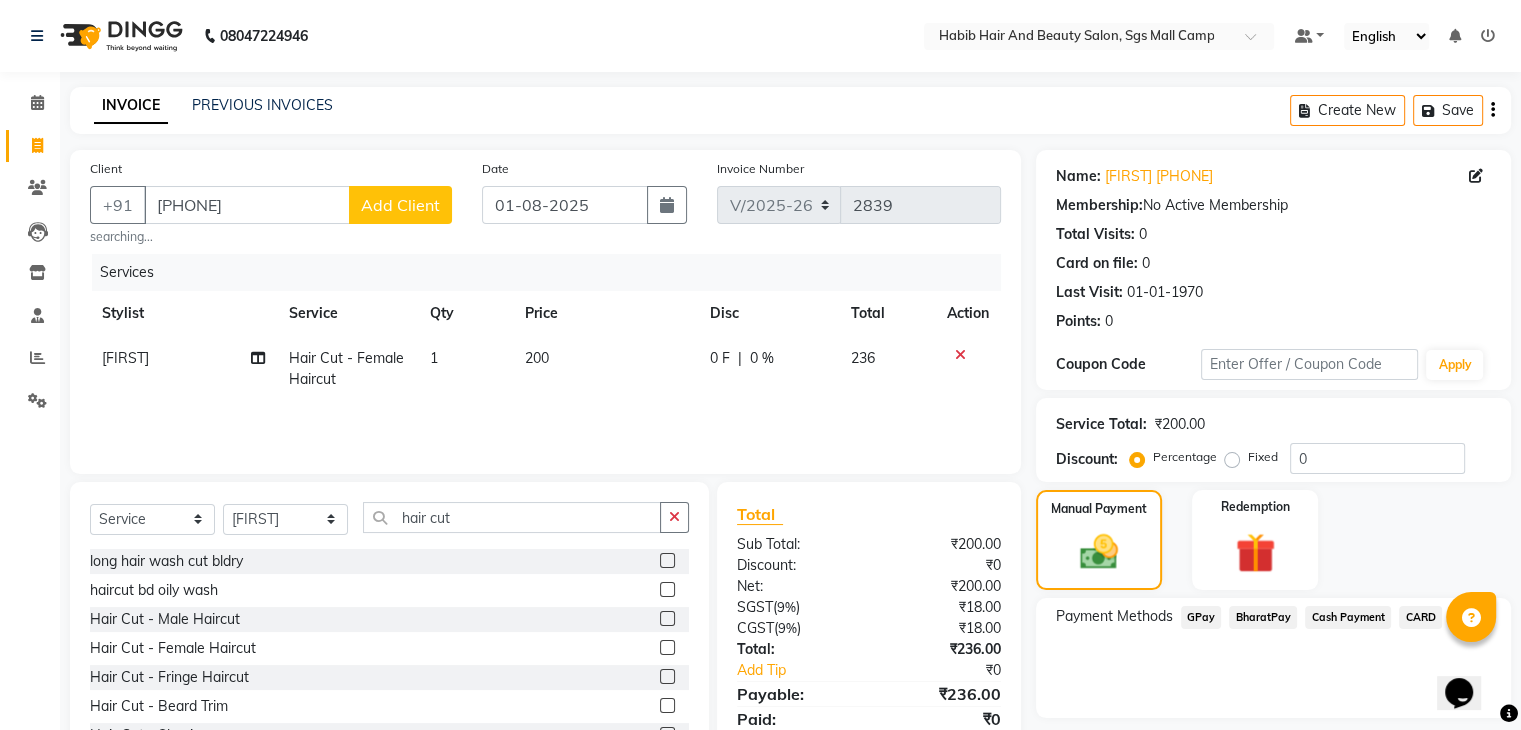 click on "BharatPay" 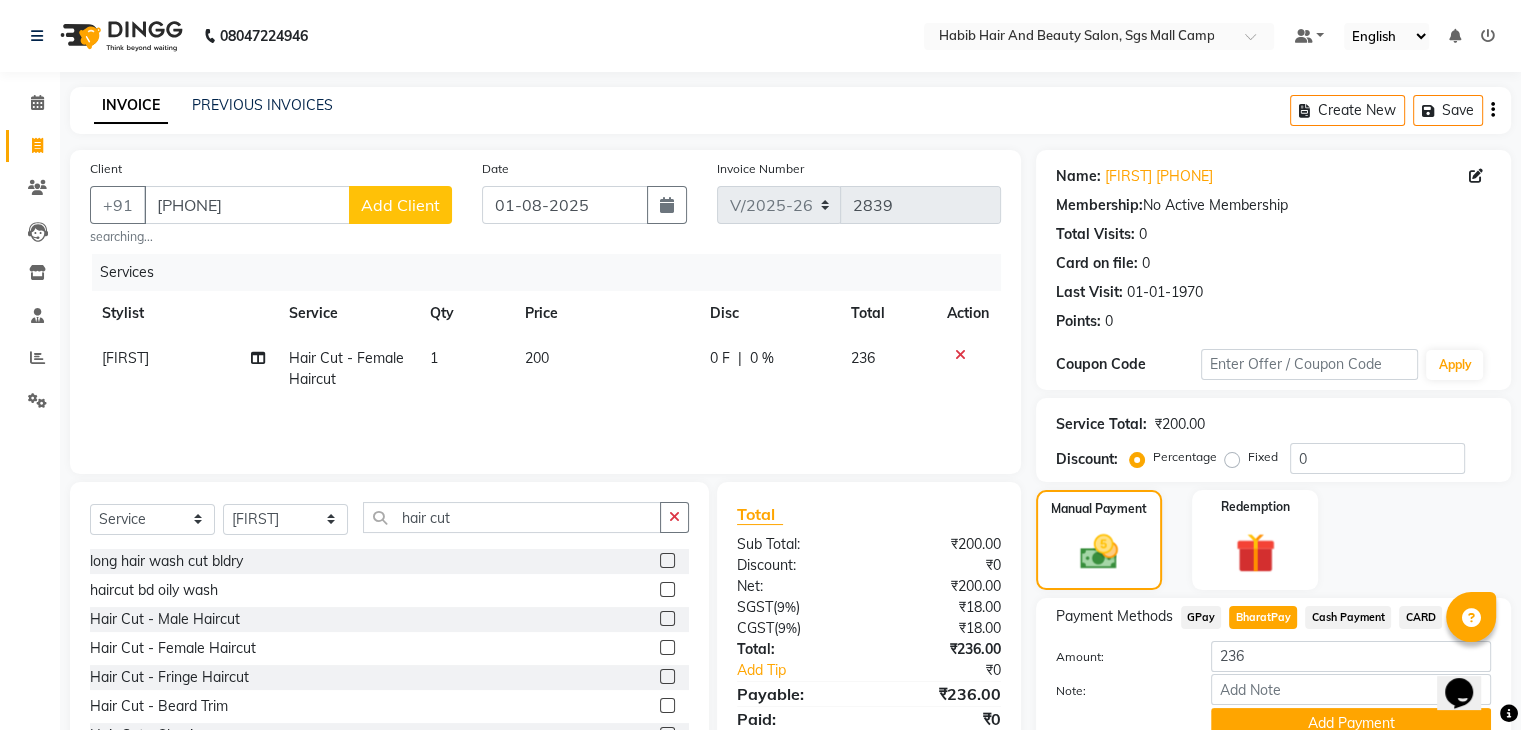 scroll, scrollTop: 89, scrollLeft: 0, axis: vertical 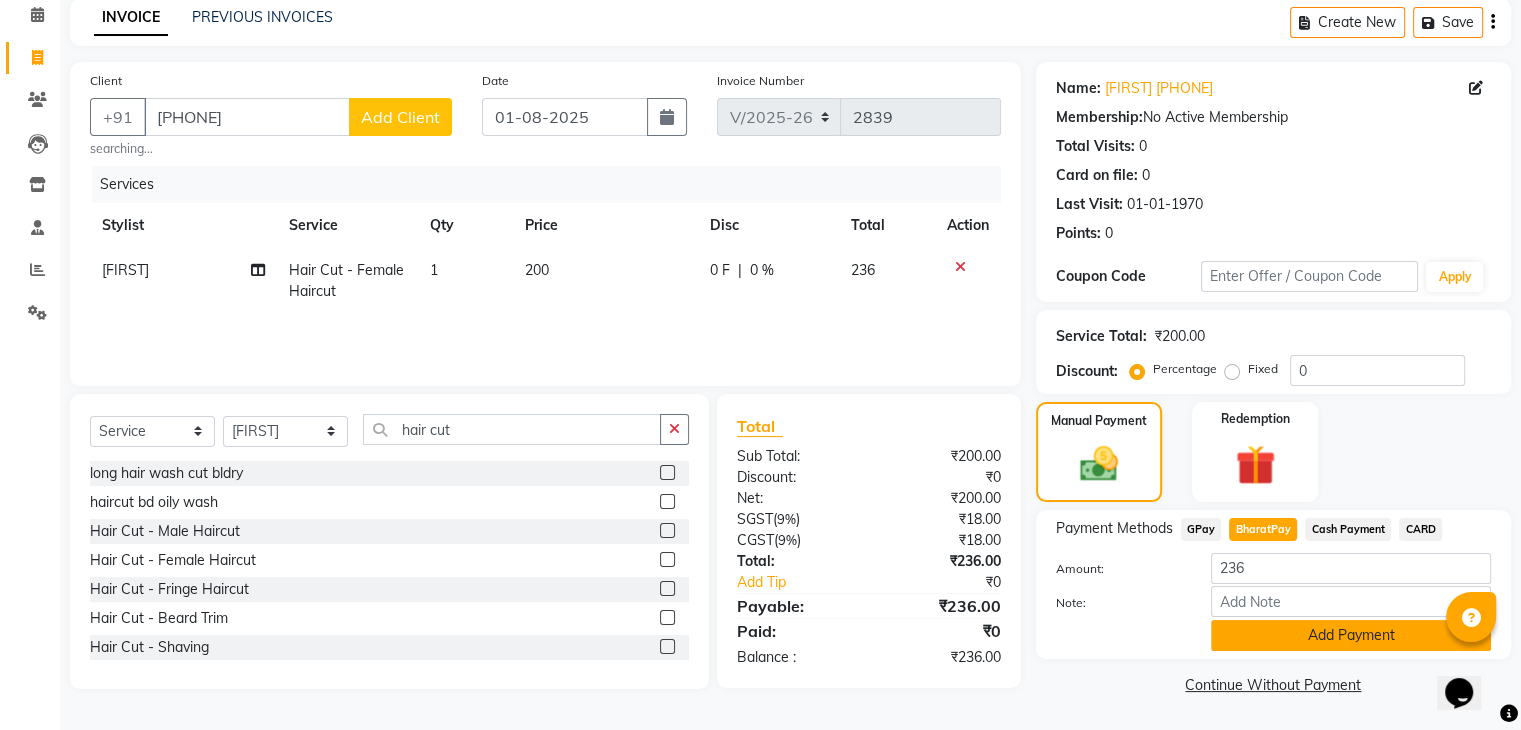 click on "Add Payment" 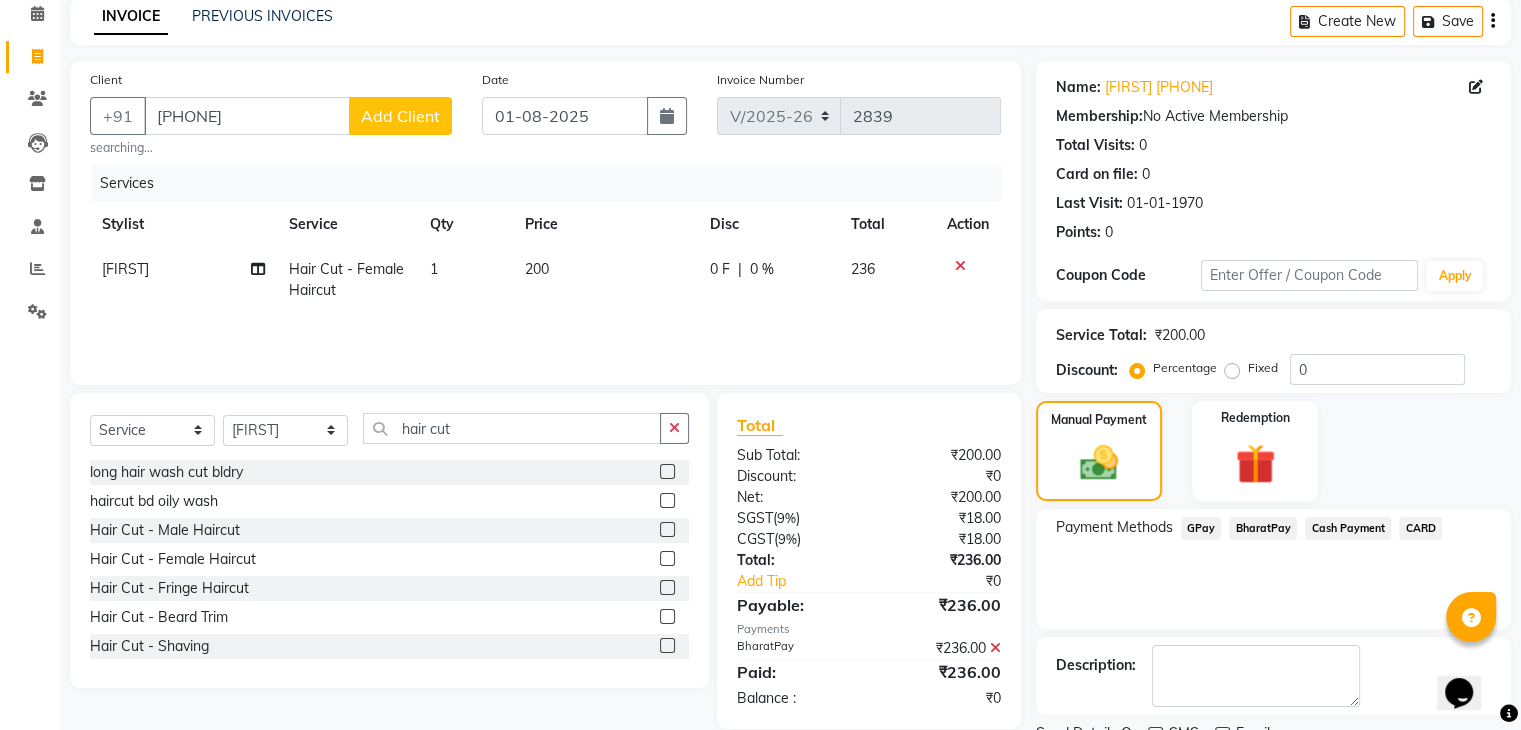 scroll, scrollTop: 171, scrollLeft: 0, axis: vertical 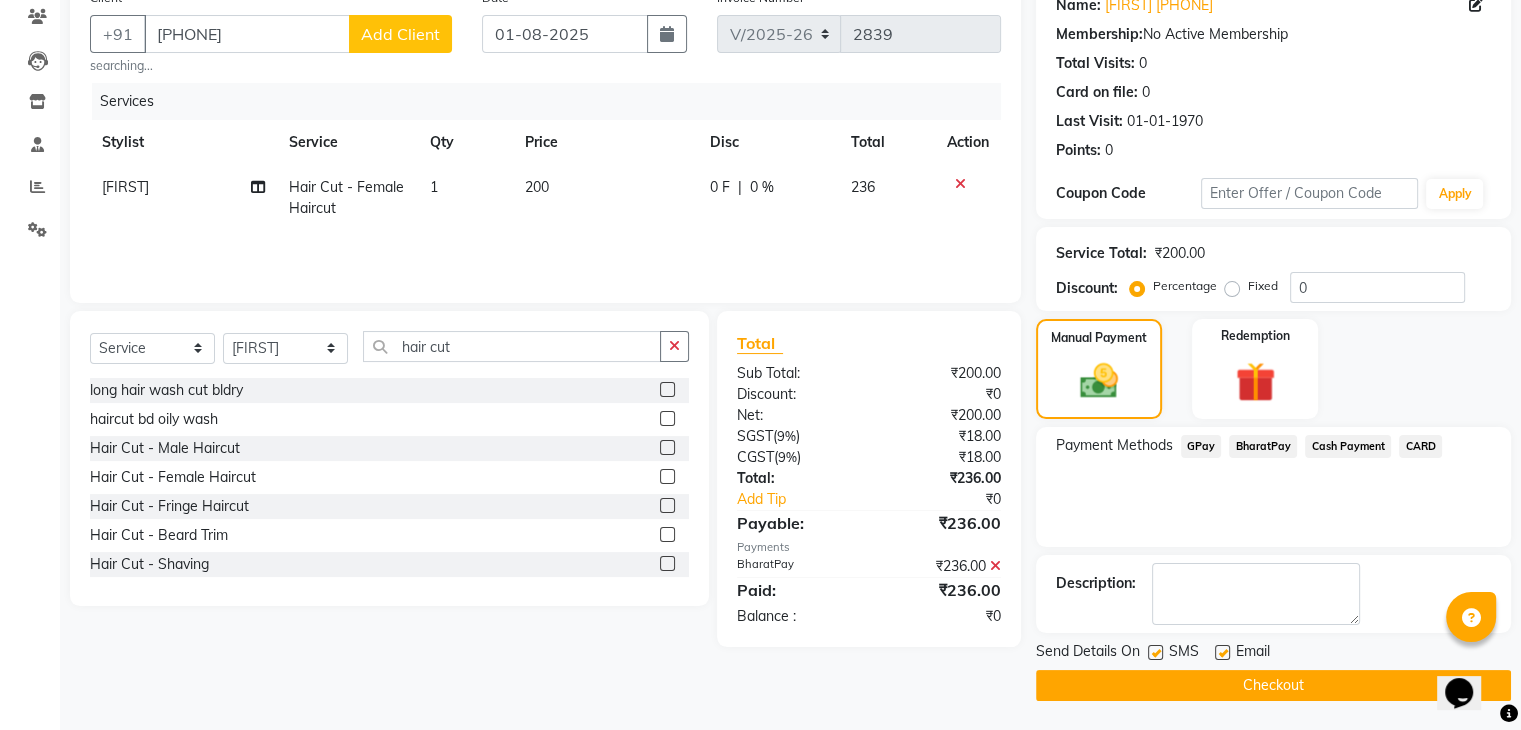 click on "Checkout" 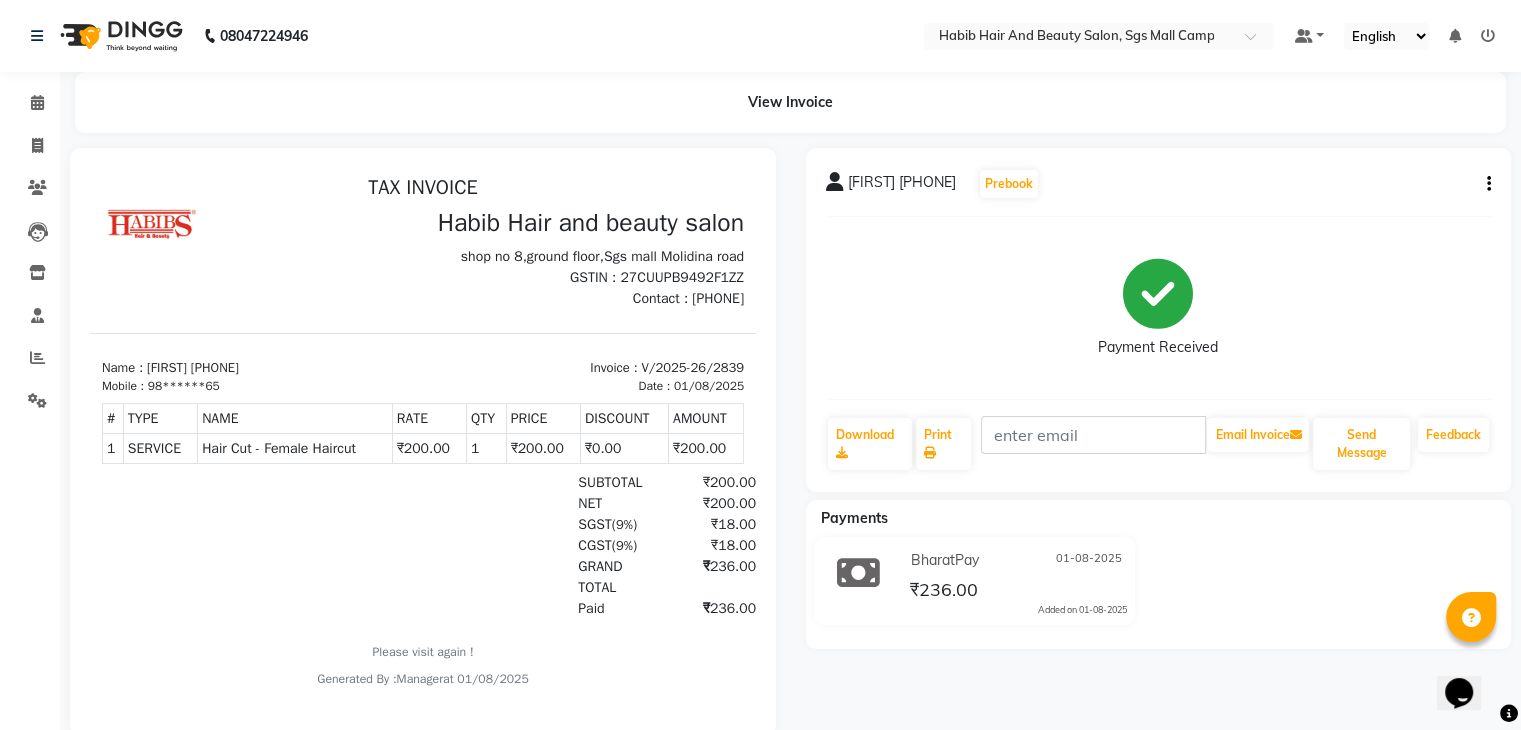 scroll, scrollTop: 0, scrollLeft: 0, axis: both 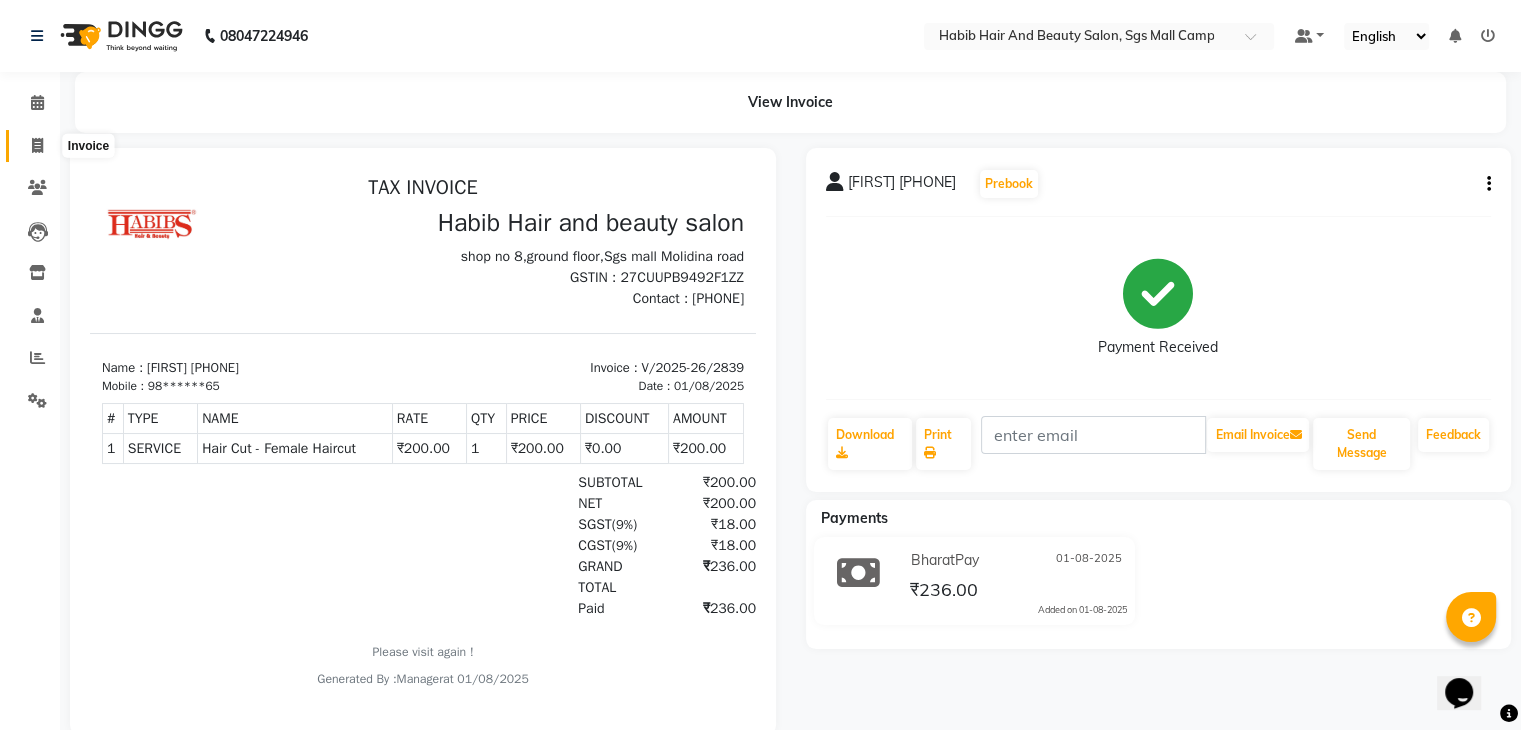 click 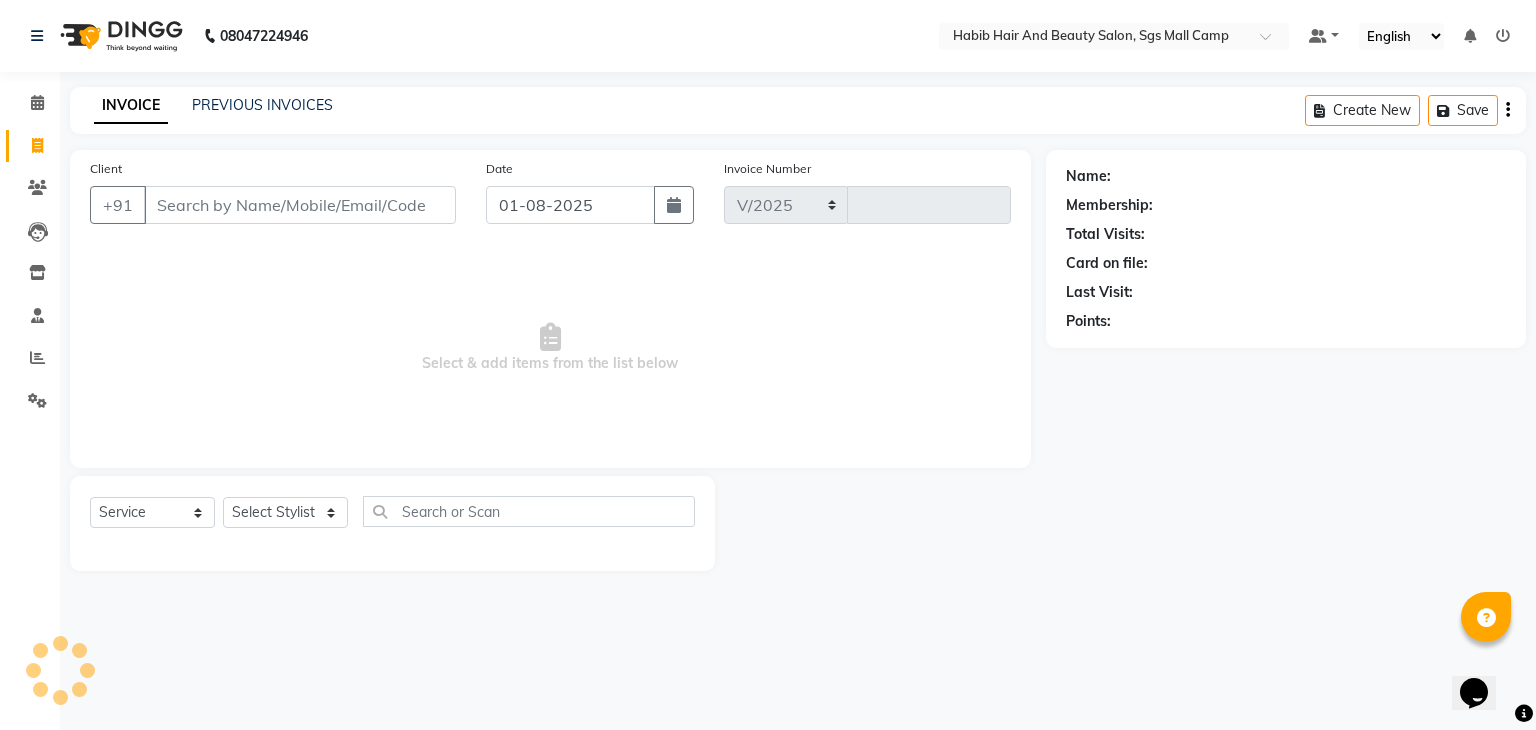 select on "8362" 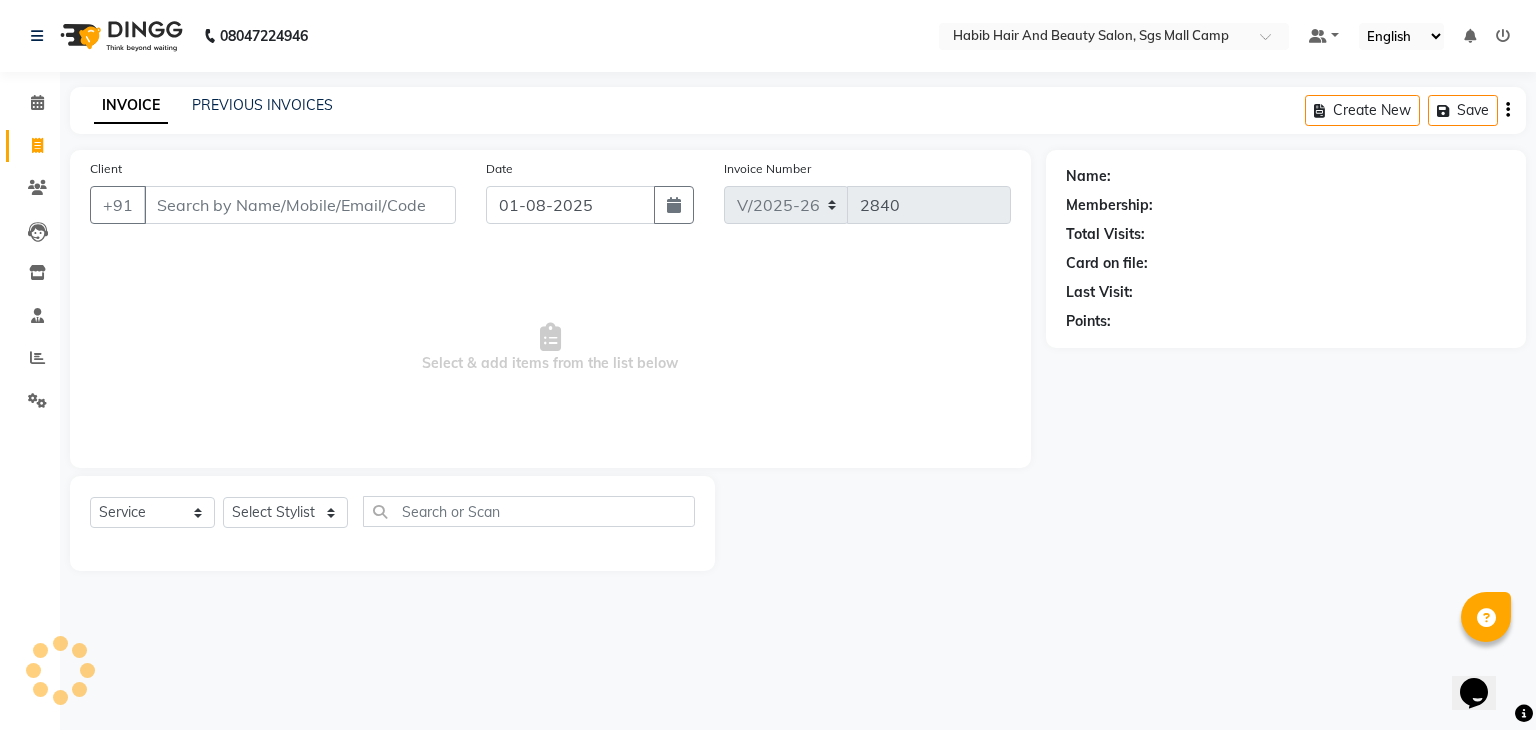 click 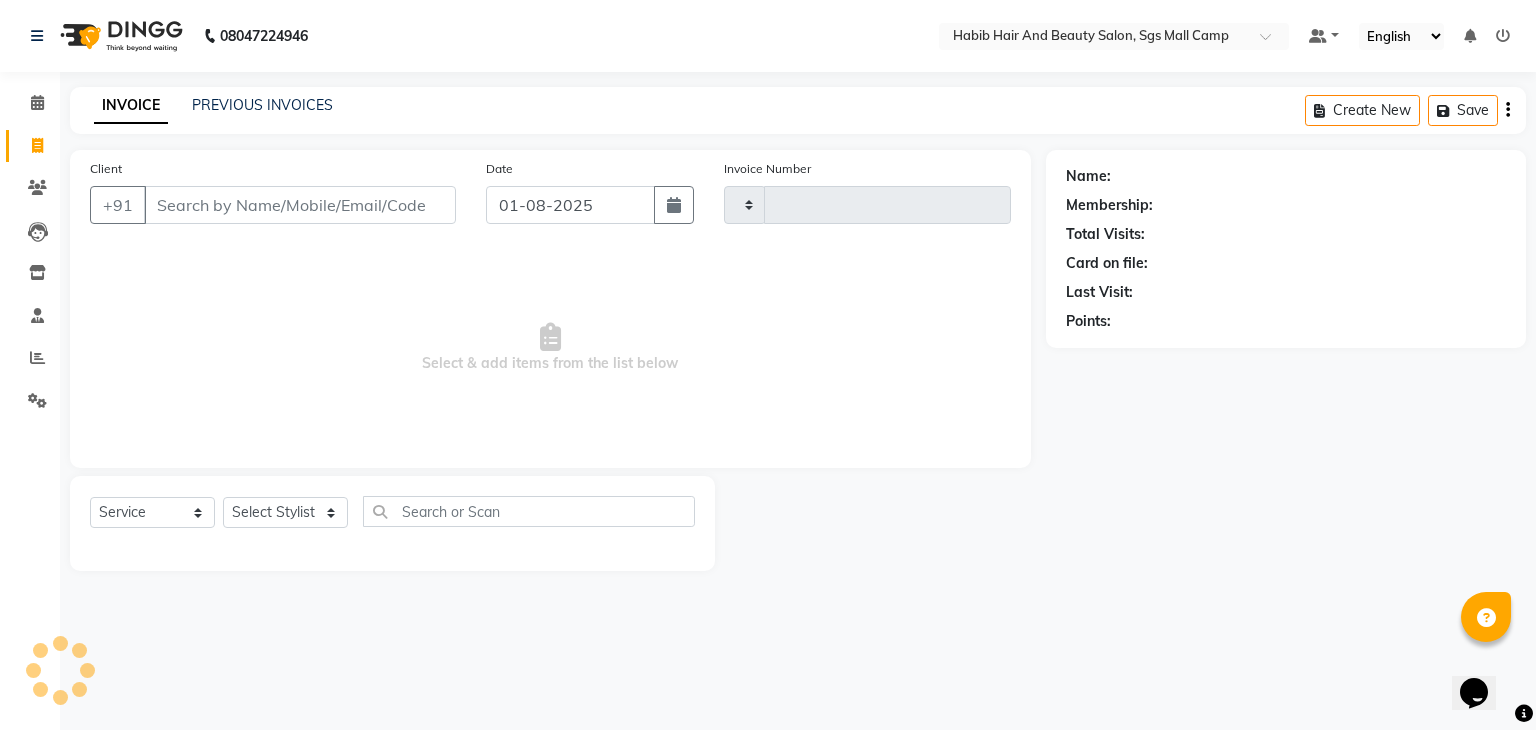 type on "2840" 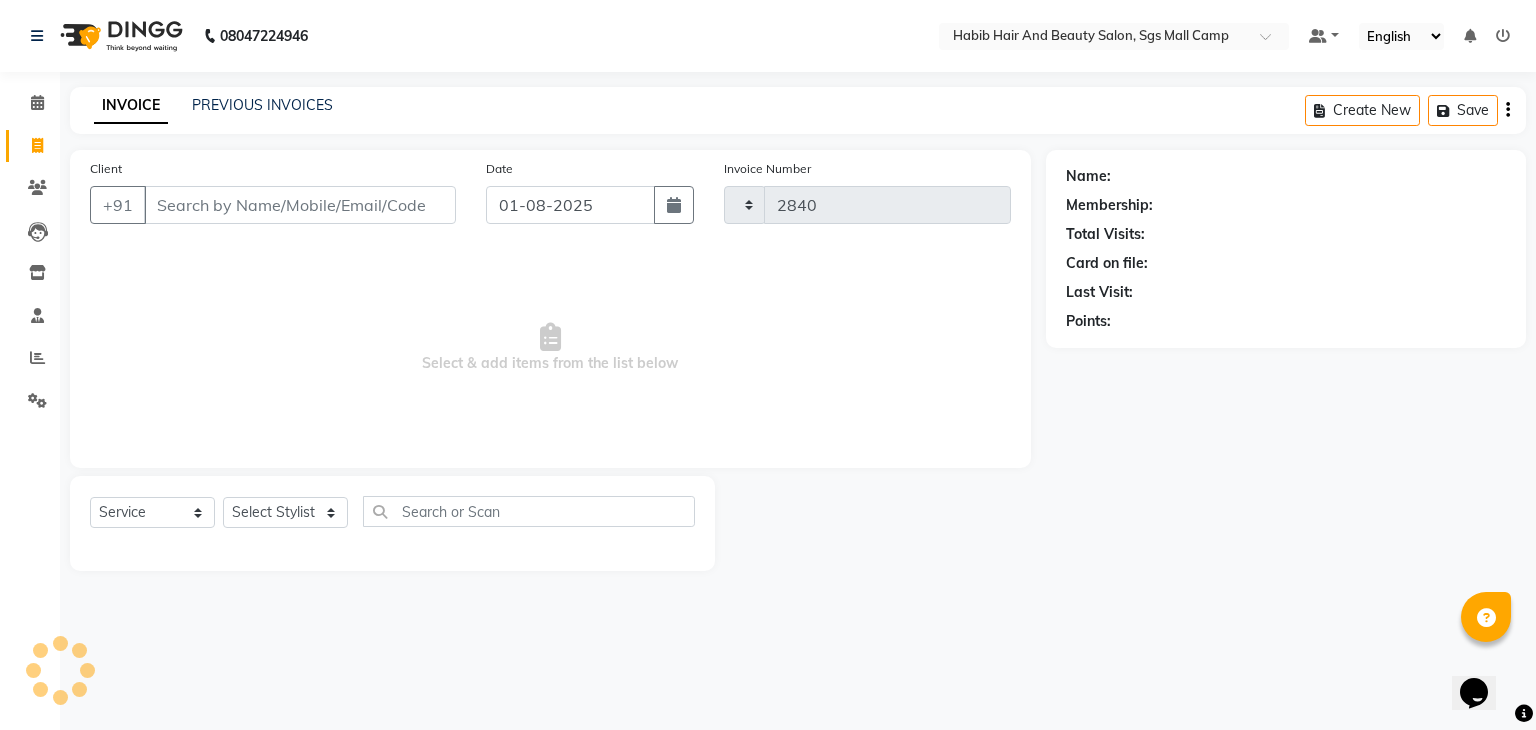 select on "8362" 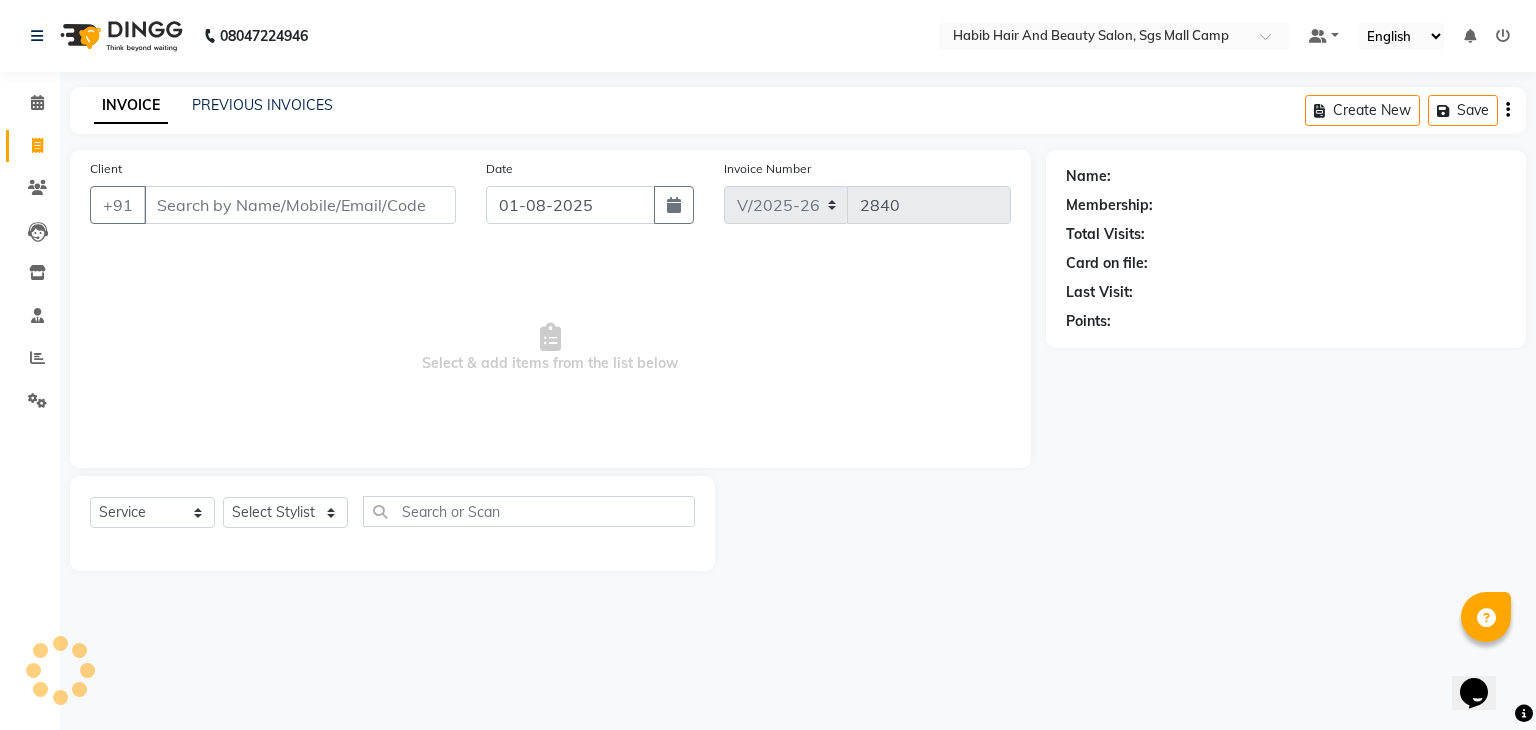 click on "Client" at bounding box center [300, 205] 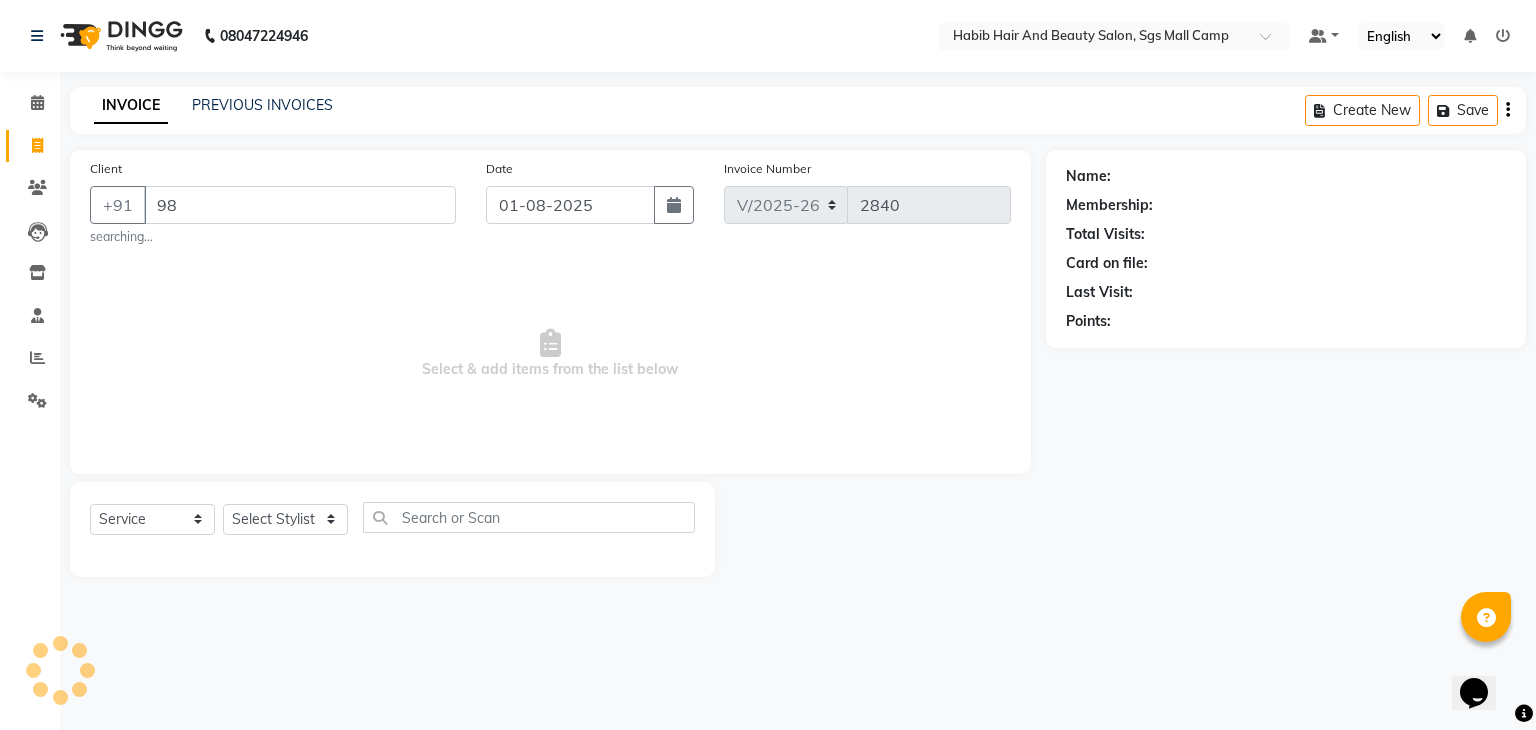 type on "9" 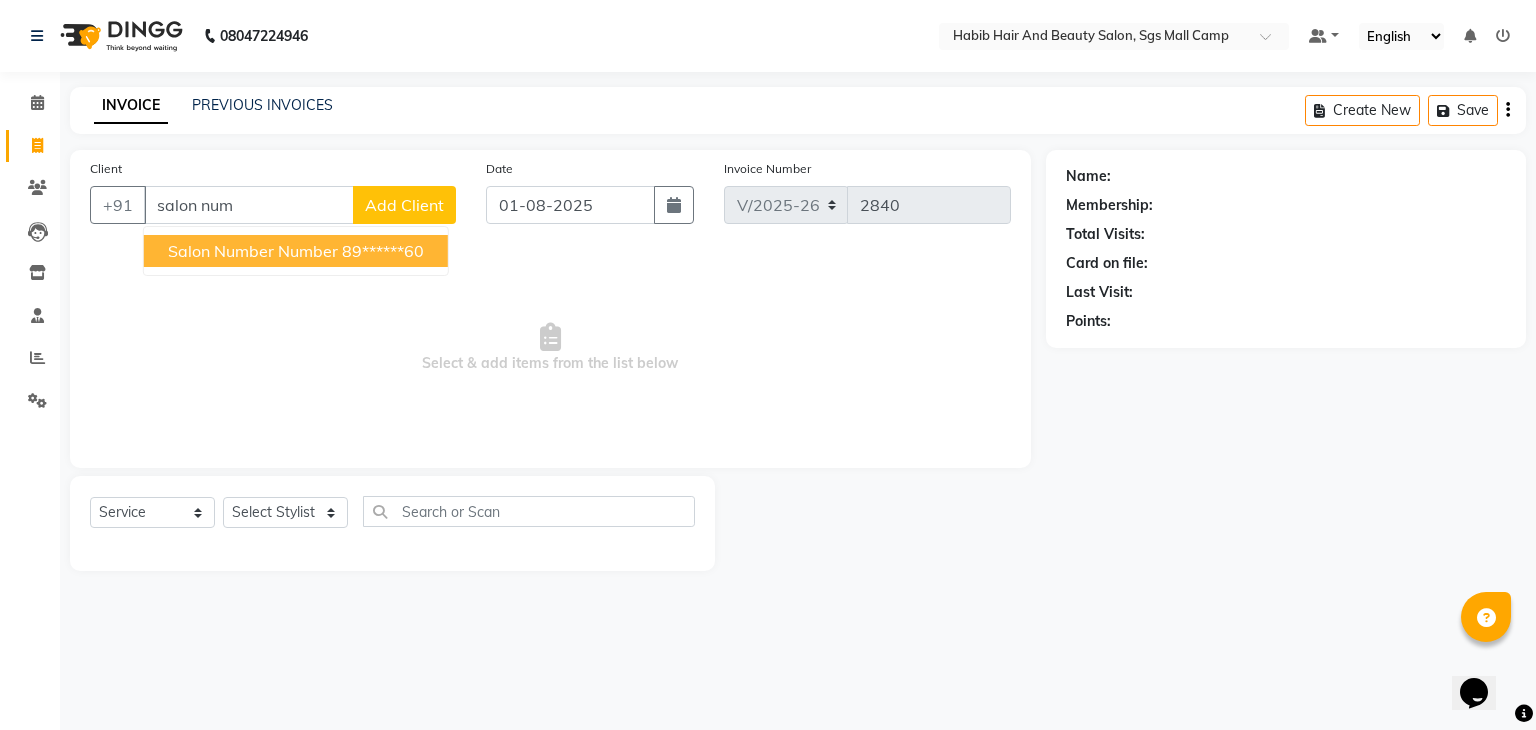 click on "salon number number" at bounding box center (253, 251) 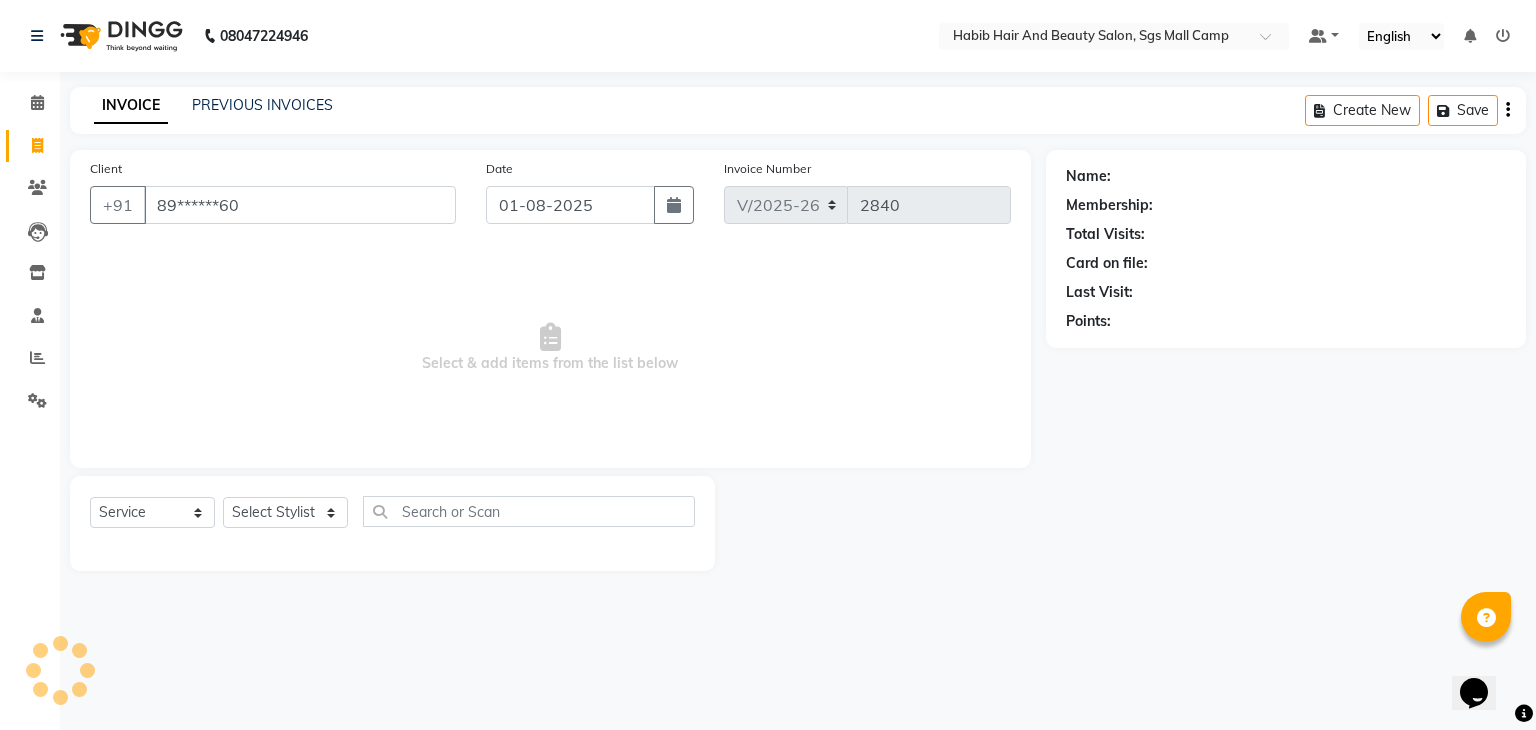 type on "89******60" 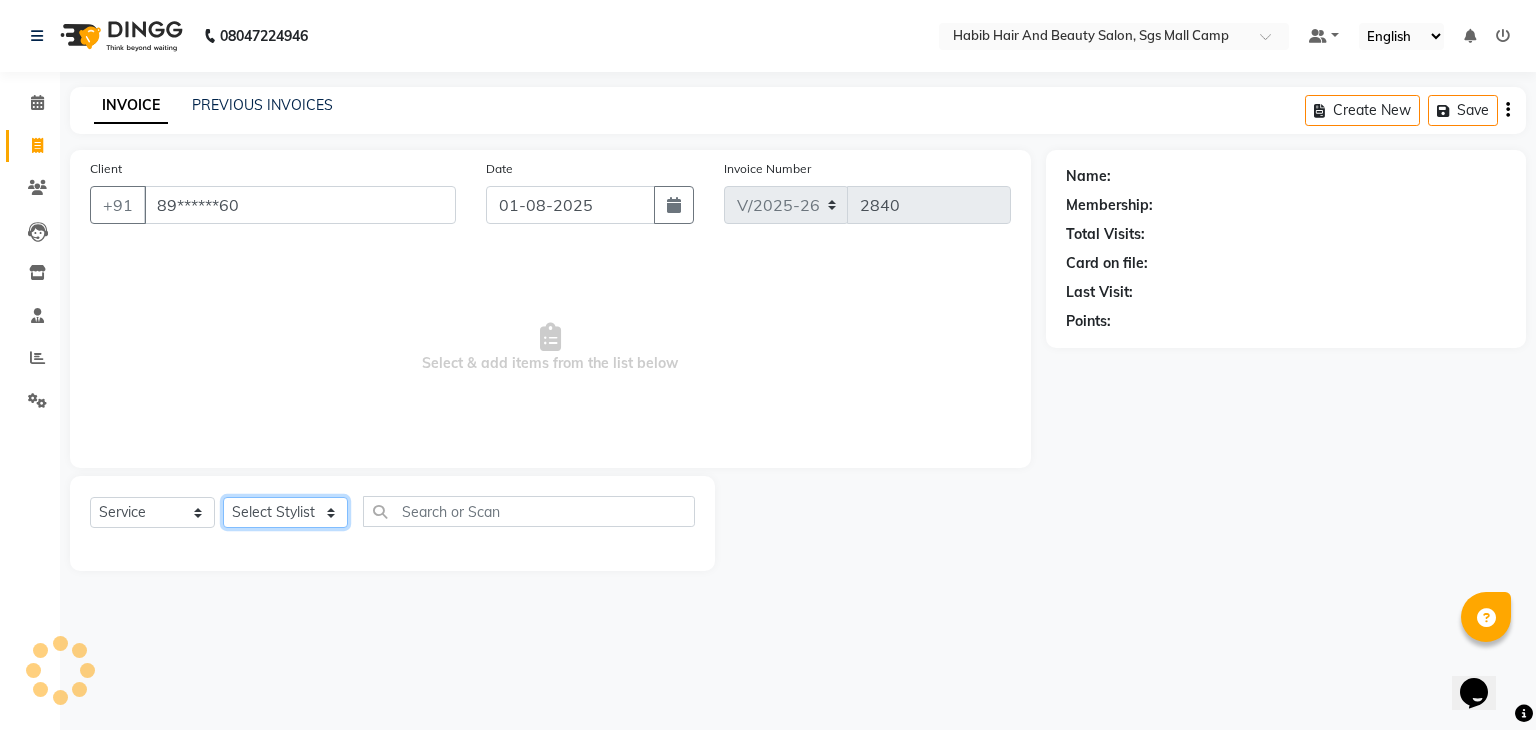 click on "Select Stylist akshay rajguru Avinash Debojit Manager Micheal sangeeta shilpa sujal Suraj swapnil vishakha" 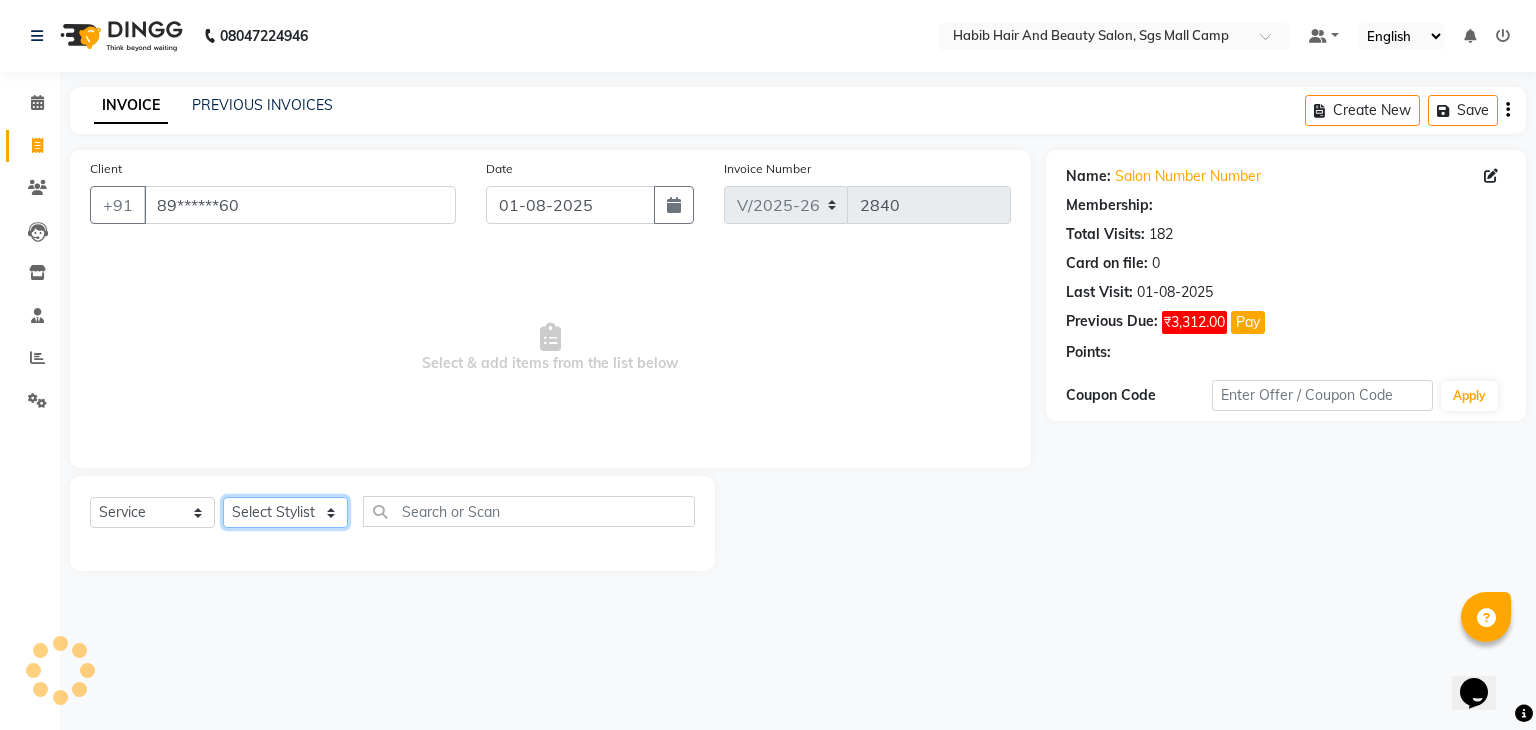 select on "81160" 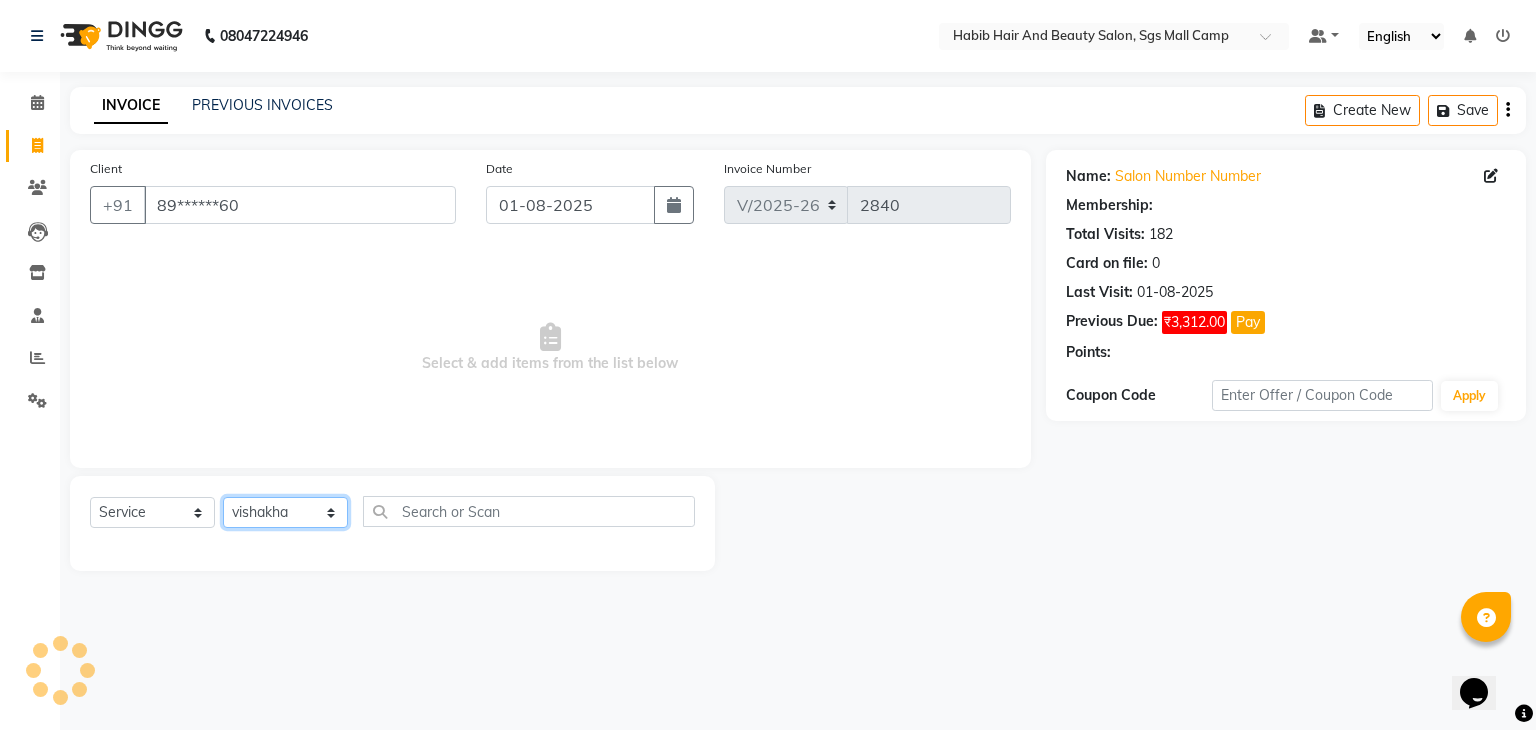 click on "Select Stylist akshay rajguru Avinash Debojit Manager Micheal sangeeta shilpa sujal Suraj swapnil vishakha" 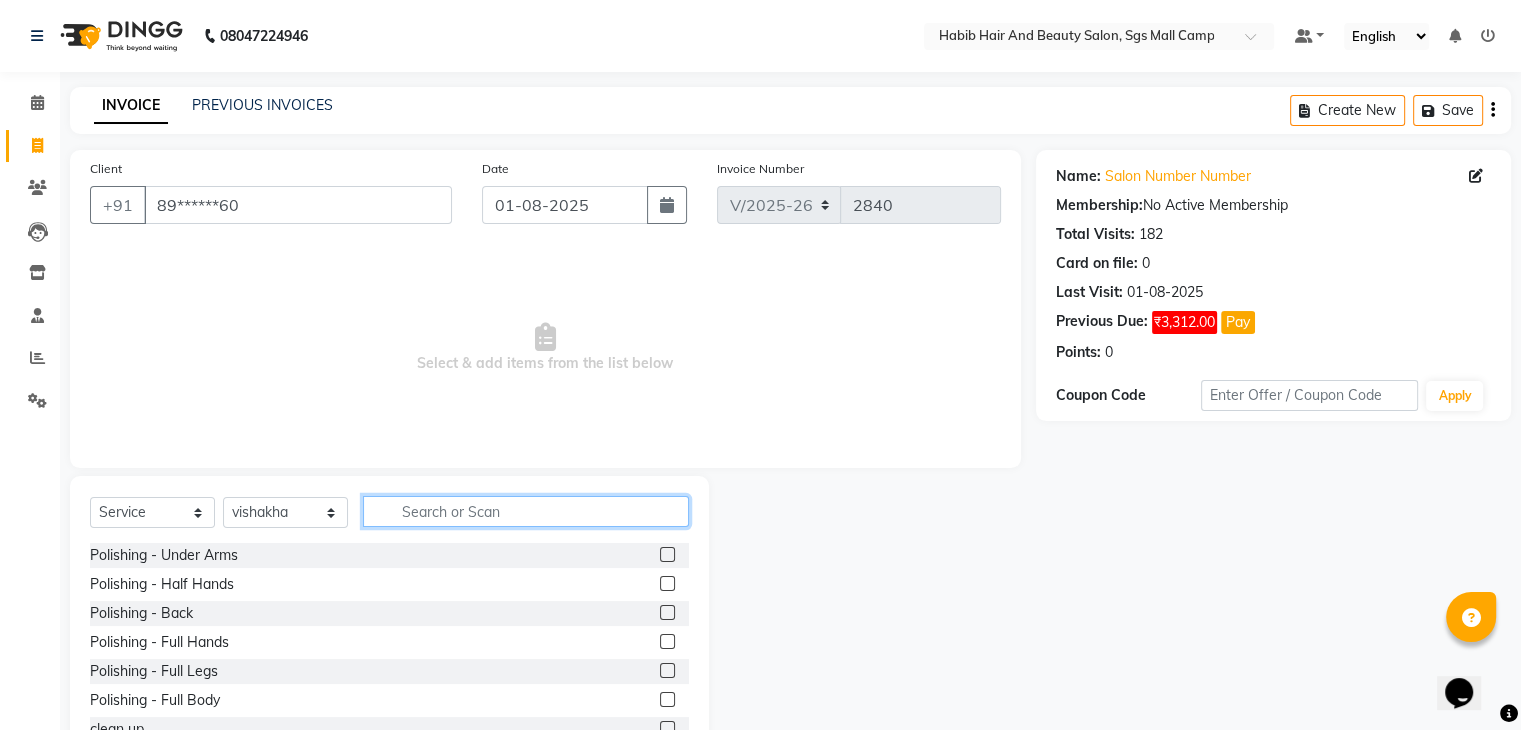 click 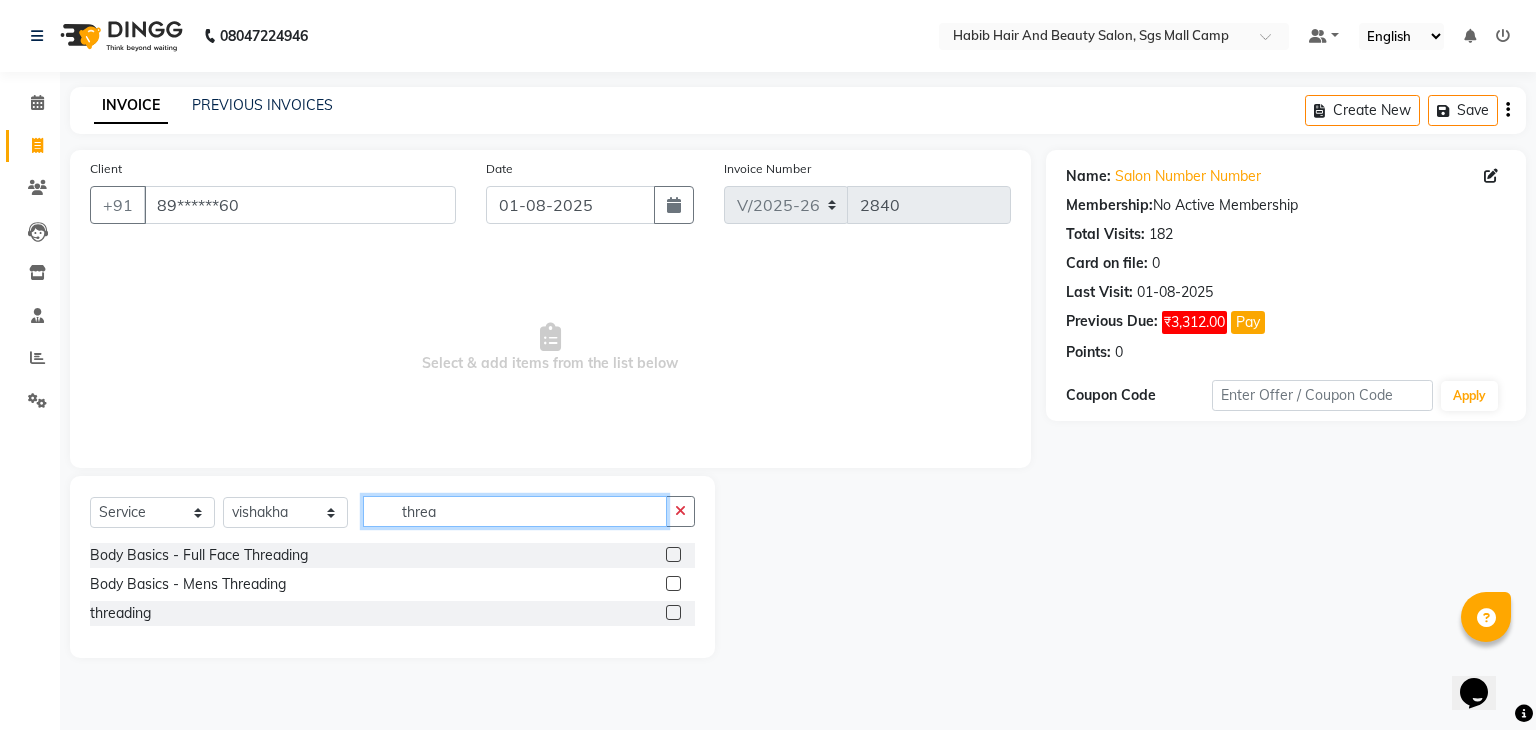 type on "threa" 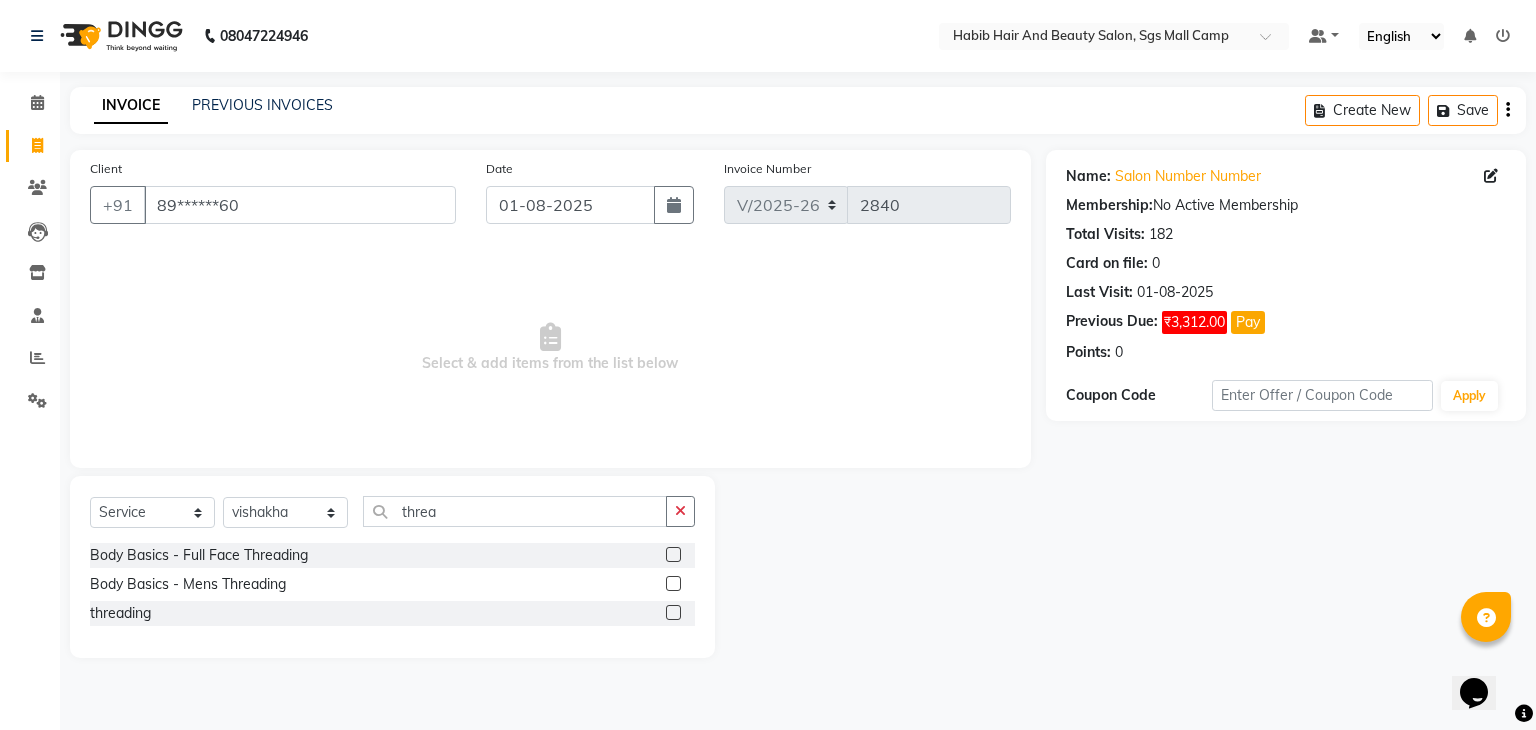 click 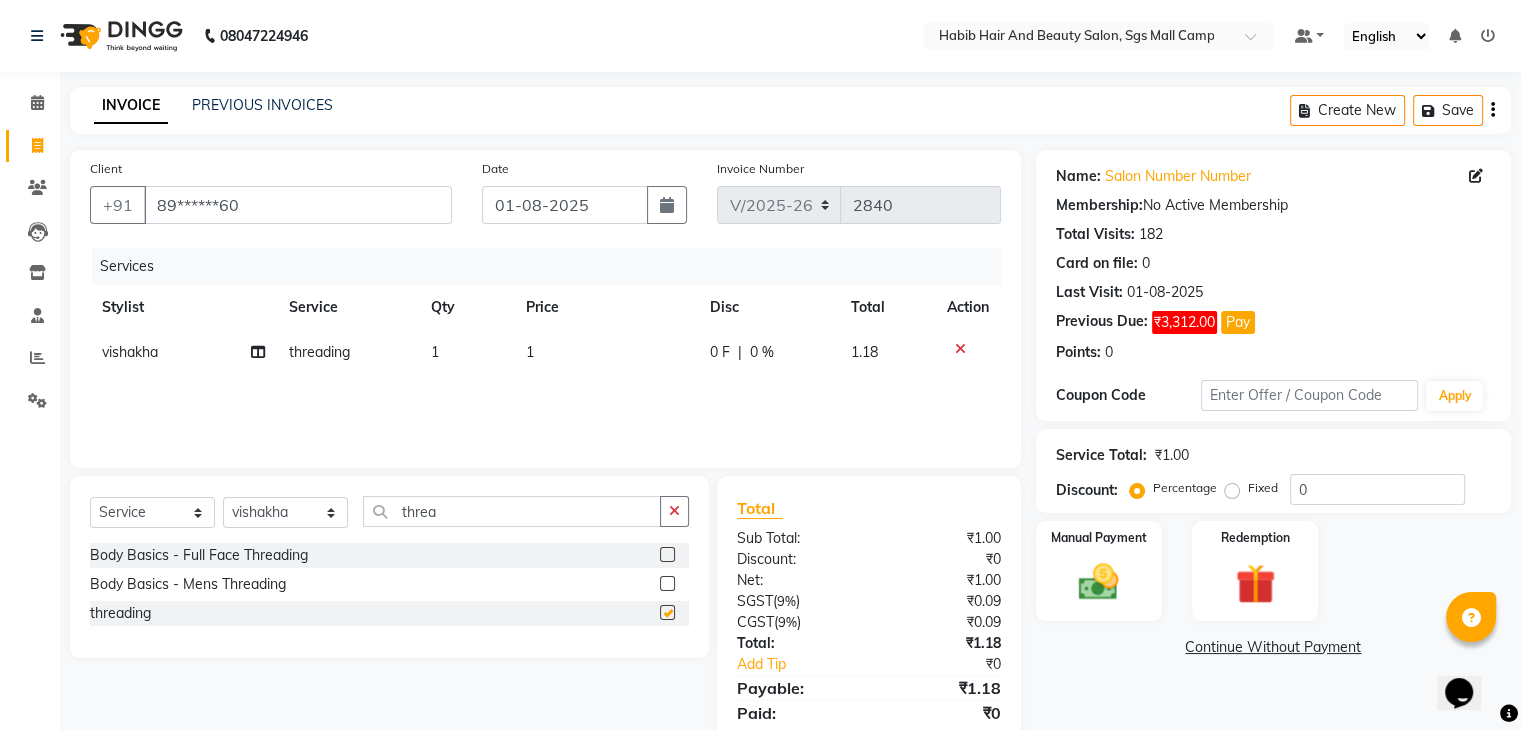 checkbox on "false" 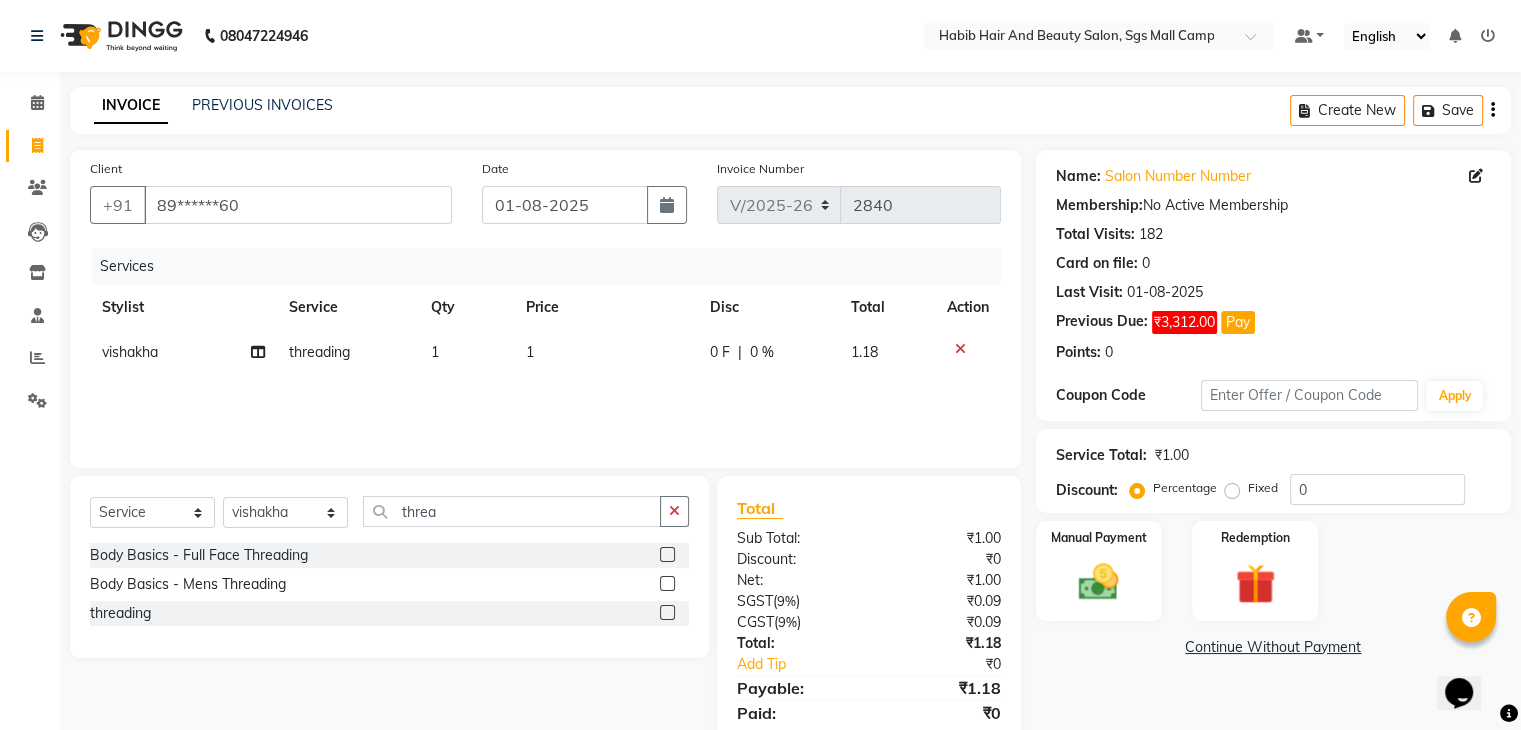 click on "1" 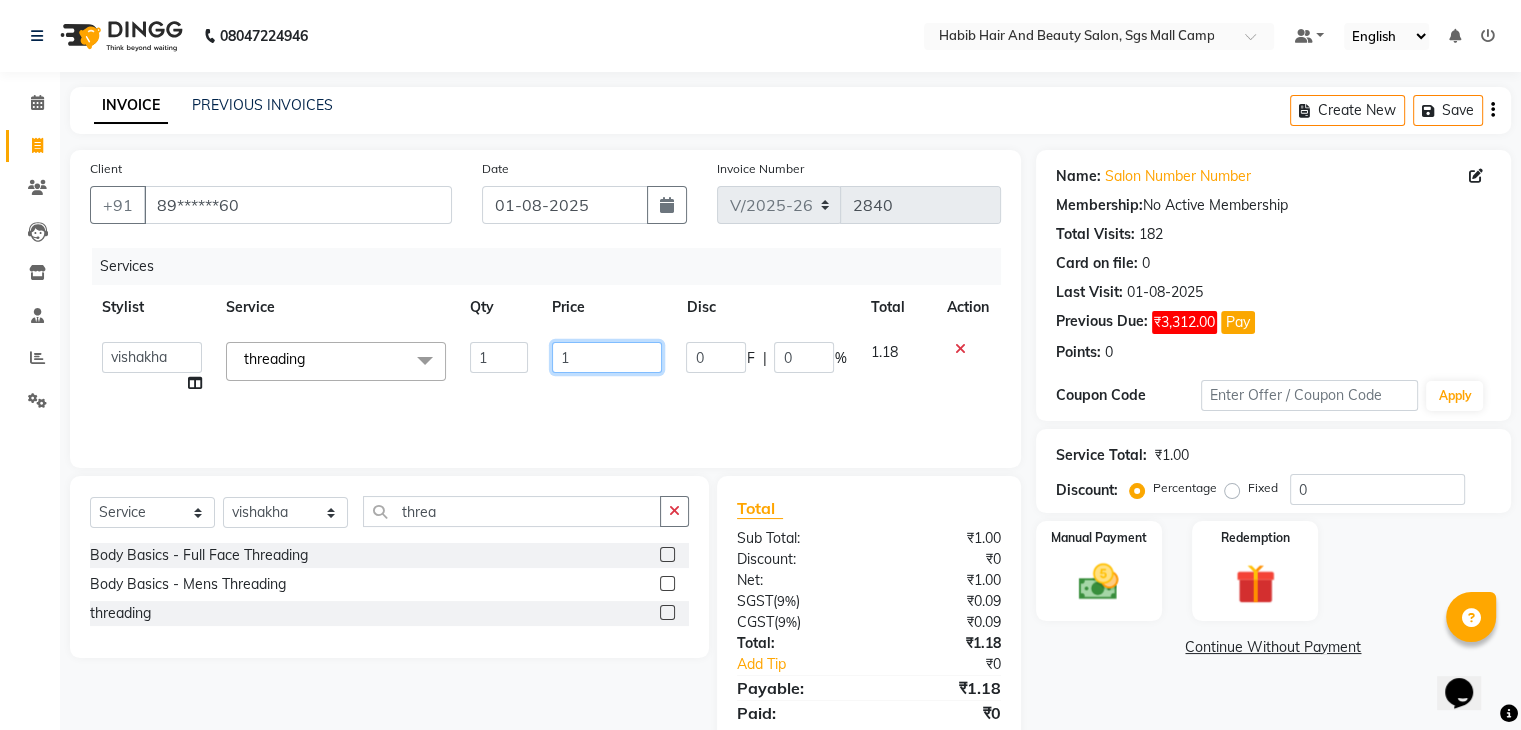 click on "1" 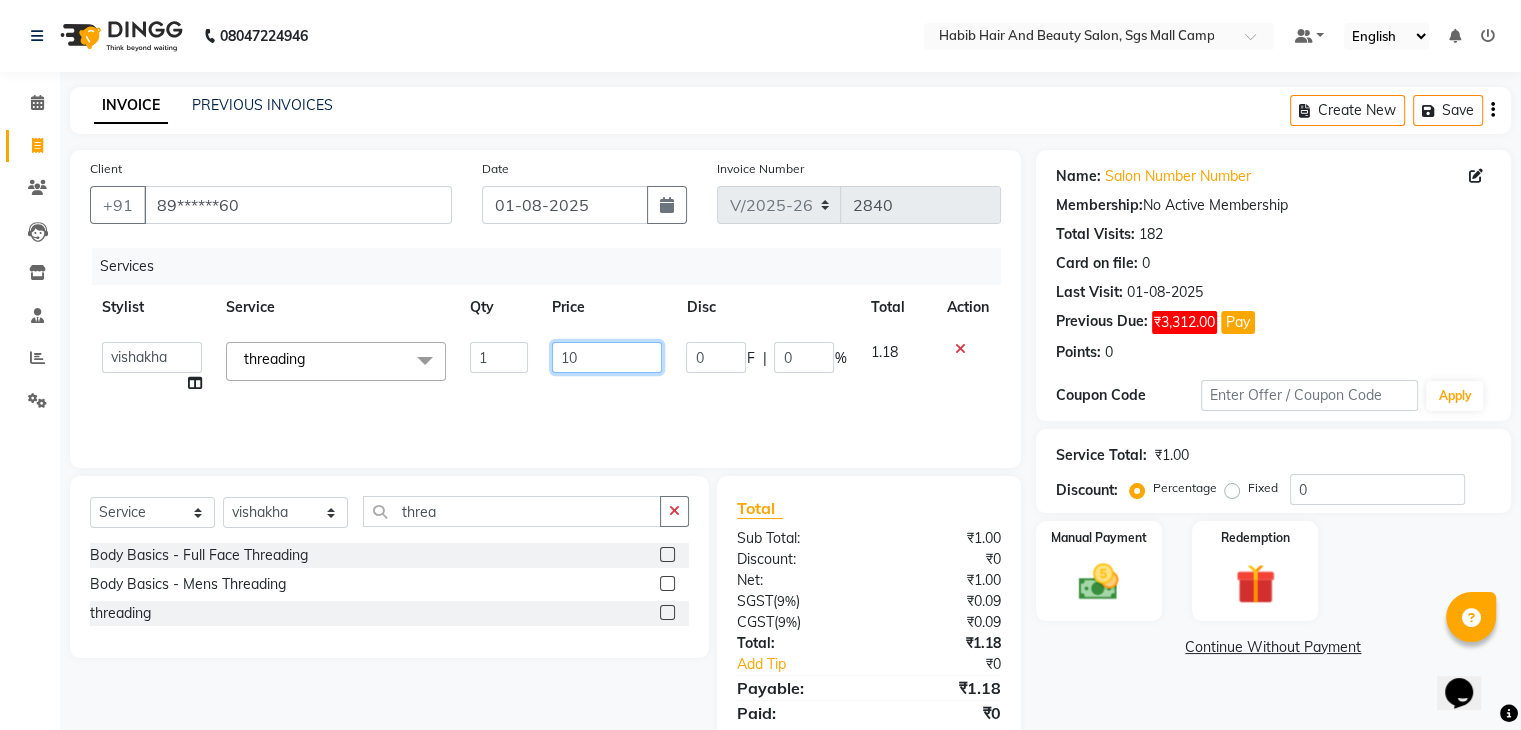 type on "102" 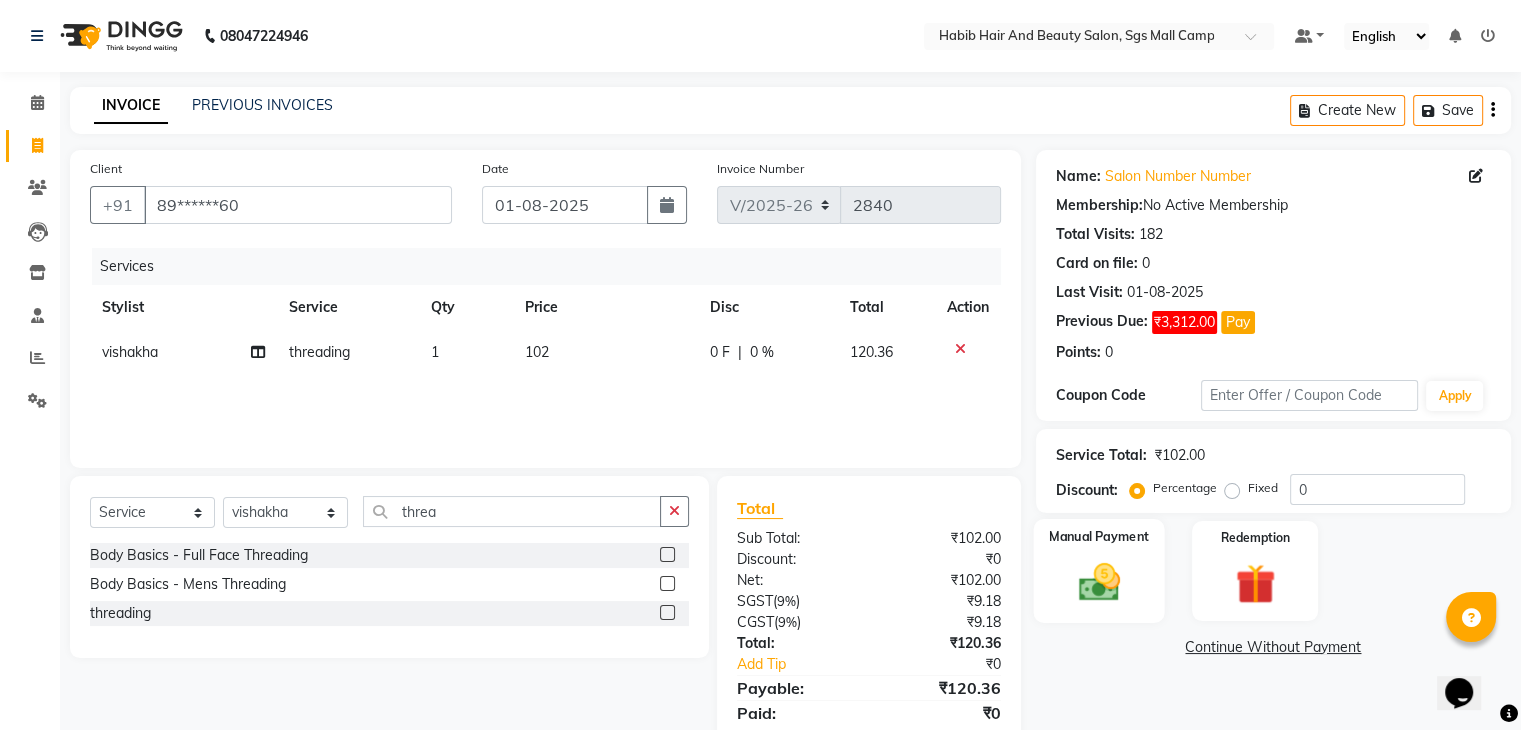 click on "Manual Payment" 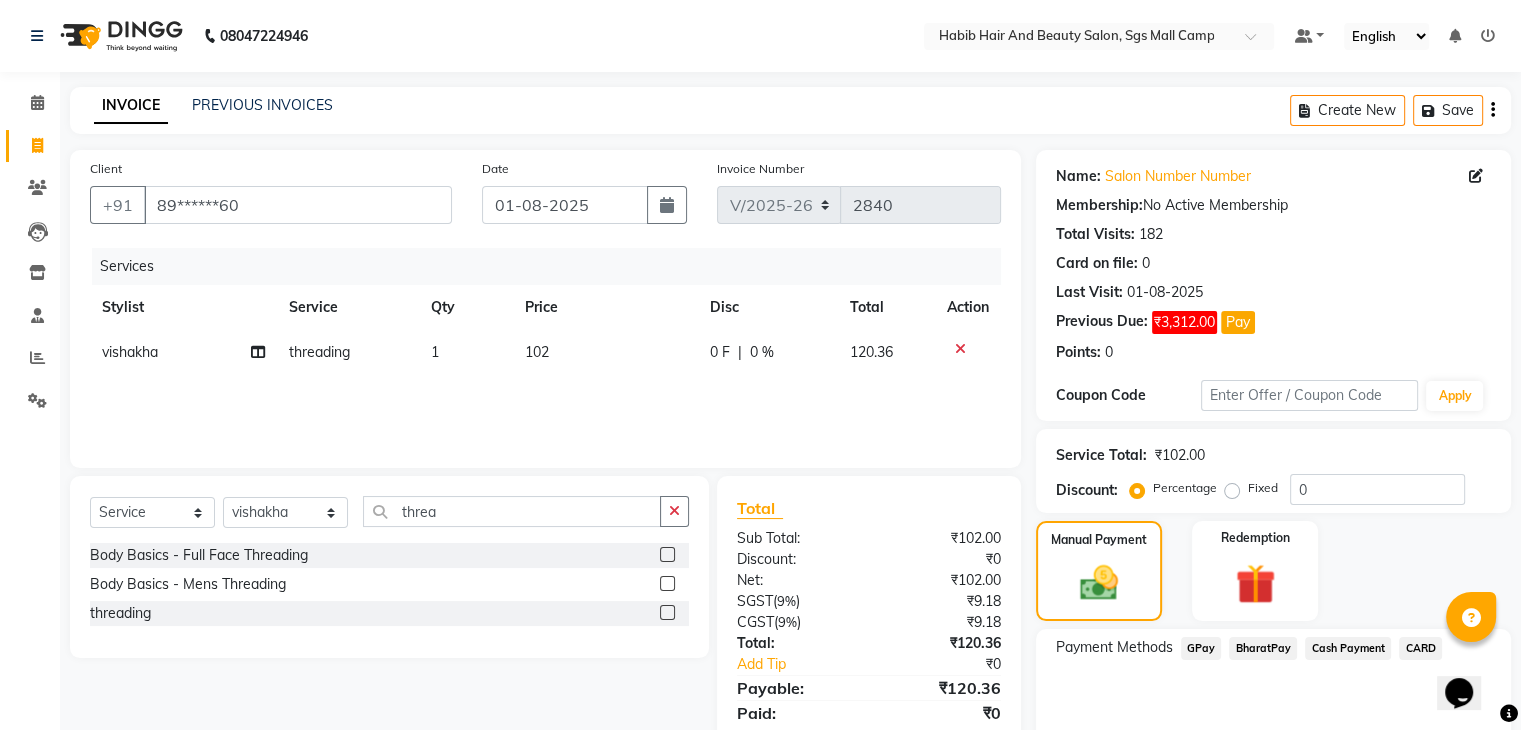 click on "BharatPay" 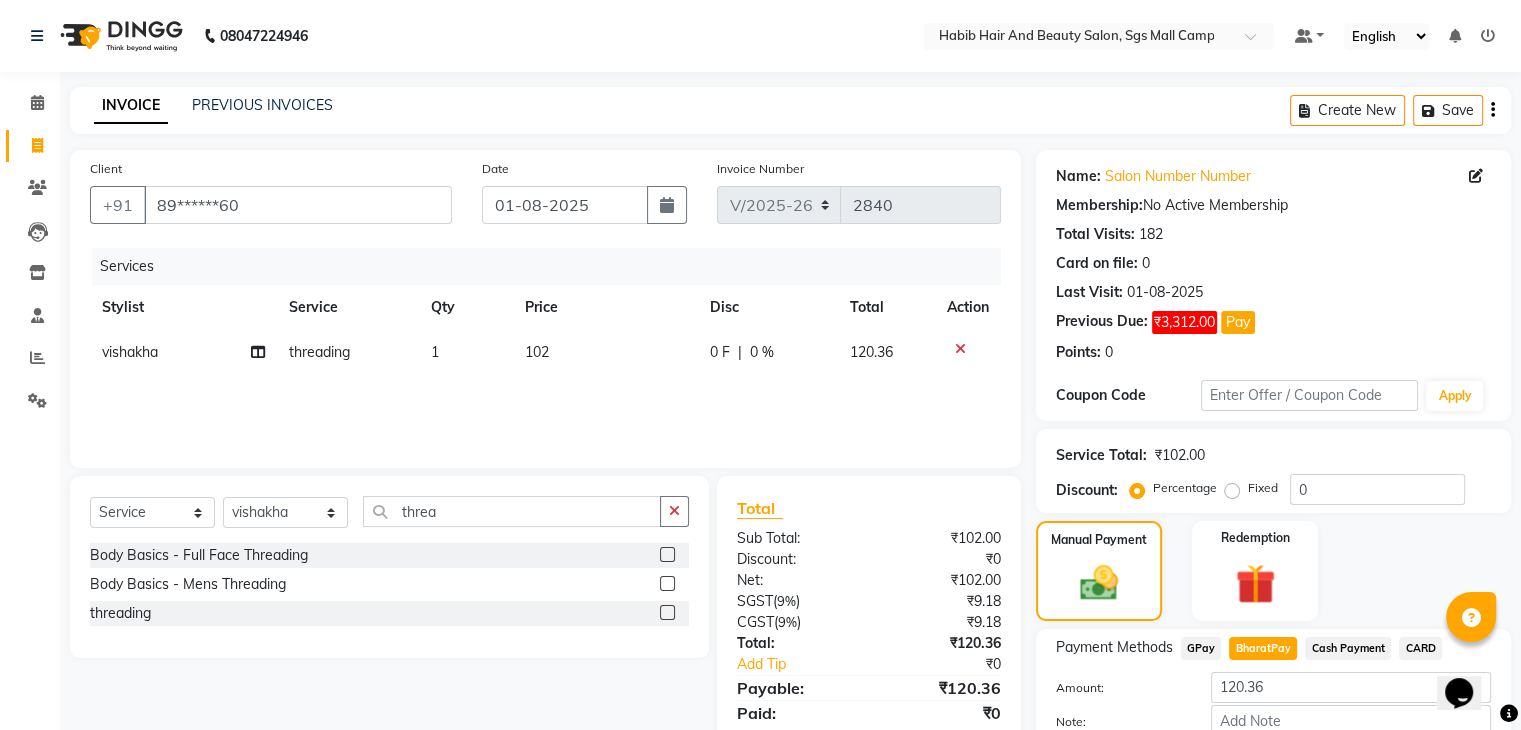 scroll, scrollTop: 120, scrollLeft: 0, axis: vertical 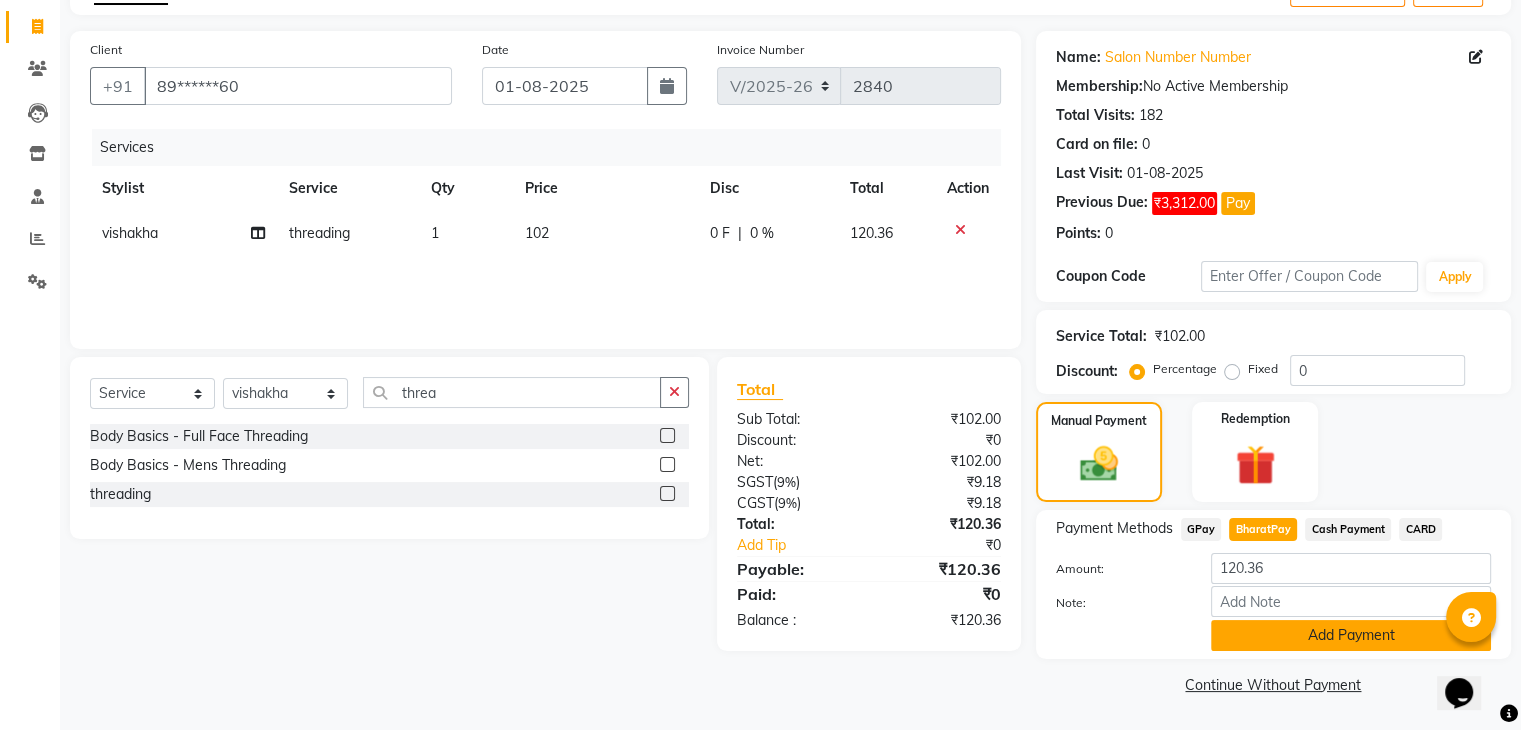 click on "Add Payment" 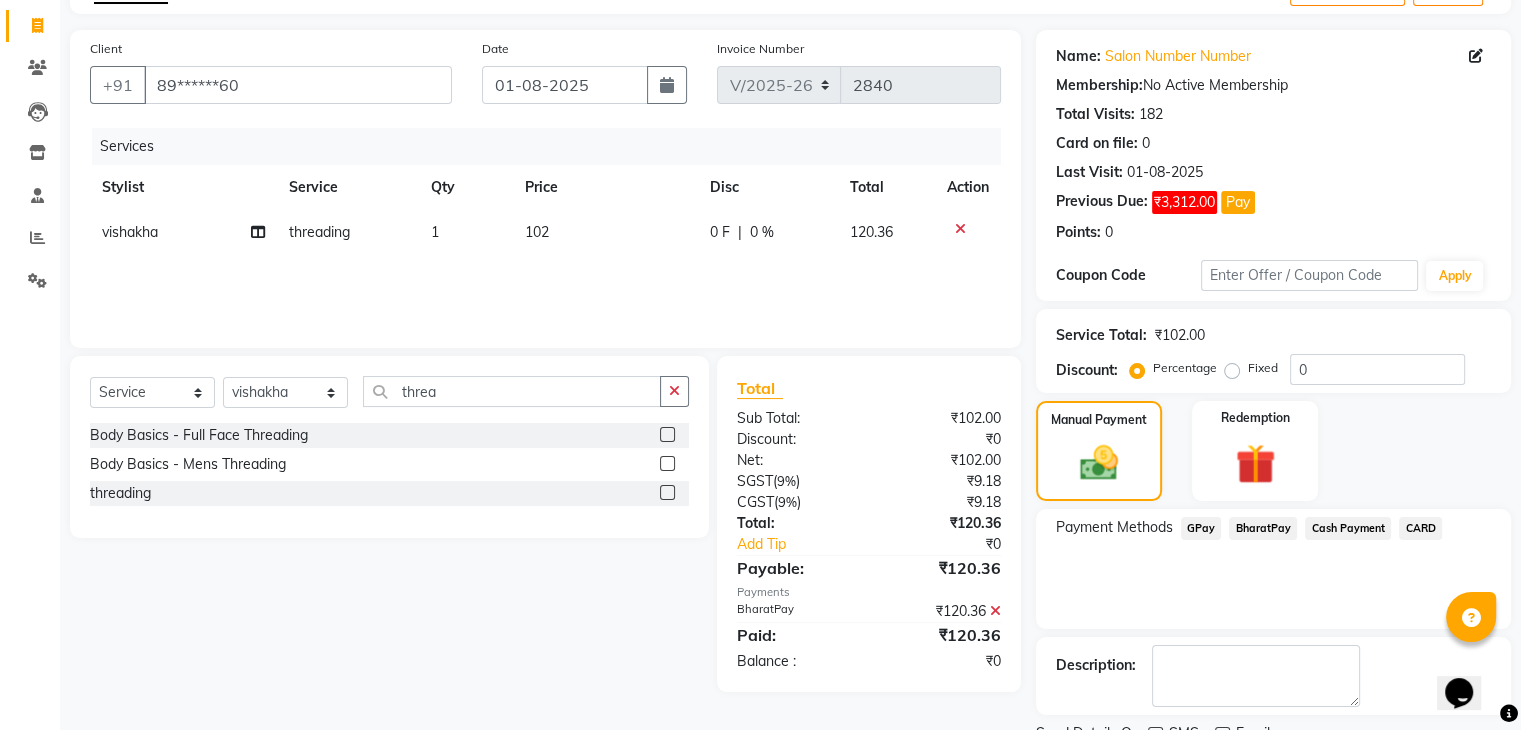 scroll, scrollTop: 201, scrollLeft: 0, axis: vertical 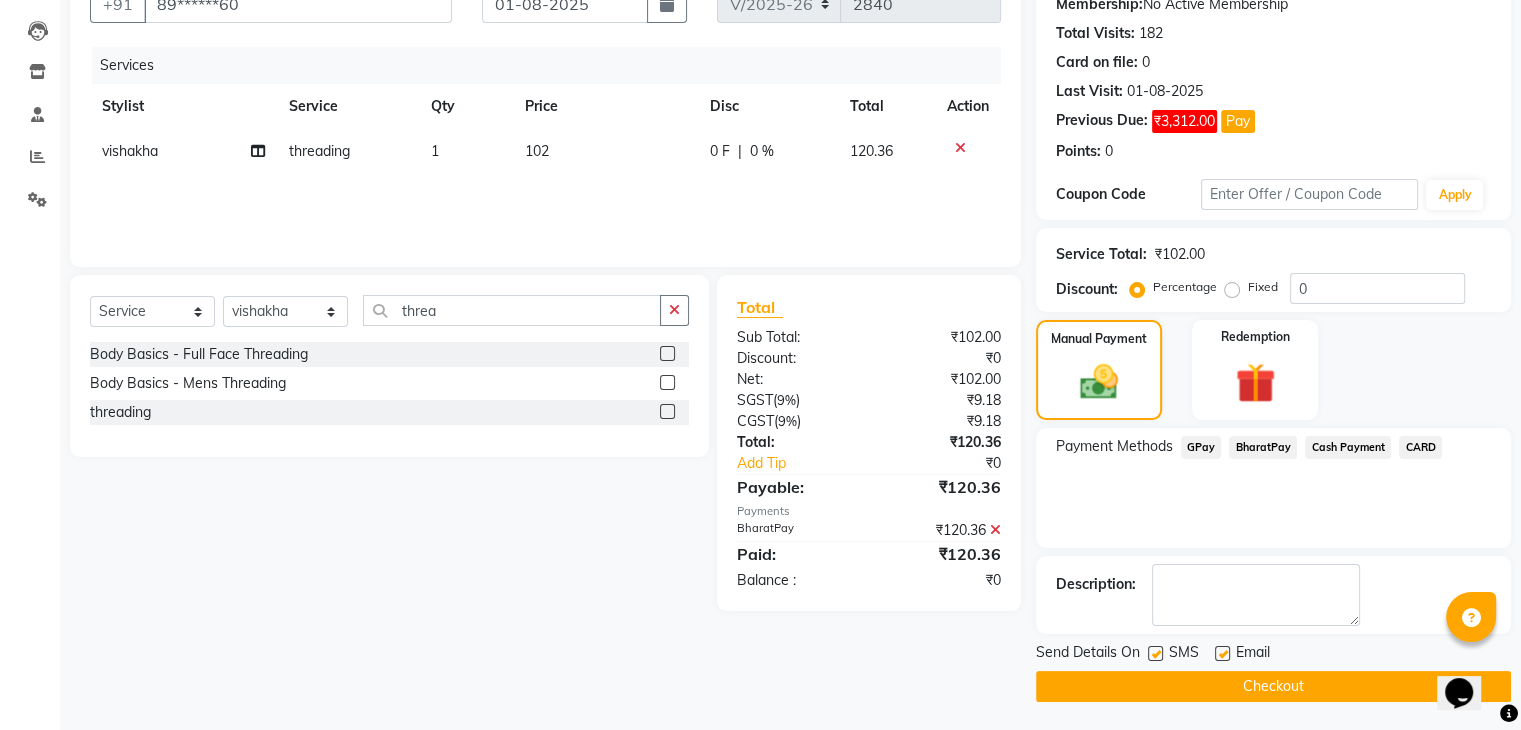 click on "Checkout" 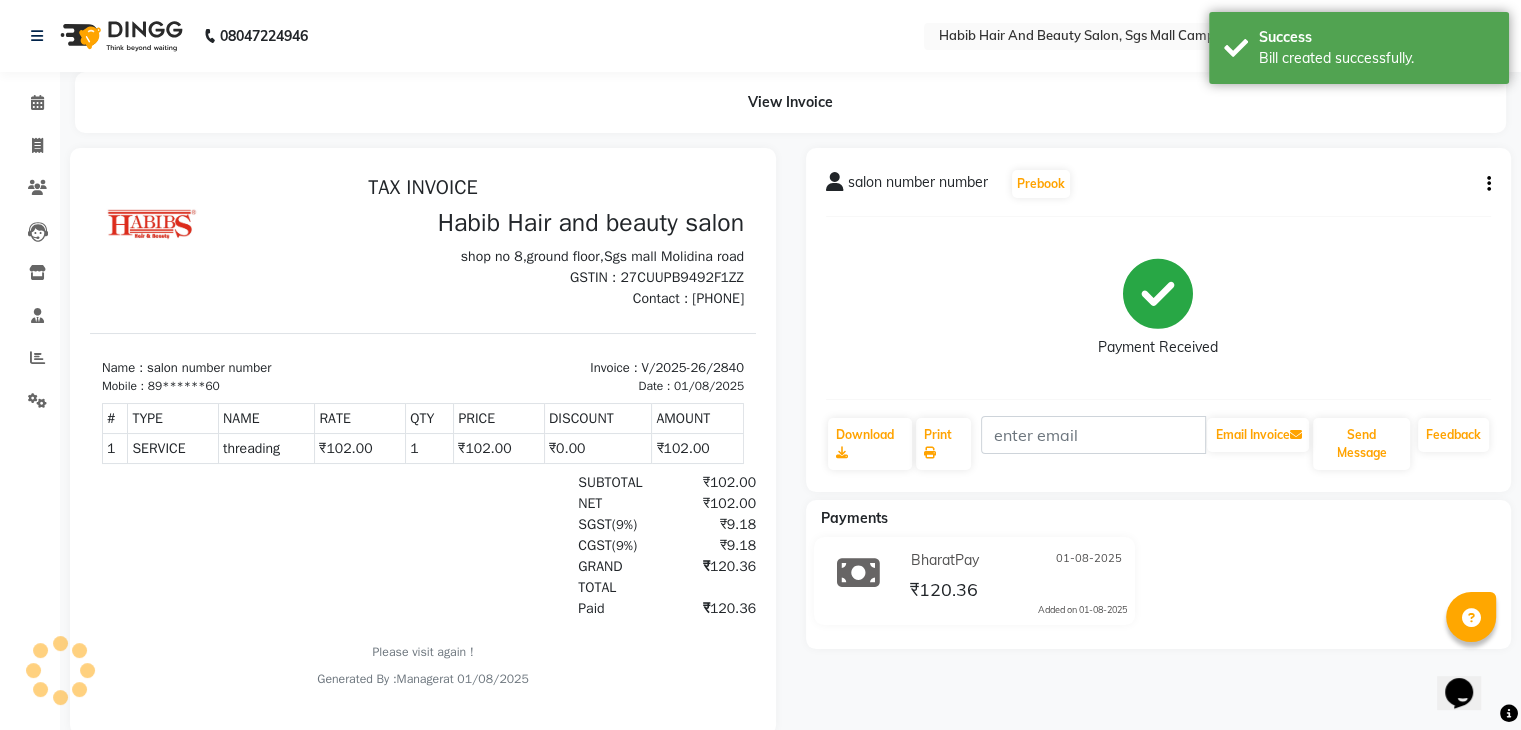 scroll, scrollTop: 0, scrollLeft: 0, axis: both 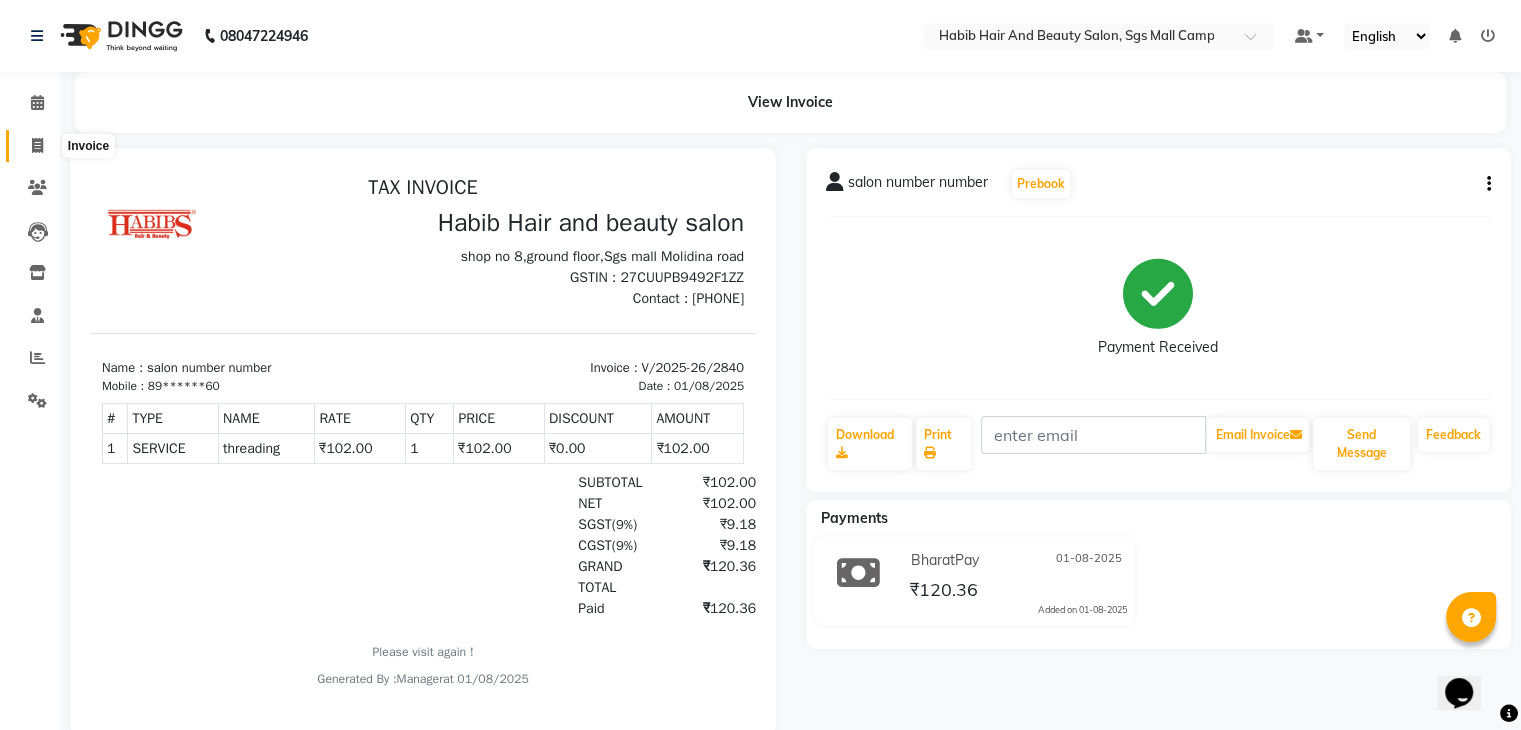 click 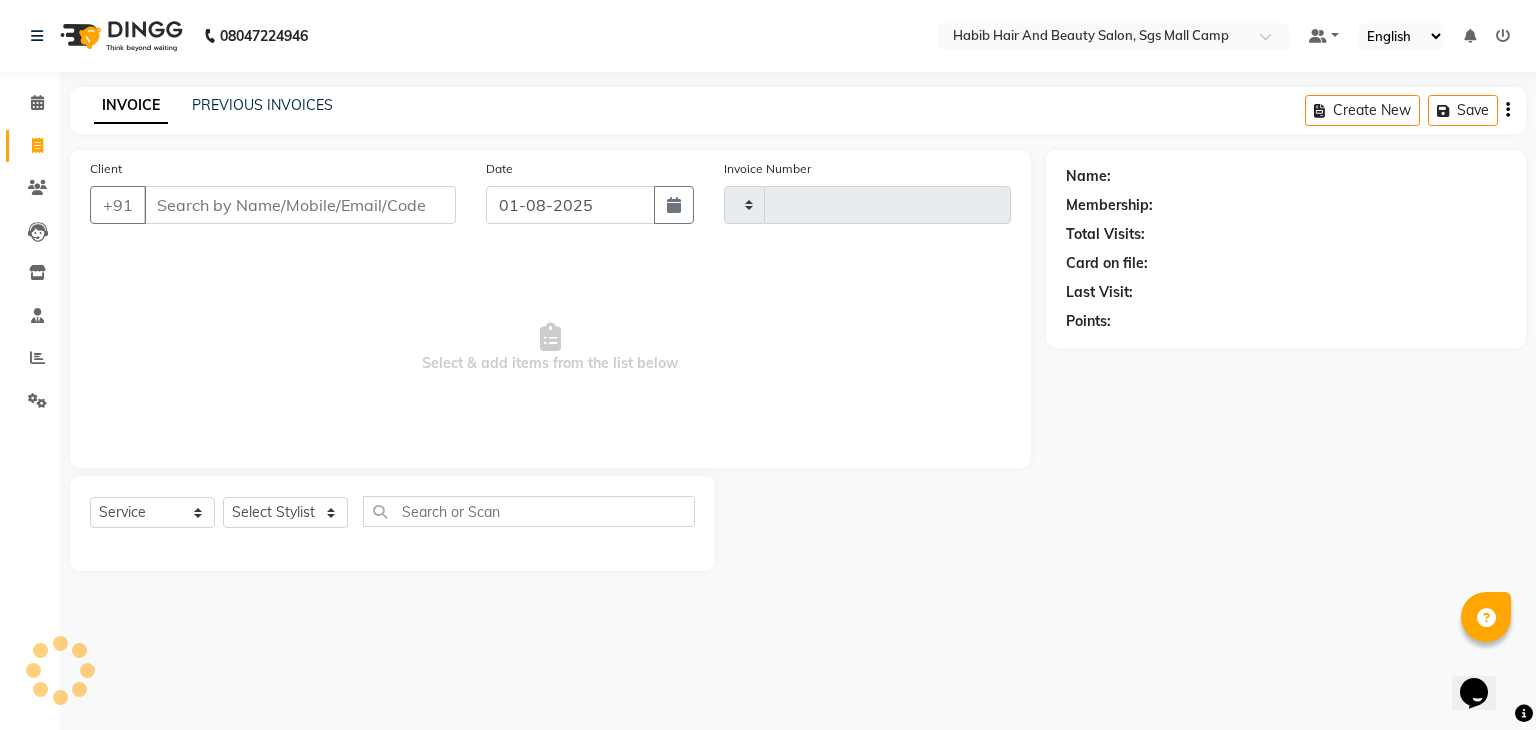 type on "2841" 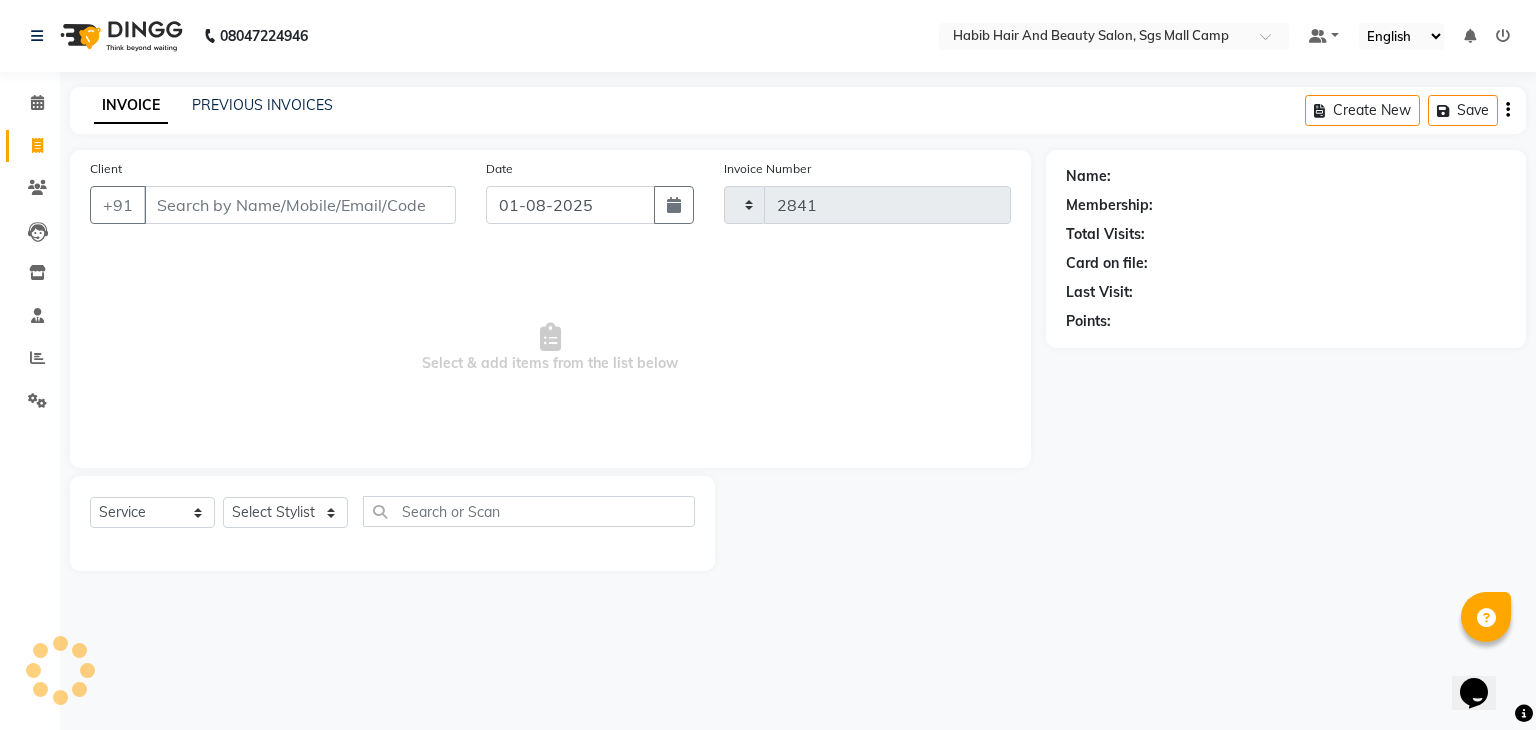 select on "8362" 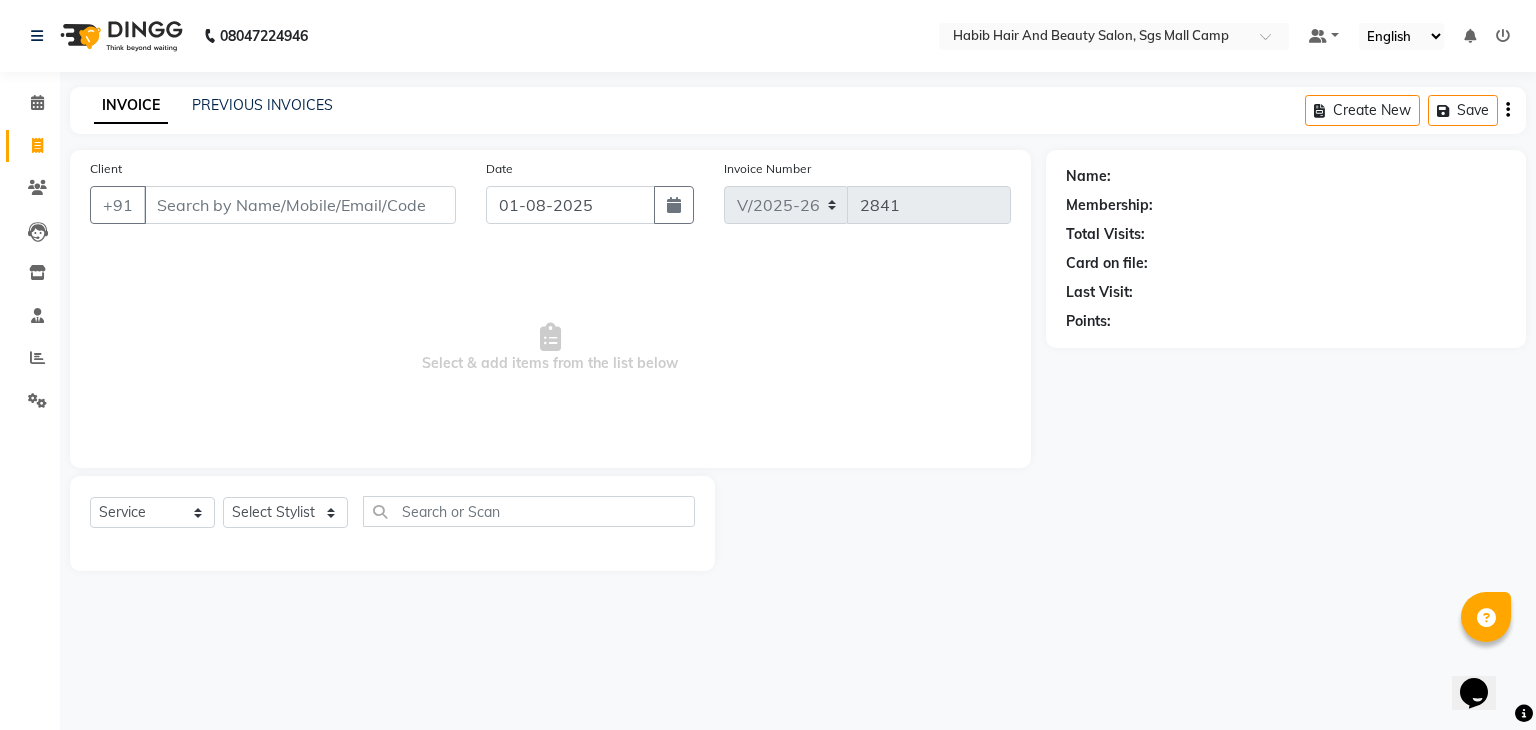 click on "Client" at bounding box center (300, 205) 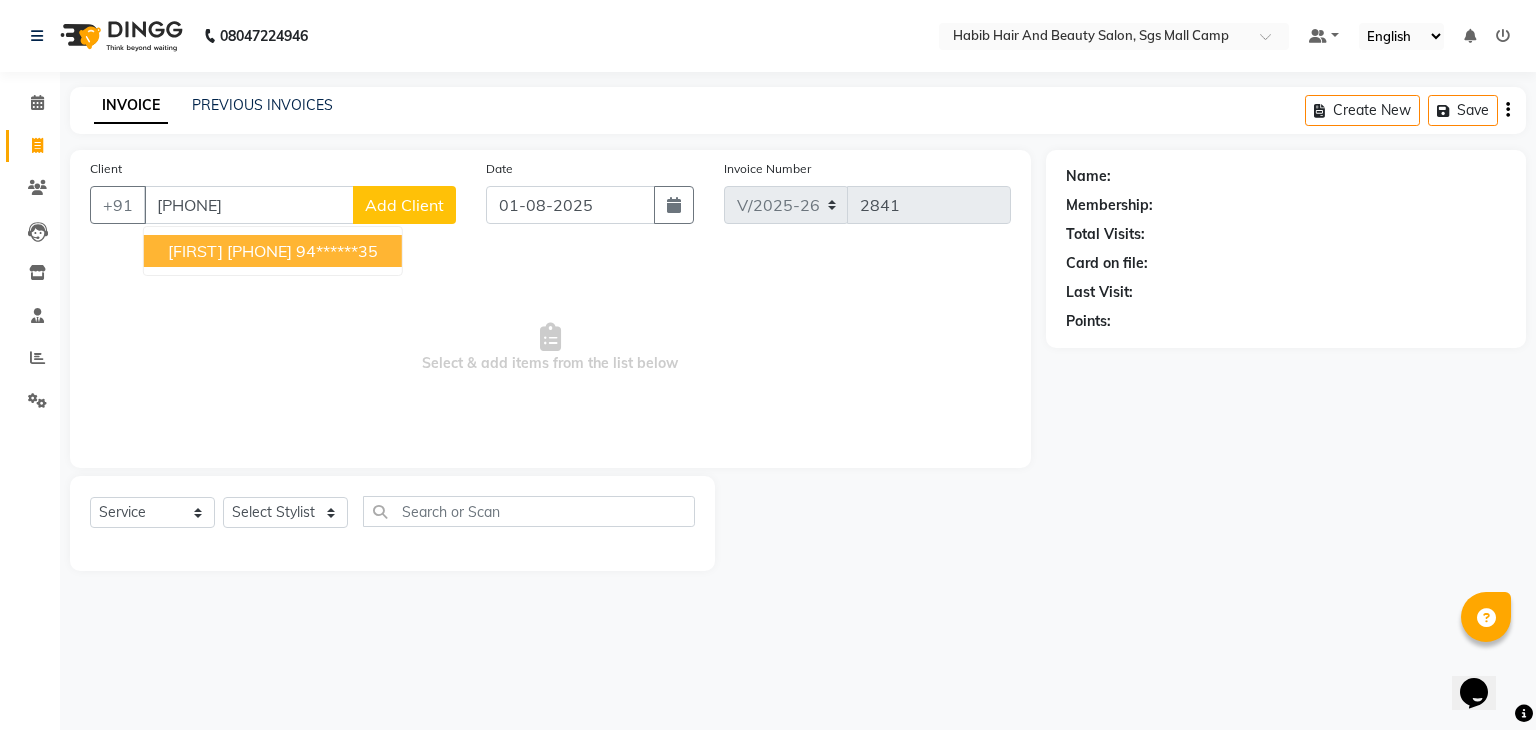 click on "[FIRST] [PHONE]" at bounding box center [230, 251] 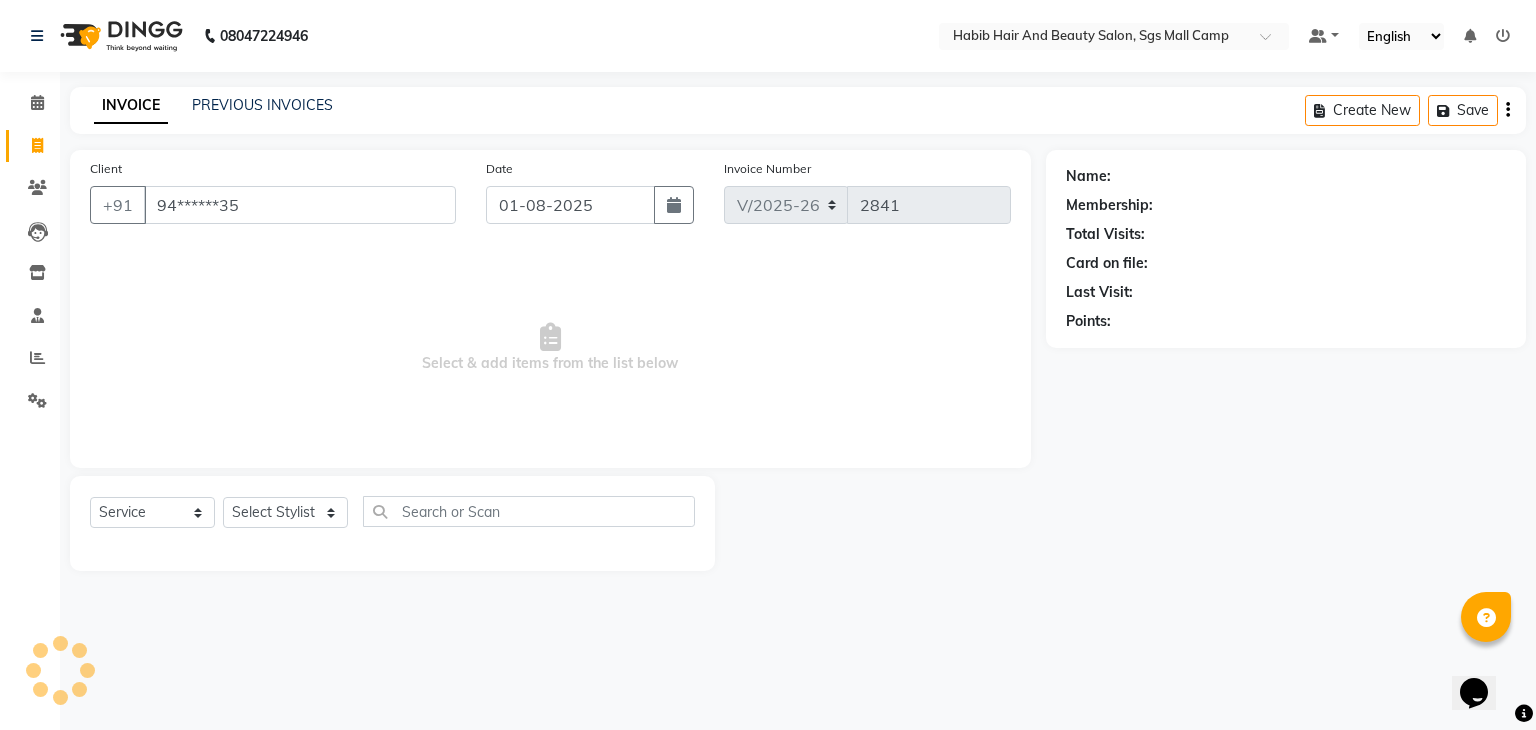 type on "94******35" 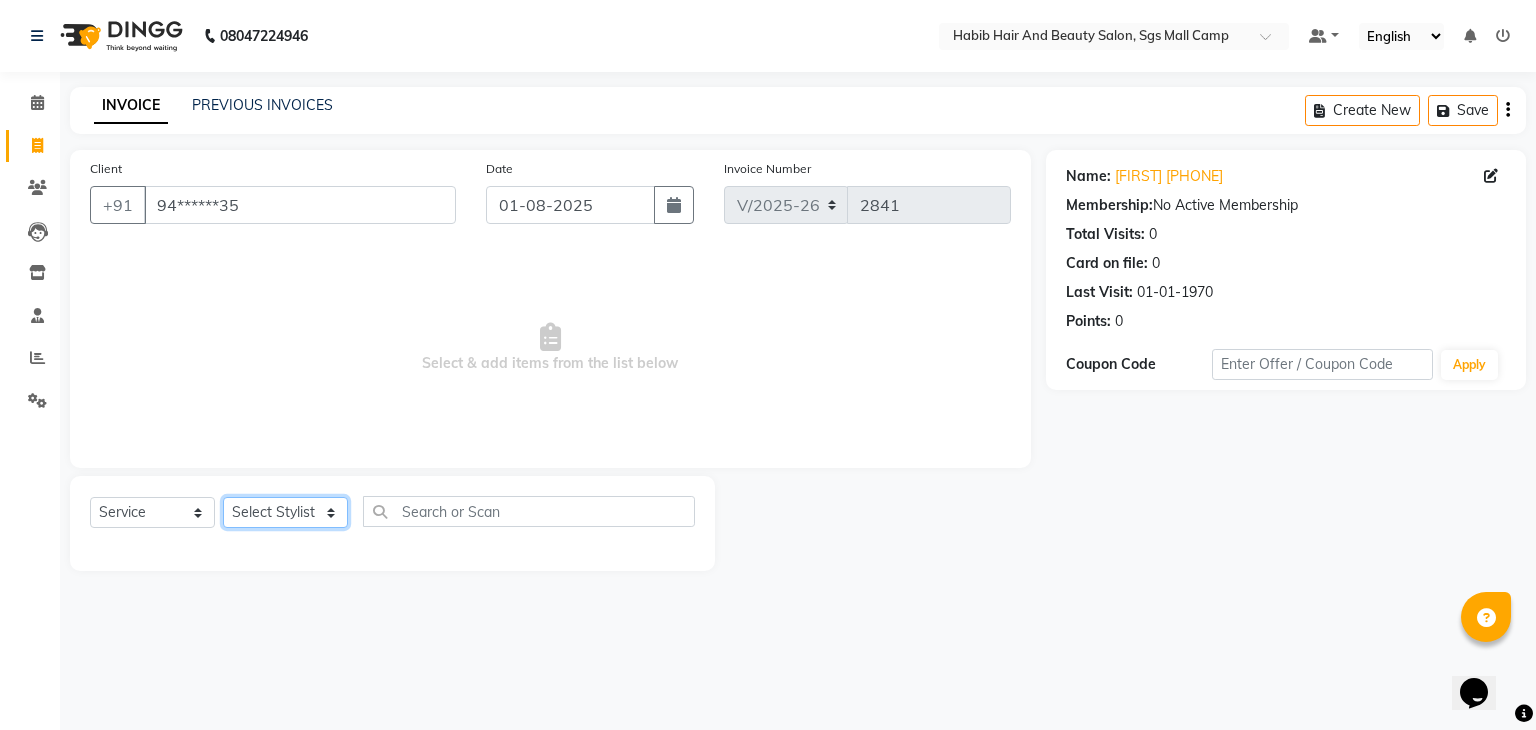 click on "Select Stylist akshay rajguru Avinash Debojit Manager Micheal sangeeta shilpa sujal Suraj swapnil vishakha" 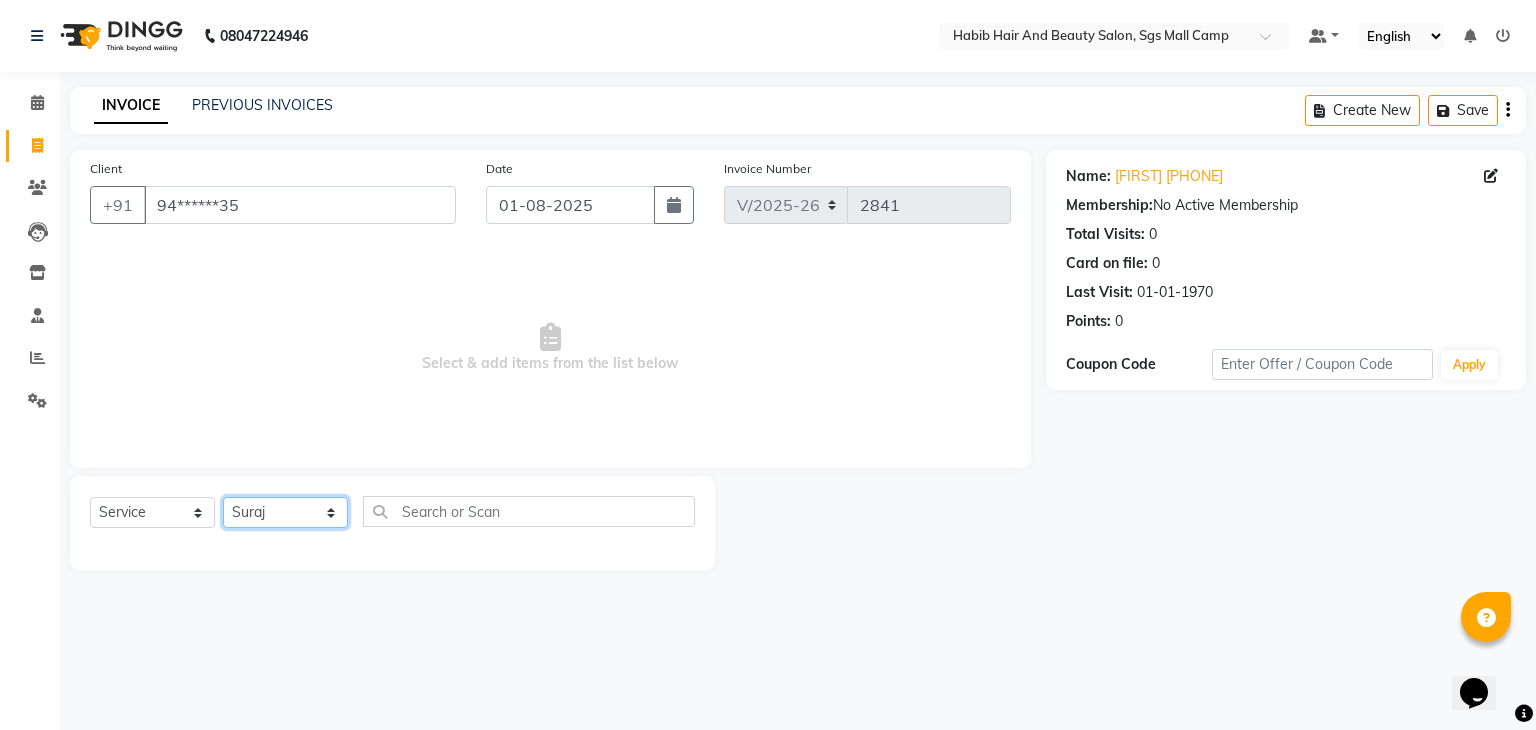 click on "Select Stylist akshay rajguru Avinash Debojit Manager Micheal sangeeta shilpa sujal Suraj swapnil vishakha" 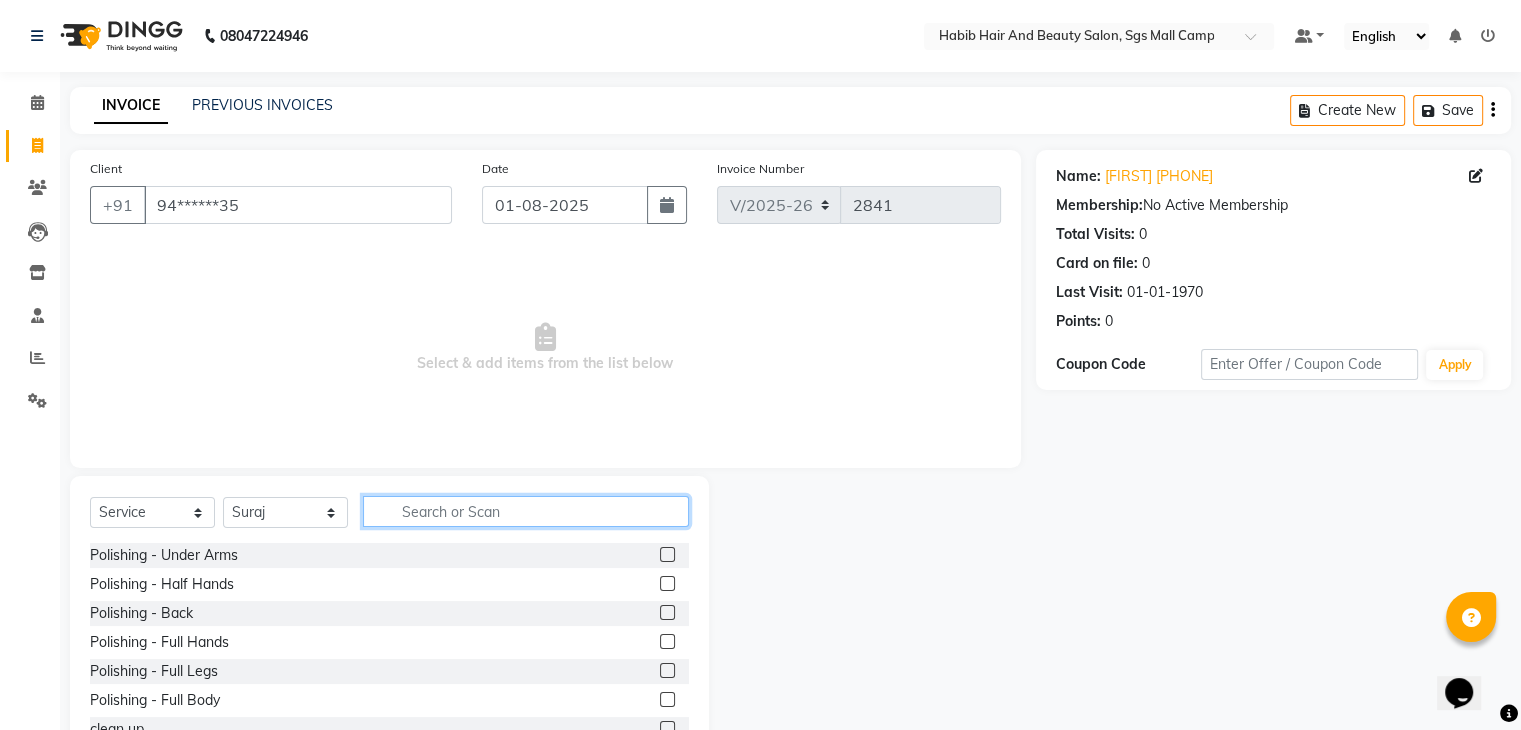 click 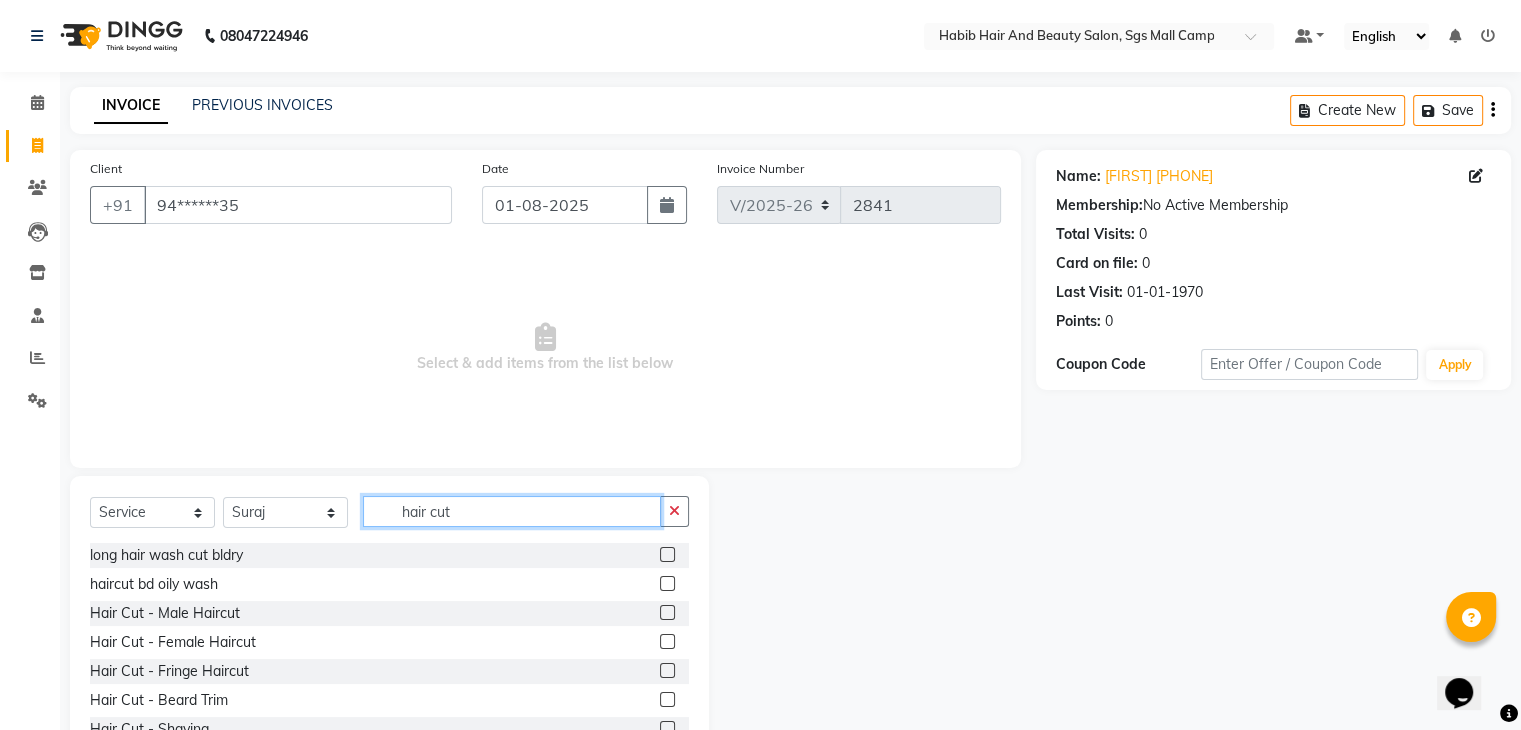 type on "hair cut" 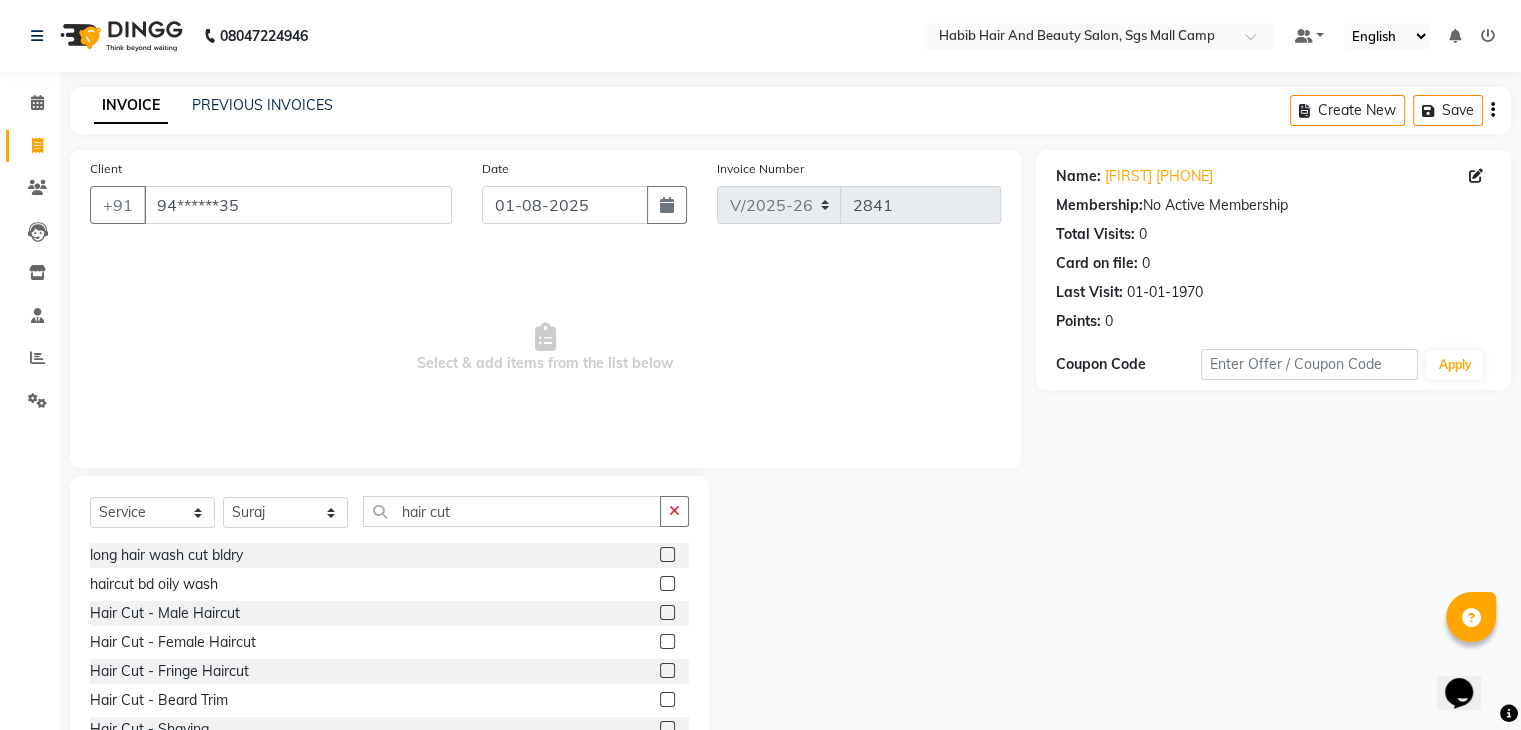 click 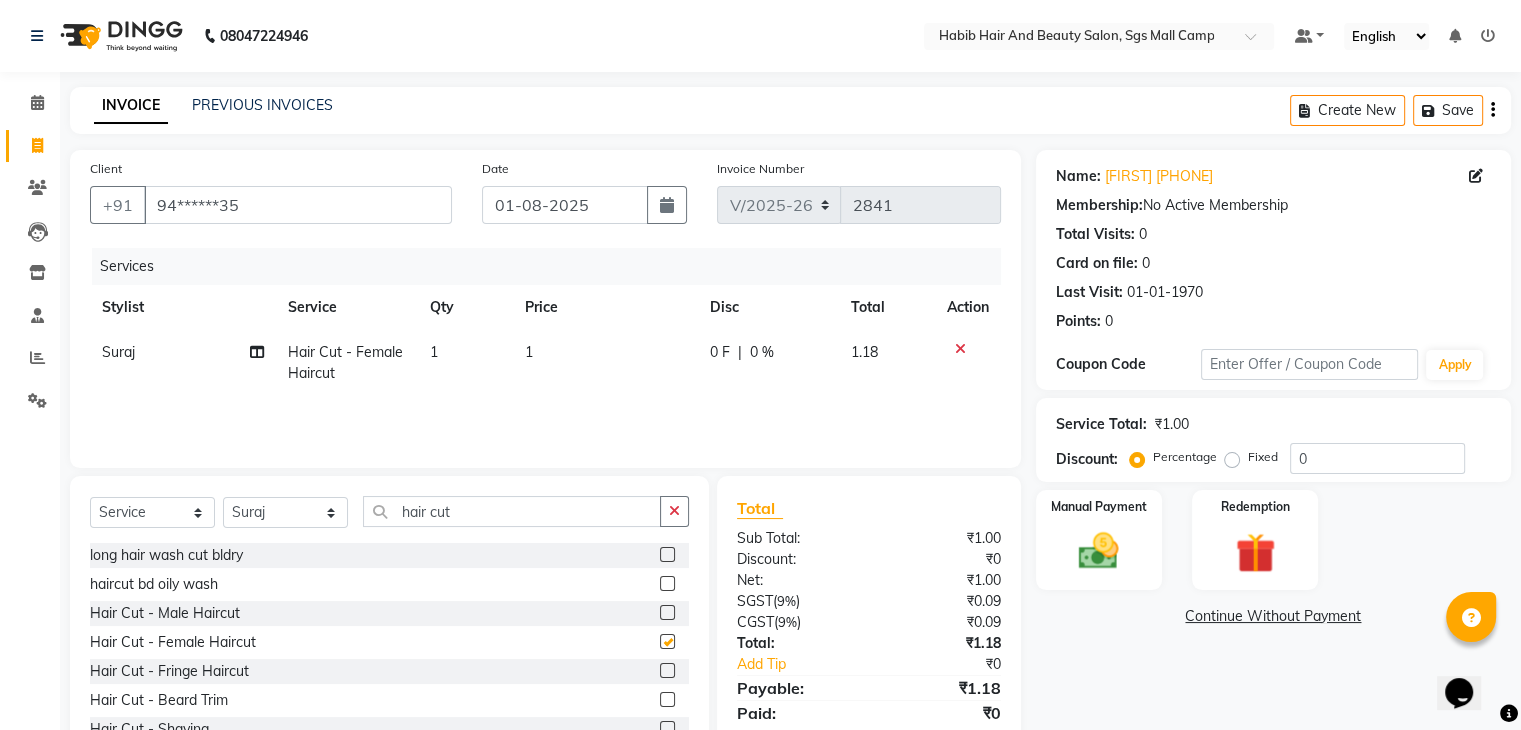 checkbox on "false" 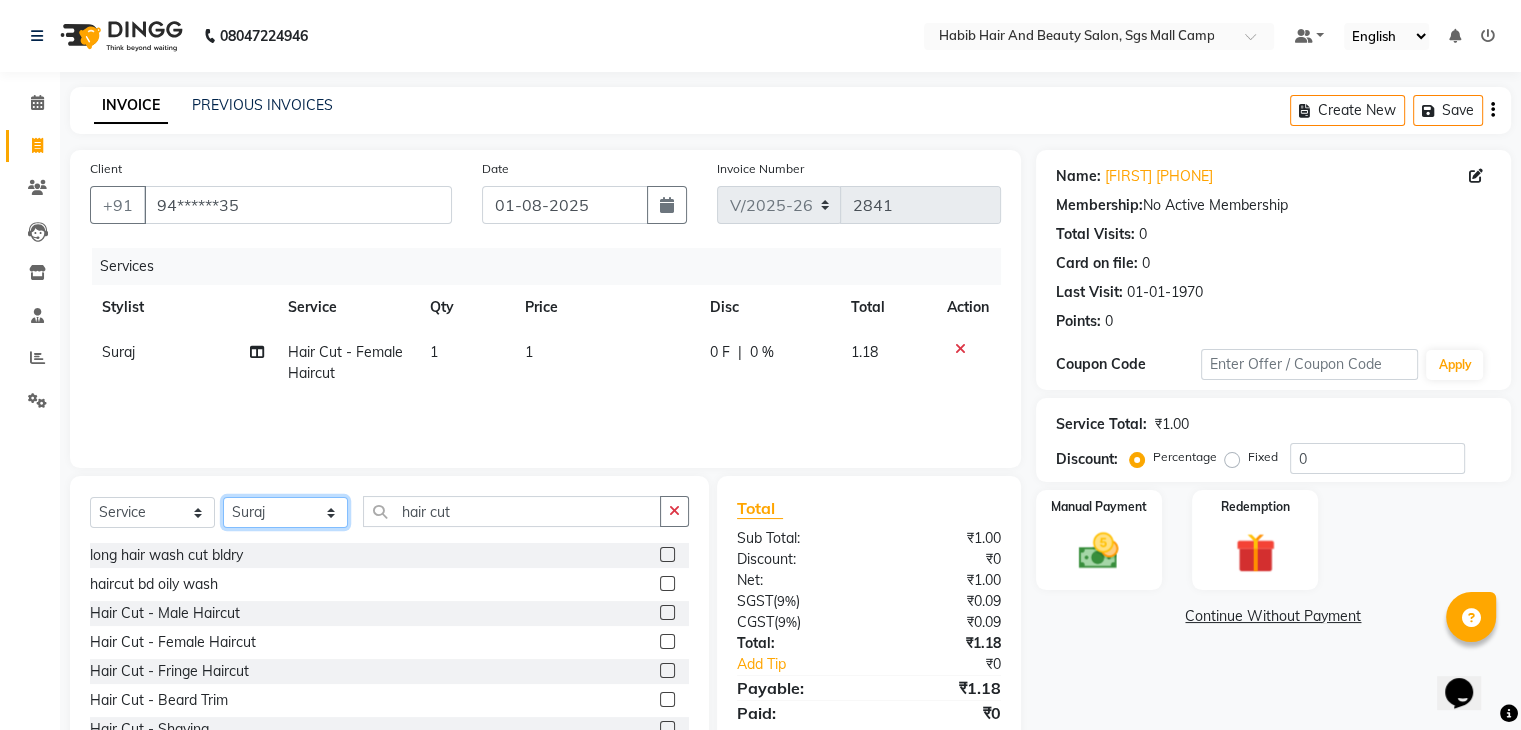 click on "Select Stylist akshay rajguru Avinash Debojit Manager Micheal sangeeta shilpa sujal Suraj swapnil vishakha" 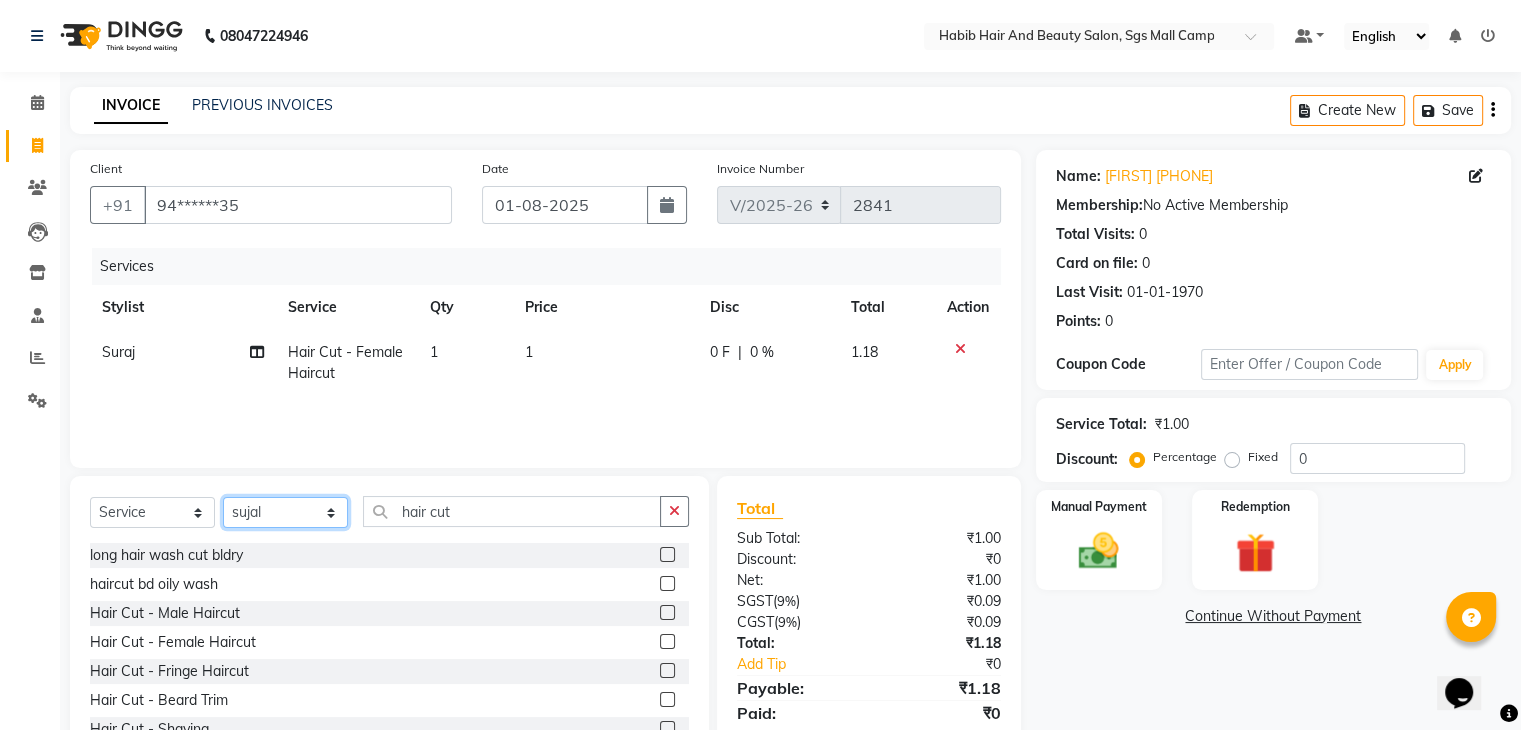 click on "Select Stylist akshay rajguru Avinash Debojit Manager Micheal sangeeta shilpa sujal Suraj swapnil vishakha" 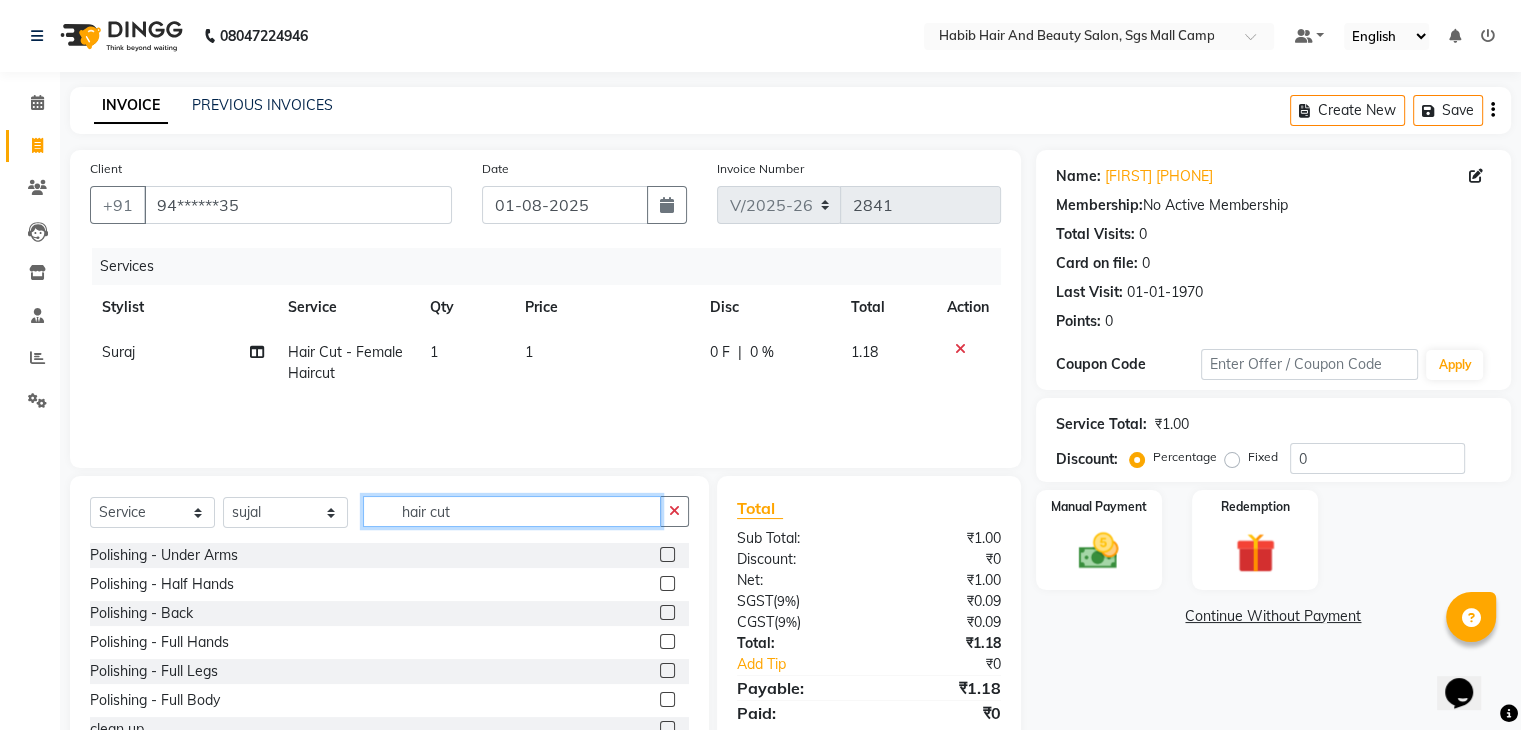 click on "hair cut" 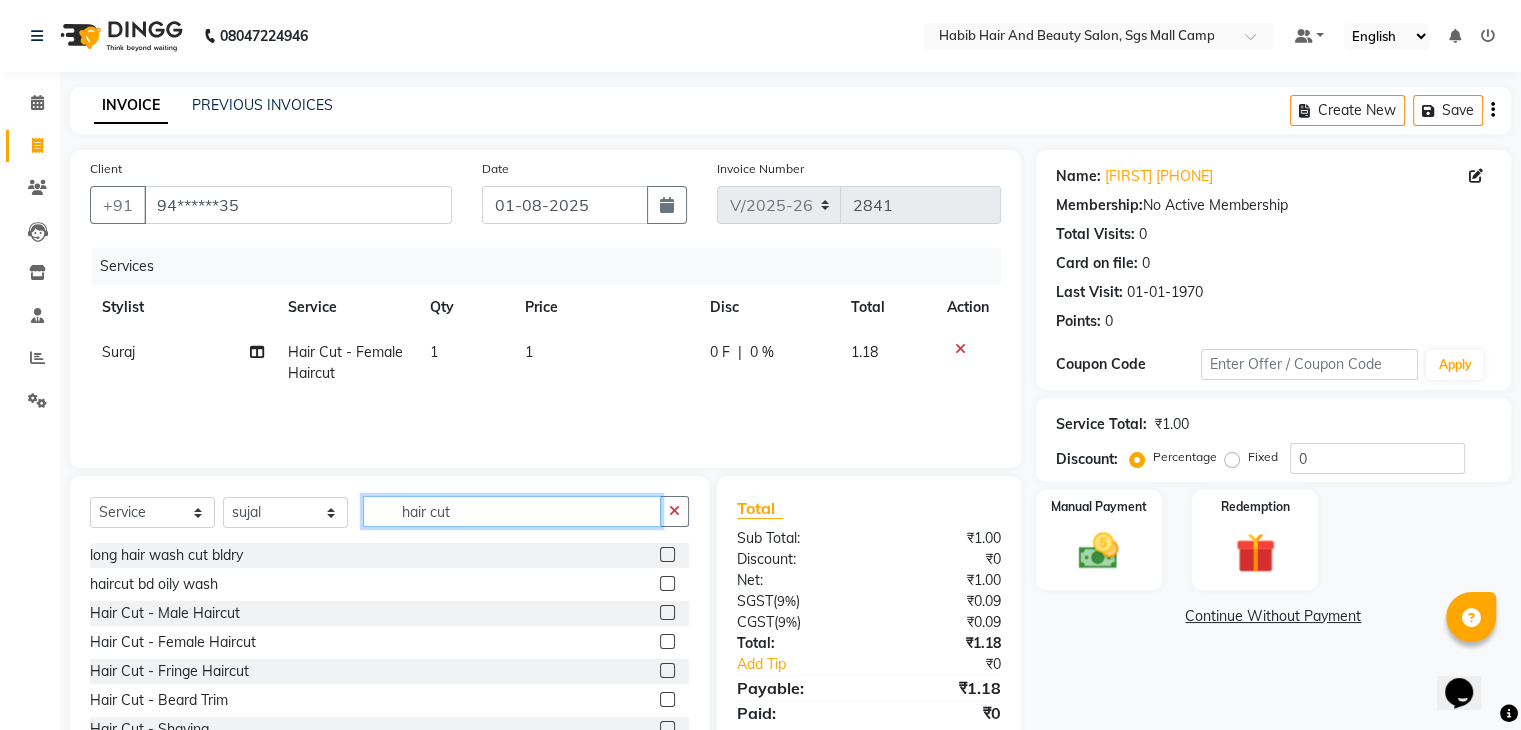 type on "hair cut" 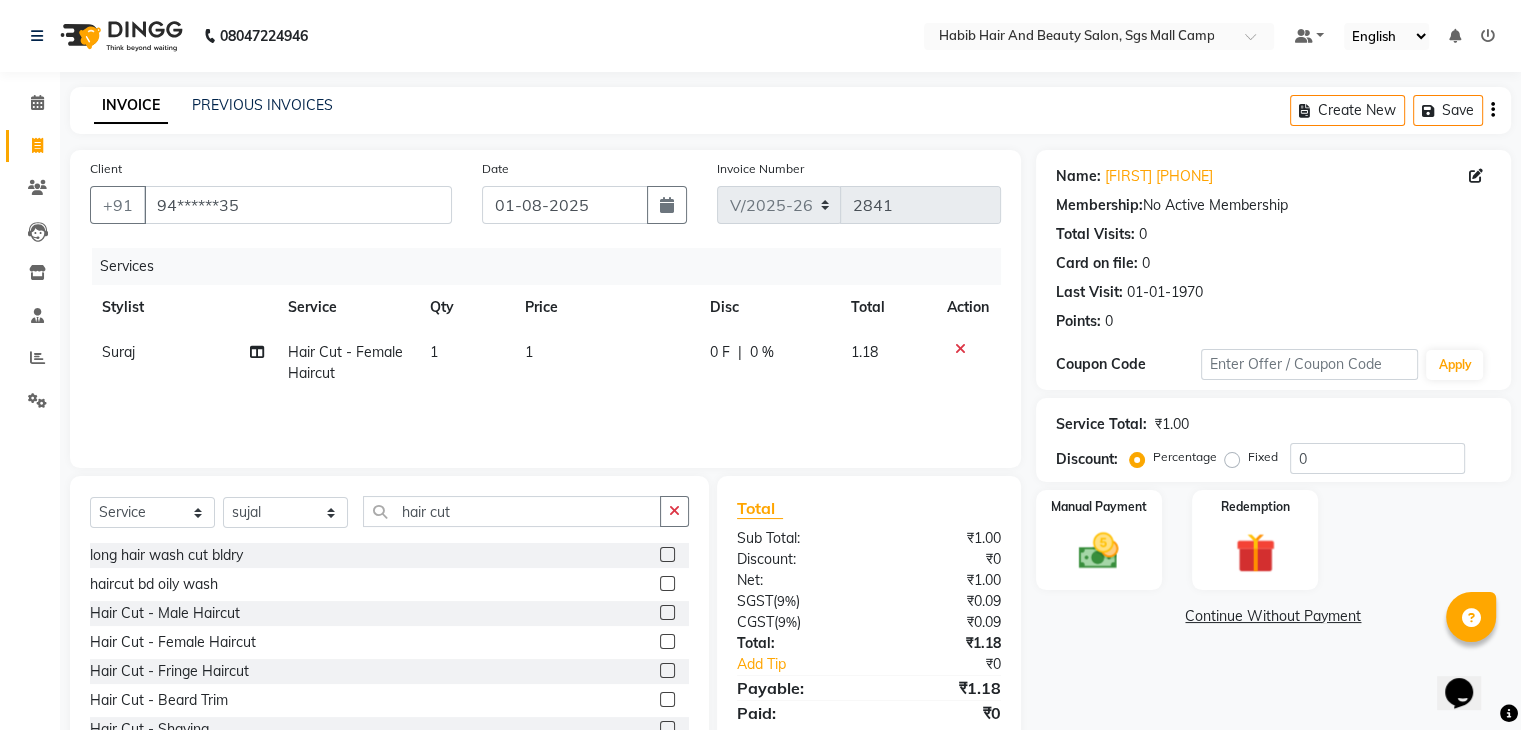 click 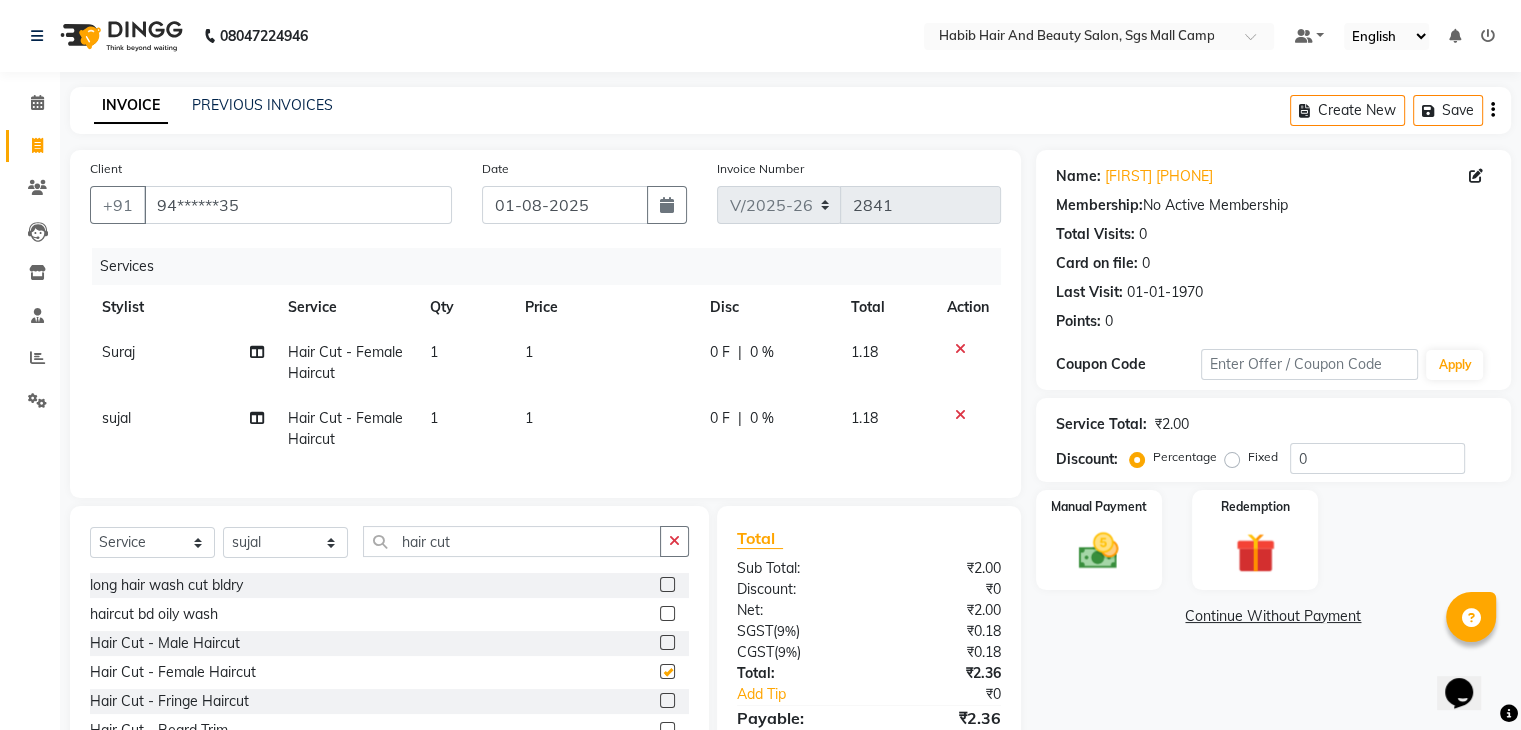 checkbox on "false" 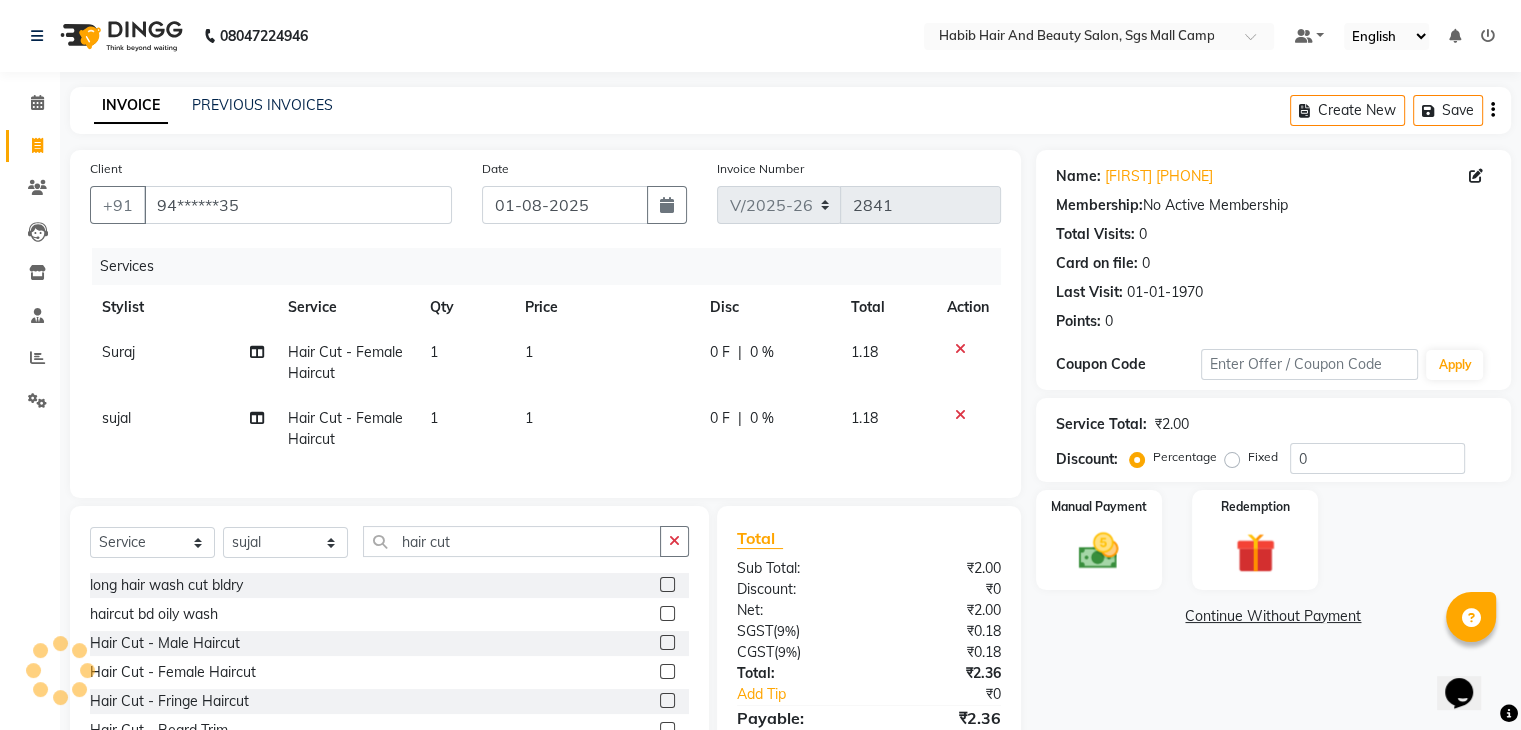 click on "1" 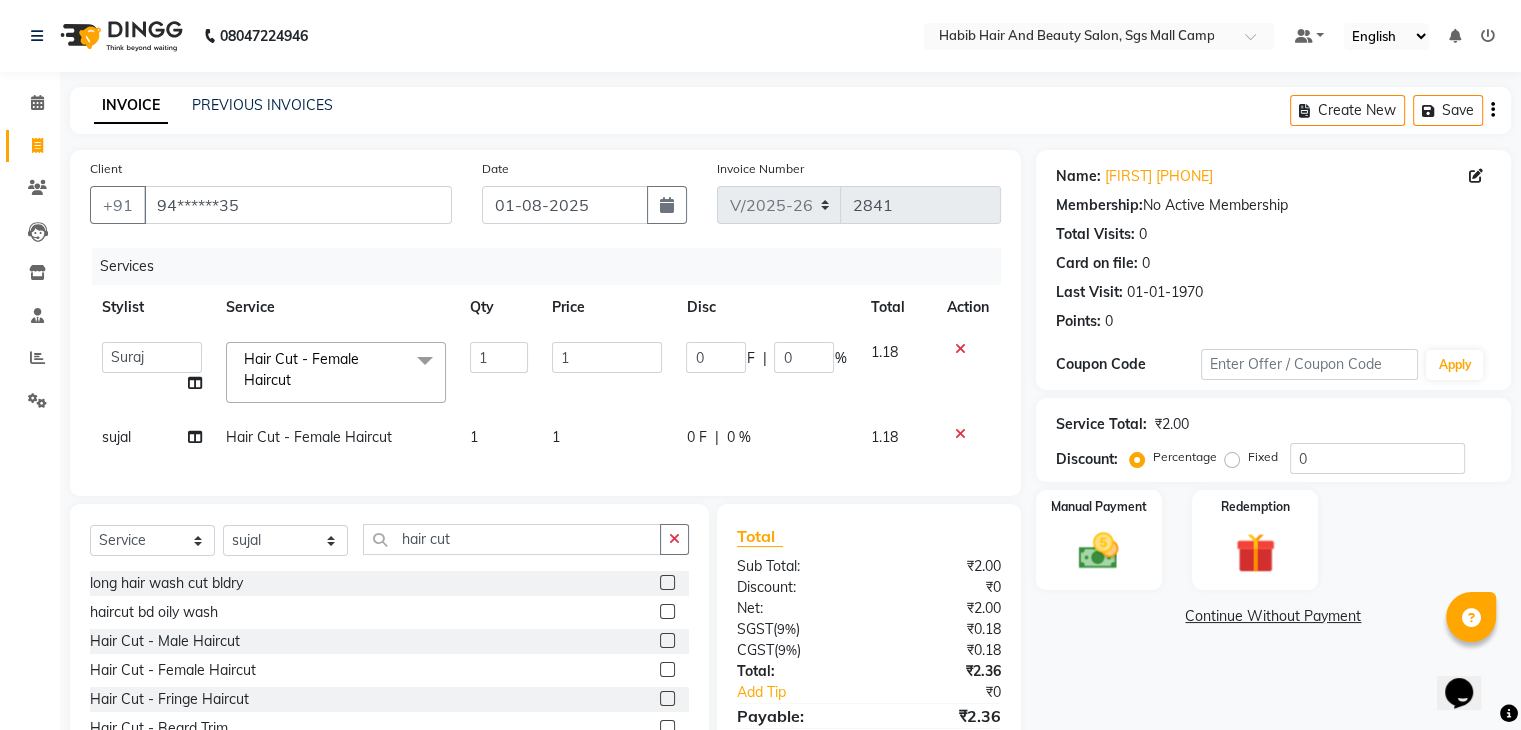 click on "1" 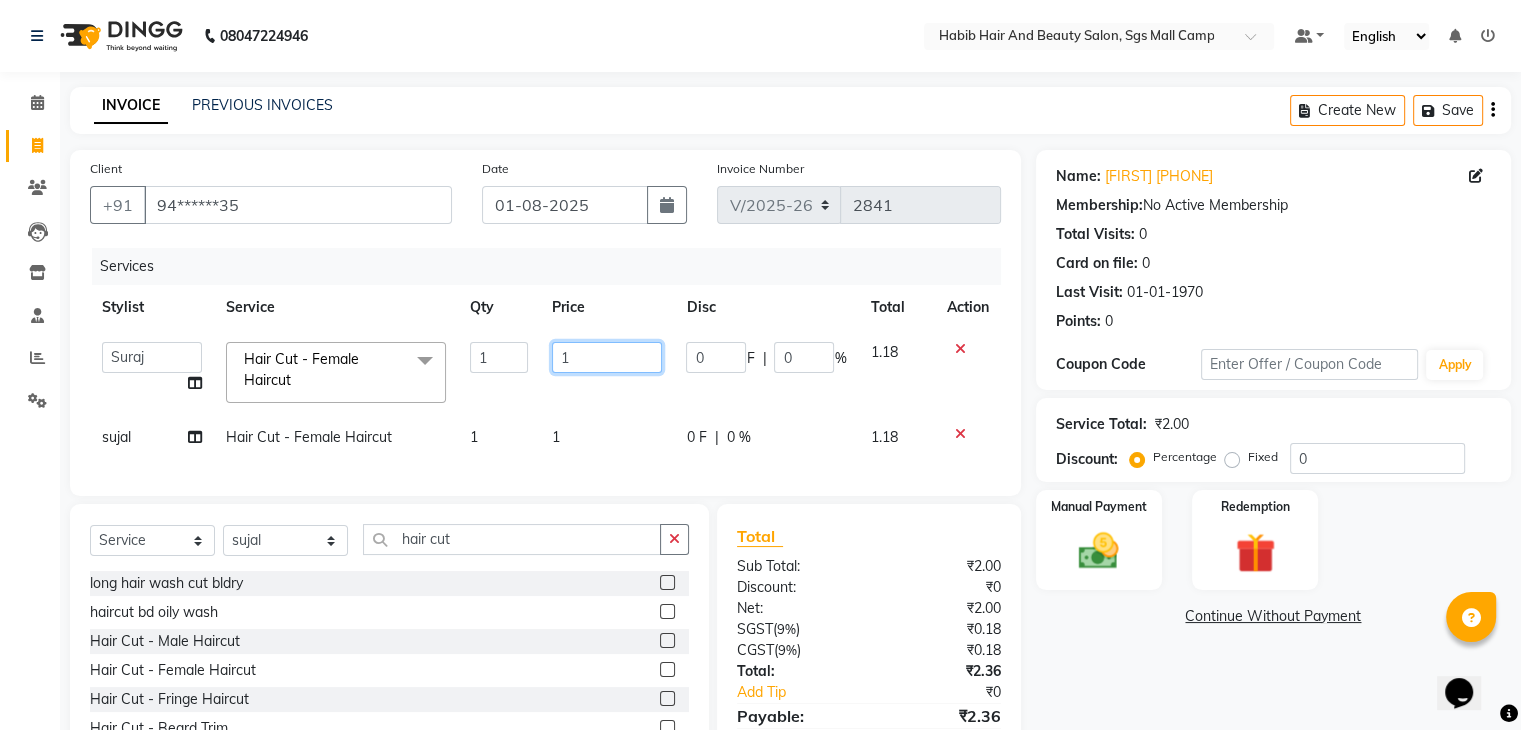 click on "1" 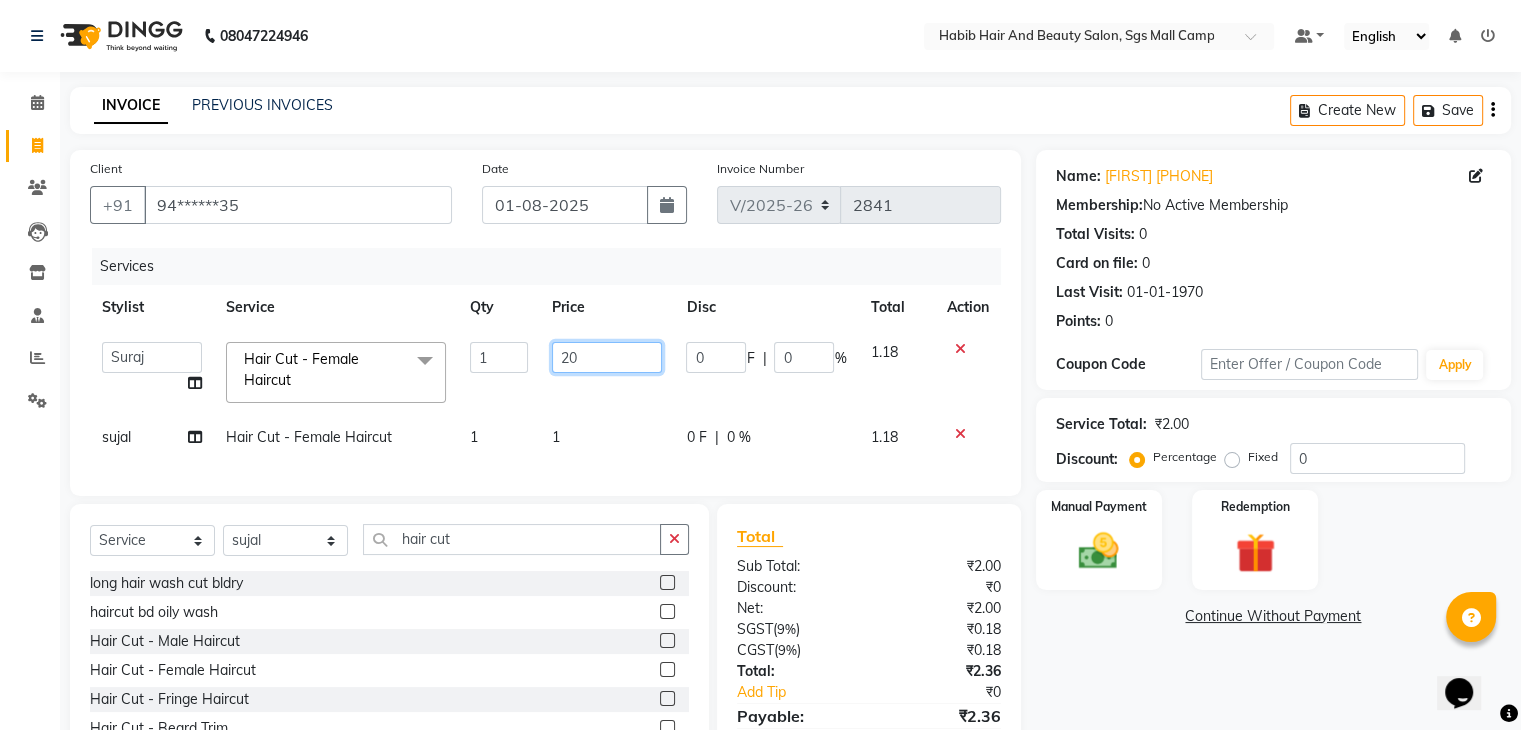 type on "200" 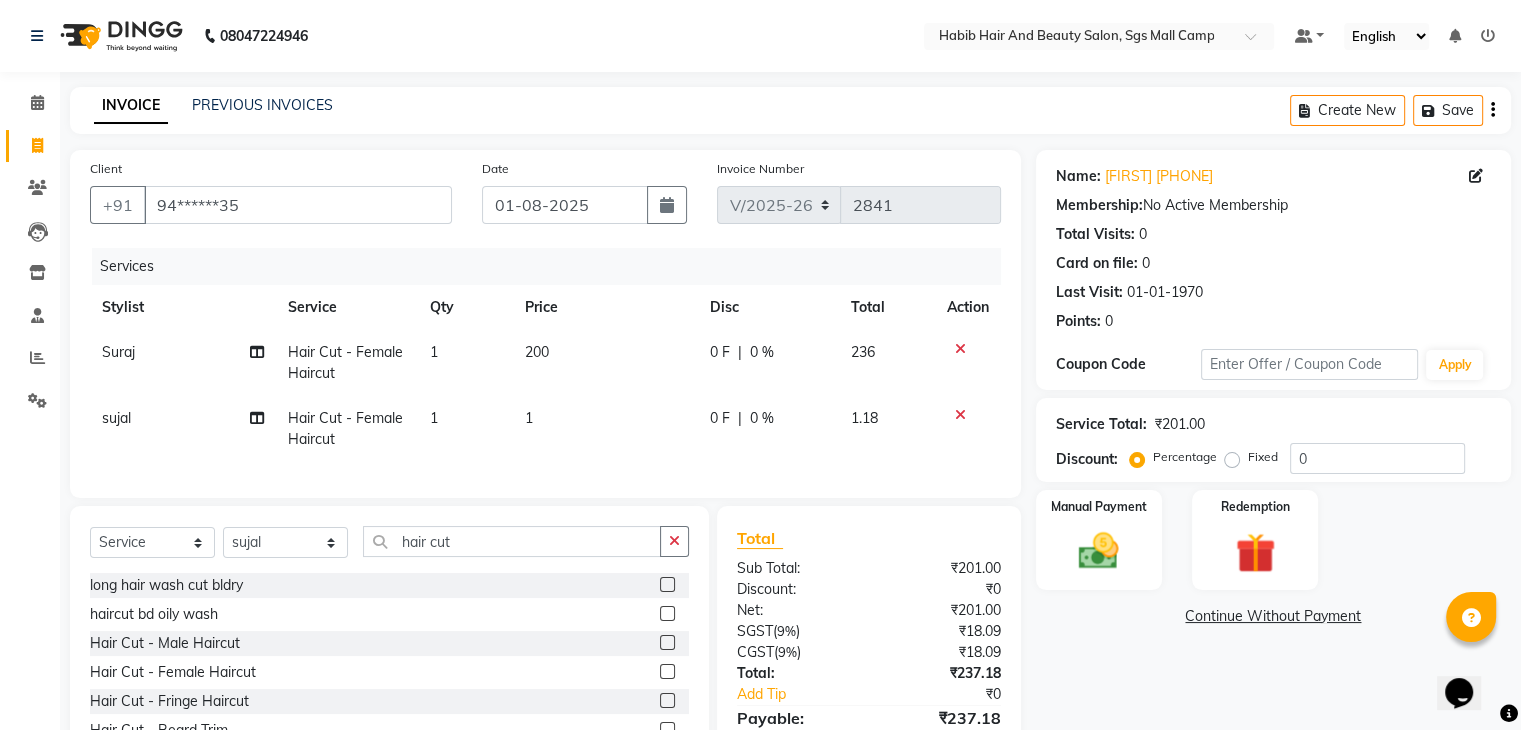 click on "1" 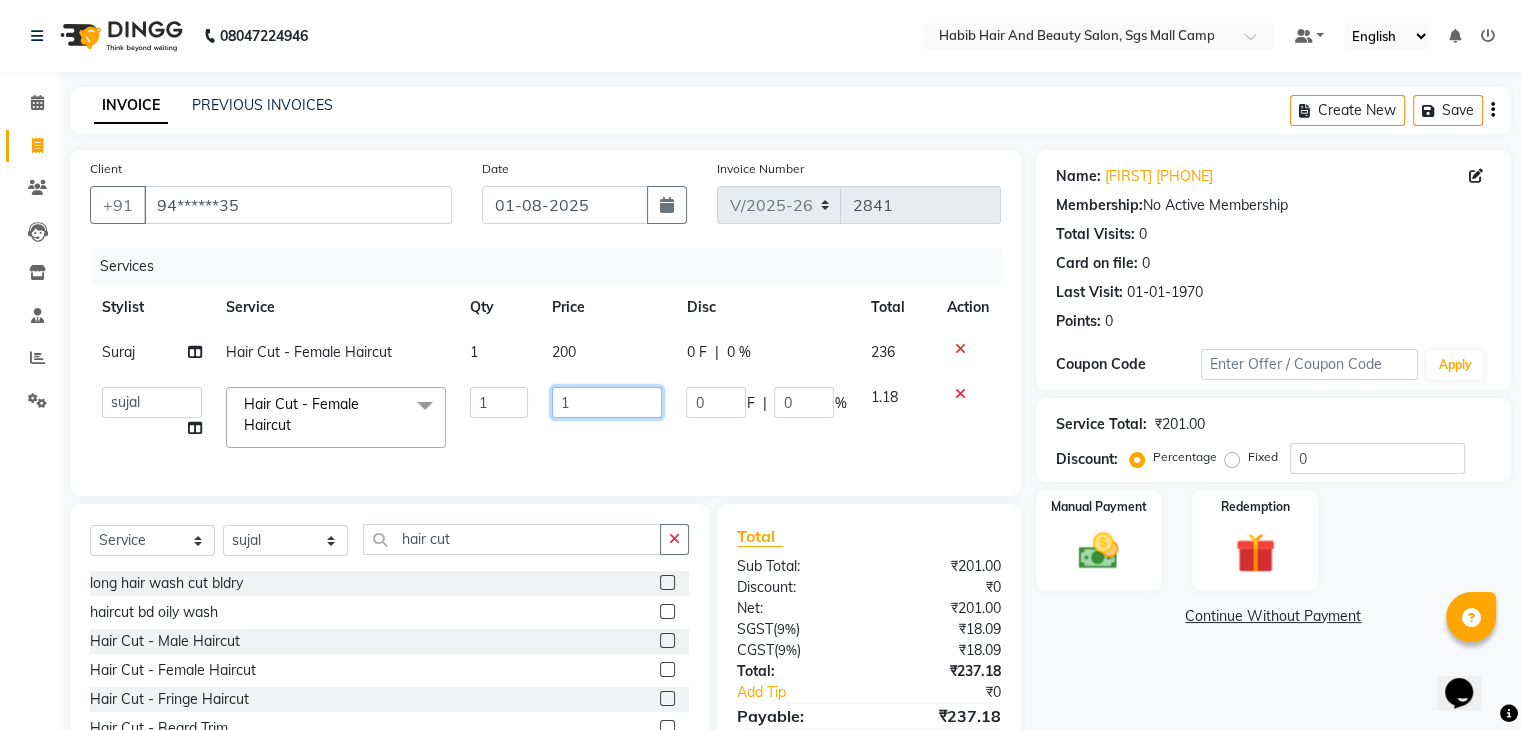 click on "1" 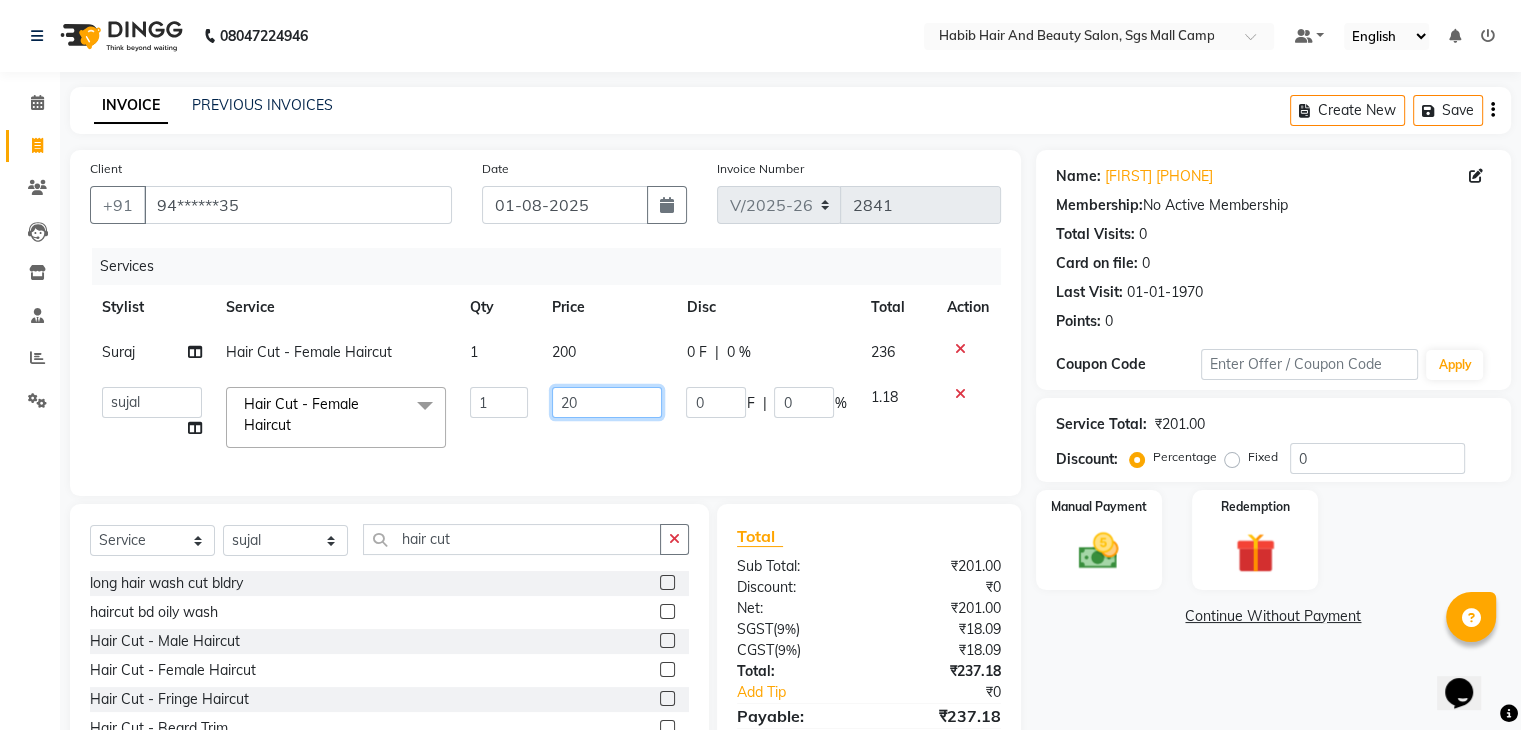 type on "200" 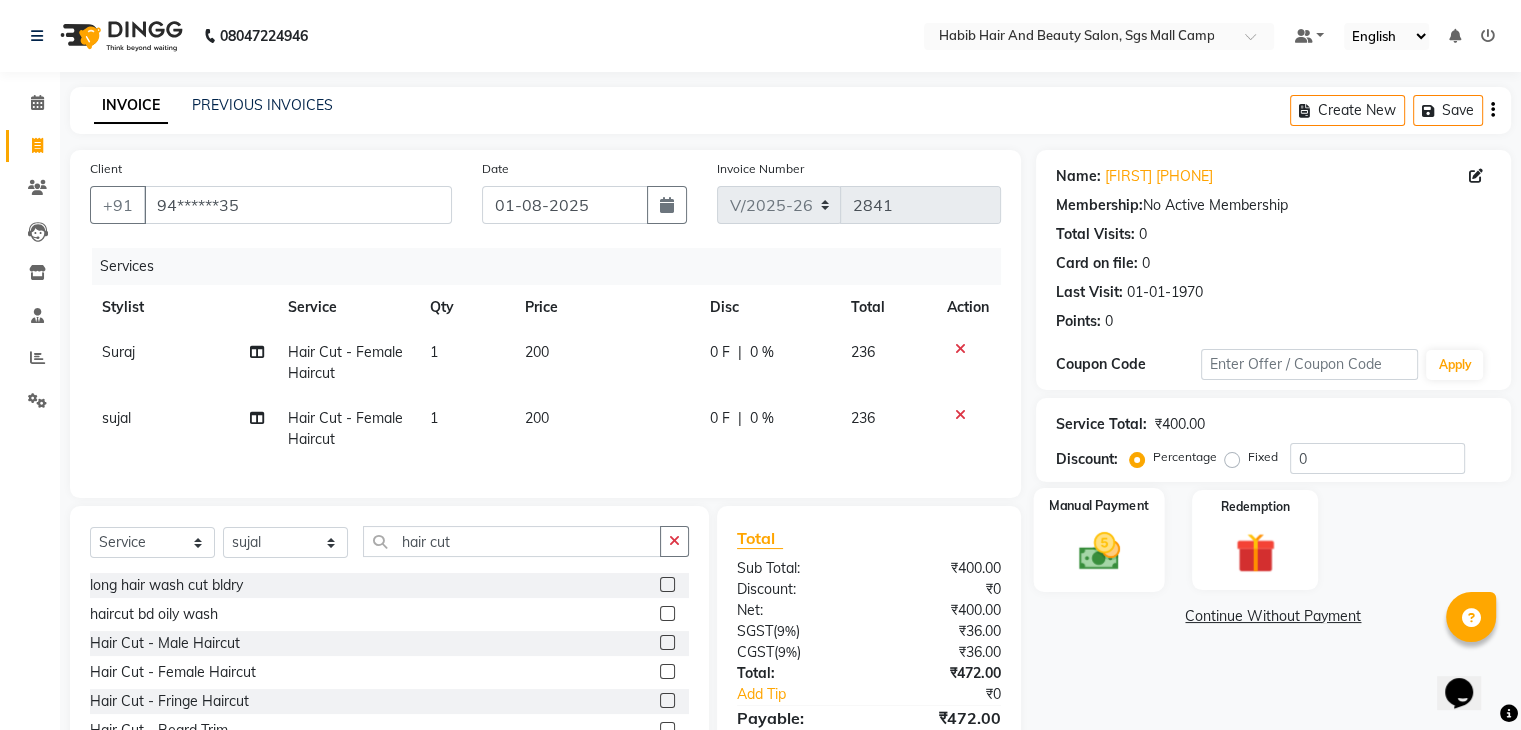 click 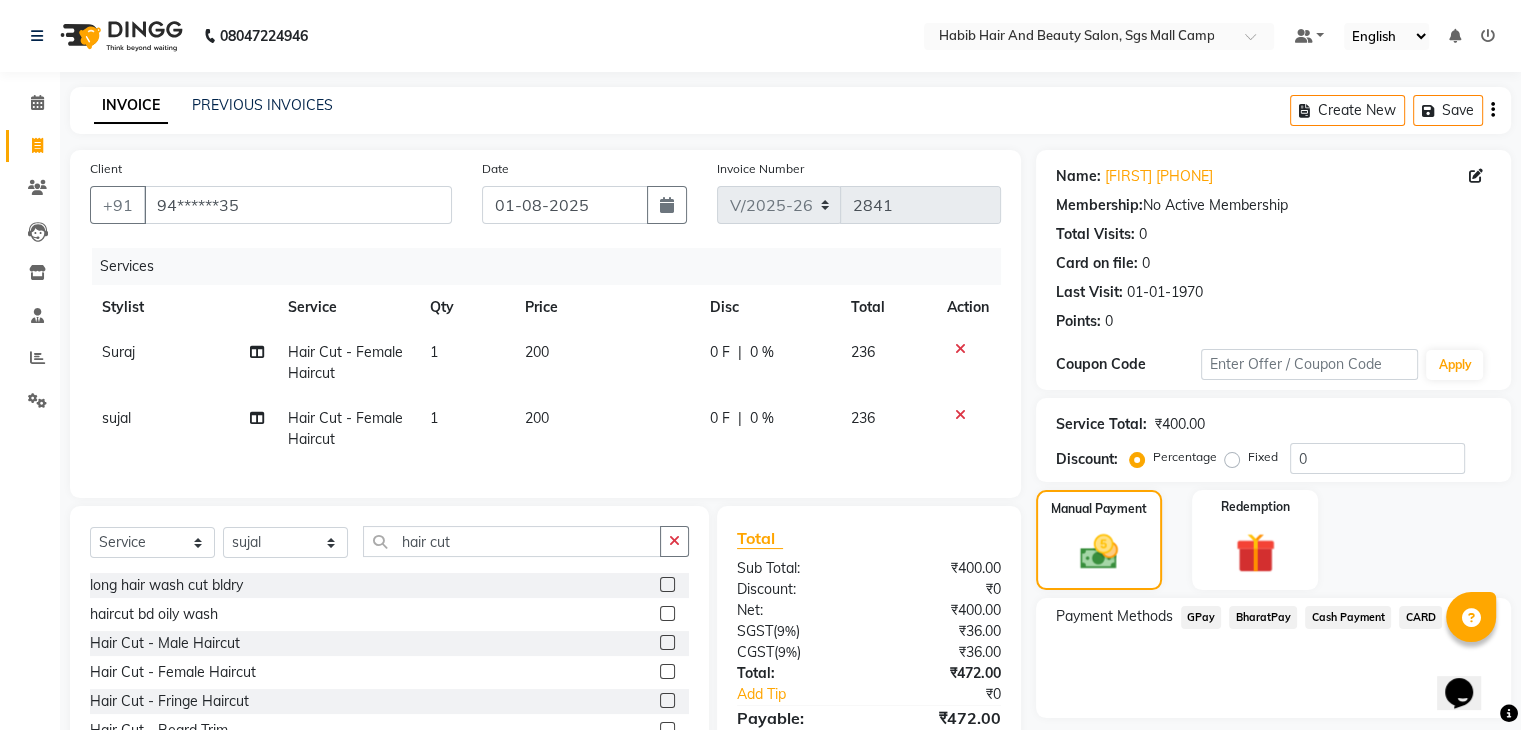 click on "BharatPay" 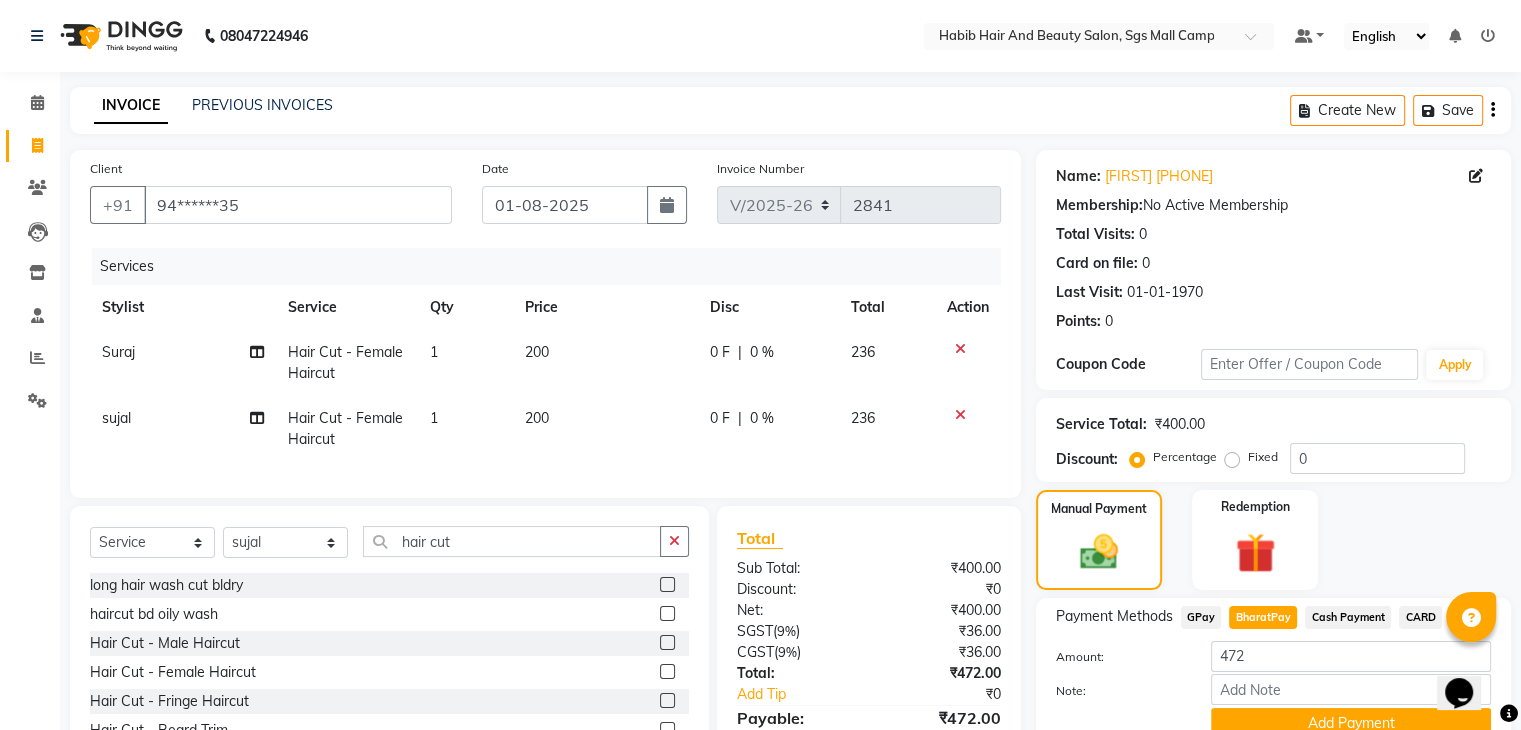 scroll, scrollTop: 117, scrollLeft: 0, axis: vertical 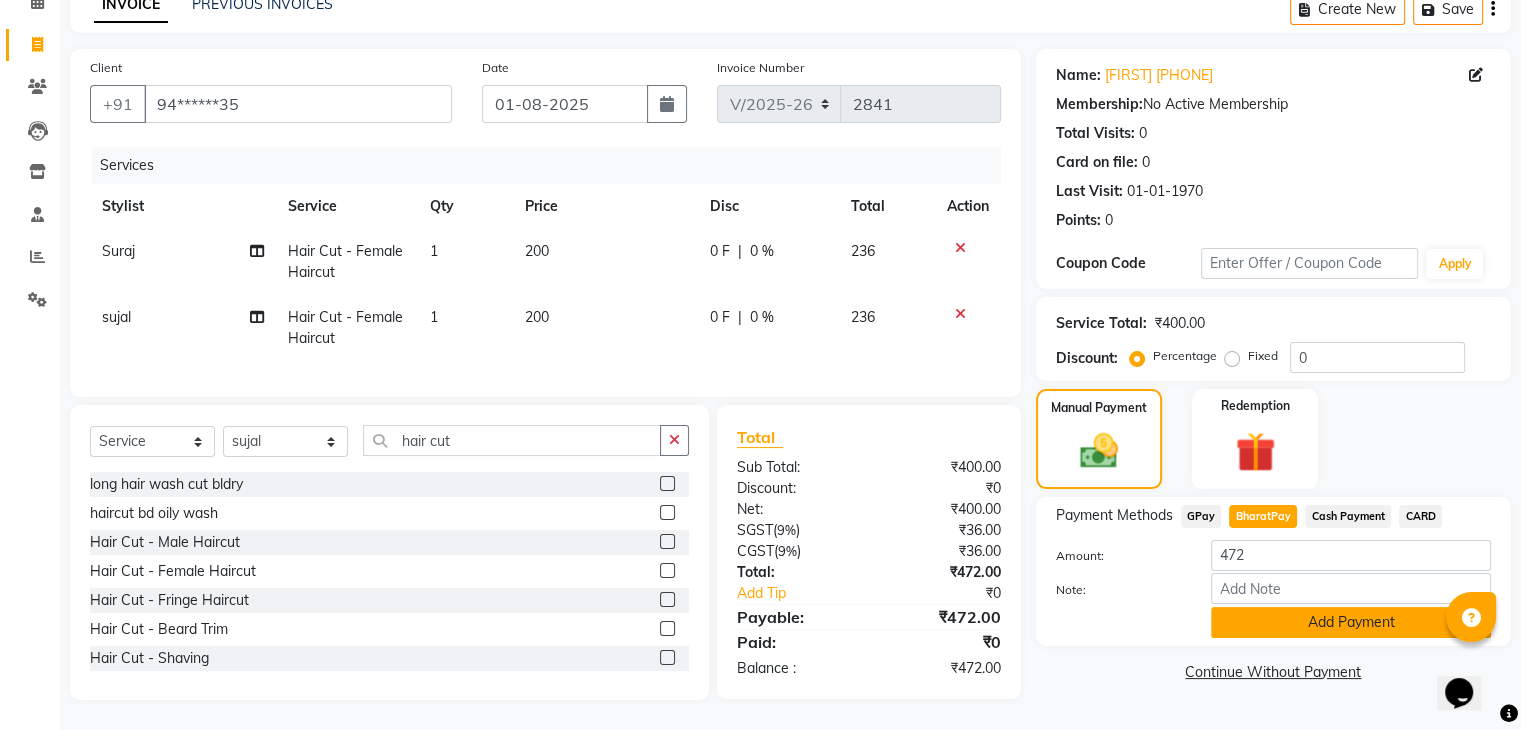click on "Add Payment" 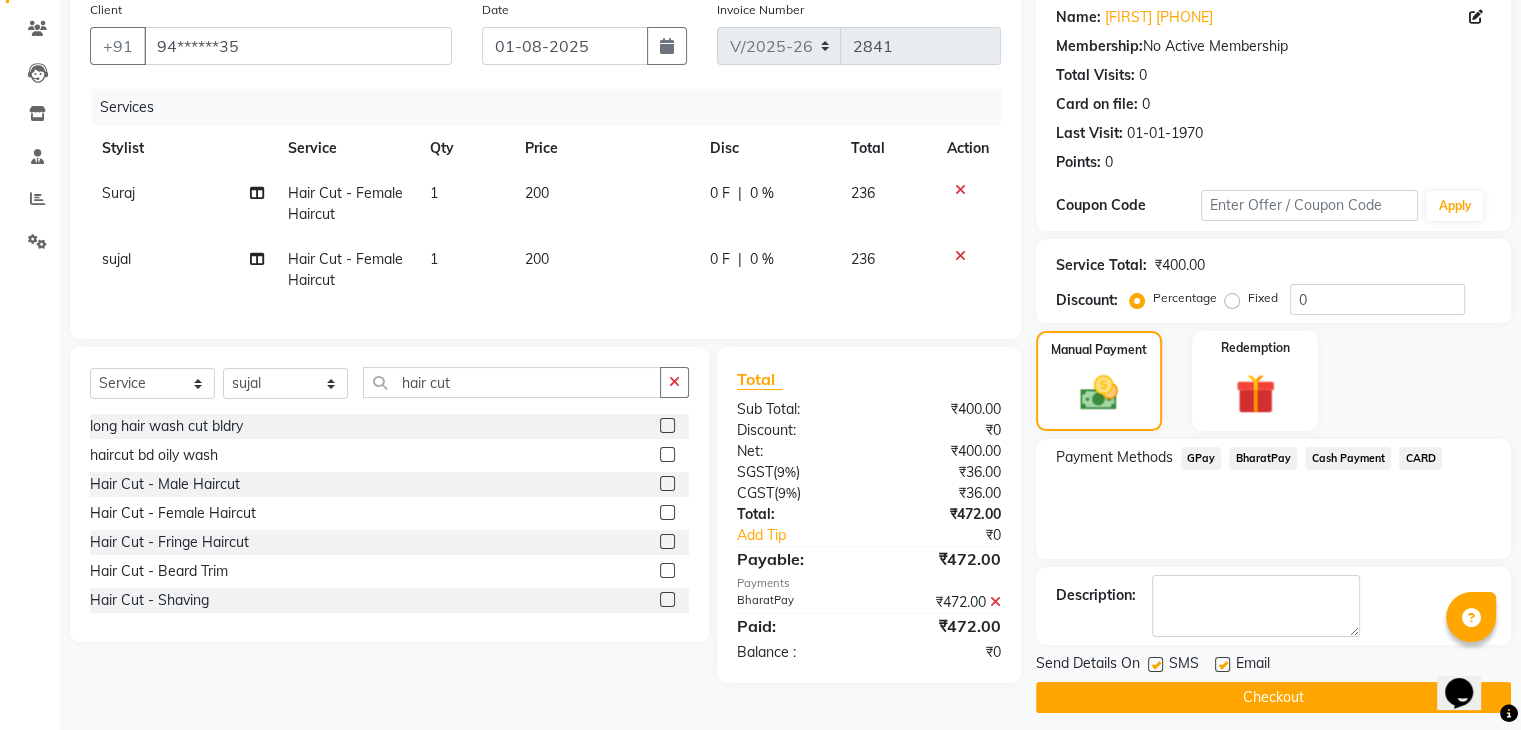 scroll, scrollTop: 171, scrollLeft: 0, axis: vertical 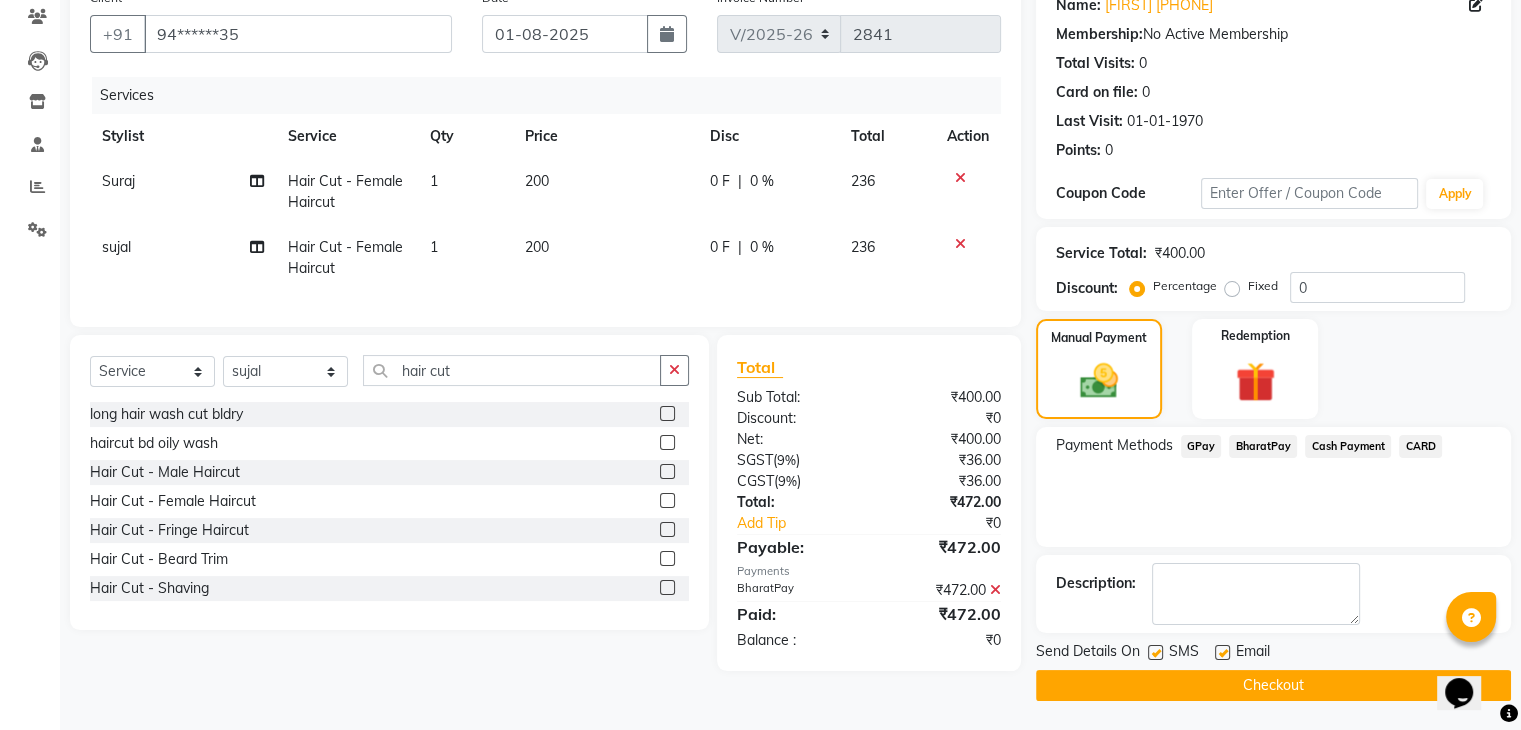 click on "Checkout" 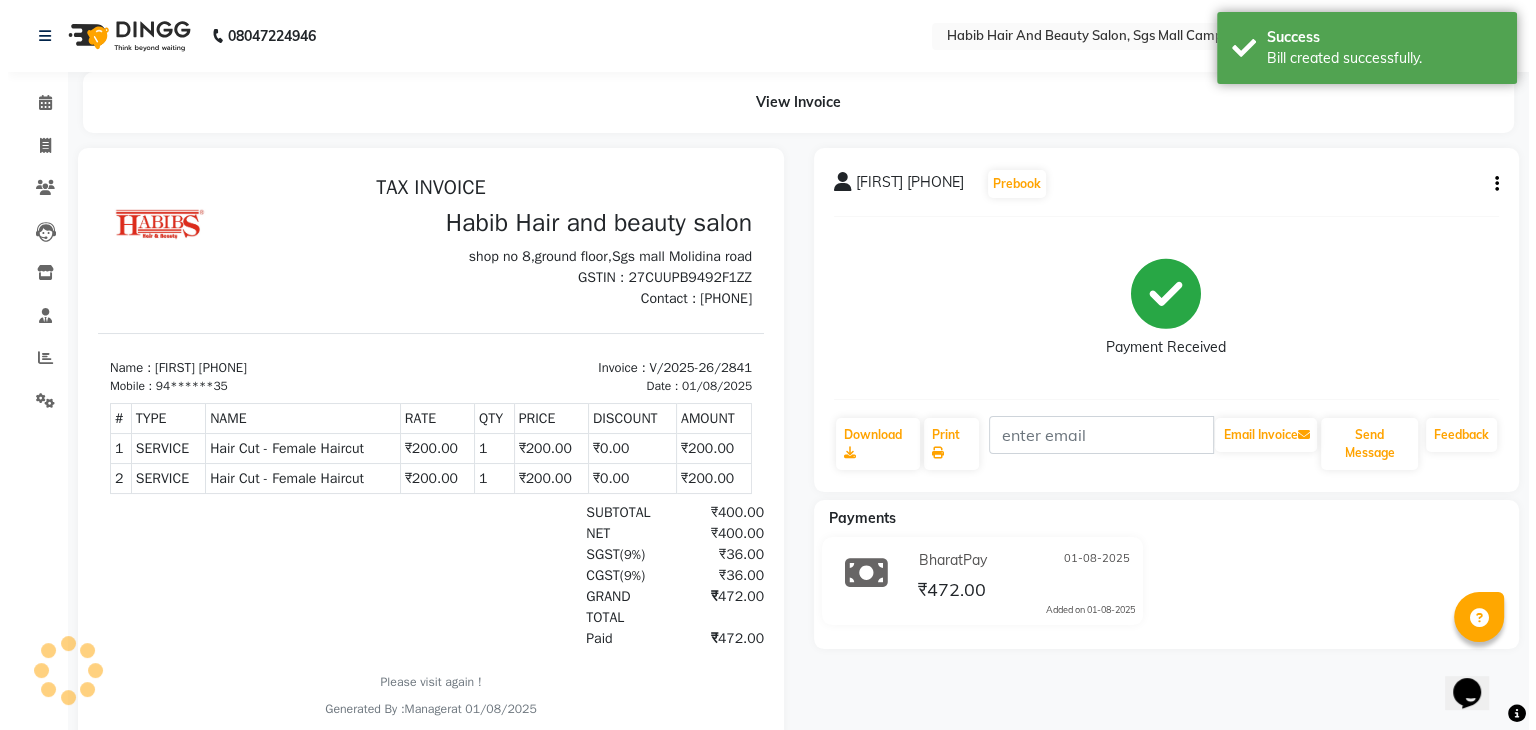 scroll, scrollTop: 0, scrollLeft: 0, axis: both 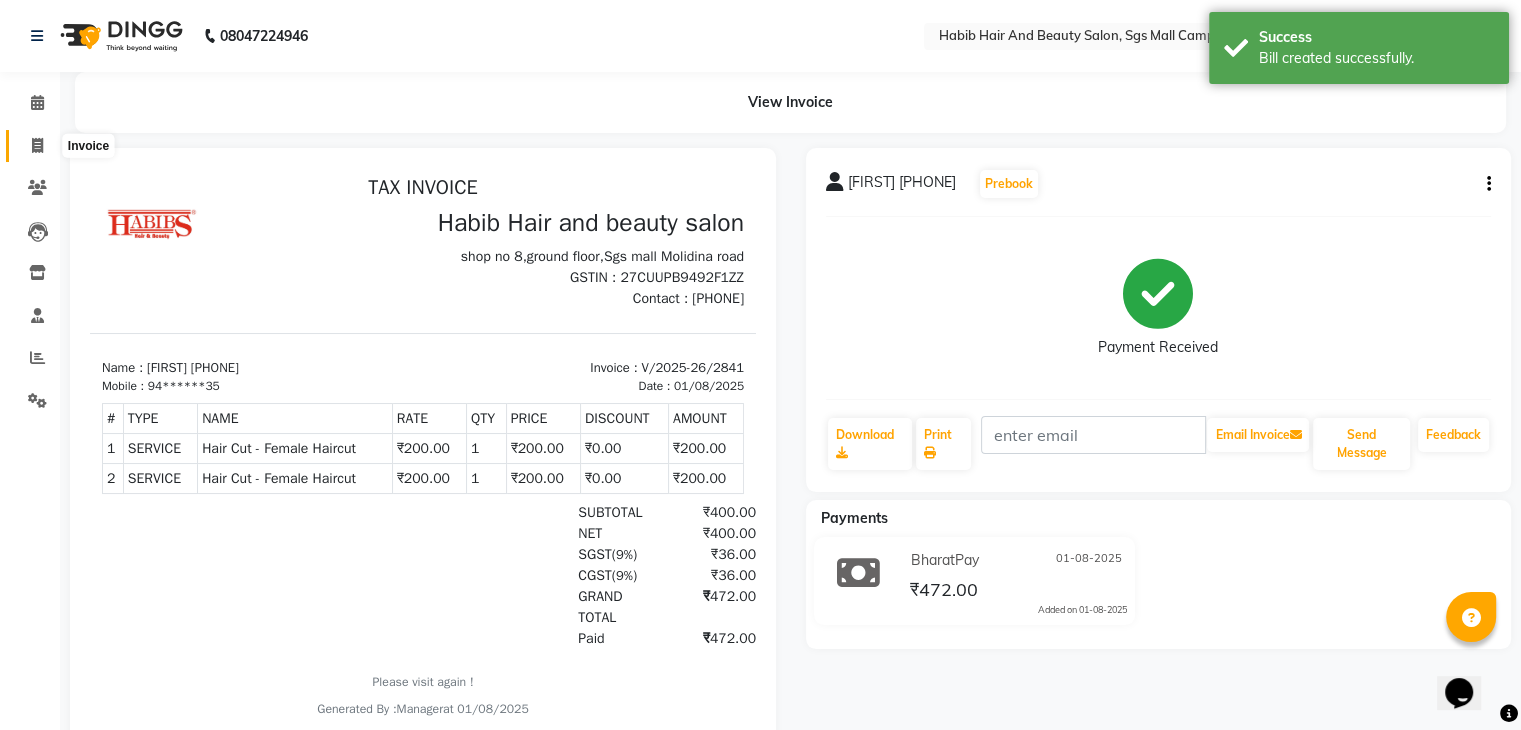 click 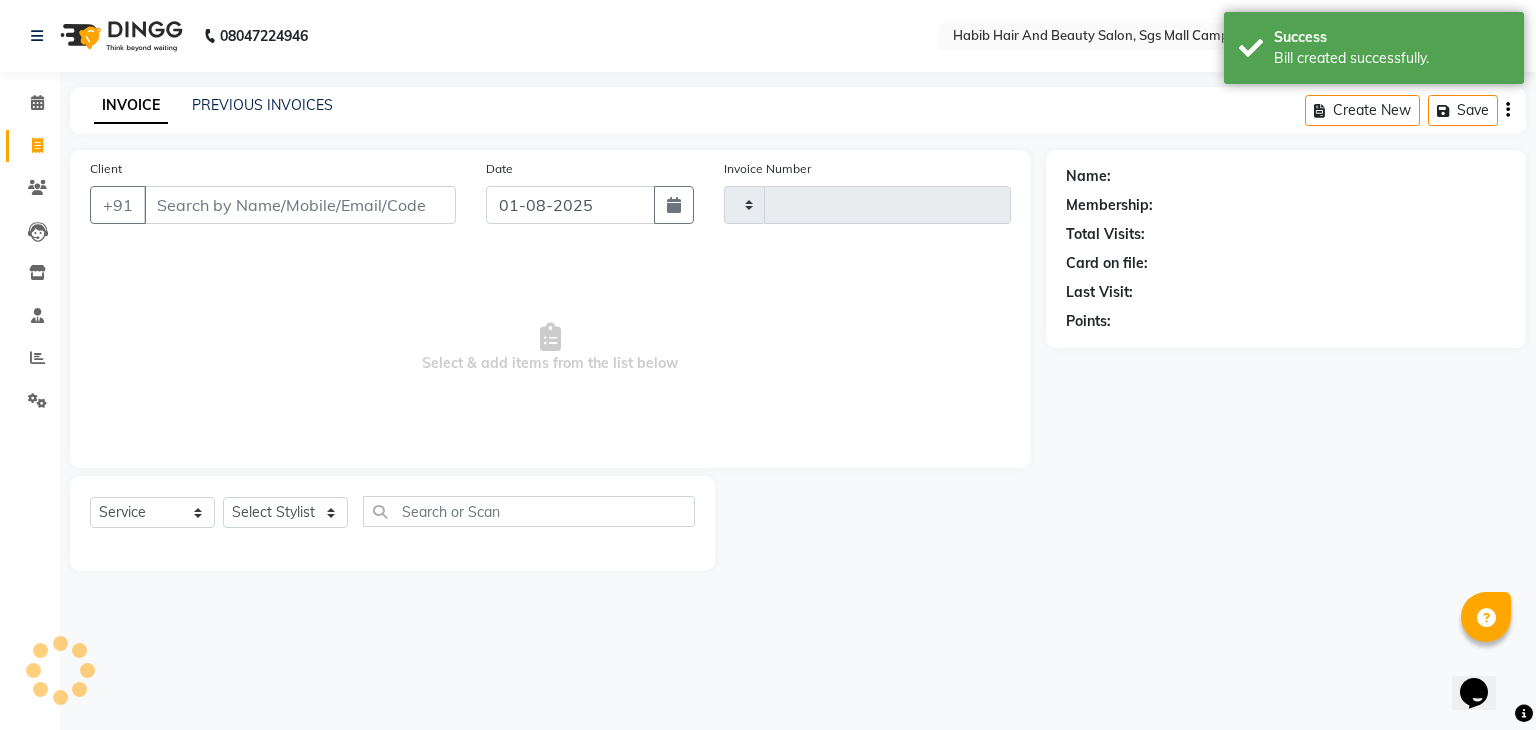 type on "2842" 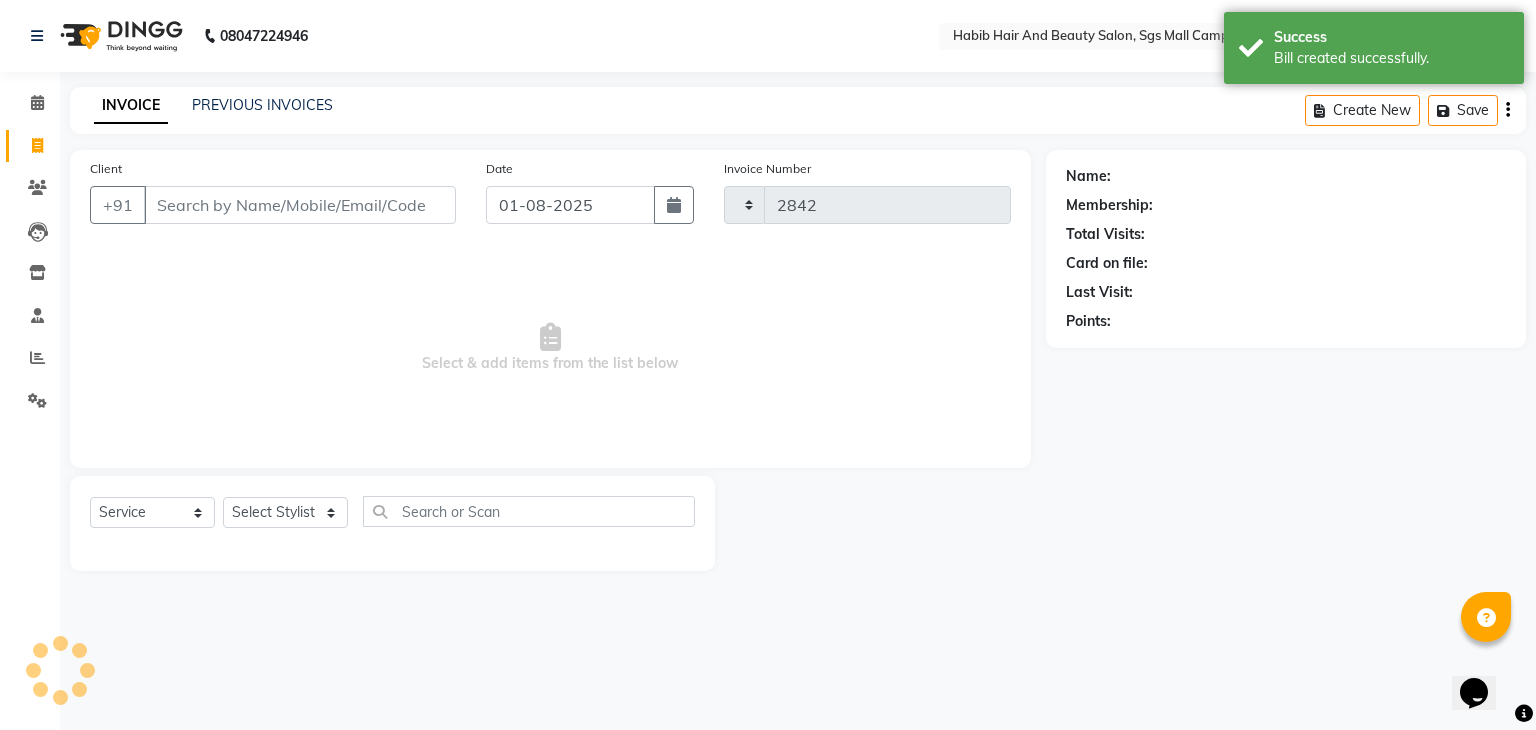 select on "8362" 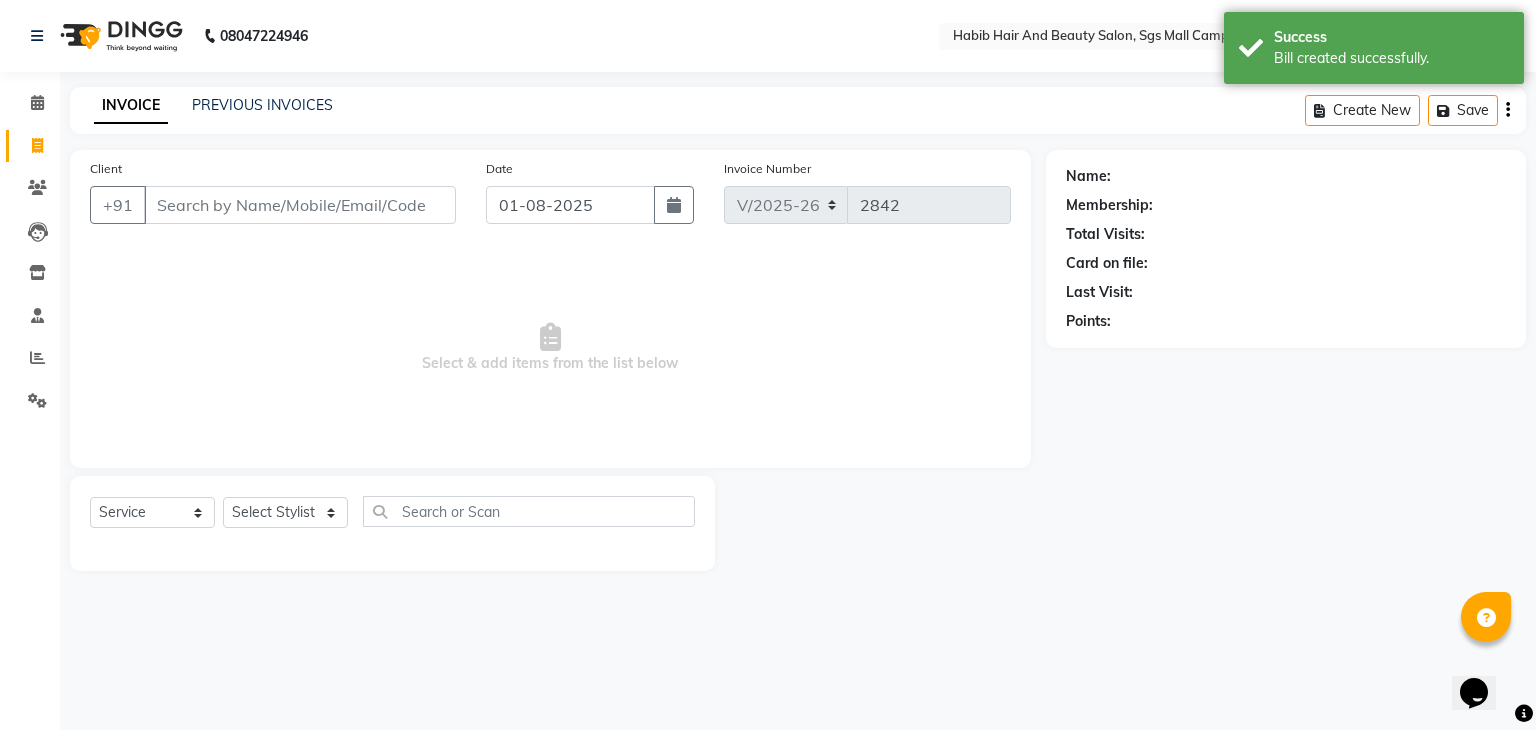 click on "Client" at bounding box center [300, 205] 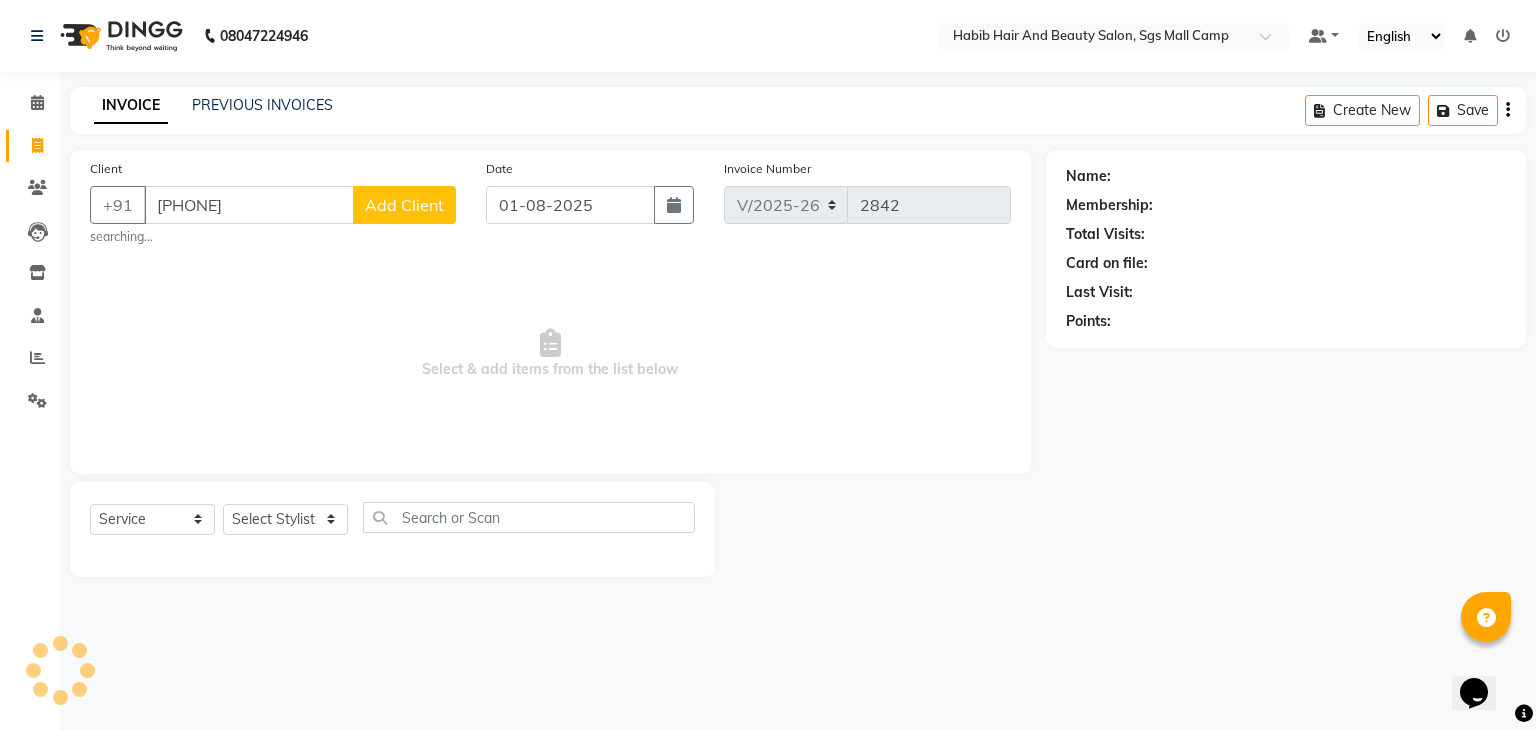 type on "[PHONE]" 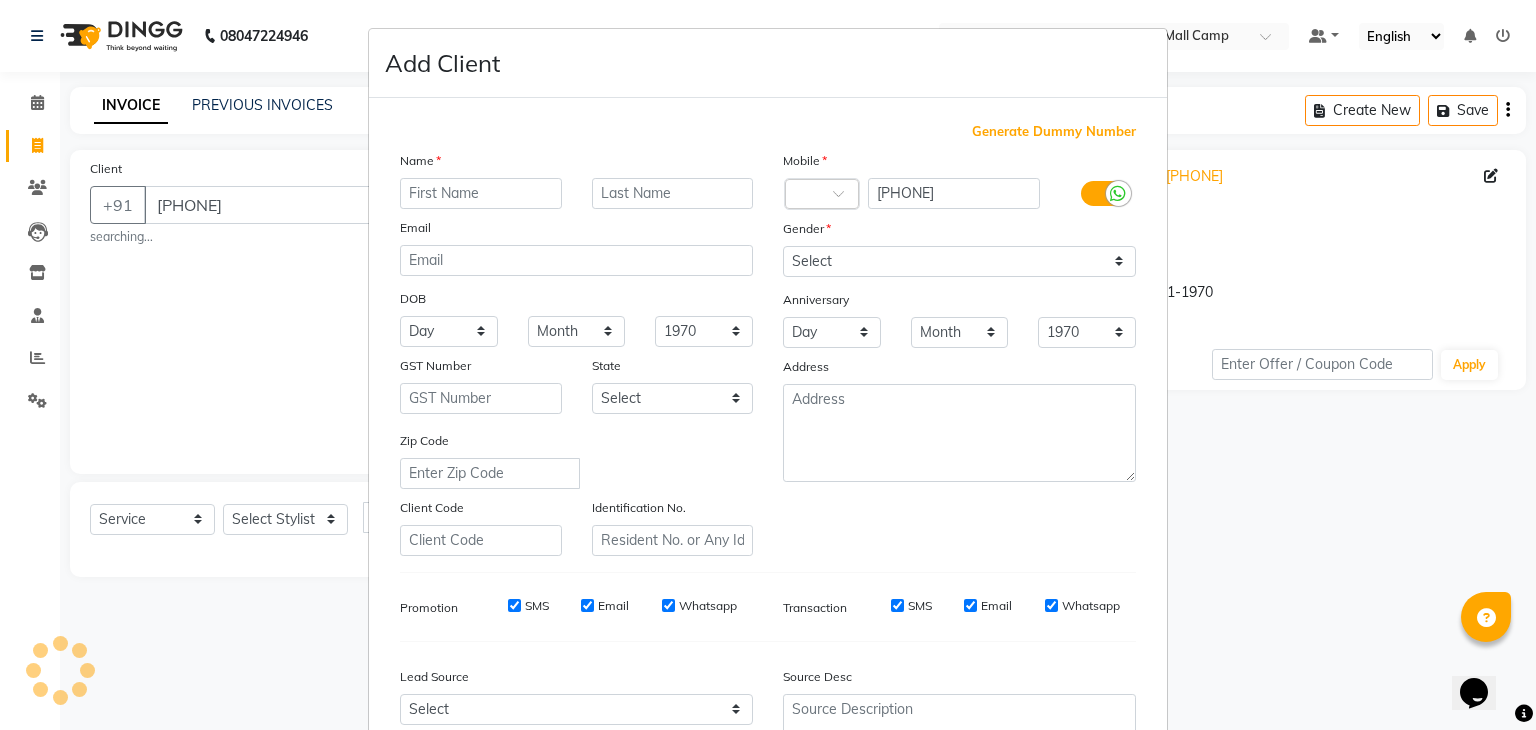 click at bounding box center (481, 193) 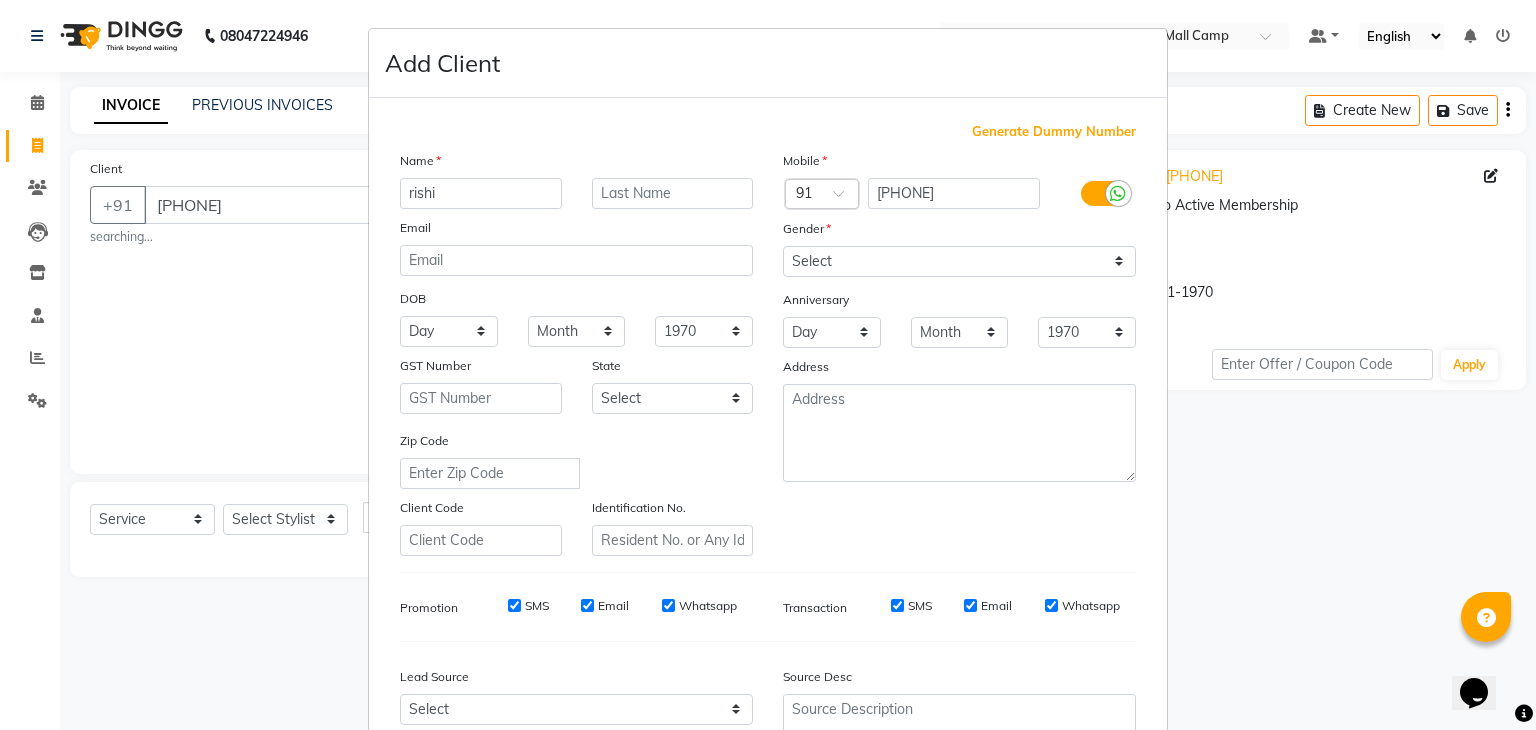 type on "rishi" 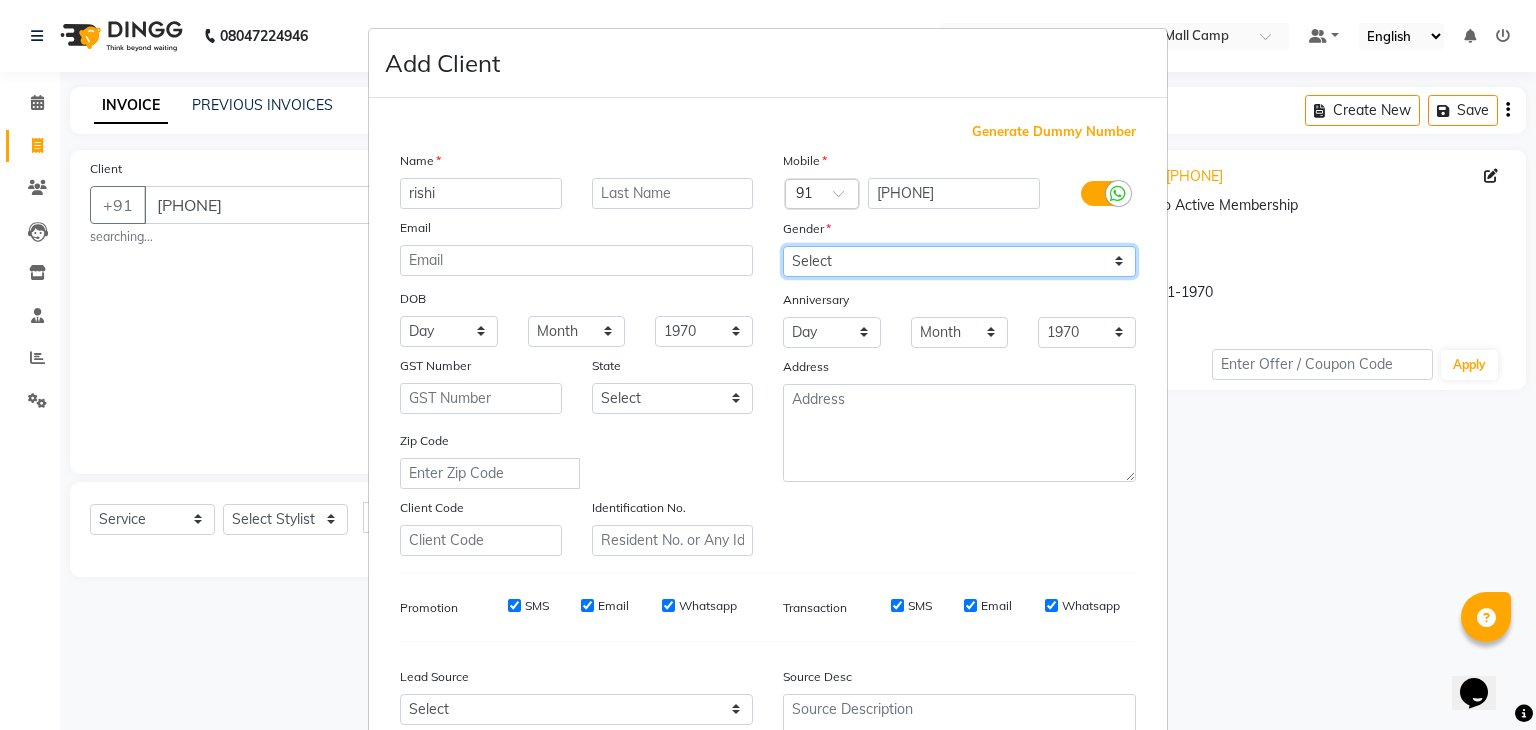 click on "Select Male Female Other Prefer Not To Say" at bounding box center [959, 261] 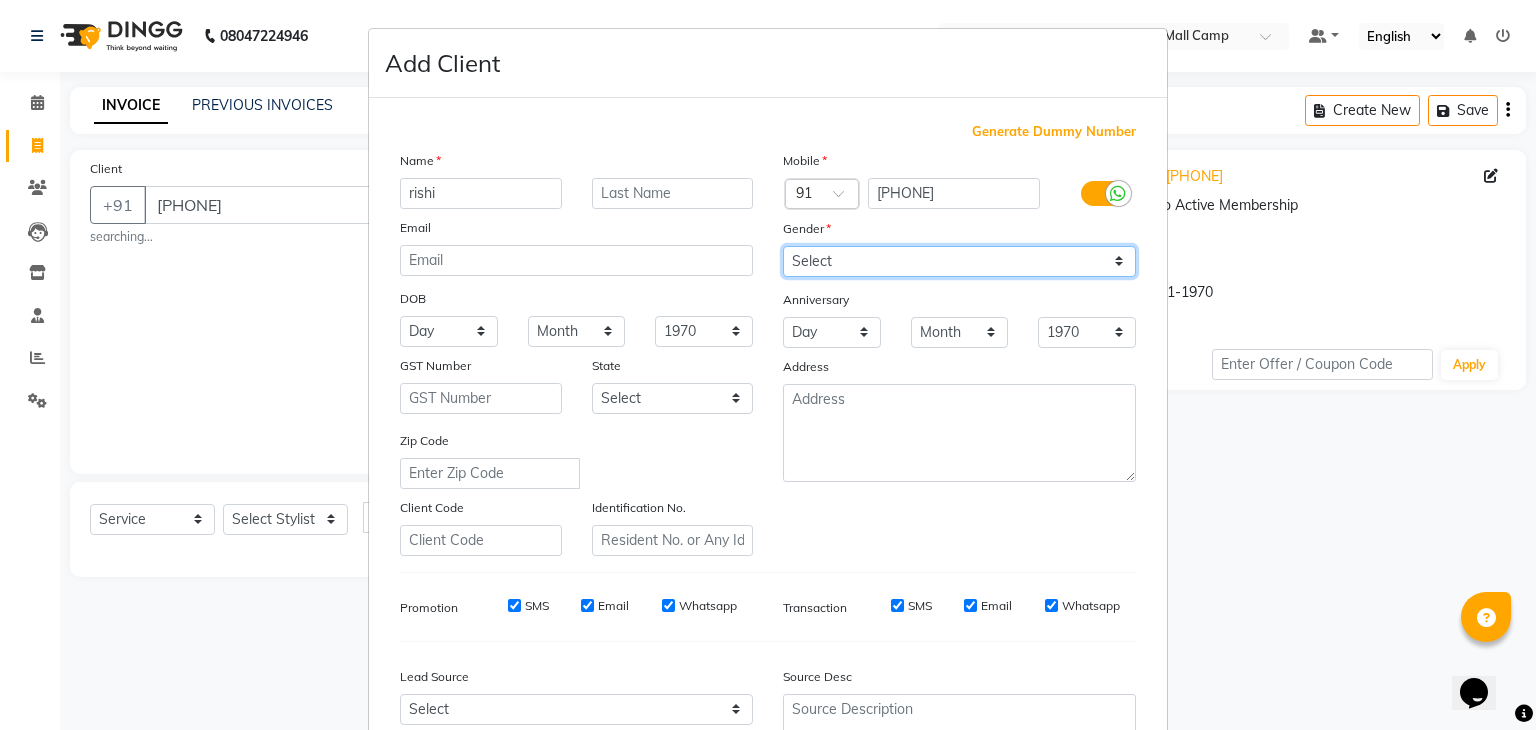 select on "male" 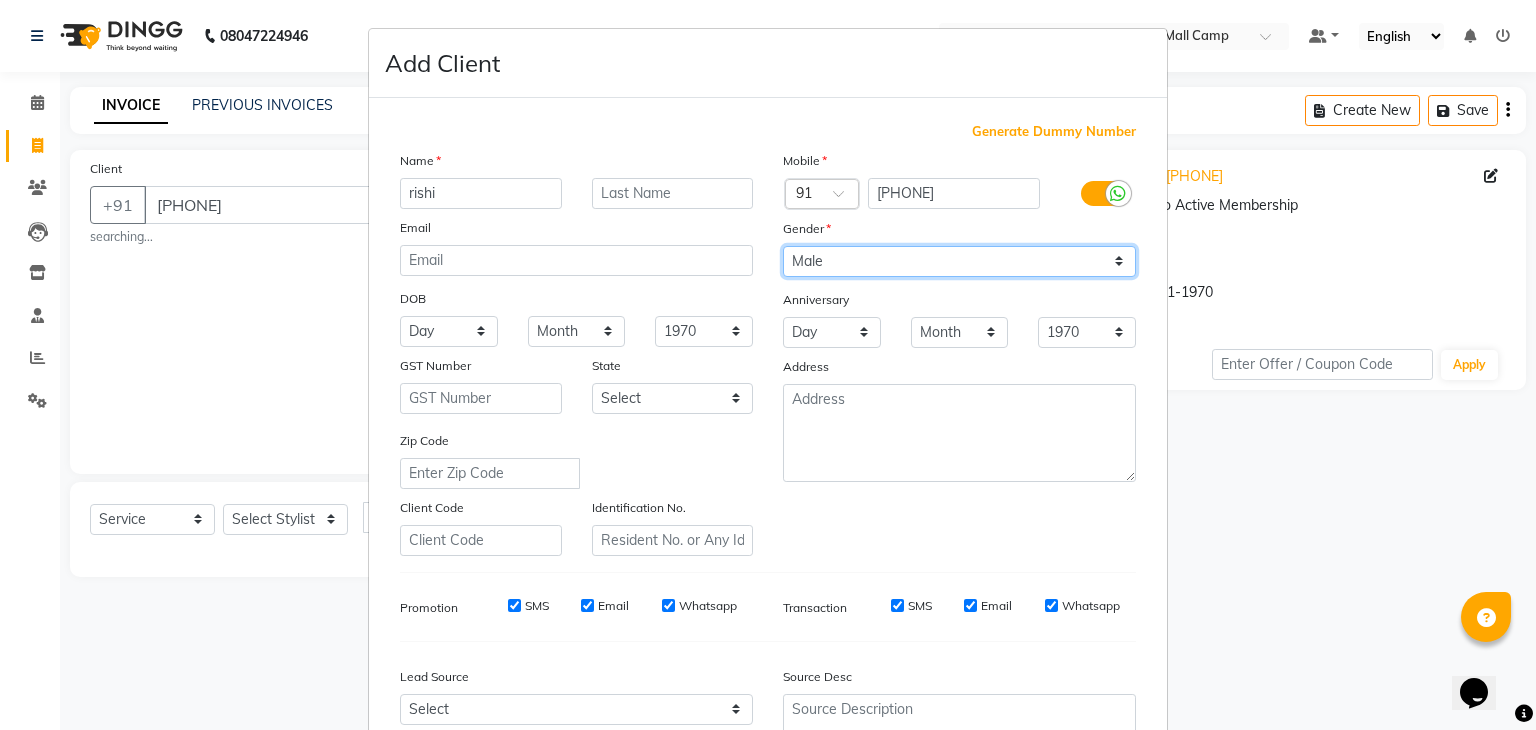 click on "Select Male Female Other Prefer Not To Say" at bounding box center [959, 261] 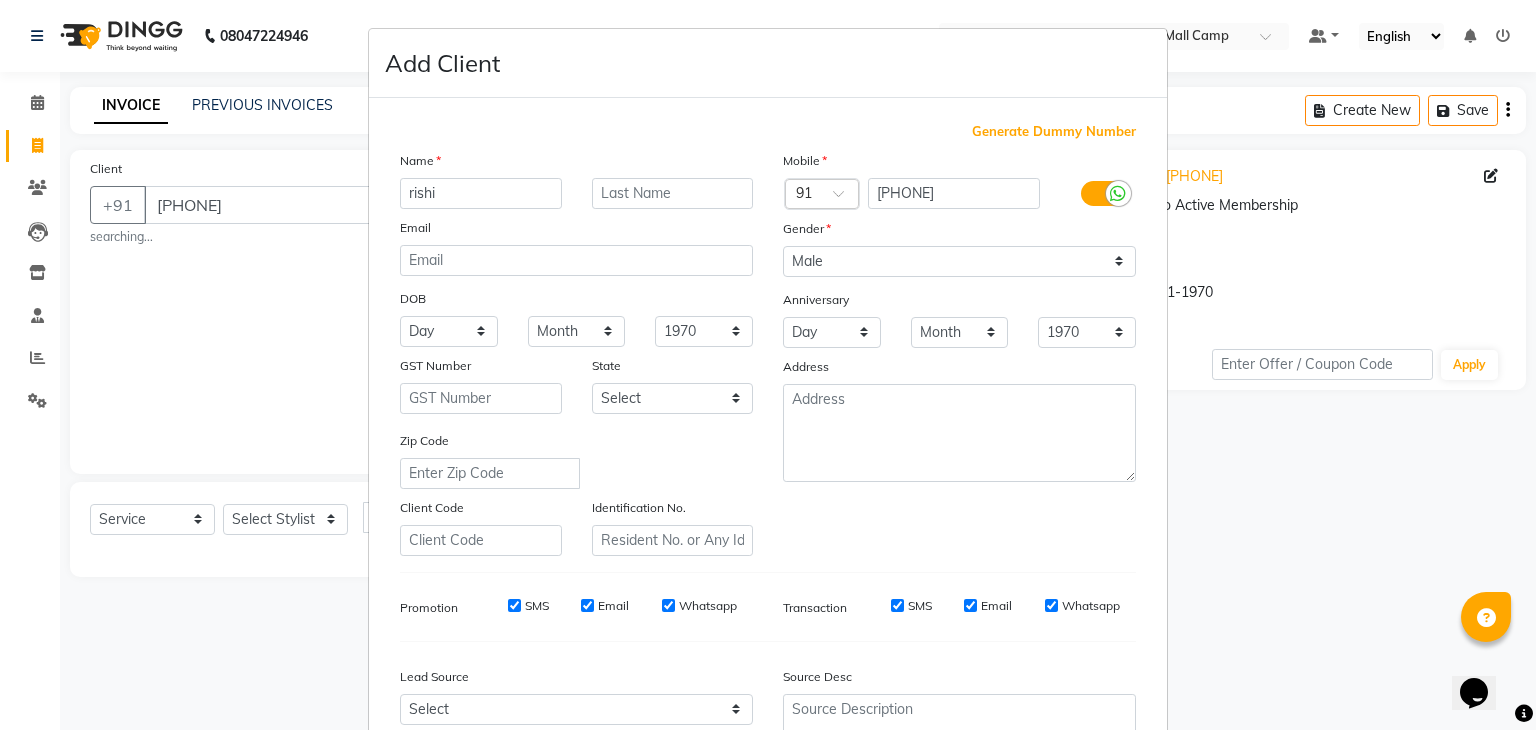 click on "Zip Code" at bounding box center (576, 459) 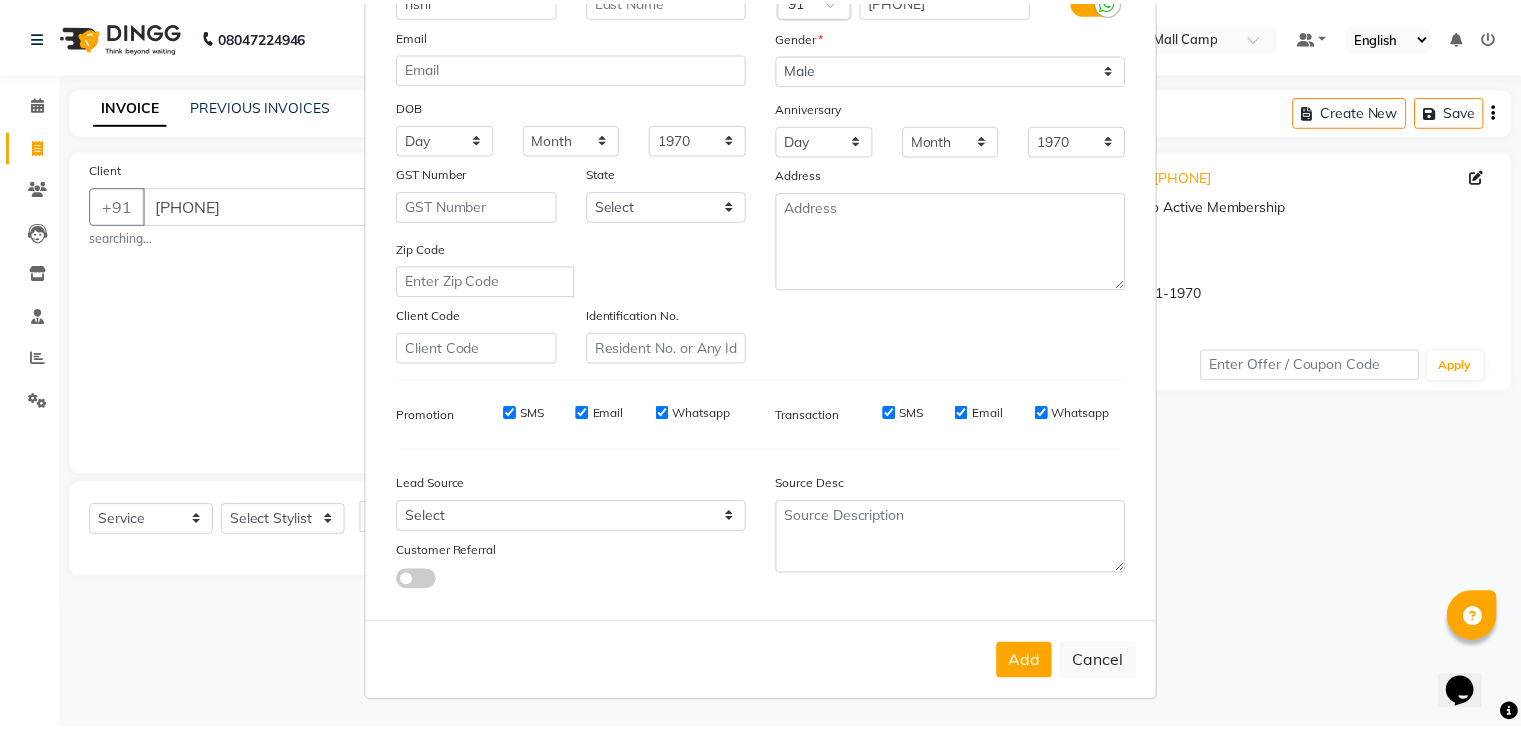 scroll, scrollTop: 203, scrollLeft: 0, axis: vertical 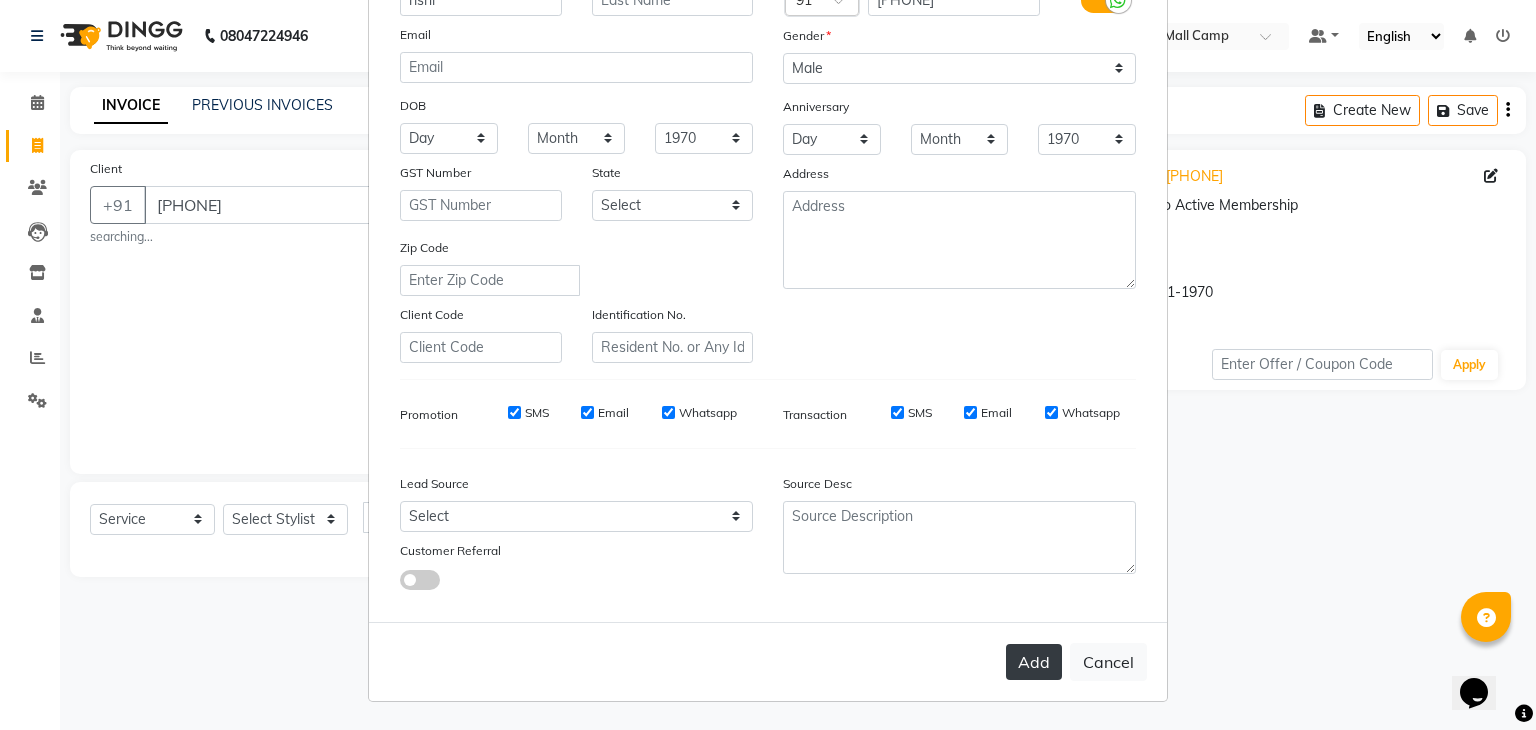 click on "Add" at bounding box center [1034, 662] 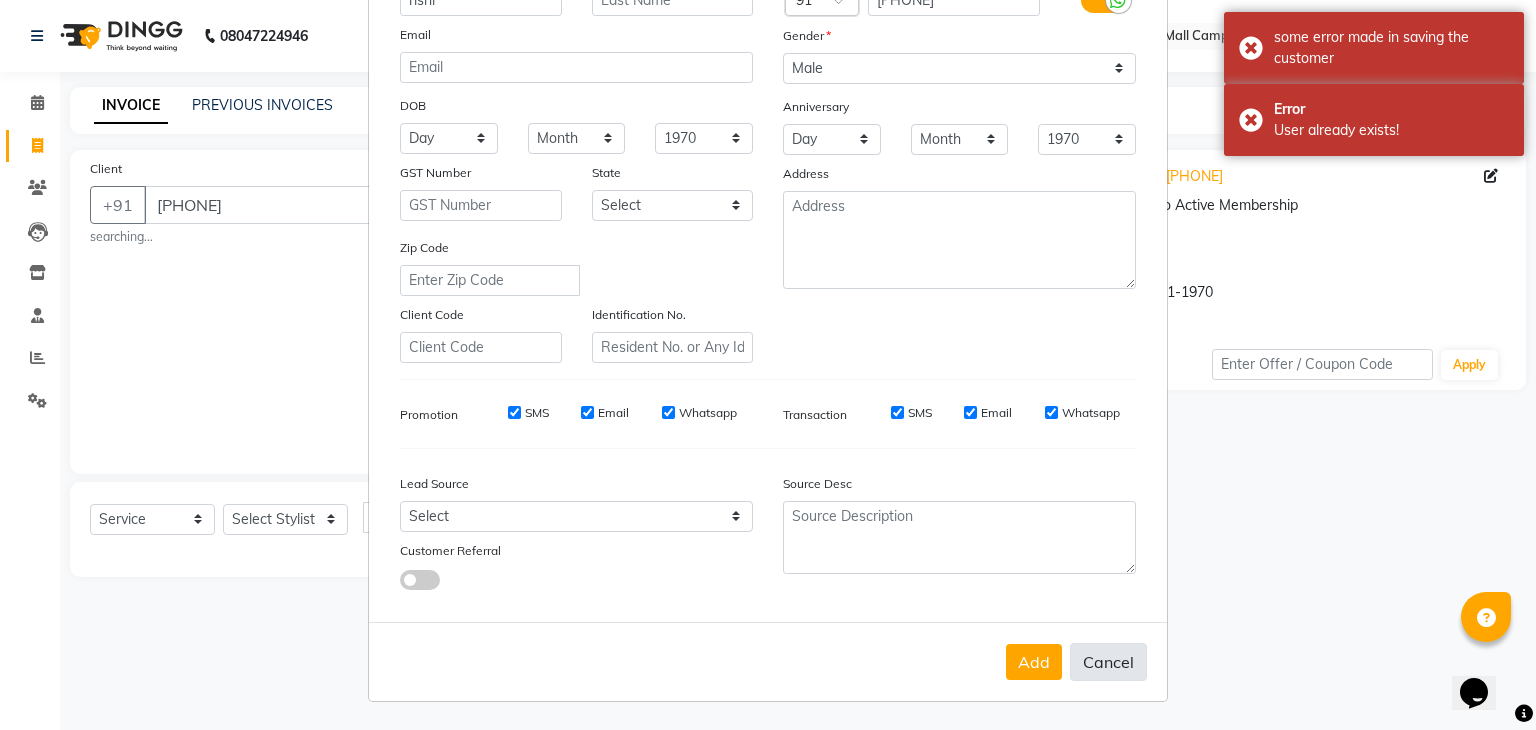 click on "Cancel" at bounding box center (1108, 662) 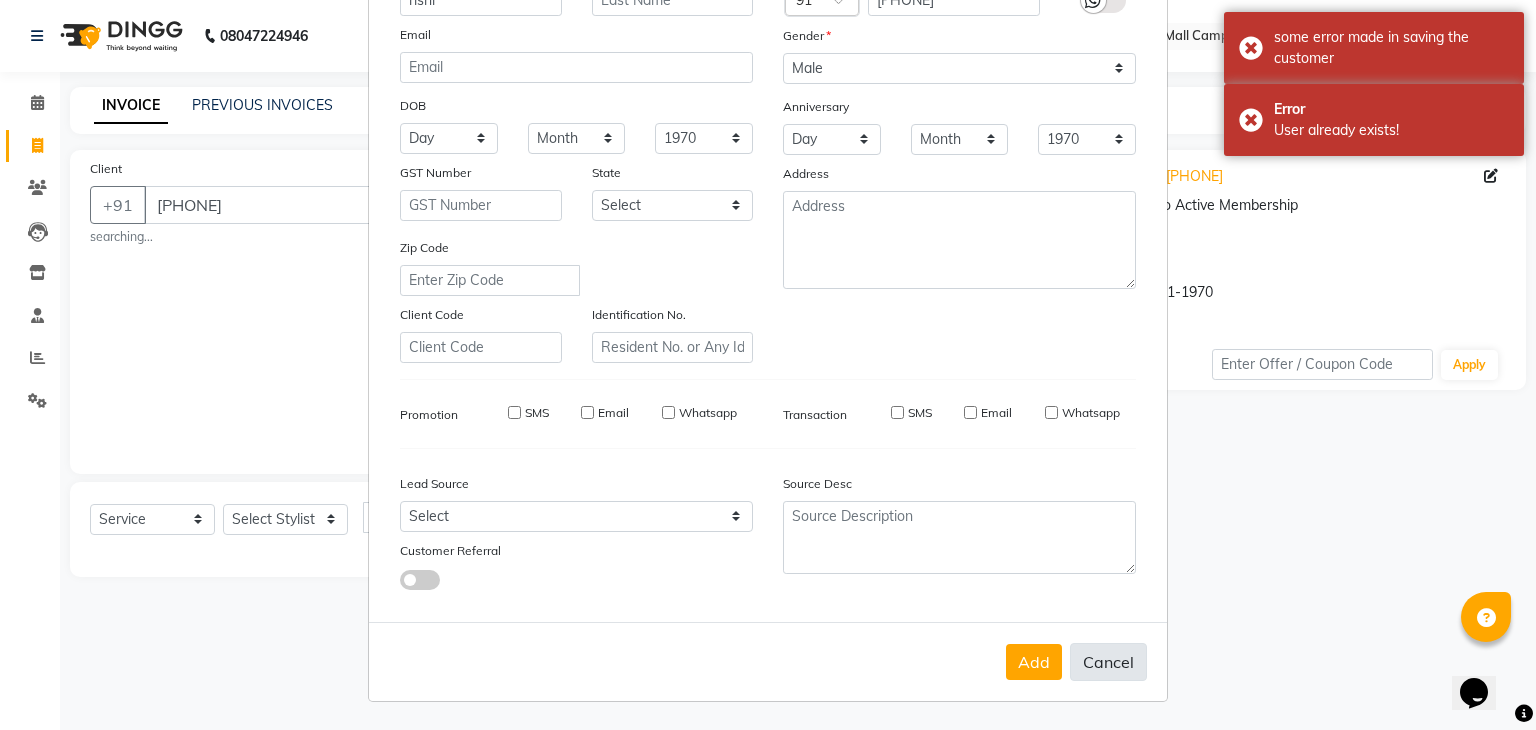 type 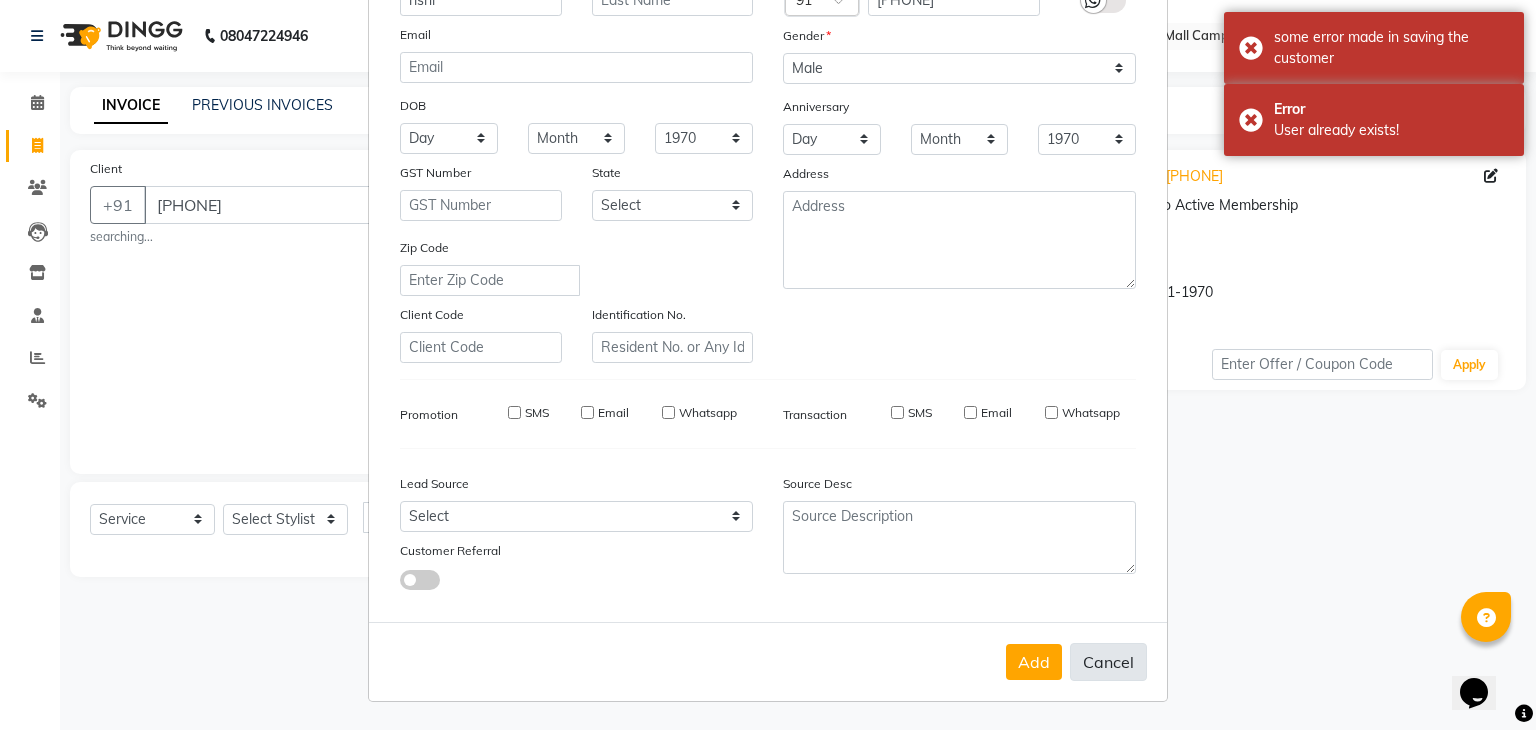 select 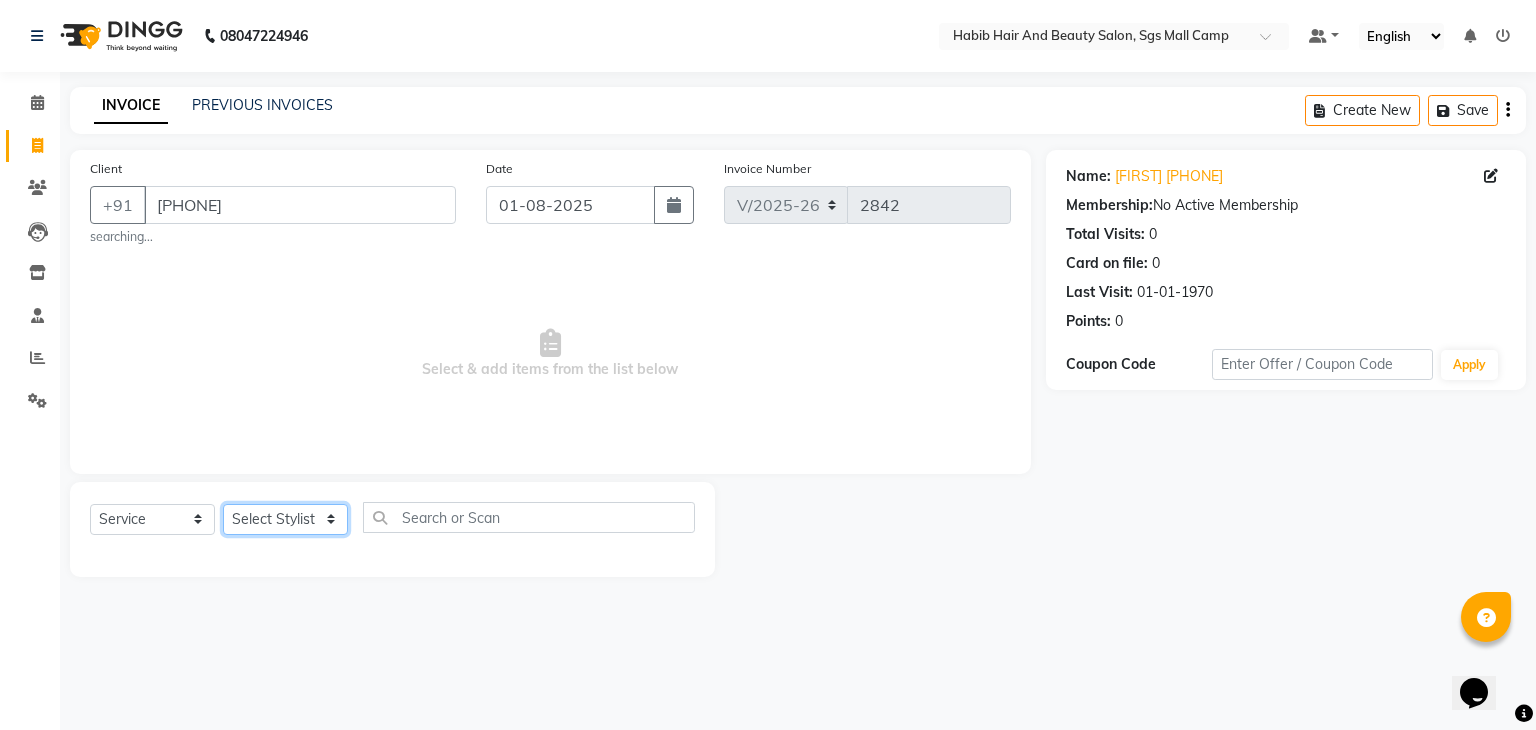 click on "Select Stylist akshay rajguru Avinash Debojit Manager Micheal sangeeta shilpa sujal Suraj swapnil vishakha" 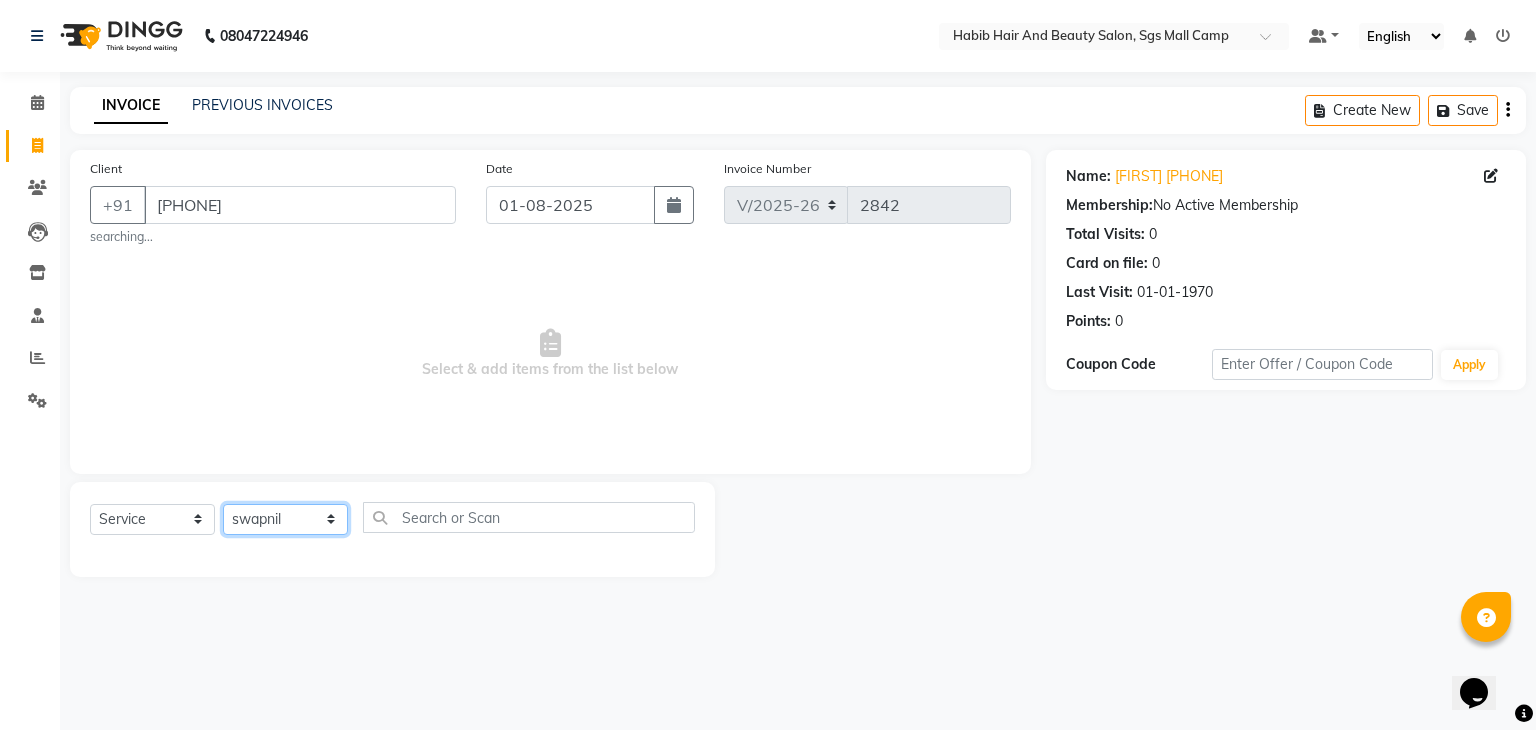 click on "Select Stylist akshay rajguru Avinash Debojit Manager Micheal sangeeta shilpa sujal Suraj swapnil vishakha" 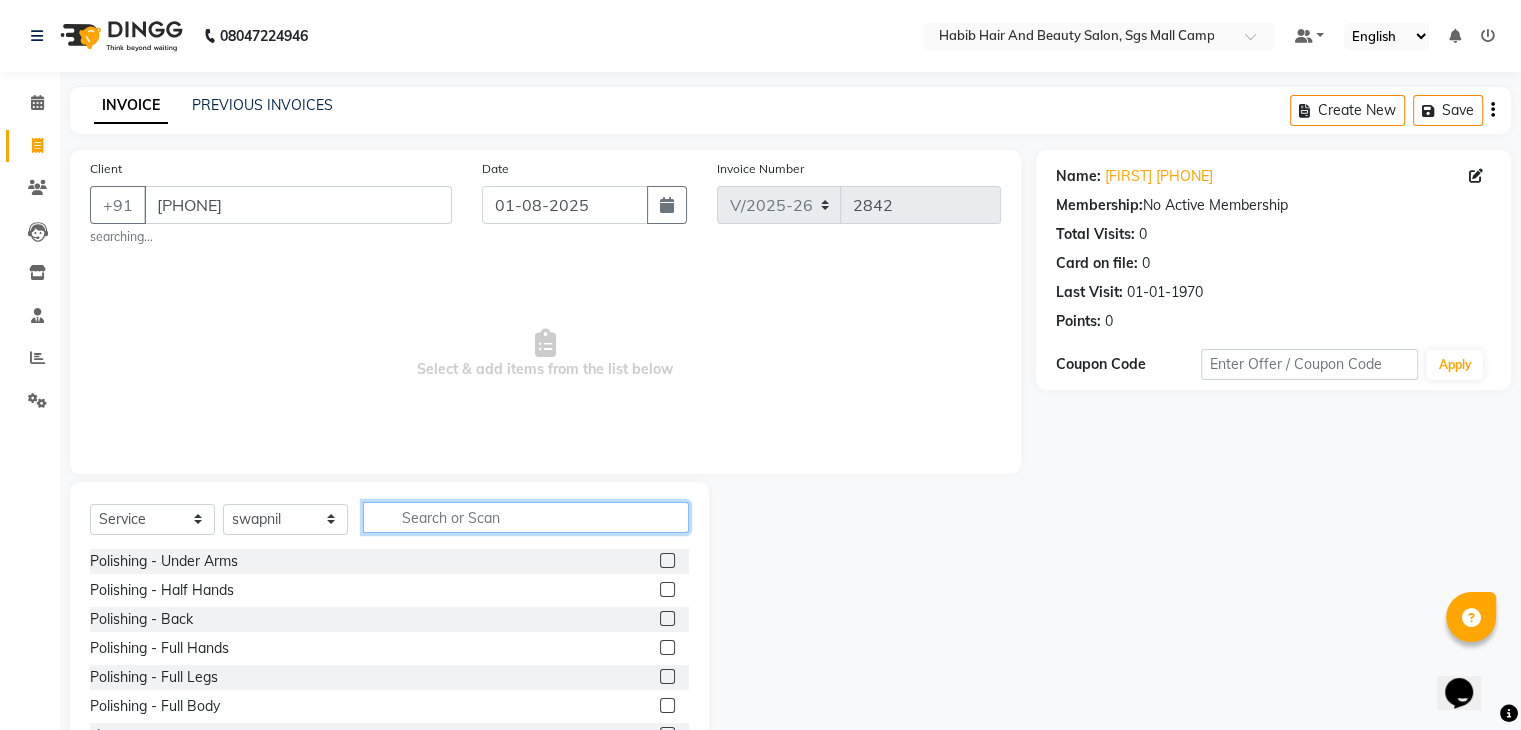 click 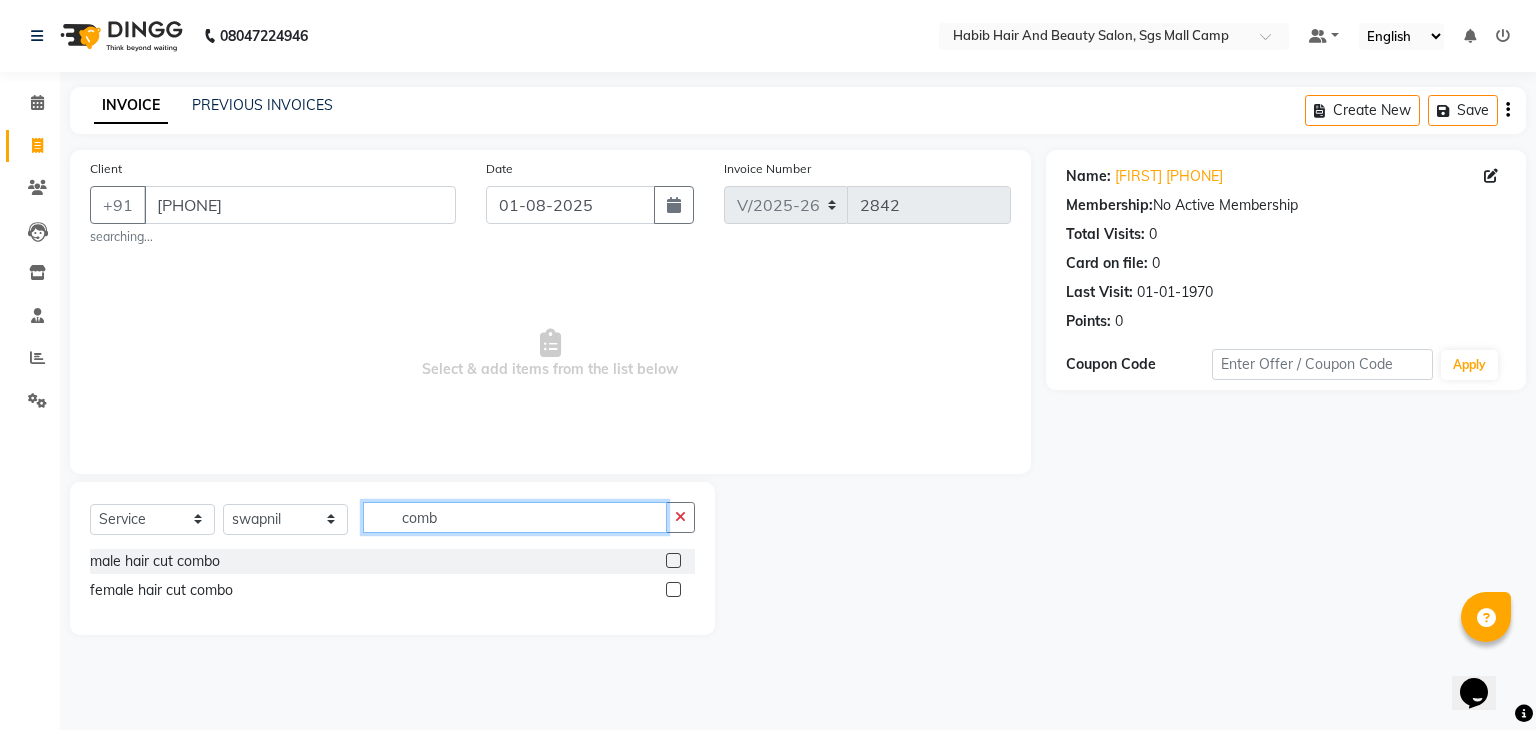type on "comb" 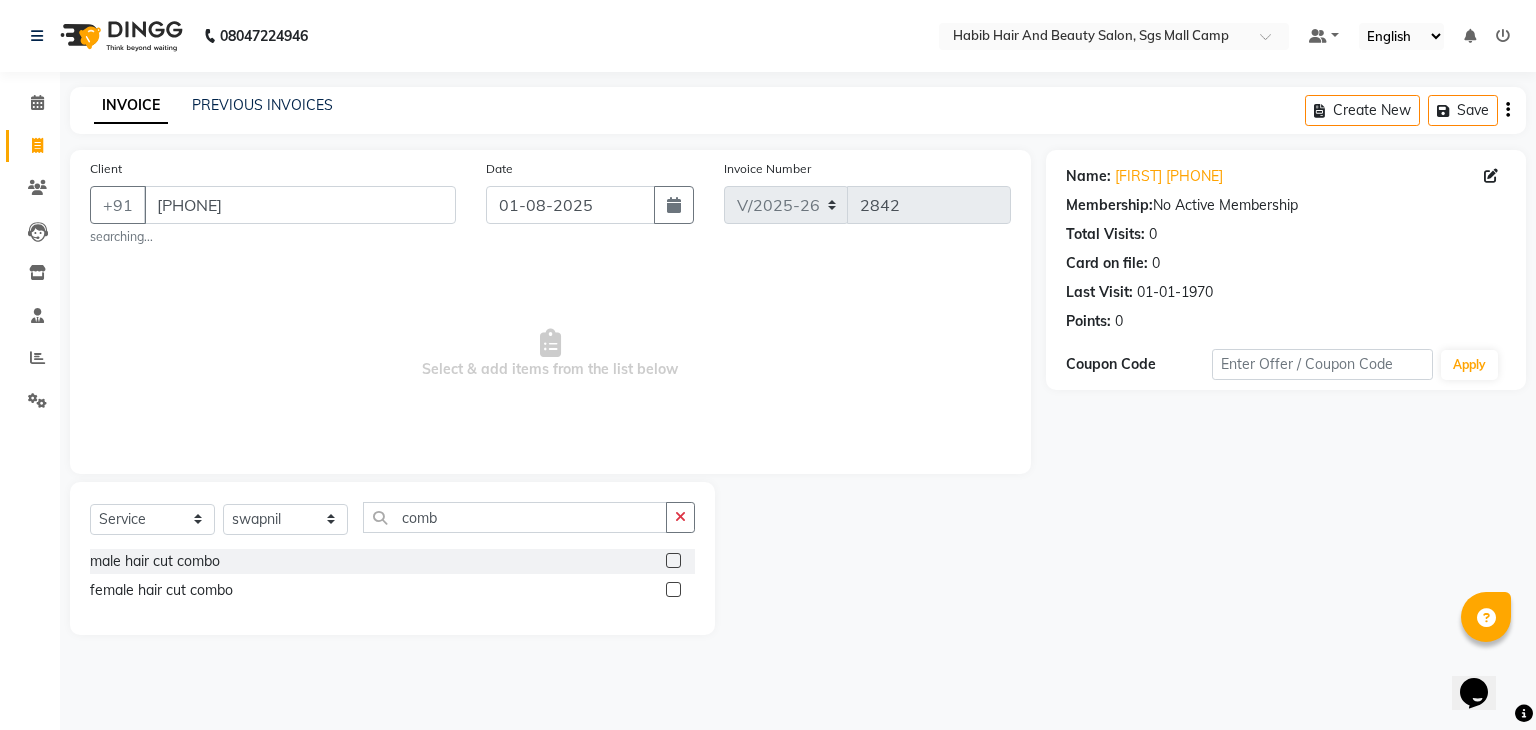 click 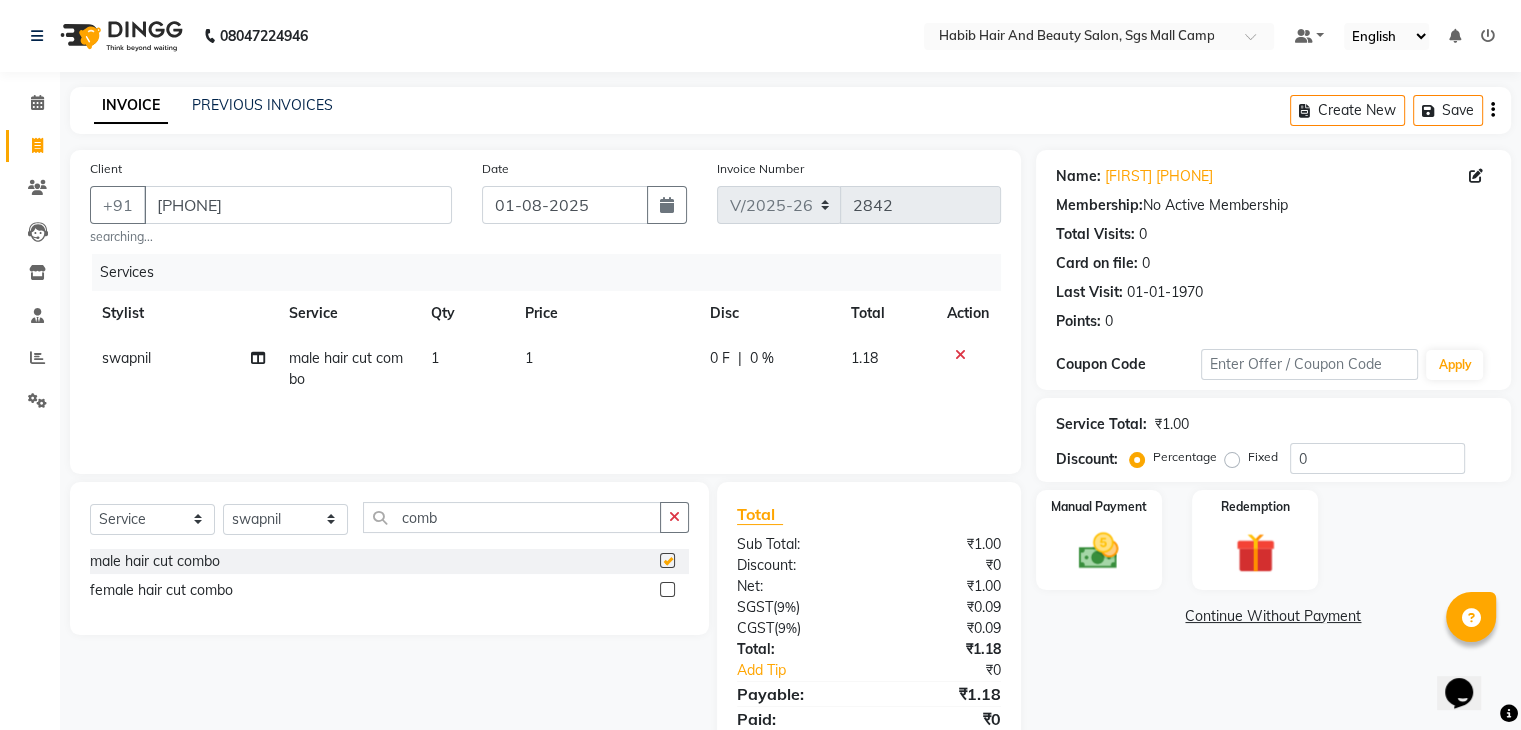checkbox on "false" 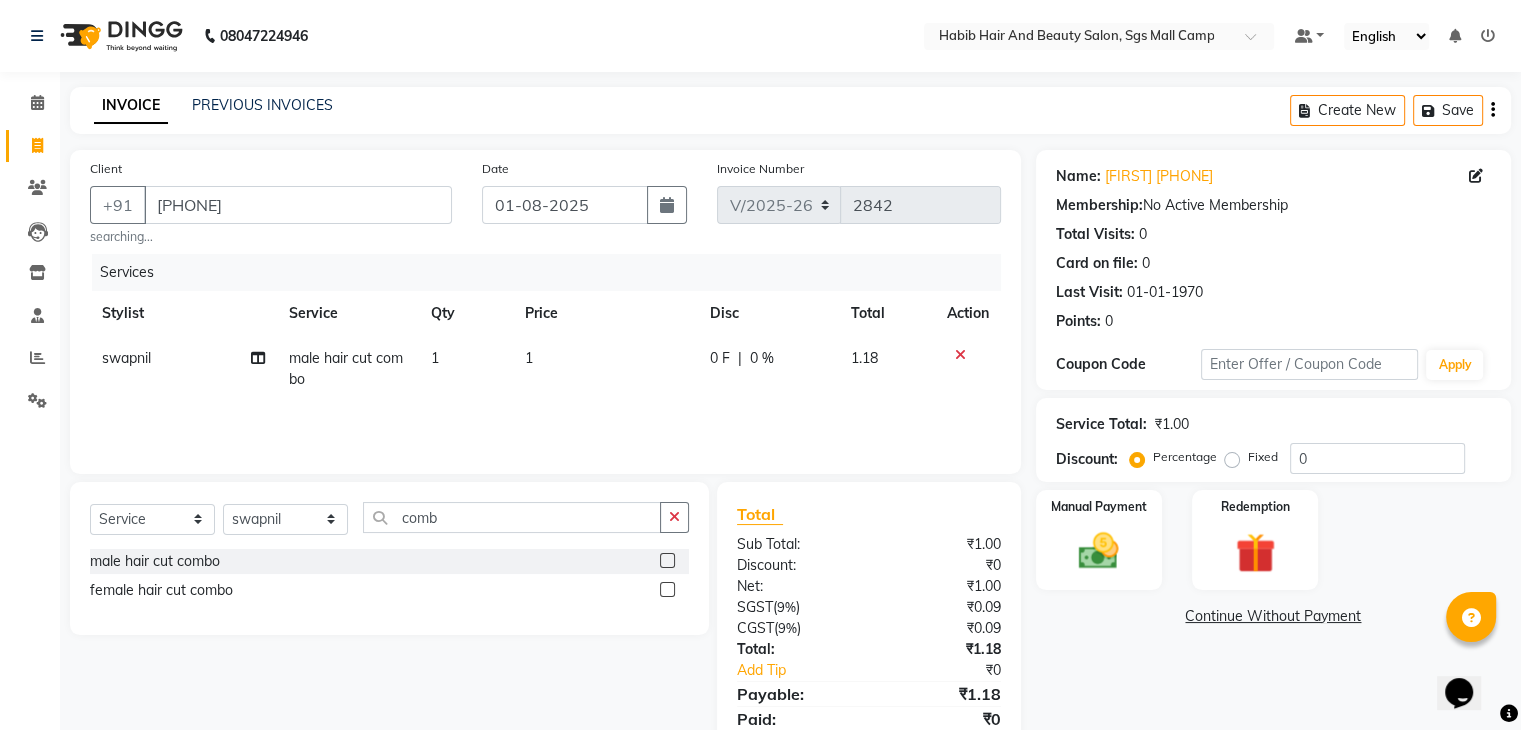 click on "1" 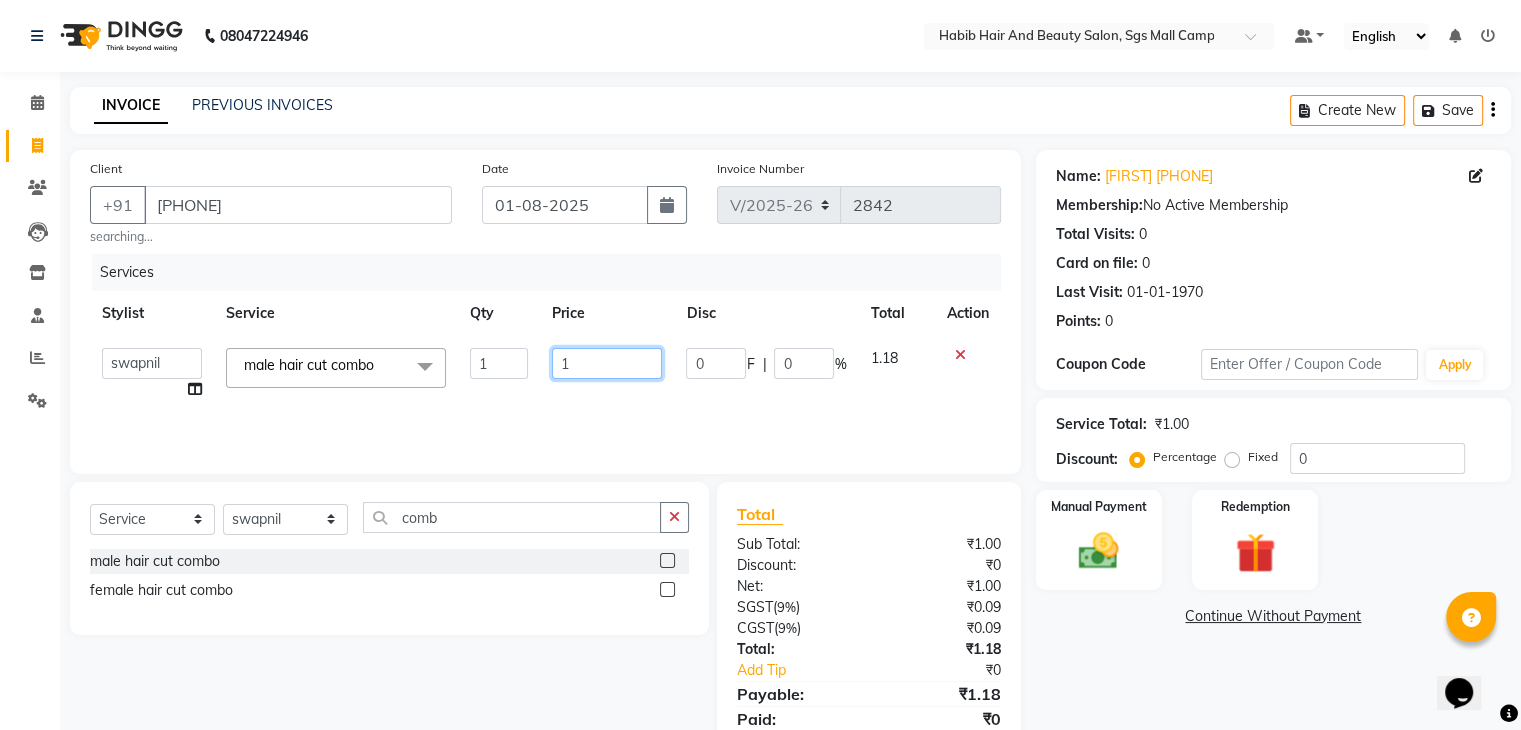 click on "1" 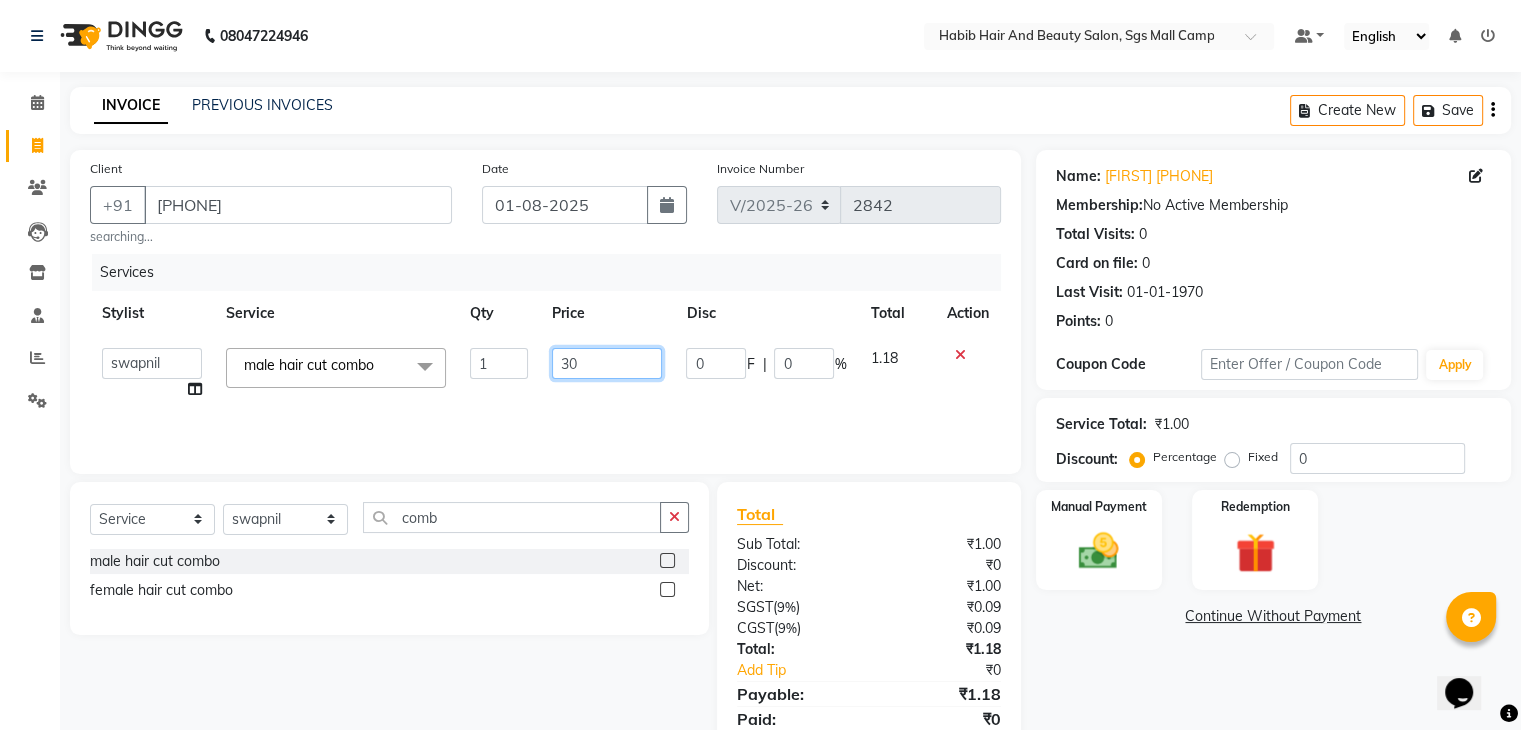 type on "300" 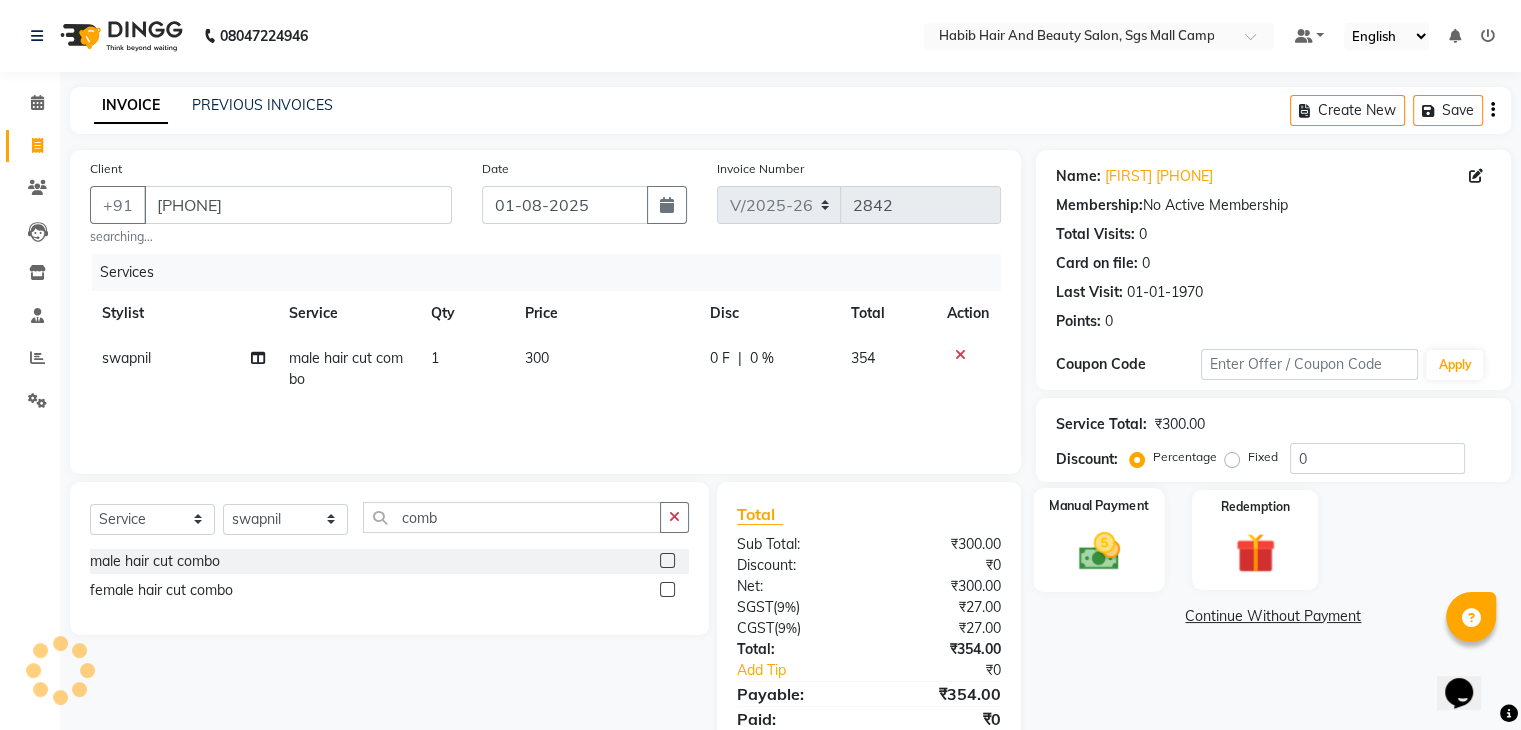 click on "Manual Payment" 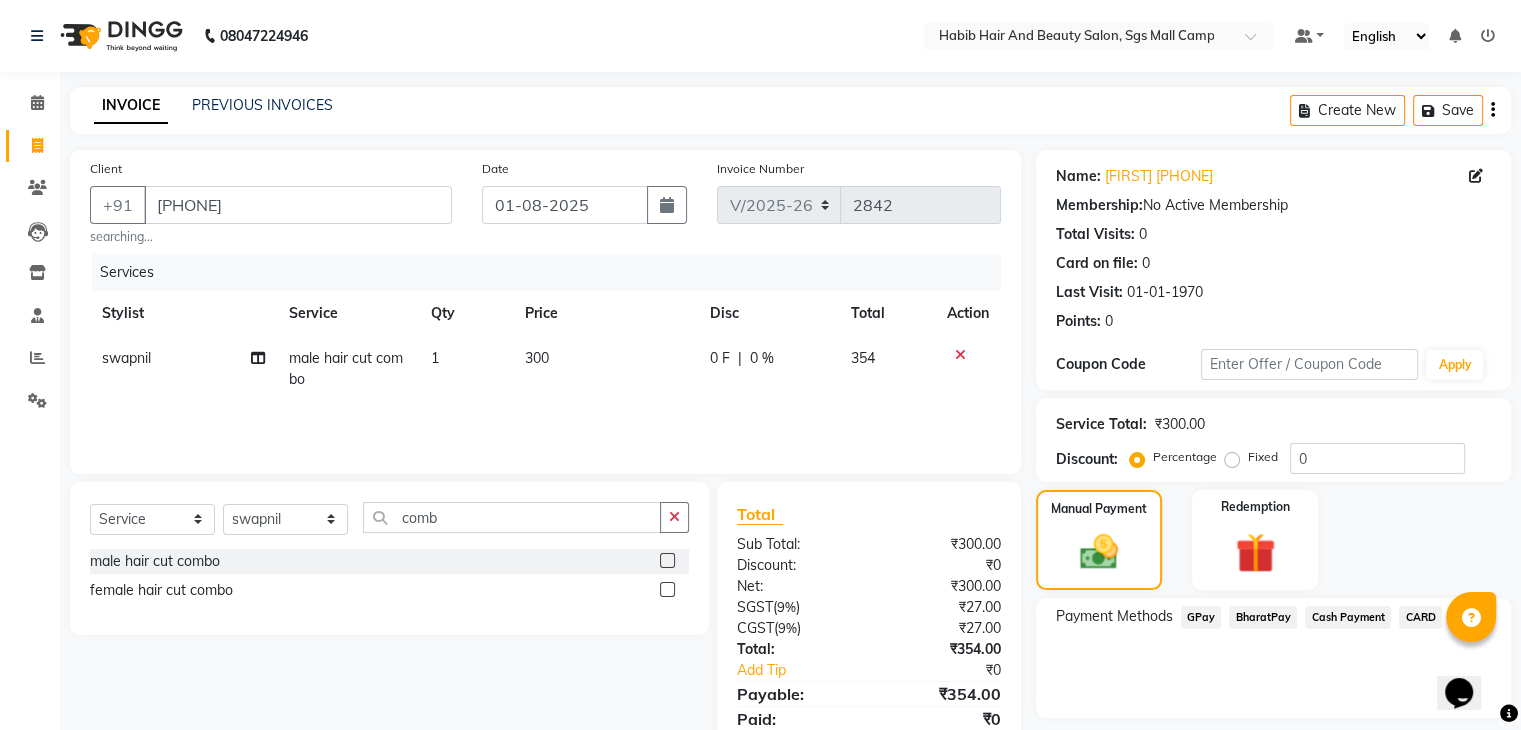 click on "Cash Payment" 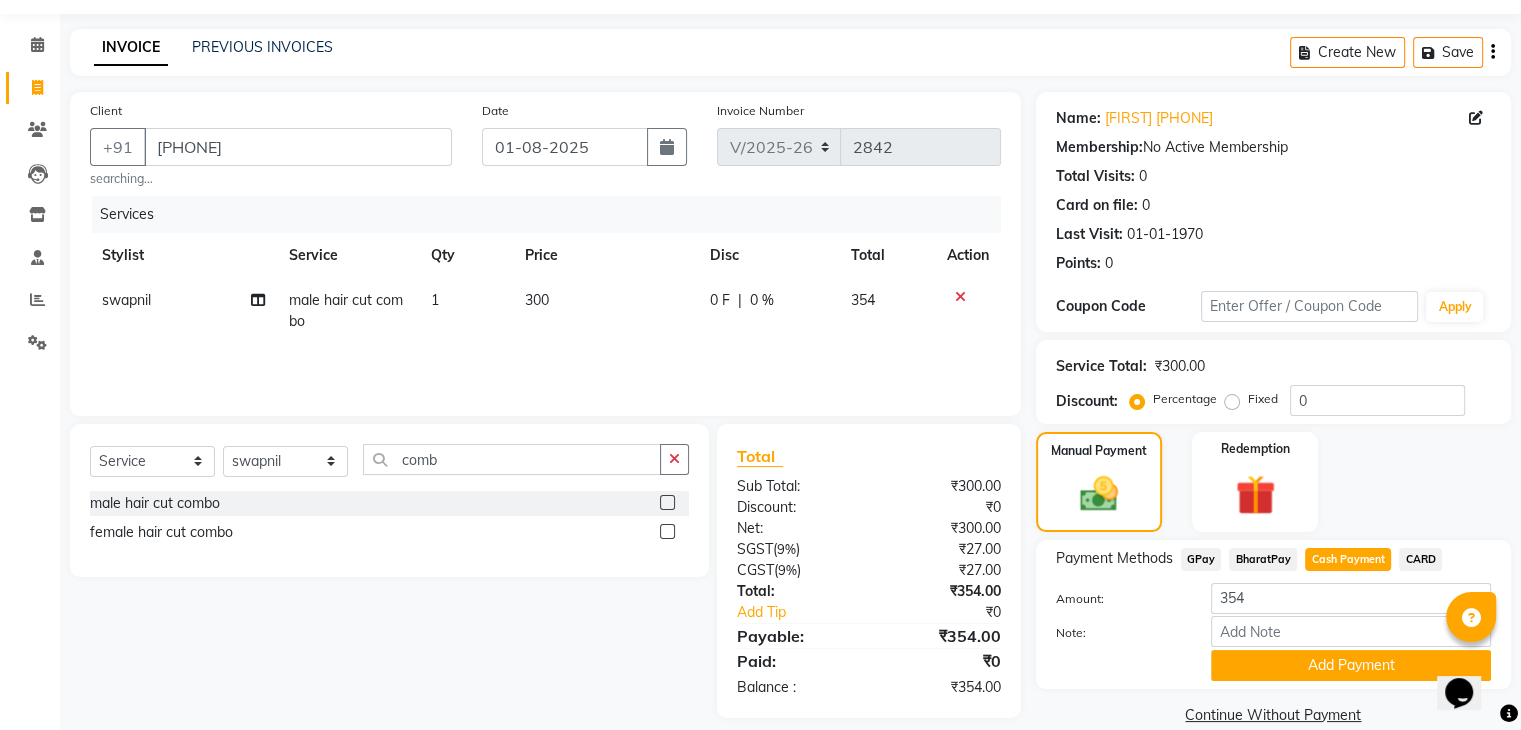 scroll, scrollTop: 89, scrollLeft: 0, axis: vertical 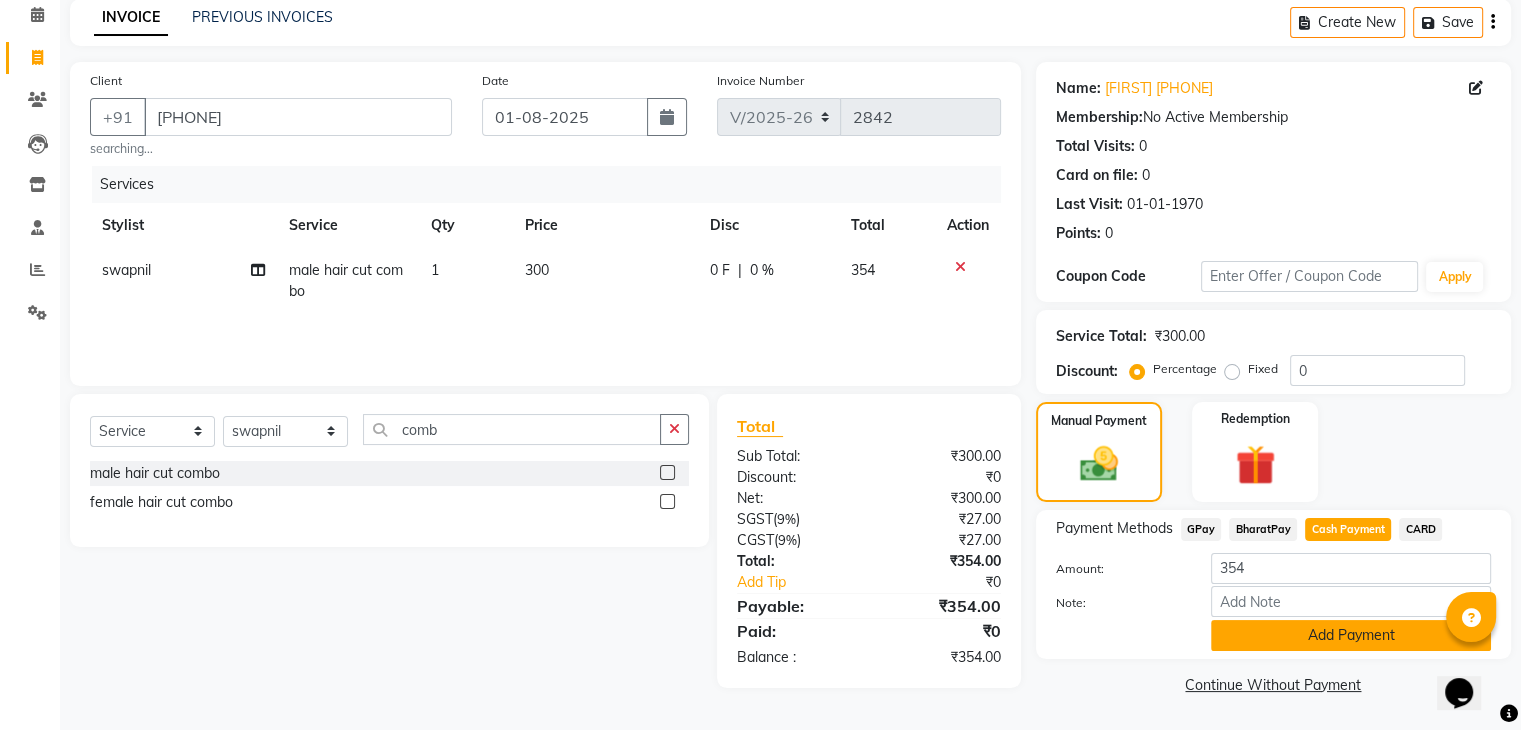 click on "Add Payment" 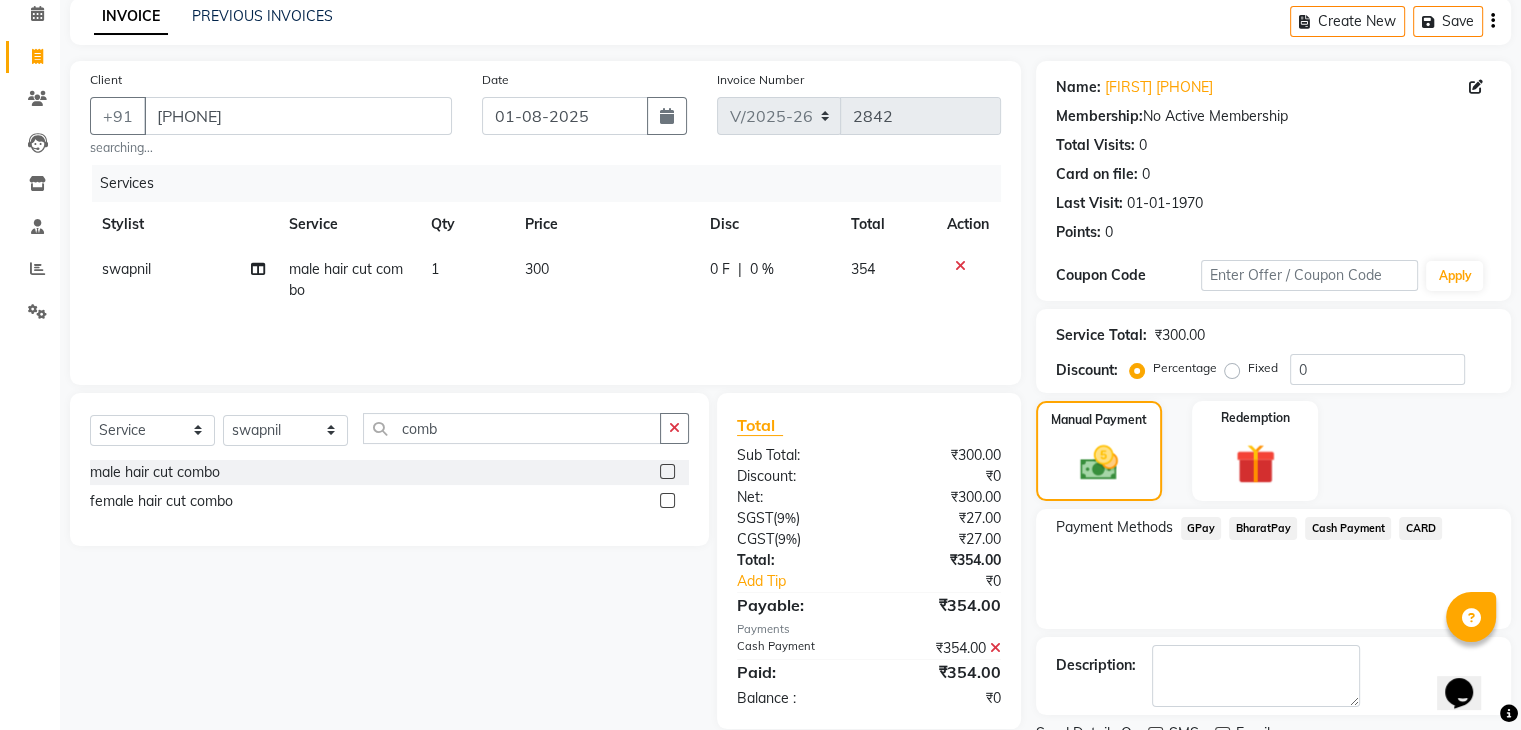 scroll, scrollTop: 171, scrollLeft: 0, axis: vertical 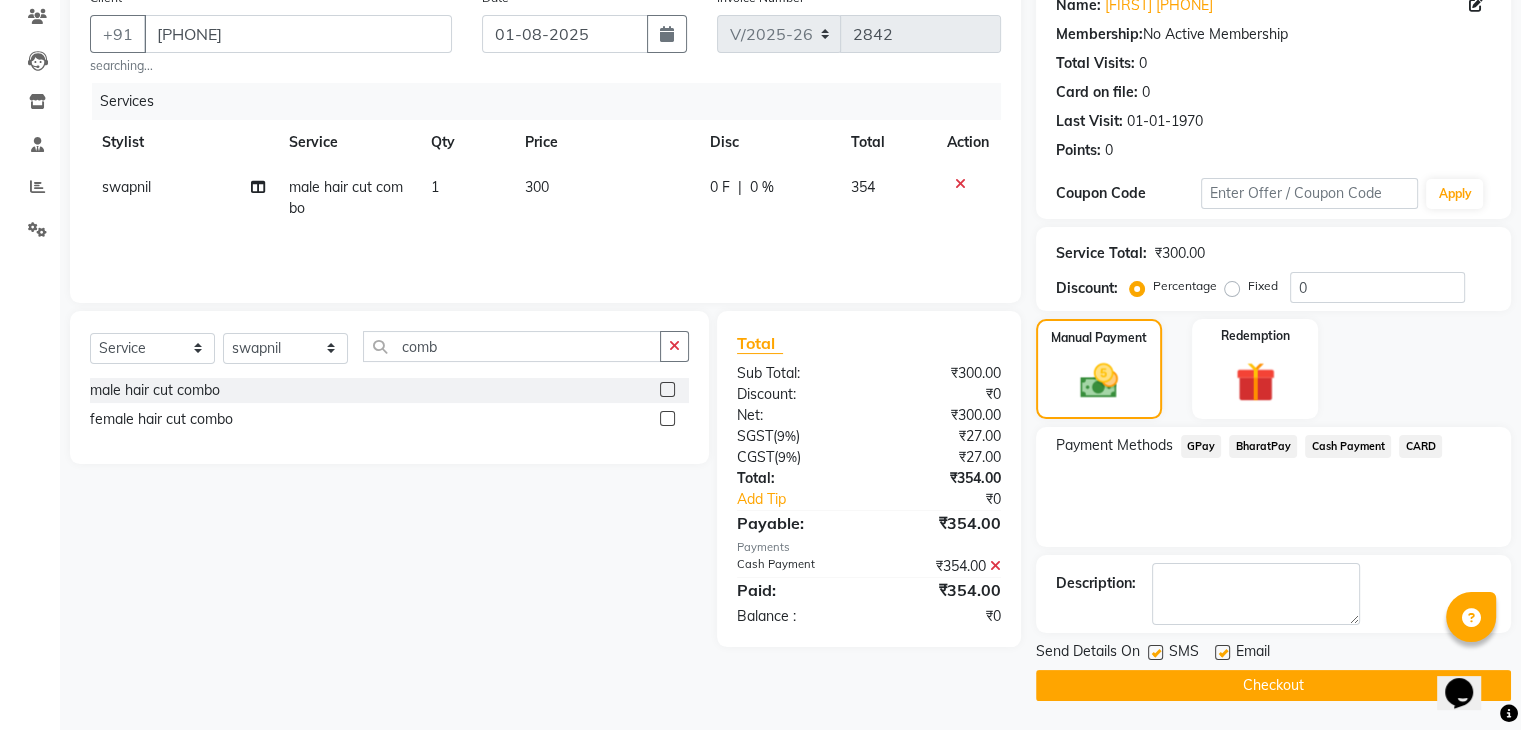 click on "Checkout" 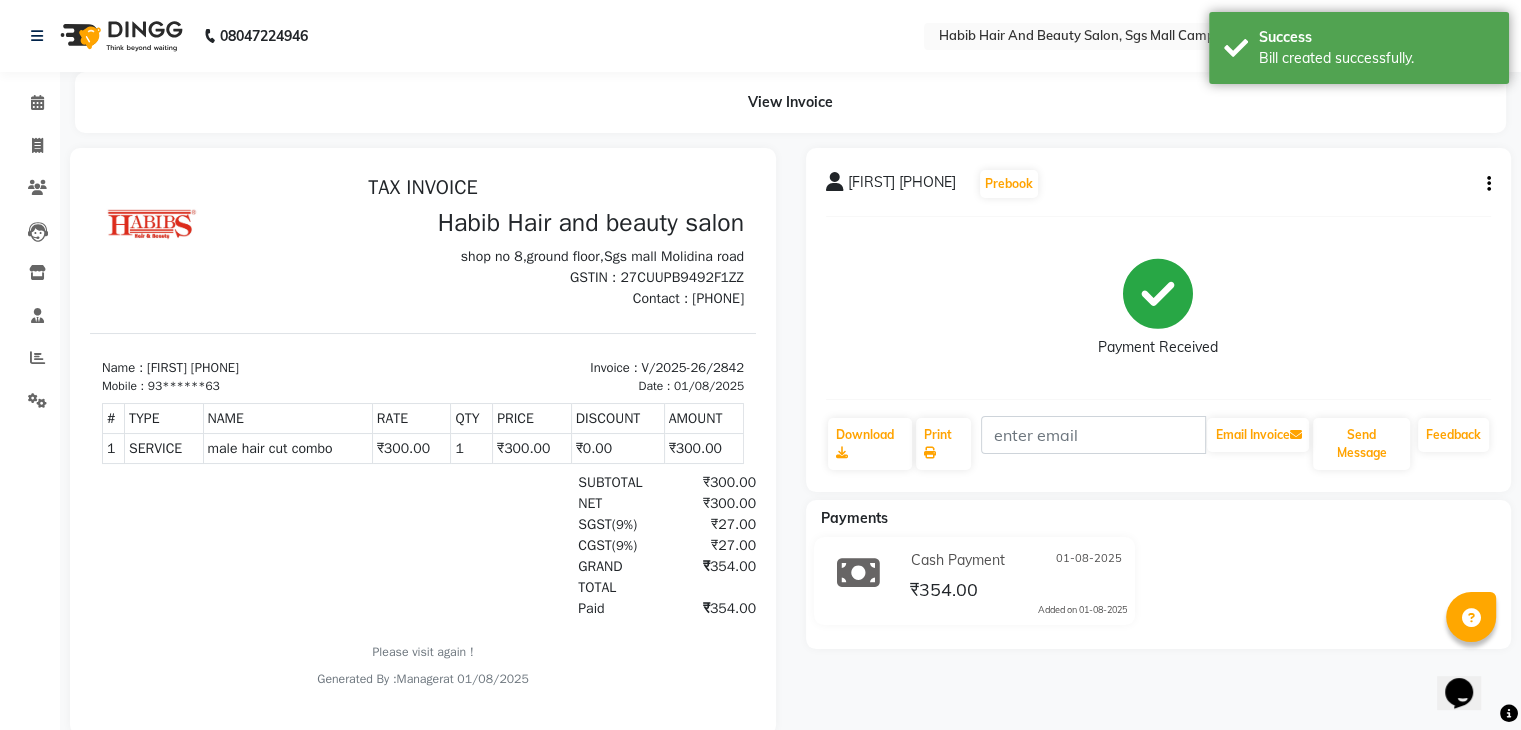 scroll, scrollTop: 0, scrollLeft: 0, axis: both 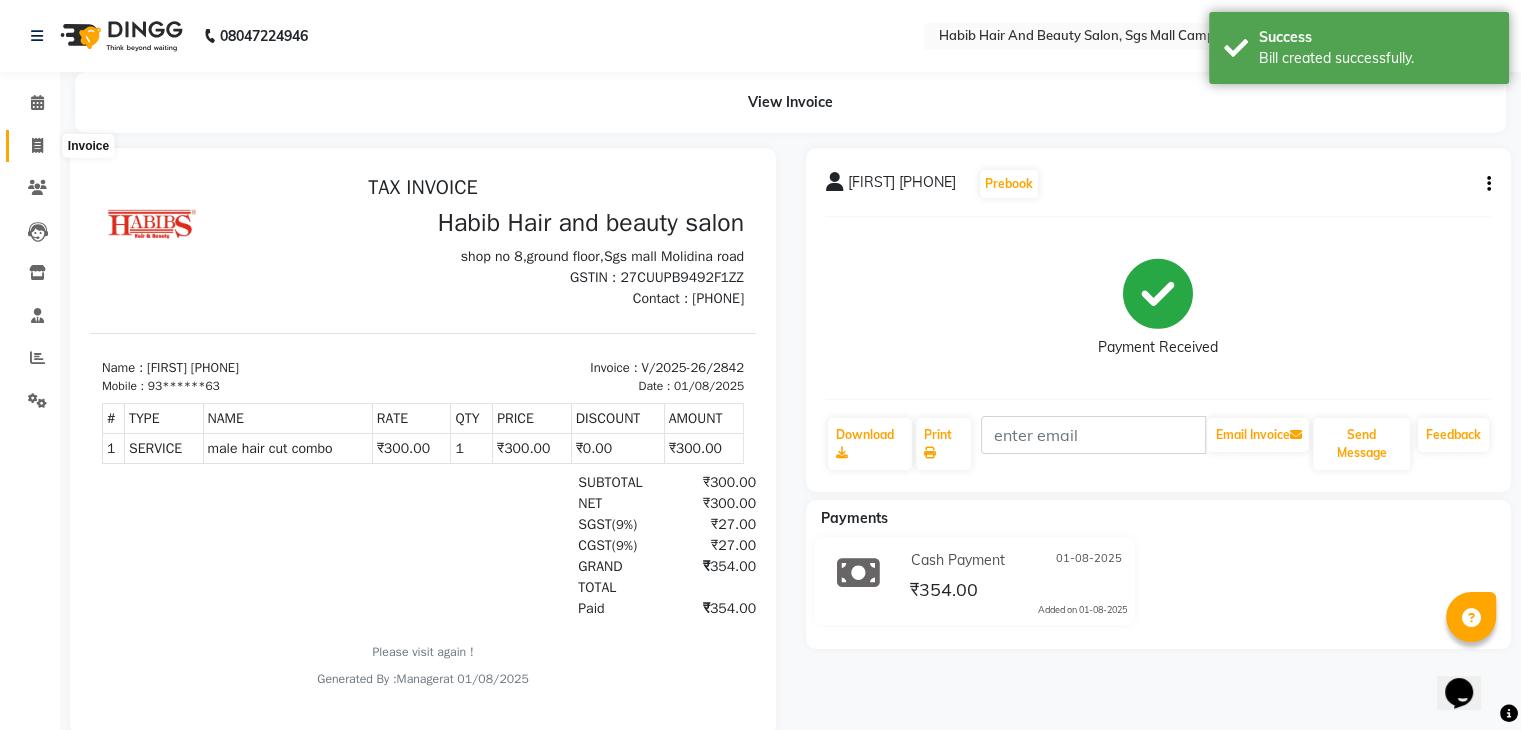 click 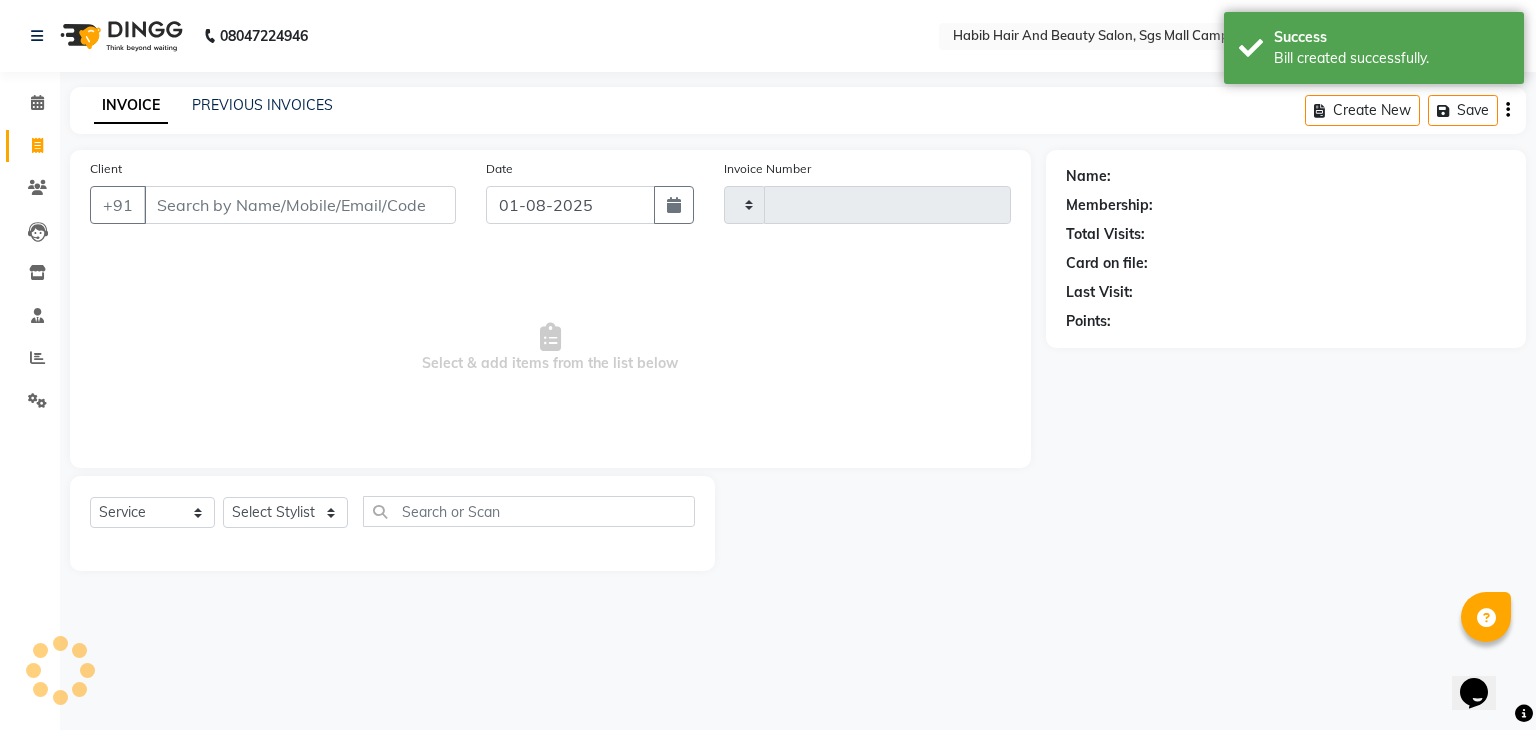 type on "2843" 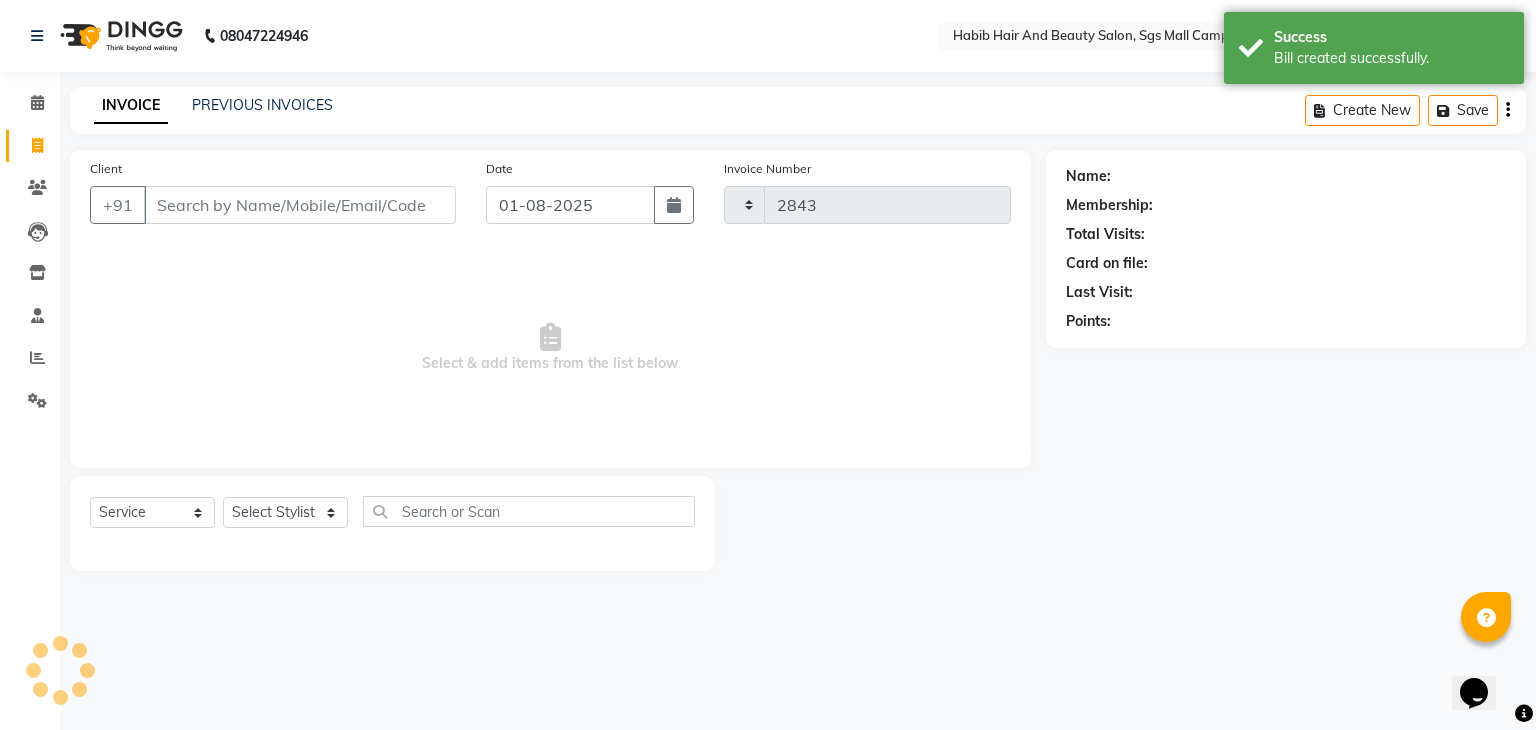 select on "8362" 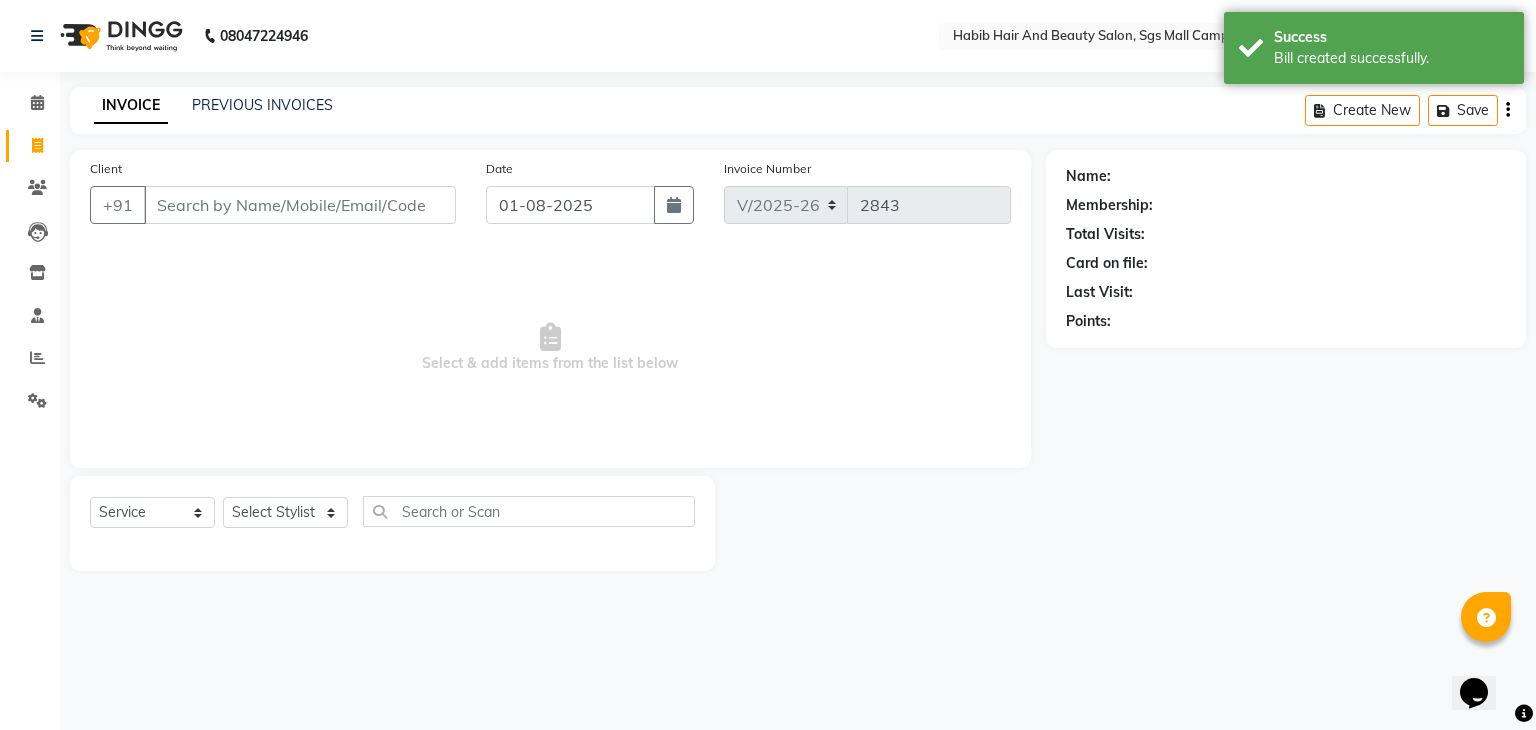 click on "Client" at bounding box center [300, 205] 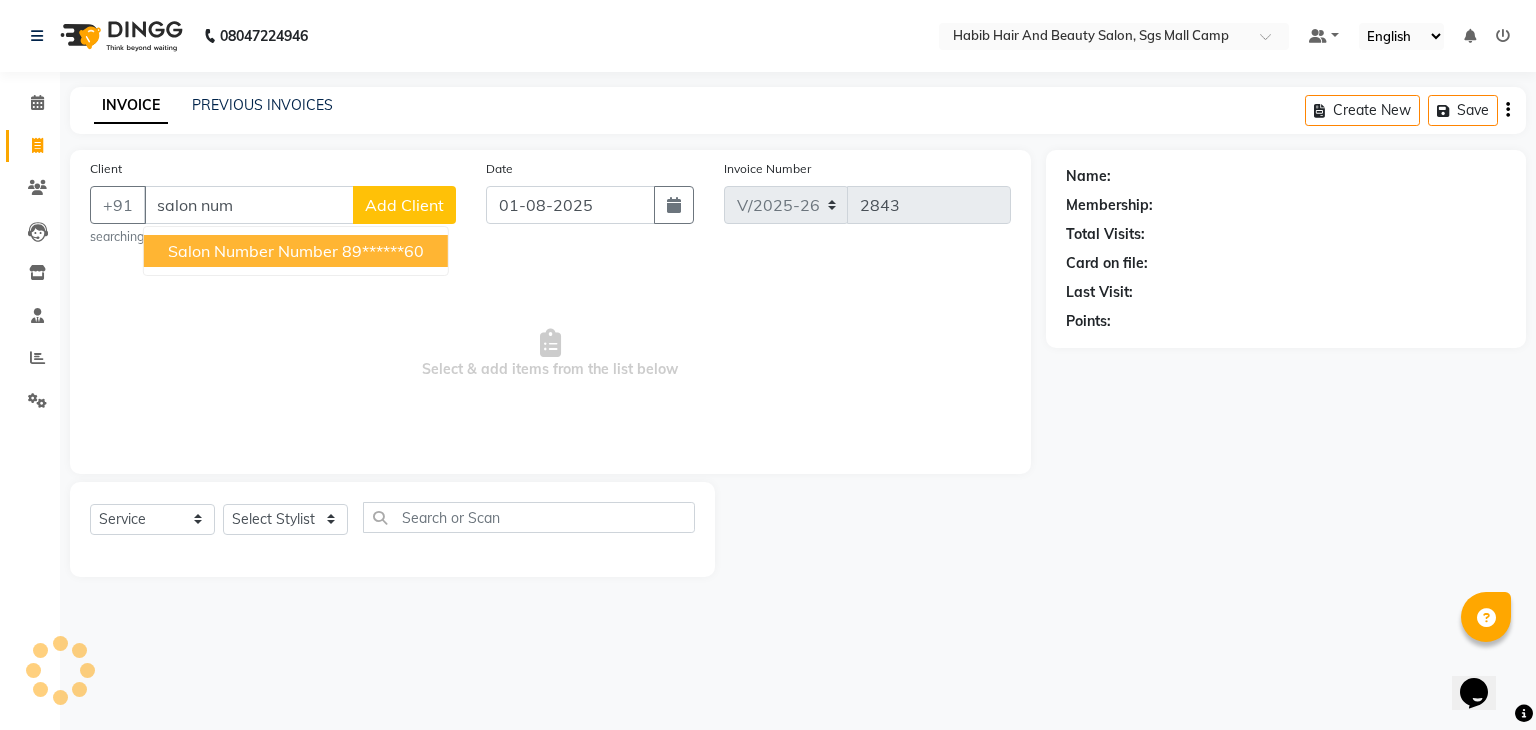 click on "salon number number" at bounding box center [253, 251] 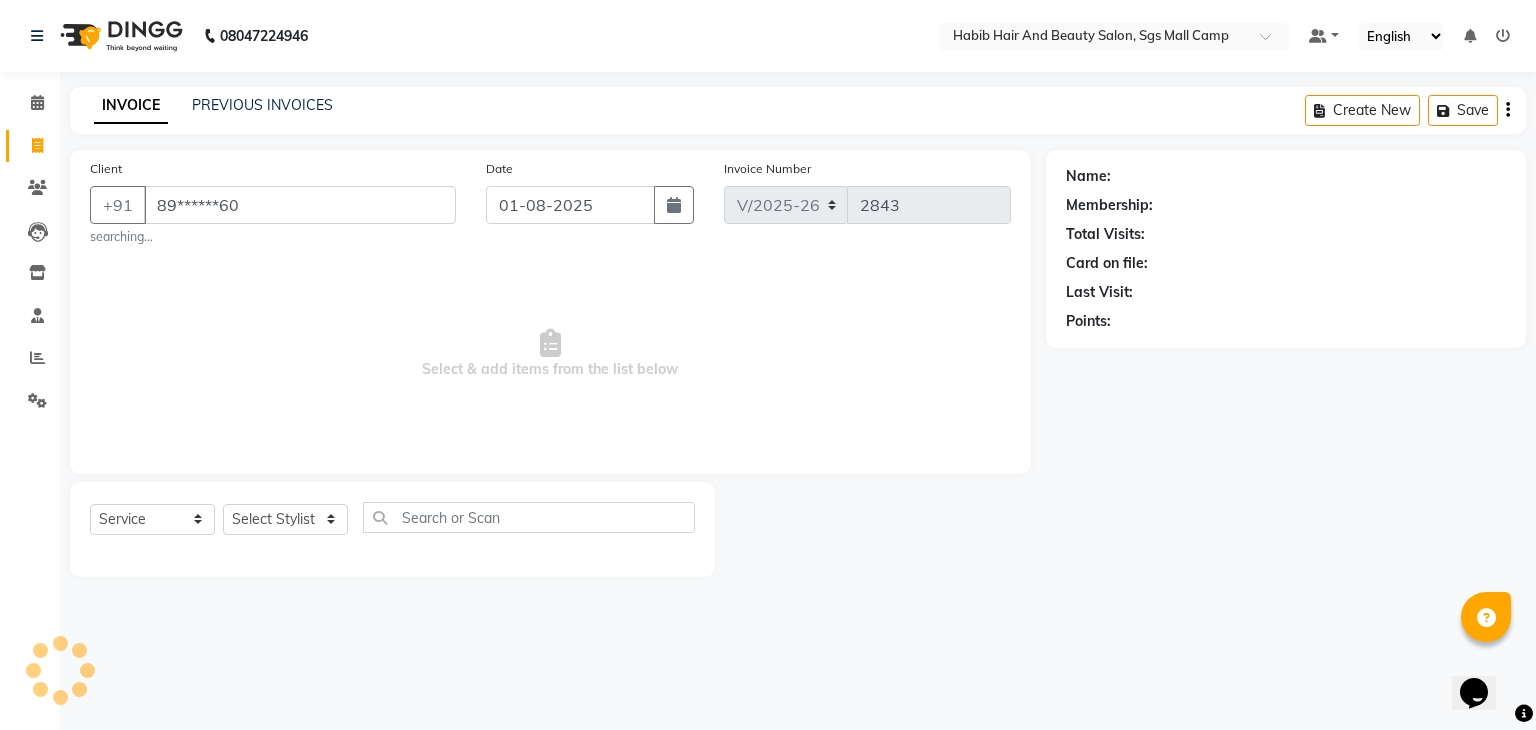 type on "89******60" 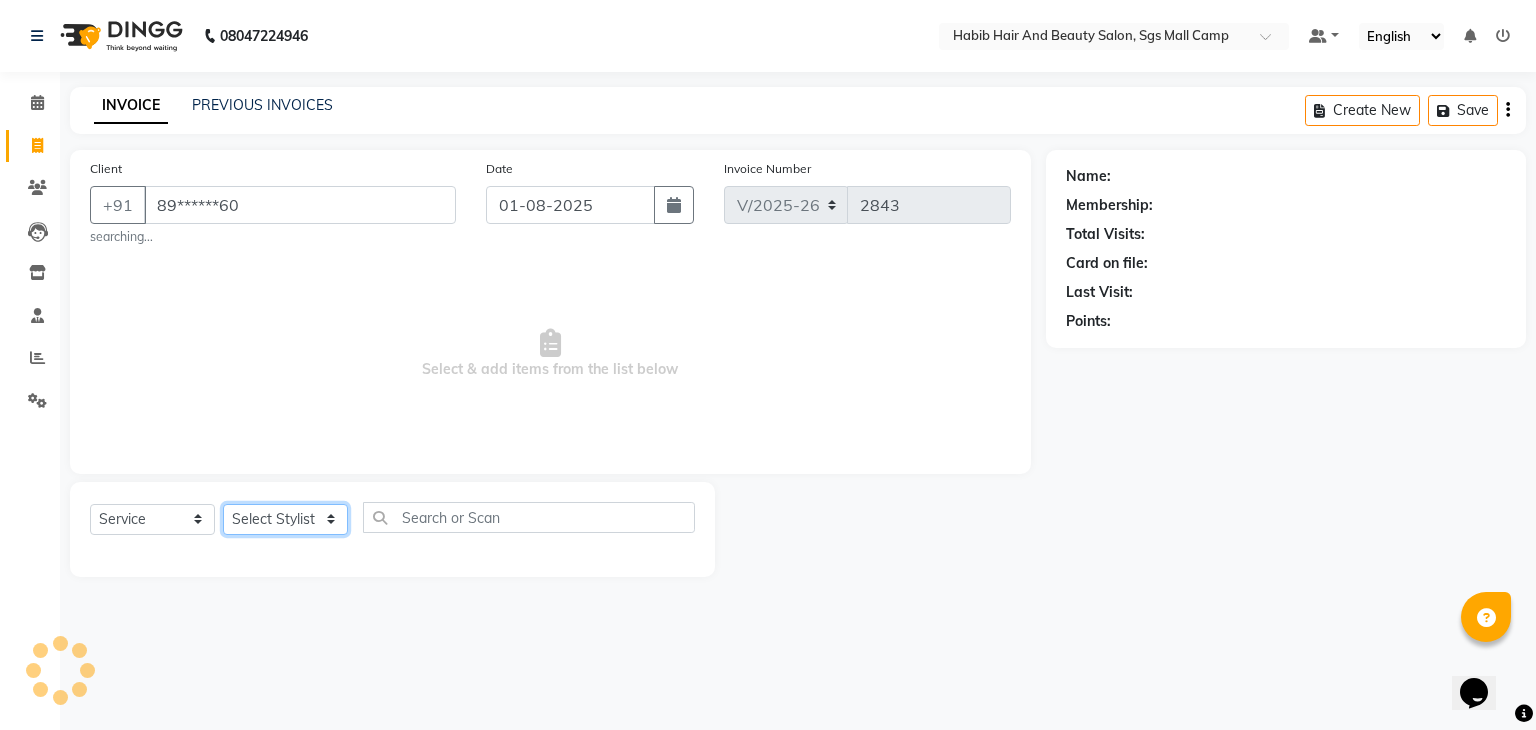 click on "Select Stylist akshay rajguru Avinash Debojit Manager Micheal sangeeta shilpa sujal Suraj swapnil vishakha" 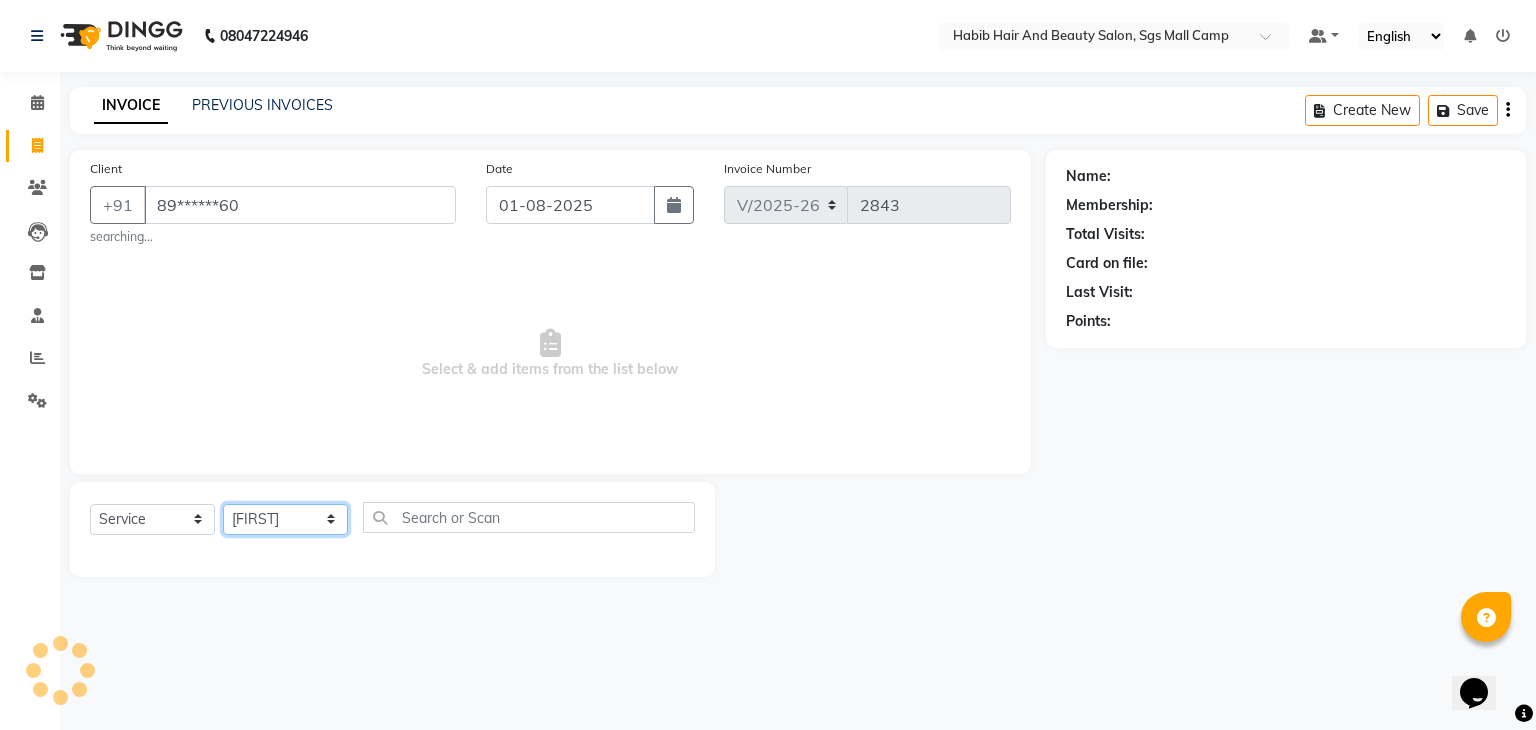 click on "Select Stylist akshay rajguru Avinash Debojit Manager Micheal sangeeta shilpa sujal Suraj swapnil vishakha" 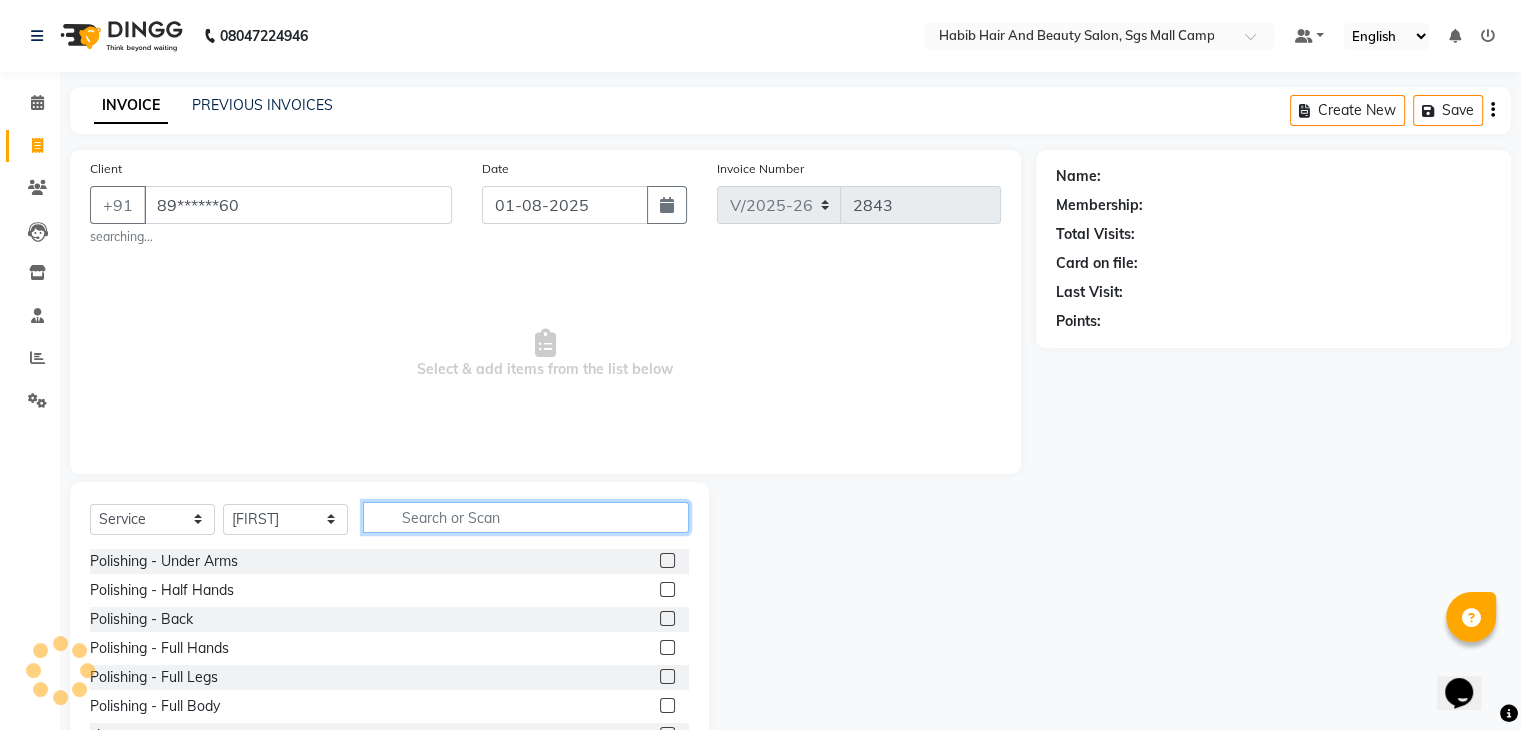 click 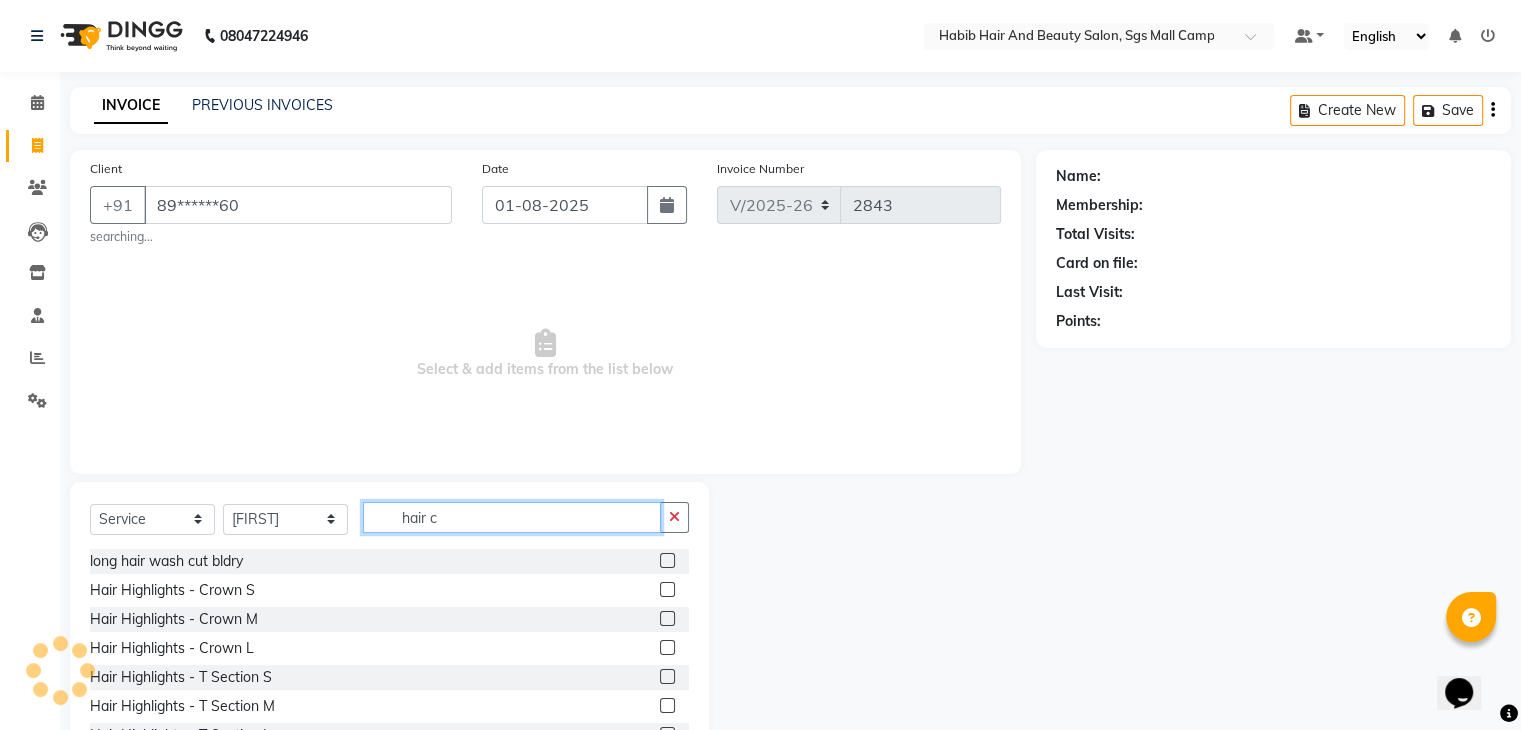 click on "hair c" 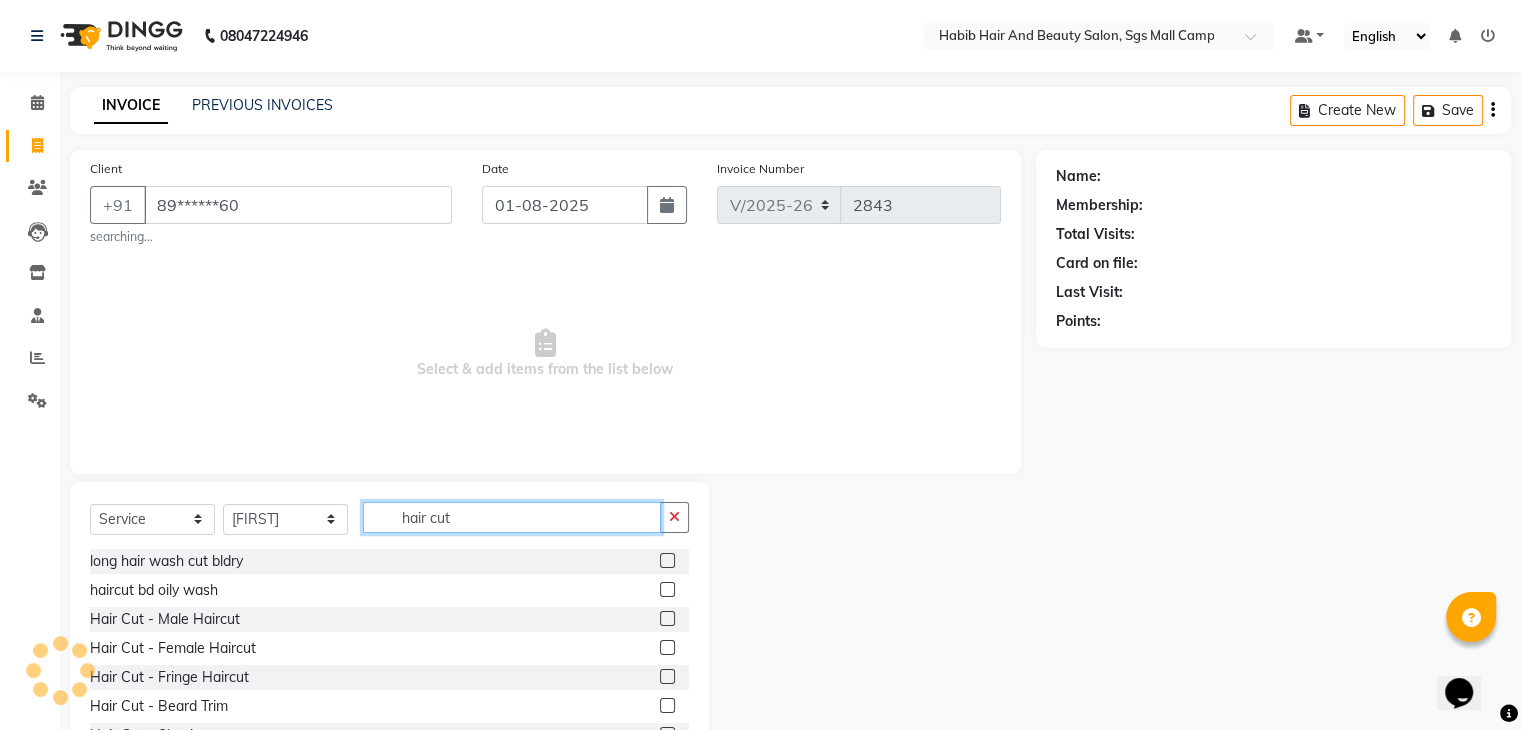 type on "hair cut" 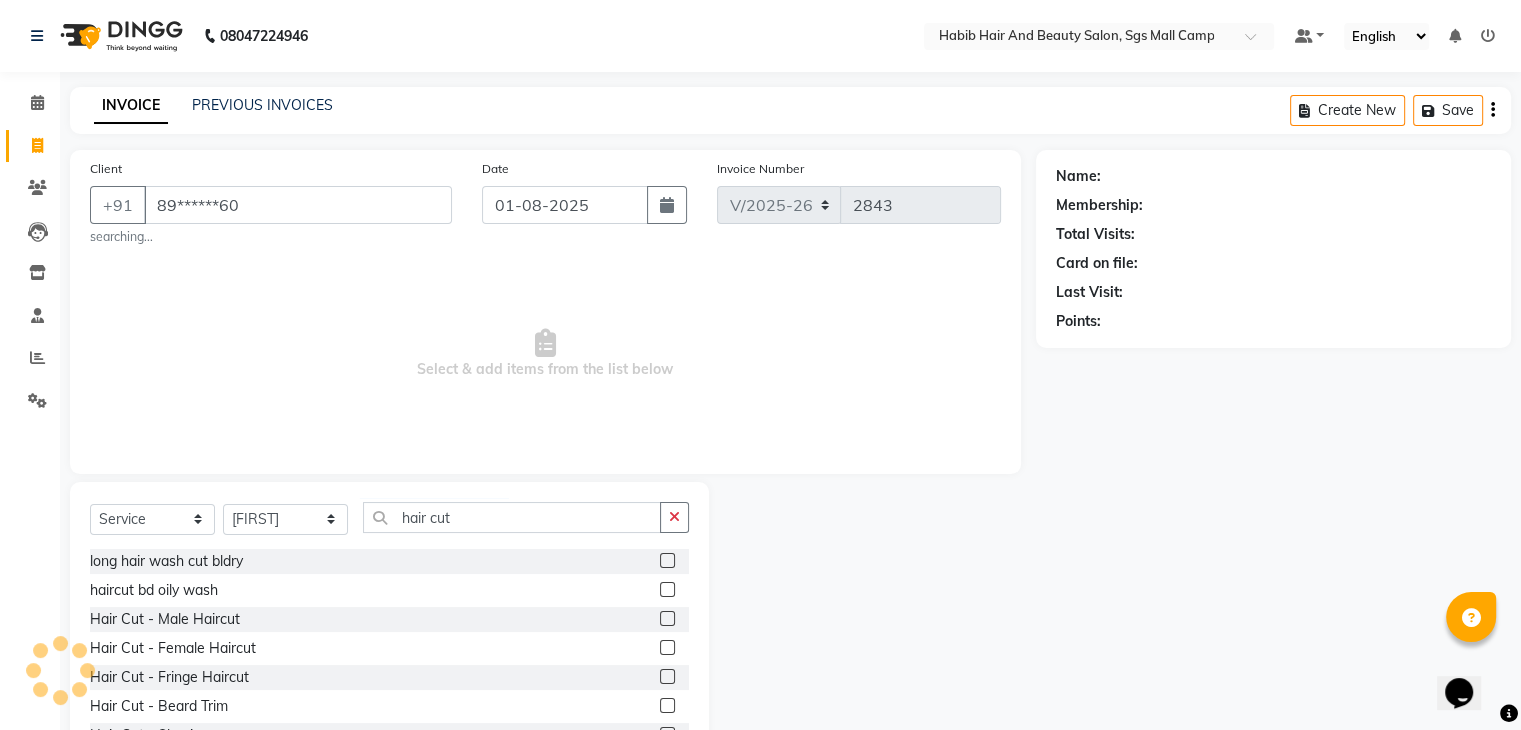 click 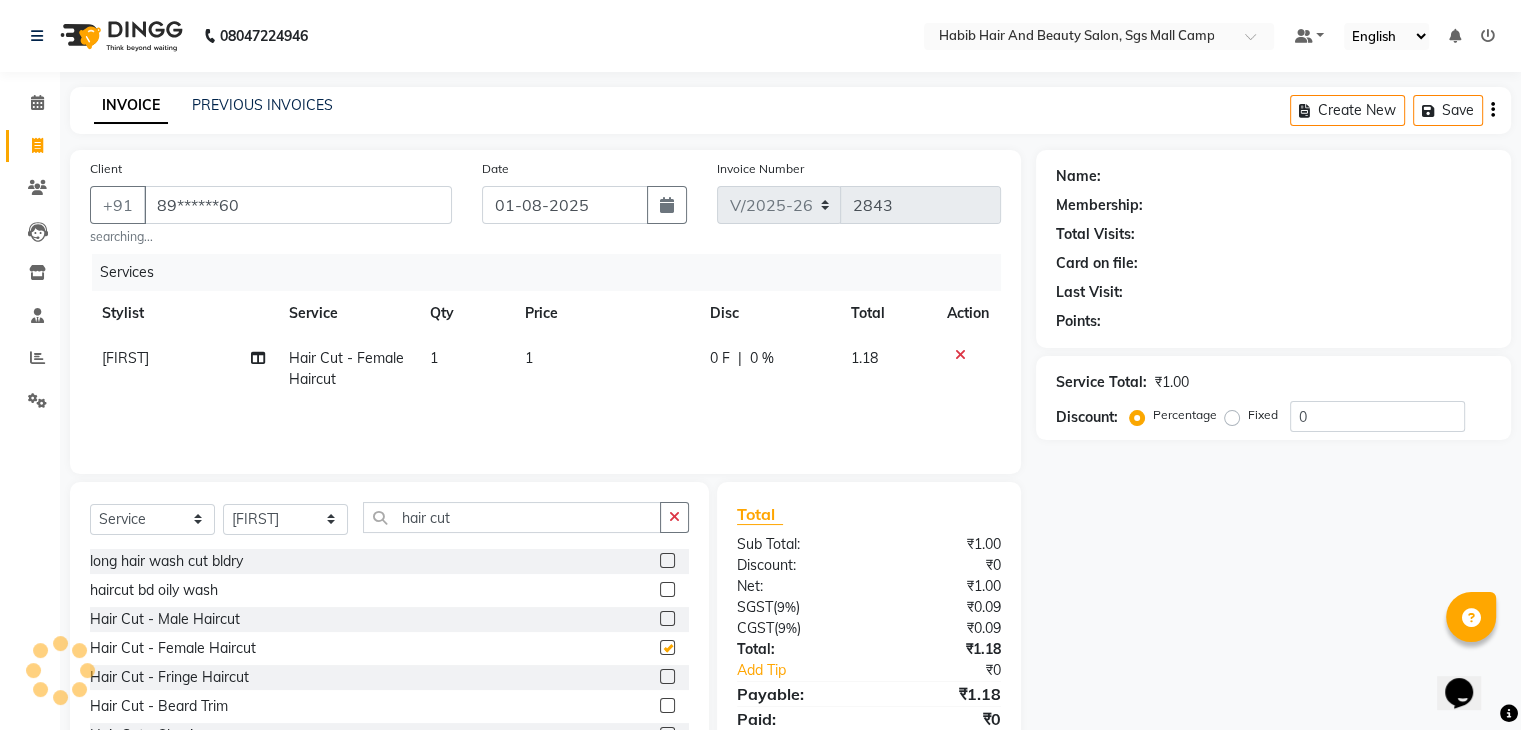 checkbox on "false" 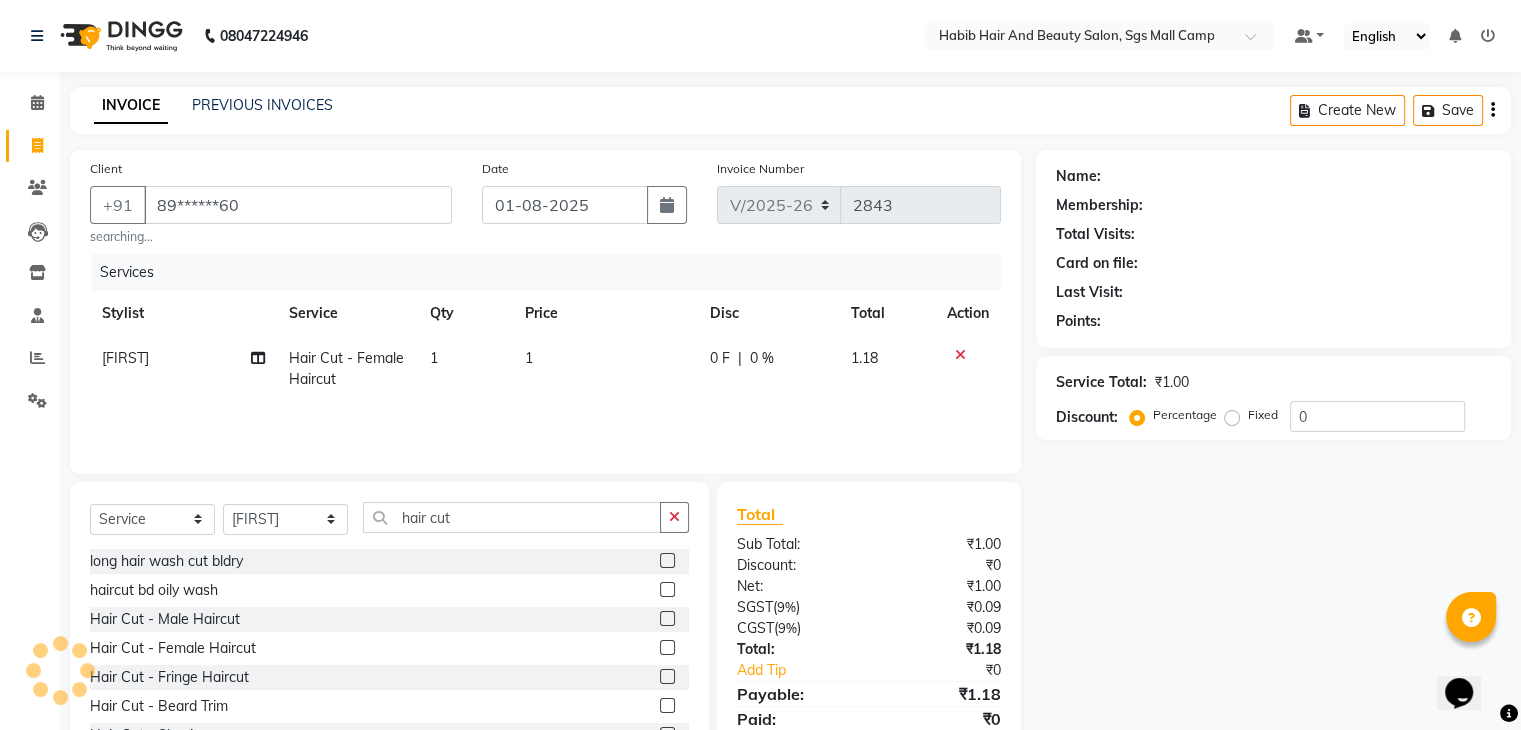 click on "1" 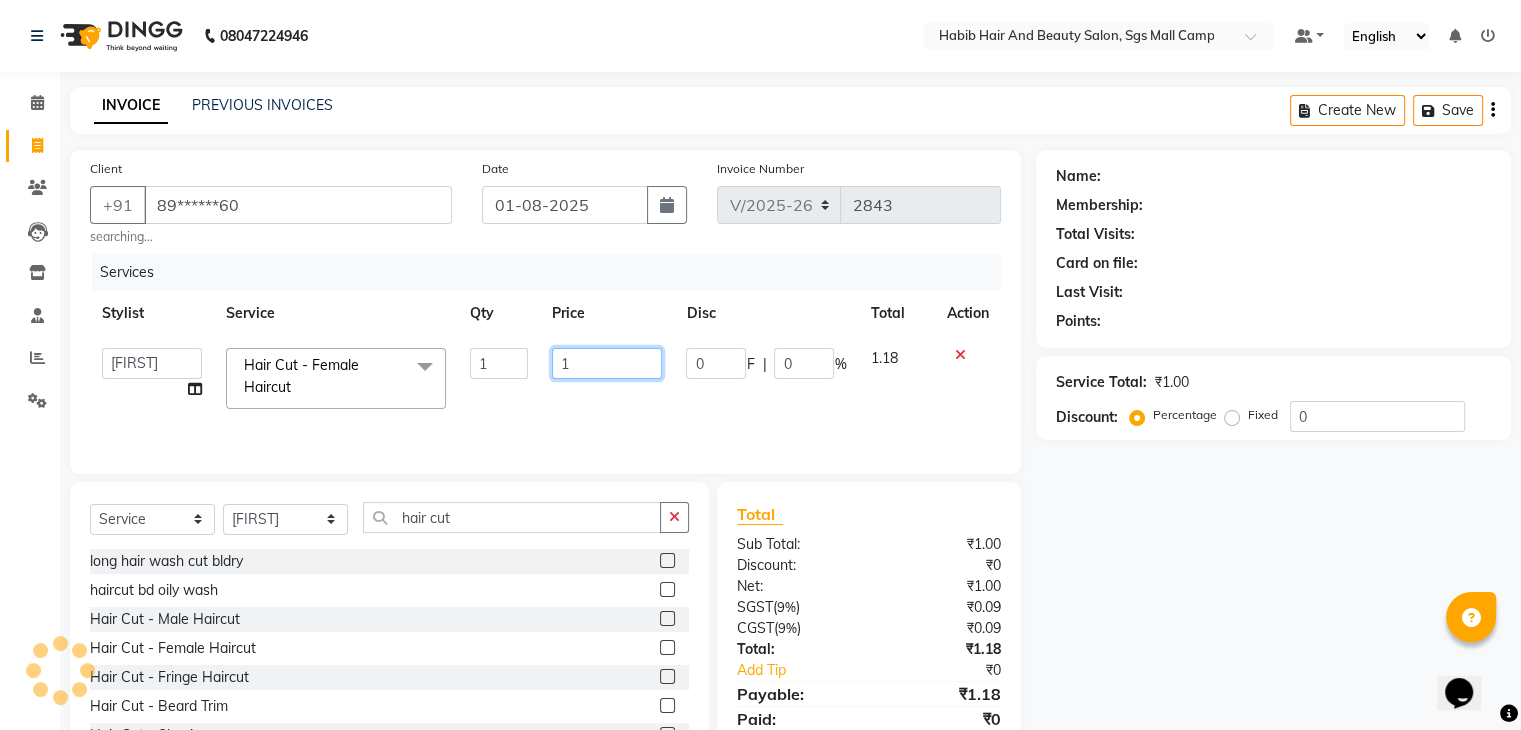 click on "1" 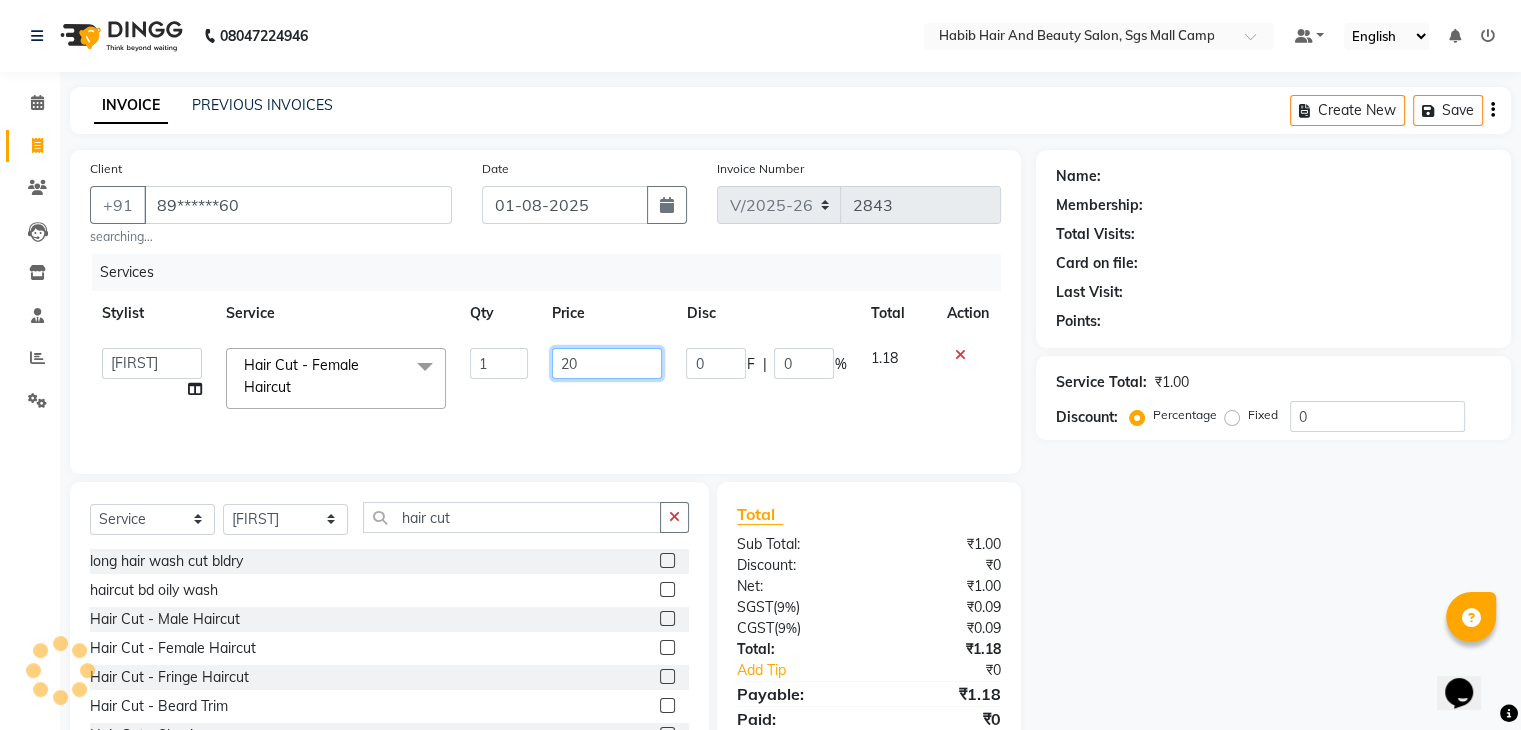 type on "200" 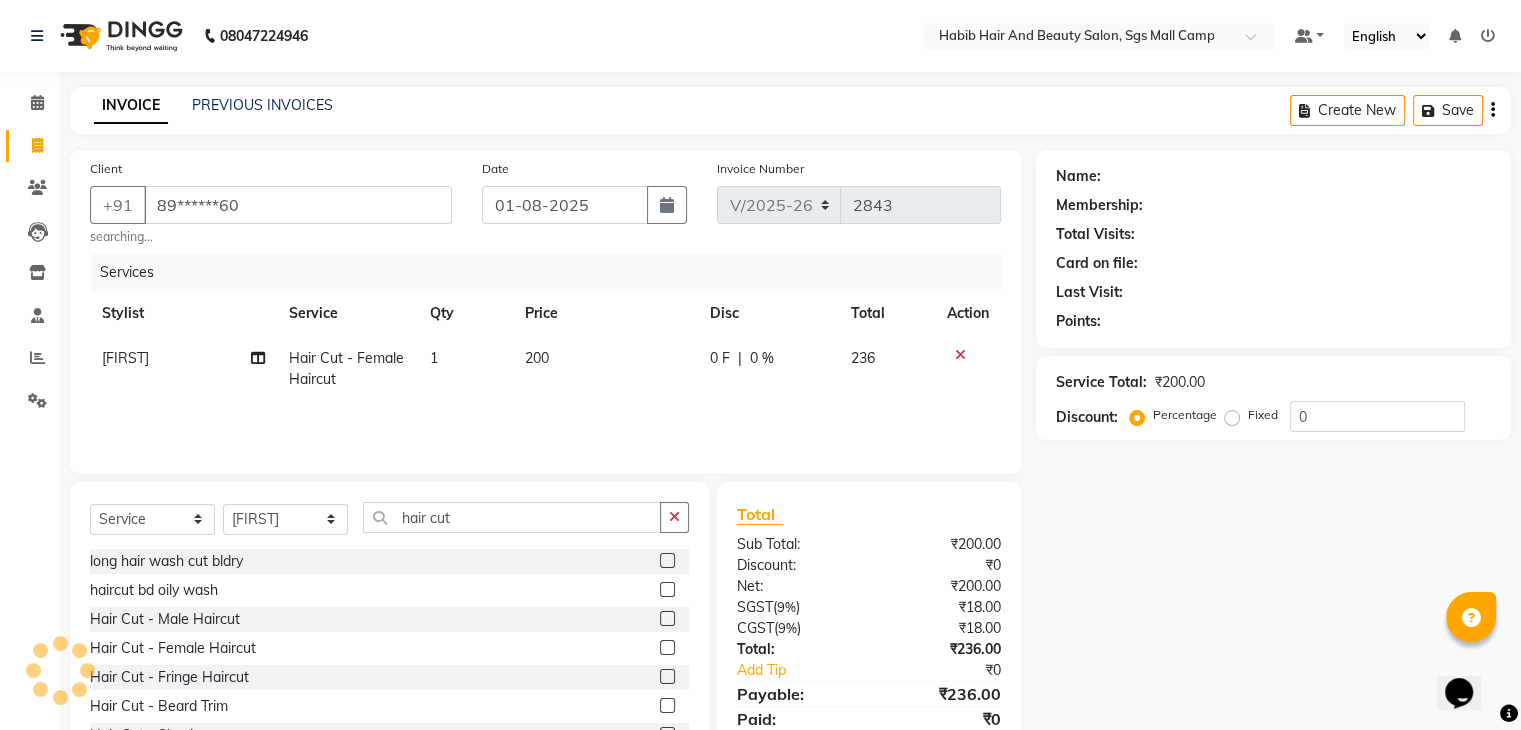 click 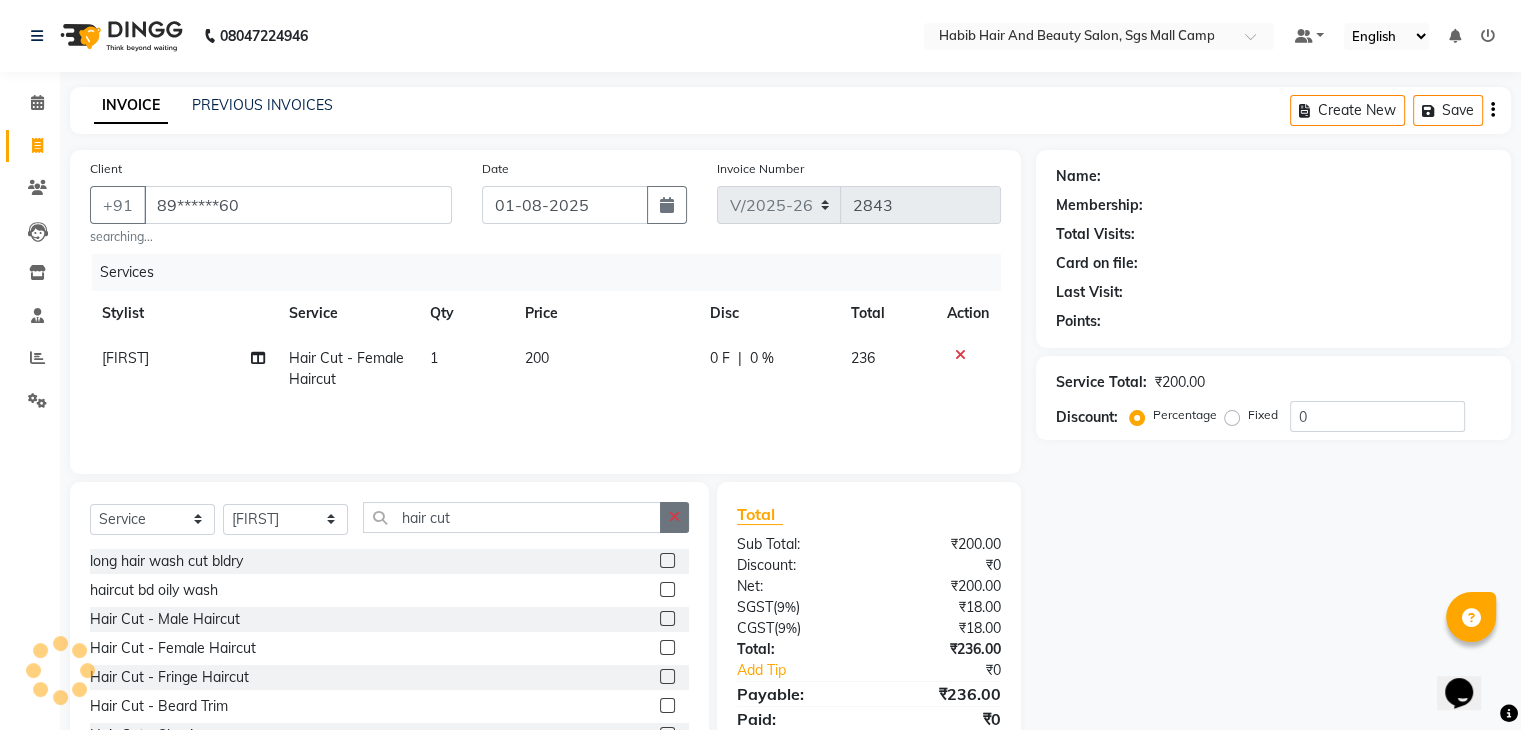 click 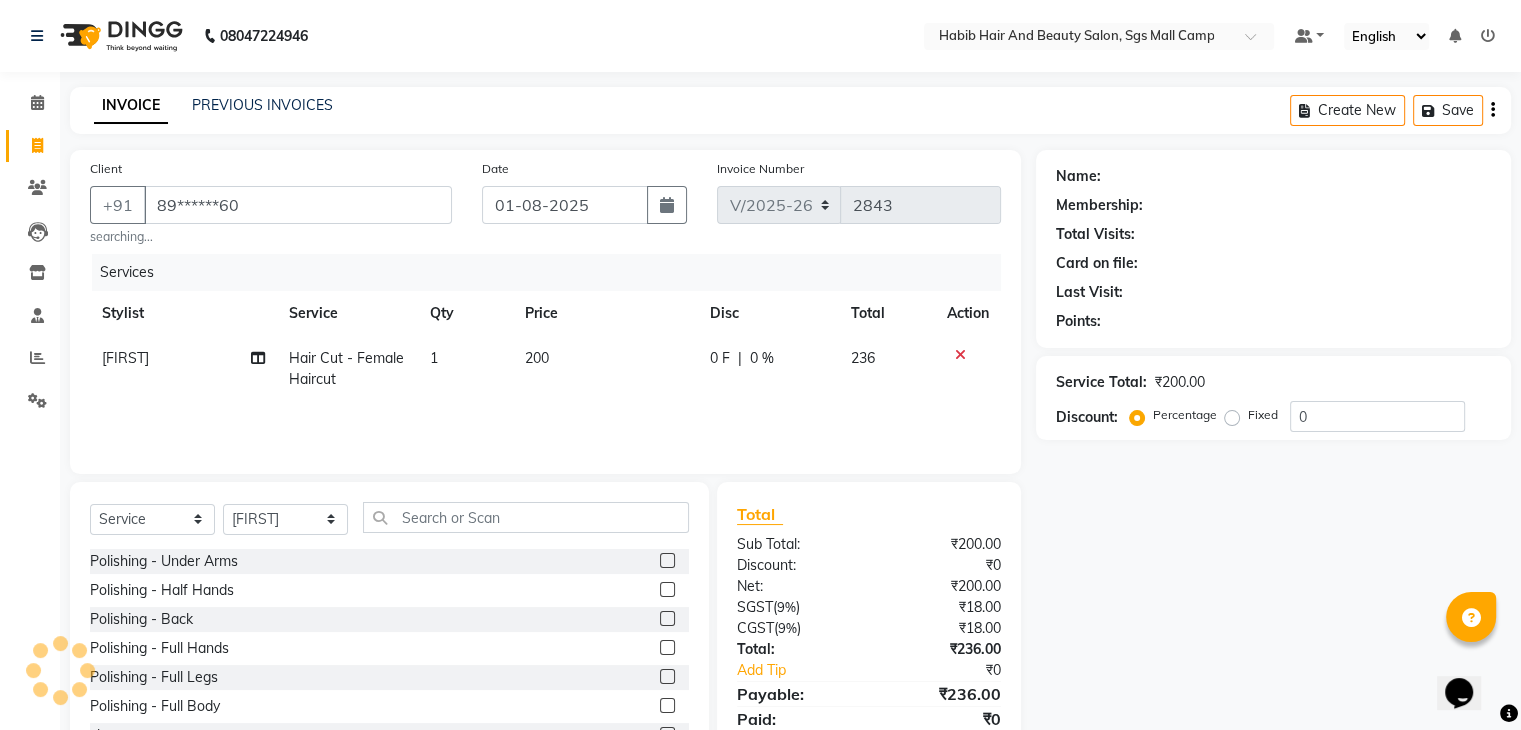 click 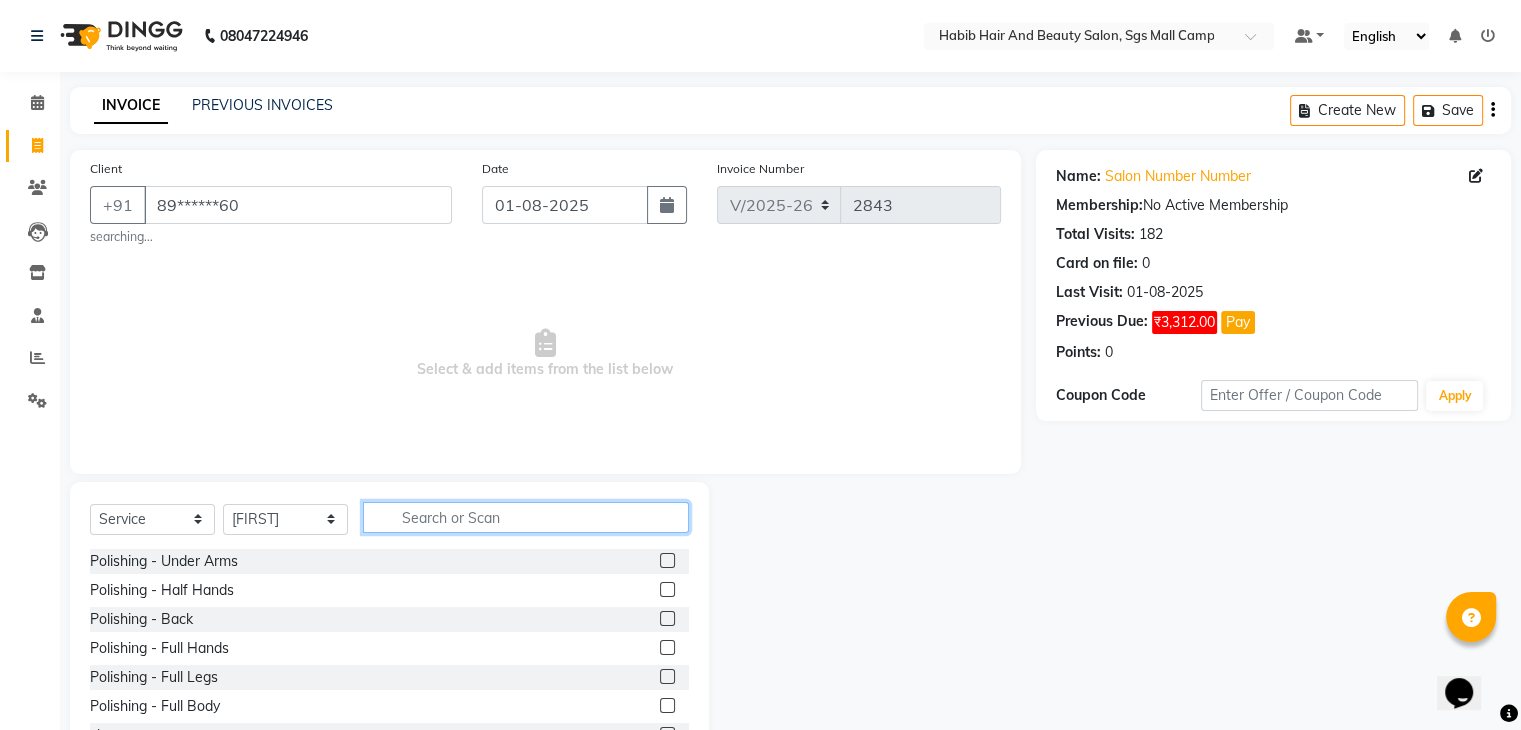 click 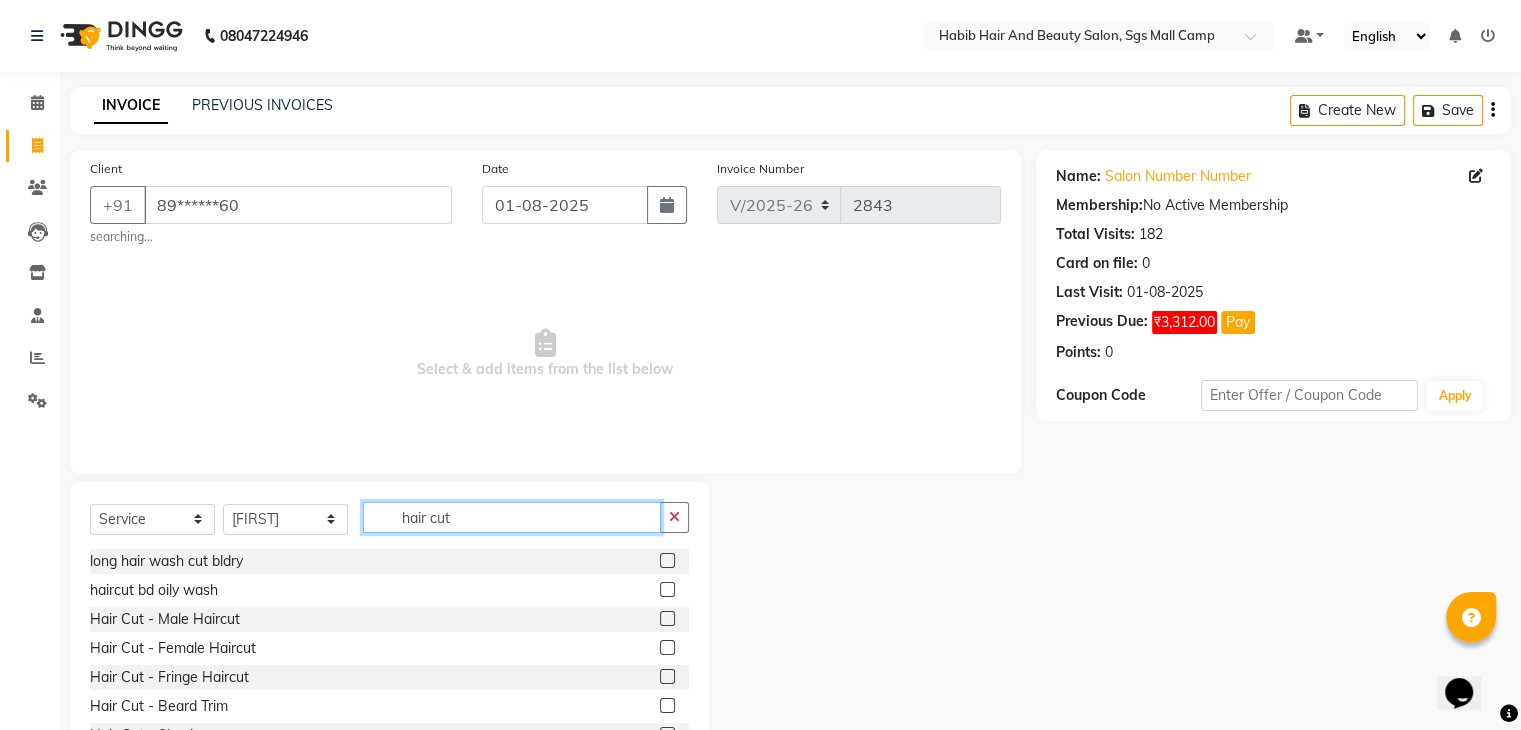 type on "hair cut" 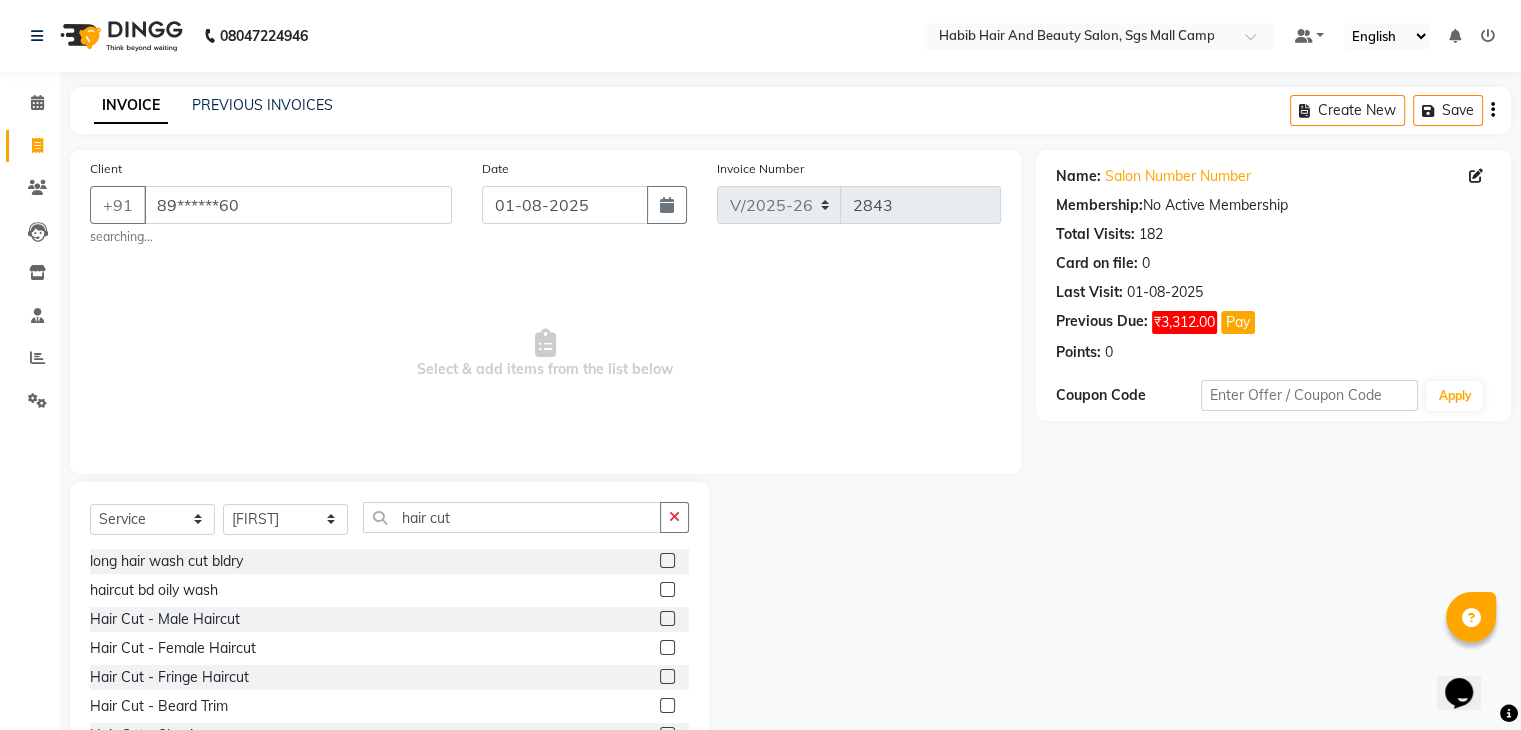 click 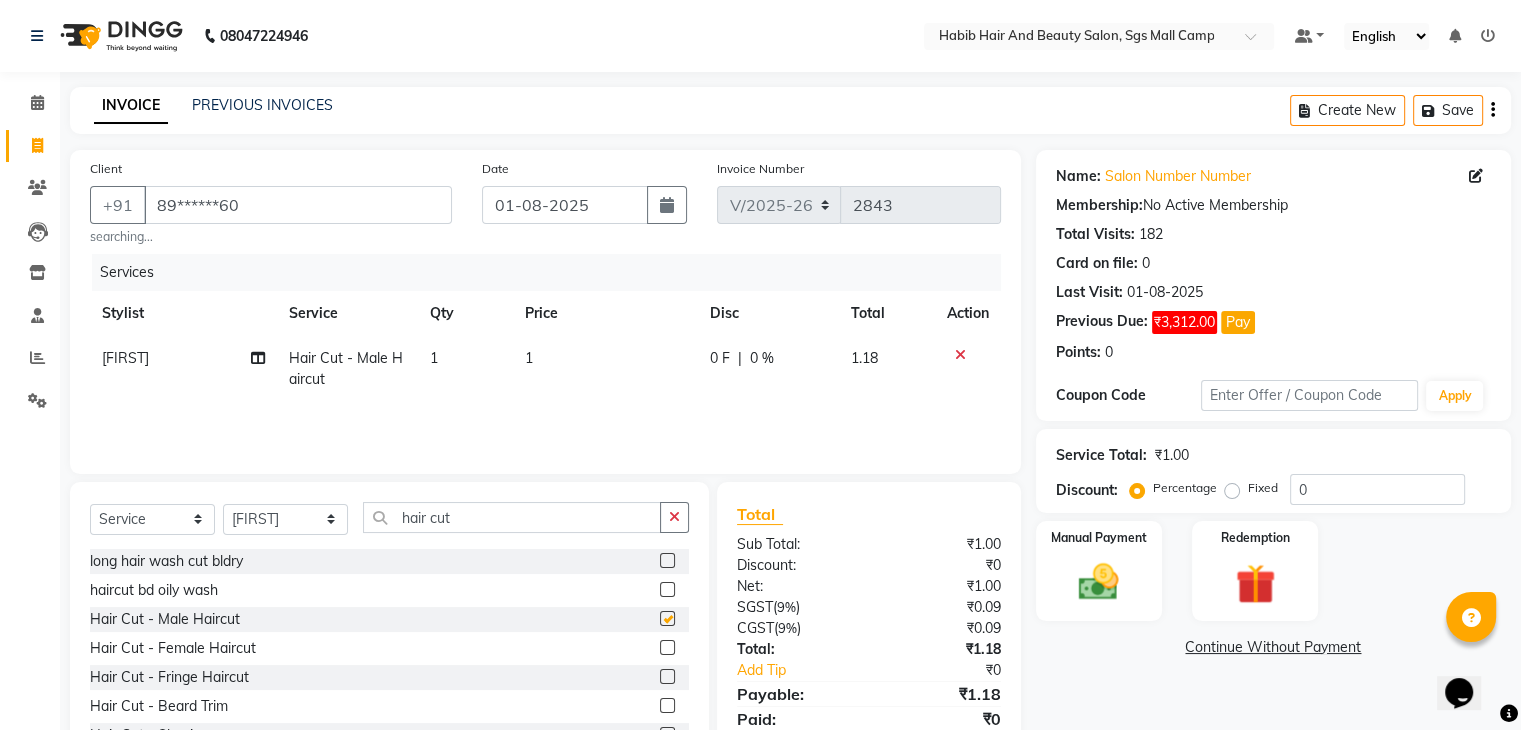 checkbox on "false" 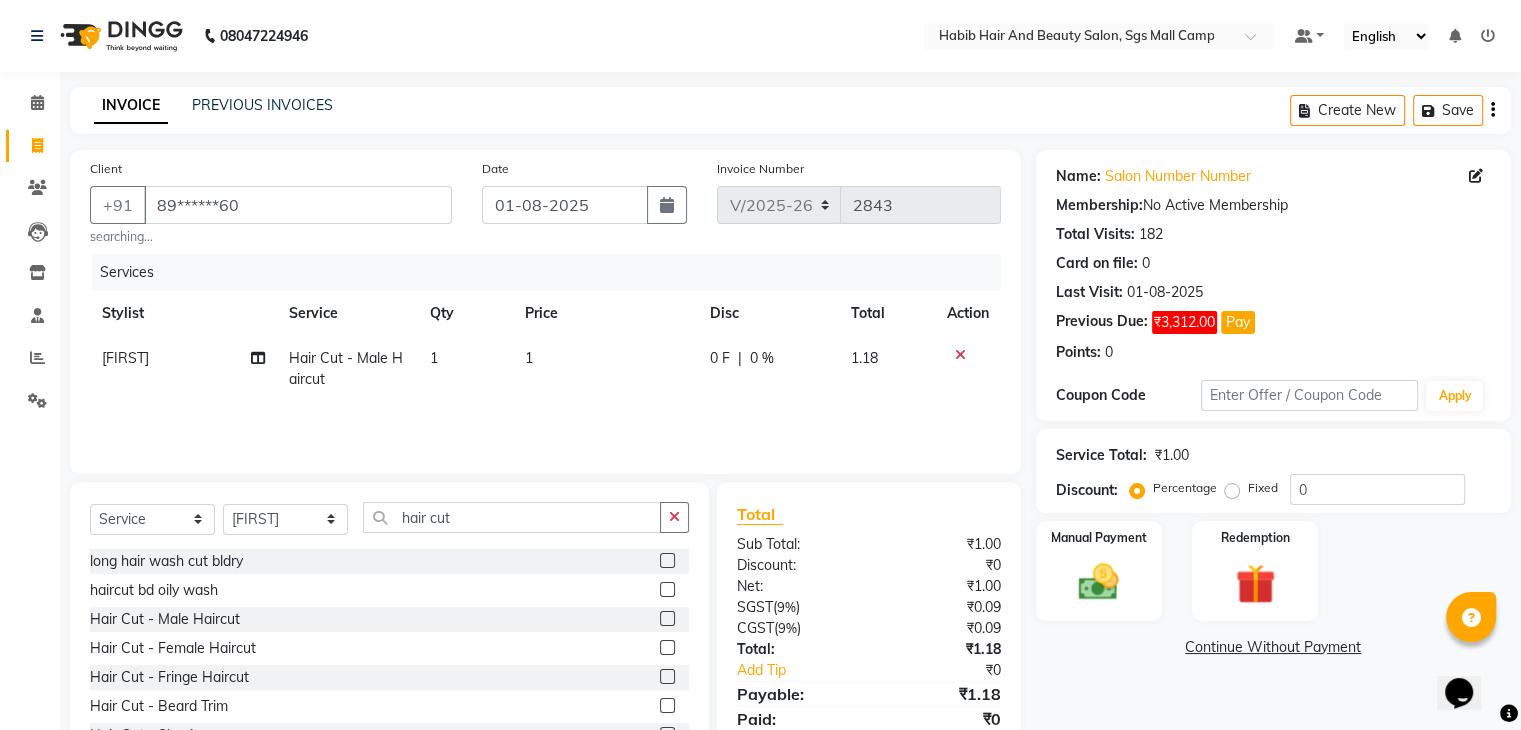 click on "1" 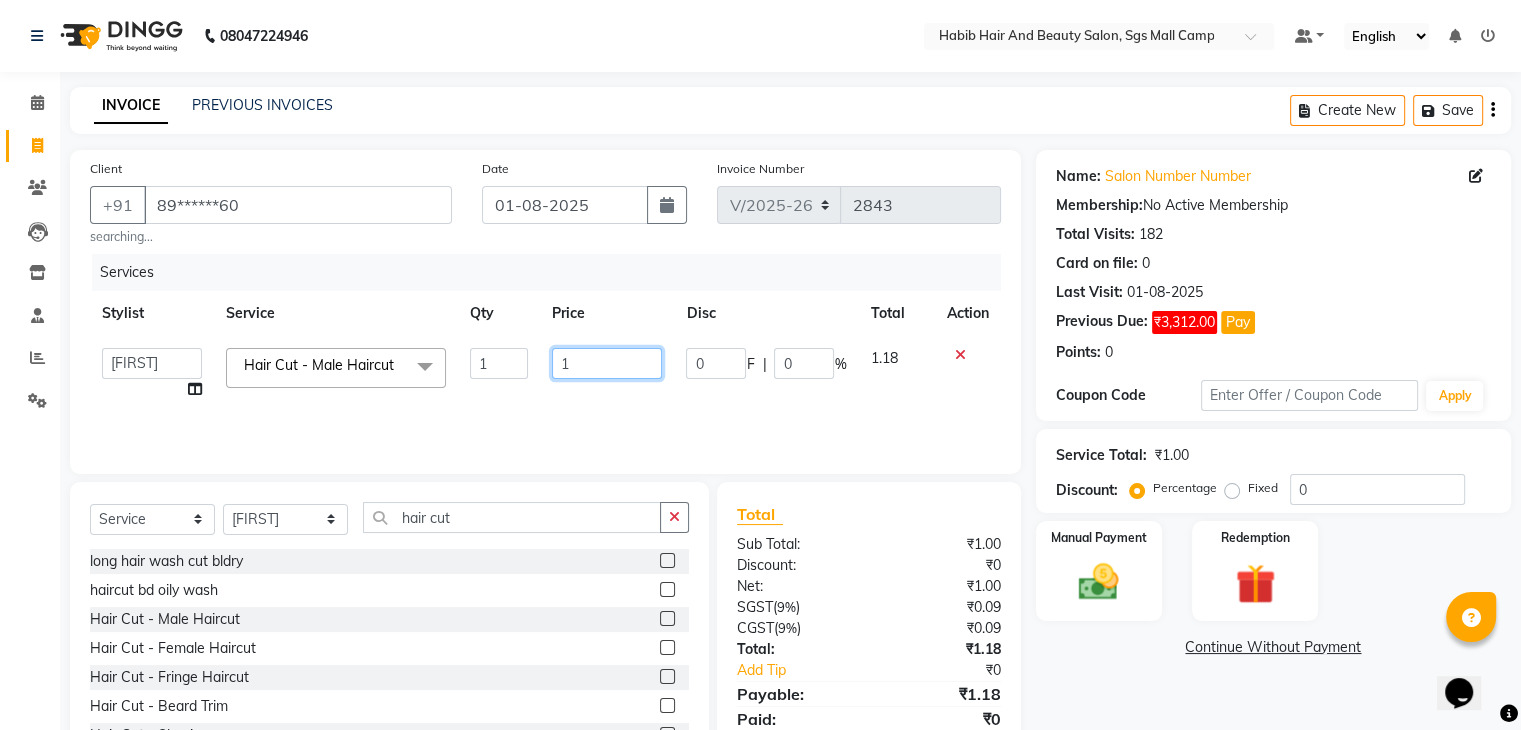 click on "1" 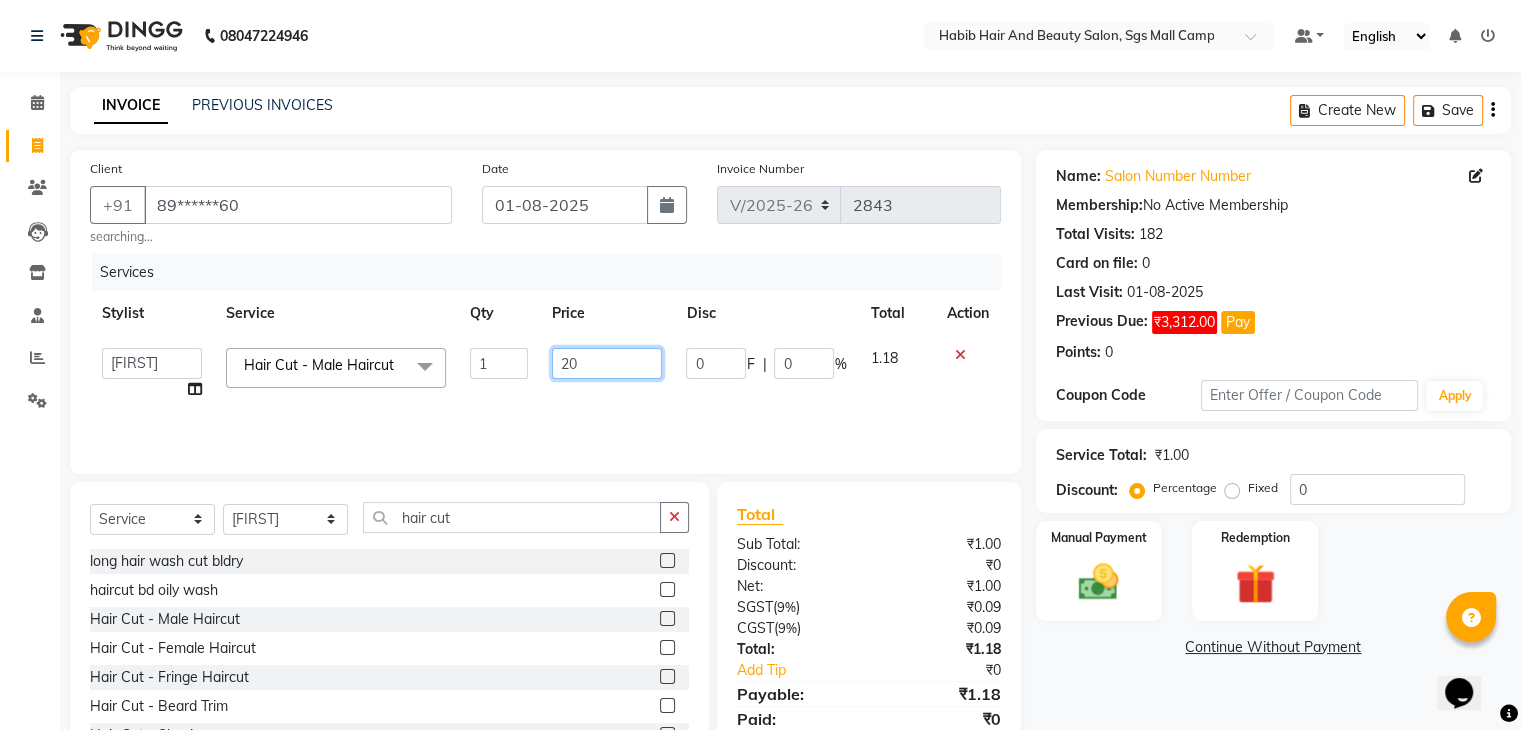 type on "200" 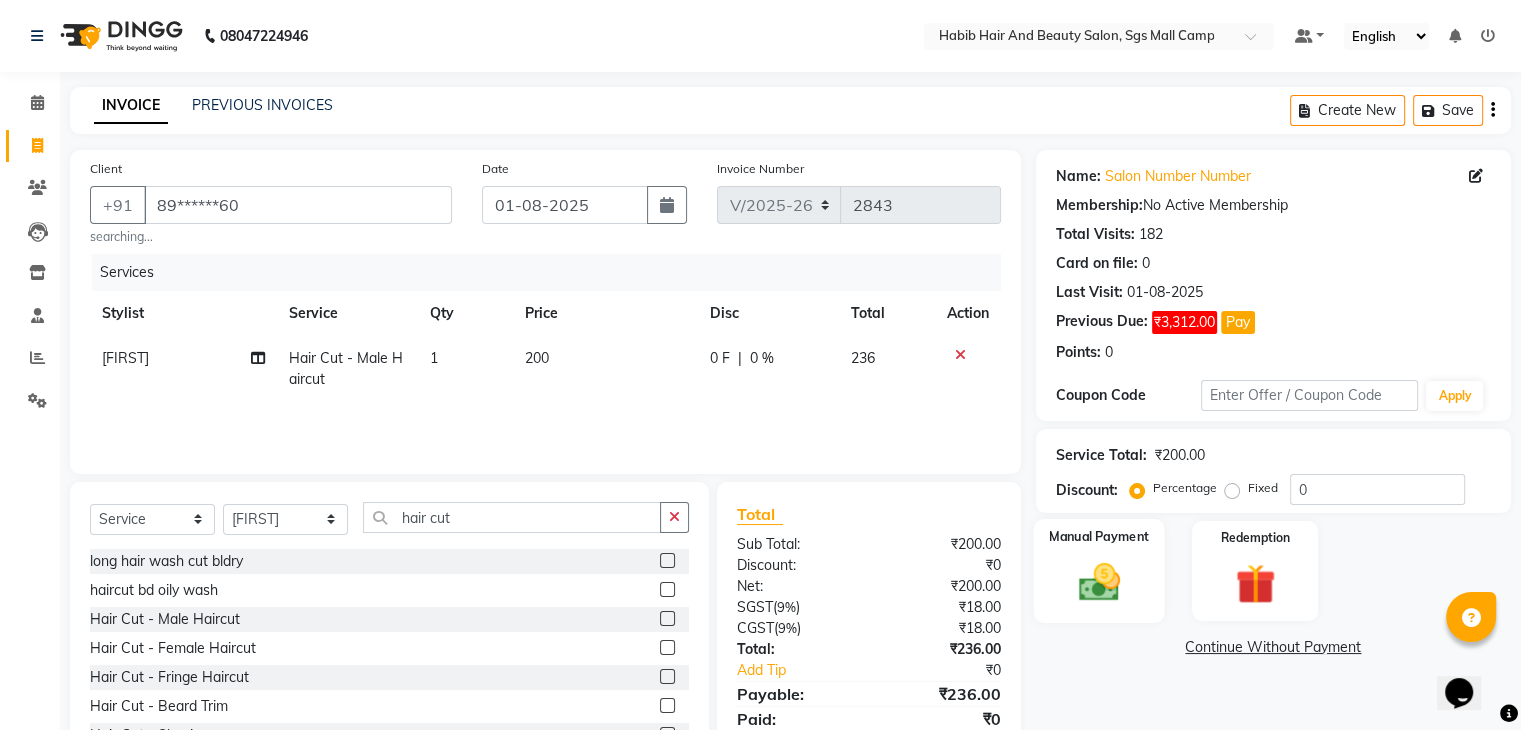 click on "Manual Payment" 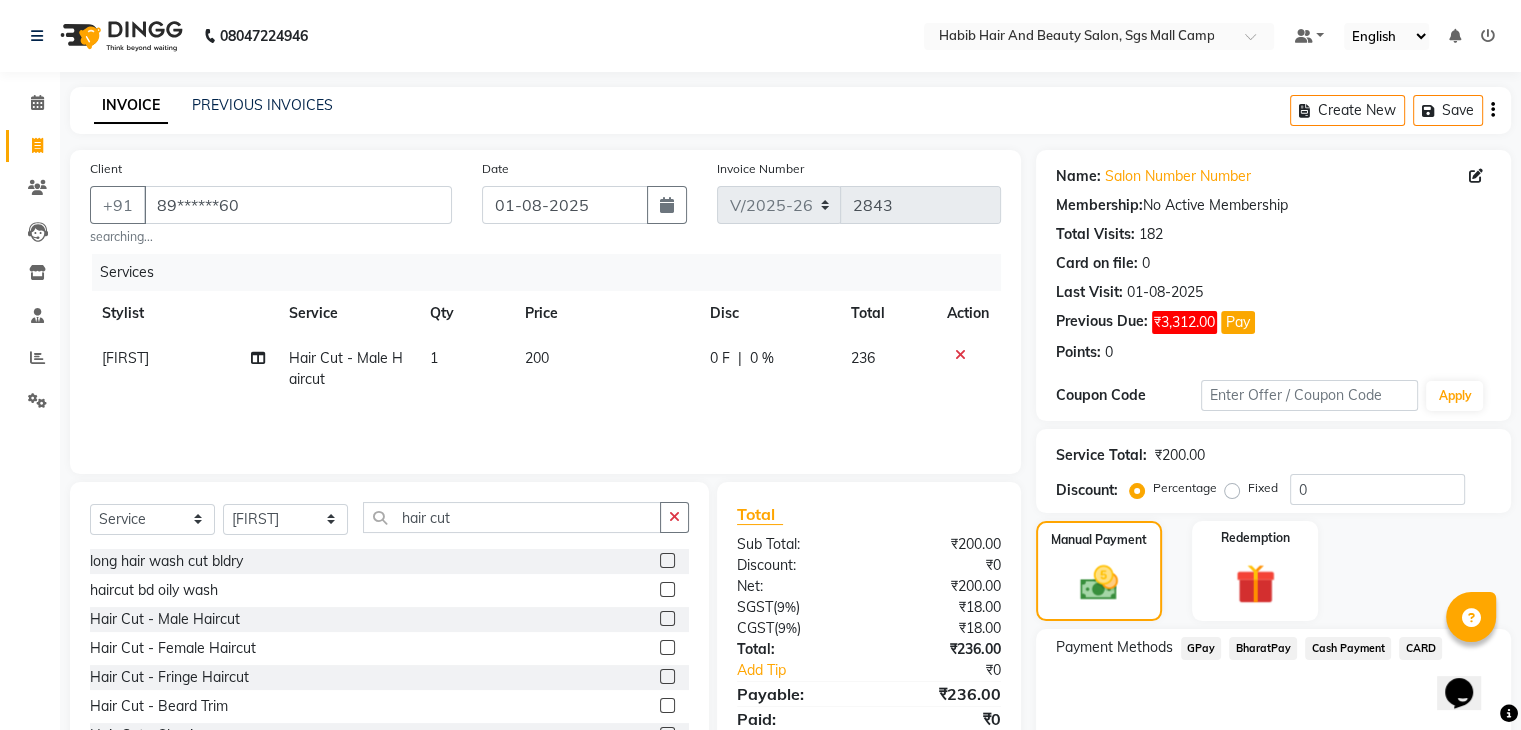 click on "BharatPay" 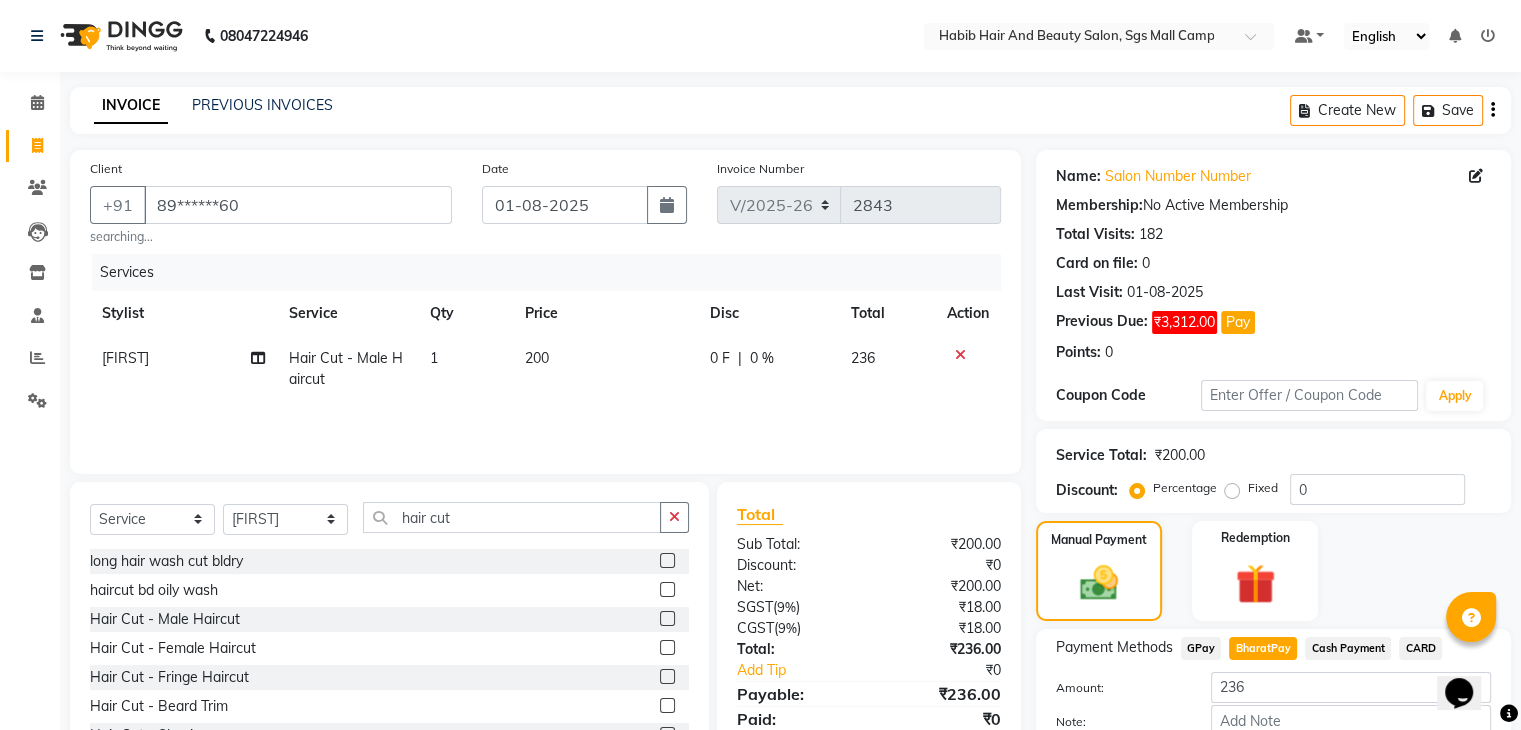 scroll, scrollTop: 120, scrollLeft: 0, axis: vertical 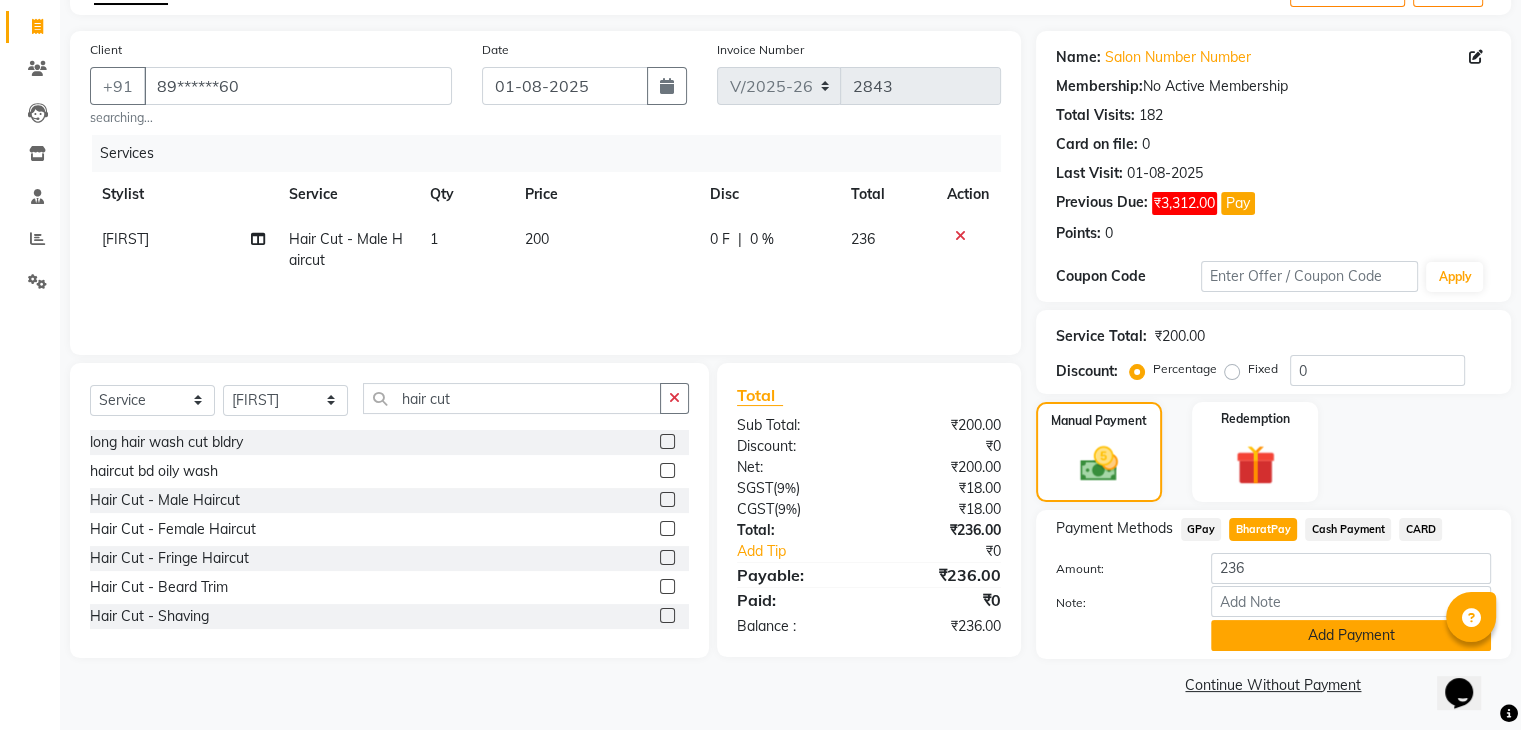 click on "Add Payment" 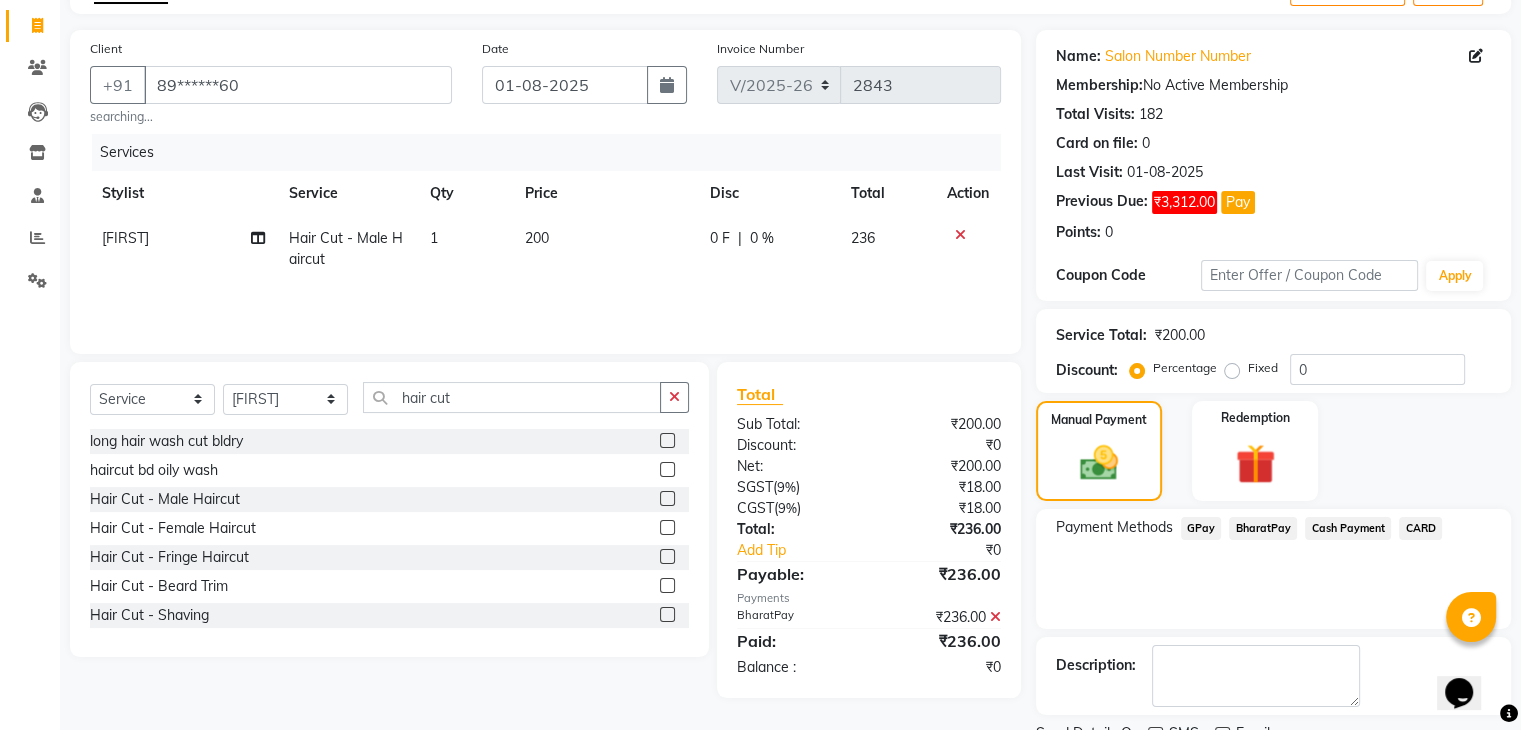 scroll, scrollTop: 201, scrollLeft: 0, axis: vertical 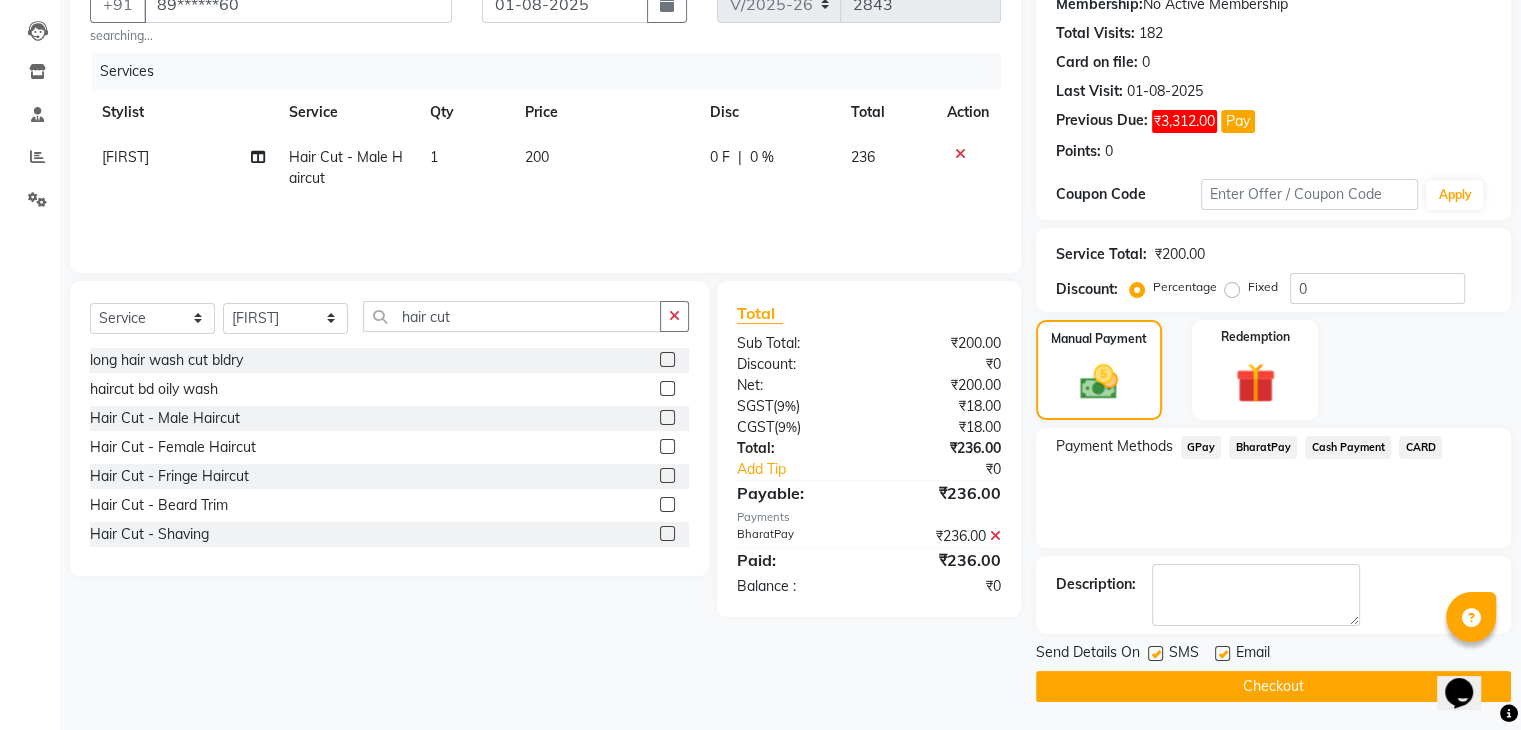 click on "Checkout" 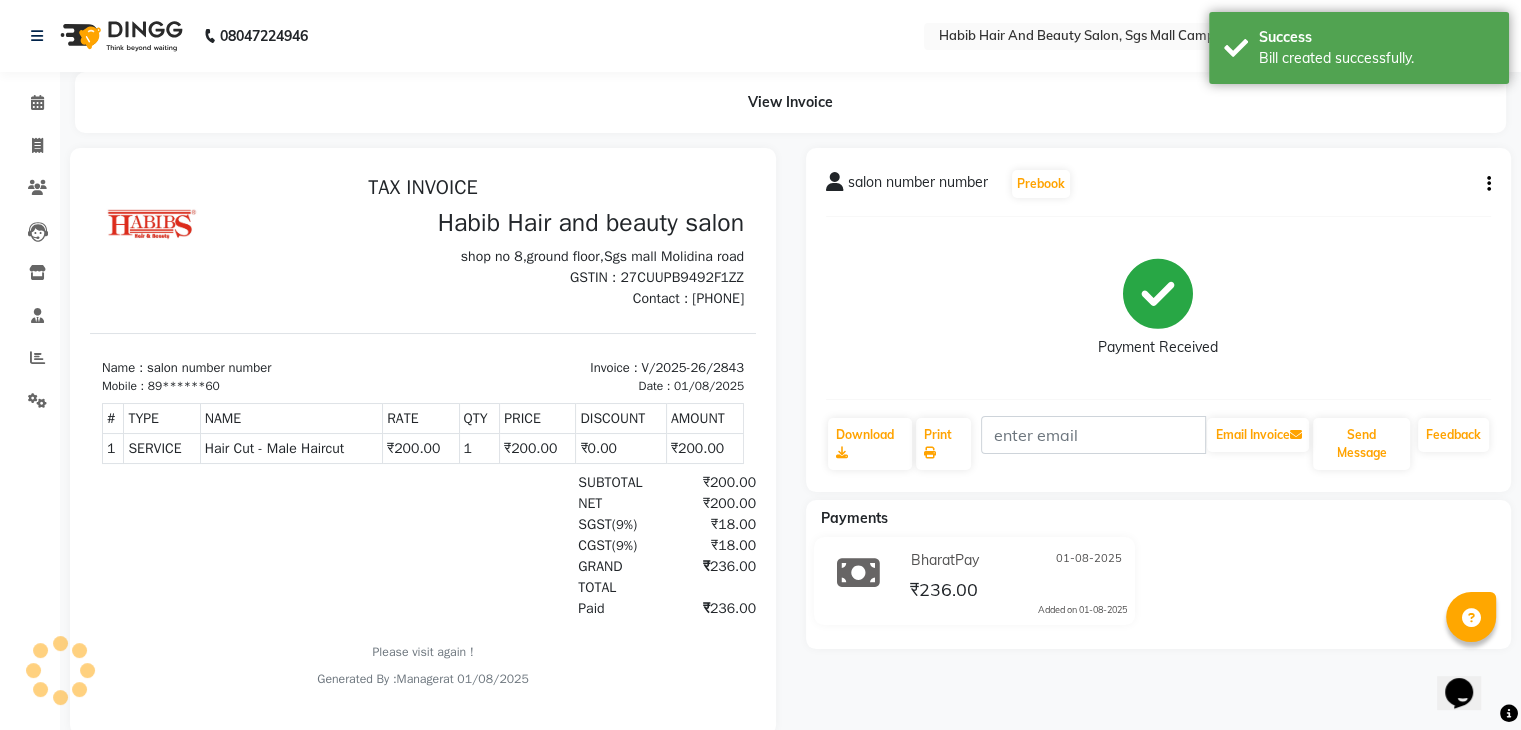 scroll, scrollTop: 0, scrollLeft: 0, axis: both 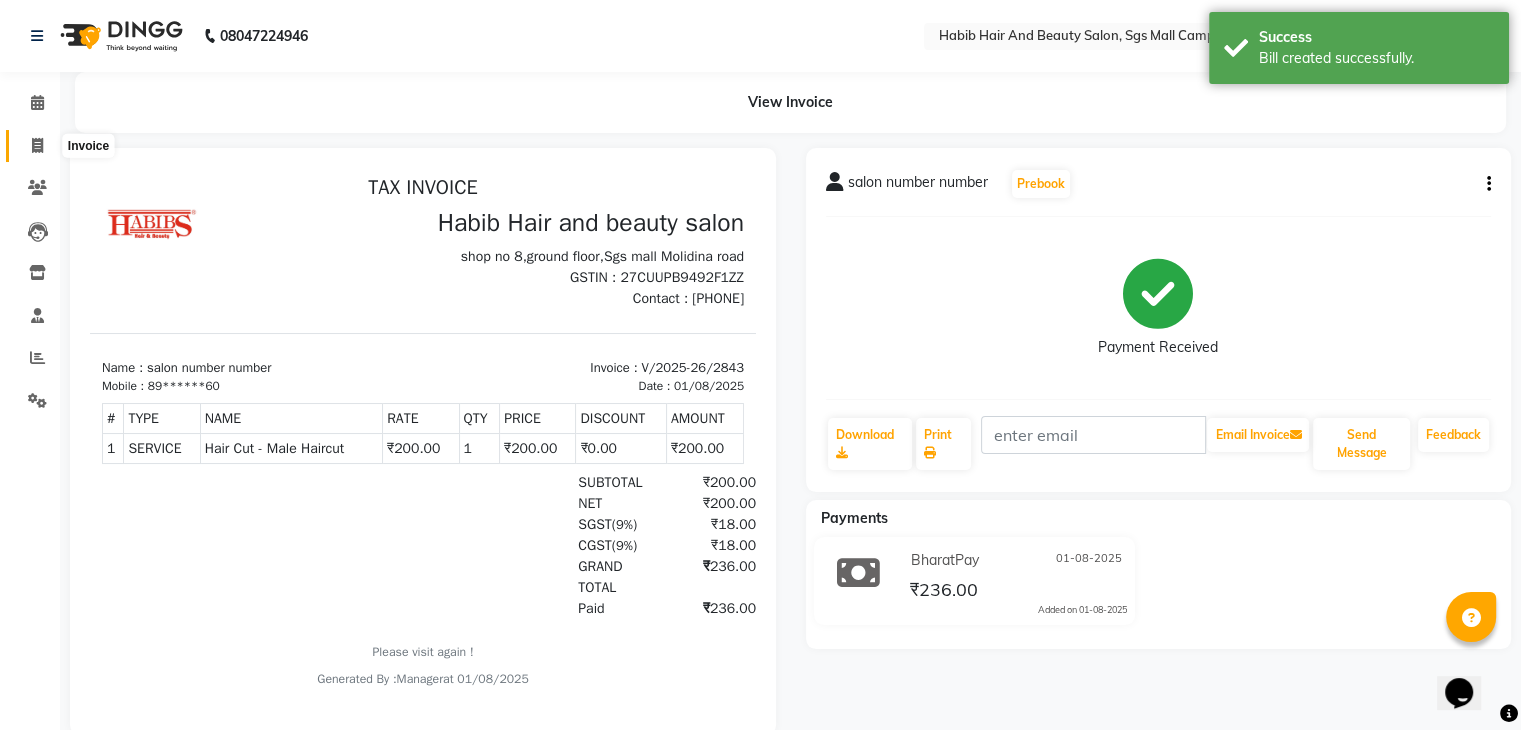 click 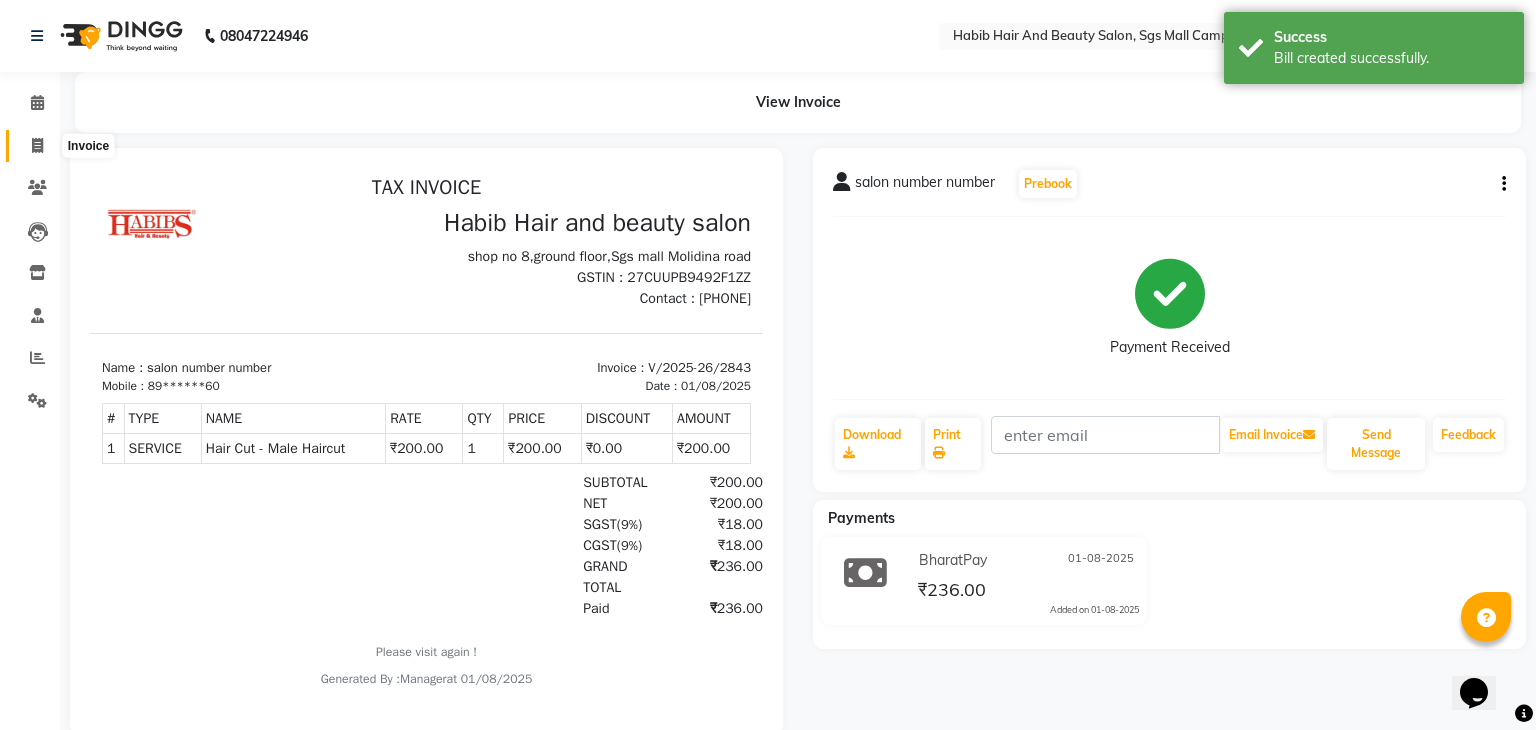 select on "service" 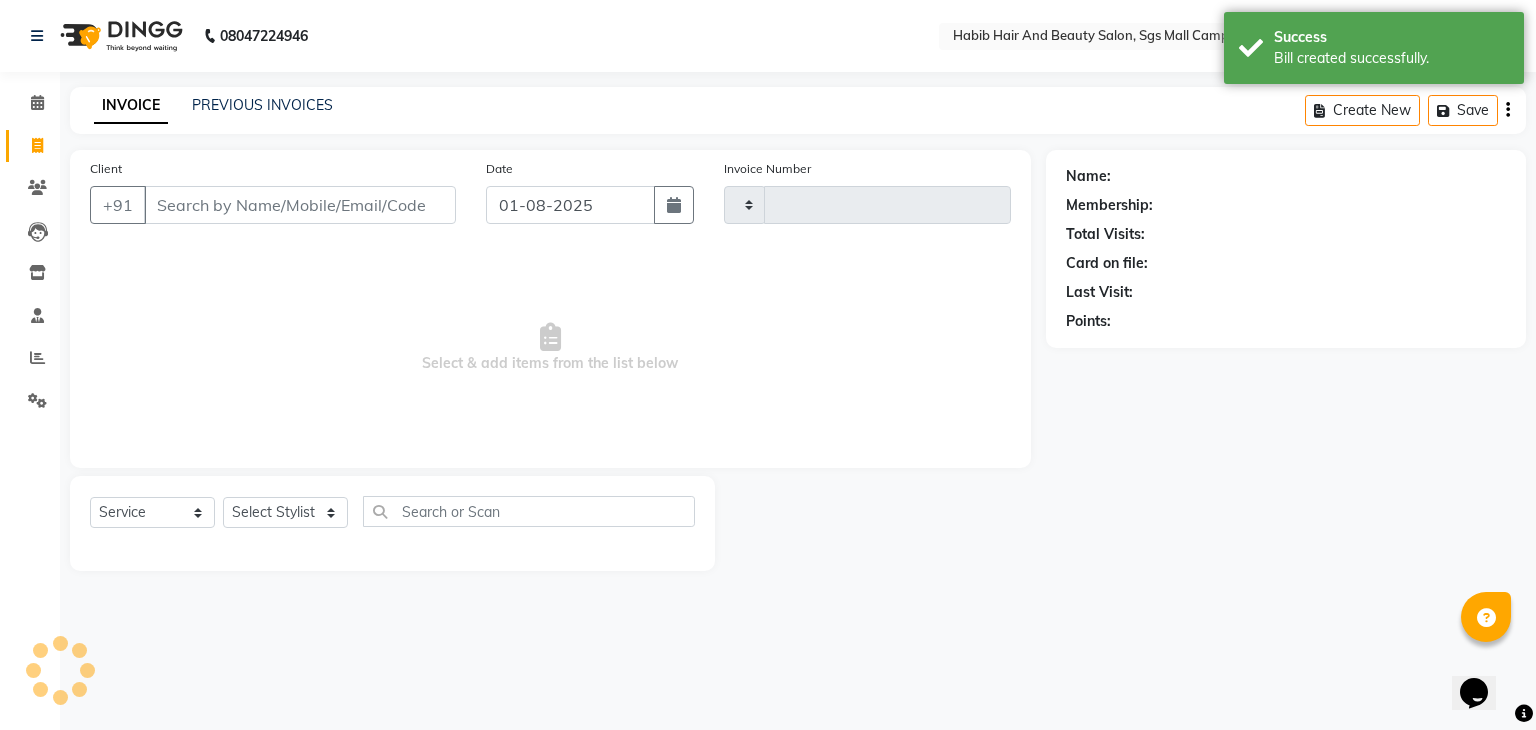 type on "2844" 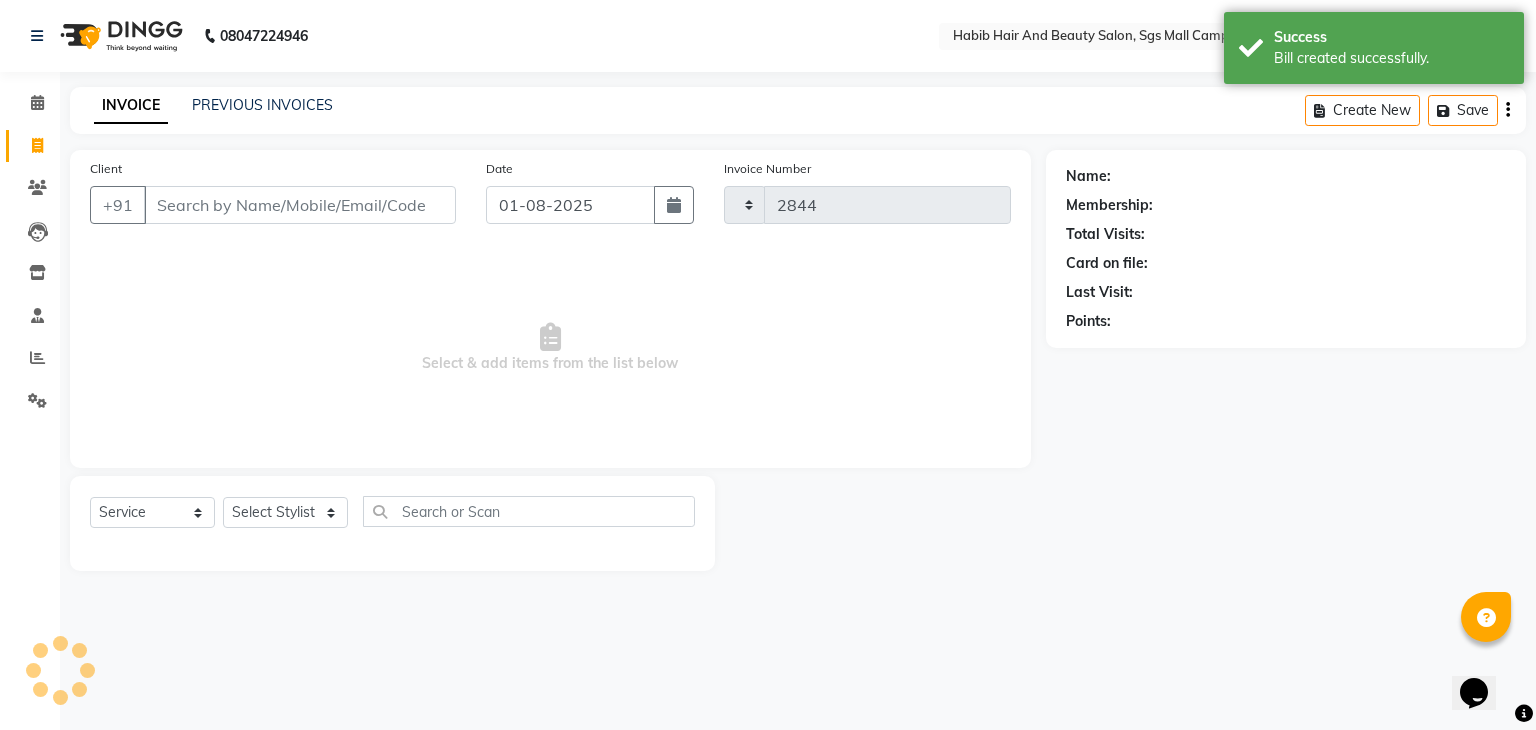 select on "8362" 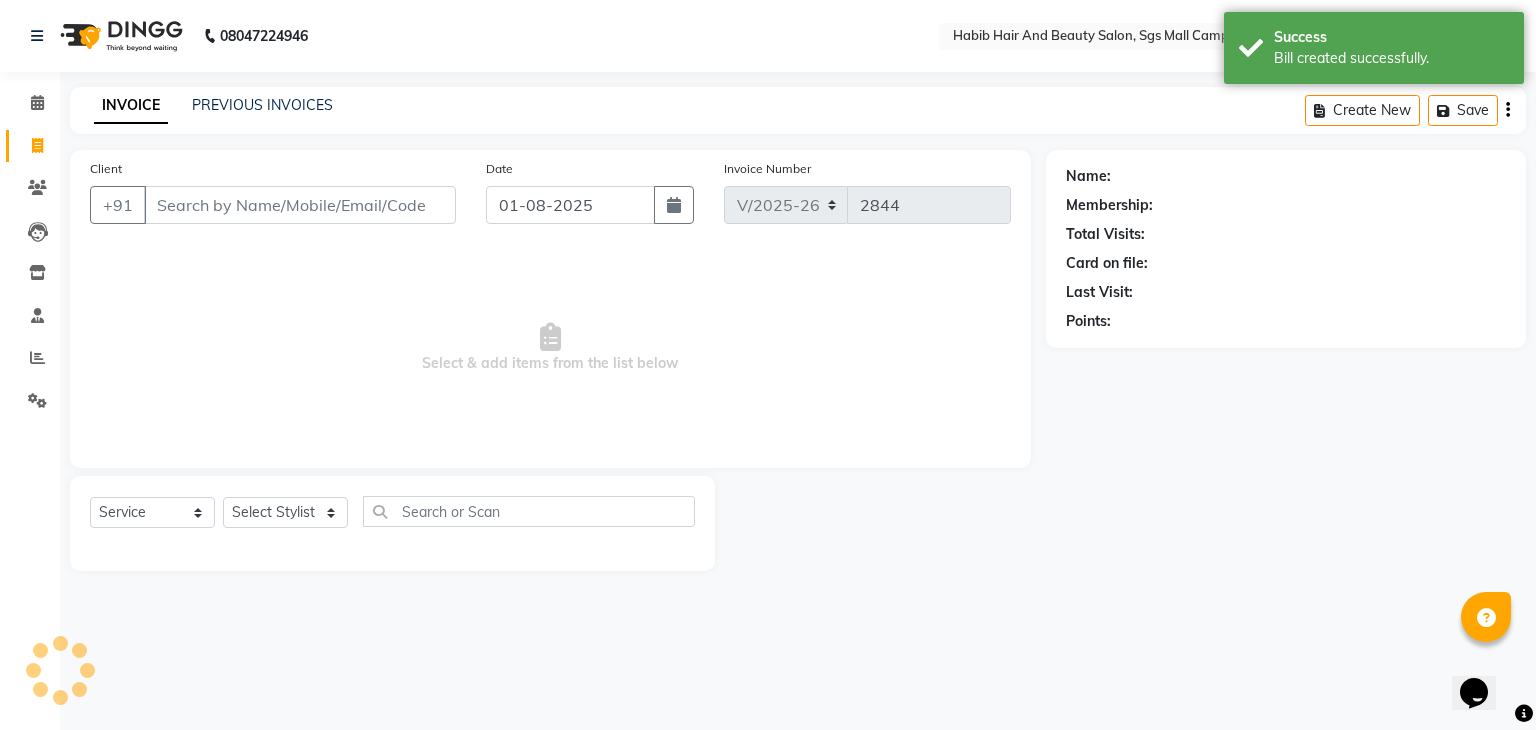 click on "Client" at bounding box center [300, 205] 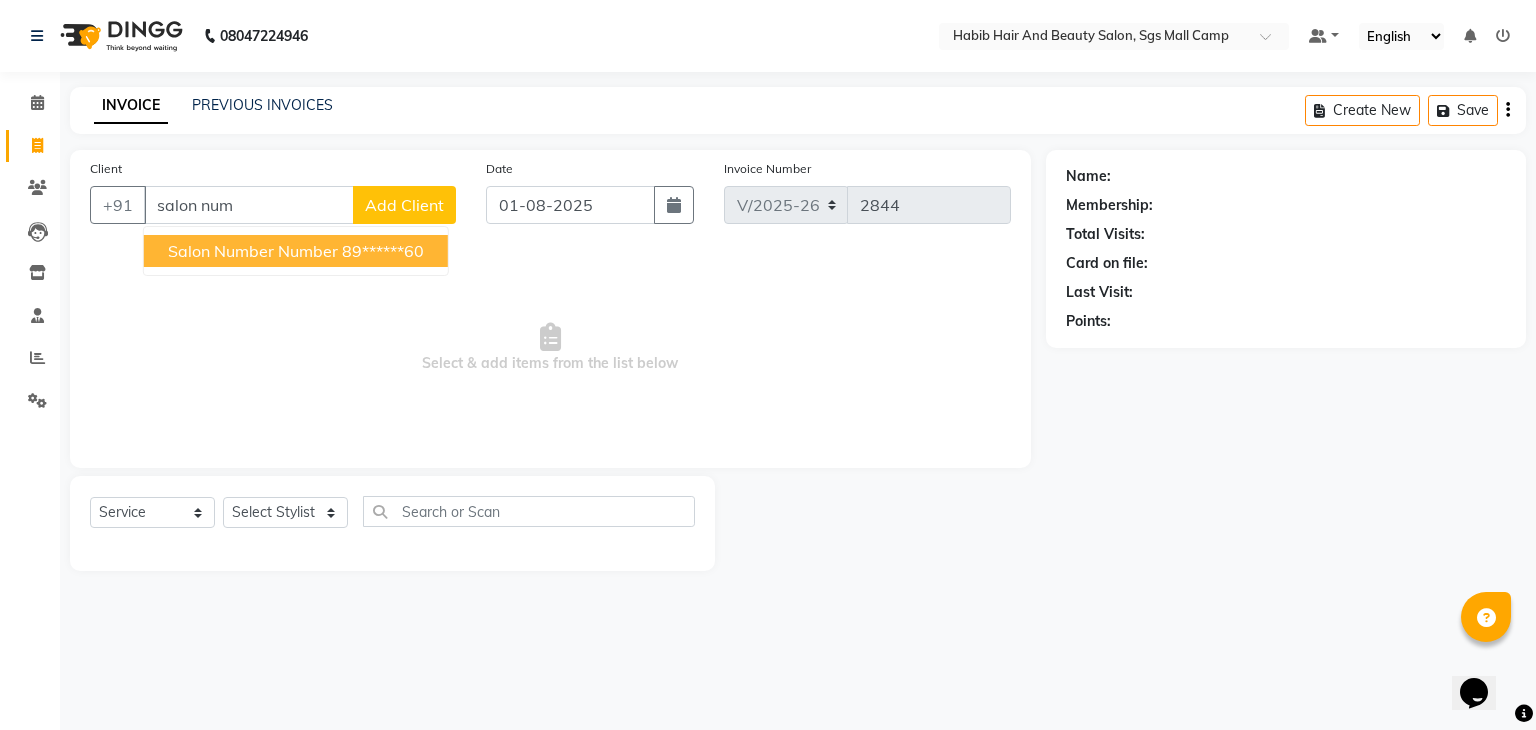 click on "salon number number" at bounding box center [253, 251] 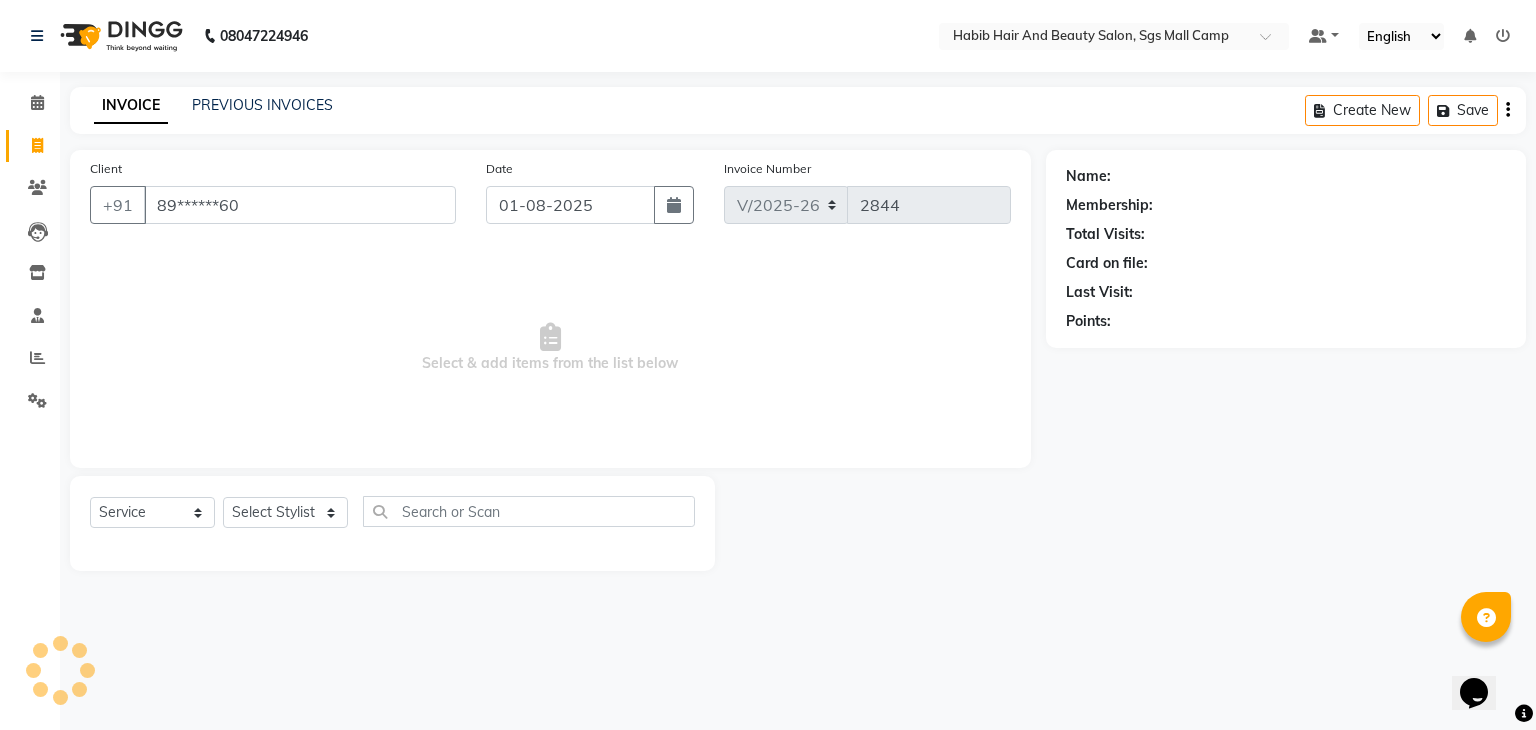 type on "89******60" 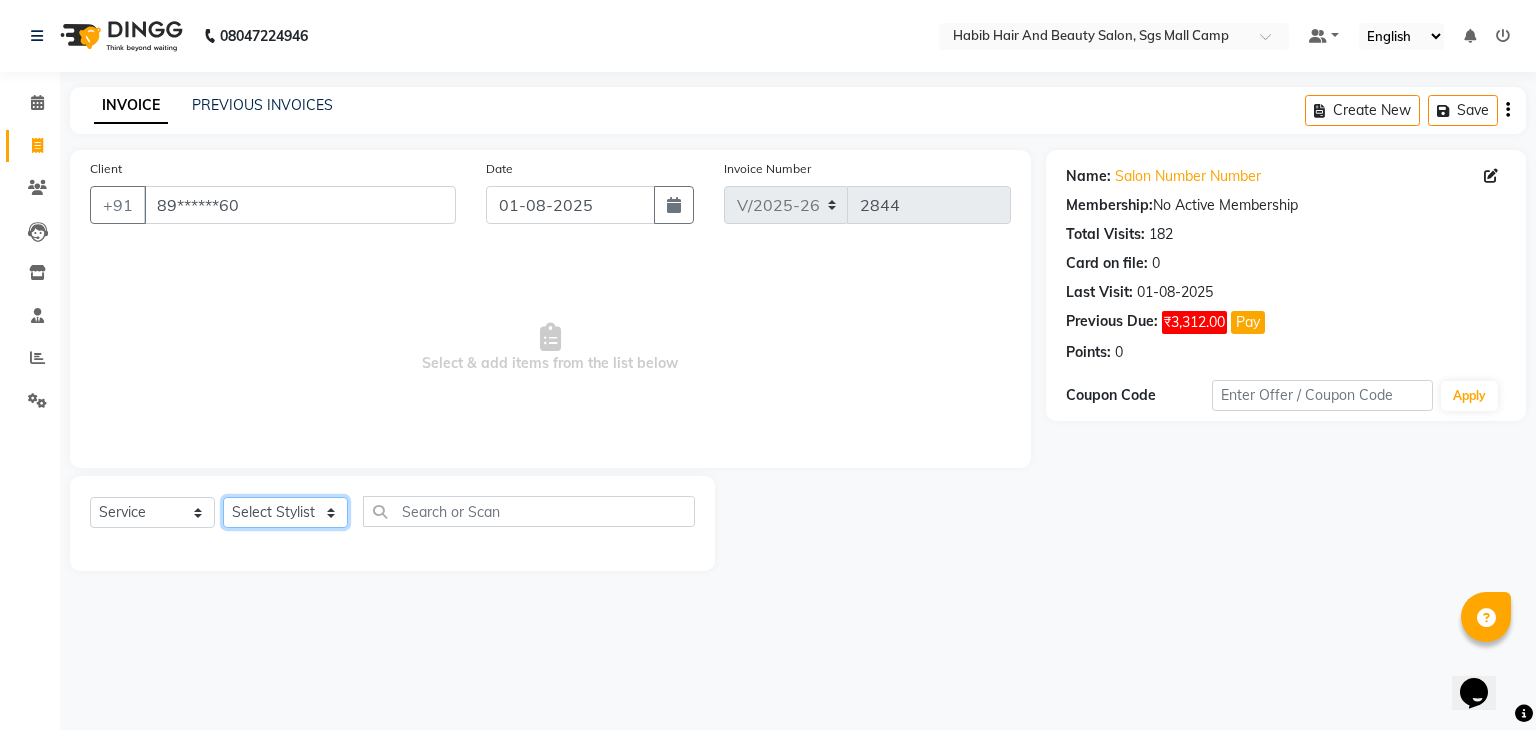 click on "Select Stylist akshay rajguru Avinash Debojit Manager Micheal sangeeta shilpa sujal Suraj swapnil vishakha" 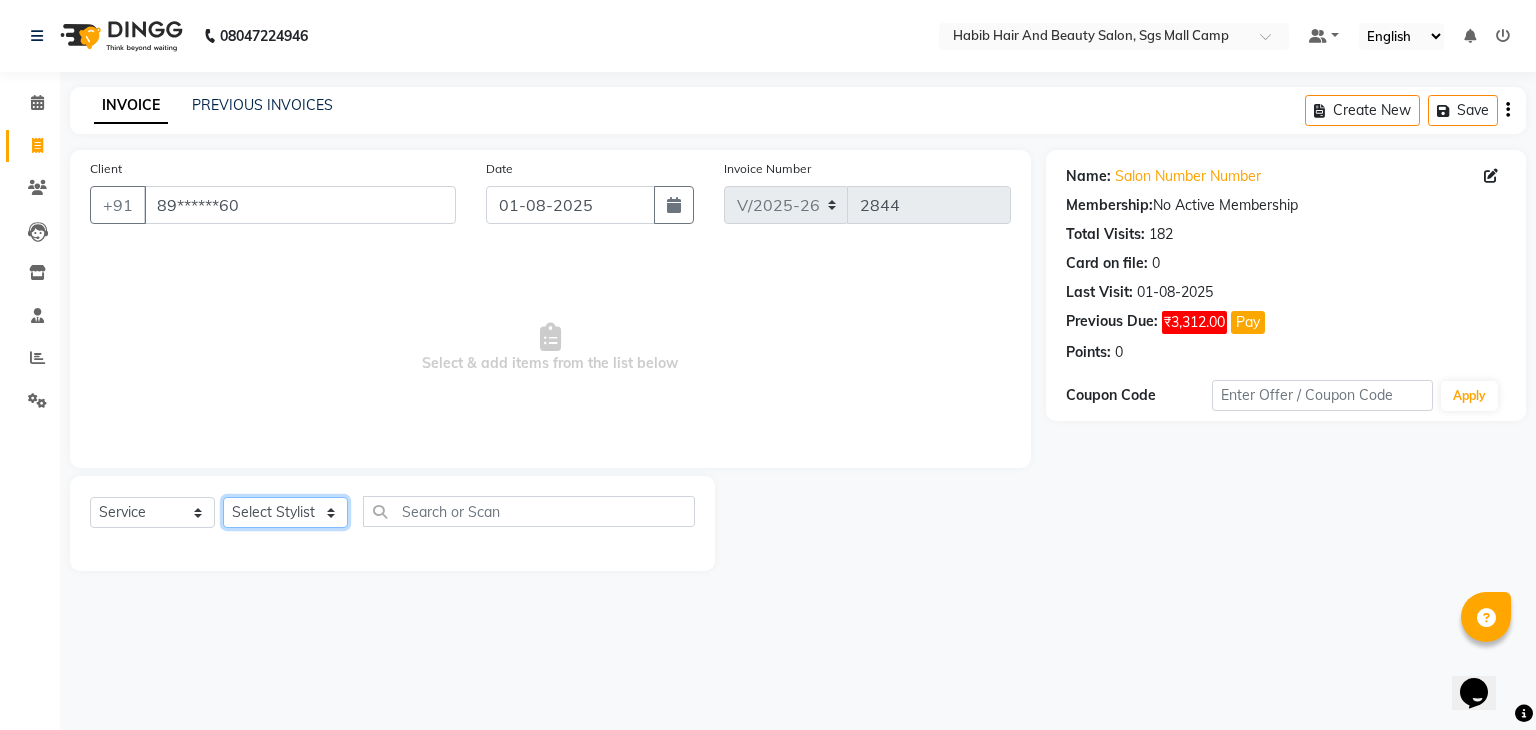 select on "81153" 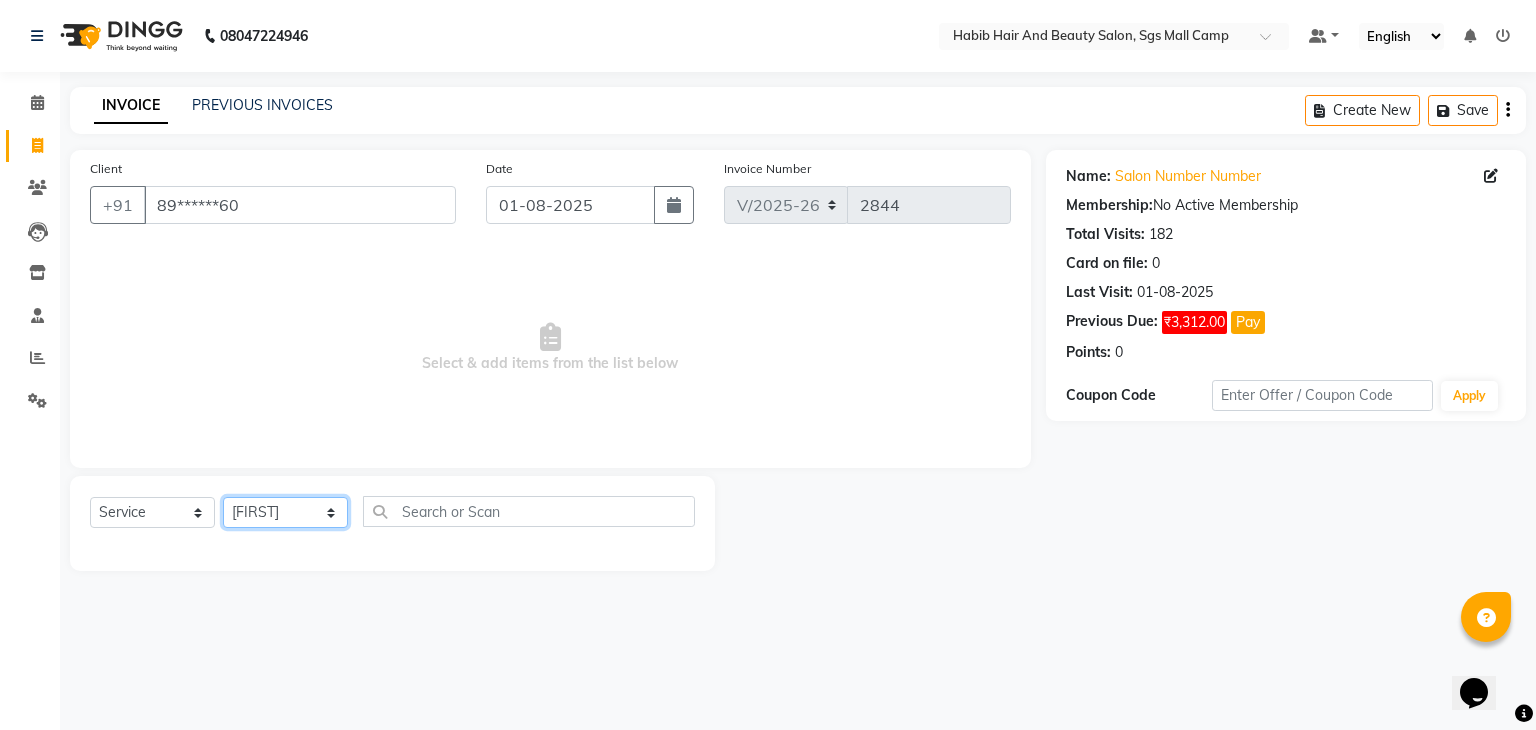 click on "Select Stylist akshay rajguru Avinash Debojit Manager Micheal sangeeta shilpa sujal Suraj swapnil vishakha" 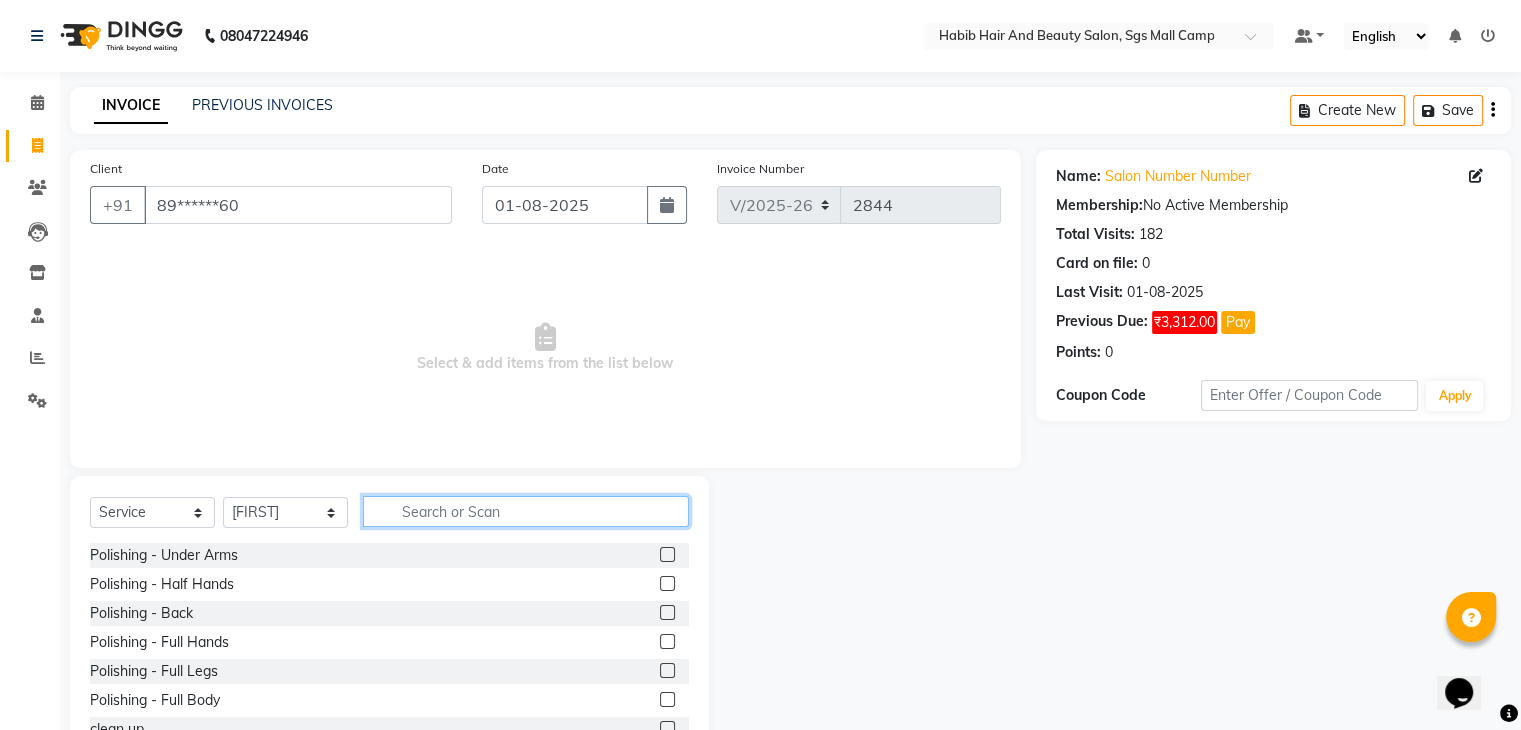 click 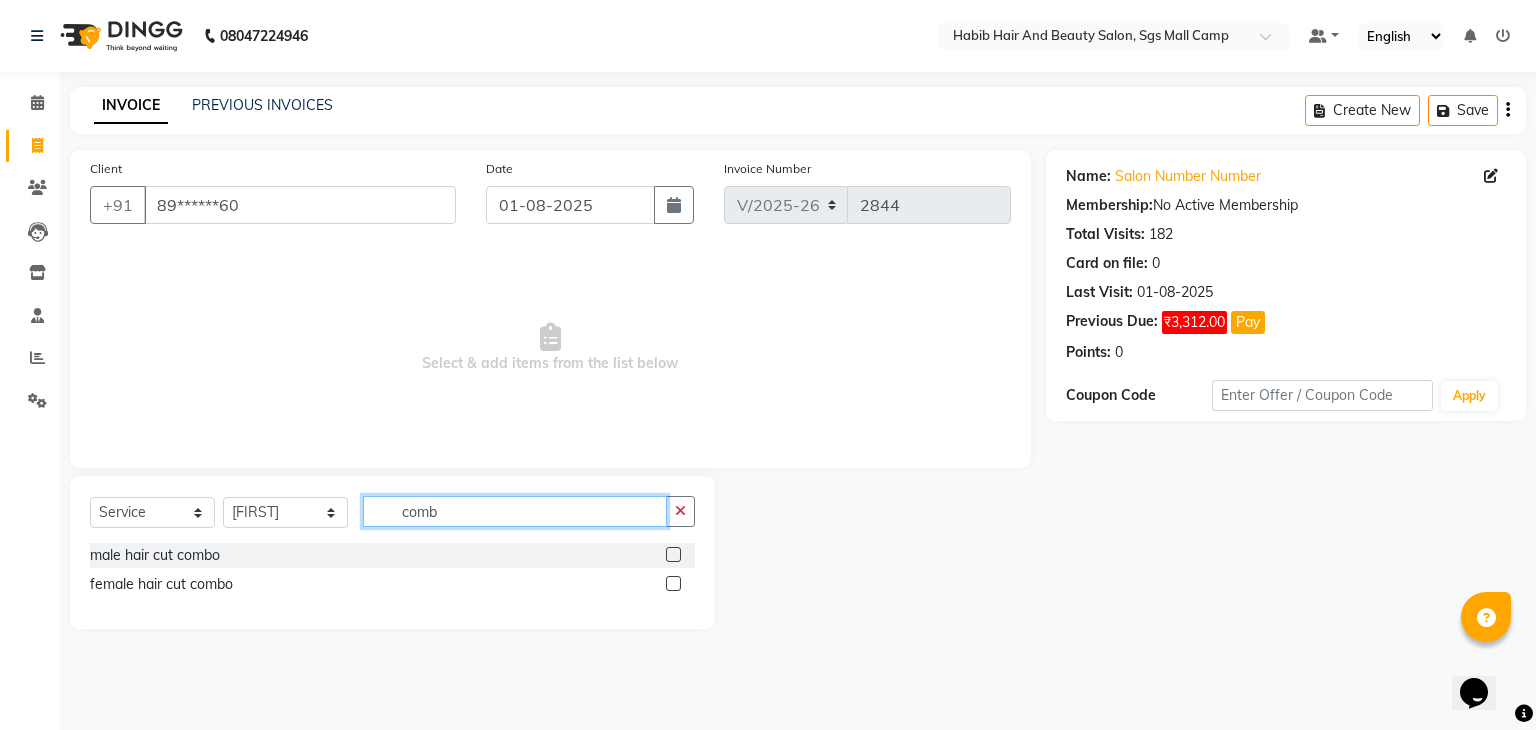 type on "comb" 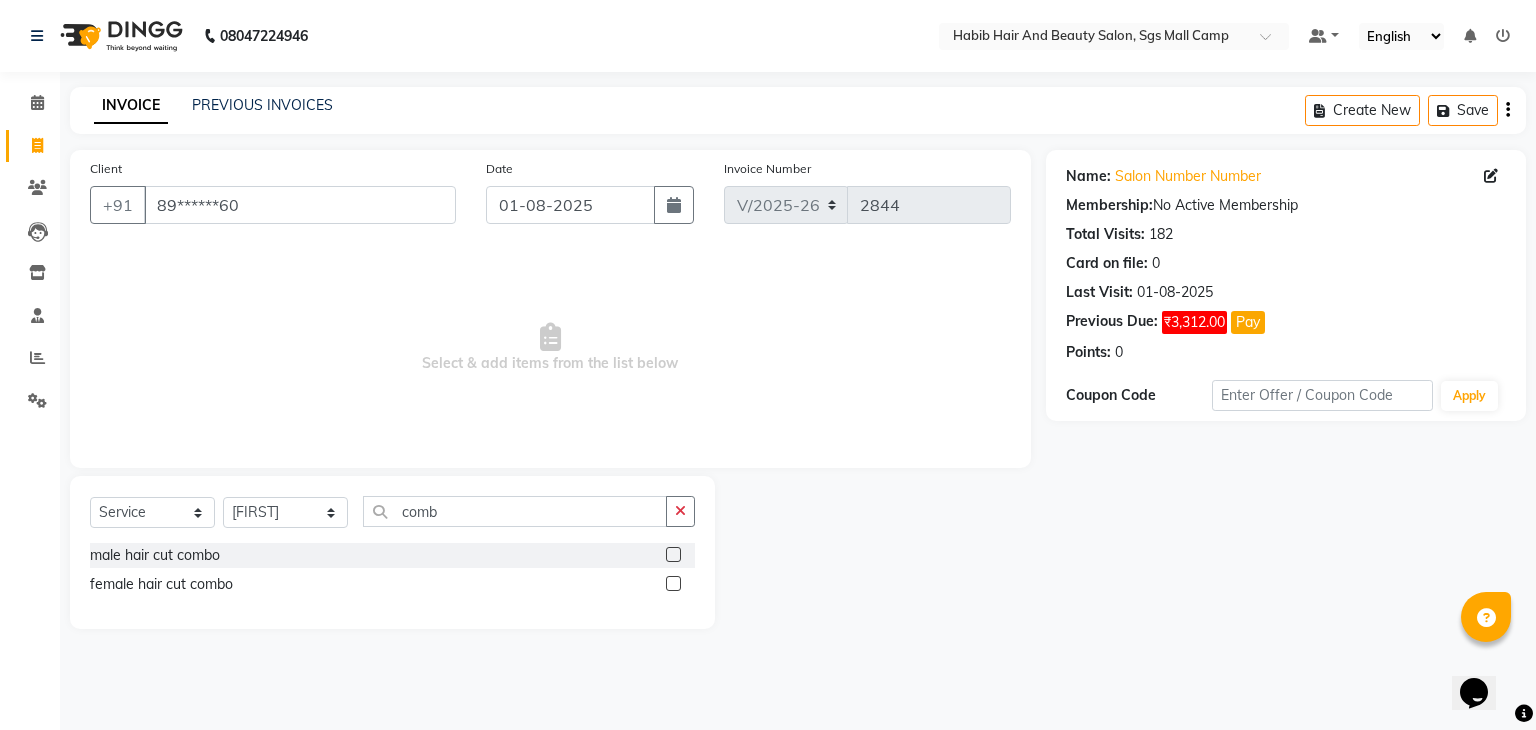 click 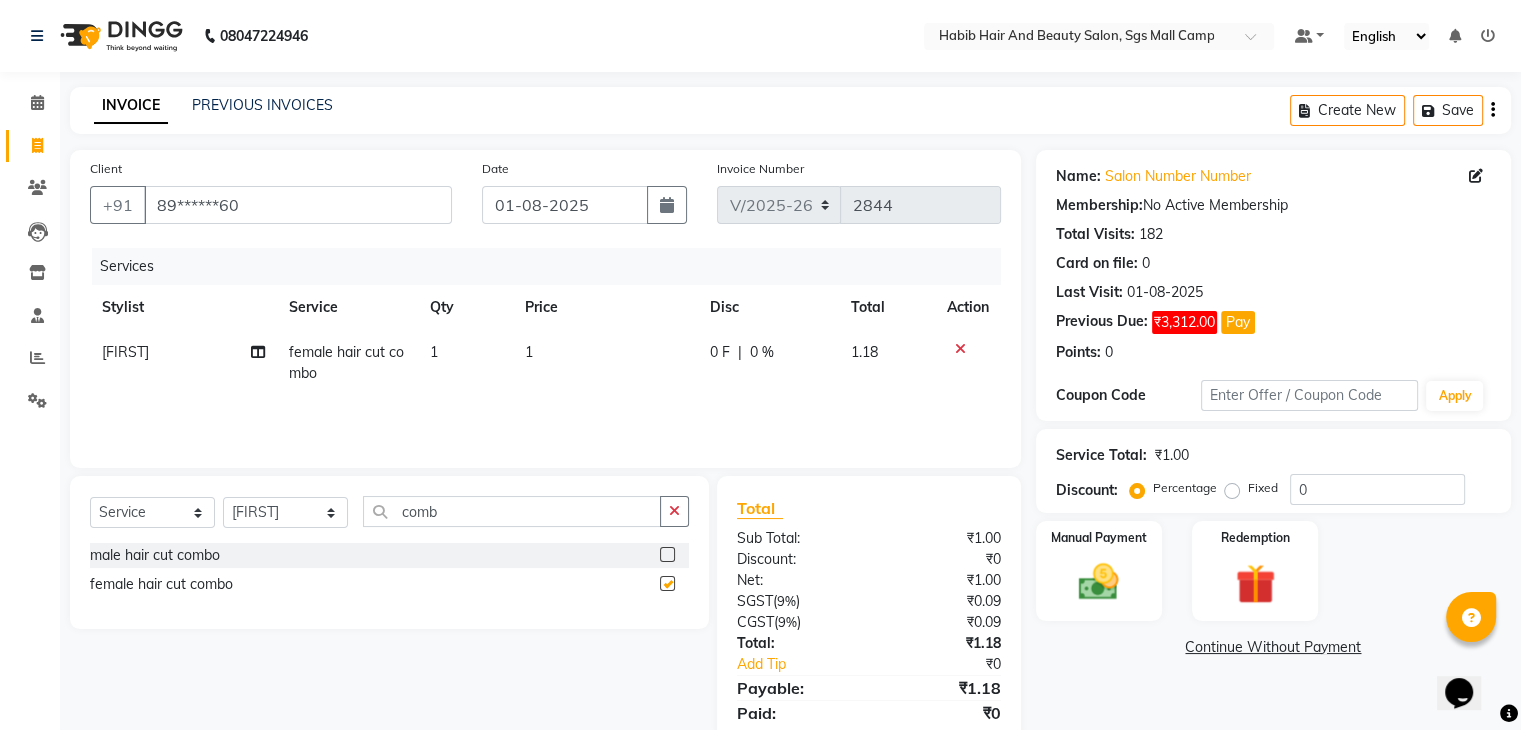 checkbox on "false" 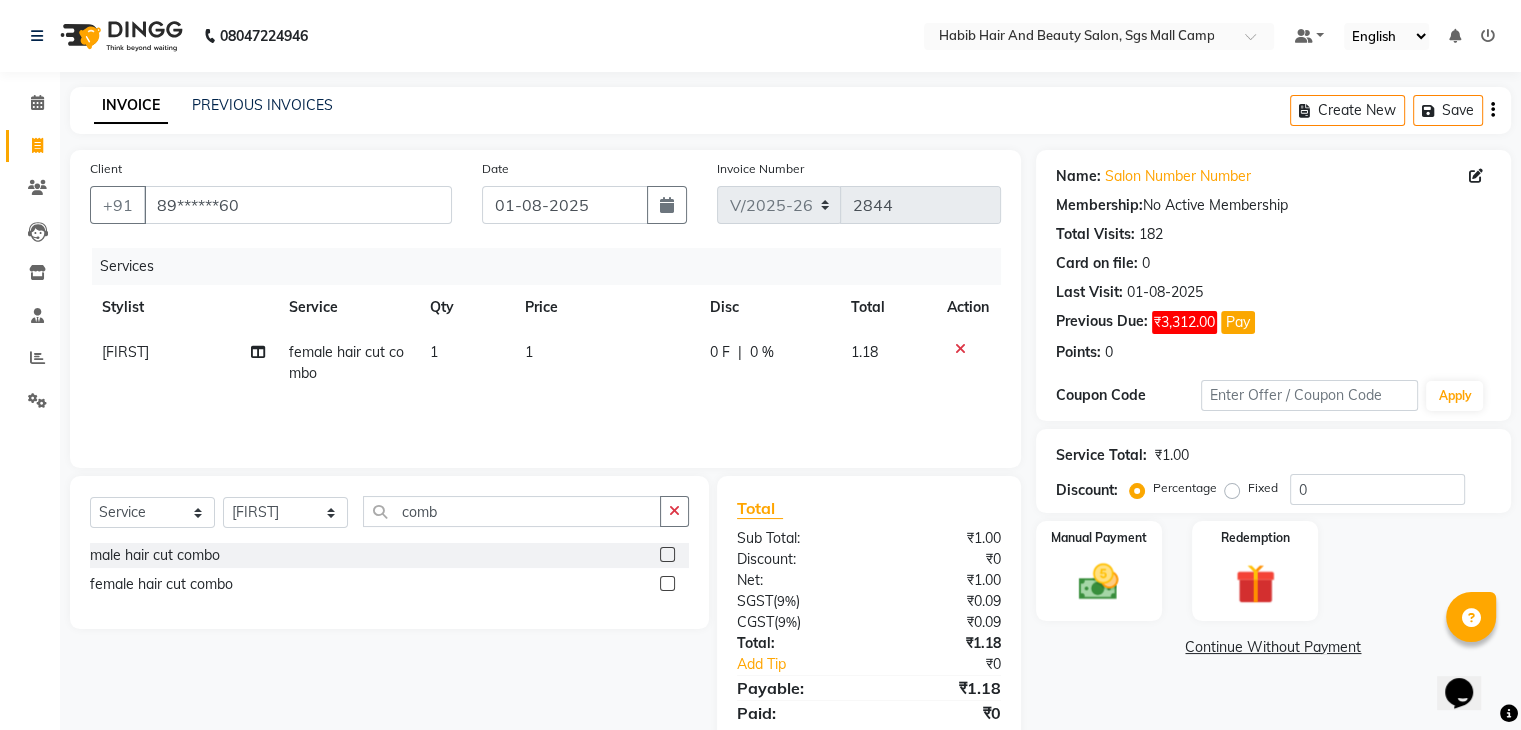 click on "1" 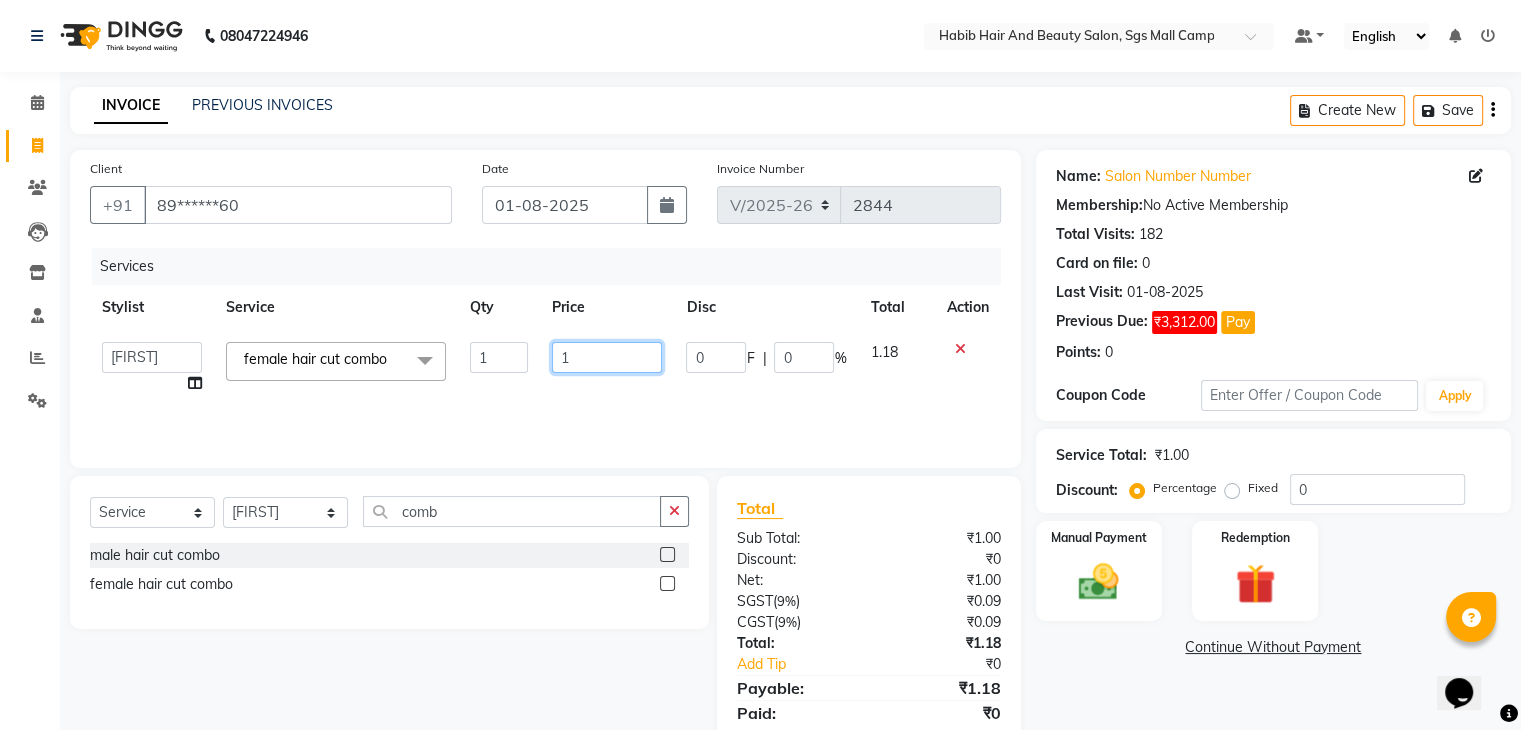 click on "1" 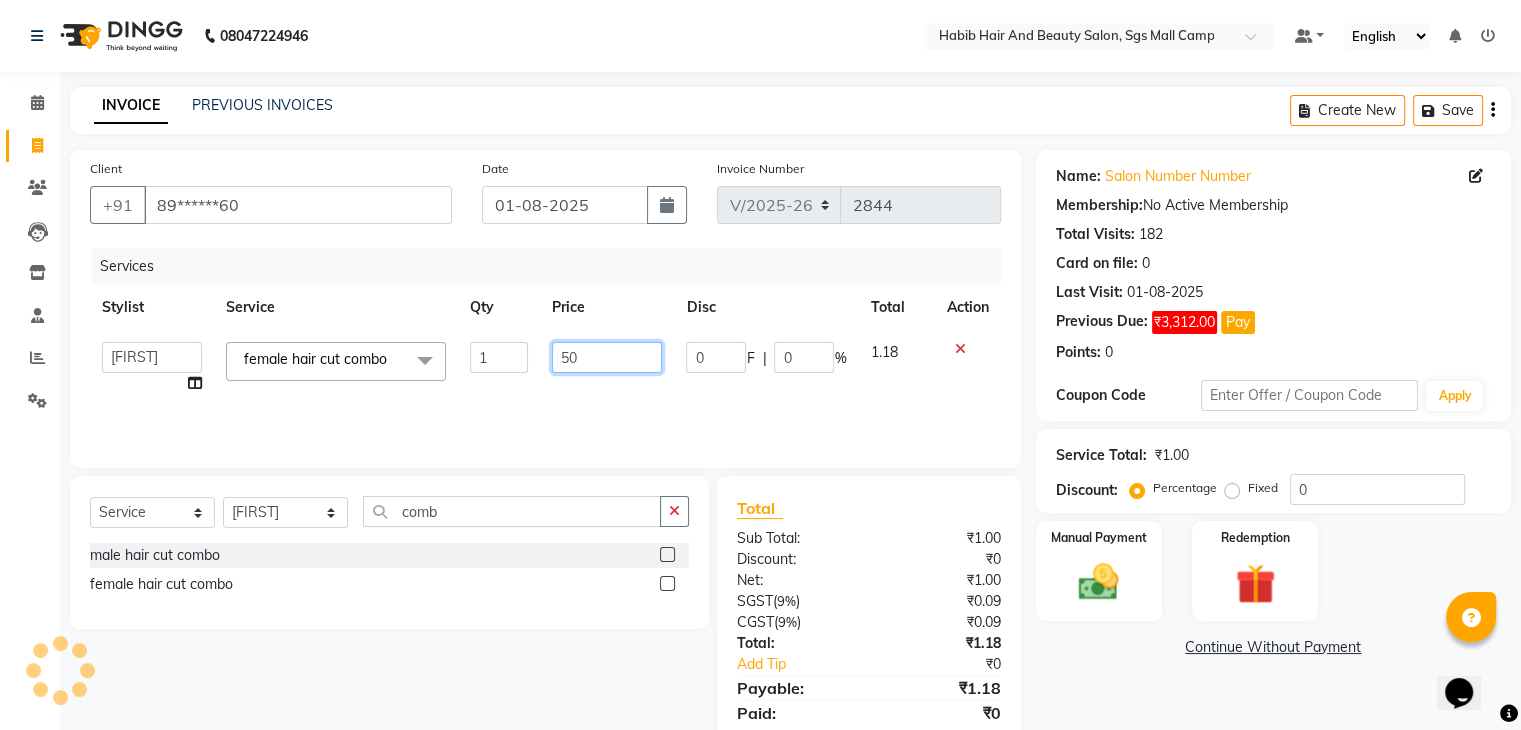 type on "500" 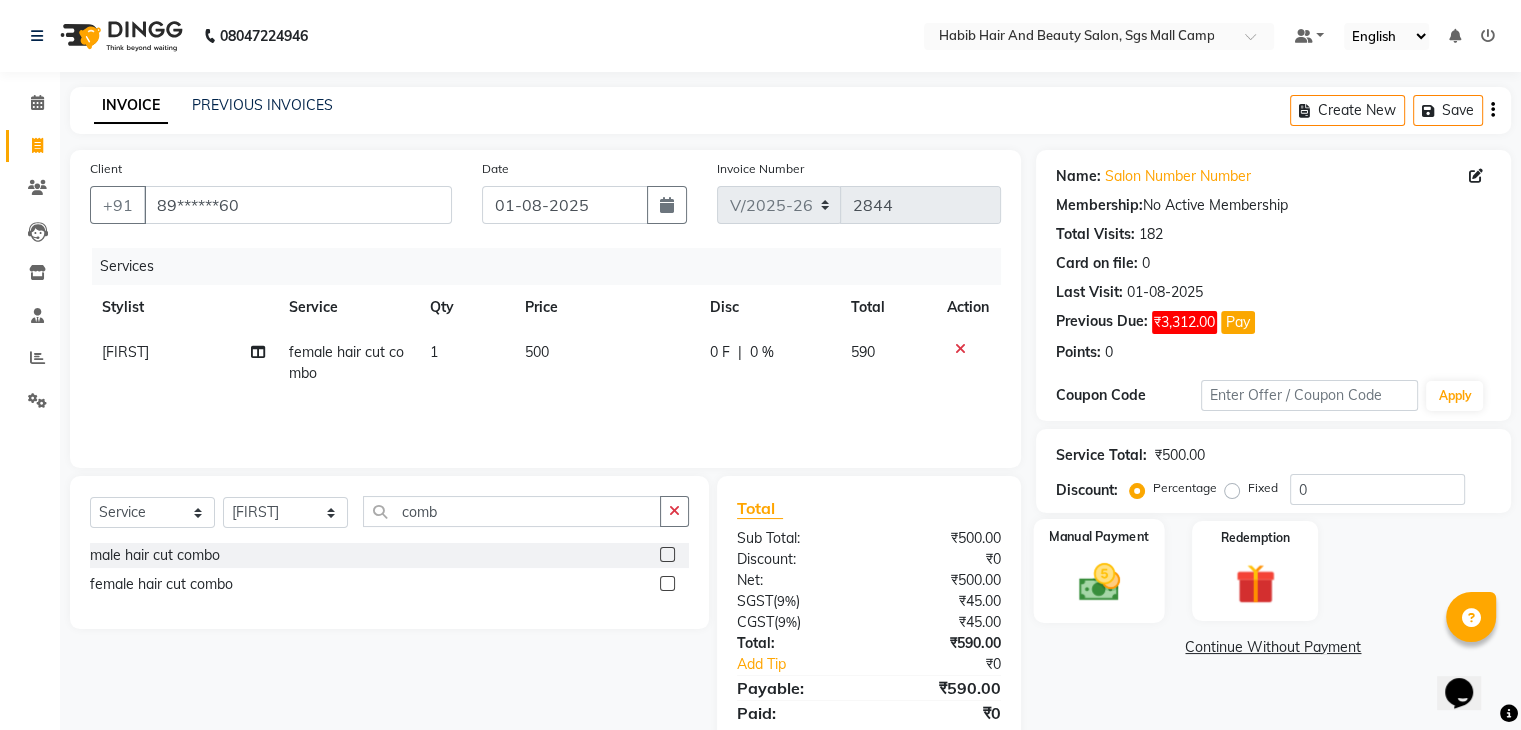 click 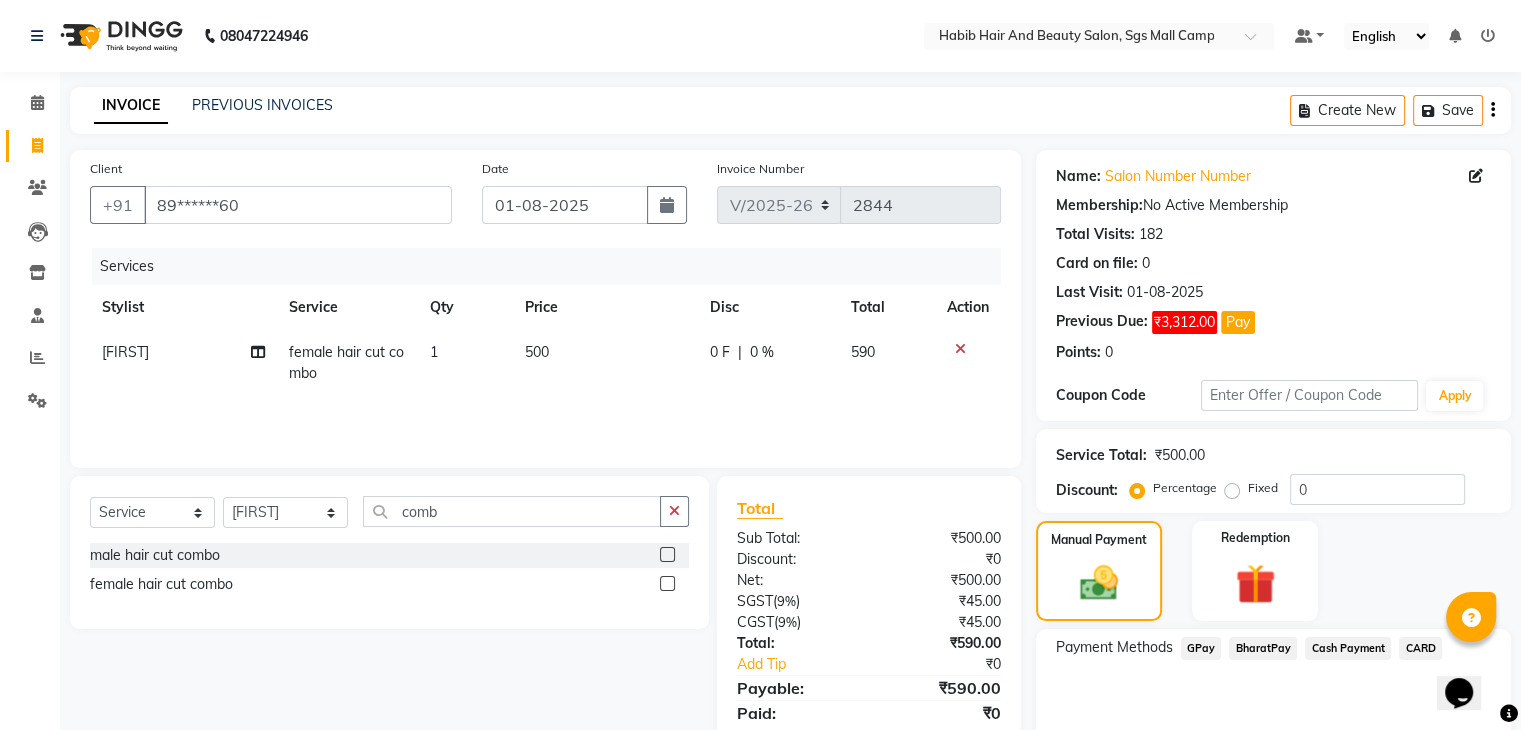 click on "Cash Payment" 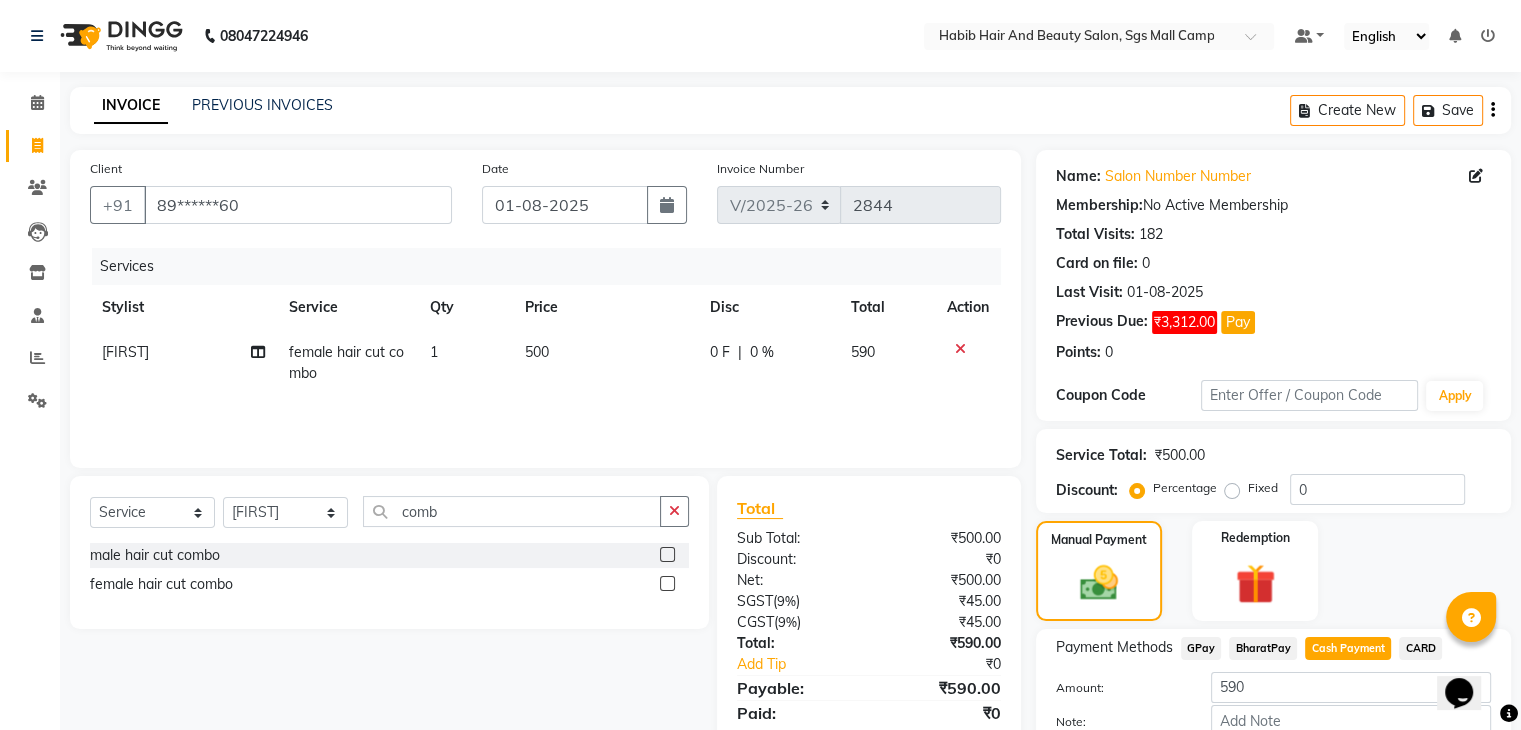 scroll, scrollTop: 120, scrollLeft: 0, axis: vertical 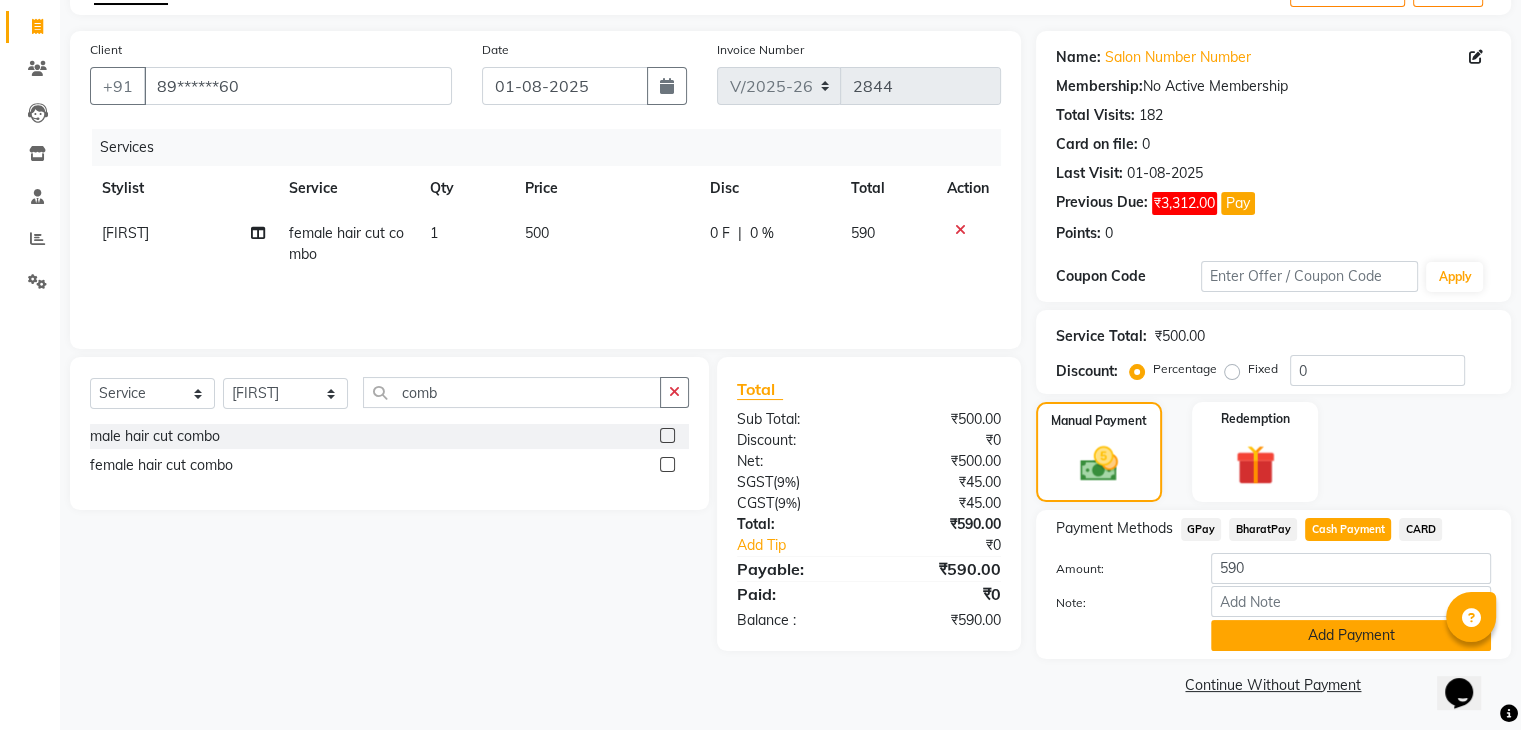 click on "Add Payment" 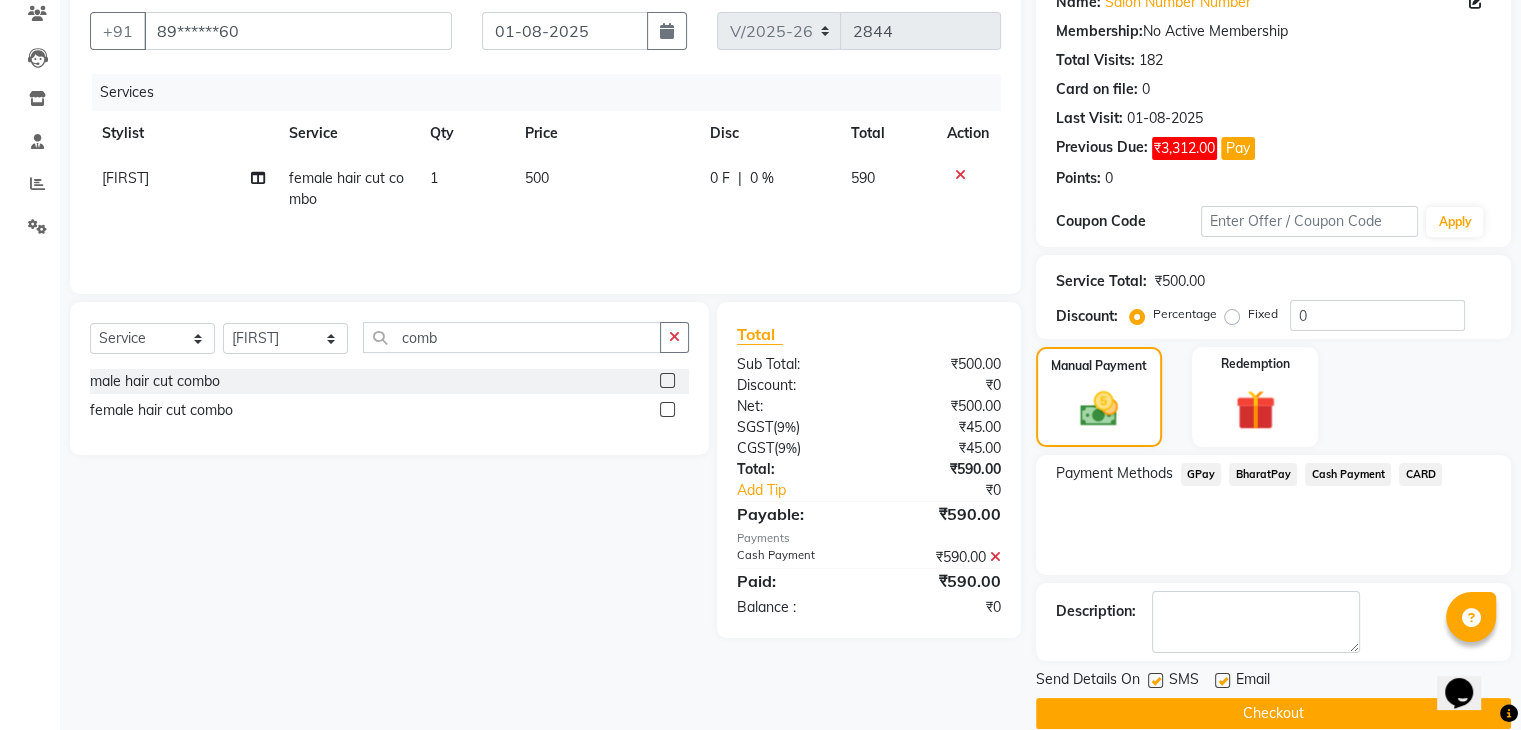 scroll, scrollTop: 201, scrollLeft: 0, axis: vertical 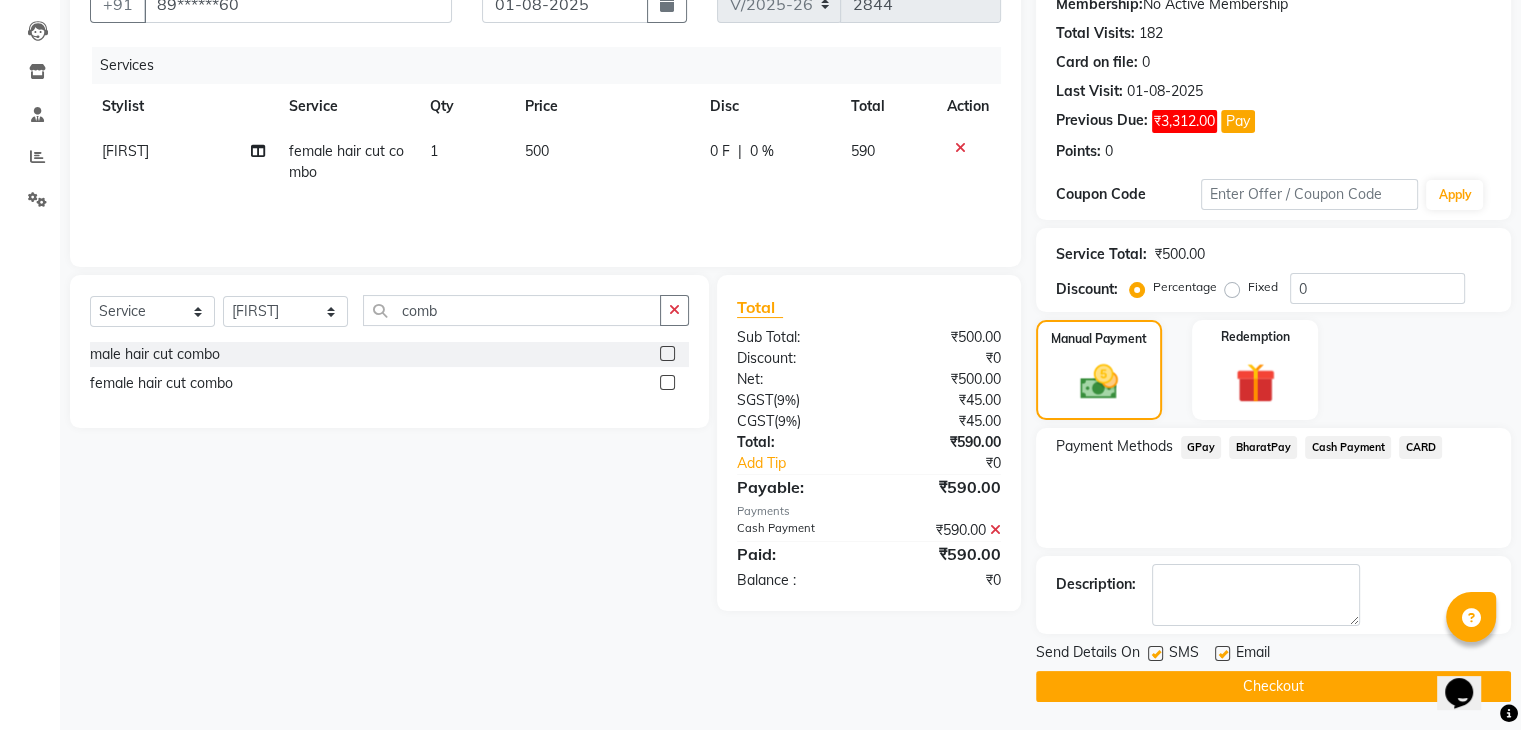 click on "Checkout" 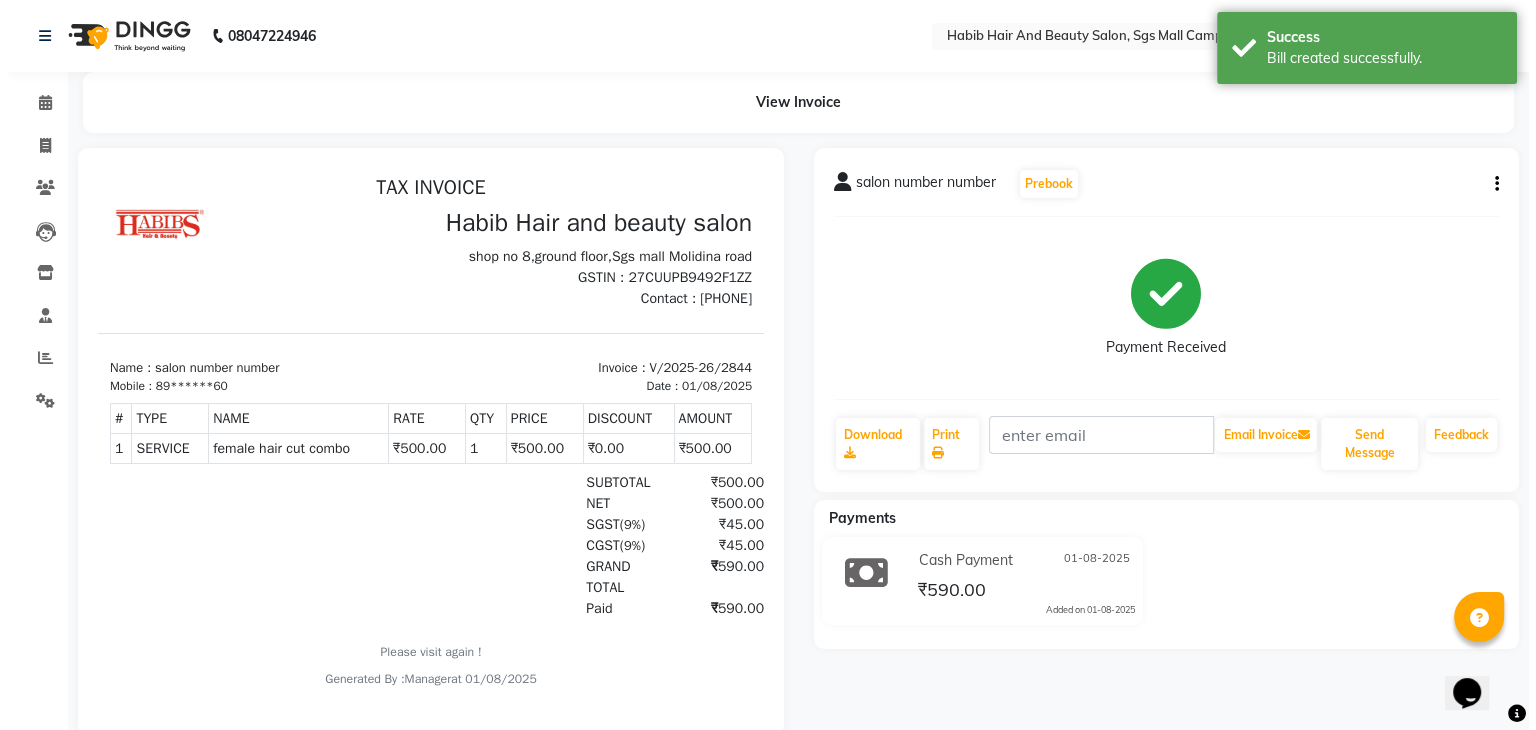 scroll, scrollTop: 0, scrollLeft: 0, axis: both 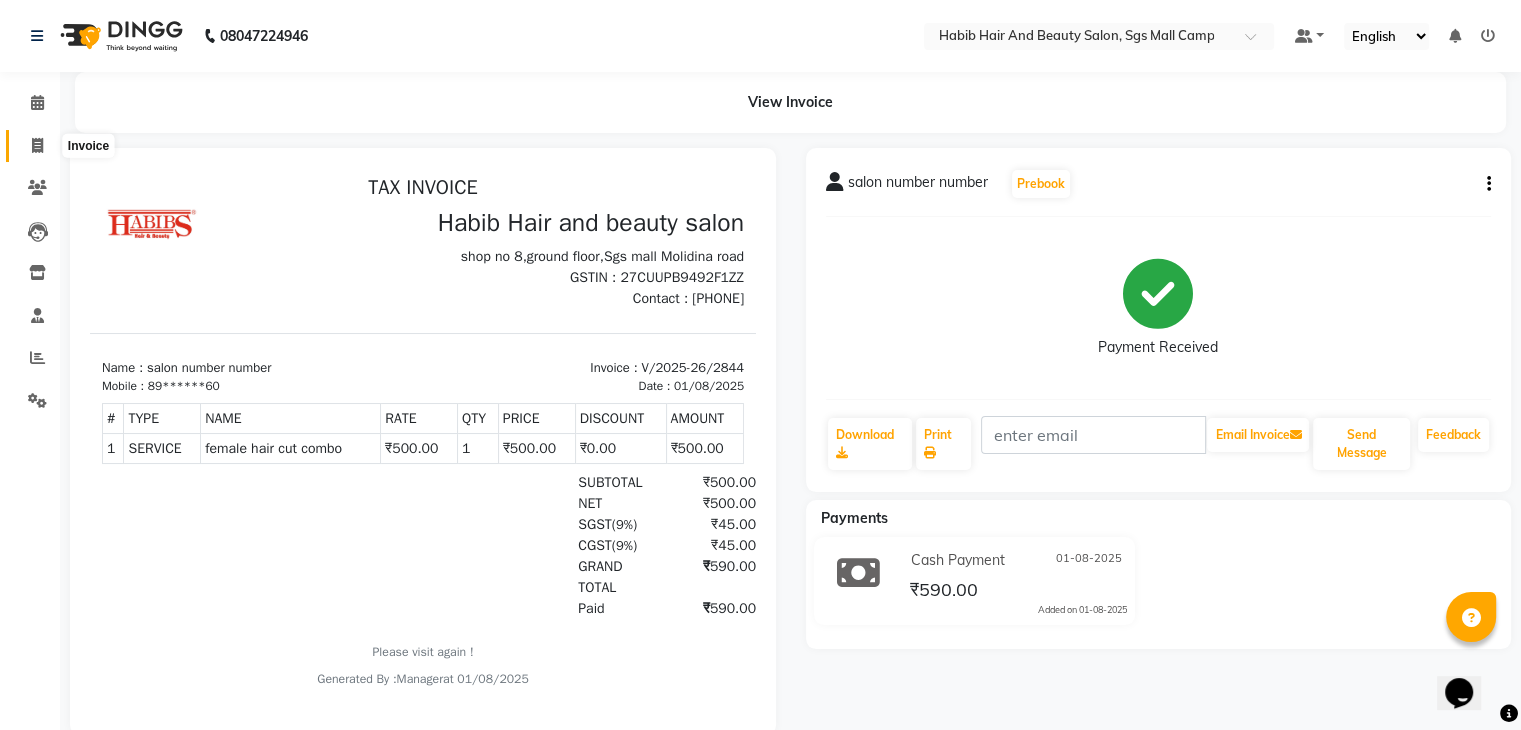click 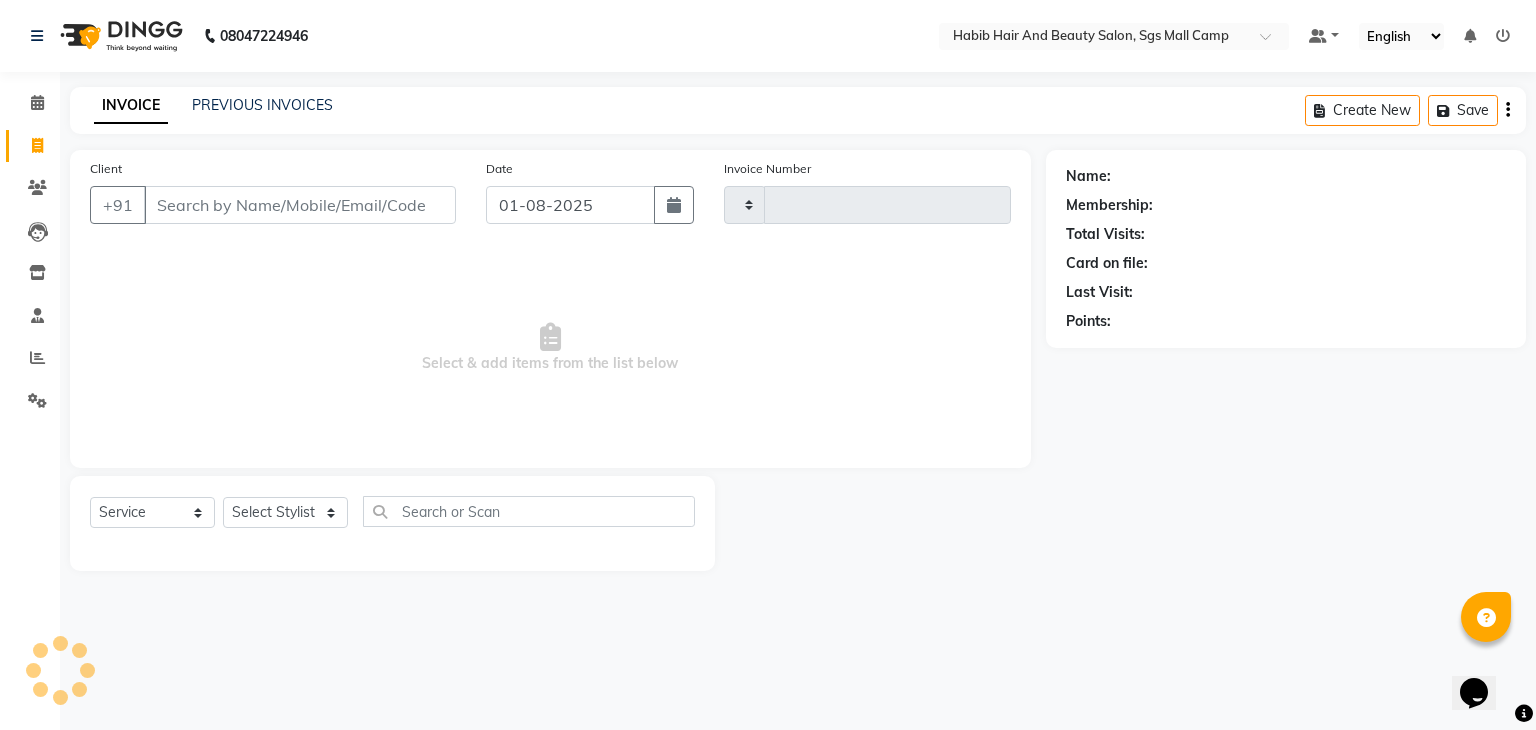 click on "Client" at bounding box center [300, 205] 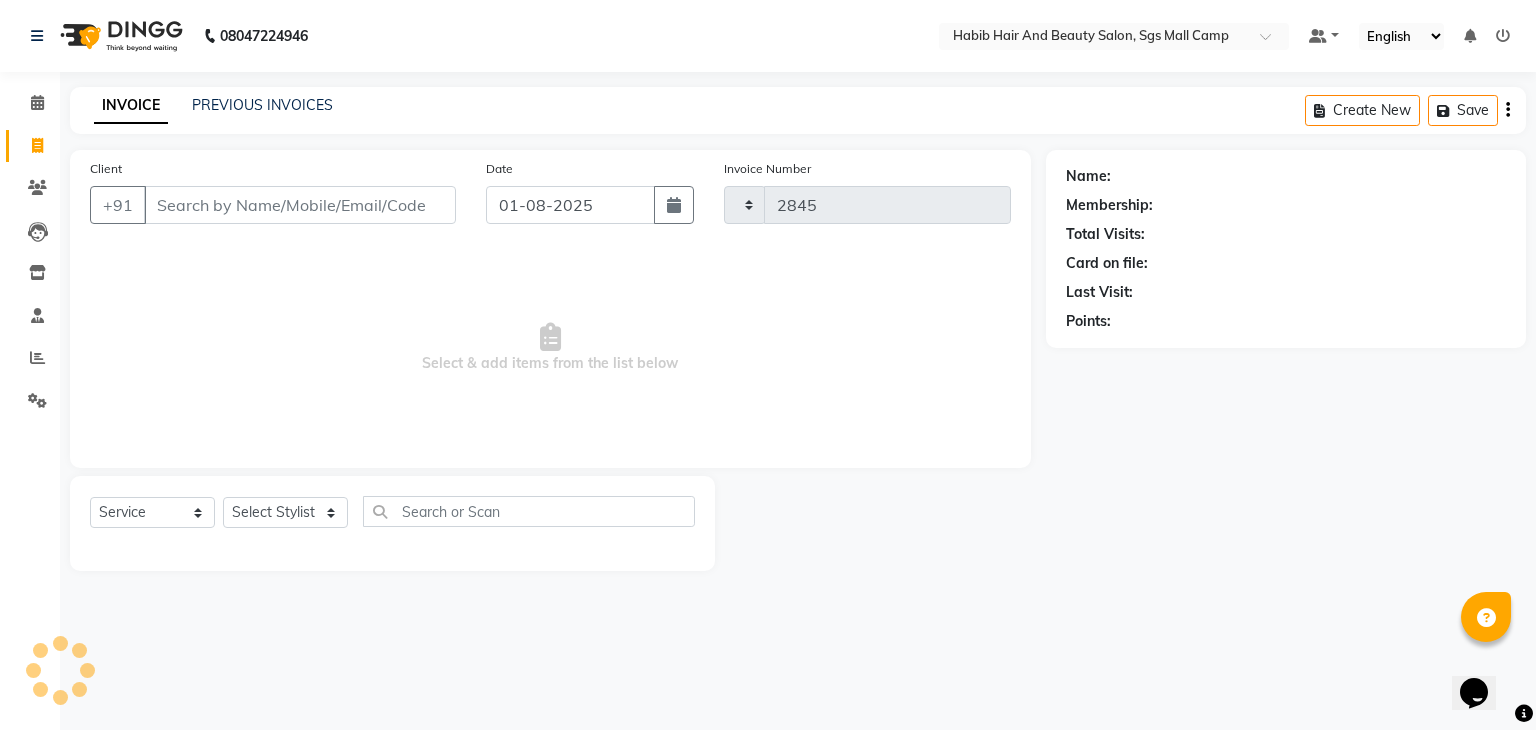 select on "8362" 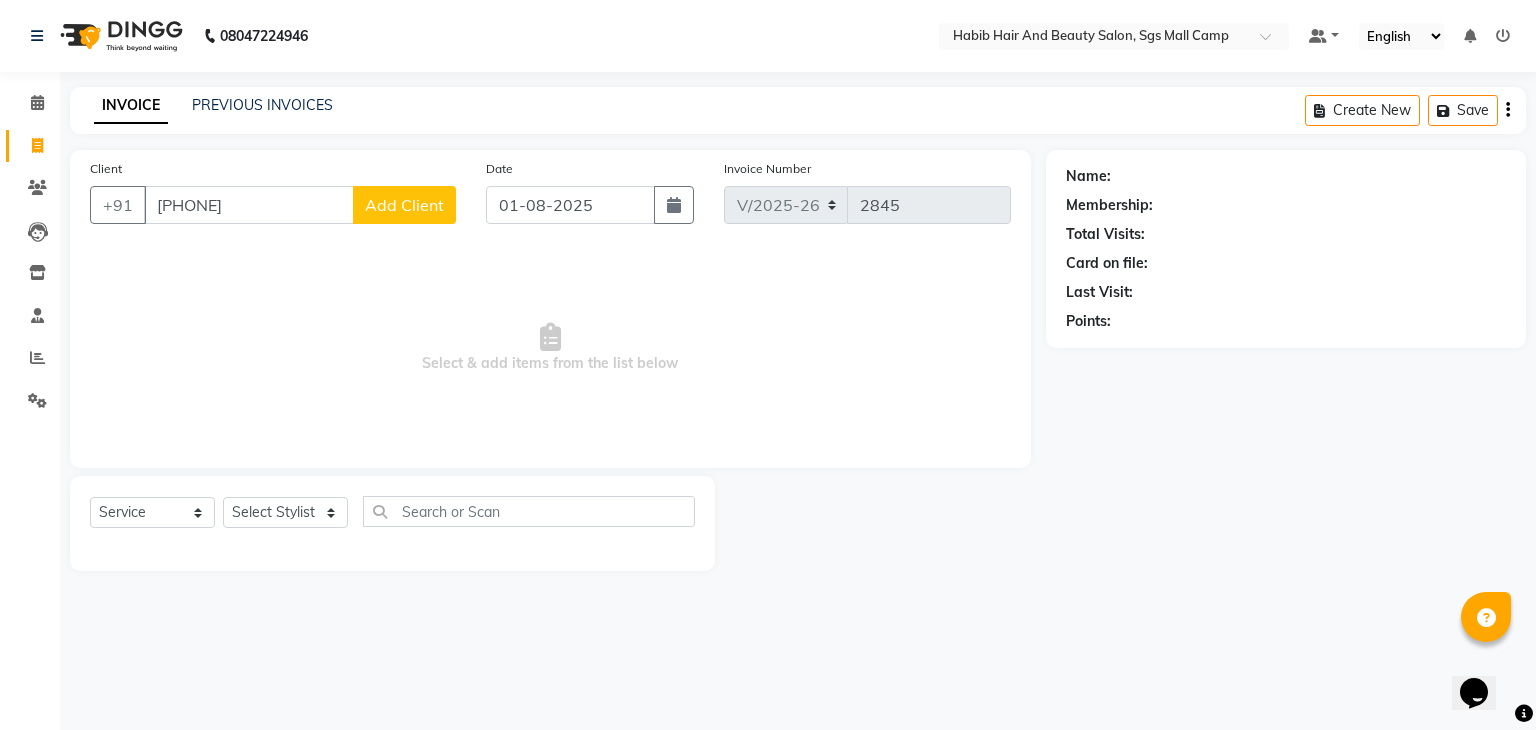 type on "[PHONE]" 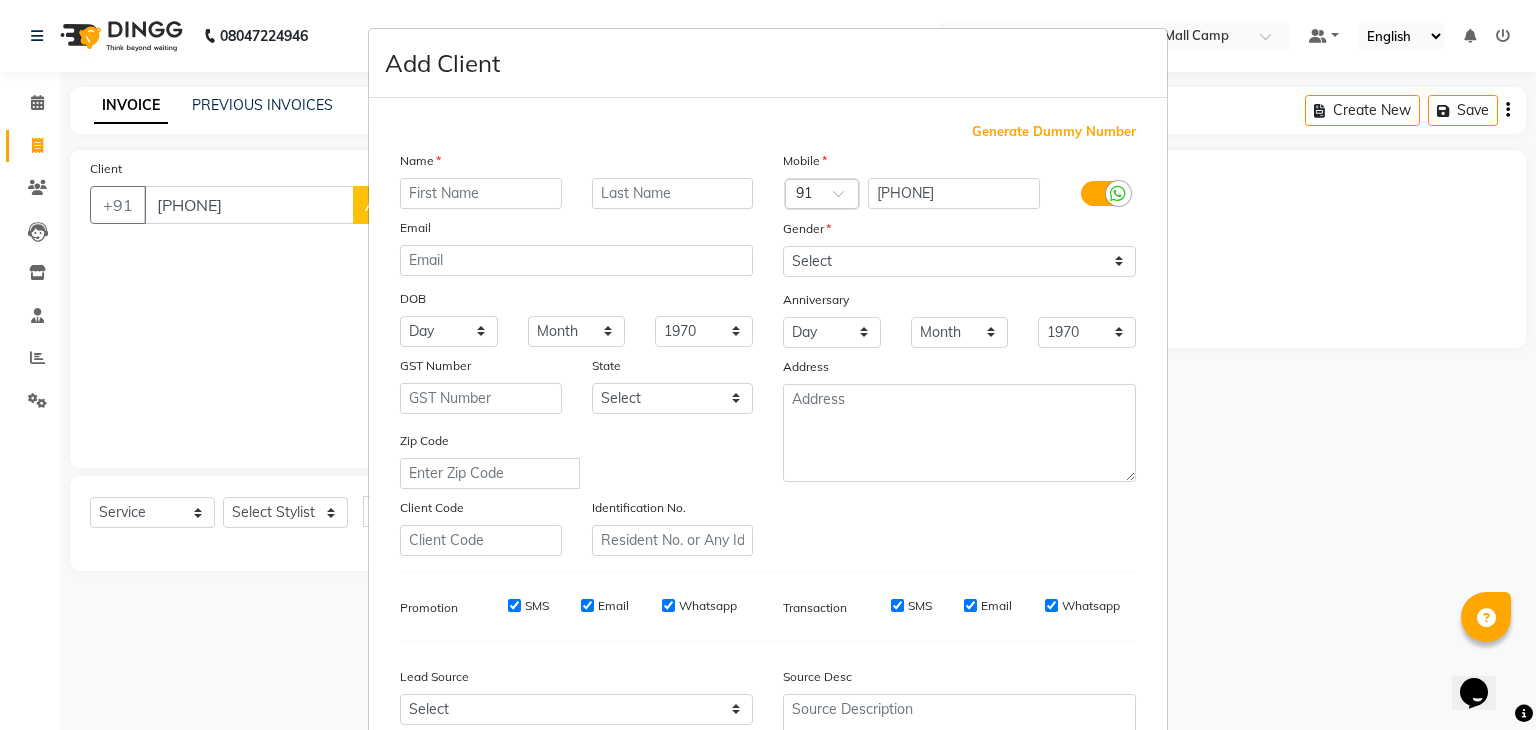click at bounding box center [481, 193] 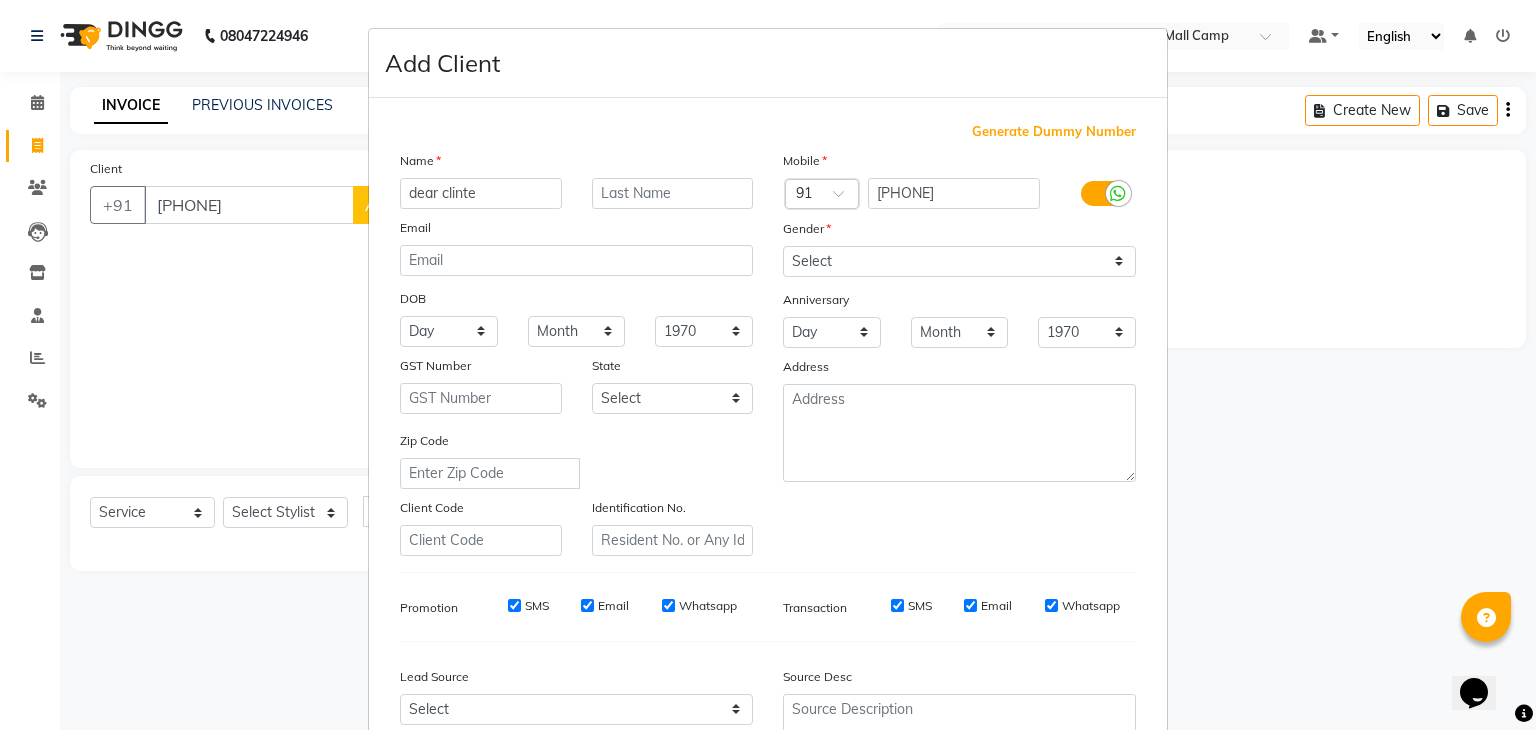type on "dear clinte" 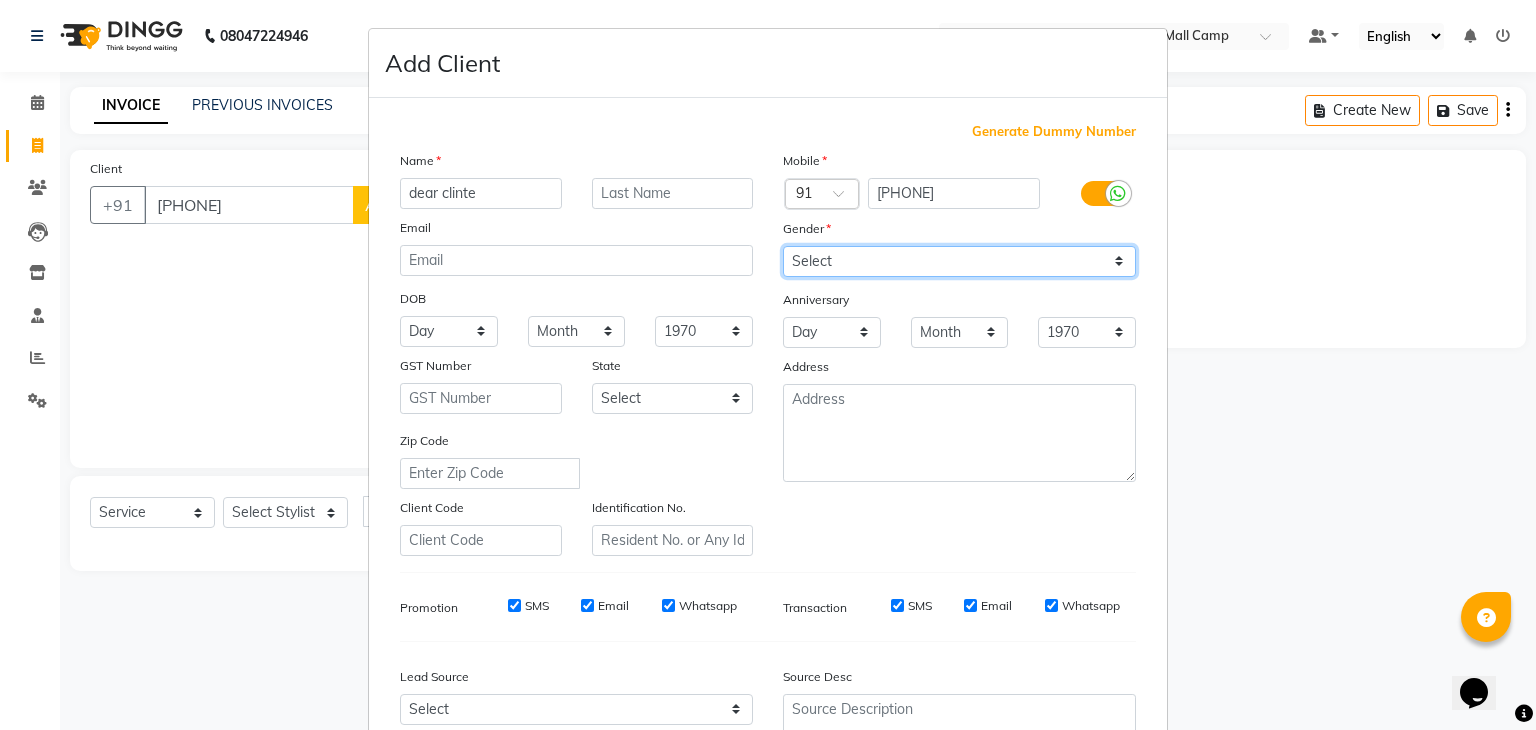 click on "Select Male Female Other Prefer Not To Say" at bounding box center [959, 261] 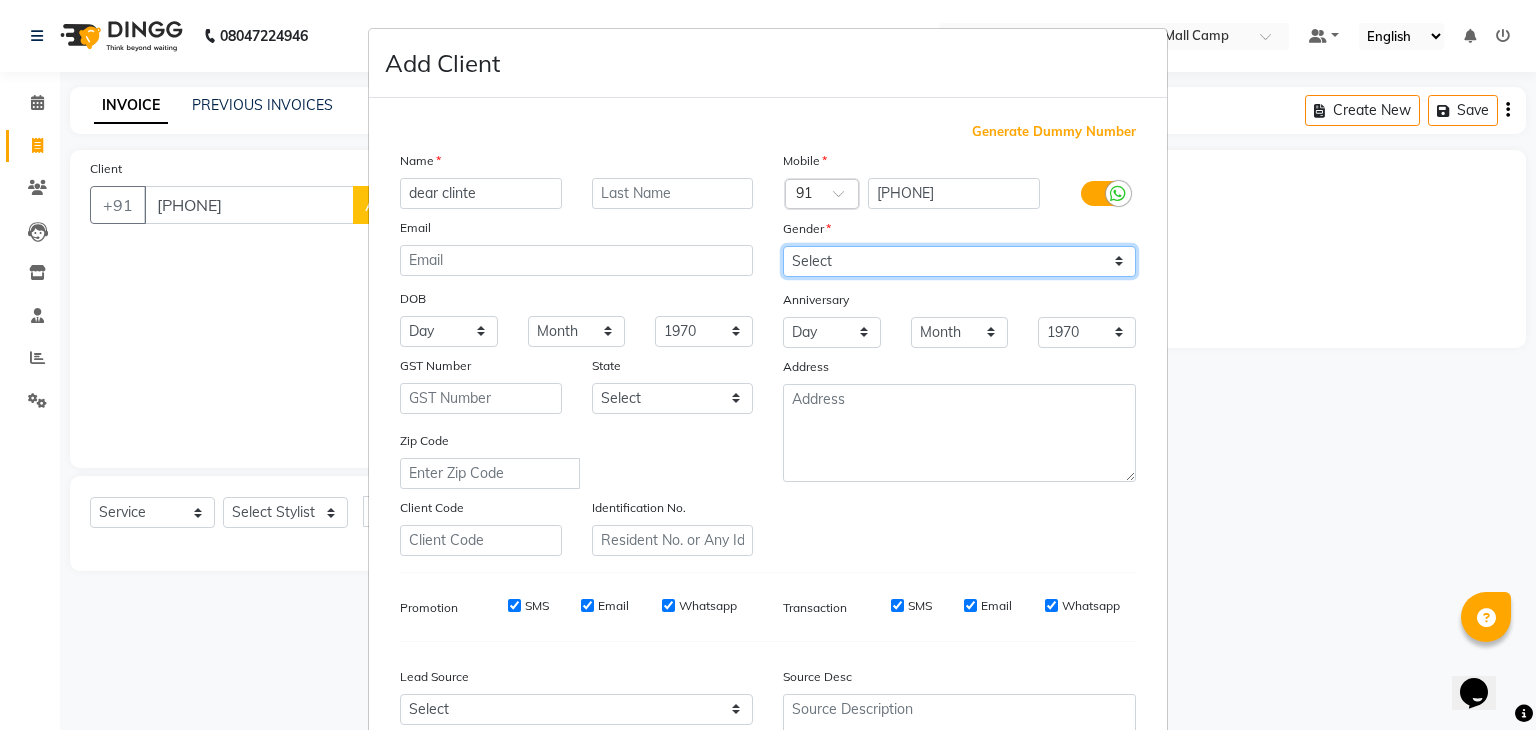 select on "female" 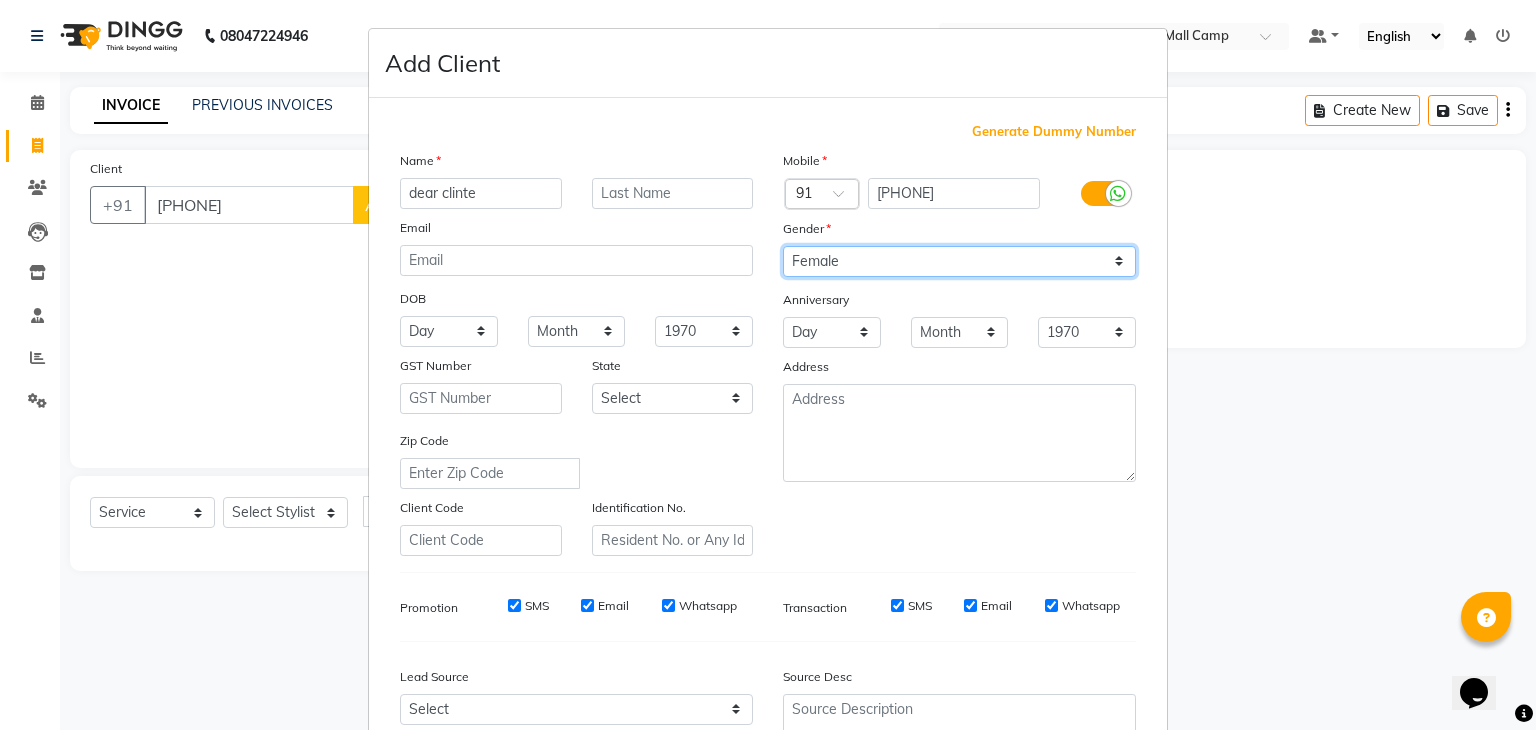 click on "Select Male Female Other Prefer Not To Say" at bounding box center (959, 261) 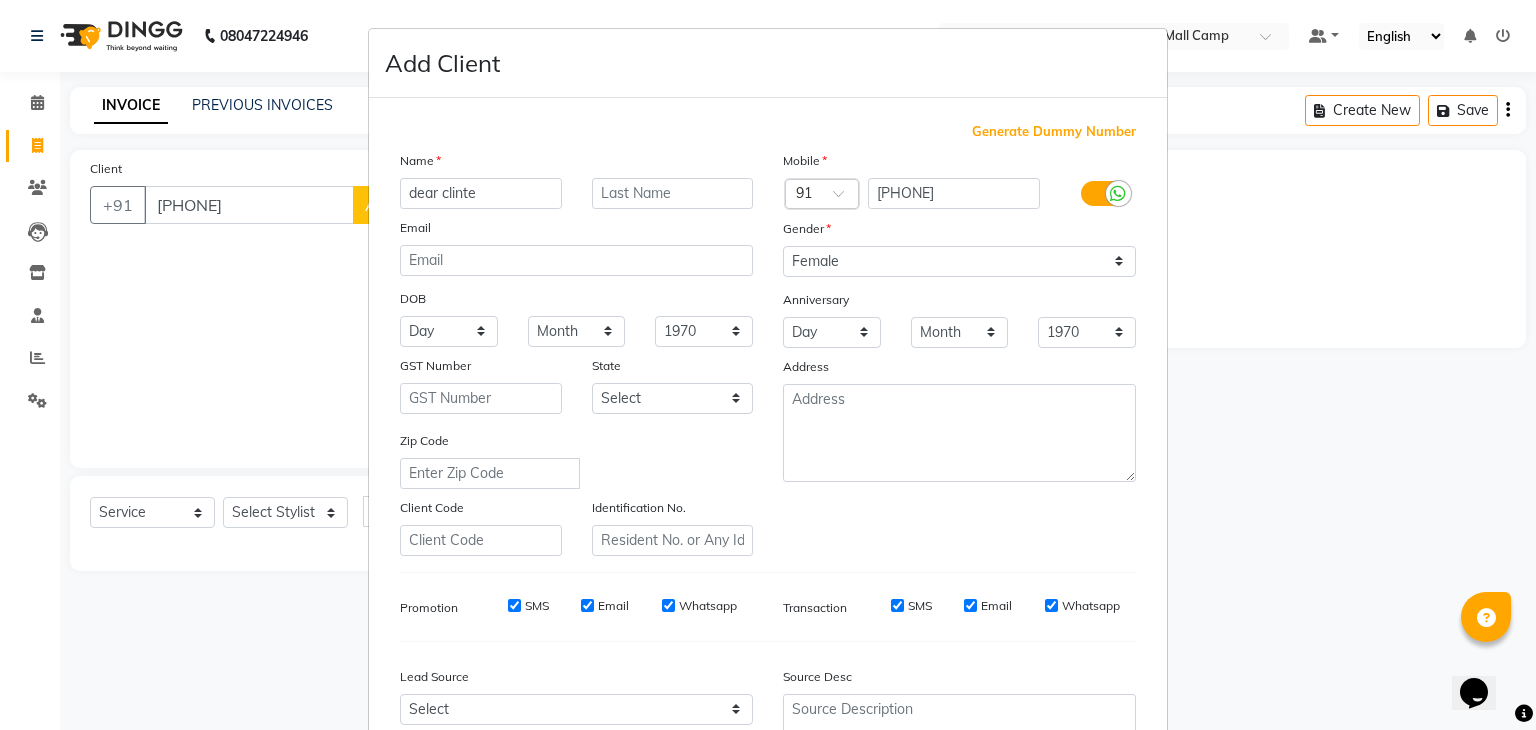 click on "Zip Code" at bounding box center [576, 459] 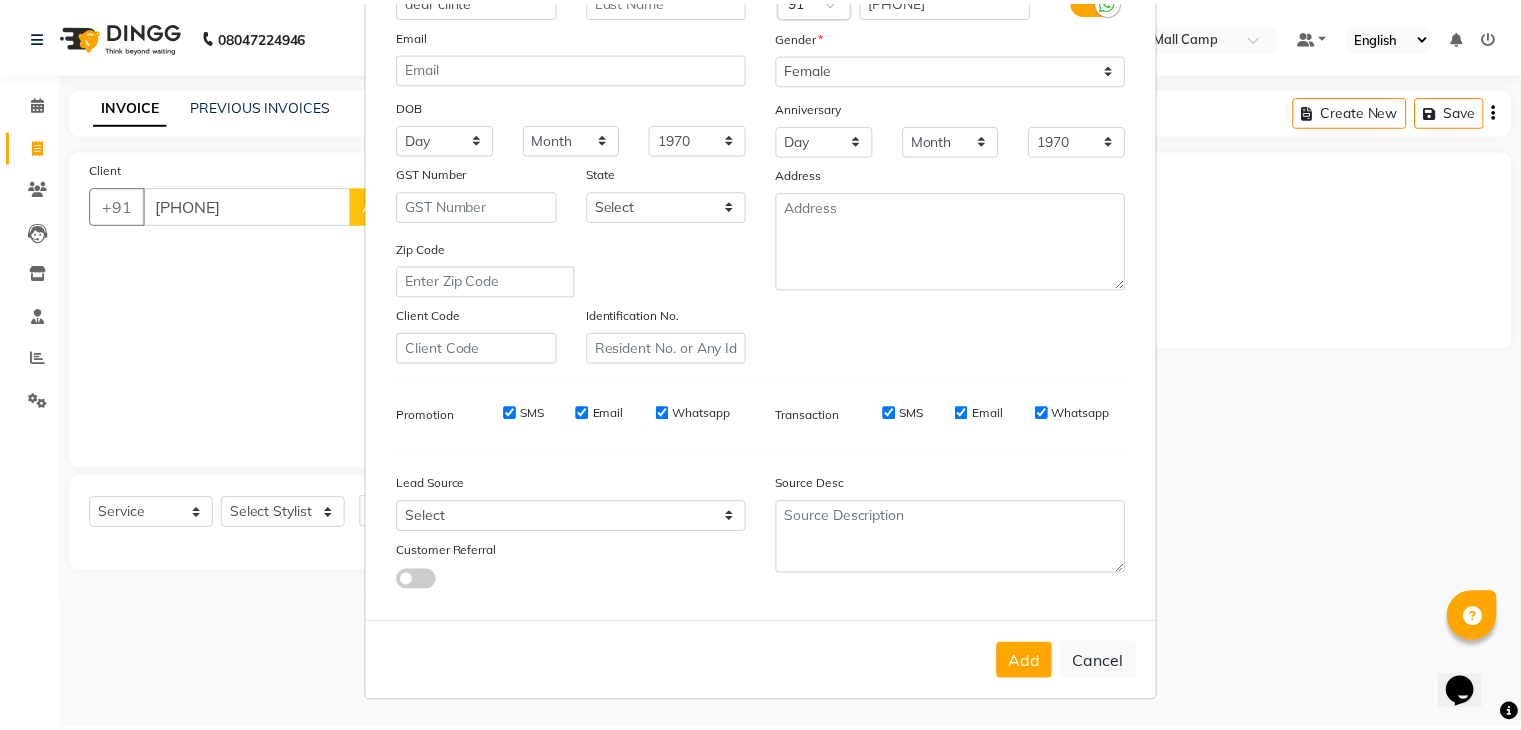 scroll, scrollTop: 203, scrollLeft: 0, axis: vertical 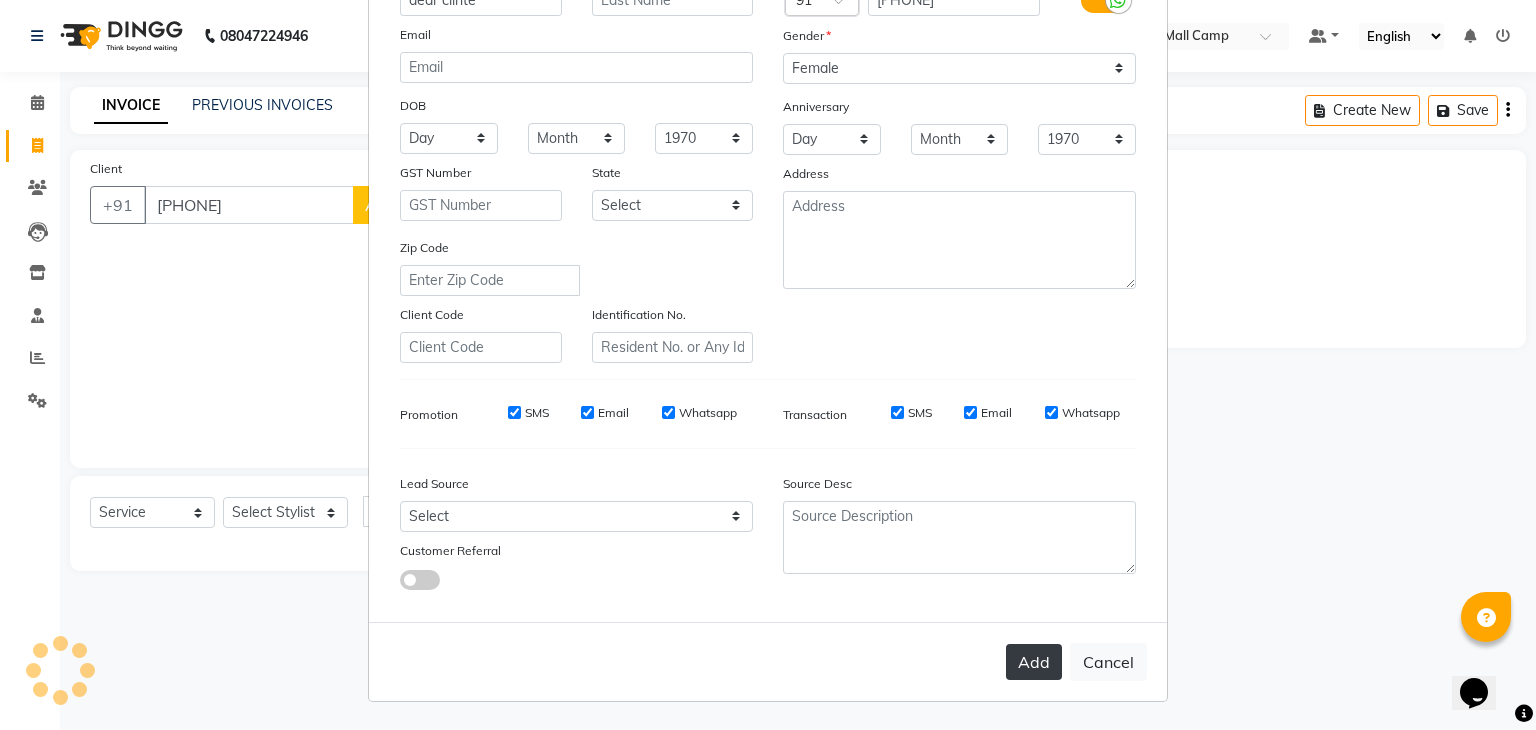 click on "Add" at bounding box center [1034, 662] 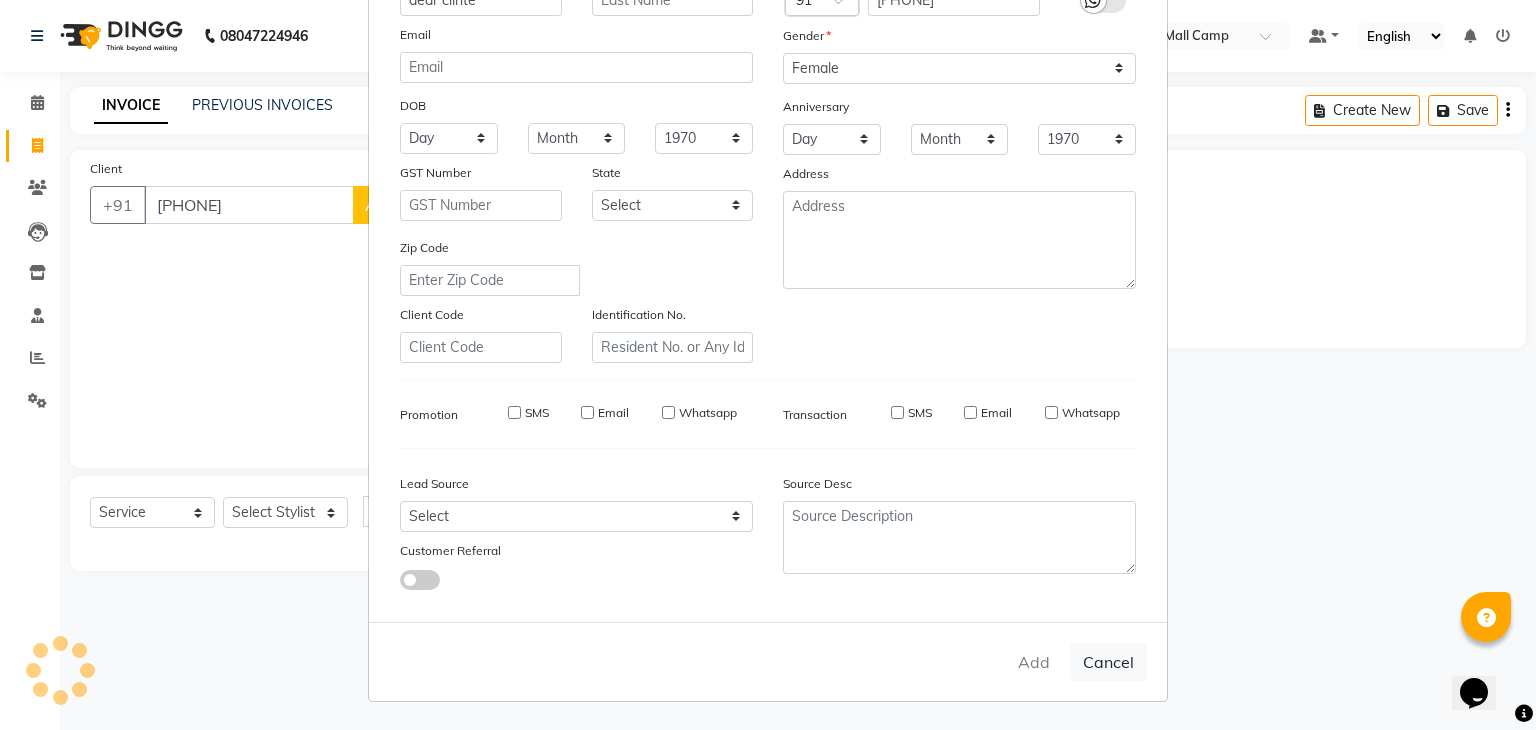 type on "91******73" 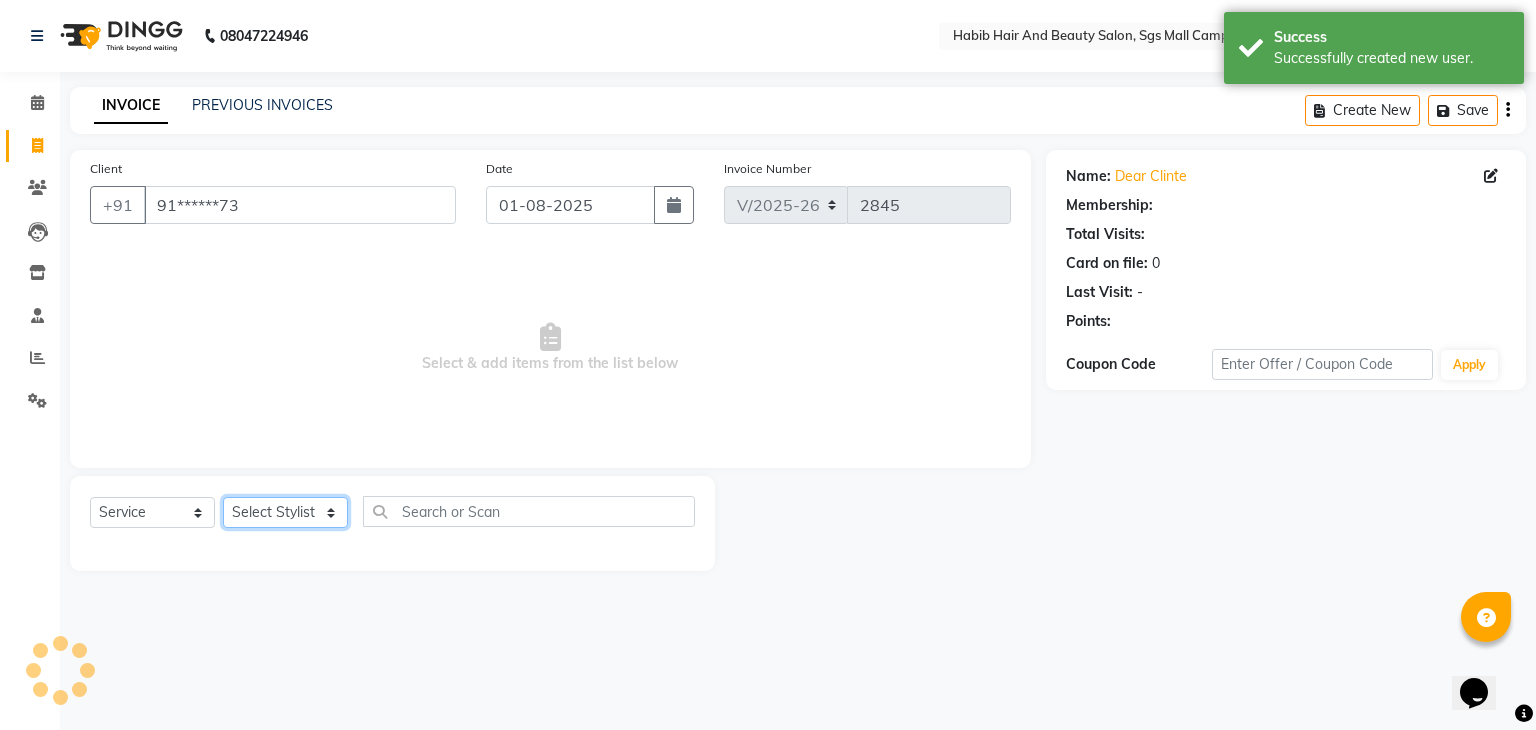 click on "Select Stylist akshay rajguru Avinash Debojit Manager Micheal sangeeta shilpa sujal Suraj swapnil vishakha" 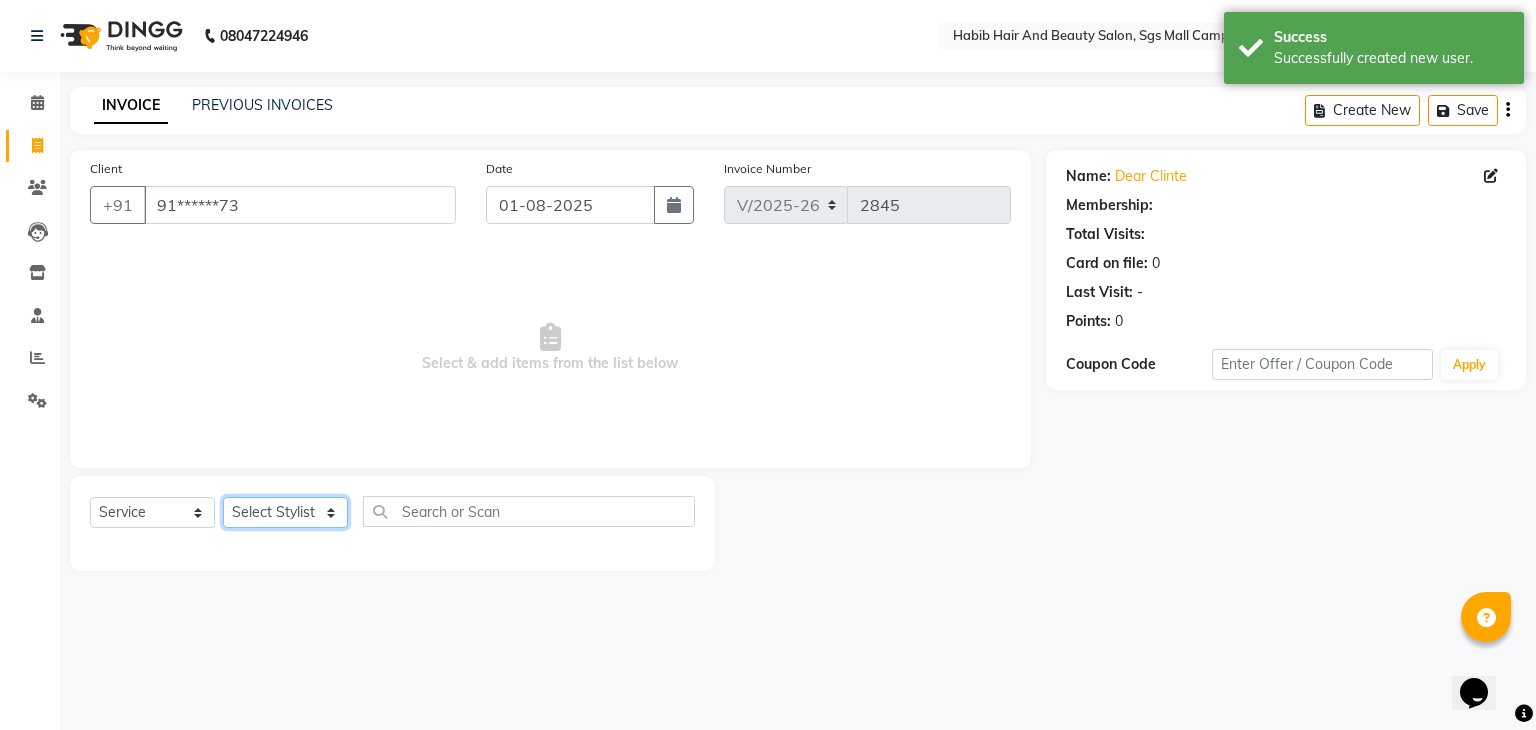 select on "81155" 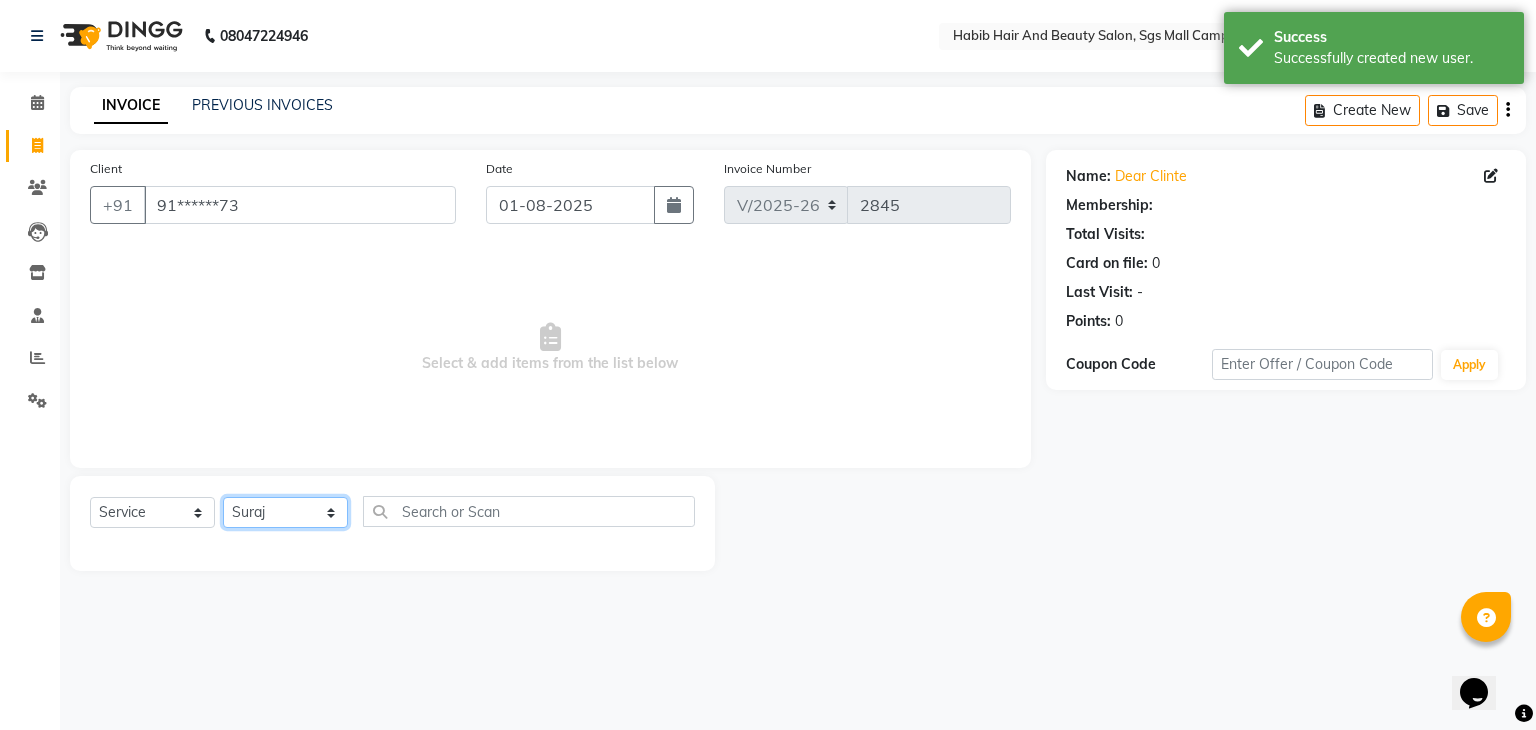 click on "Select Stylist akshay rajguru Avinash Debojit Manager Micheal sangeeta shilpa sujal Suraj swapnil vishakha" 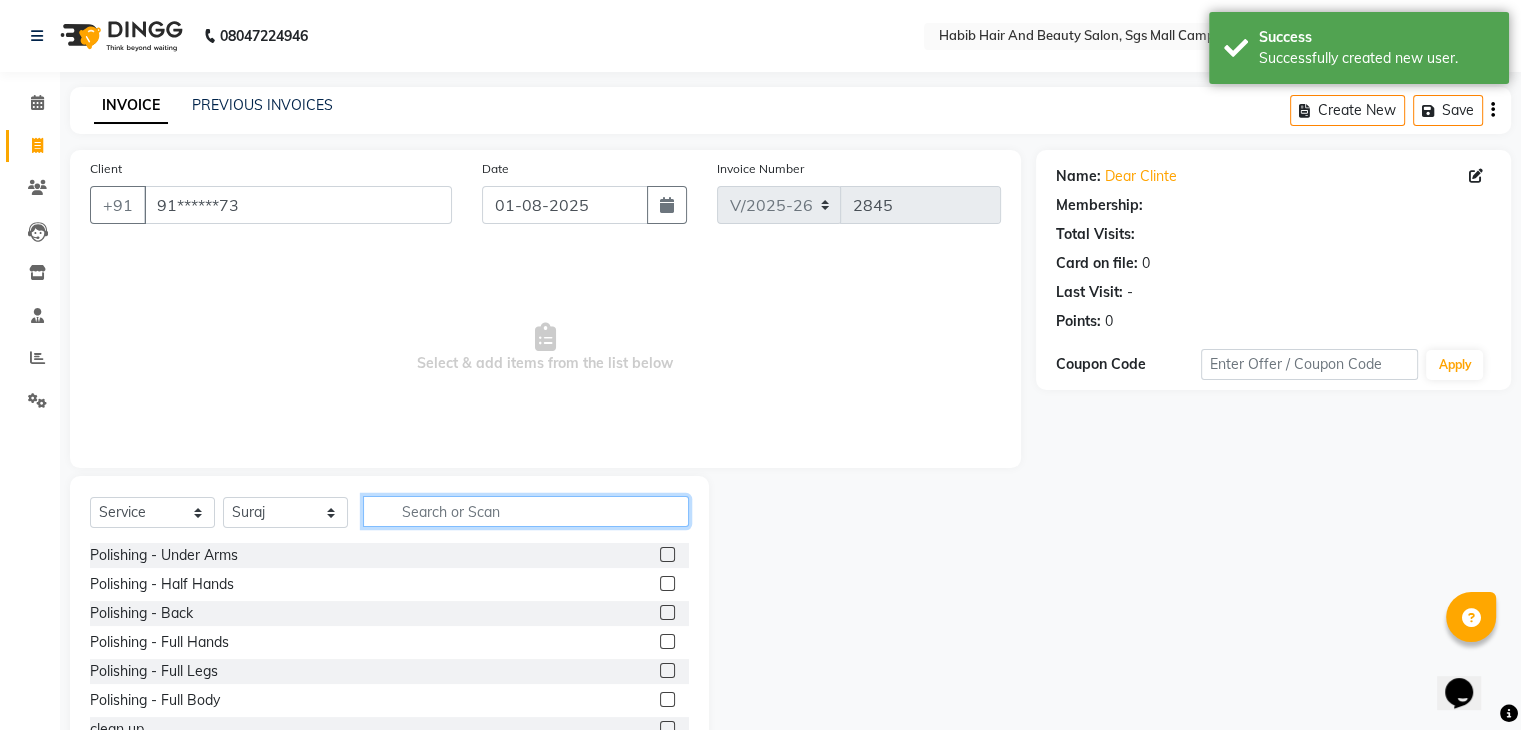 click 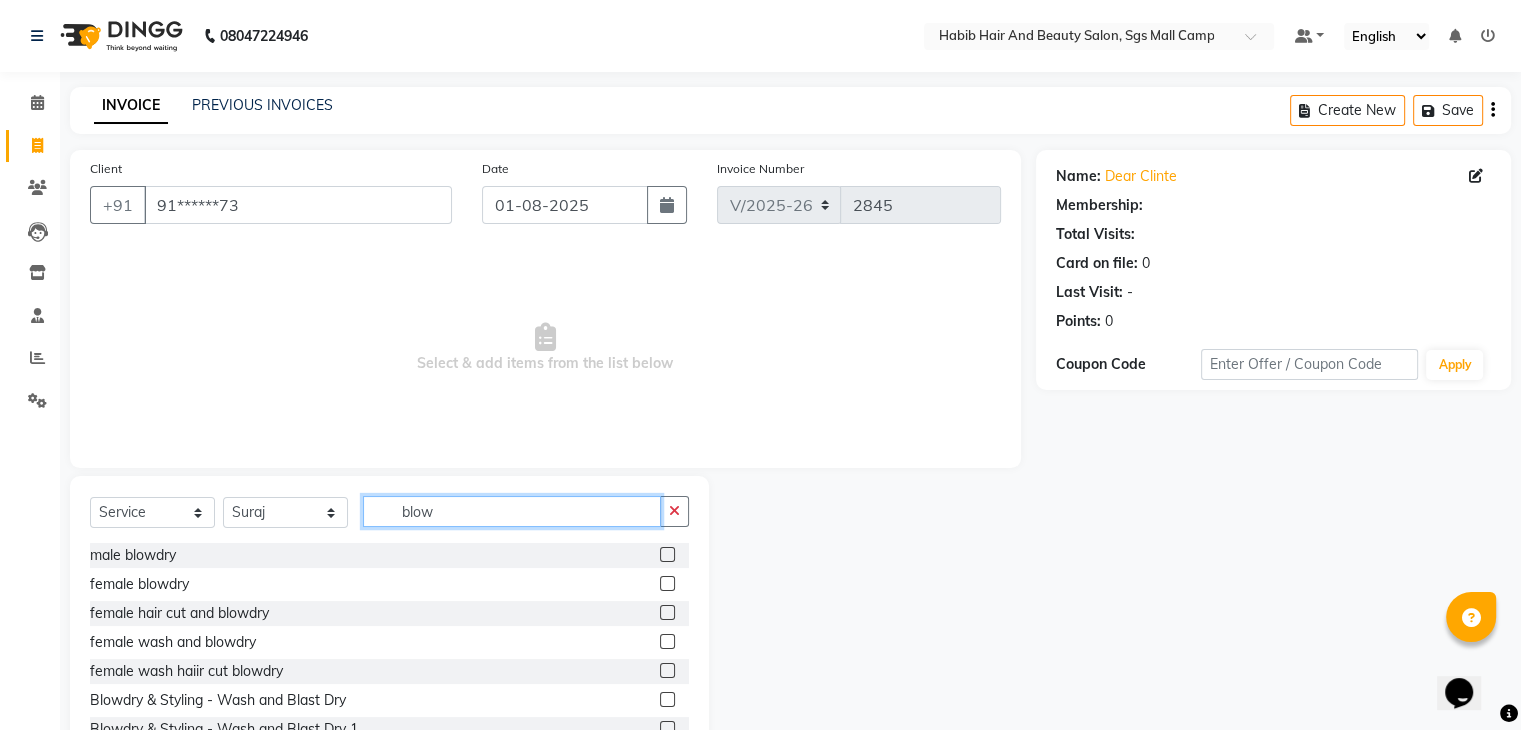 type on "blow" 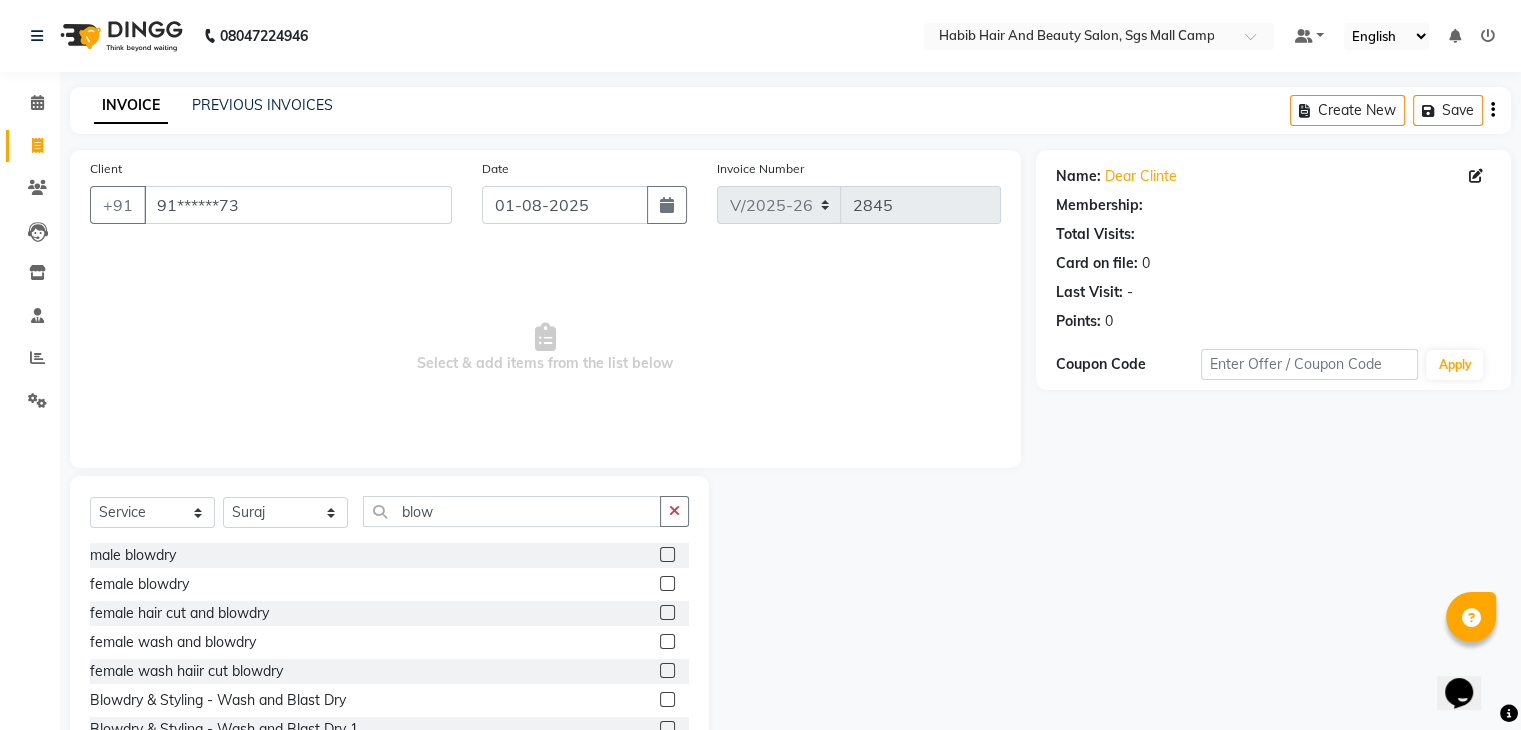 click 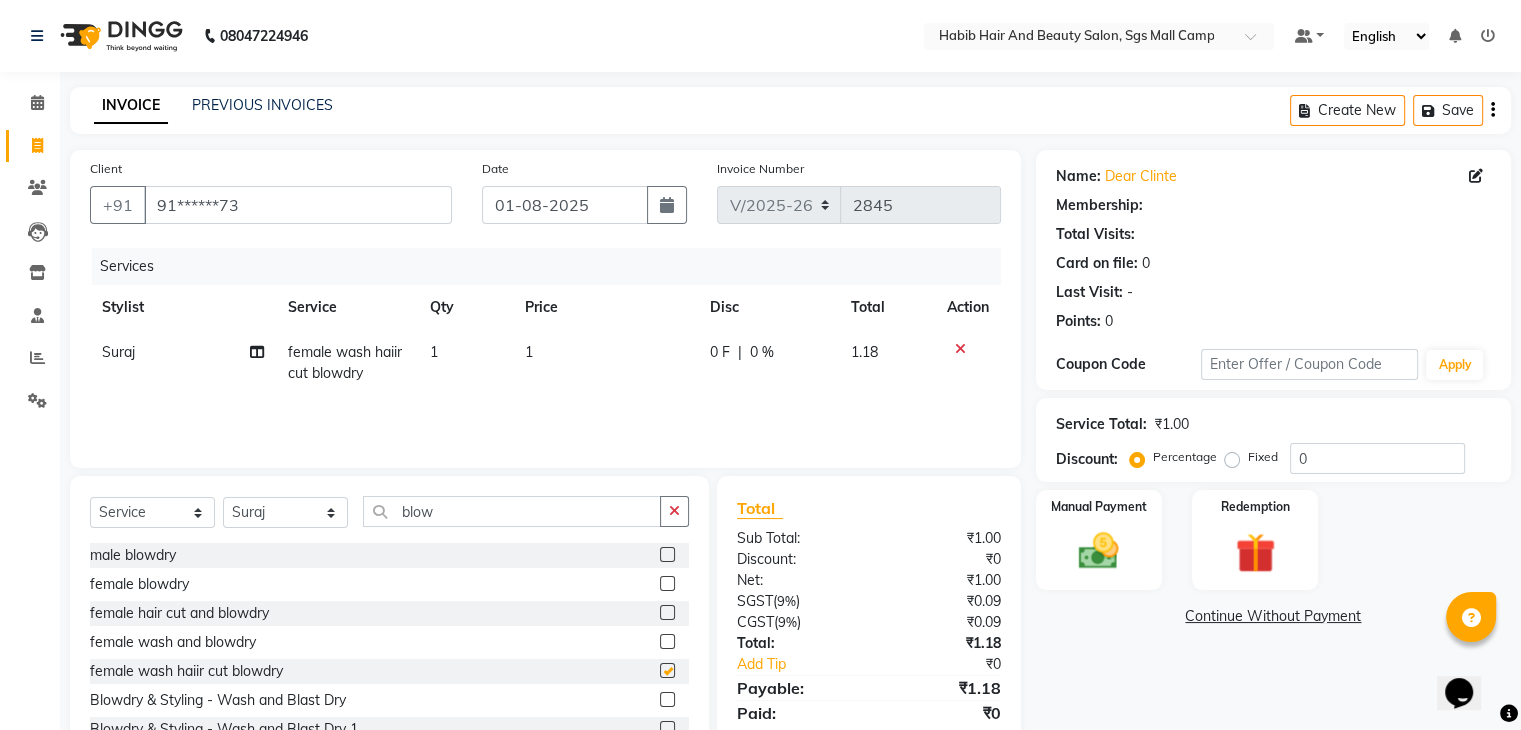 checkbox on "false" 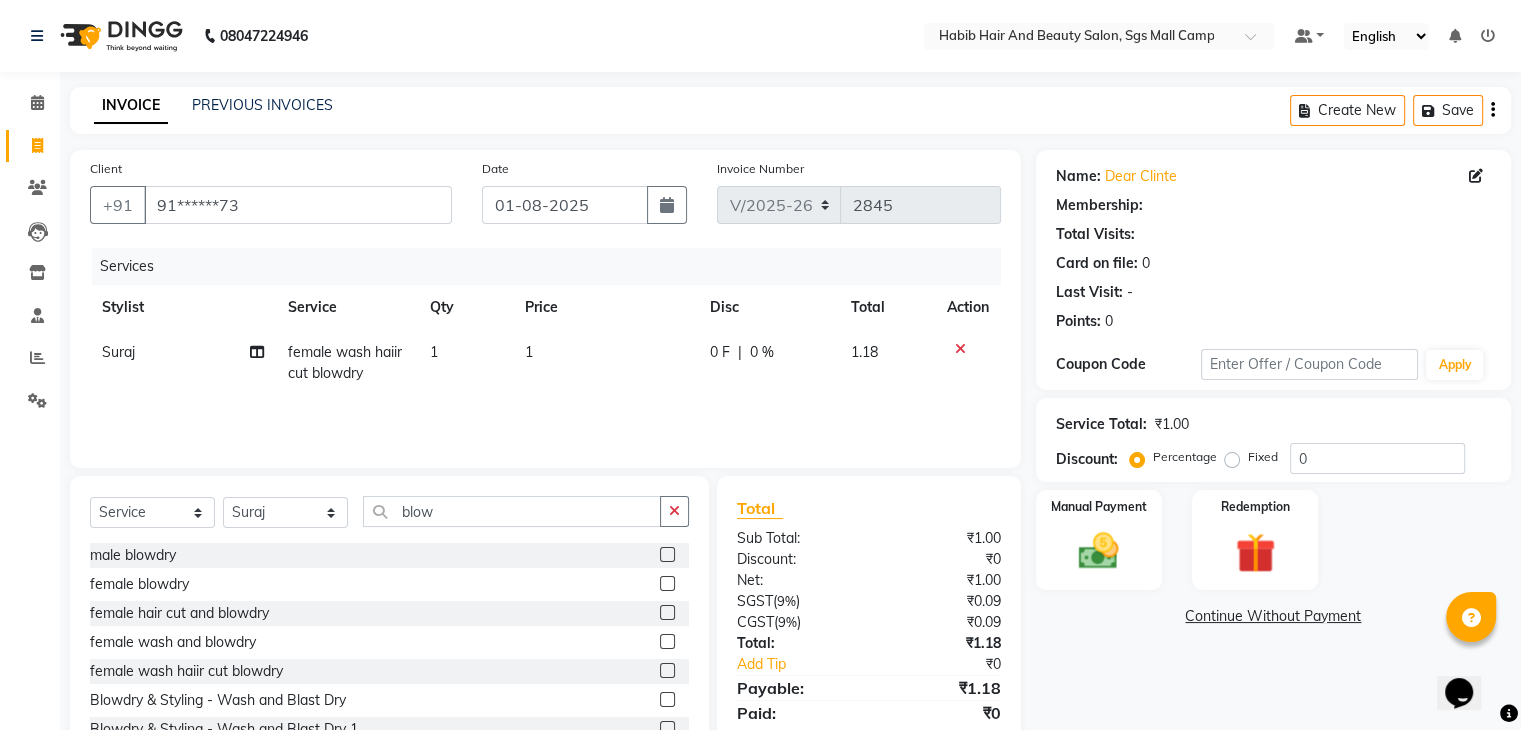 click on "1" 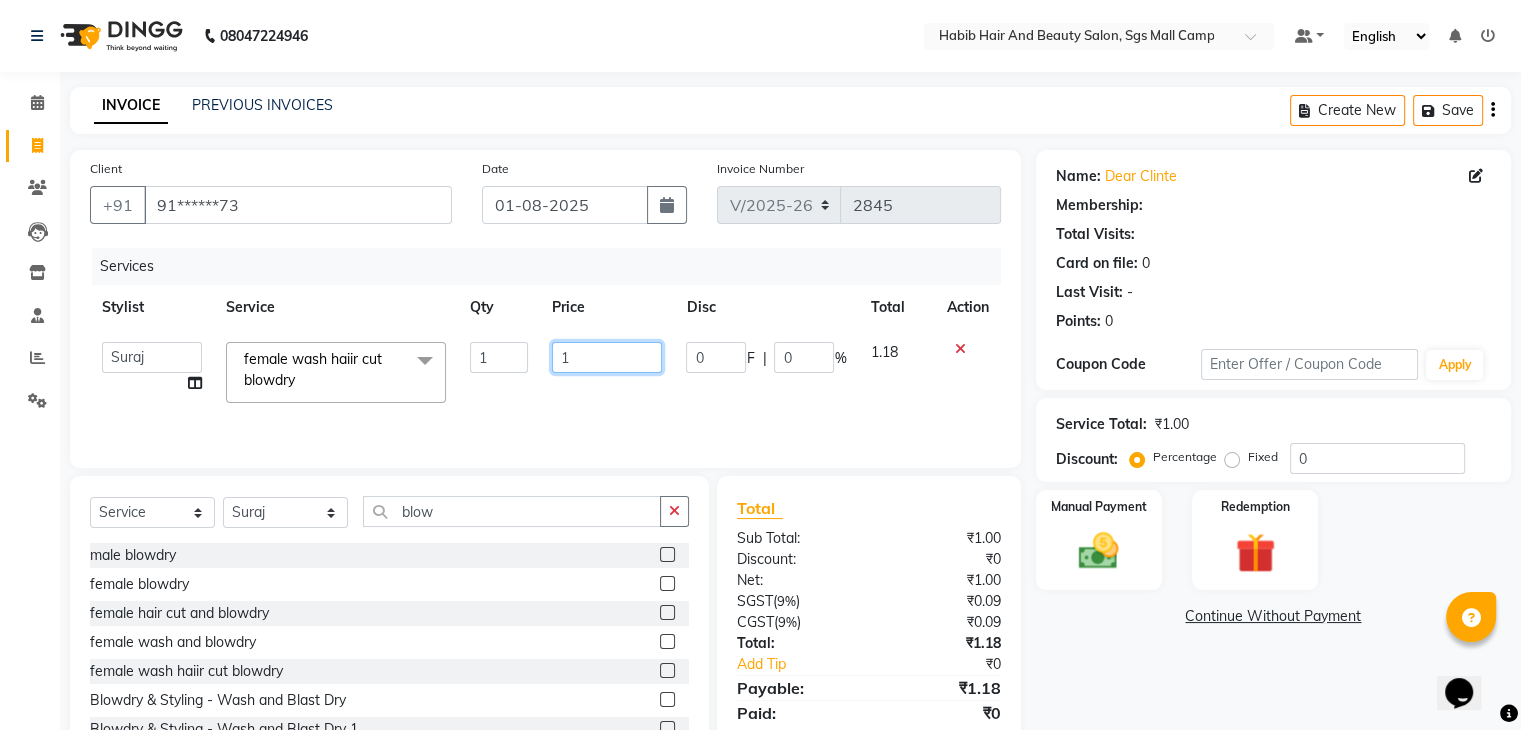 click on "1" 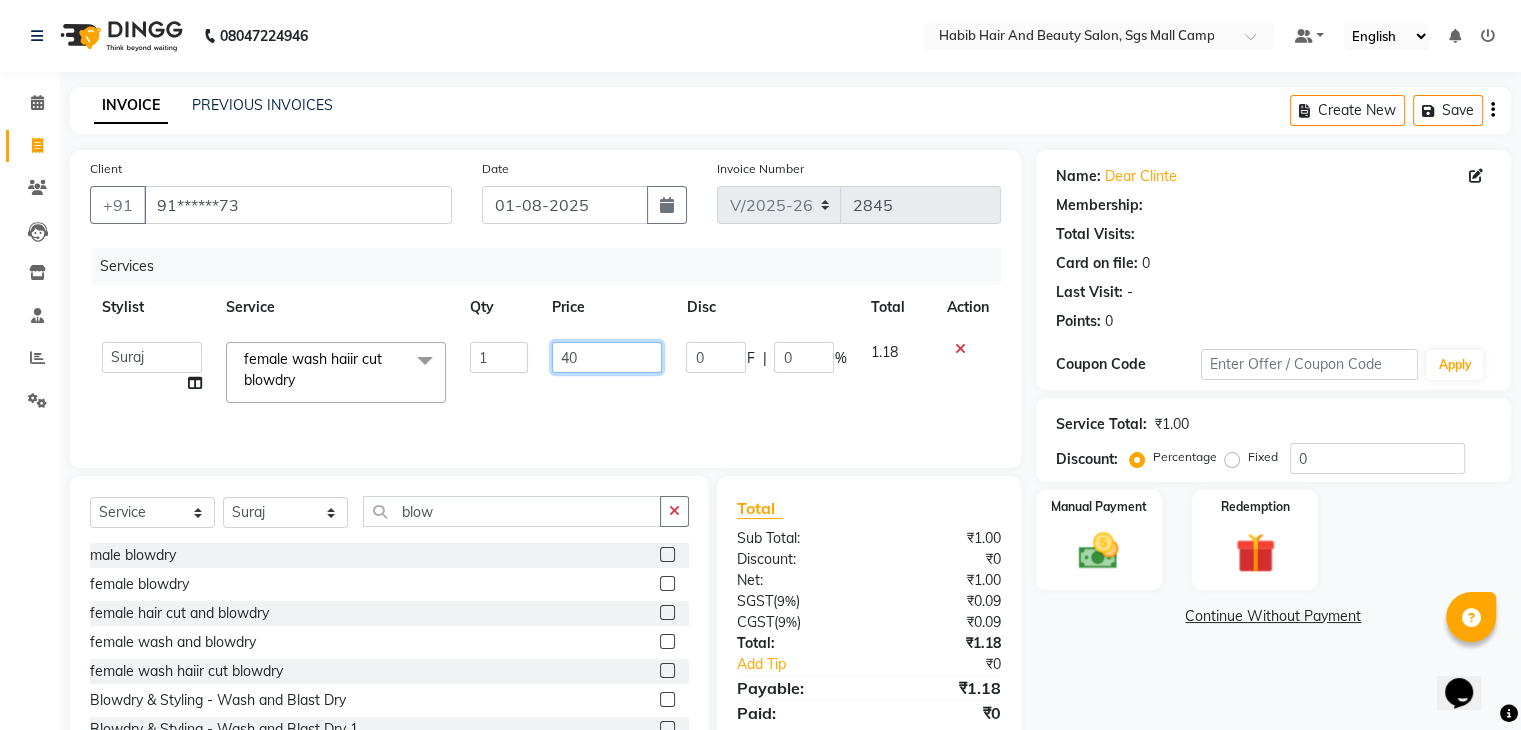 type on "400" 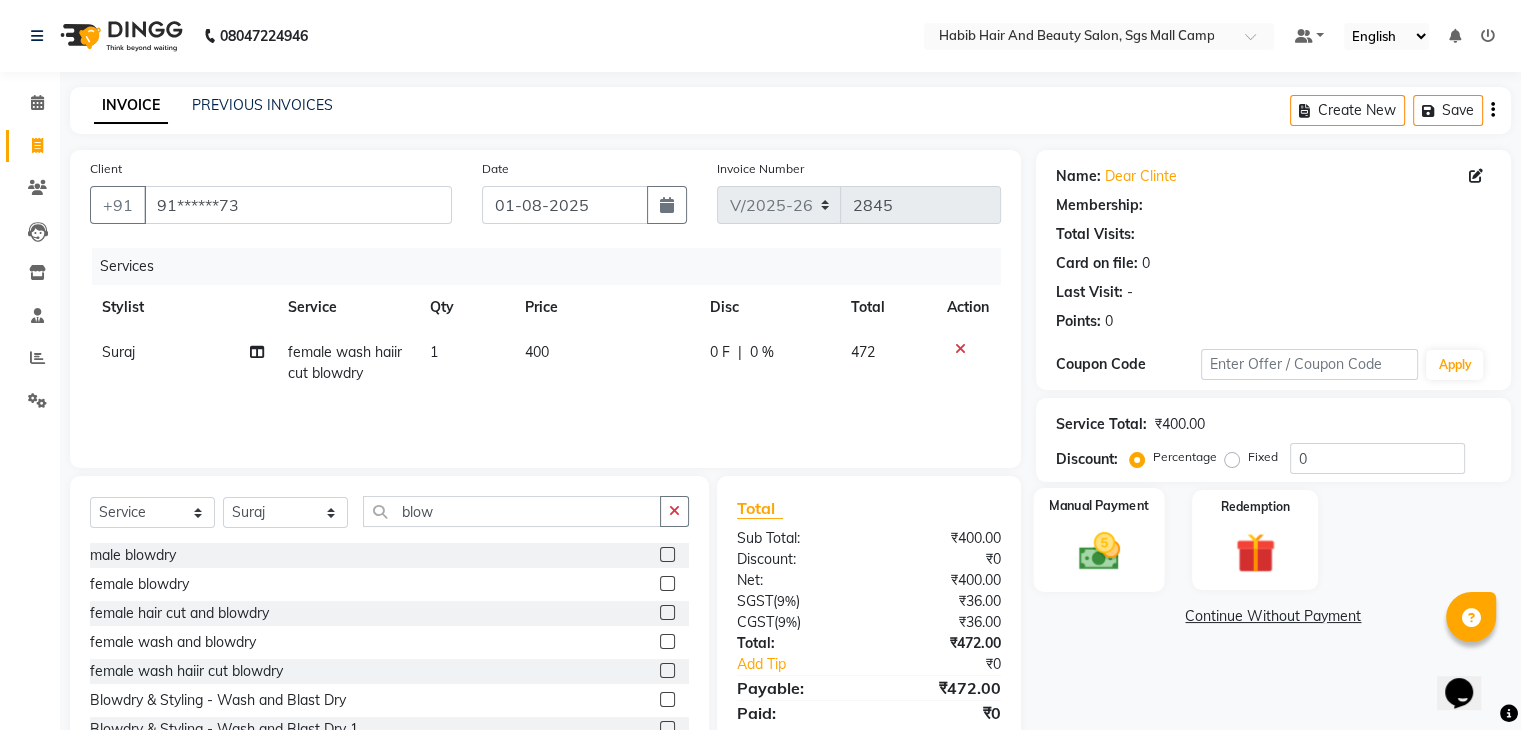 click on "Manual Payment" 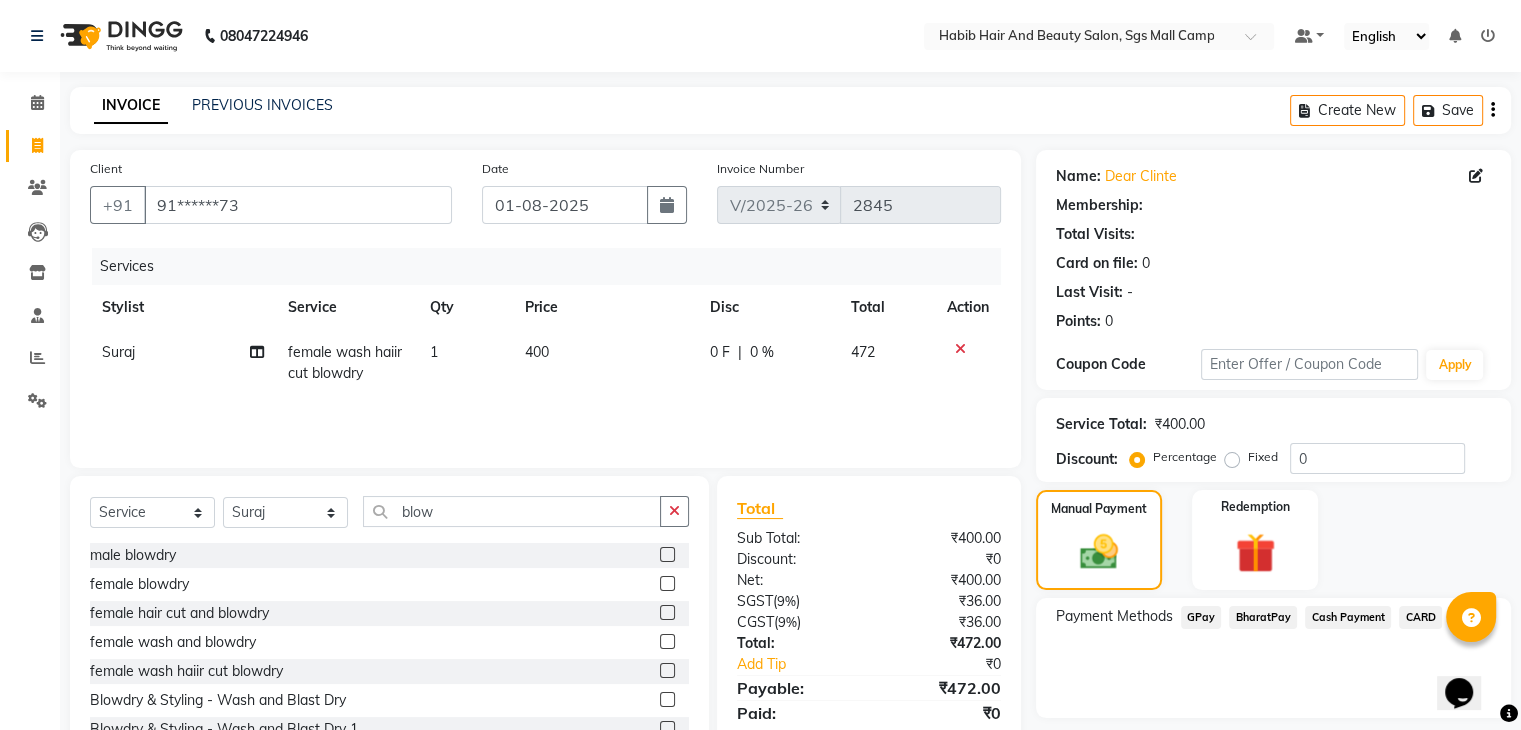 click on "BharatPay" 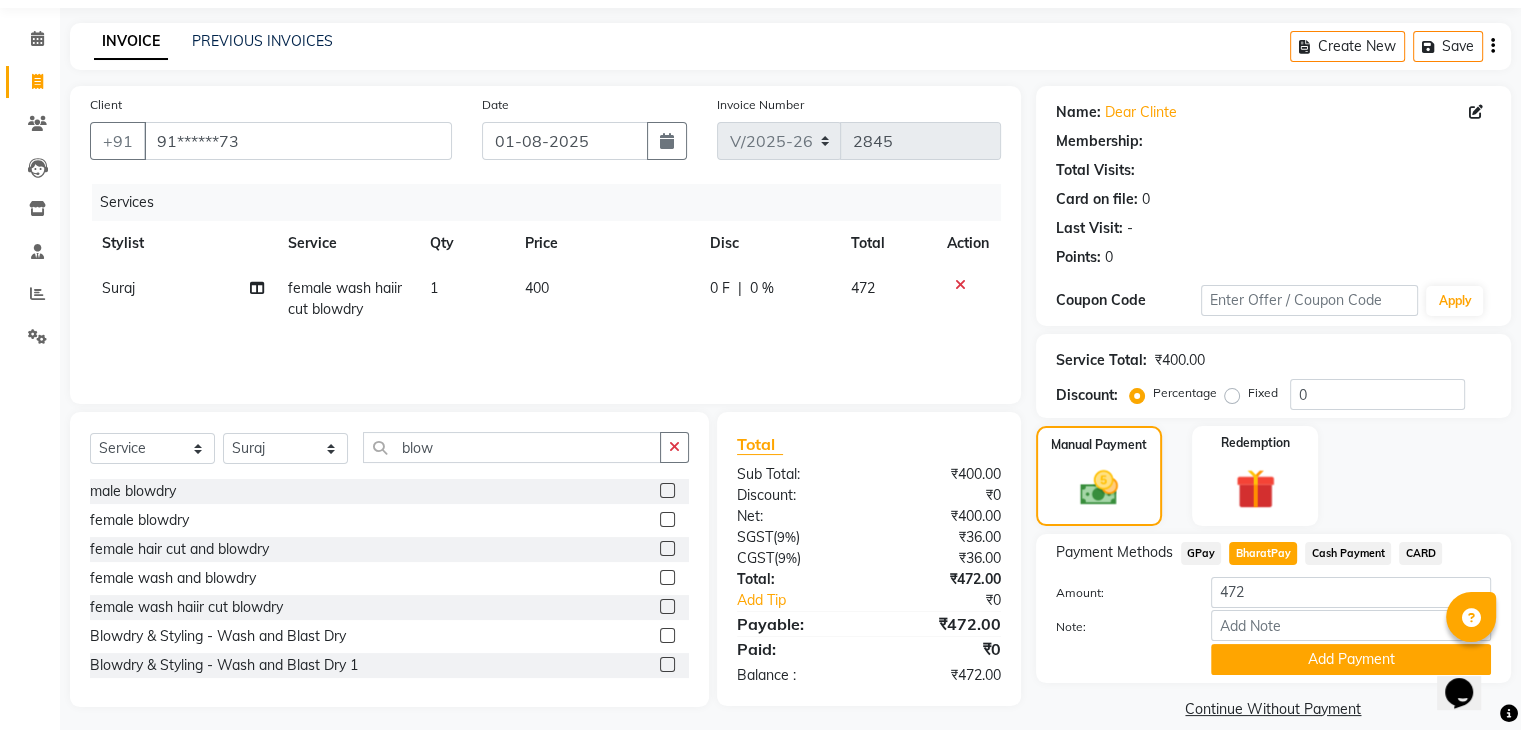 scroll, scrollTop: 89, scrollLeft: 0, axis: vertical 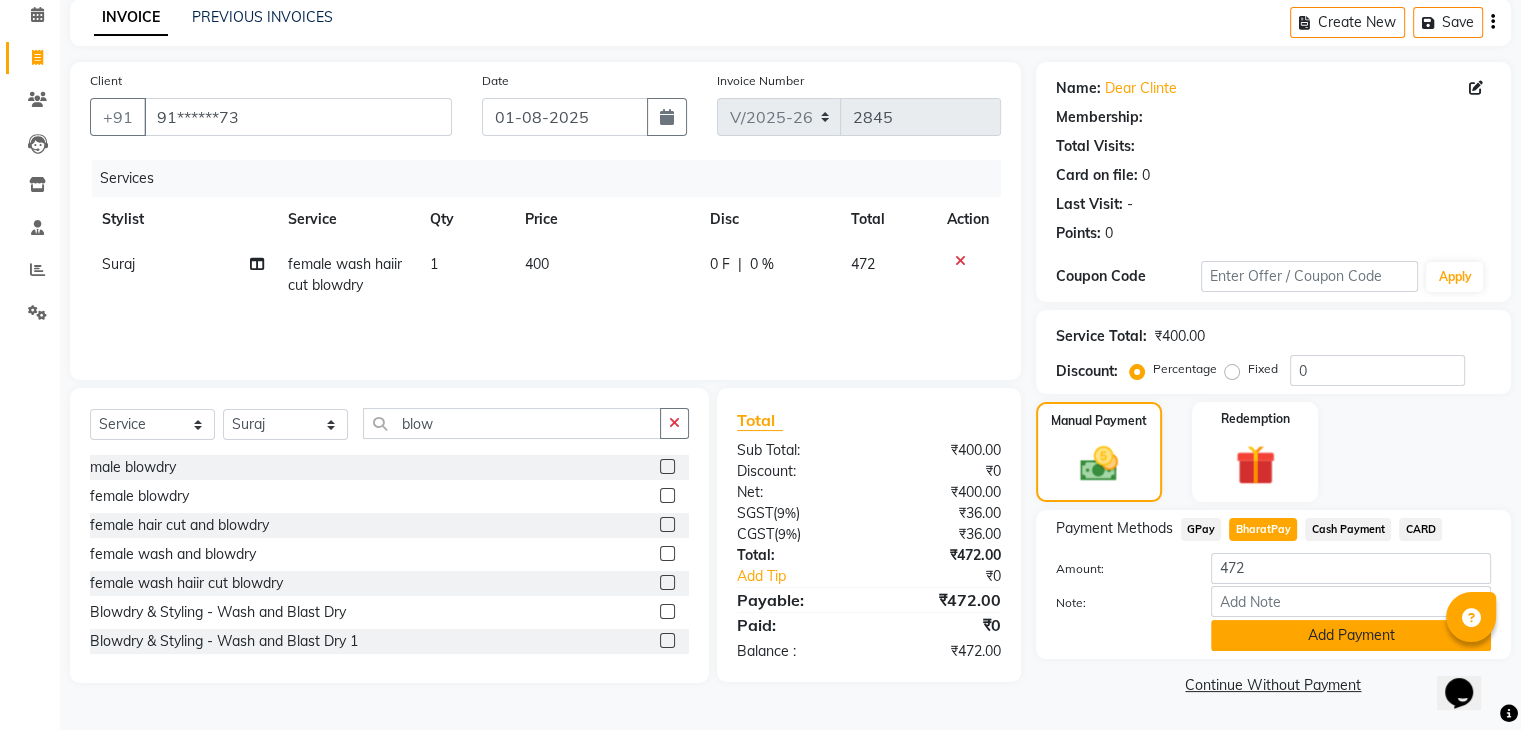 click on "Add Payment" 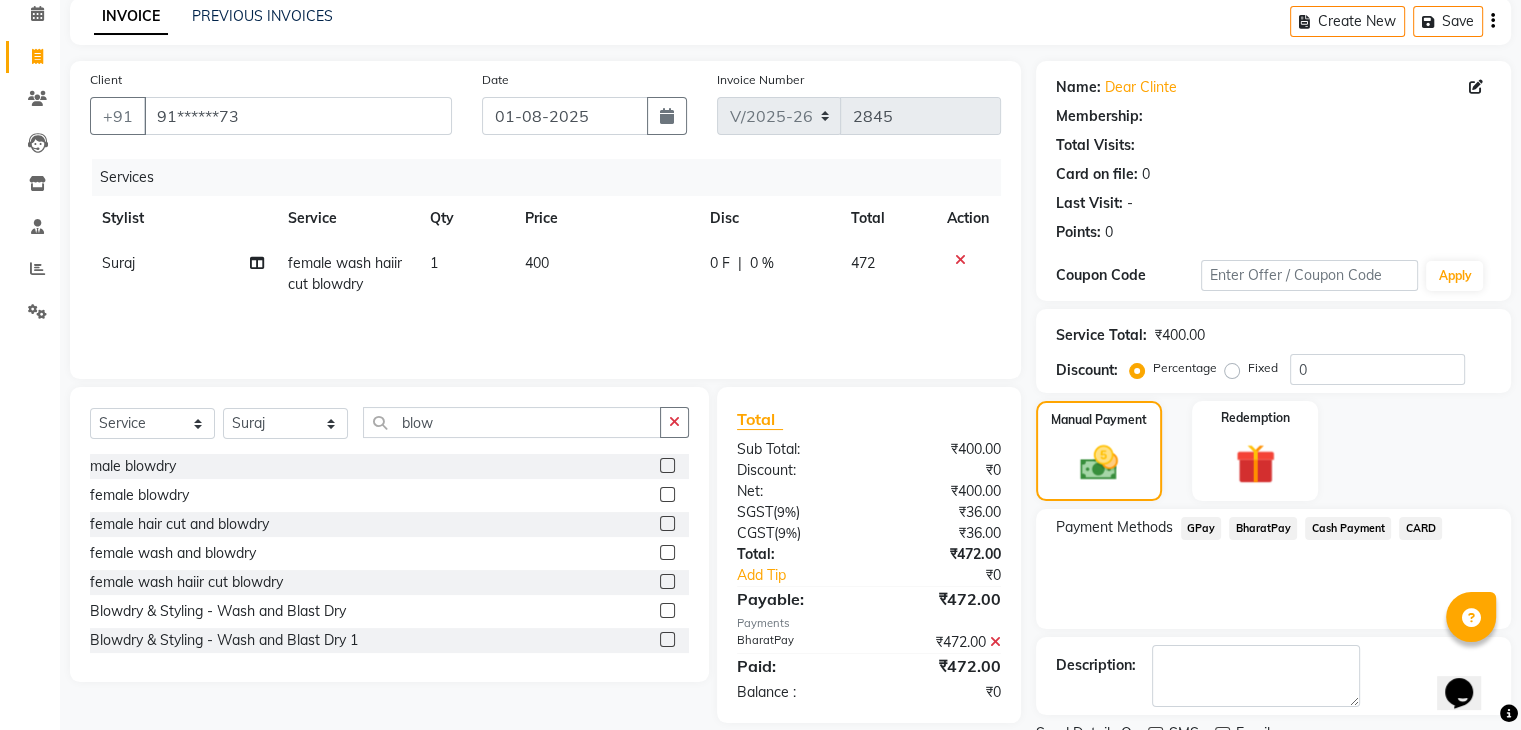 scroll, scrollTop: 129, scrollLeft: 0, axis: vertical 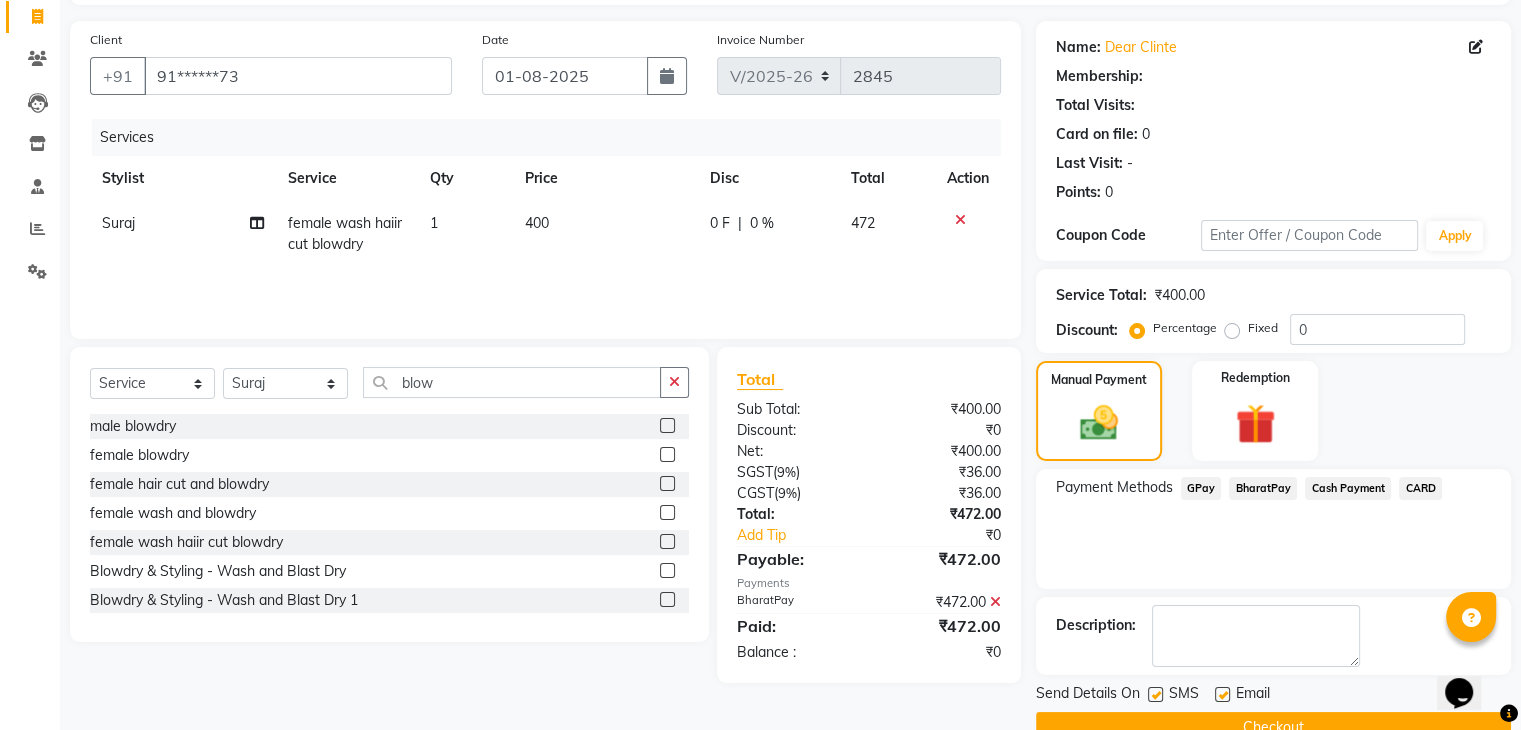 click on "Checkout" 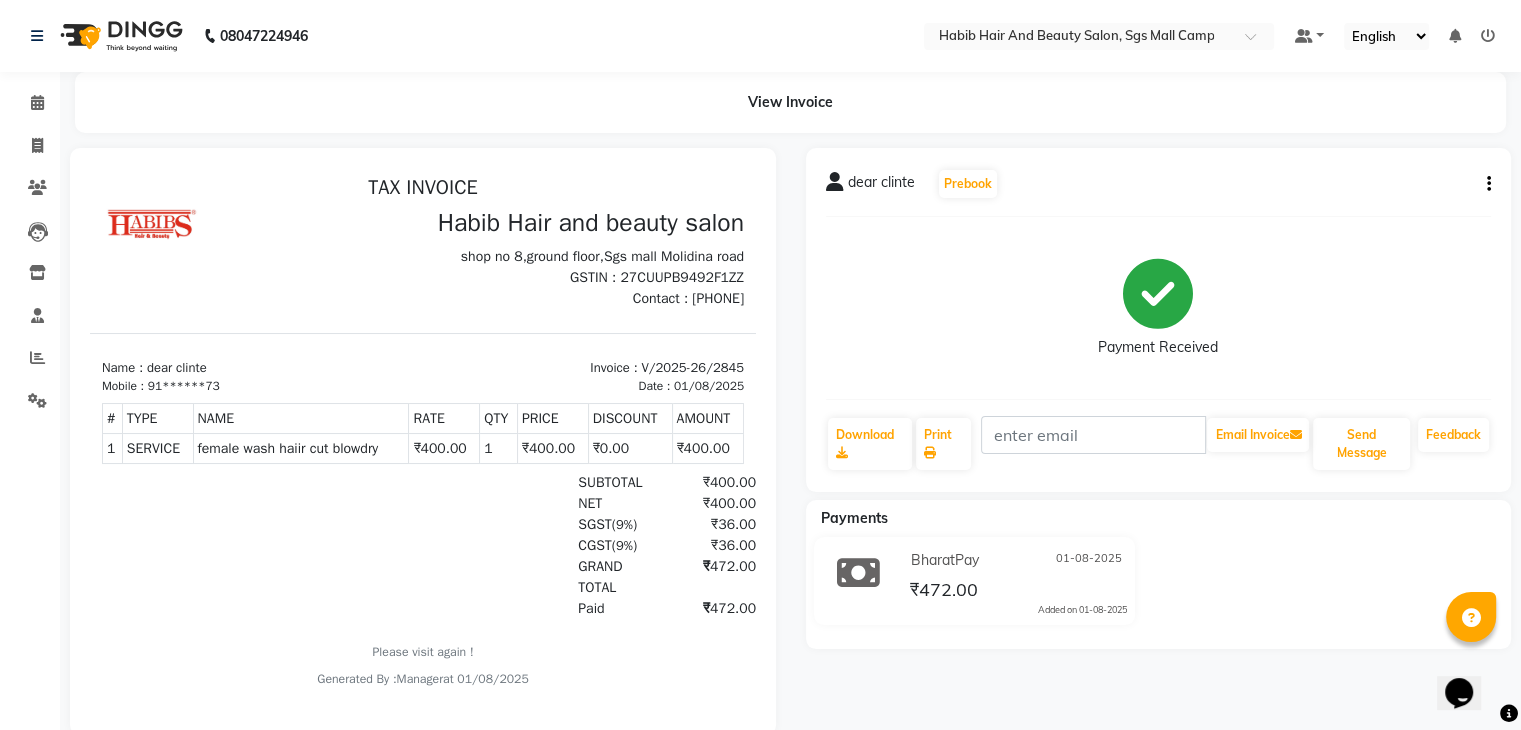 scroll, scrollTop: 0, scrollLeft: 0, axis: both 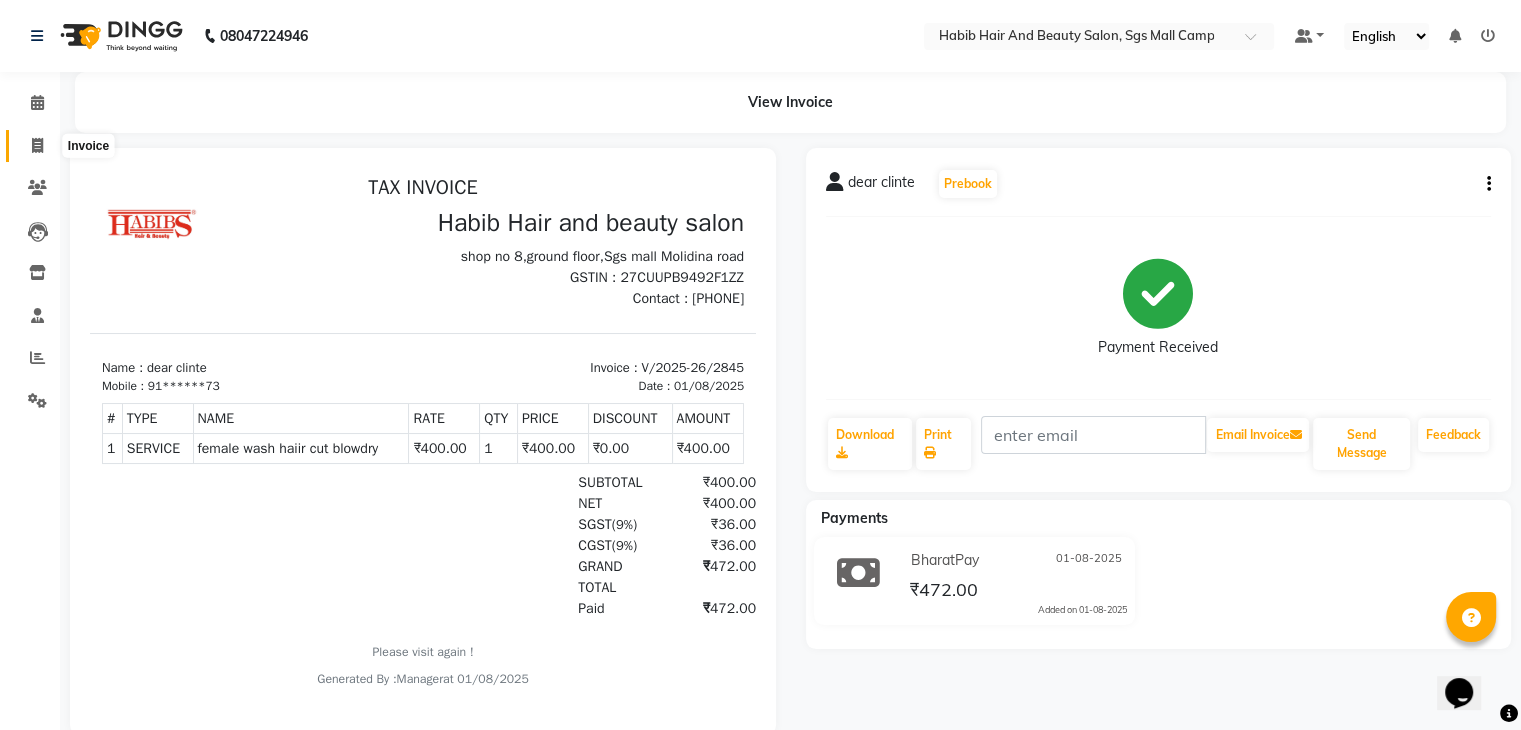 click 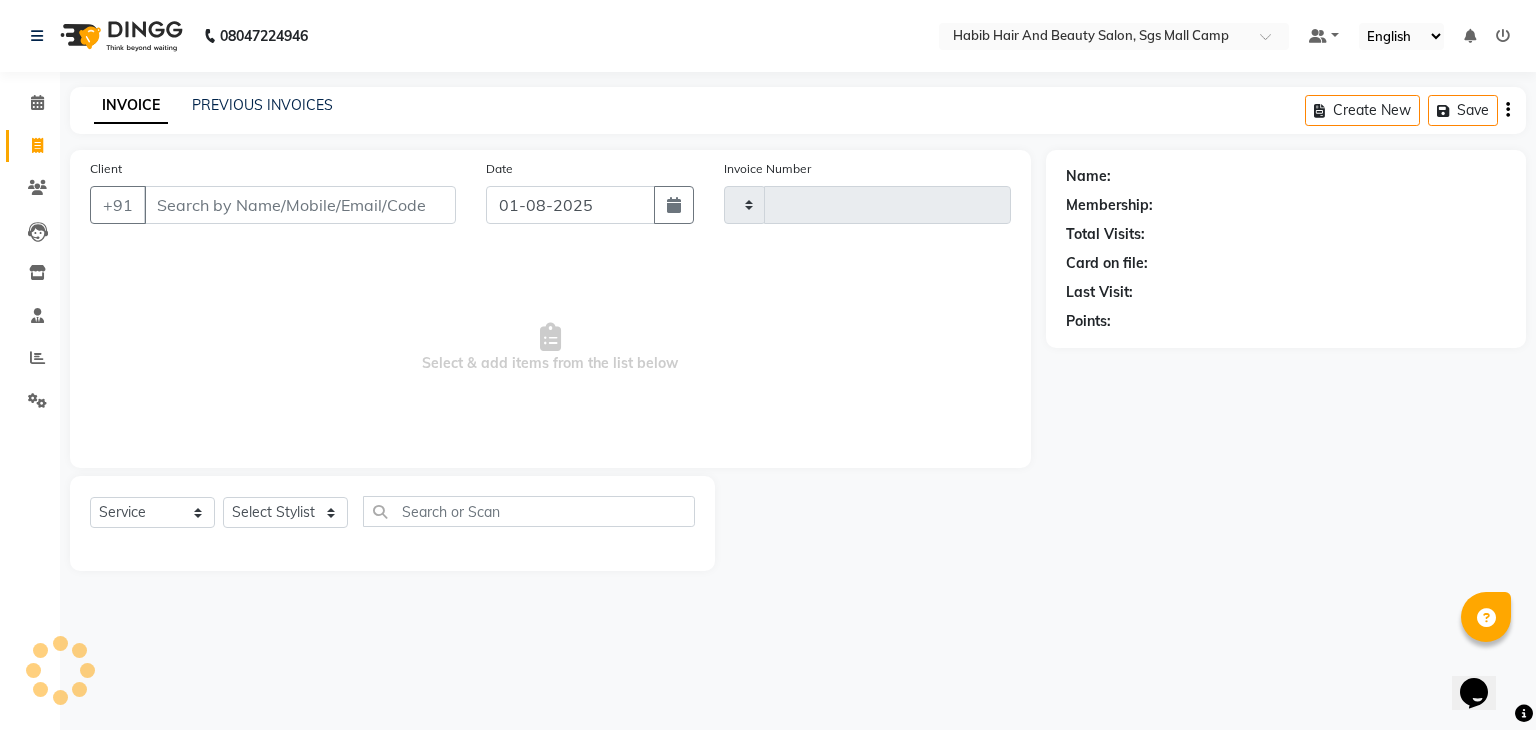 click on "Client" at bounding box center (300, 205) 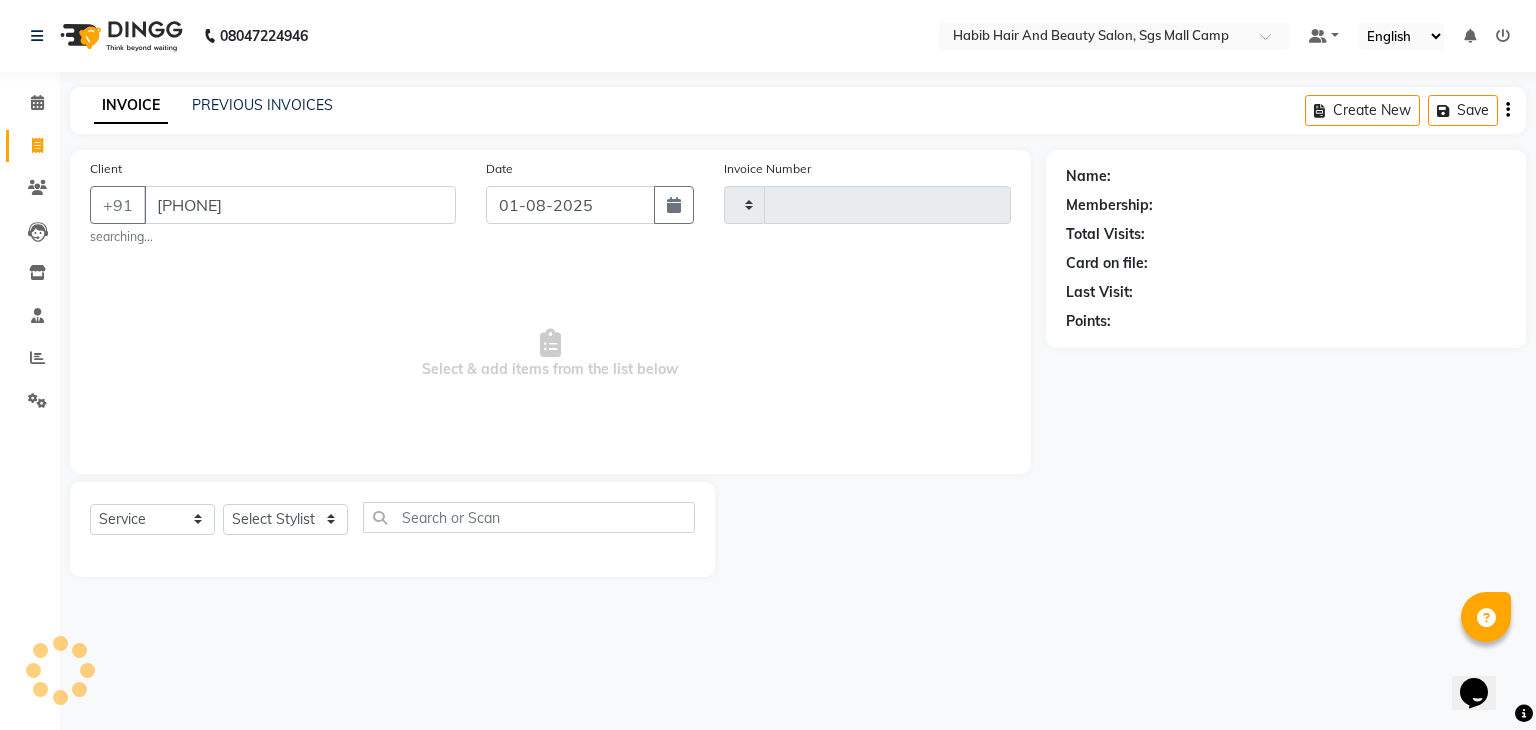 type on "[PHONE]" 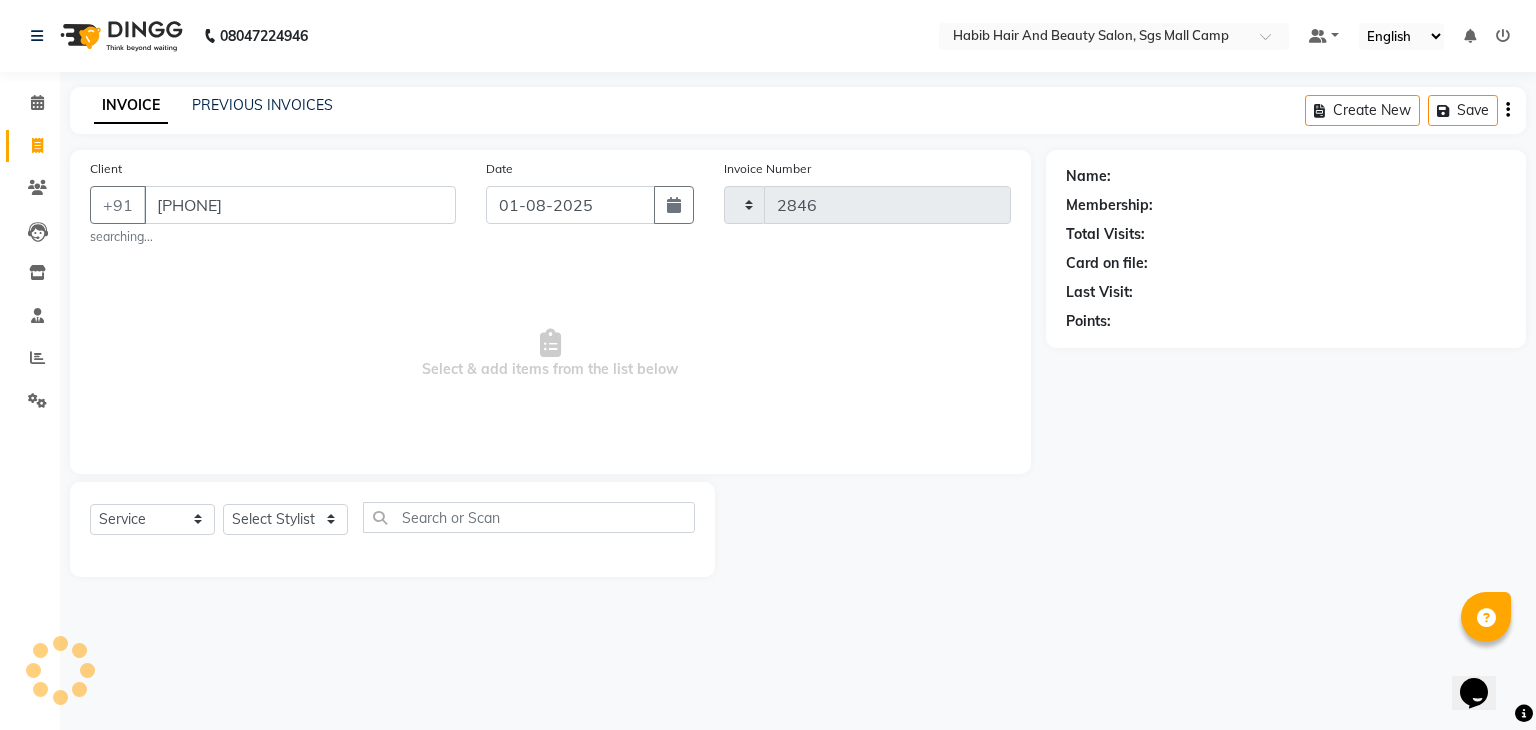 select on "8362" 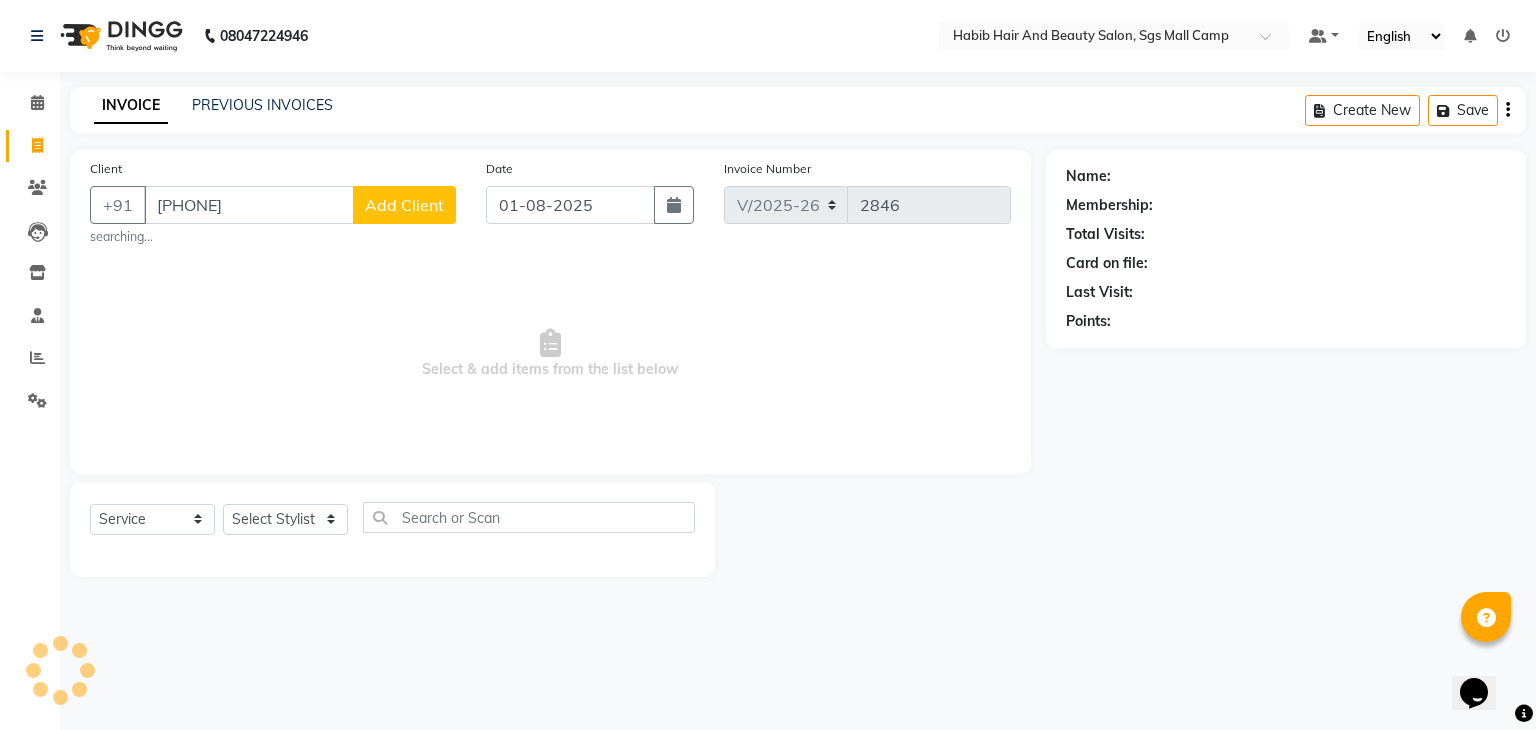 type on "[PHONE]" 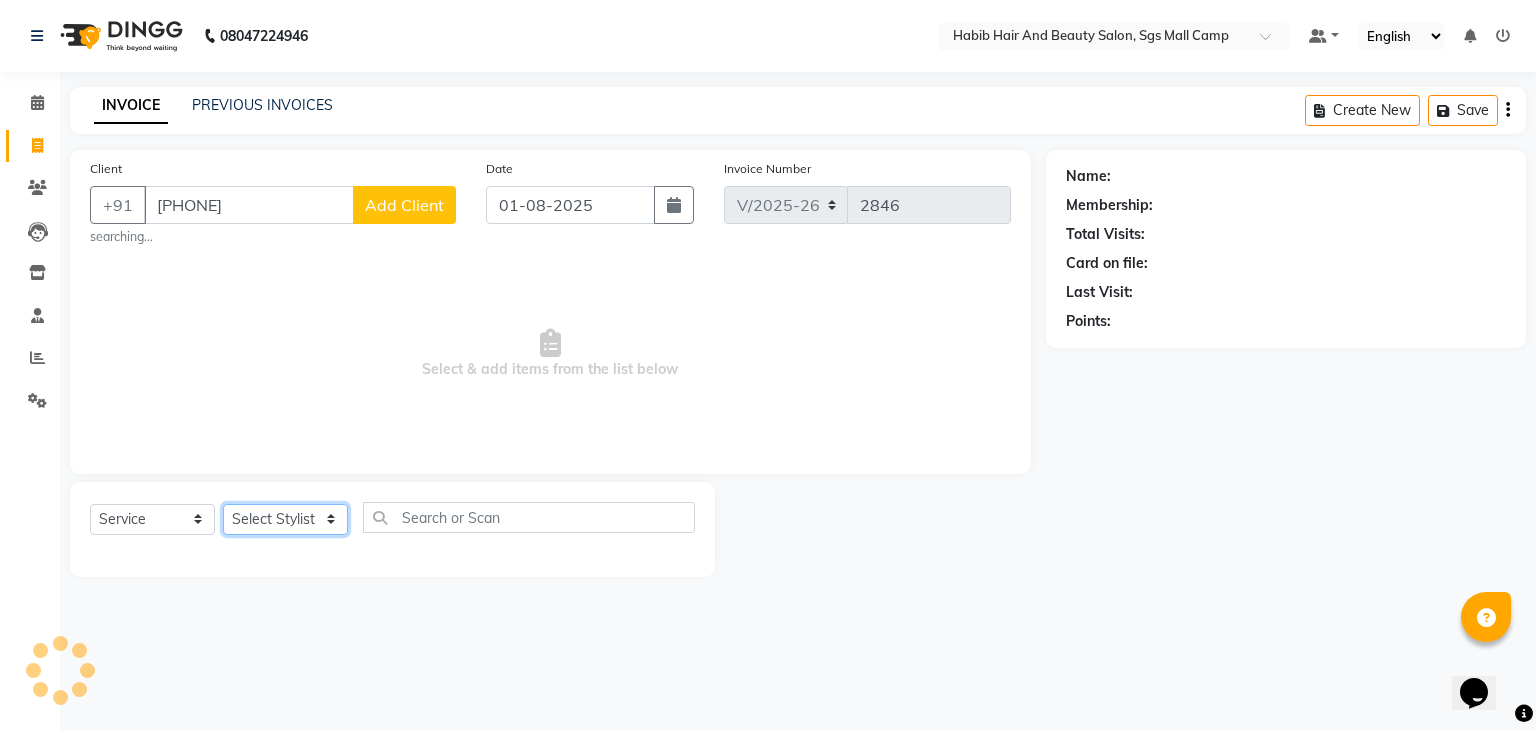 click on "Select Stylist" 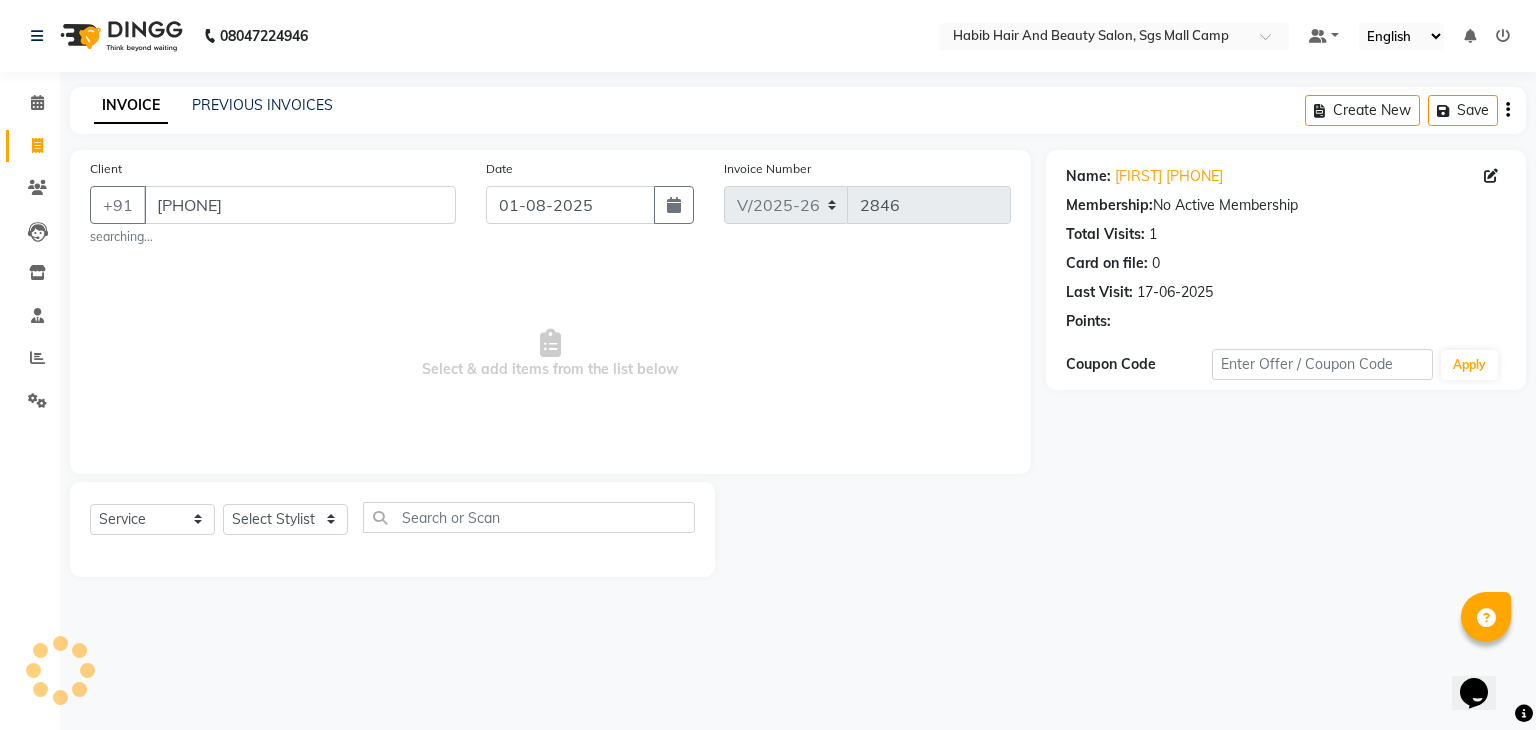 click on "Select & add items from the list below" at bounding box center [550, 354] 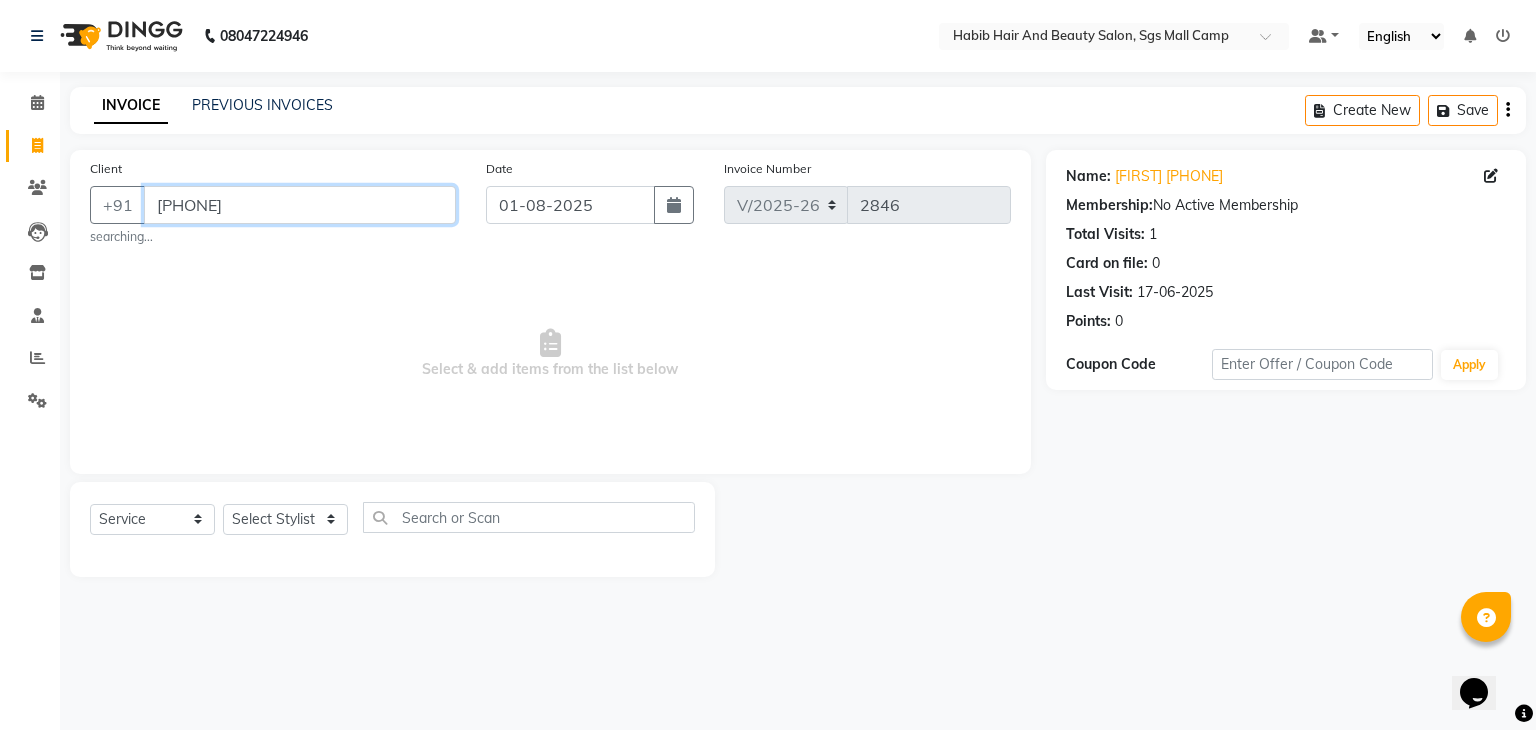 click on "[PHONE]" at bounding box center [300, 205] 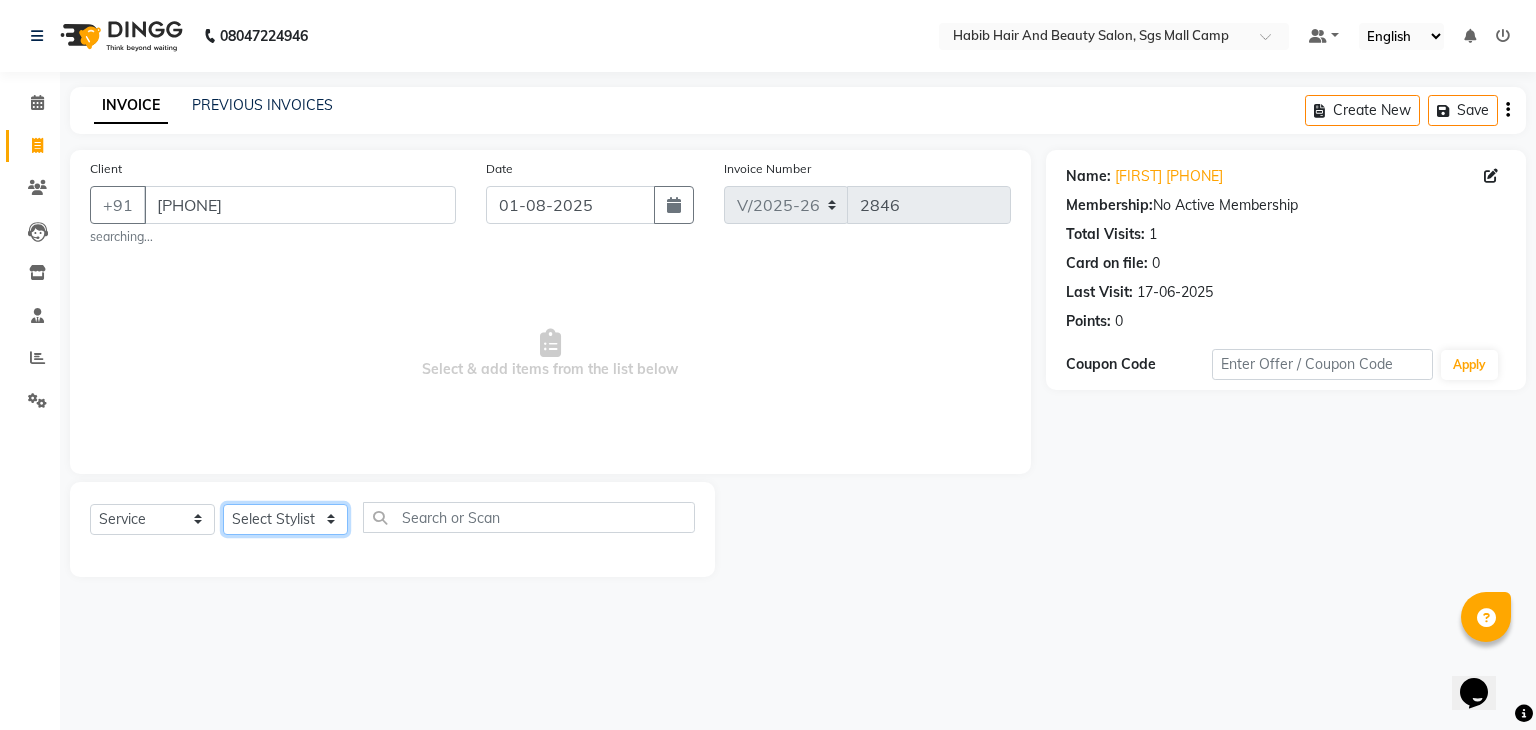 click on "Select Stylist akshay rajguru Avinash Debojit Manager Micheal sangeeta shilpa sujal Suraj swapnil vishakha" 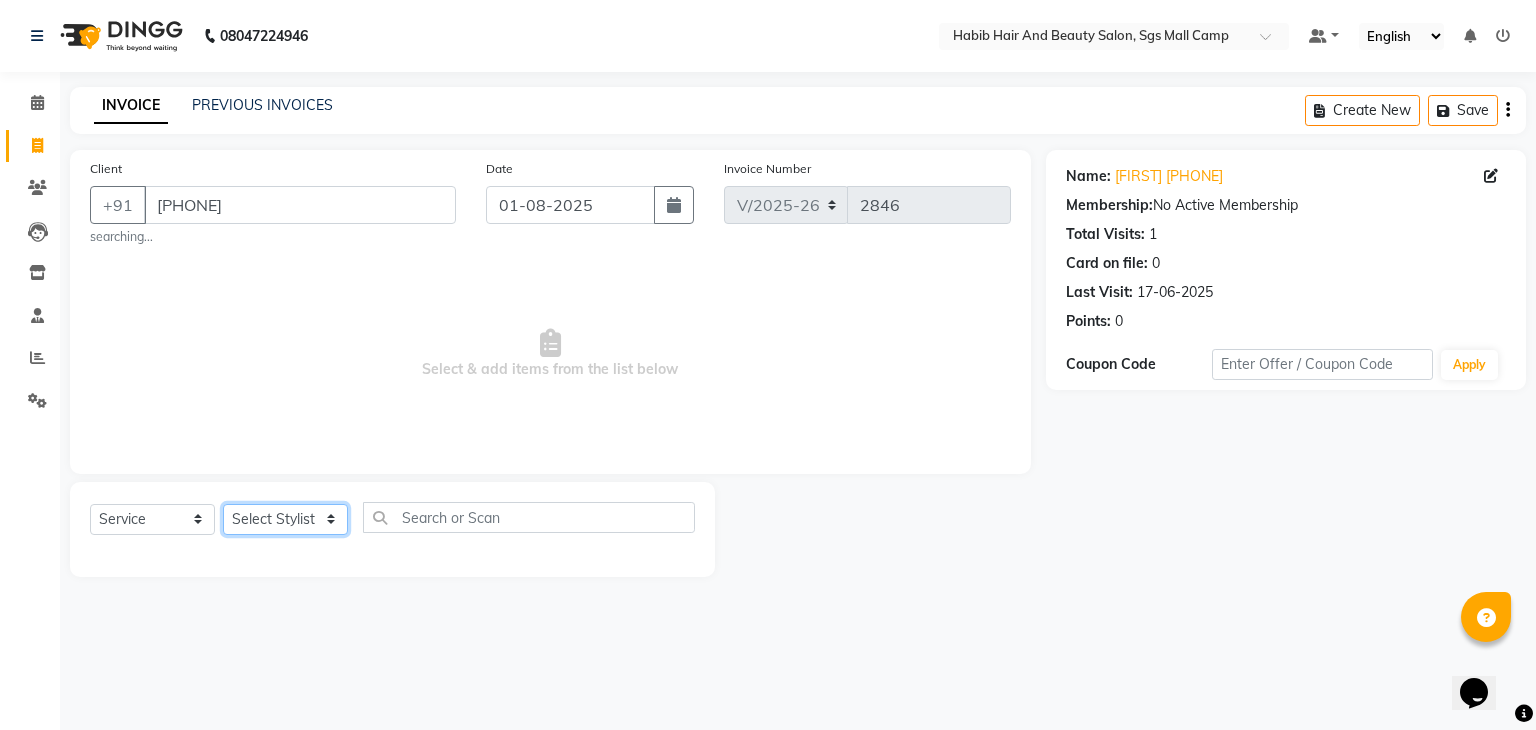 select on "81160" 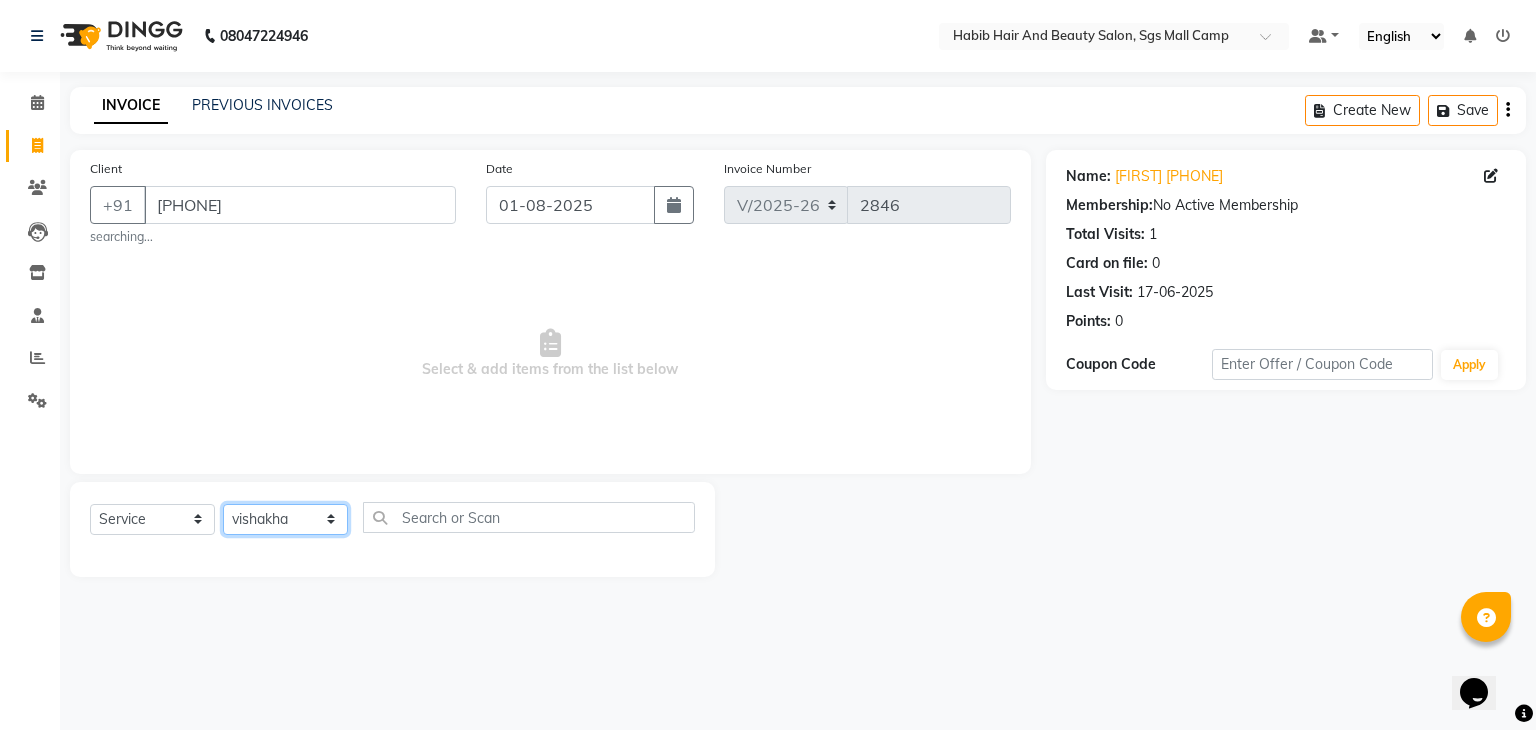 click on "Select Stylist akshay rajguru Avinash Debojit Manager Micheal sangeeta shilpa sujal Suraj swapnil vishakha" 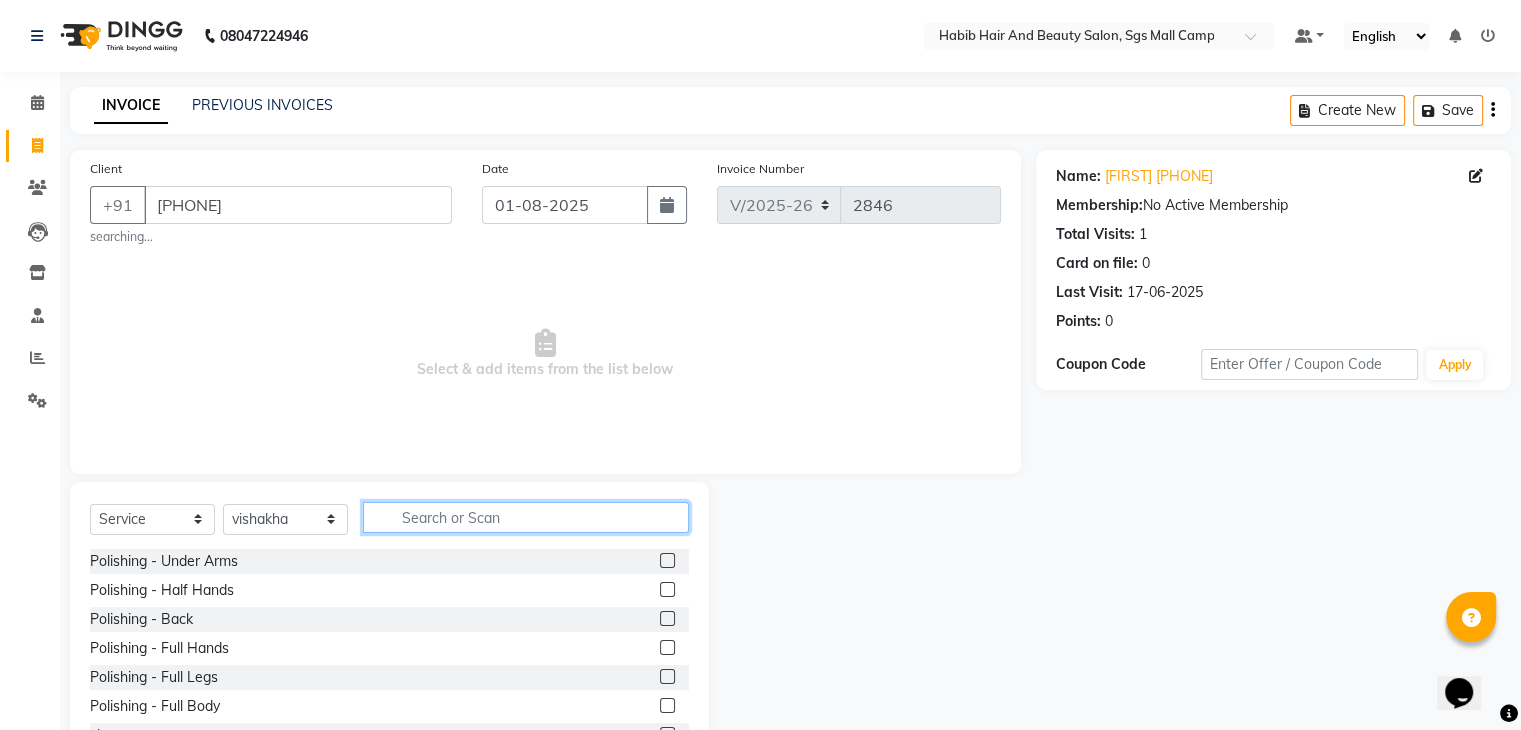 click 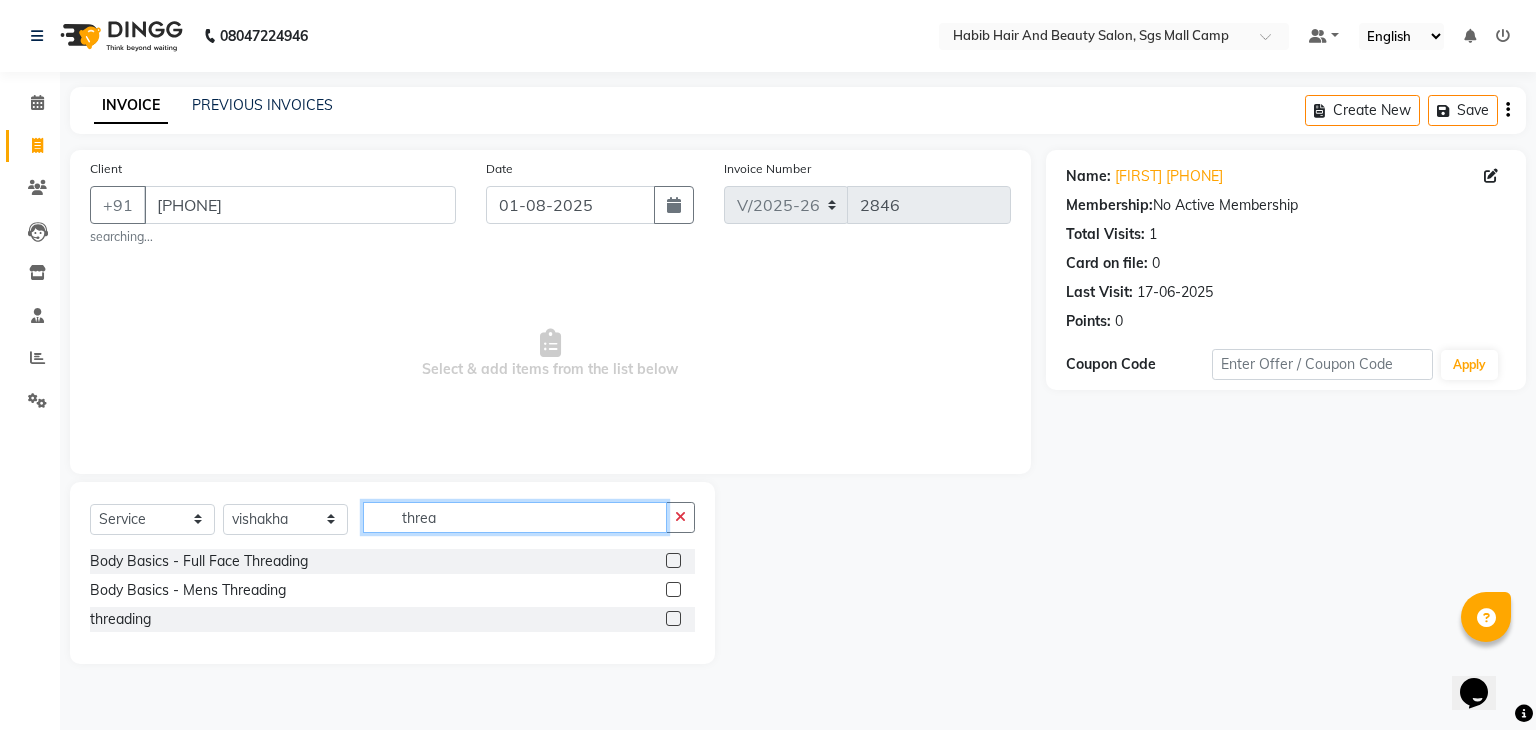 type on "threa" 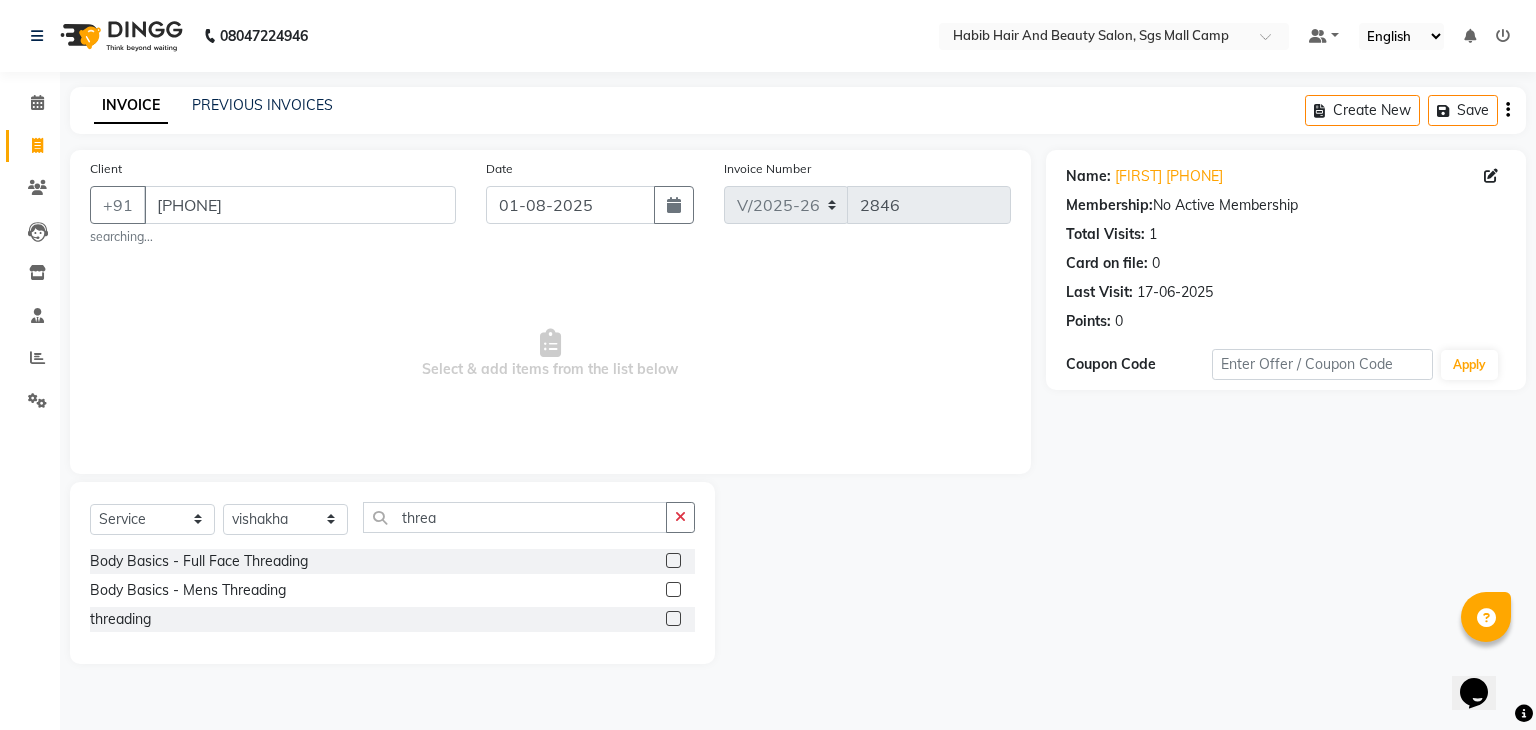 click 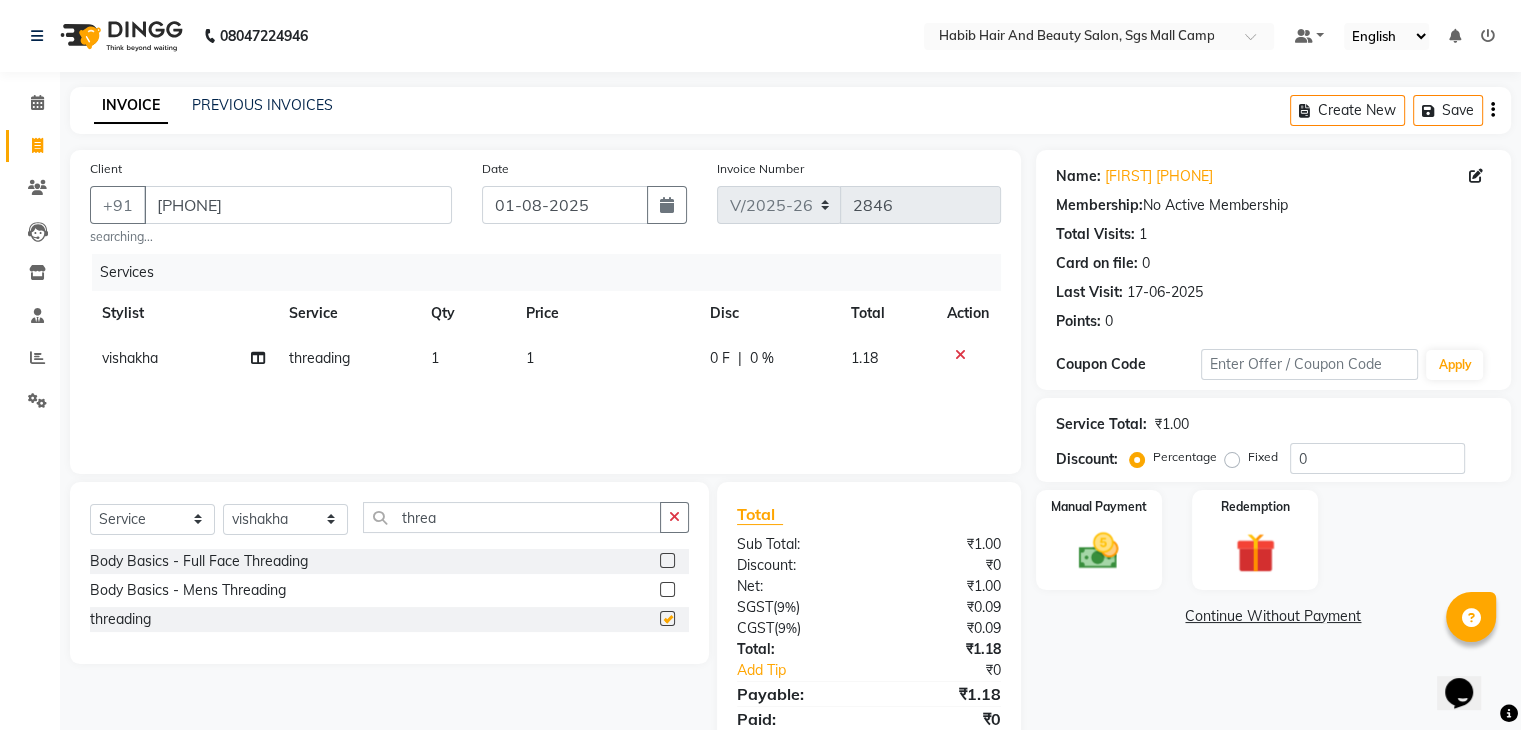 checkbox on "false" 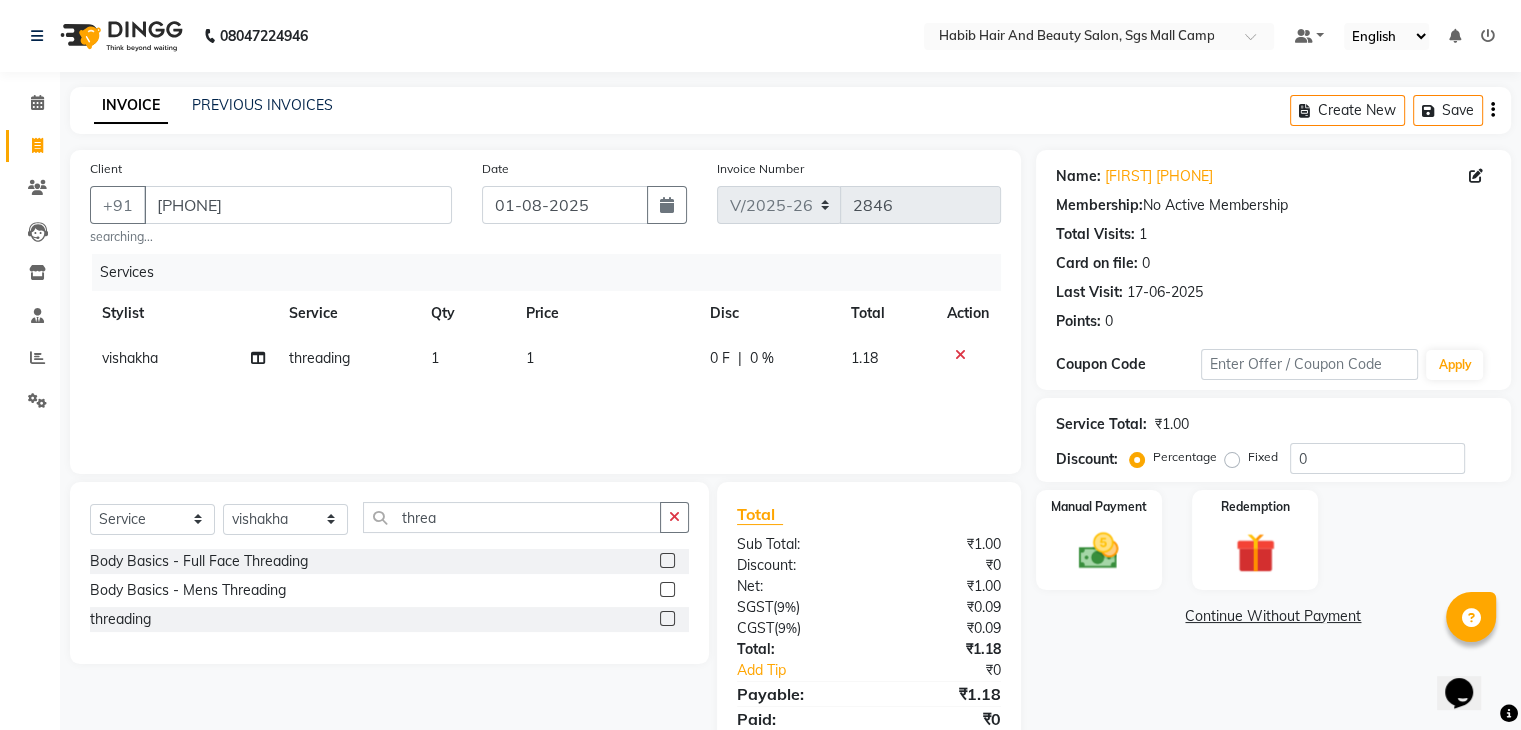 click on "1" 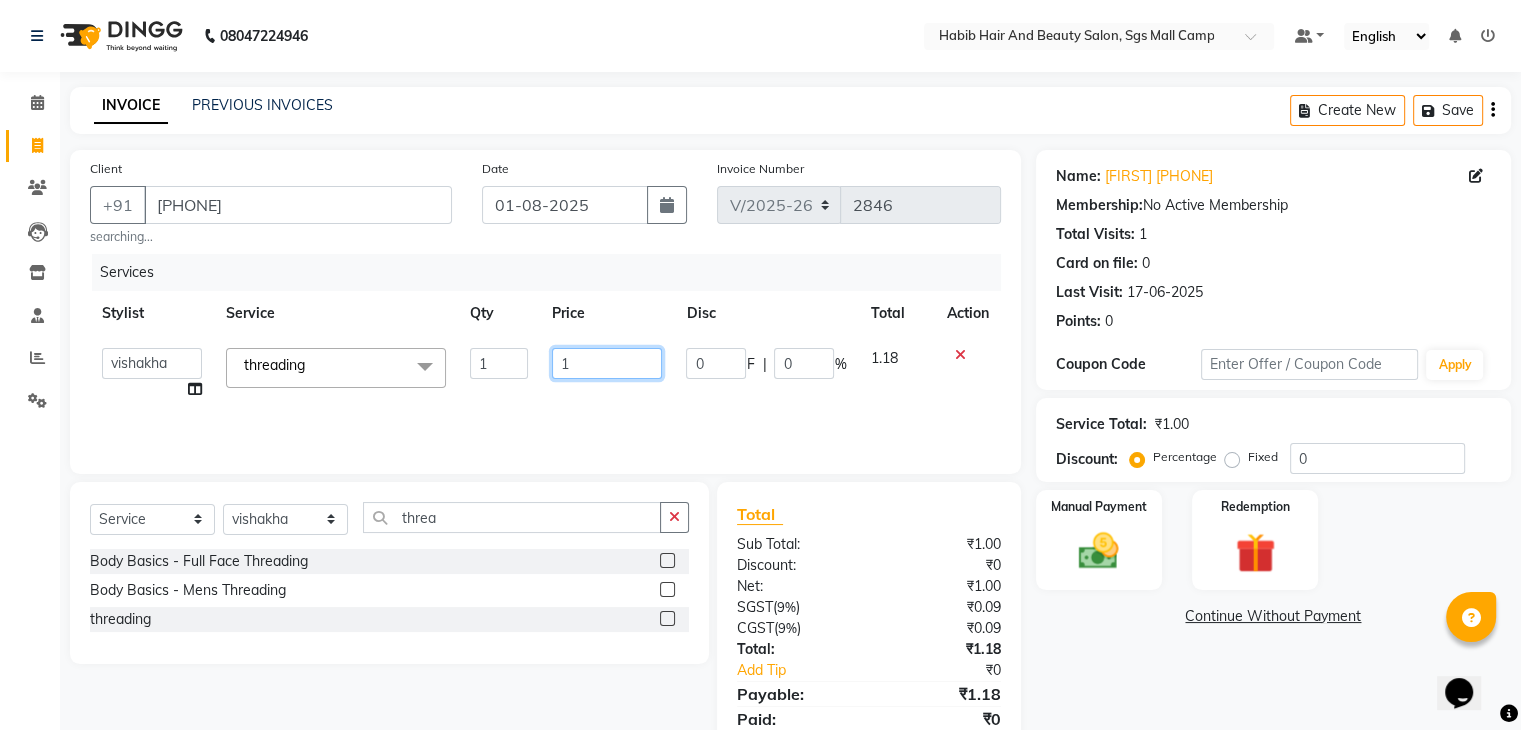 click on "1" 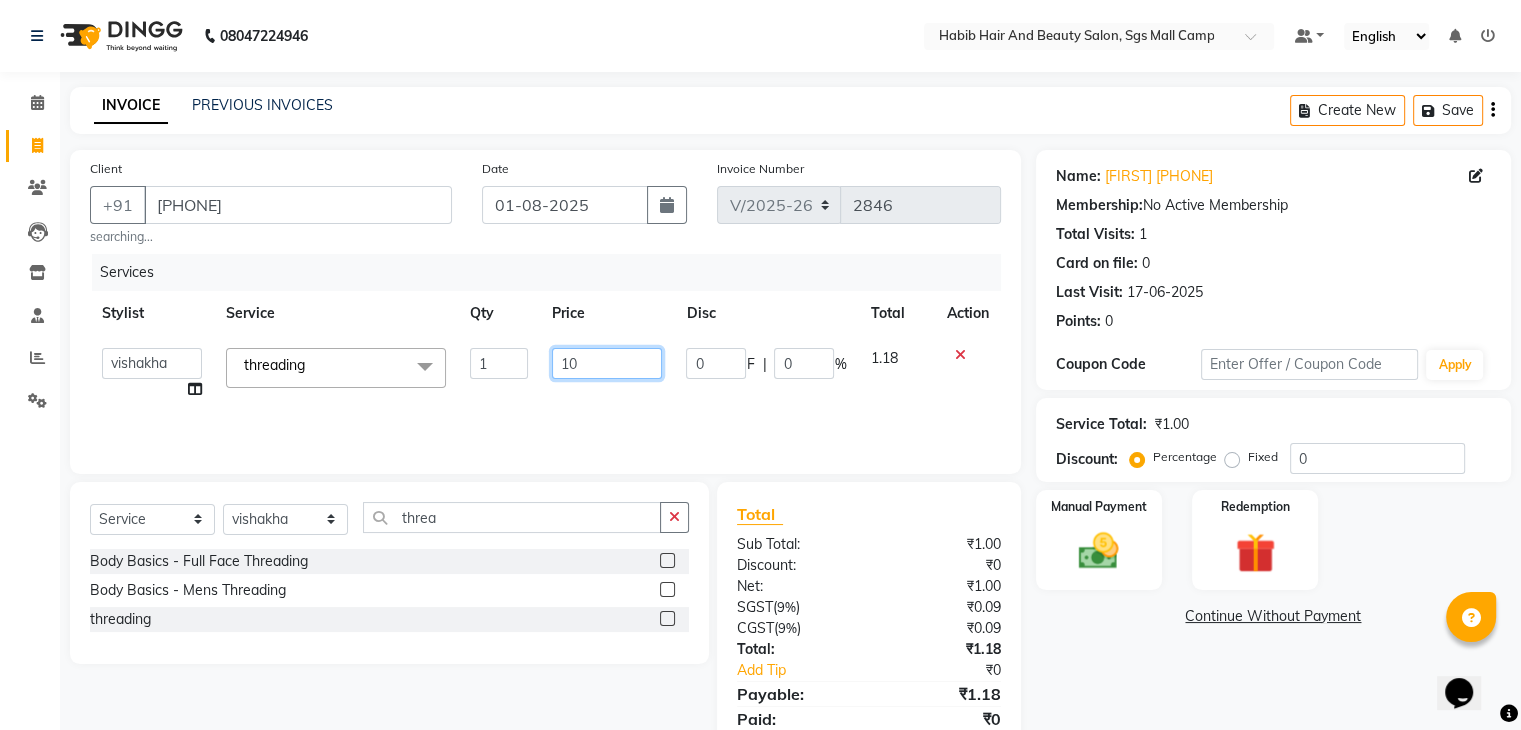 type on "102" 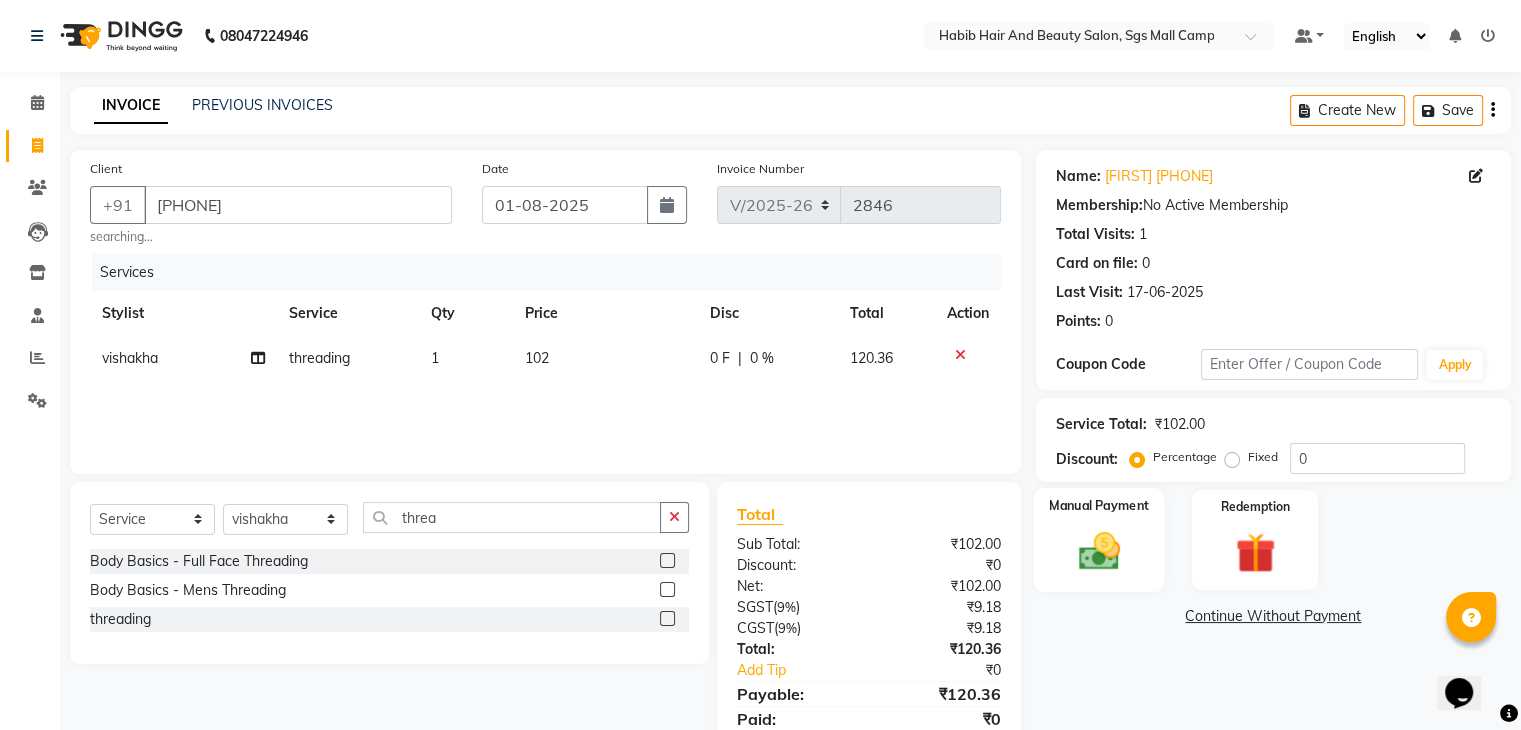 click 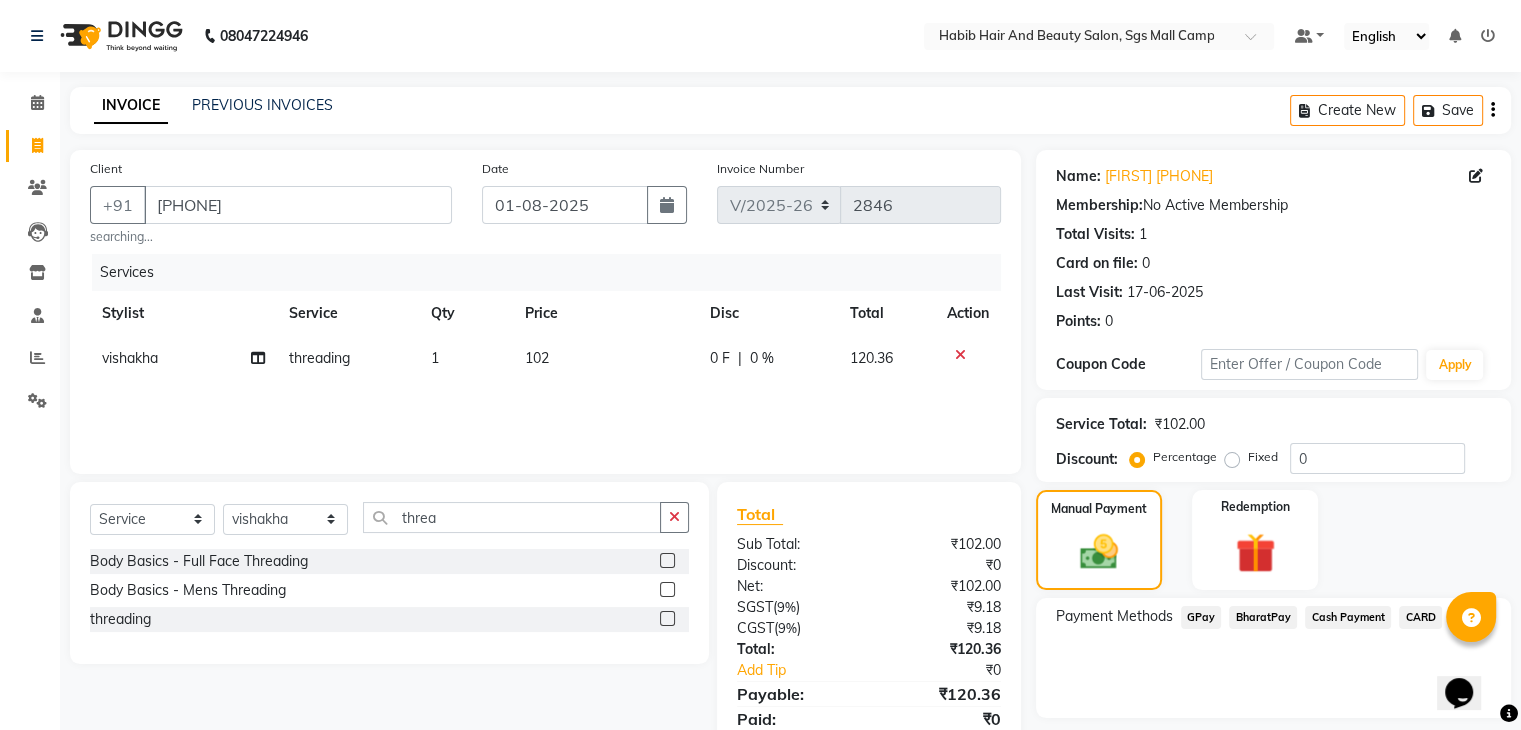 click on "BharatPay" 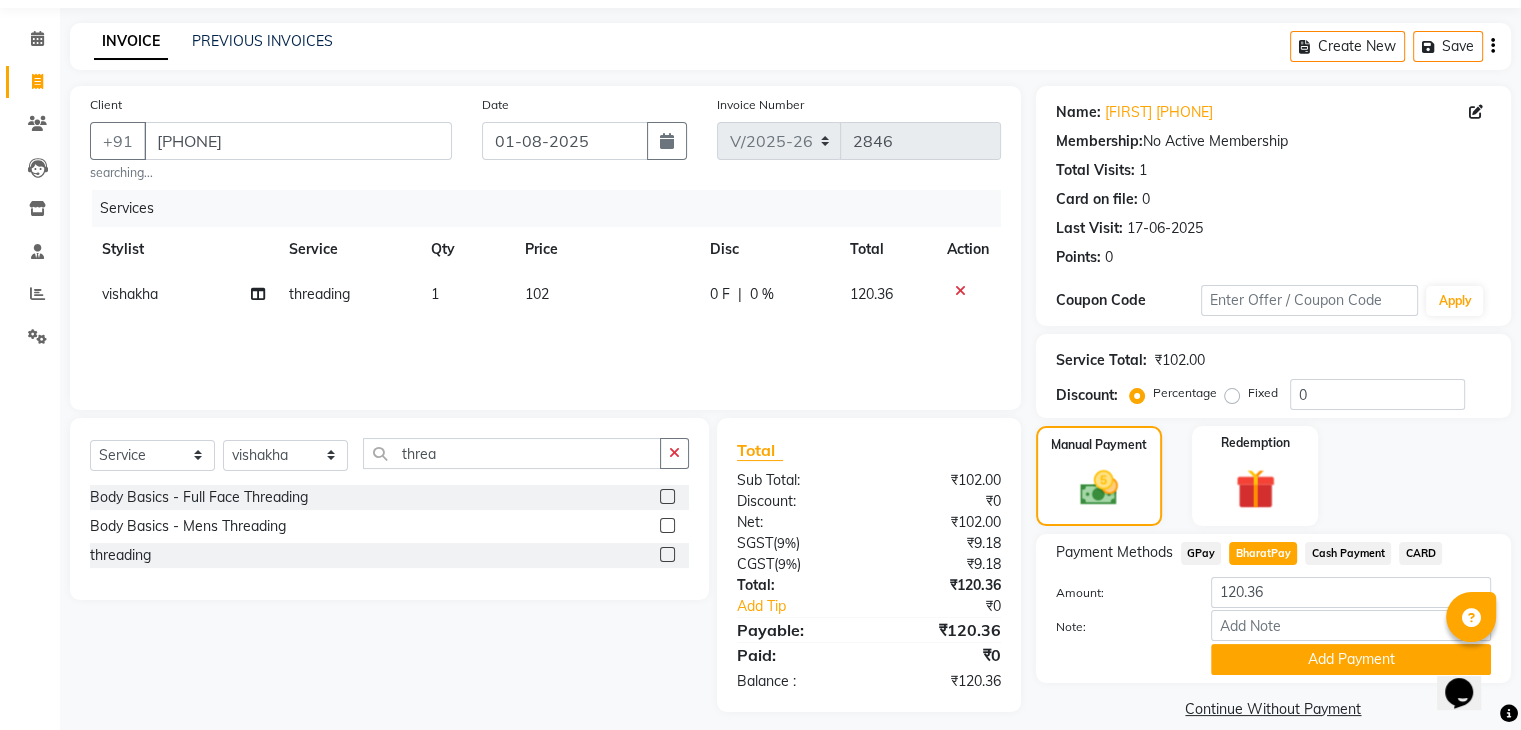 scroll, scrollTop: 89, scrollLeft: 0, axis: vertical 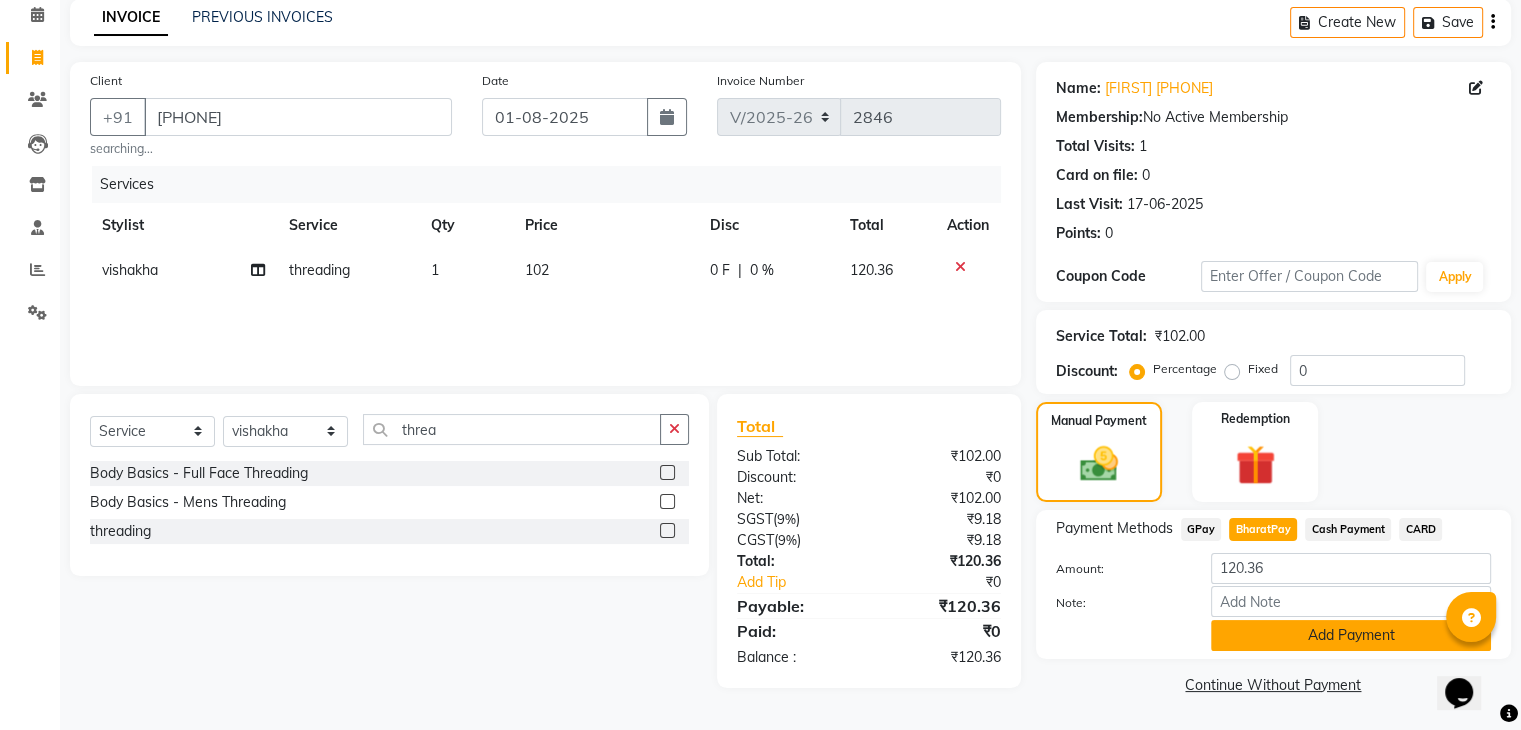 click on "Add Payment" 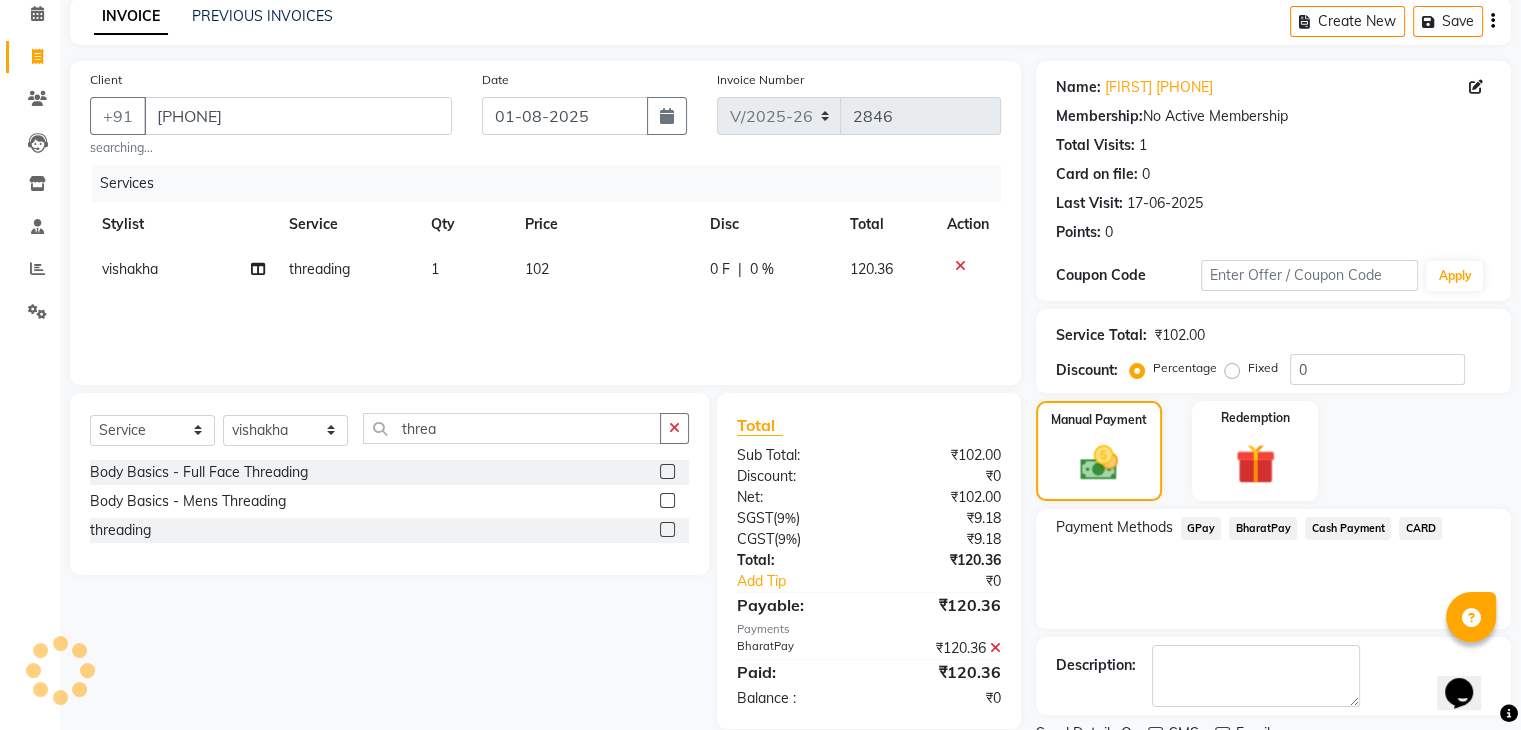 scroll, scrollTop: 171, scrollLeft: 0, axis: vertical 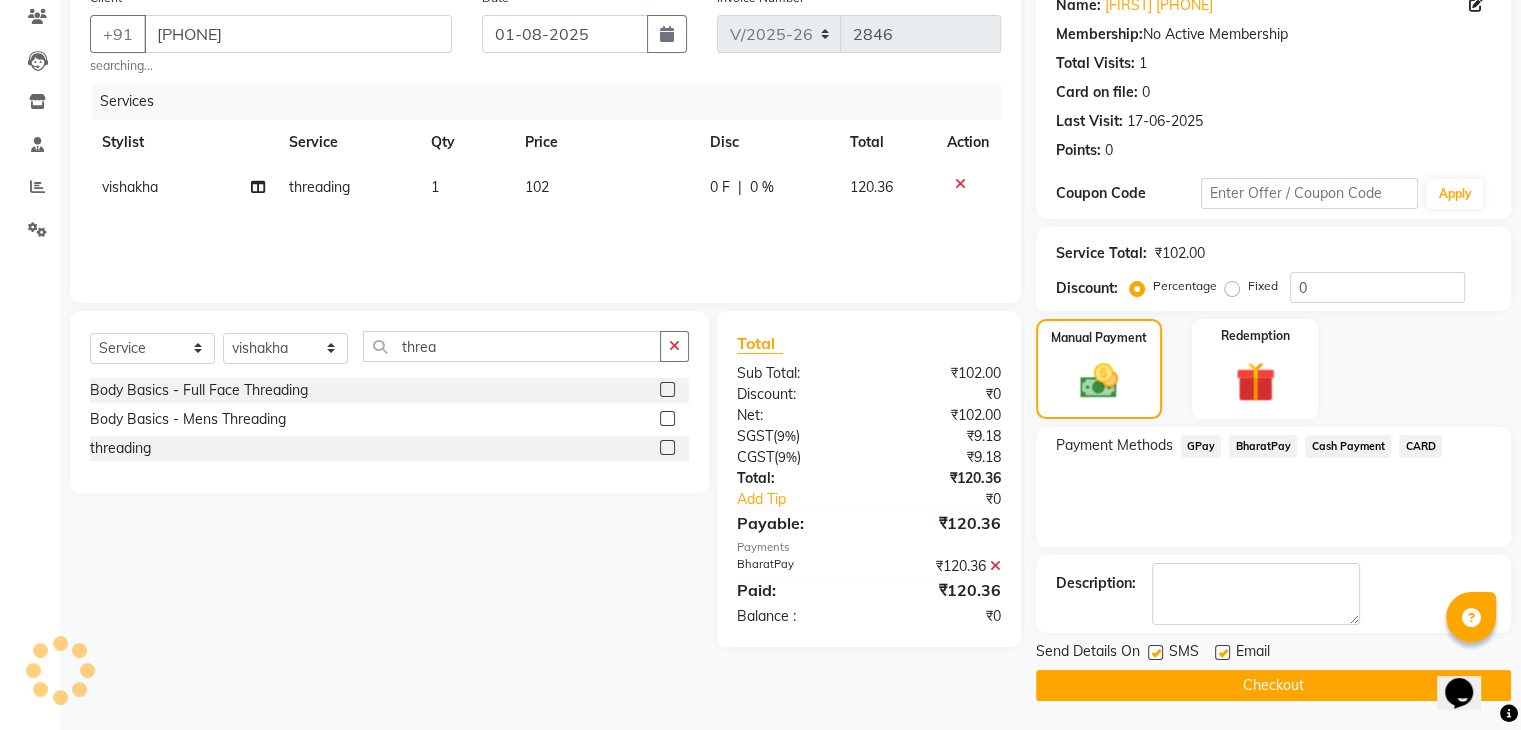 click on "Checkout" 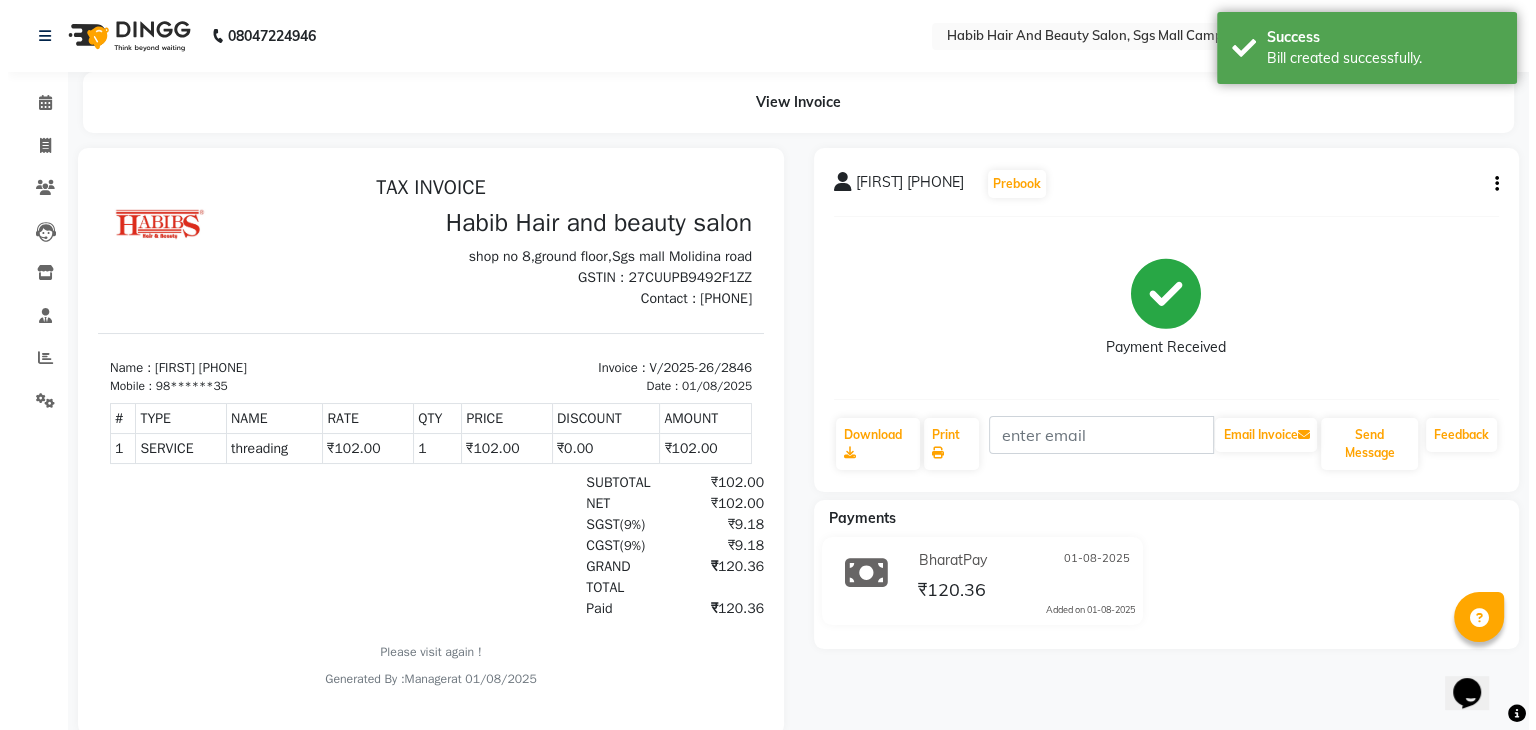 scroll, scrollTop: 0, scrollLeft: 0, axis: both 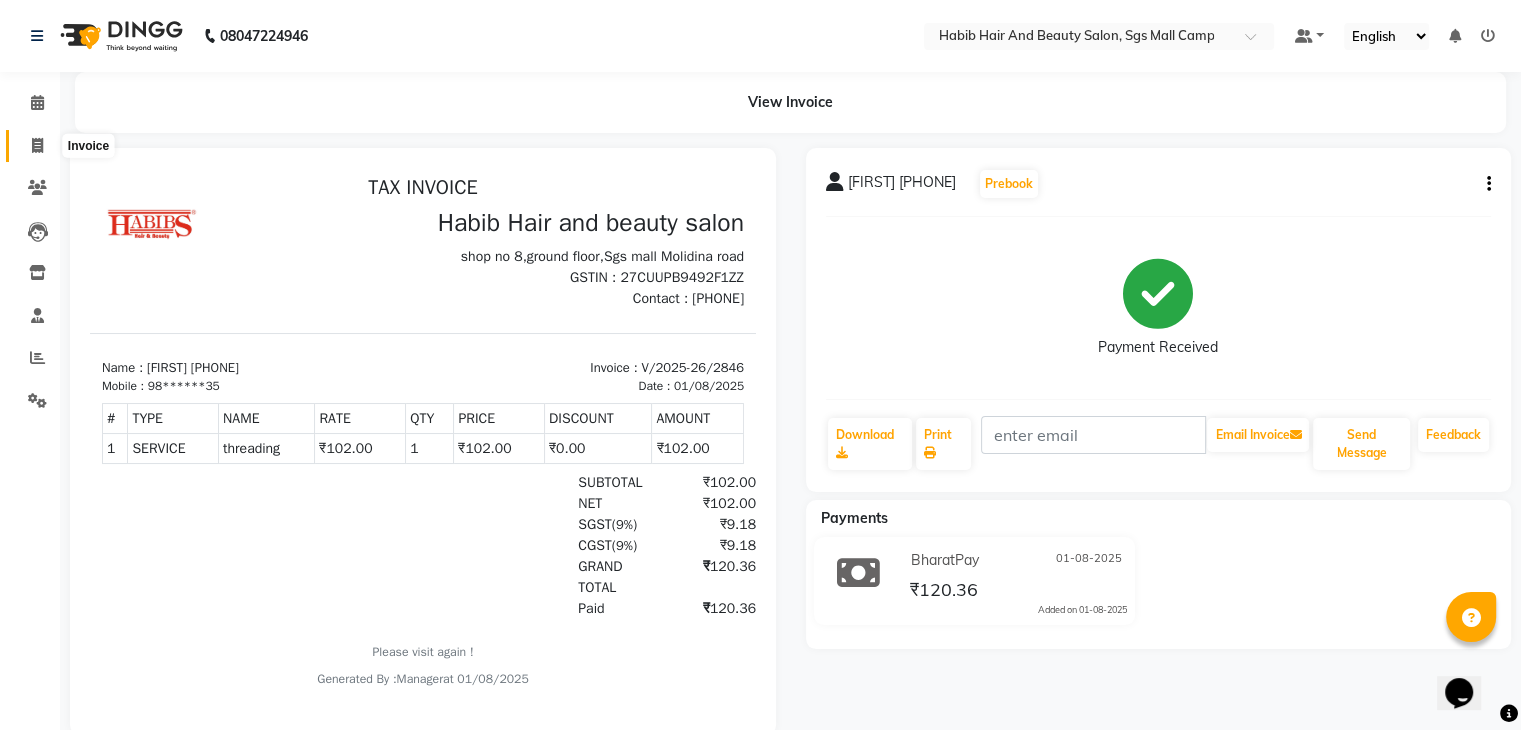 click 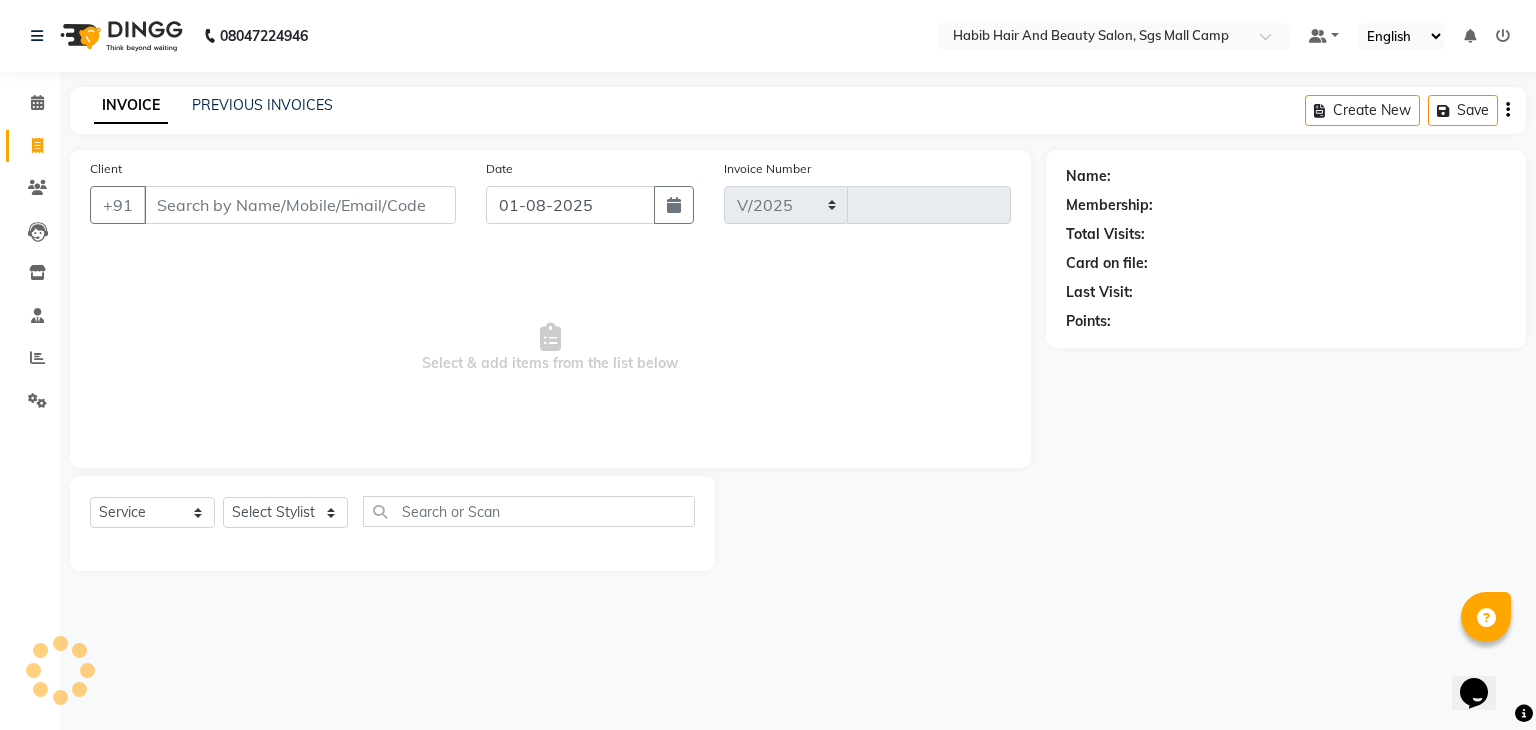 select on "8362" 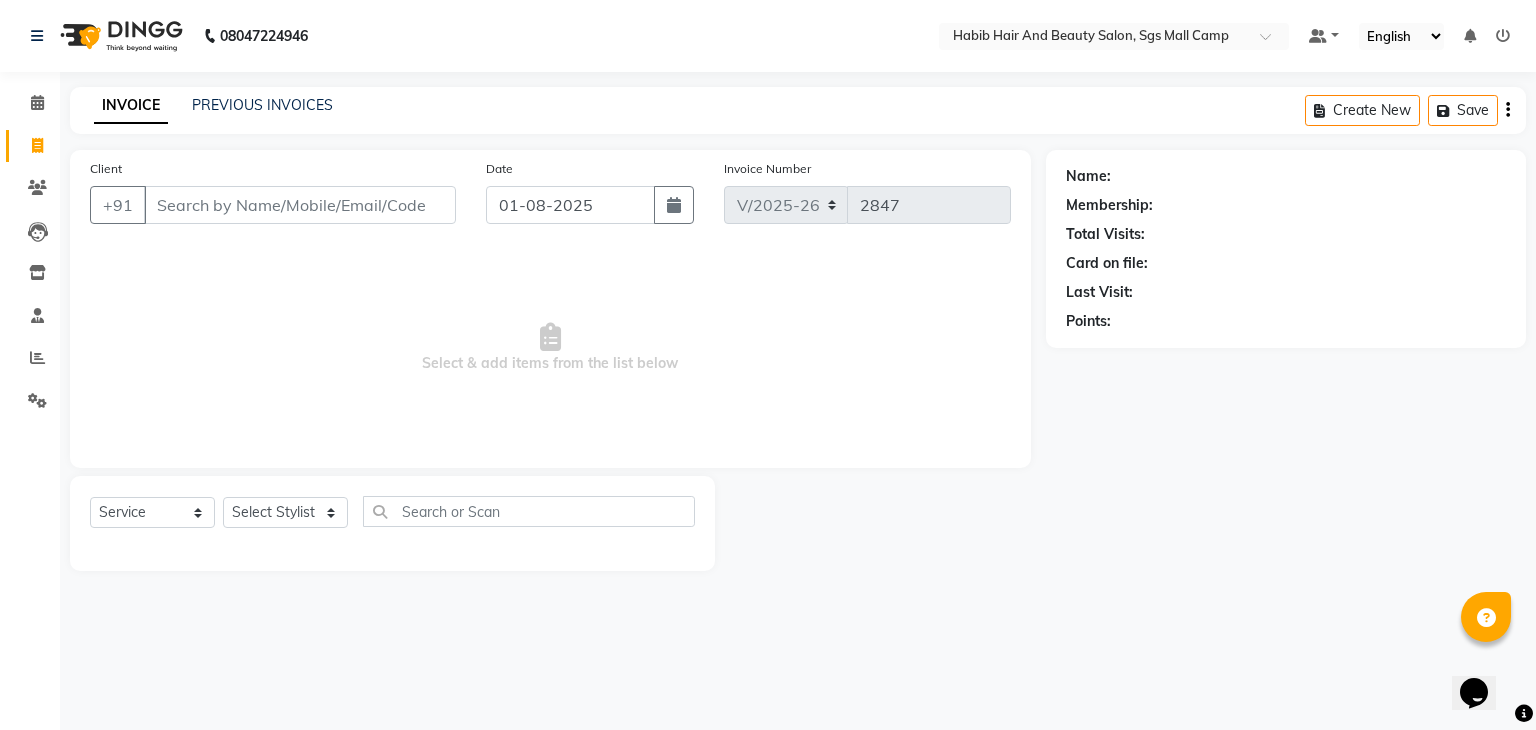 click on "Client" at bounding box center [300, 205] 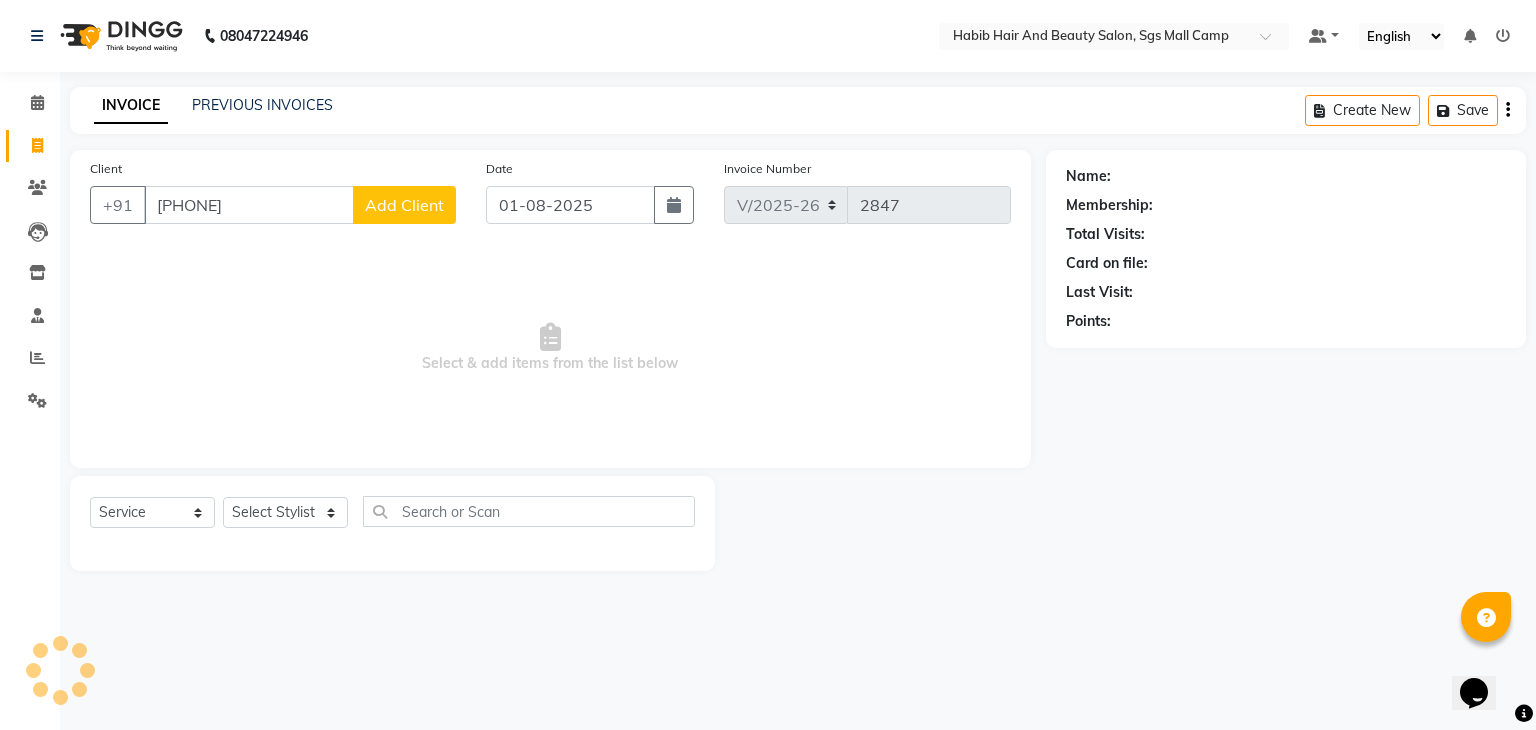 type on "[PHONE]" 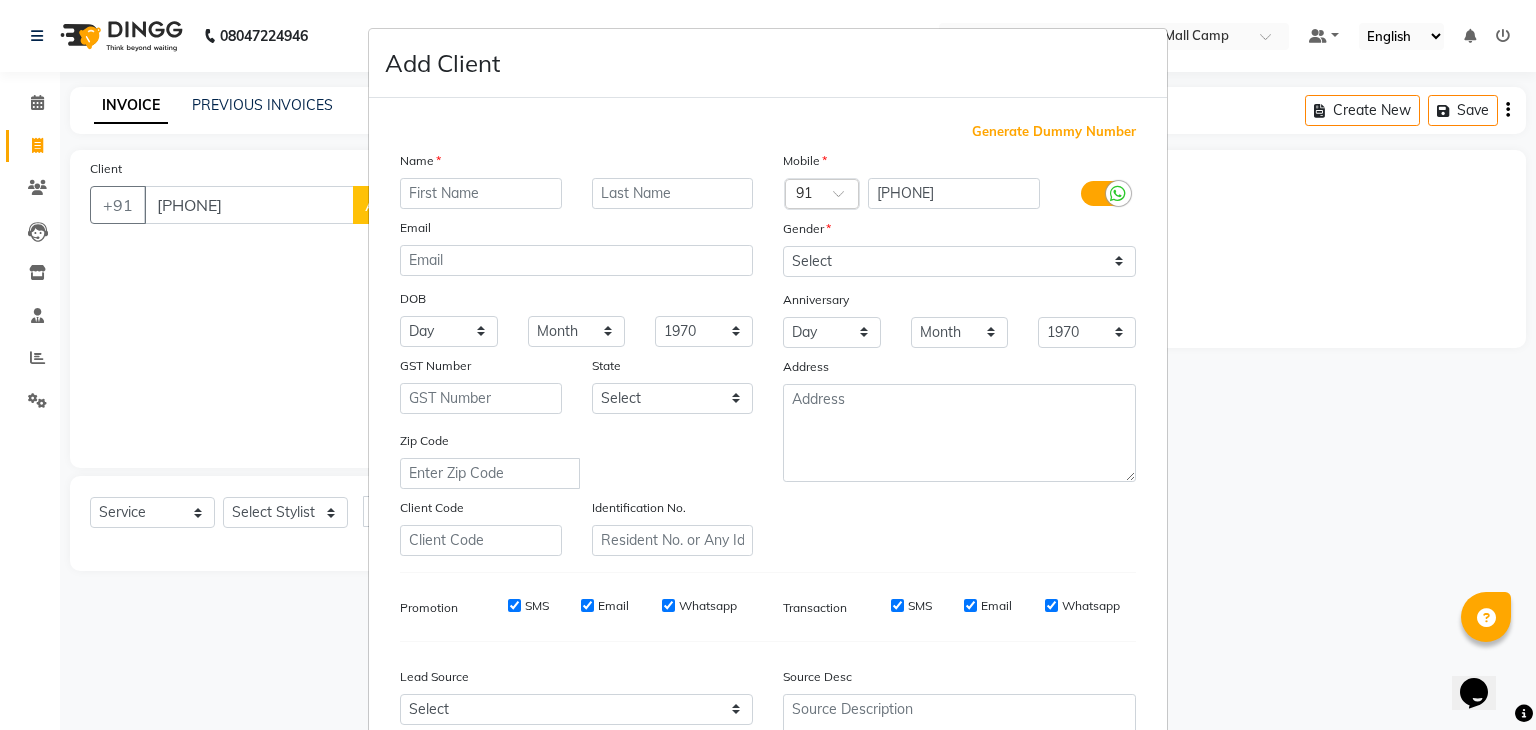 click at bounding box center (481, 193) 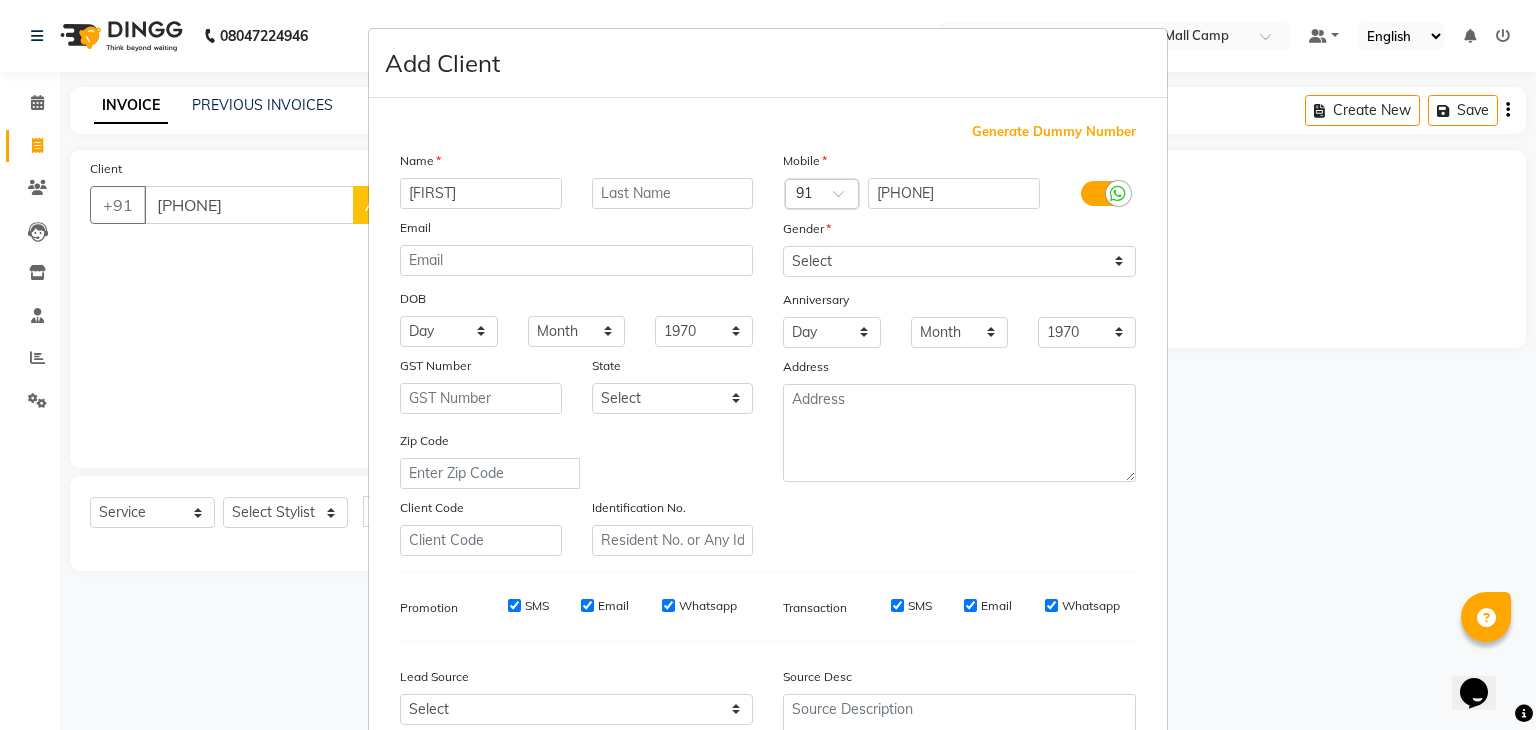 type on "[FIRST]" 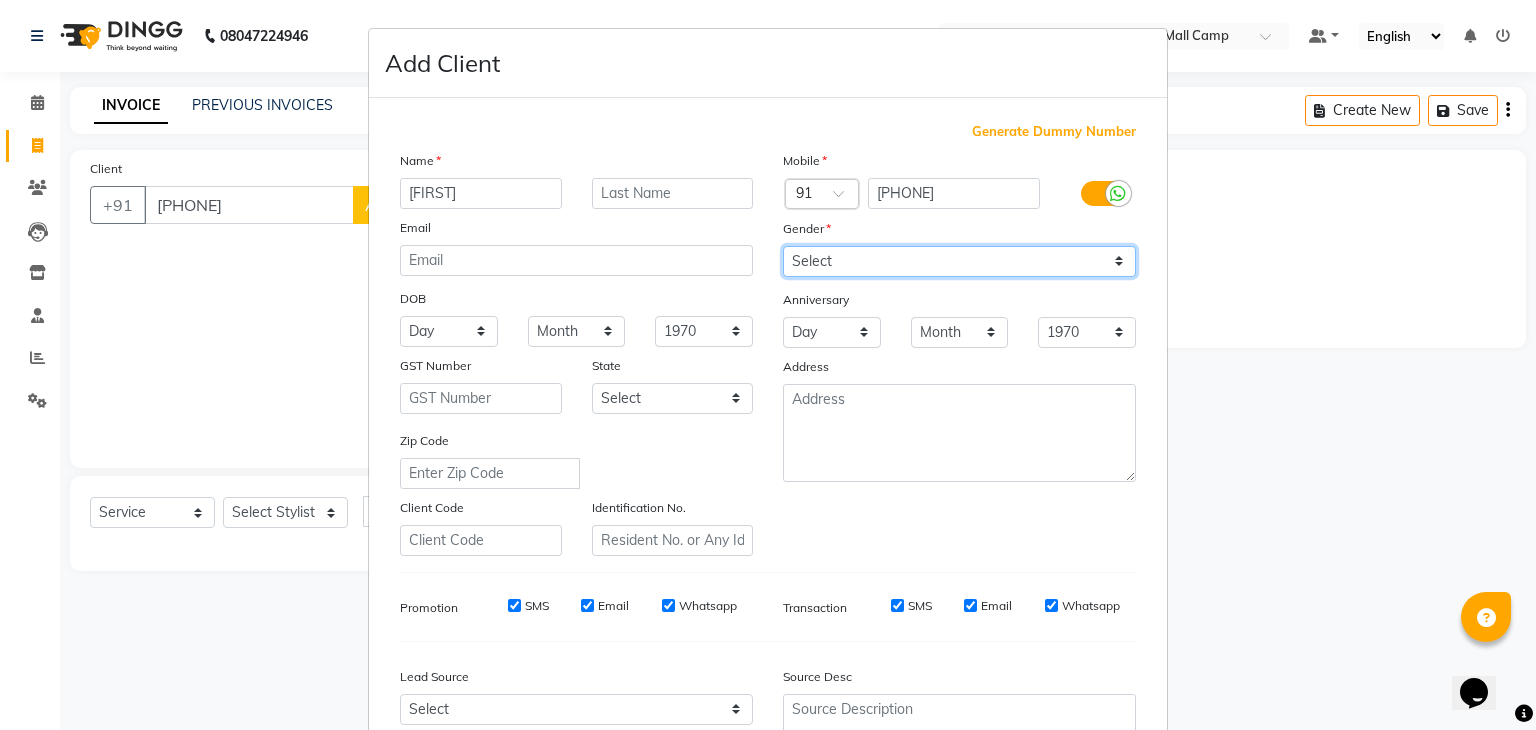 click on "Select Male Female Other Prefer Not To Say" at bounding box center (959, 261) 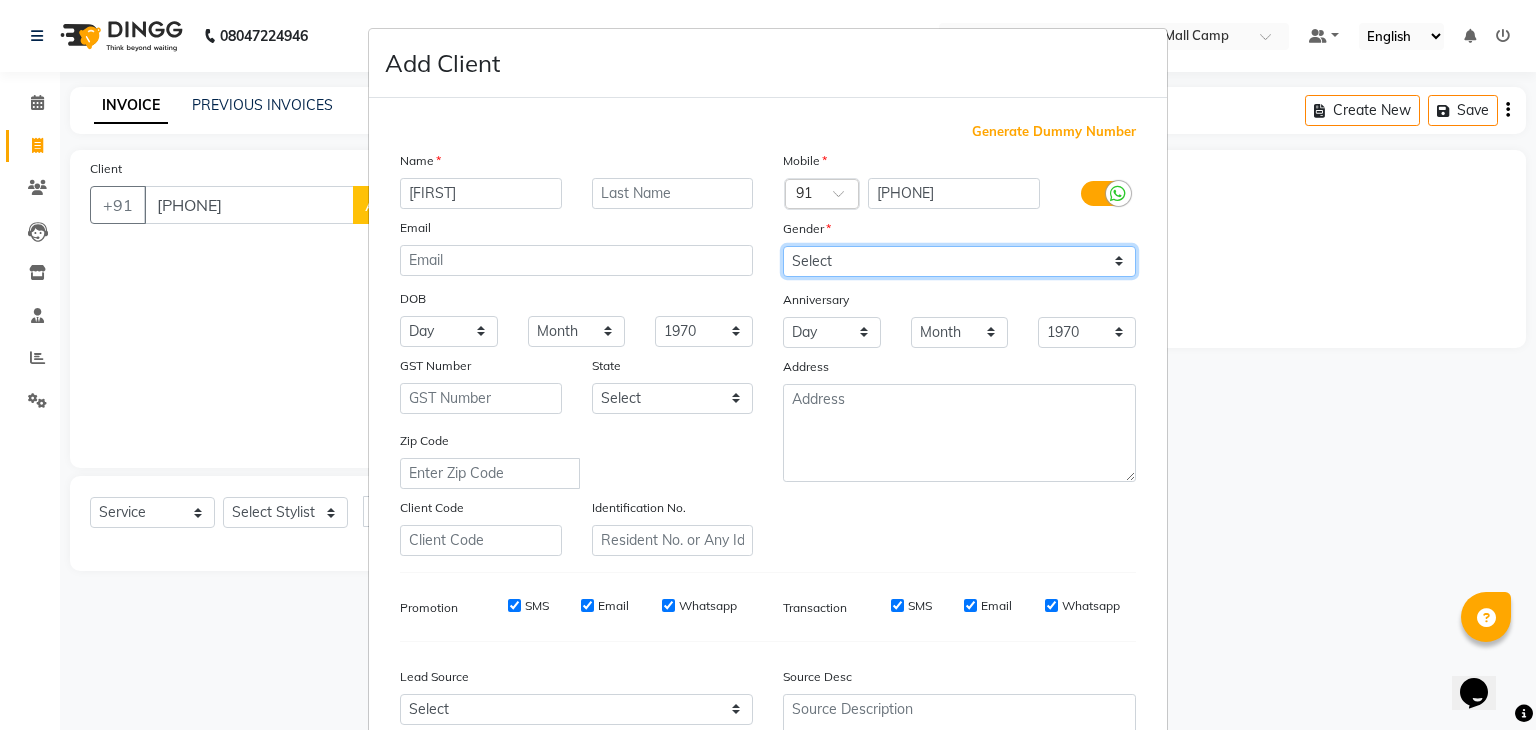 select on "female" 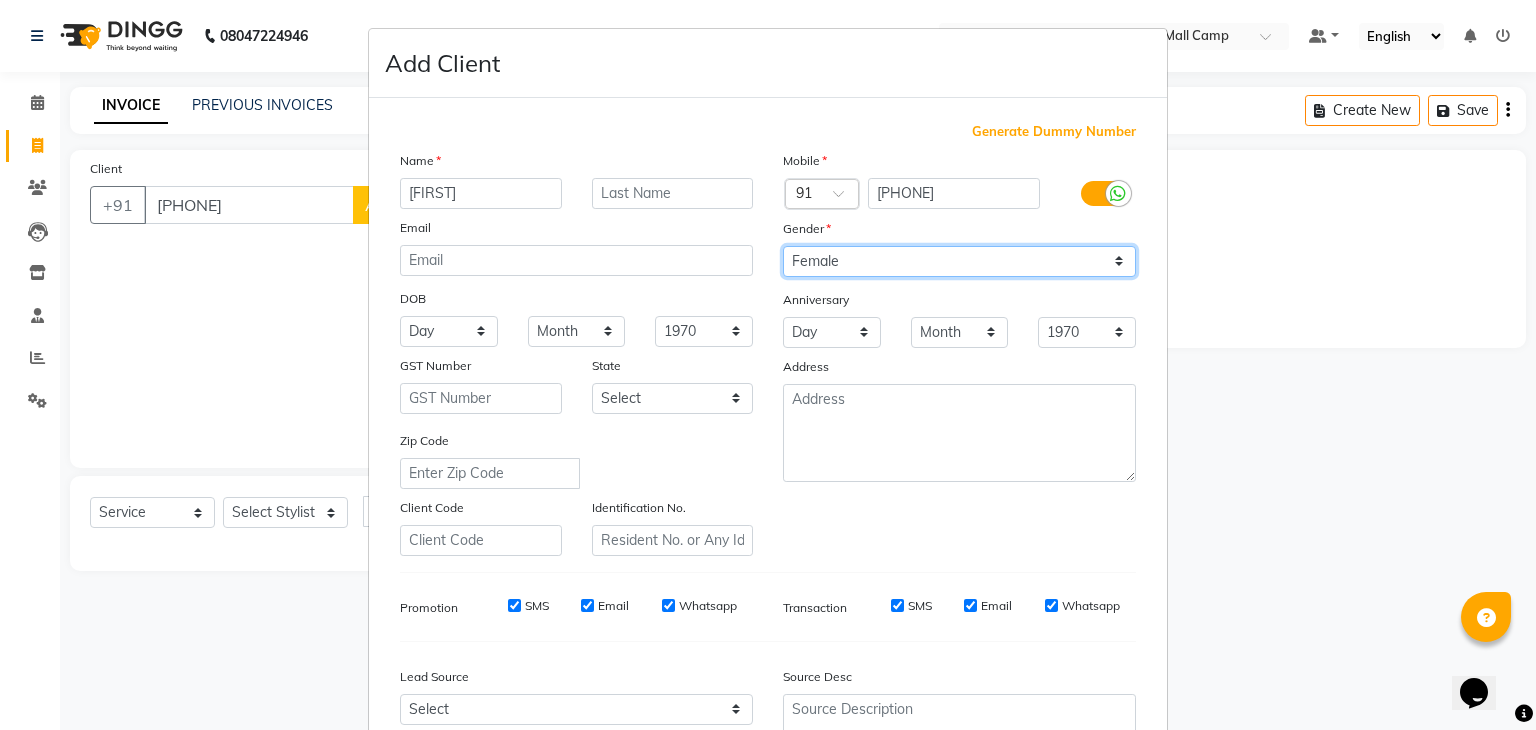 click on "Select Male Female Other Prefer Not To Say" at bounding box center [959, 261] 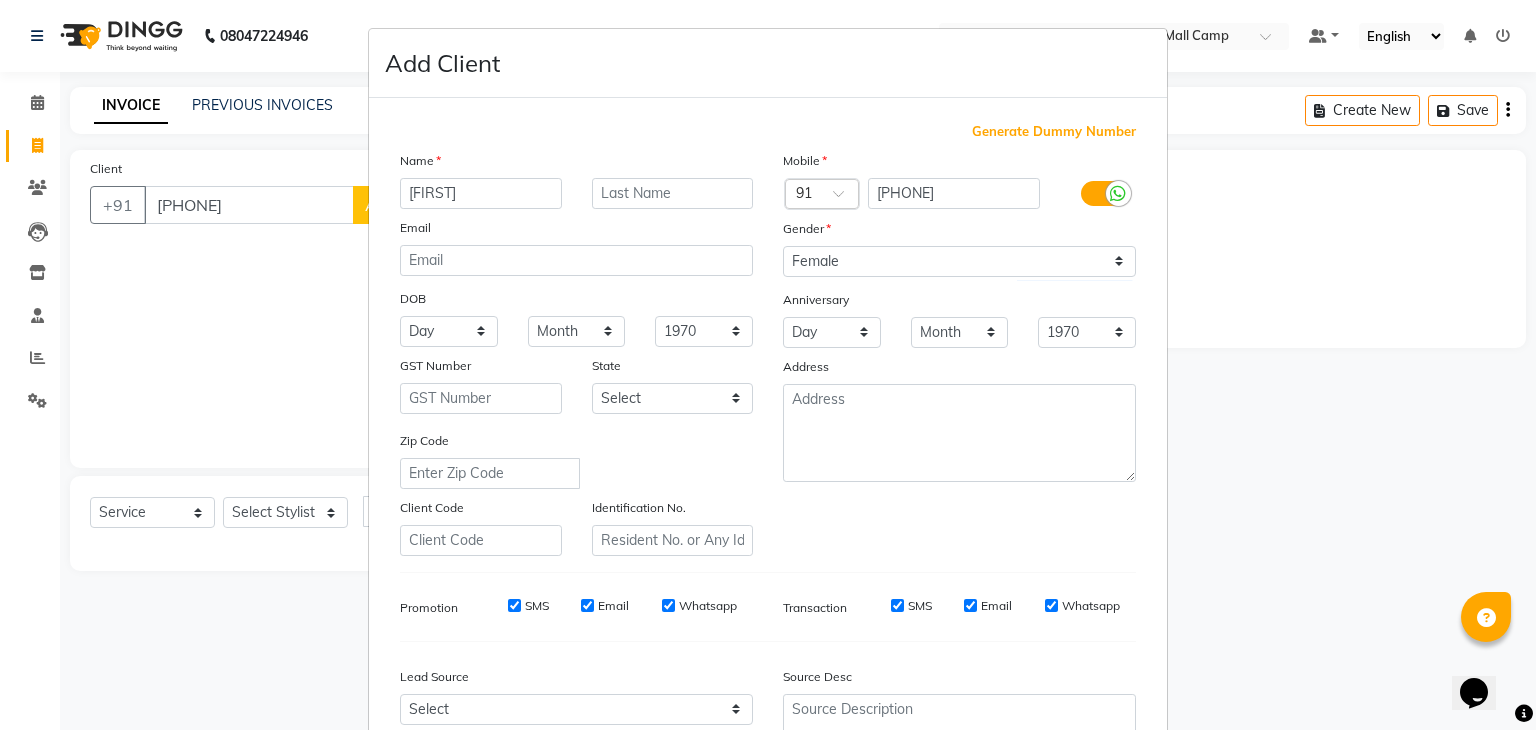 click on "Zip Code" at bounding box center (576, 459) 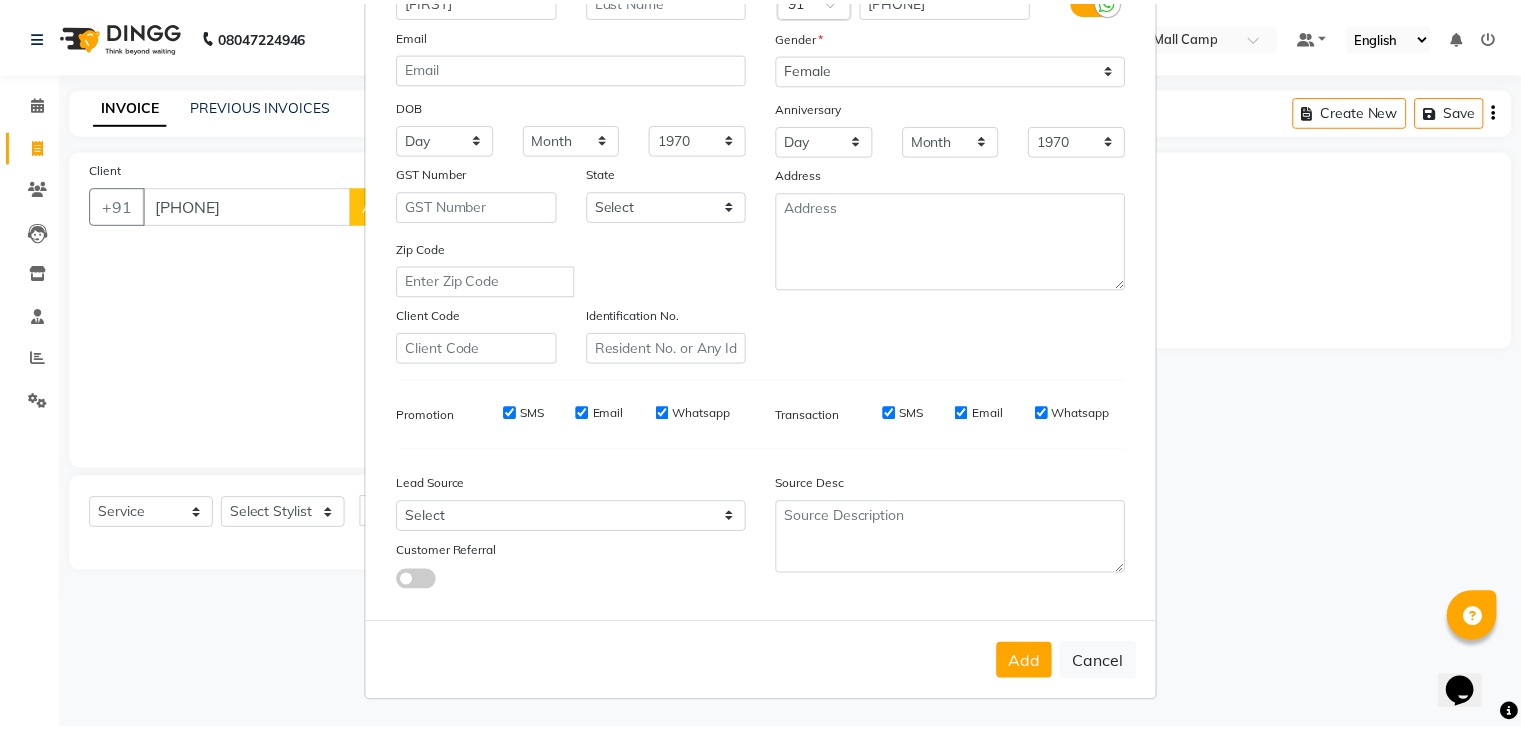 scroll, scrollTop: 203, scrollLeft: 0, axis: vertical 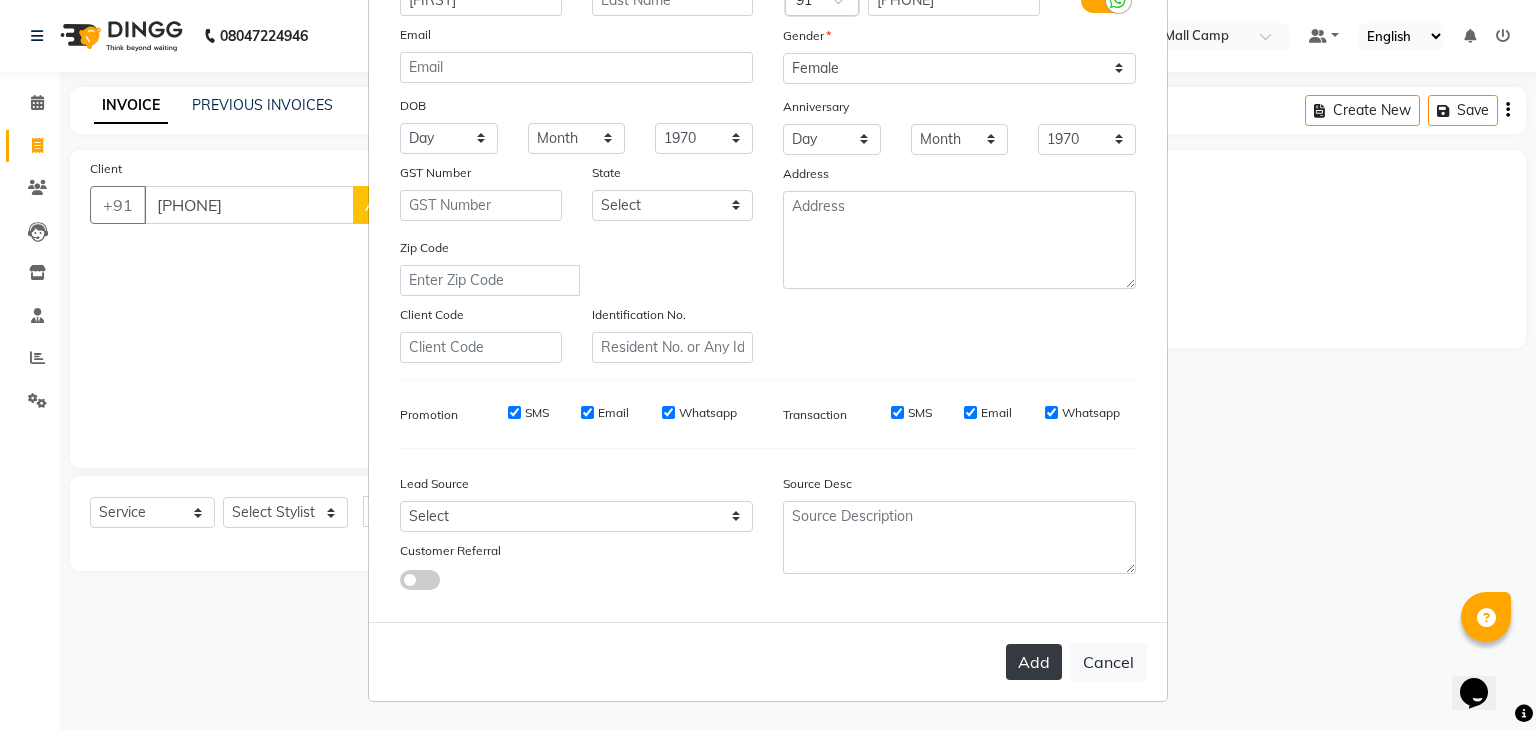 click on "Add" at bounding box center (1034, 662) 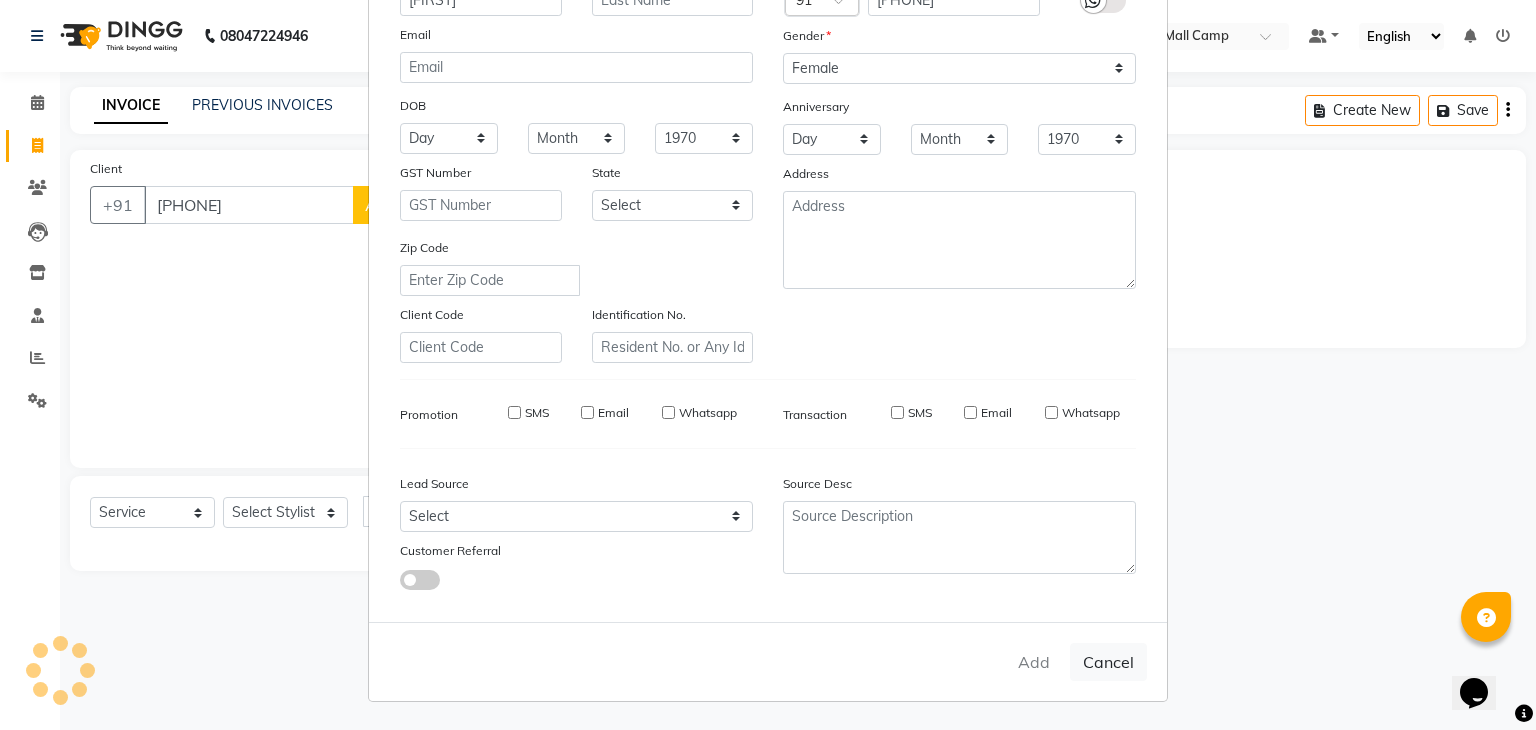 type on "77******93" 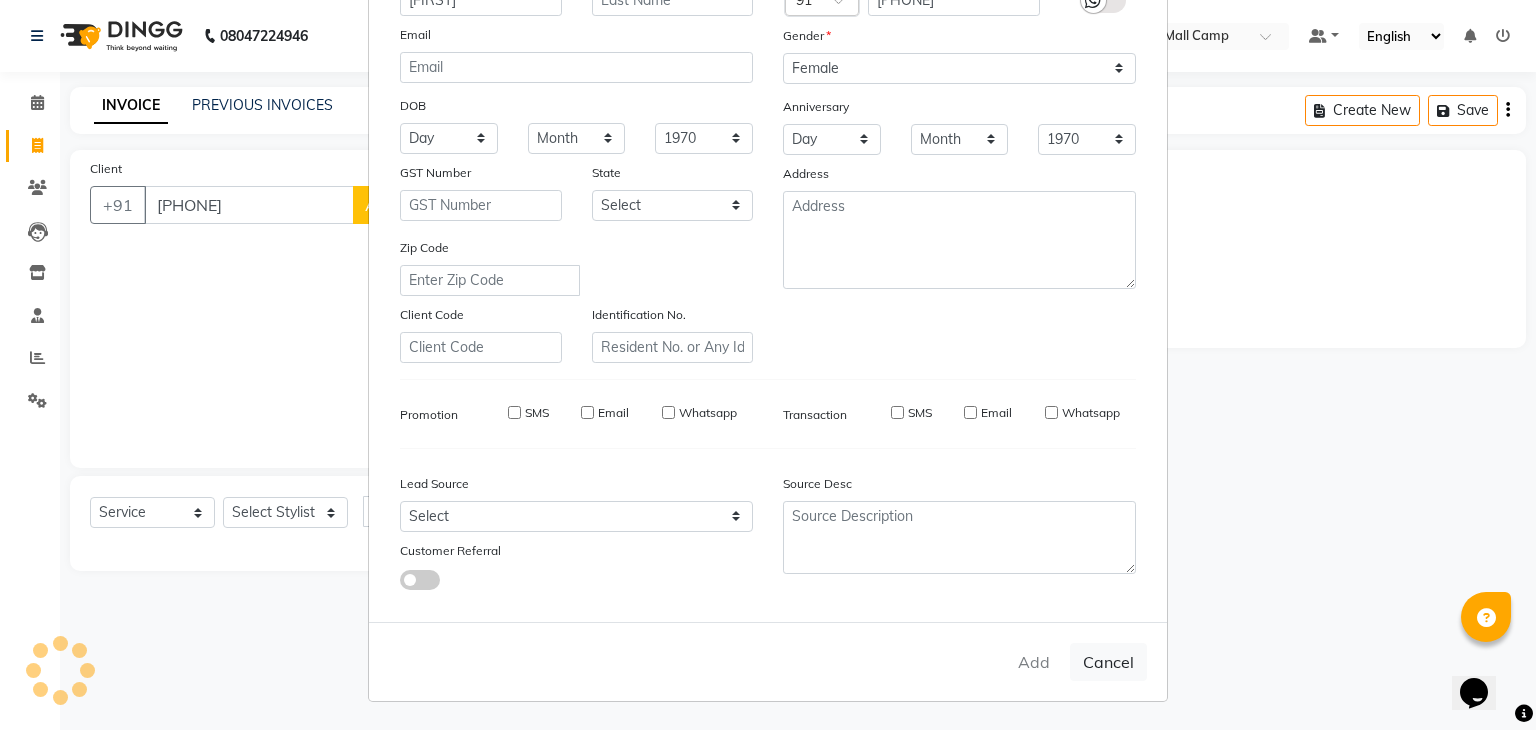 type 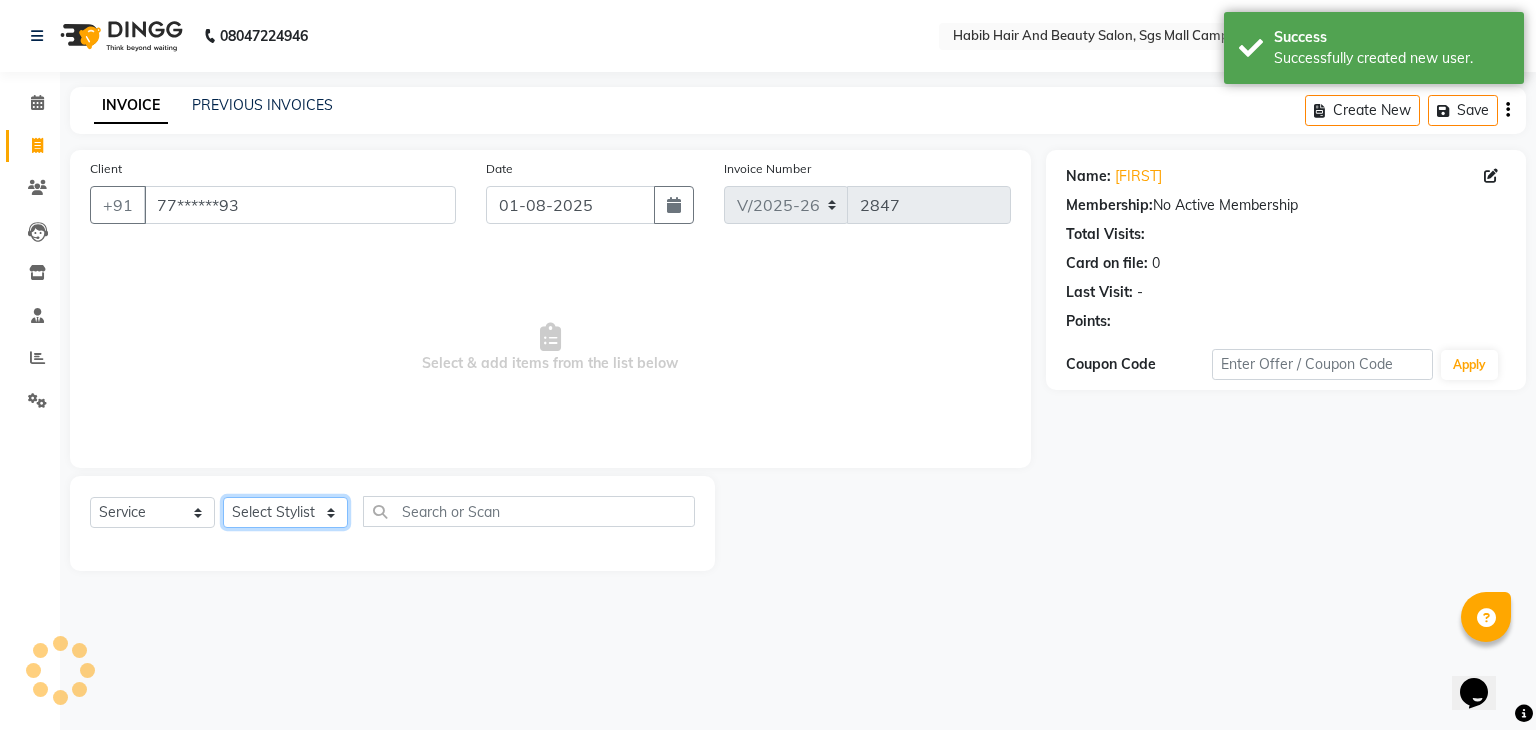 click on "Select Stylist akshay rajguru Avinash Debojit Manager Micheal sangeeta shilpa sujal Suraj swapnil vishakha" 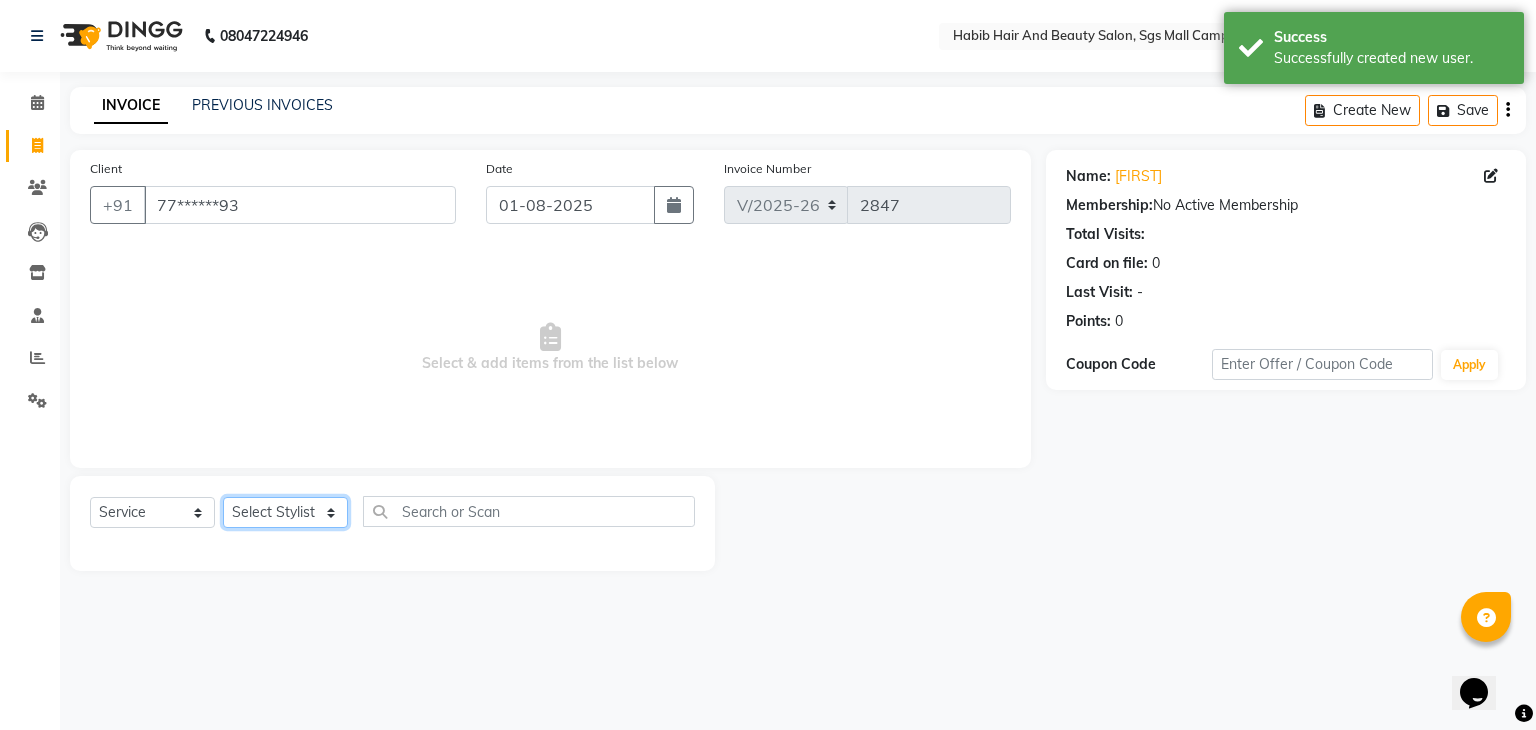 select on "87131" 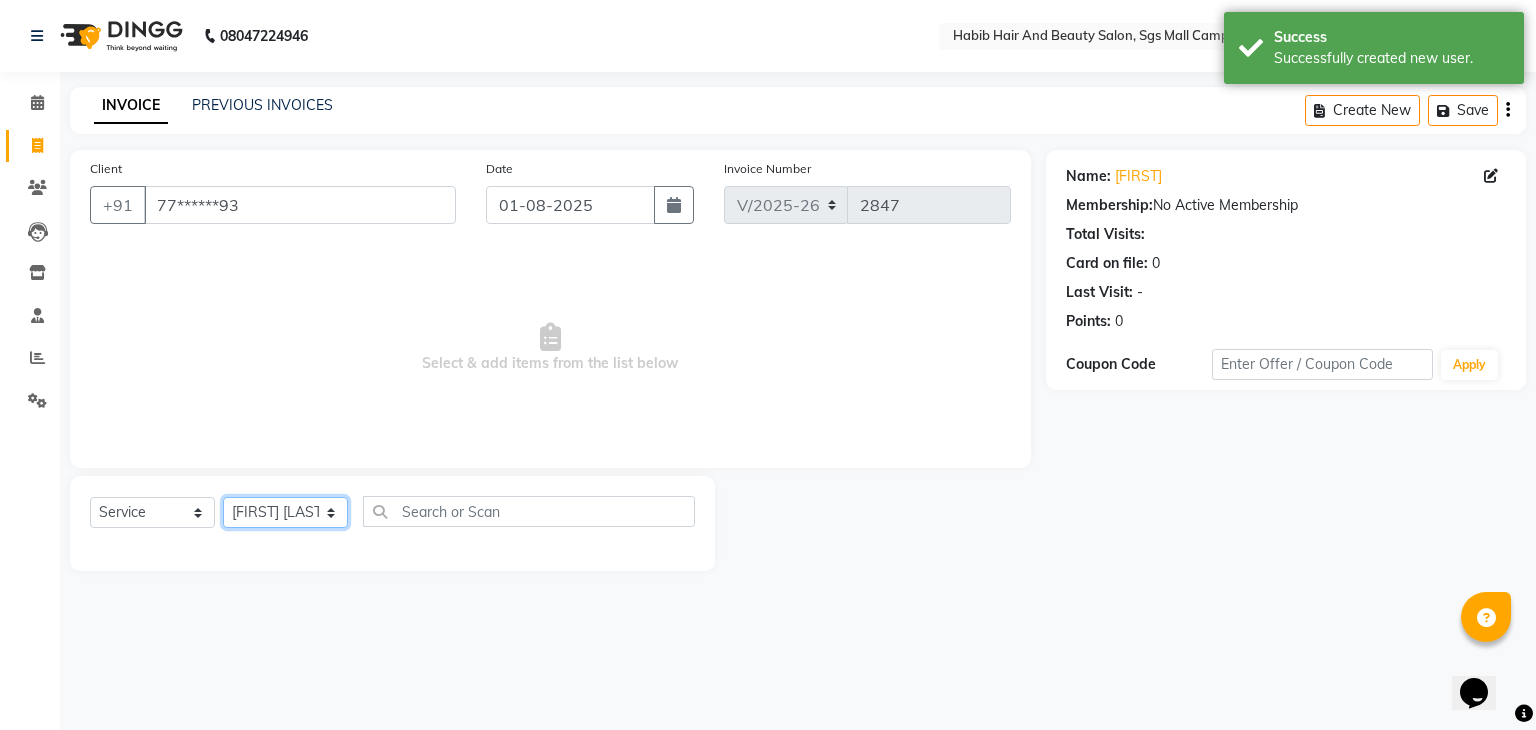 click on "Select Stylist akshay rajguru Avinash Debojit Manager Micheal sangeeta shilpa sujal Suraj swapnil vishakha" 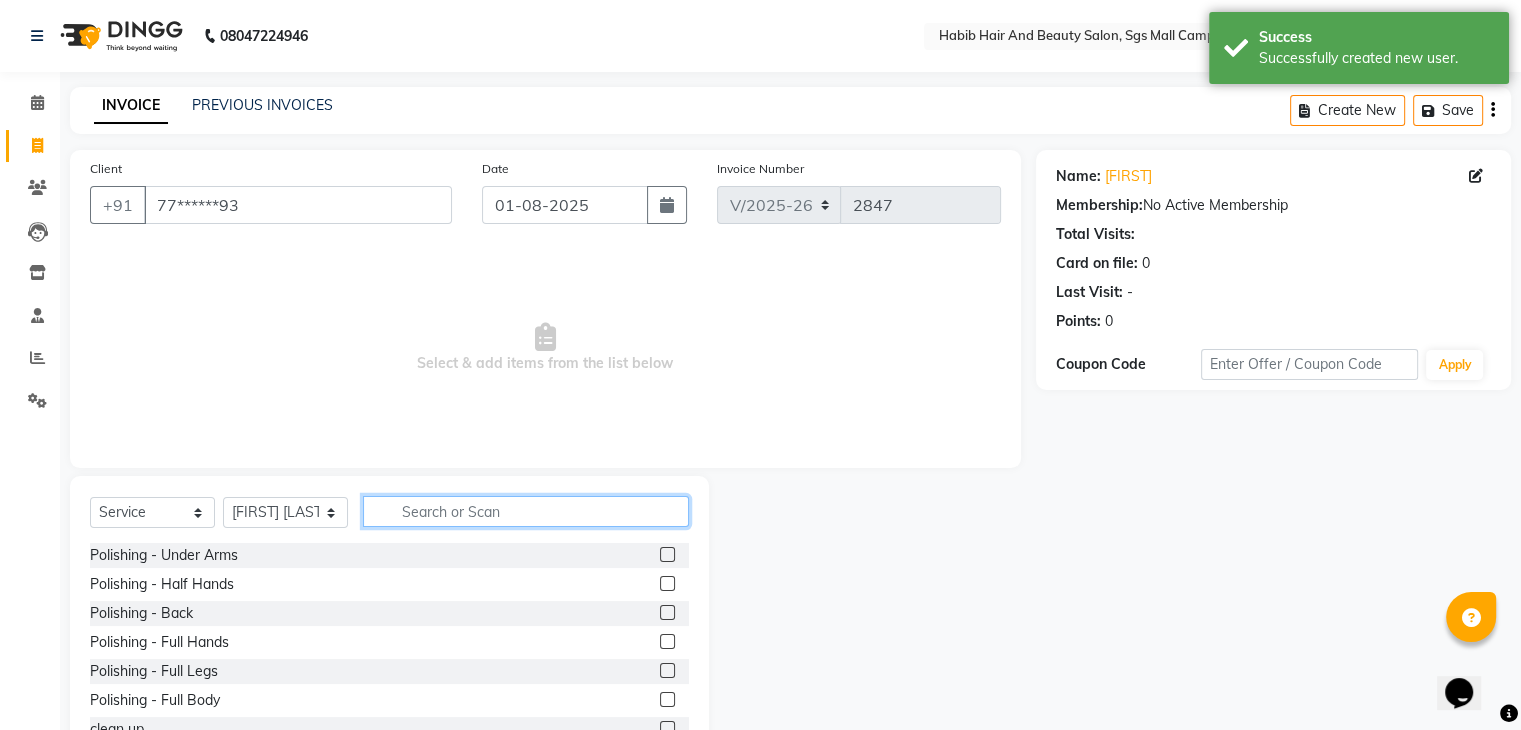 click 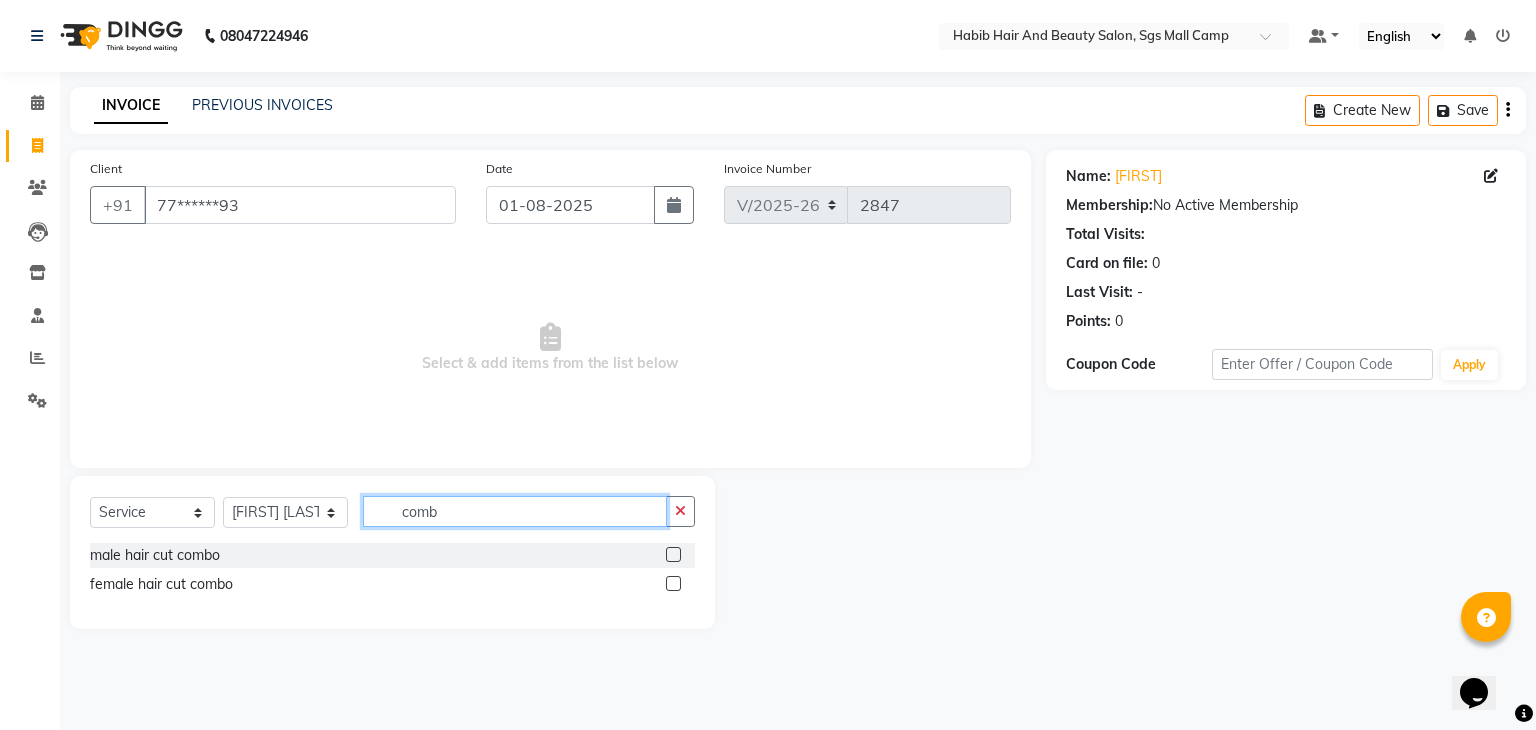 type on "comb" 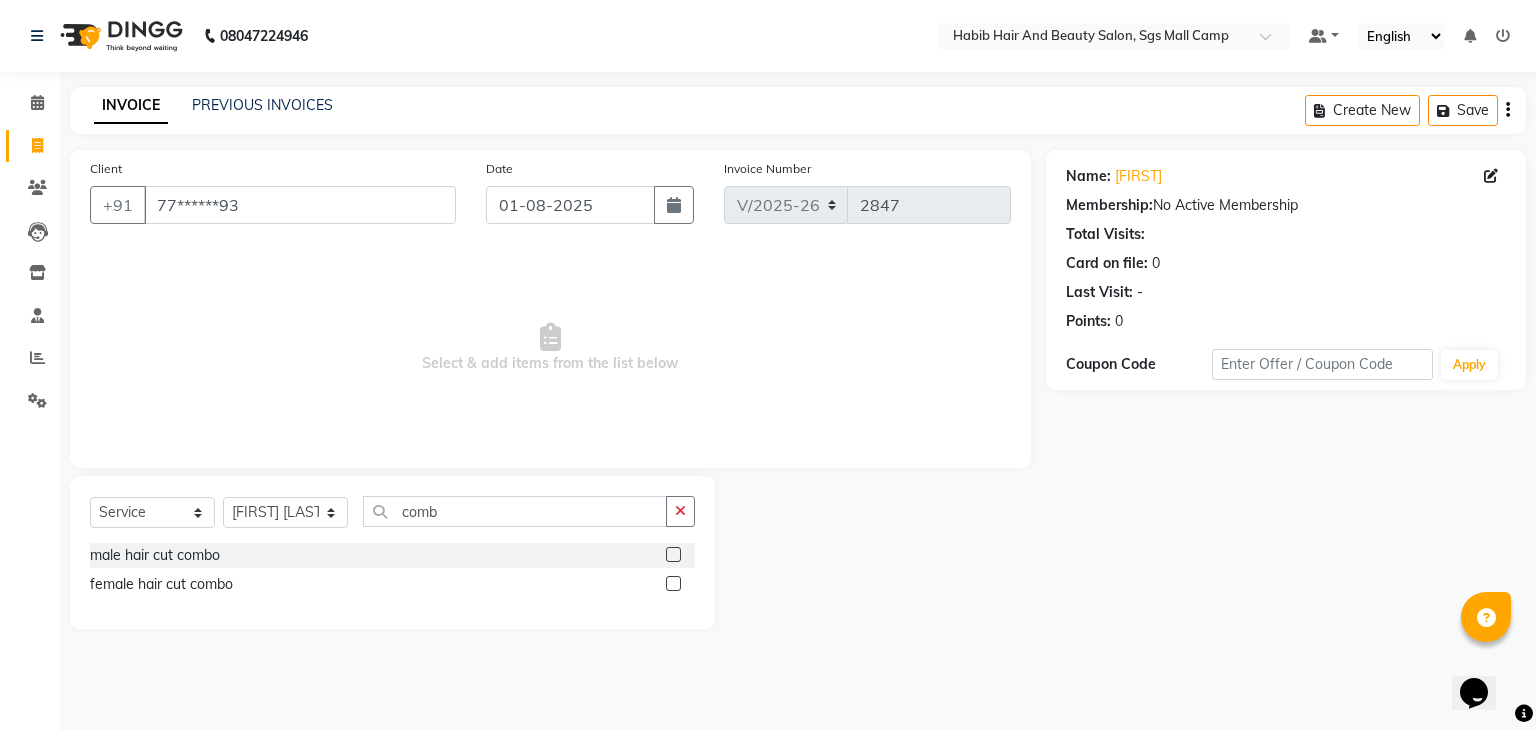 click 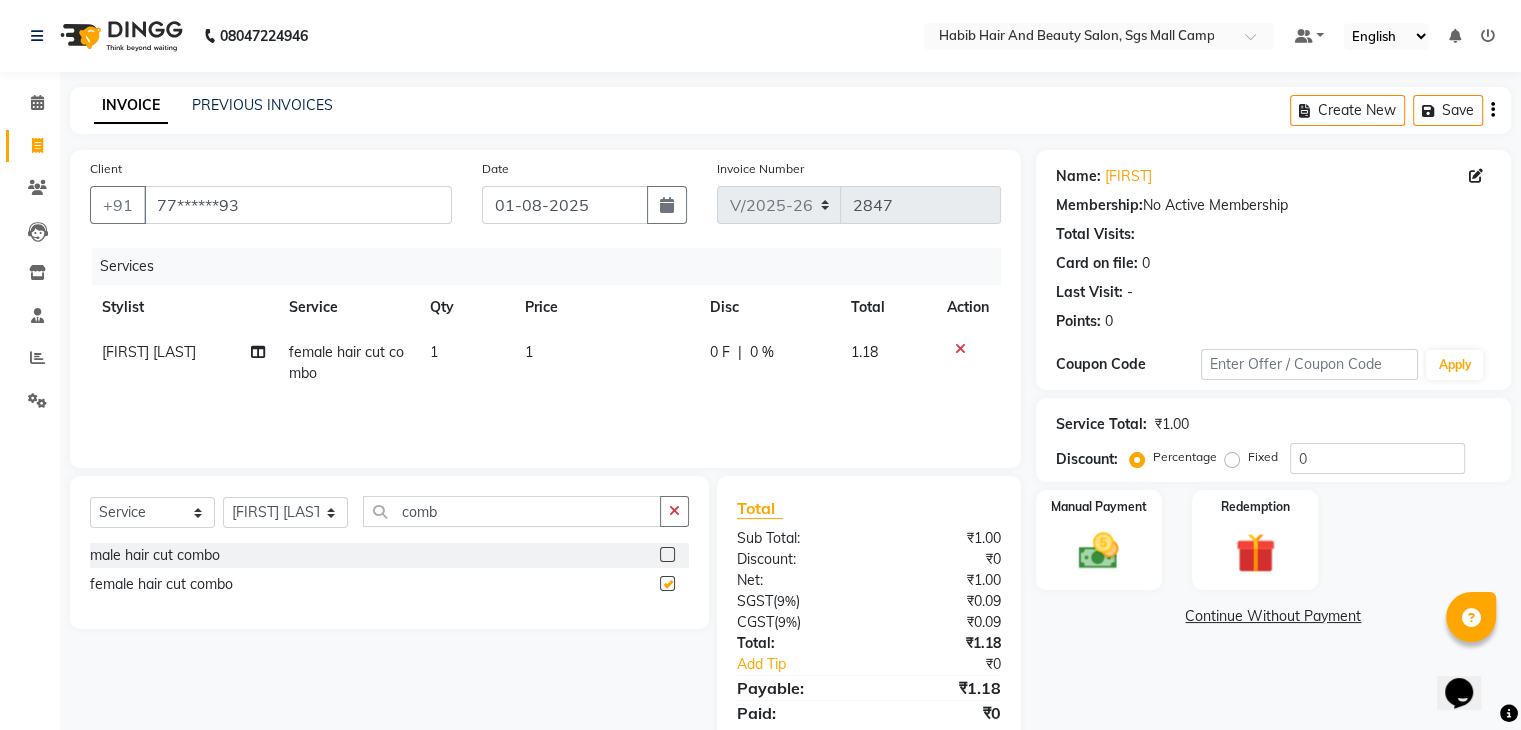 checkbox on "false" 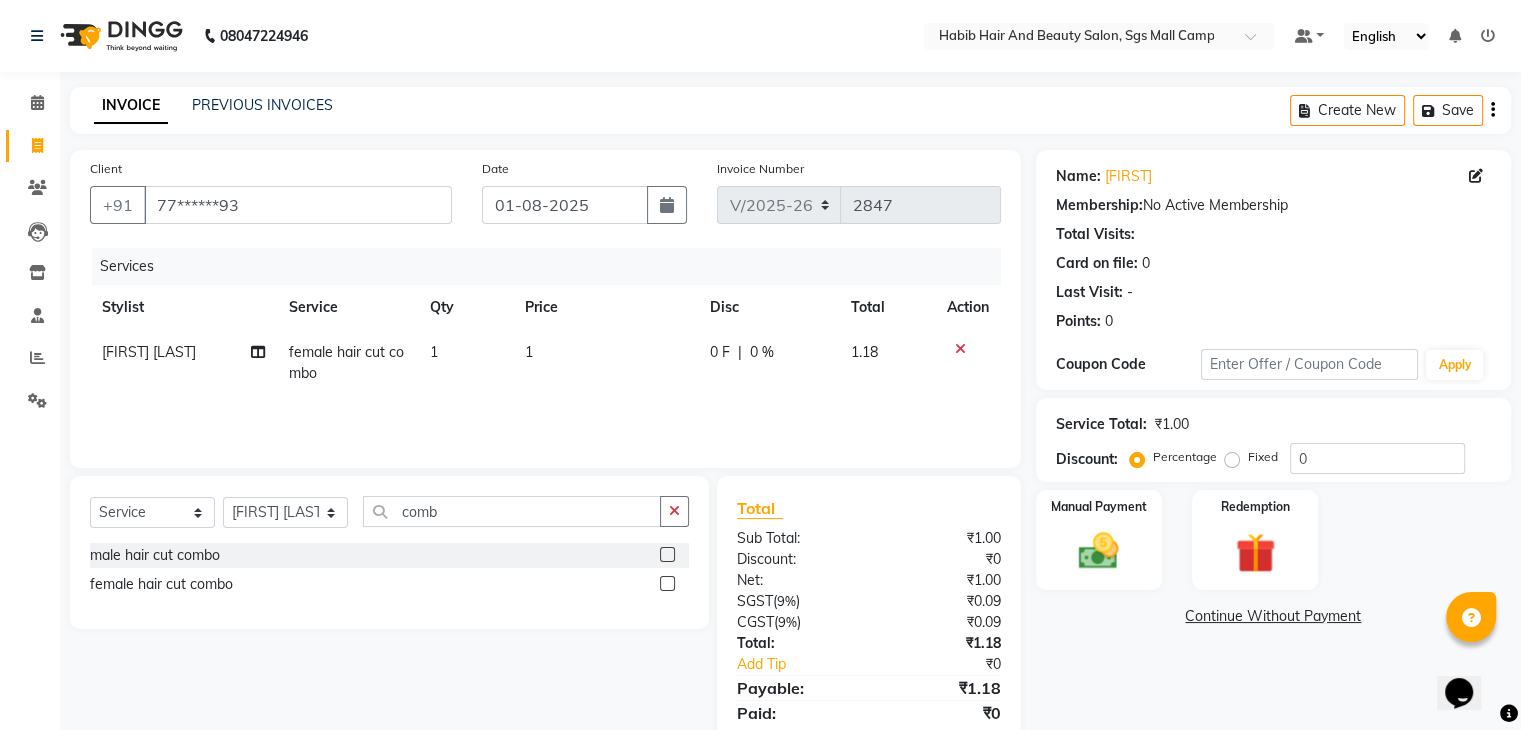 click on "1" 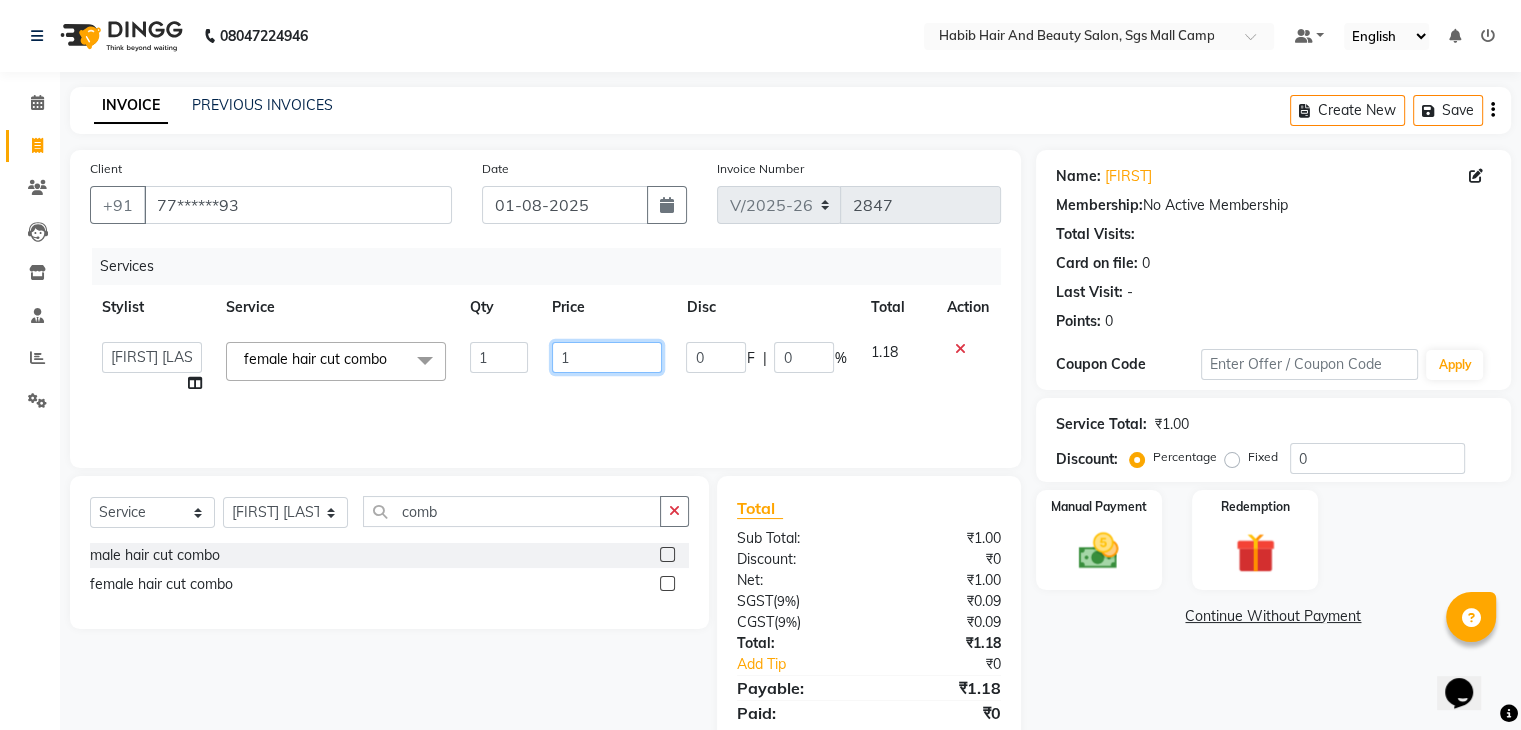 click on "1" 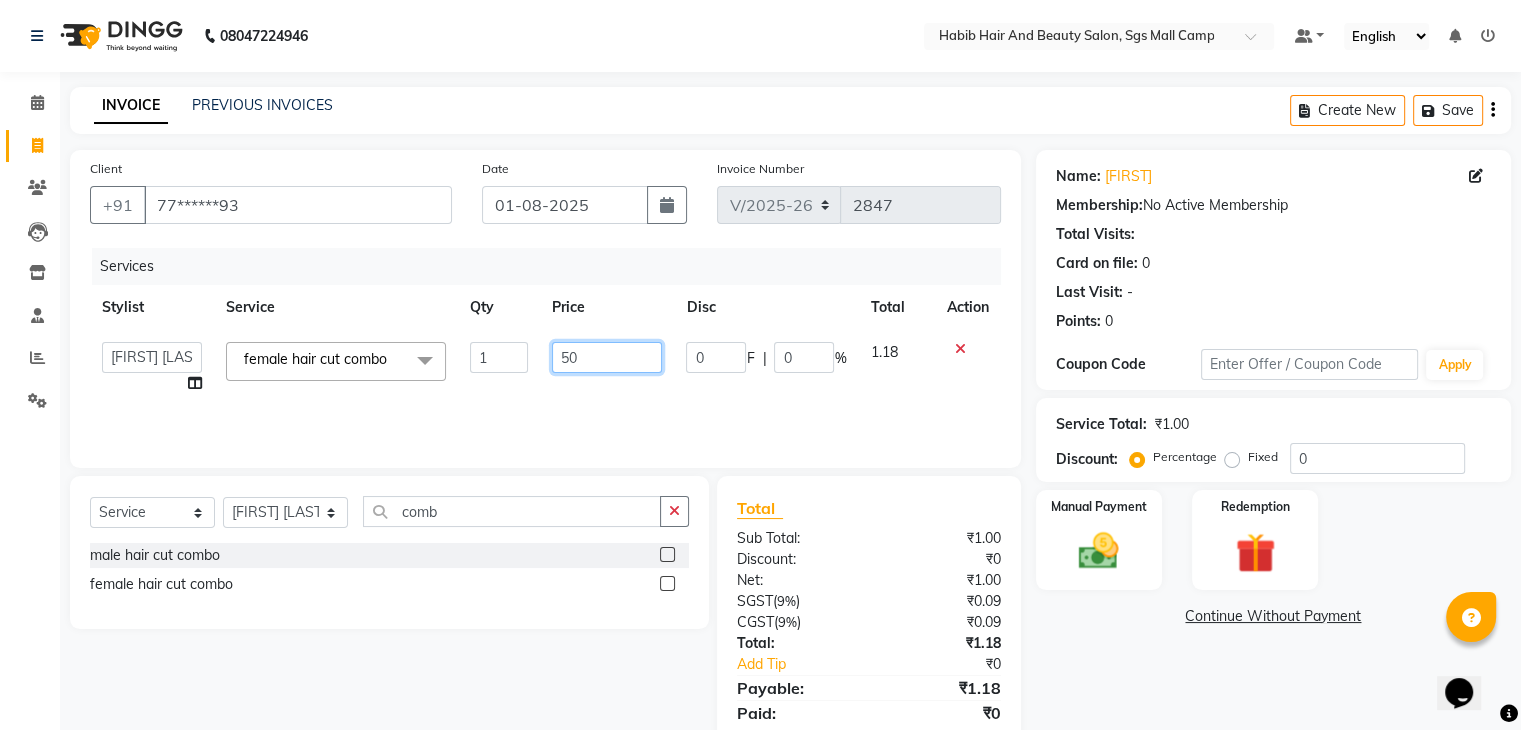 type on "500" 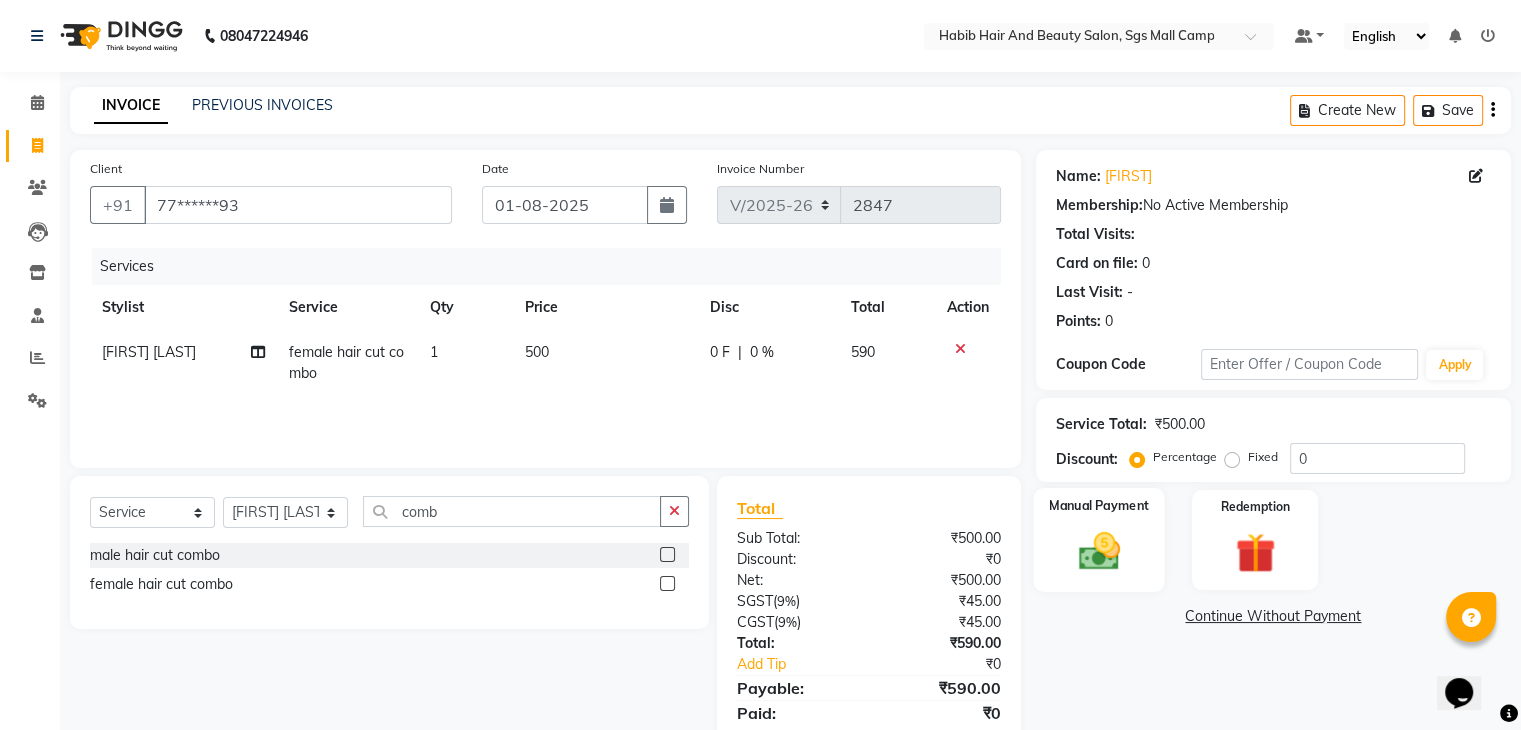 click 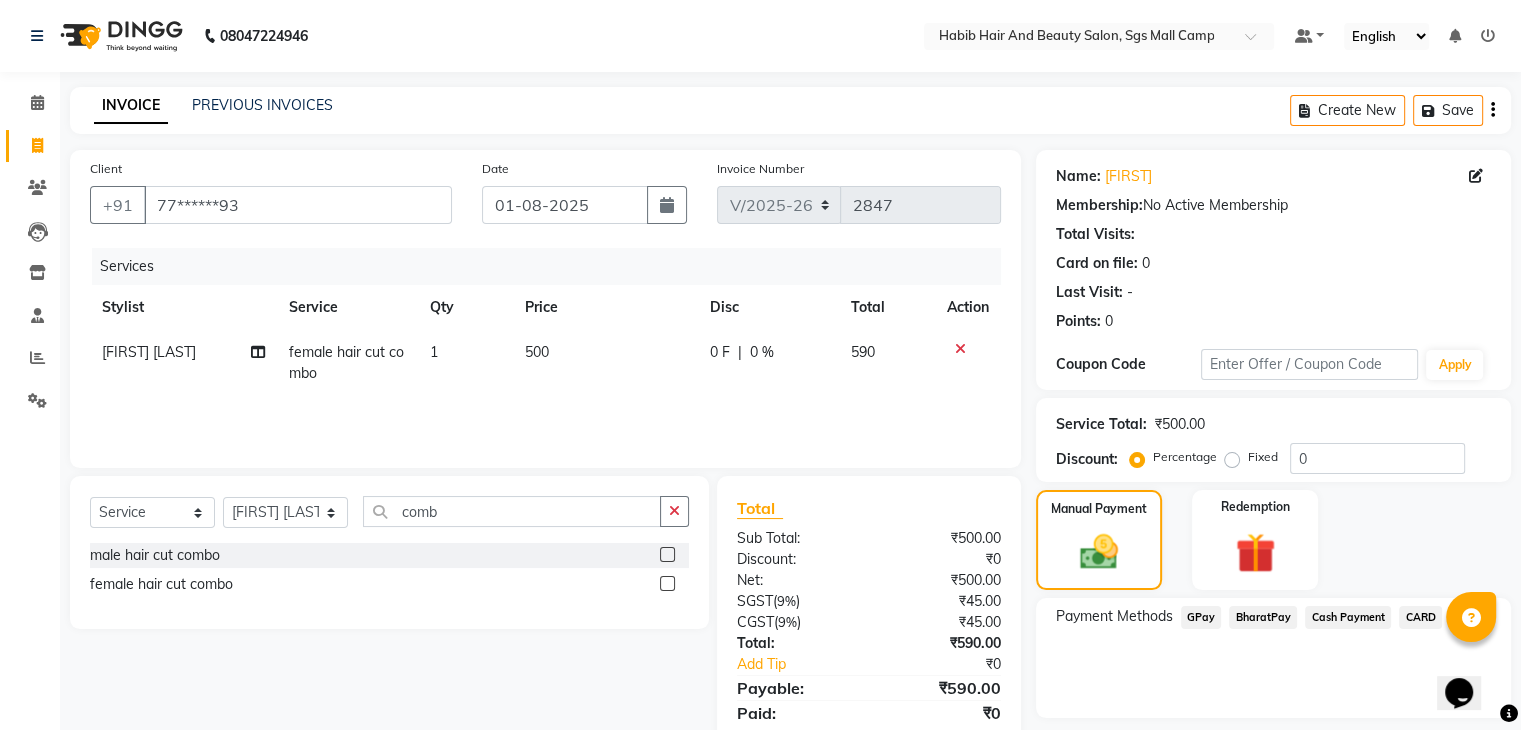click on "BharatPay" 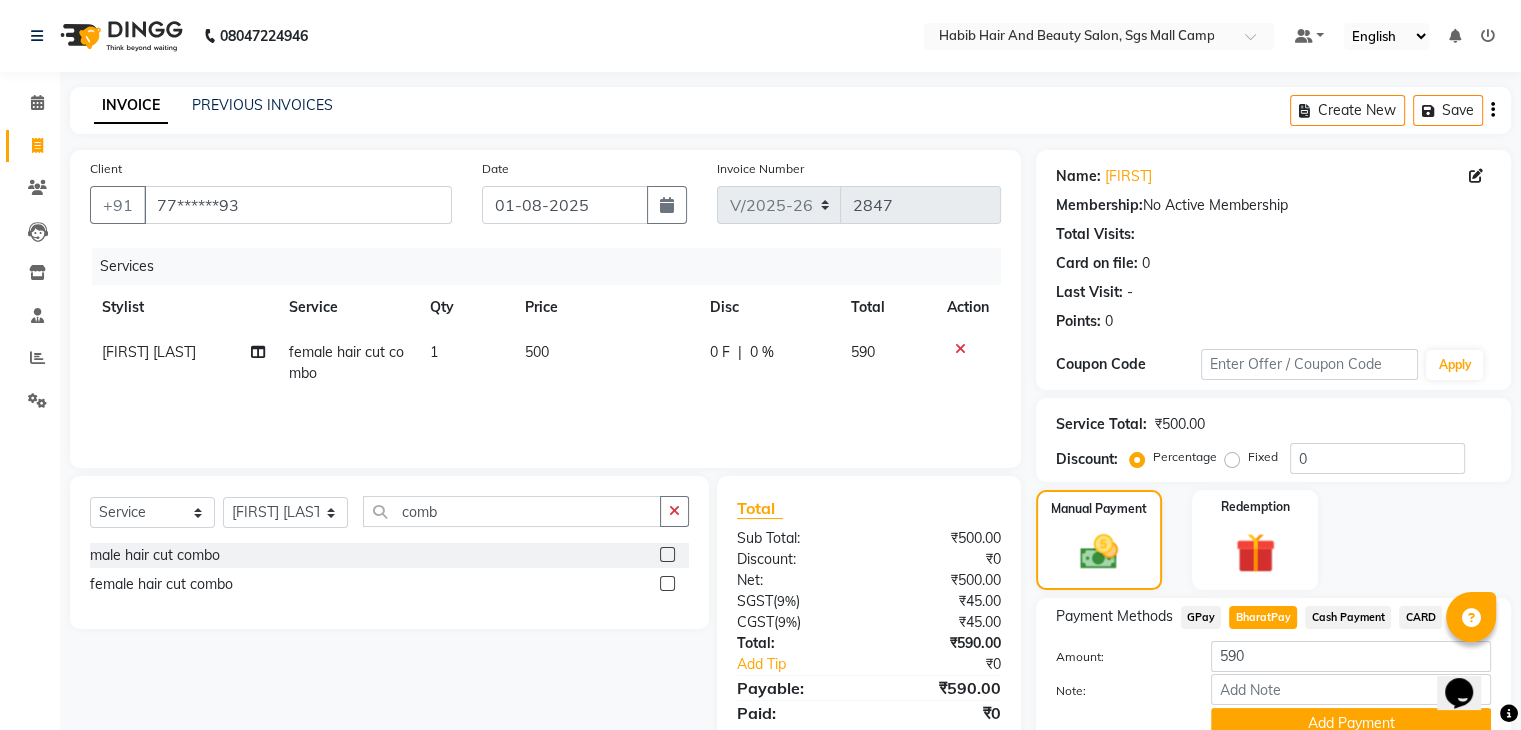 scroll, scrollTop: 89, scrollLeft: 0, axis: vertical 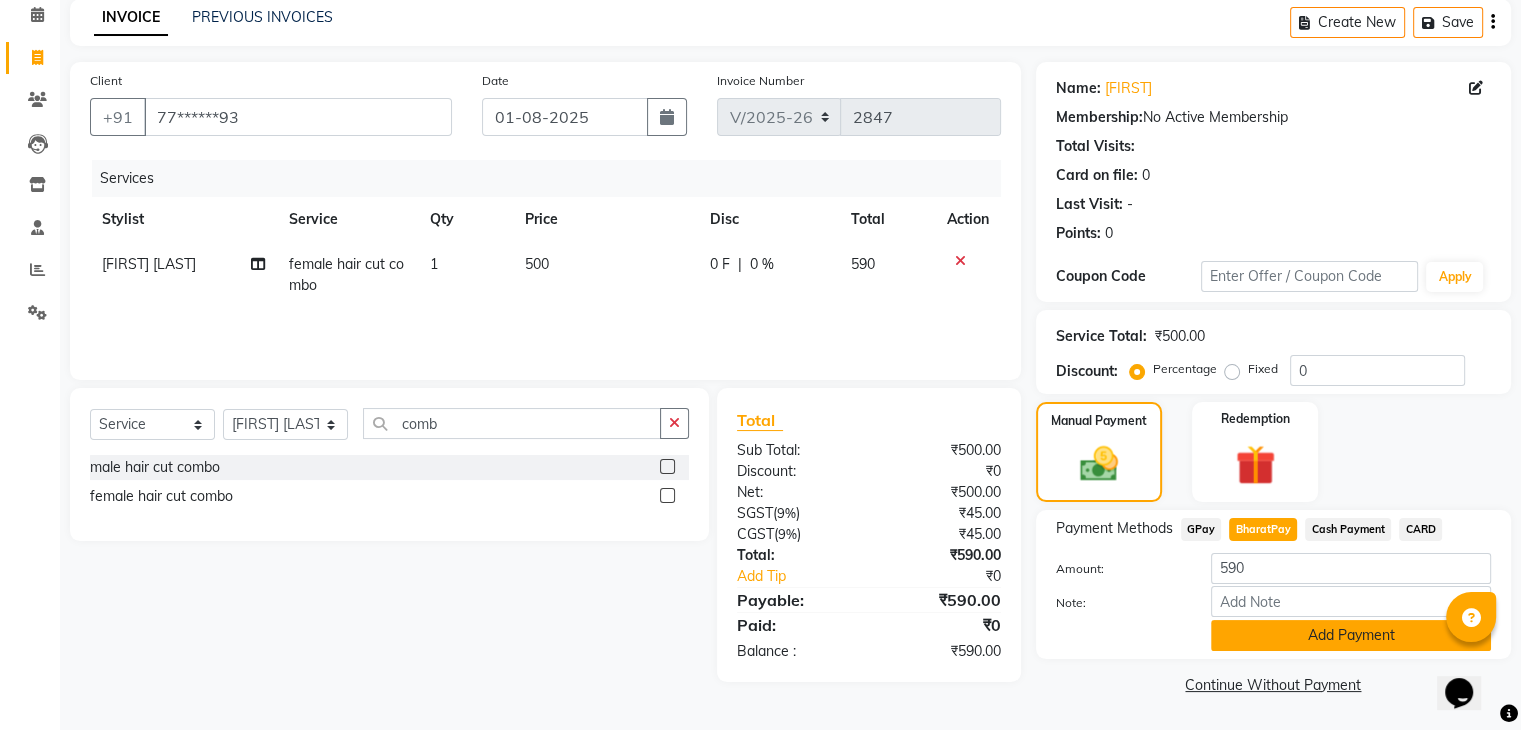 click on "Add Payment" 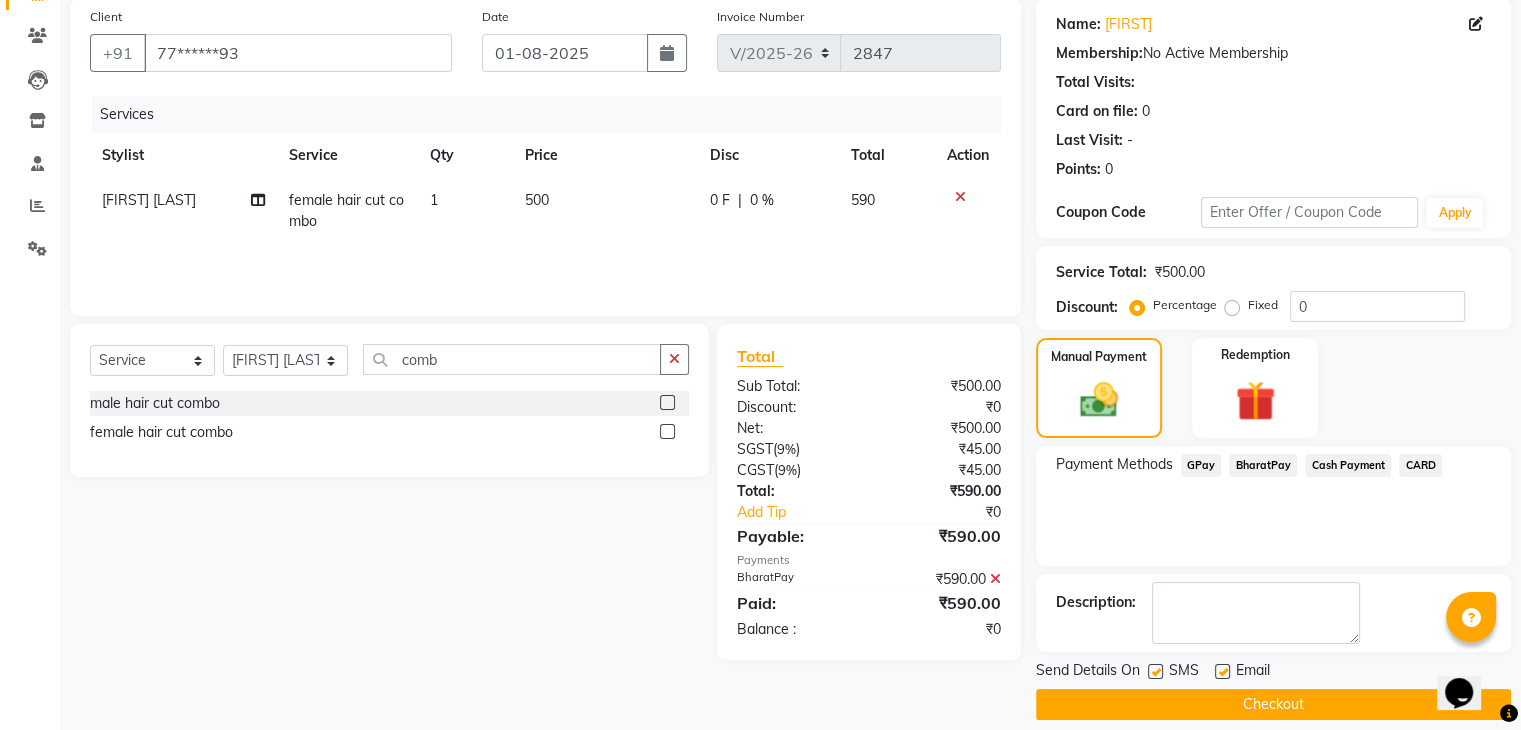scroll, scrollTop: 171, scrollLeft: 0, axis: vertical 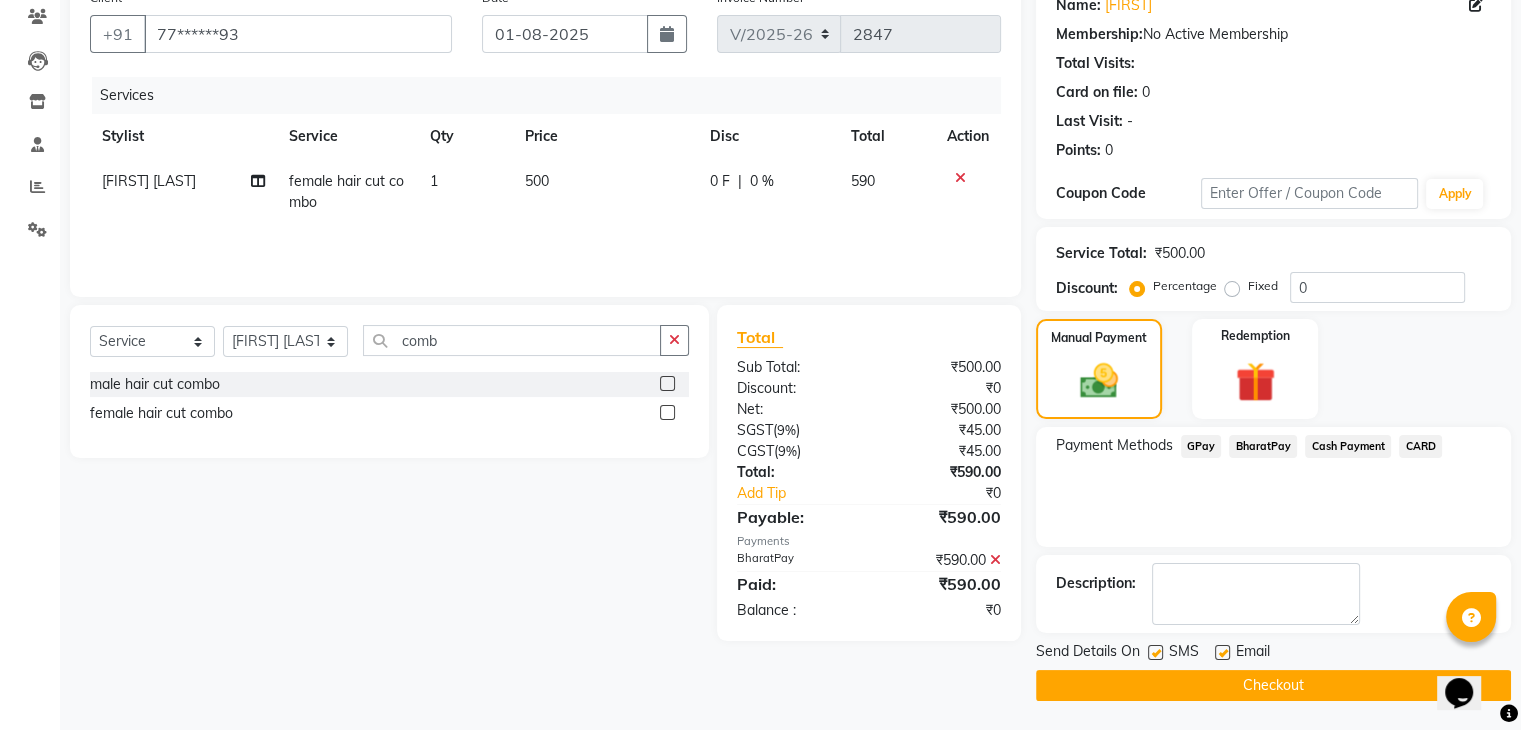 click on "Checkout" 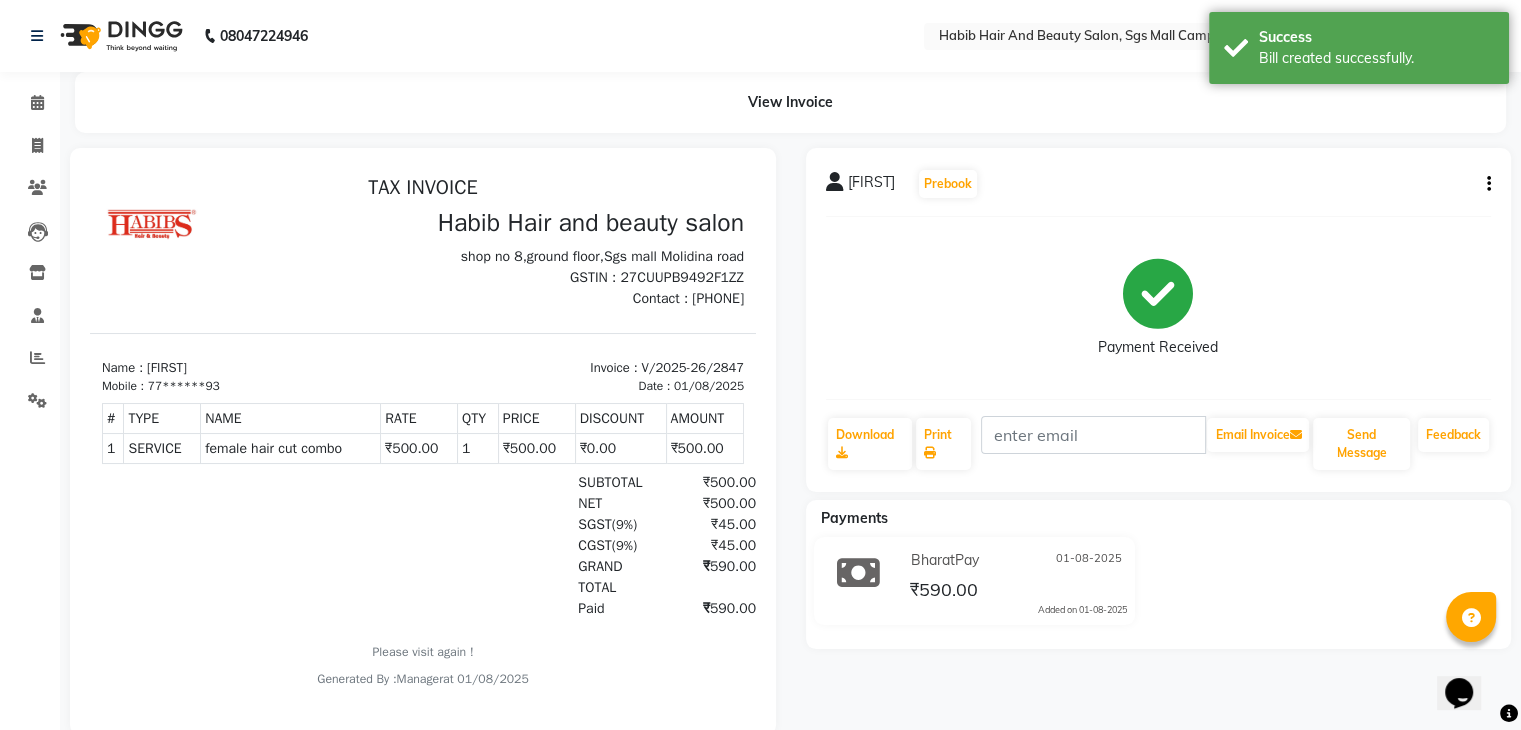 scroll, scrollTop: 0, scrollLeft: 0, axis: both 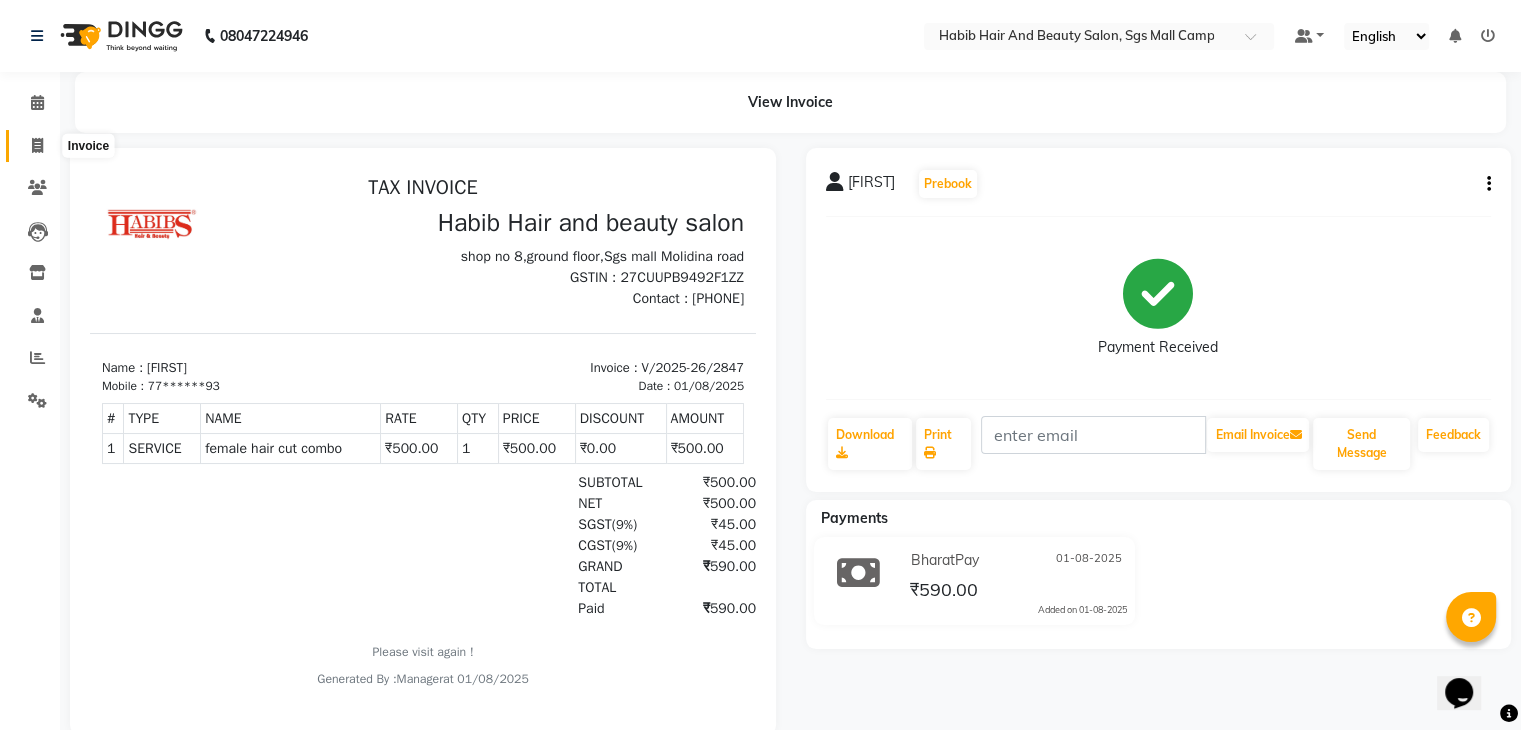 click 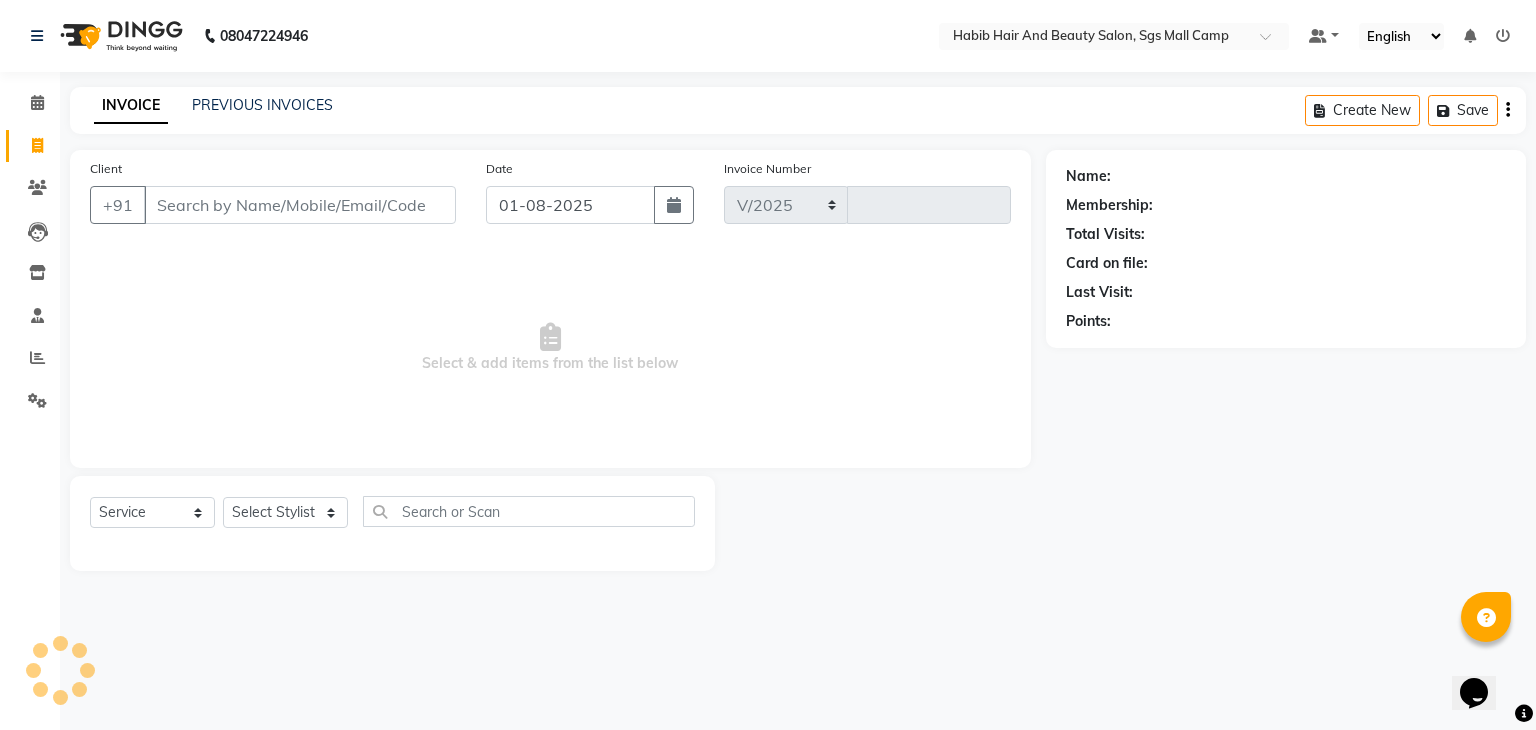 select on "8362" 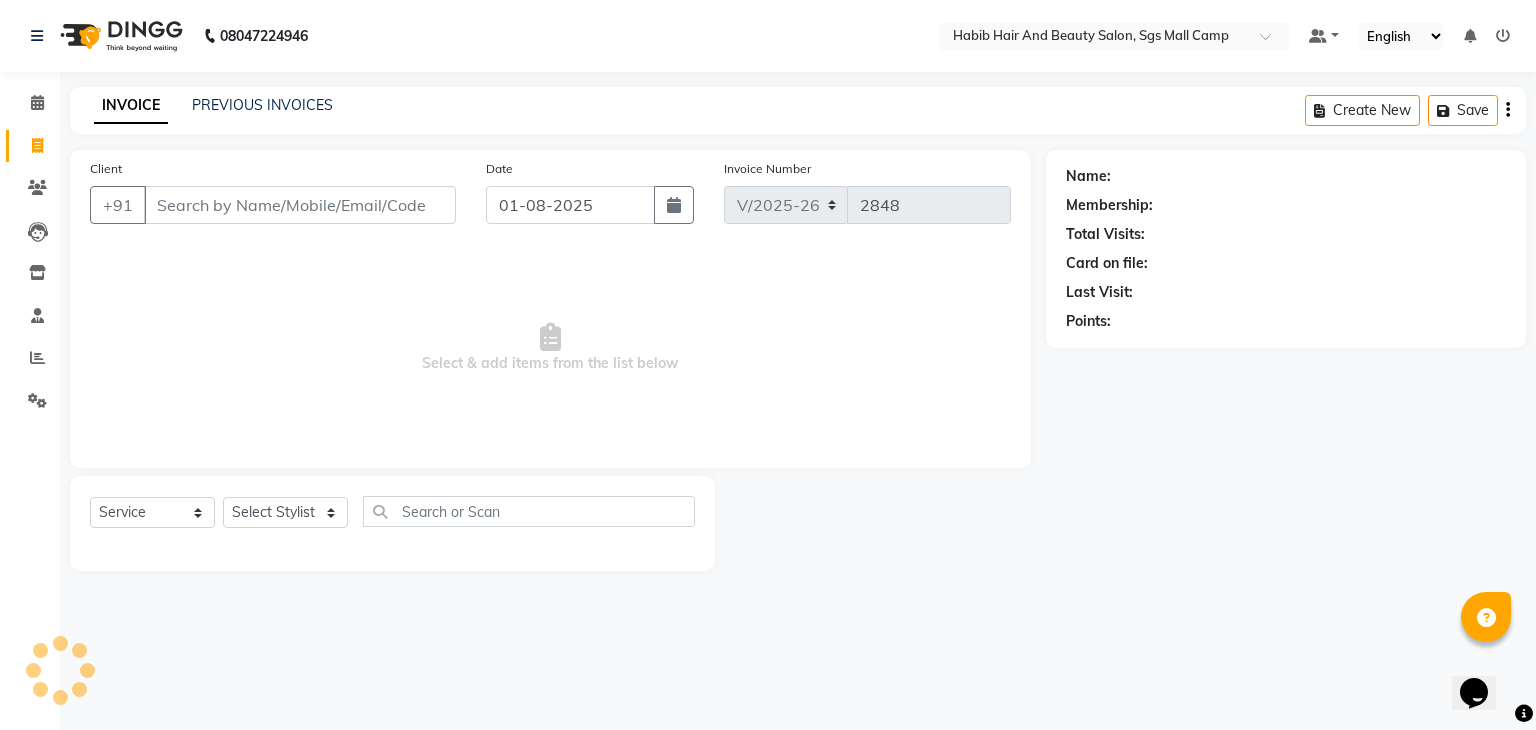 click on "Client" at bounding box center [300, 205] 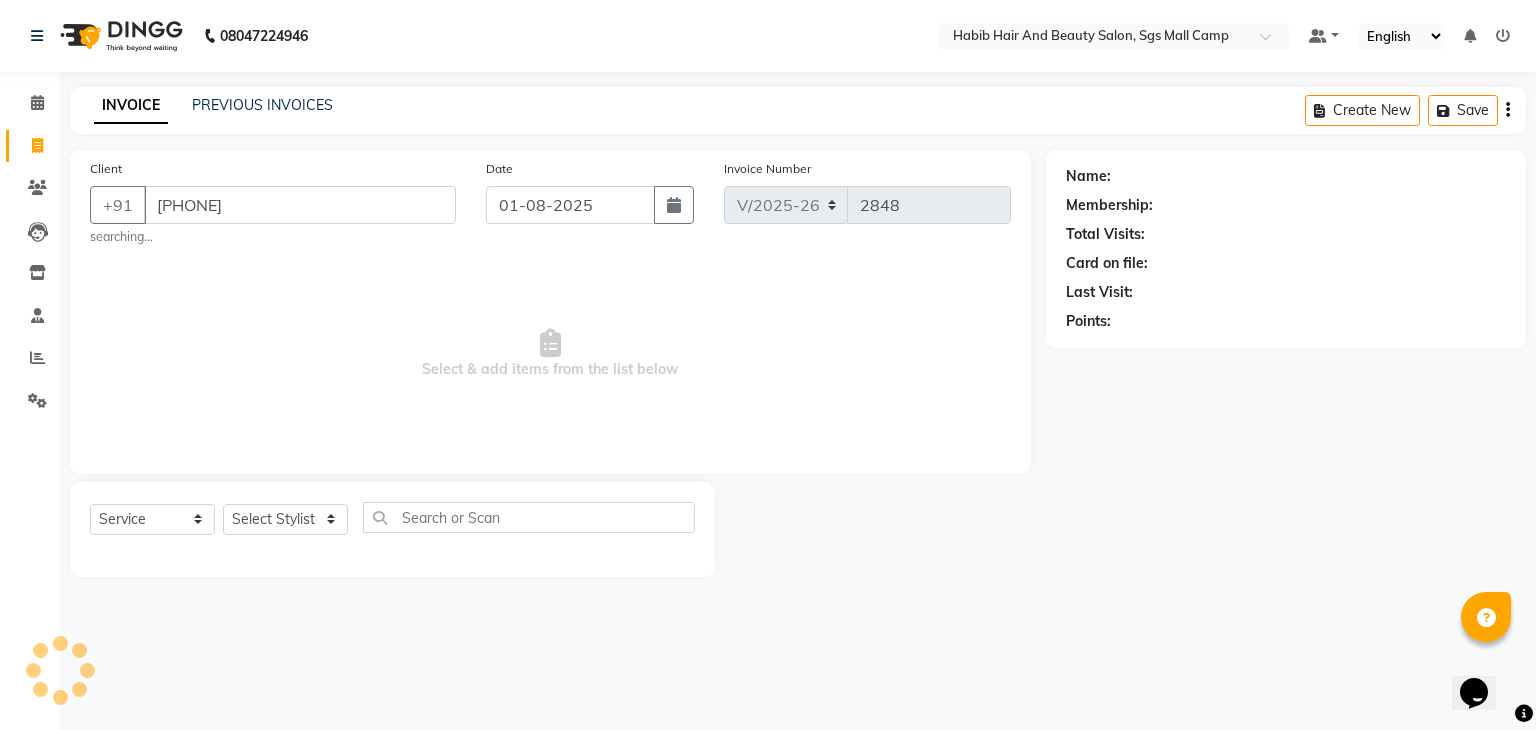 type on "[PHONE]" 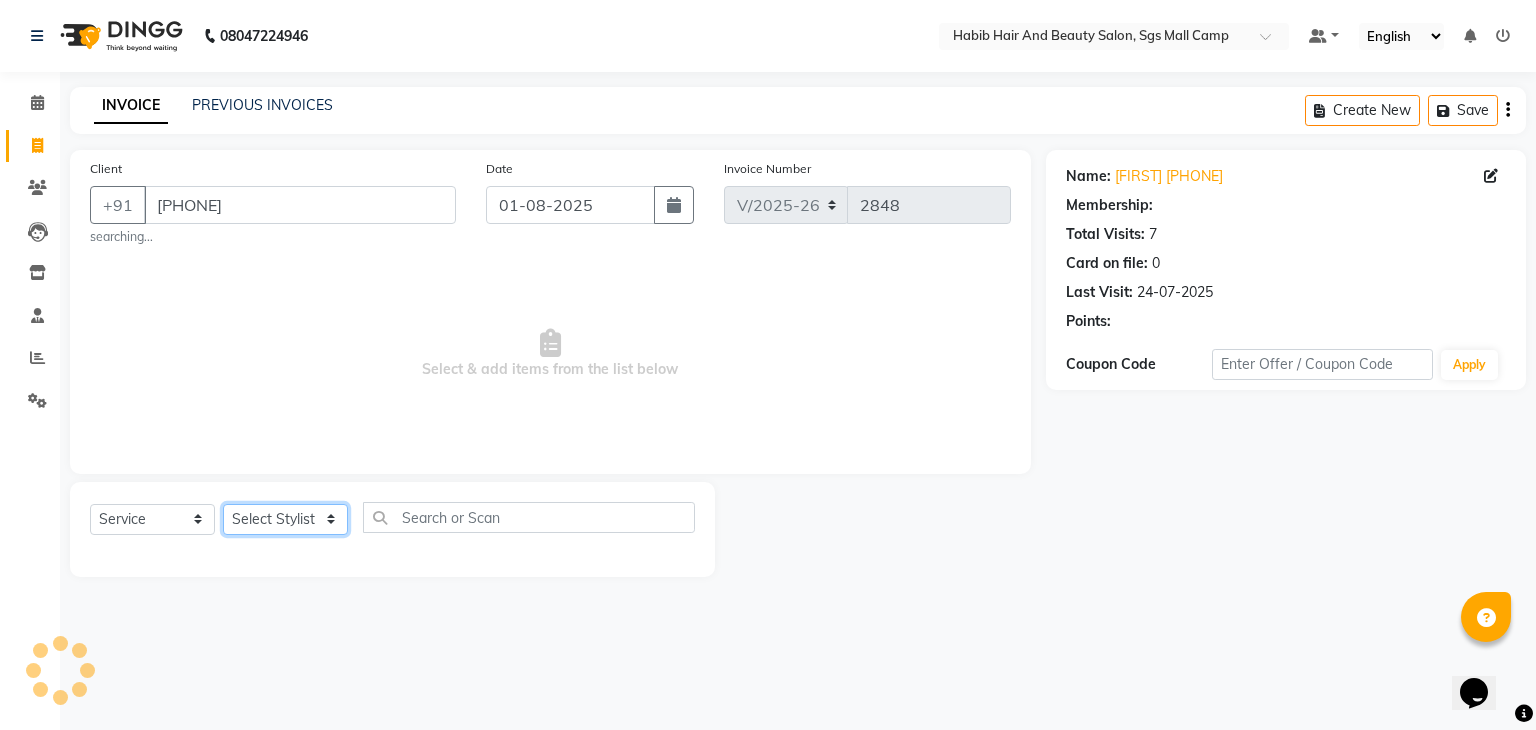 click on "Select Stylist akshay rajguru Avinash Debojit Manager Micheal sangeeta shilpa sujal Suraj swapnil vishakha" 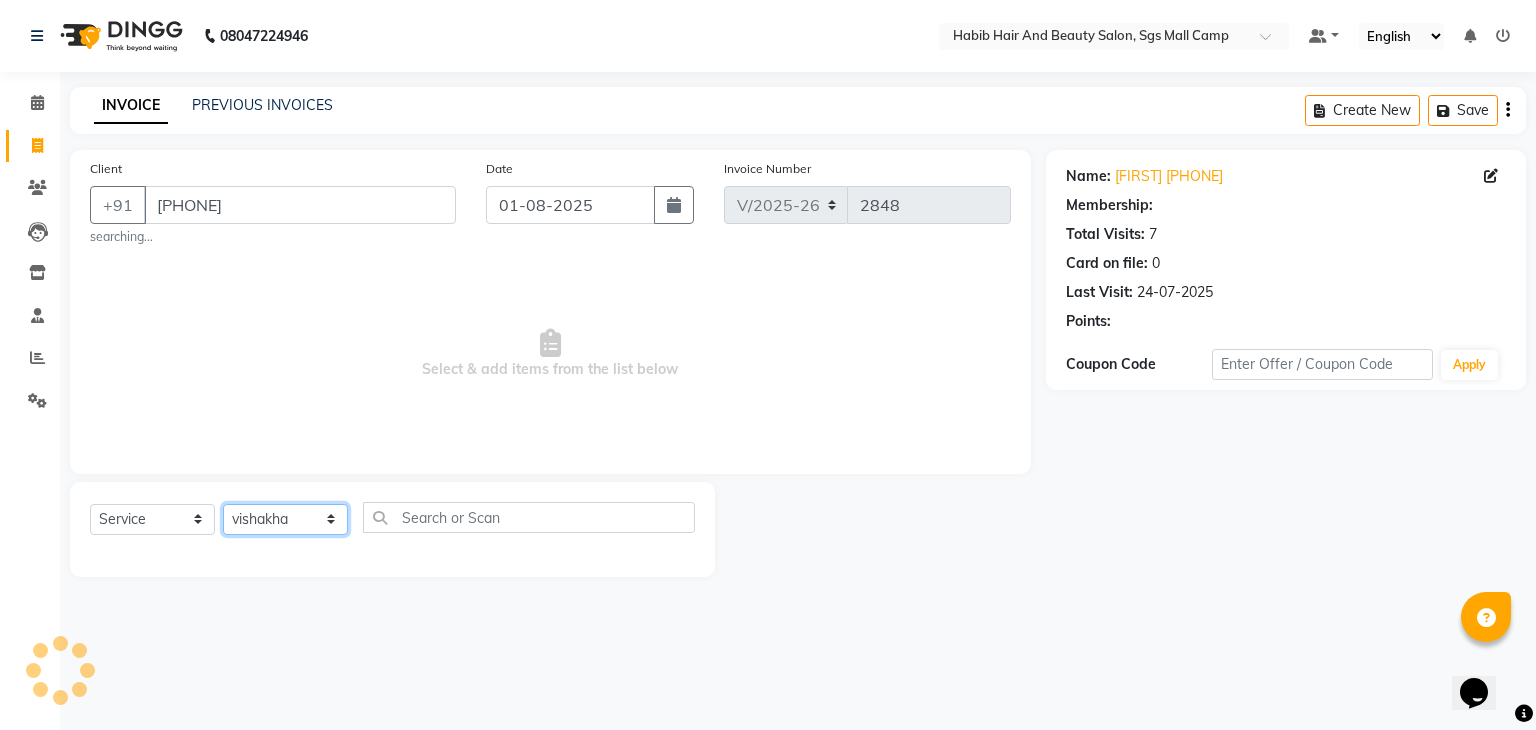click on "Select Stylist akshay rajguru Avinash Debojit Manager Micheal sangeeta shilpa sujal Suraj swapnil vishakha" 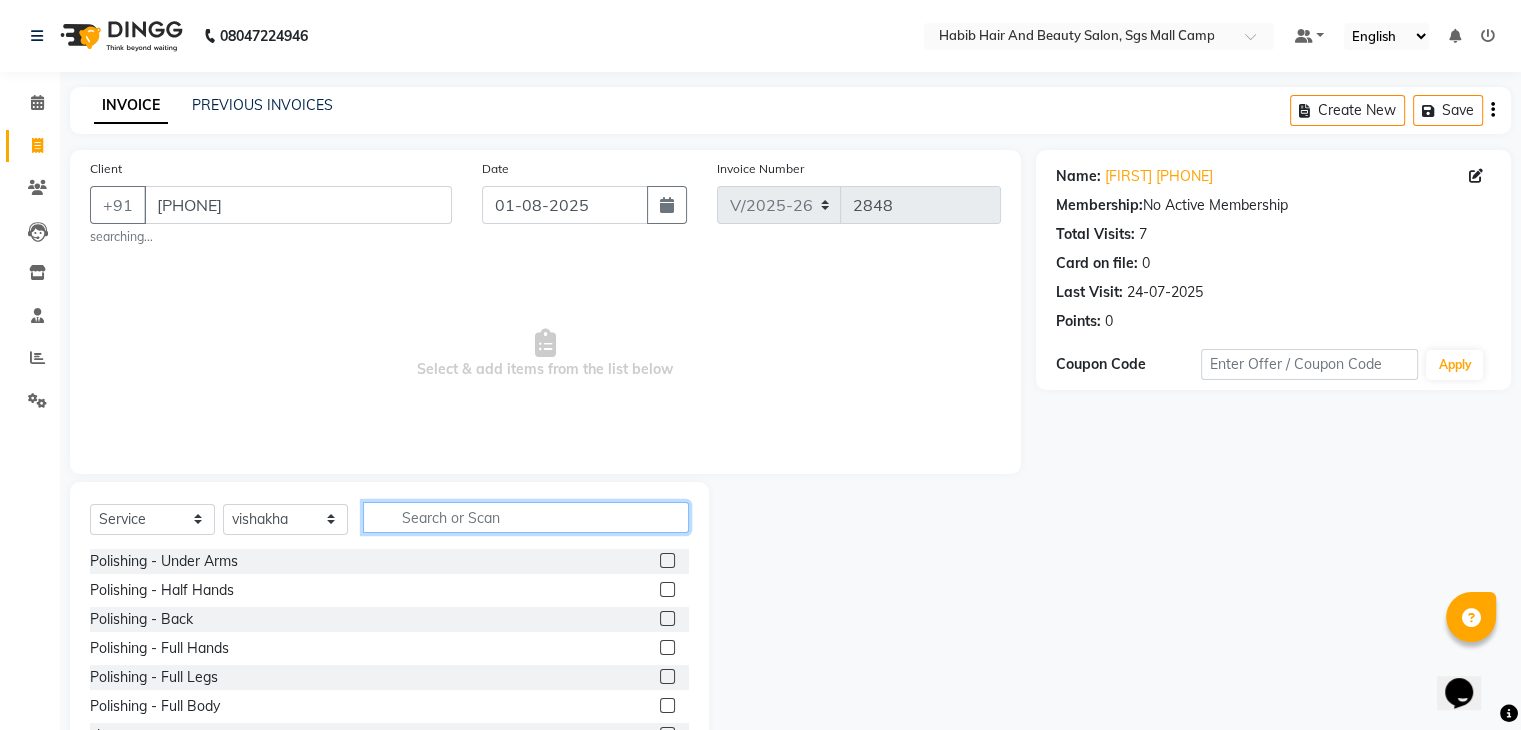 click 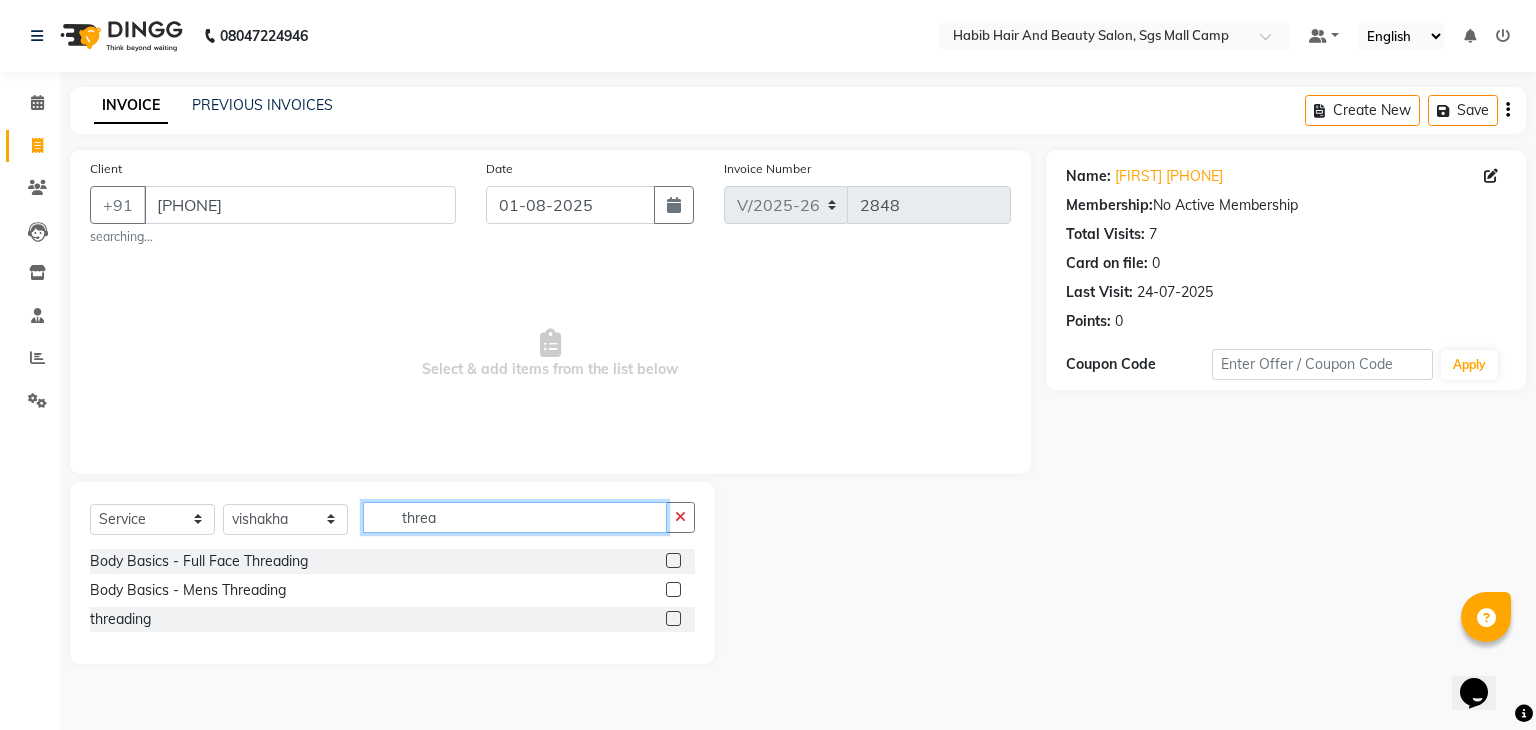 type on "threa" 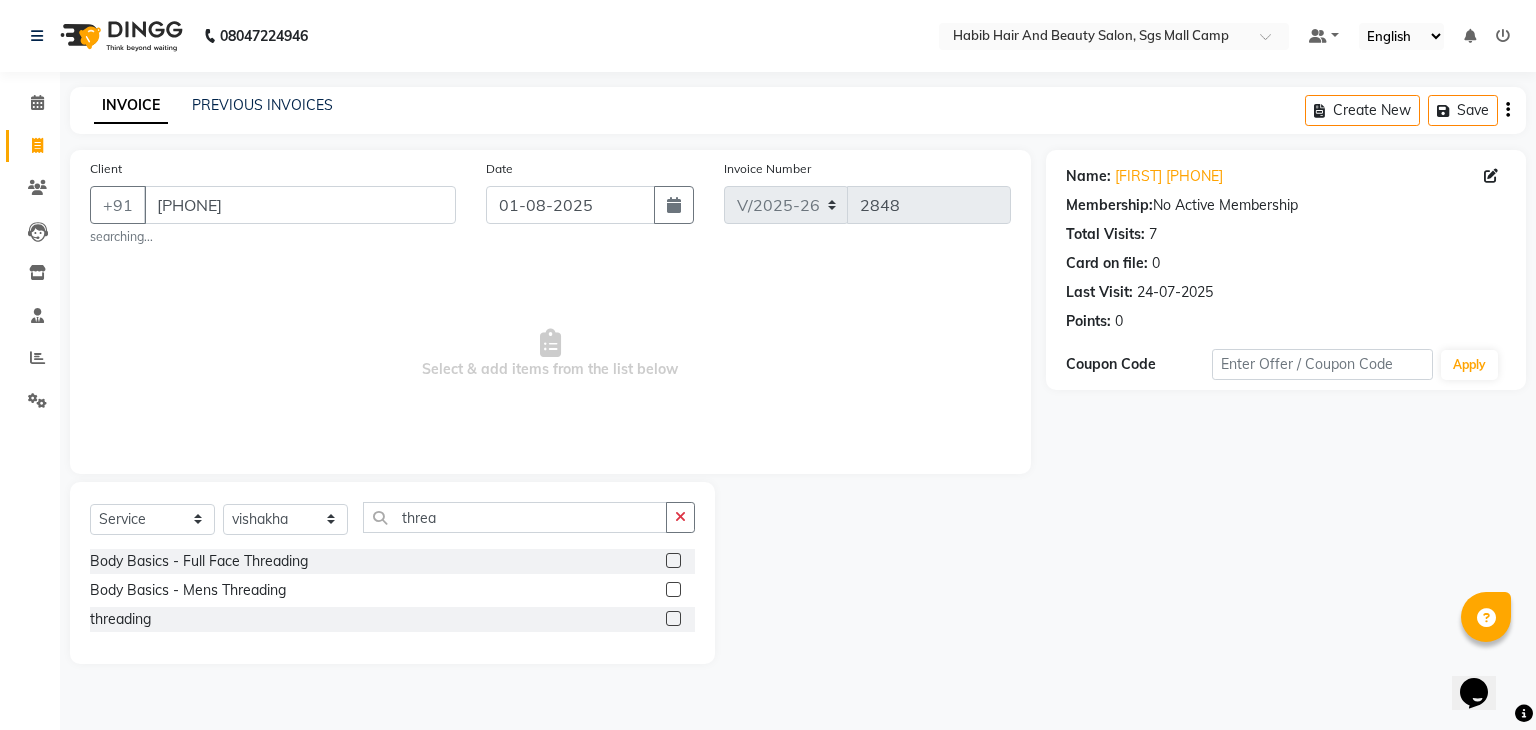 click 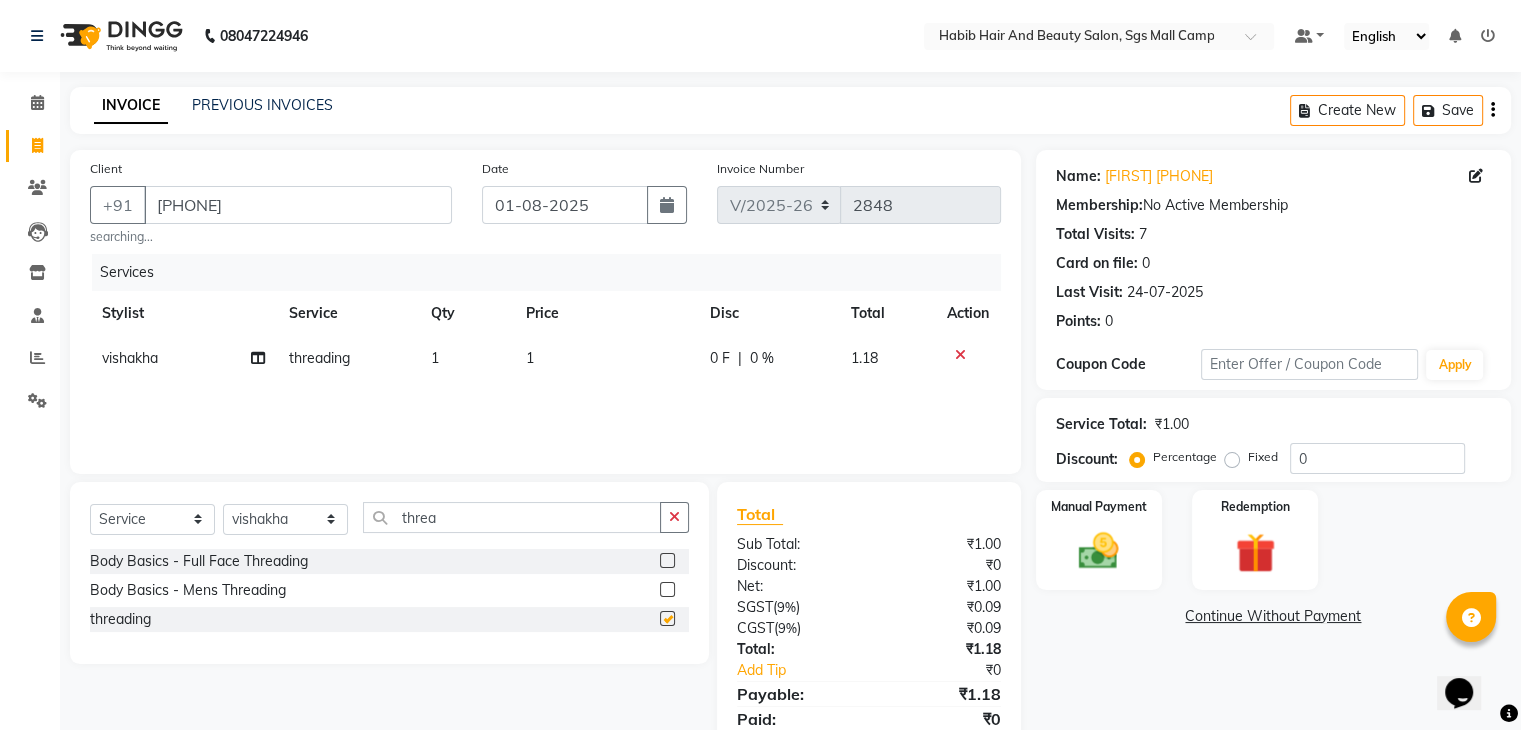 checkbox on "false" 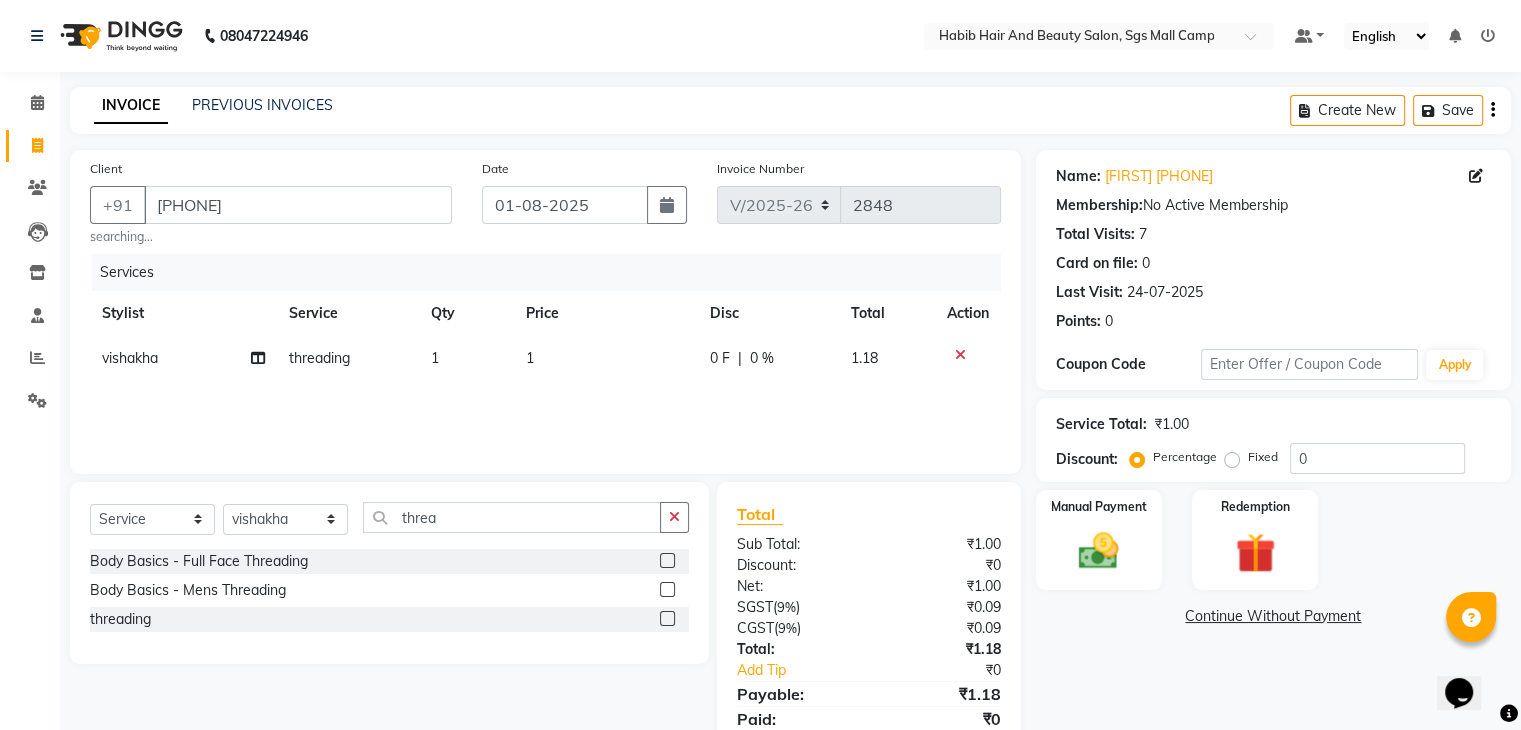 click on "1" 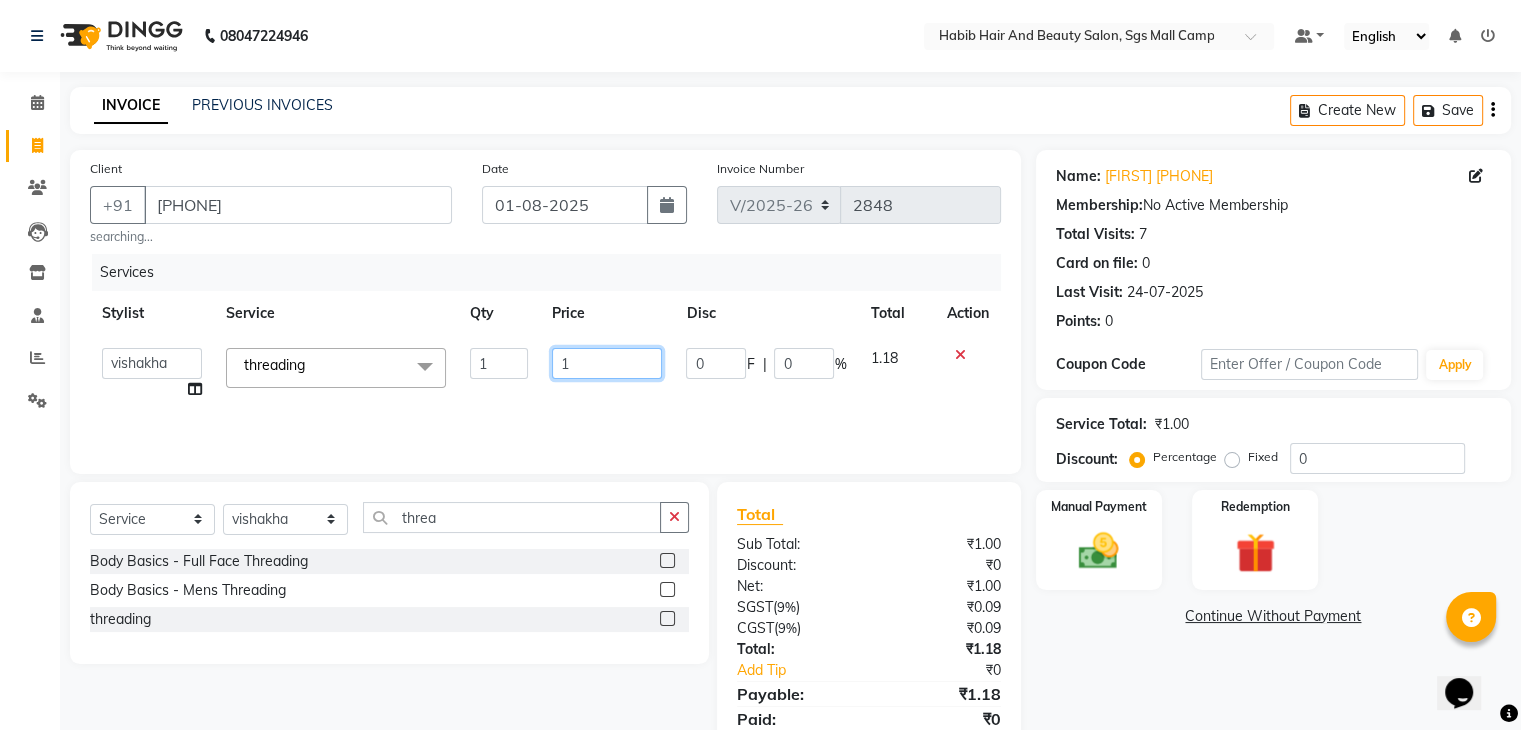 click on "1" 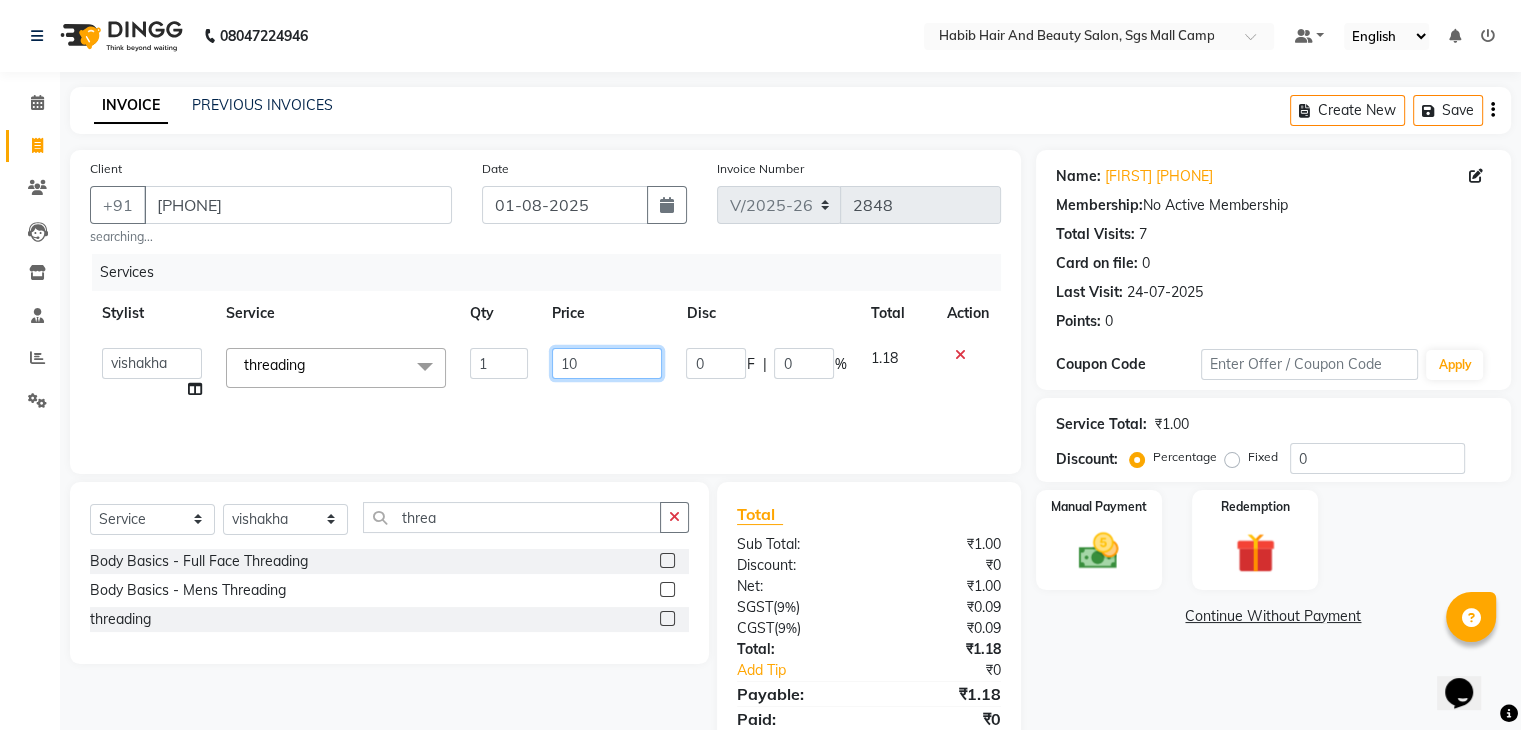 type on "102" 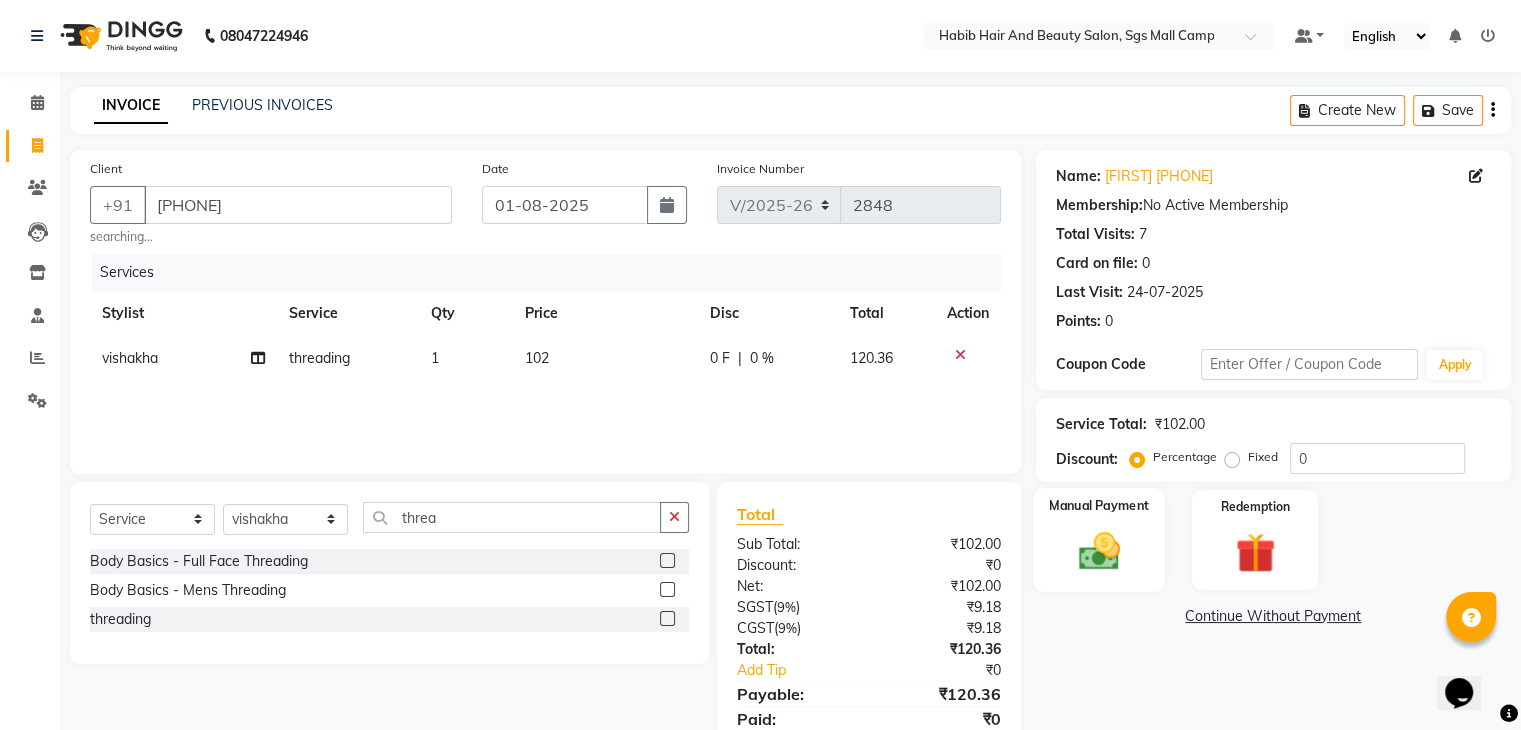 click on "Manual Payment" 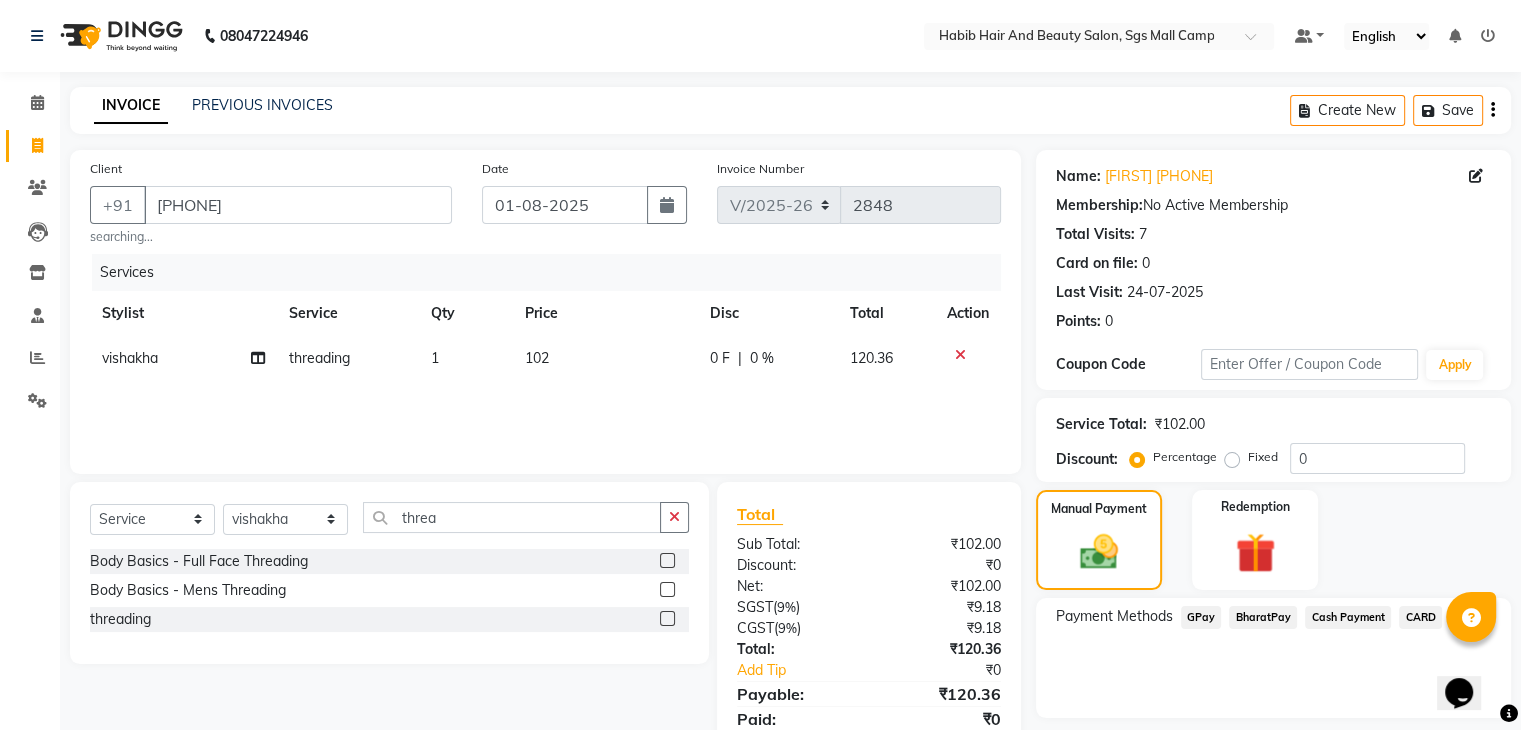 click on "GPay" 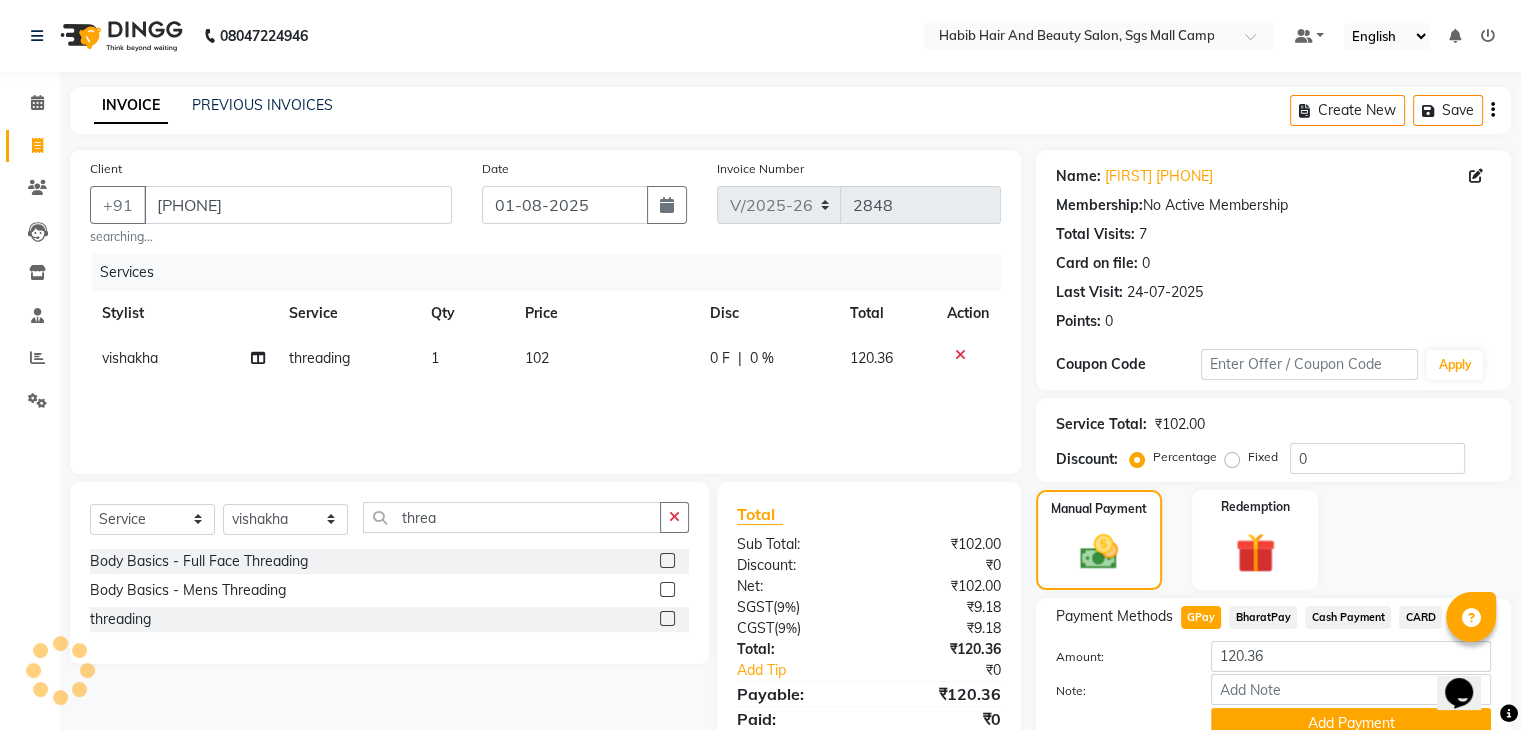 scroll, scrollTop: 89, scrollLeft: 0, axis: vertical 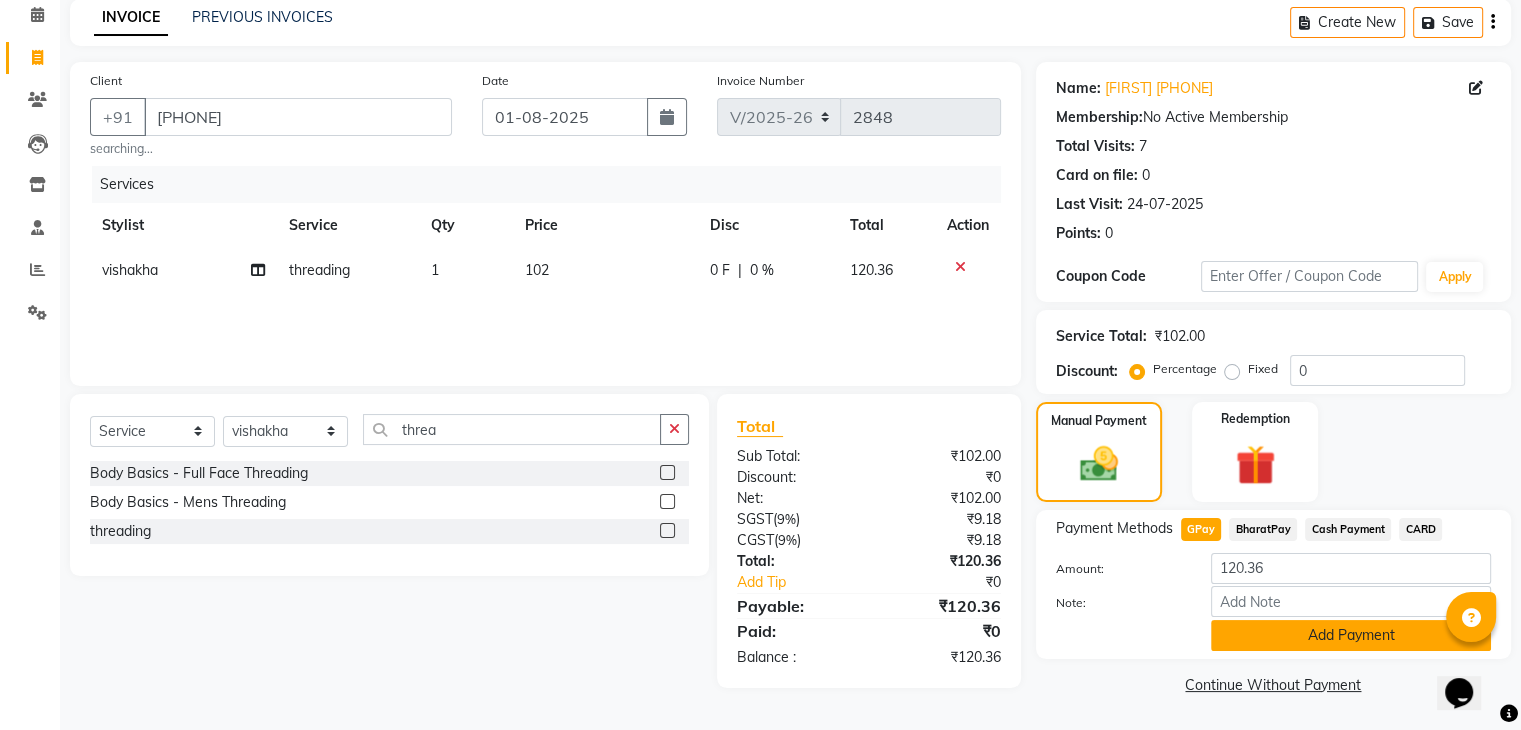 click on "Add Payment" 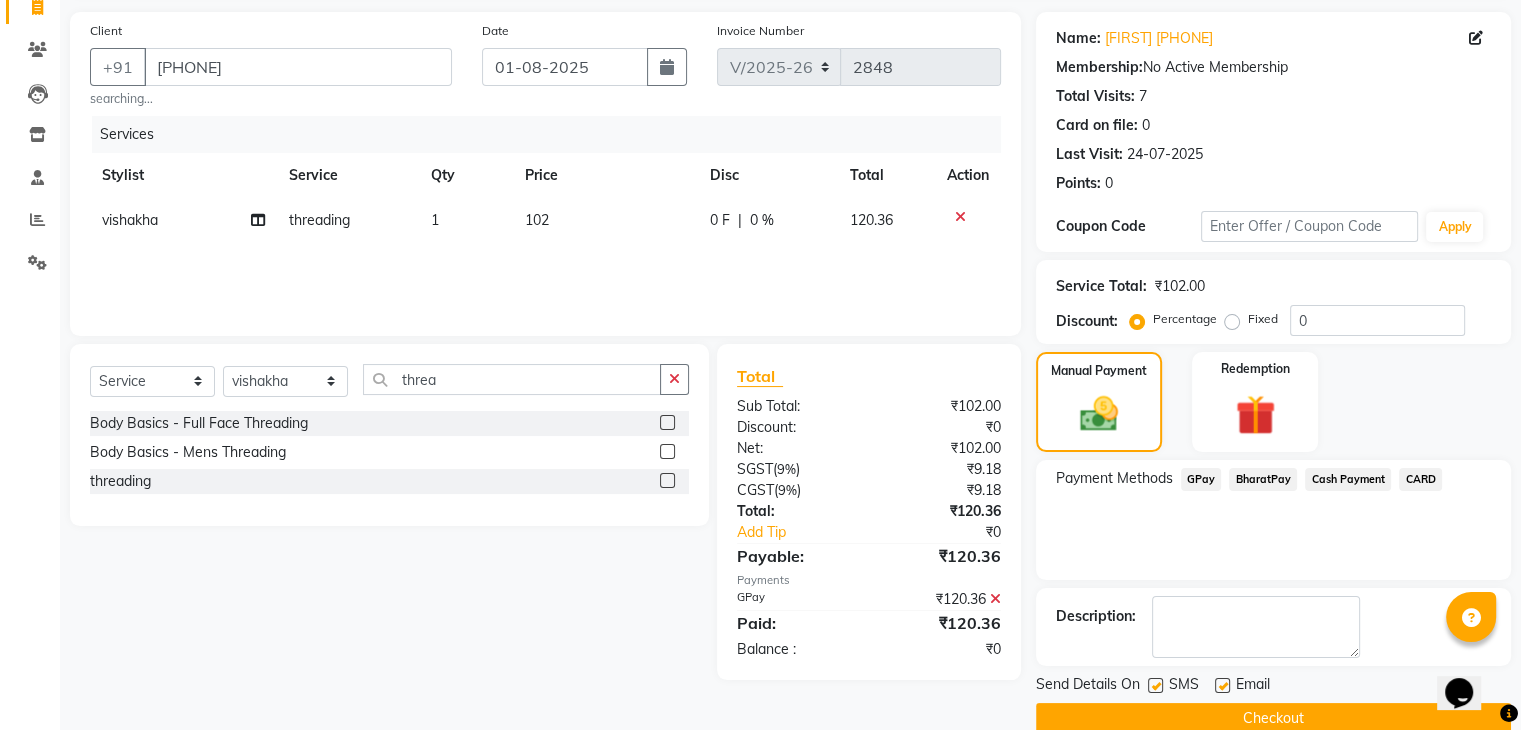 scroll, scrollTop: 171, scrollLeft: 0, axis: vertical 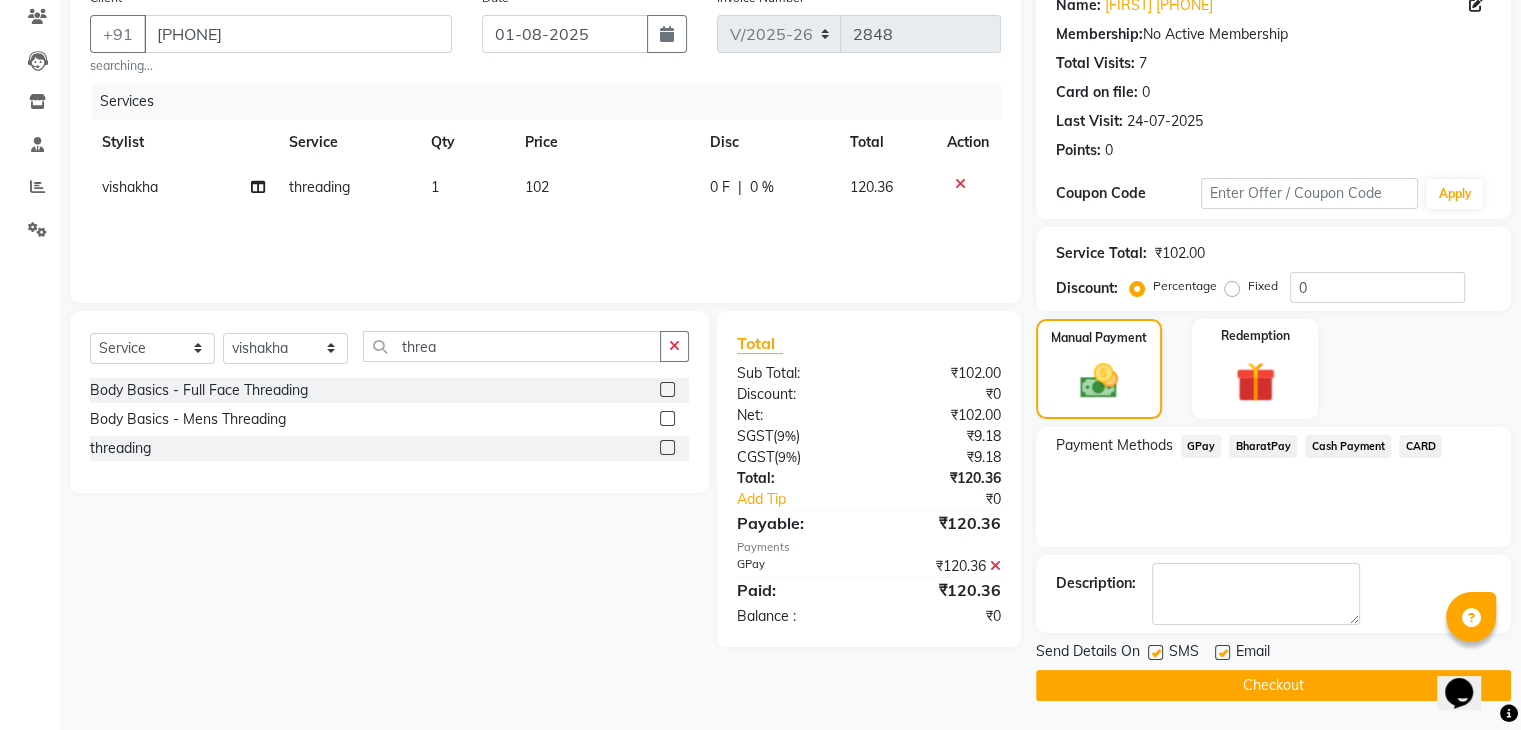 click on "Checkout" 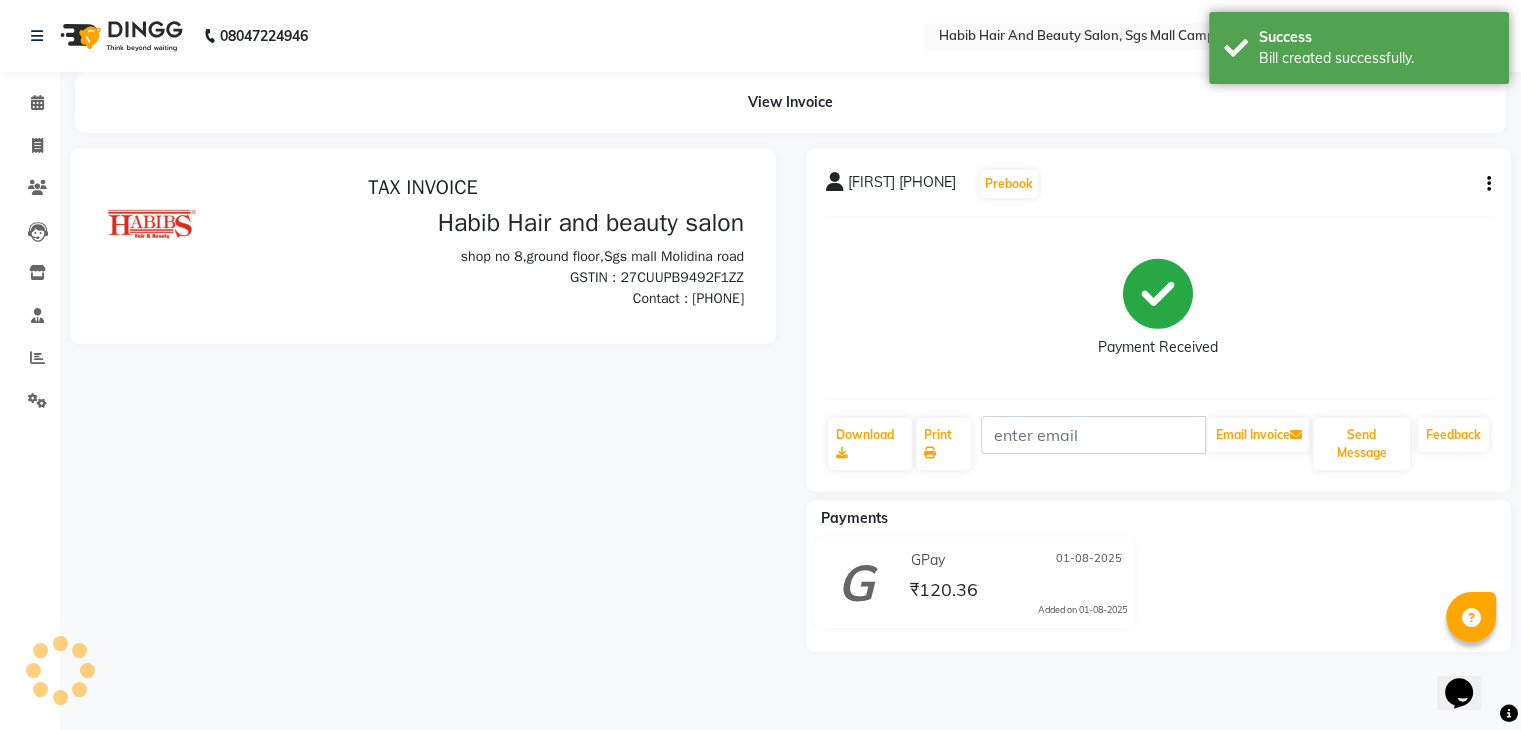 scroll, scrollTop: 0, scrollLeft: 0, axis: both 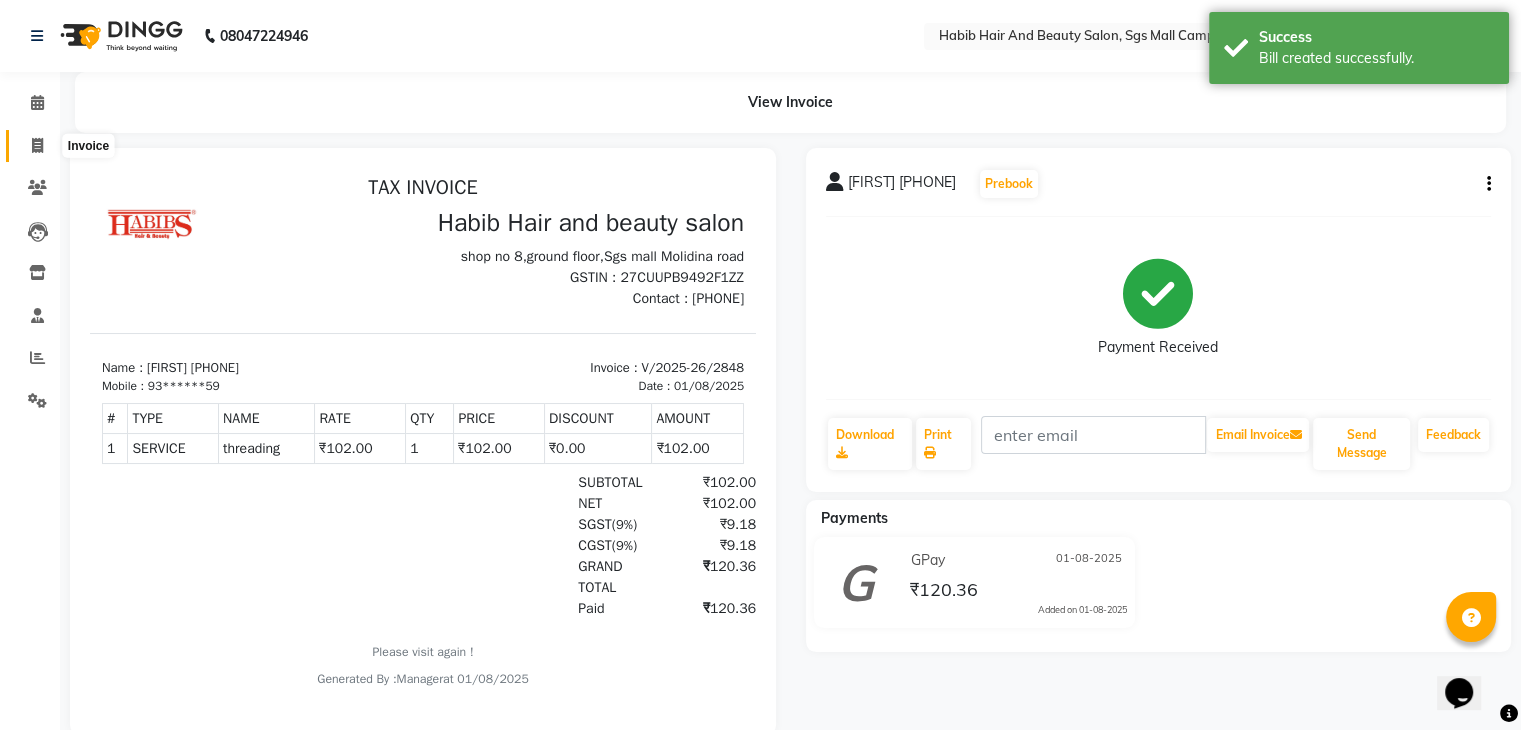click 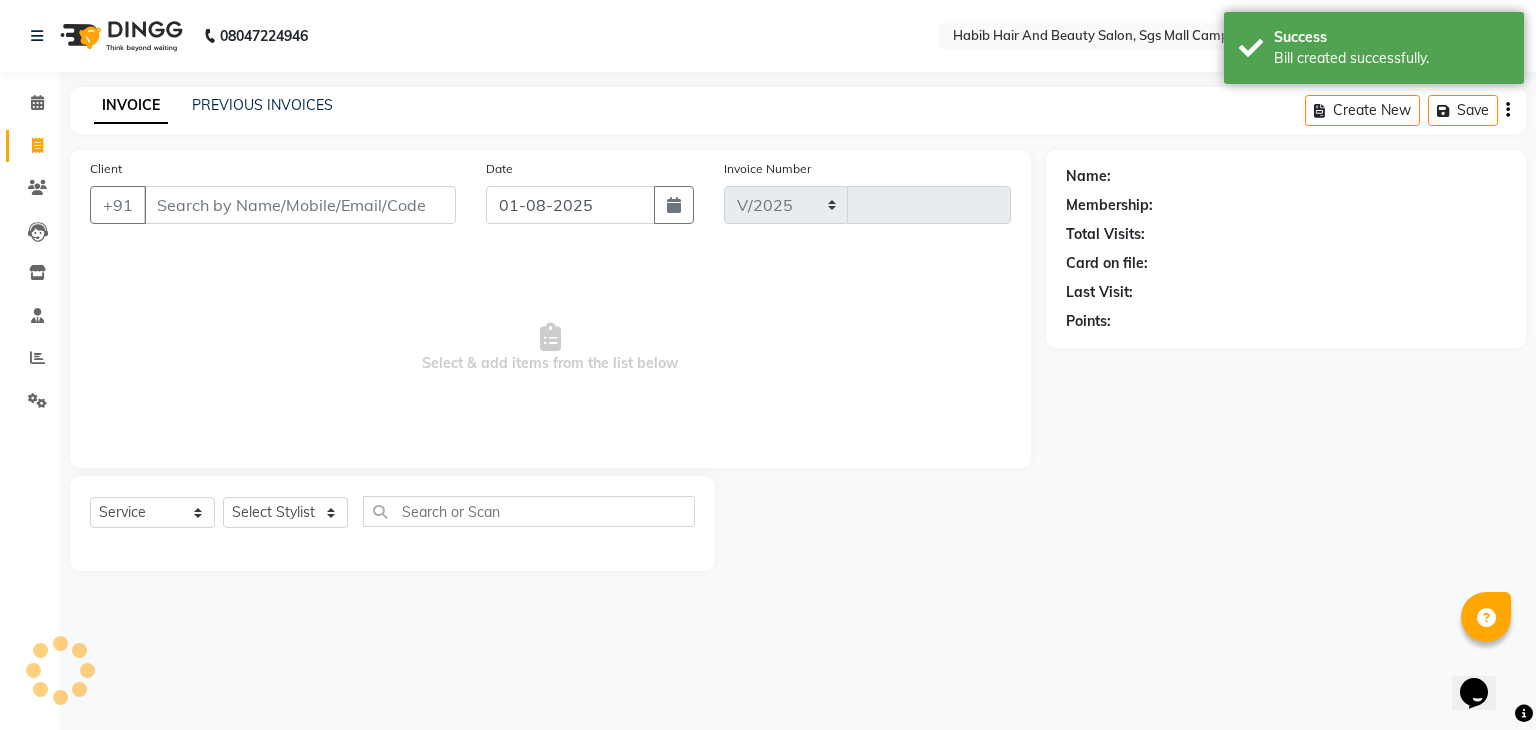 select on "8362" 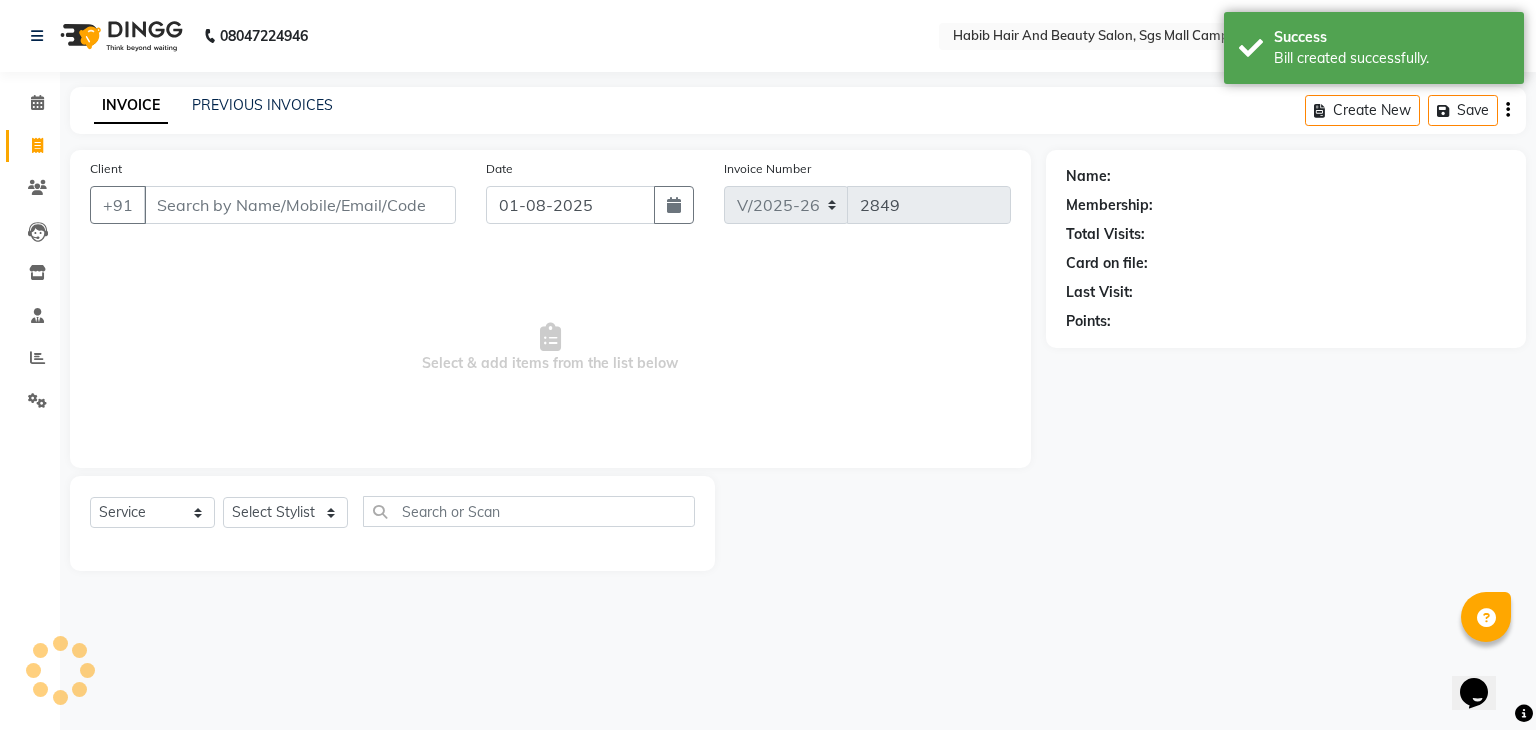 click on "Client" at bounding box center (300, 205) 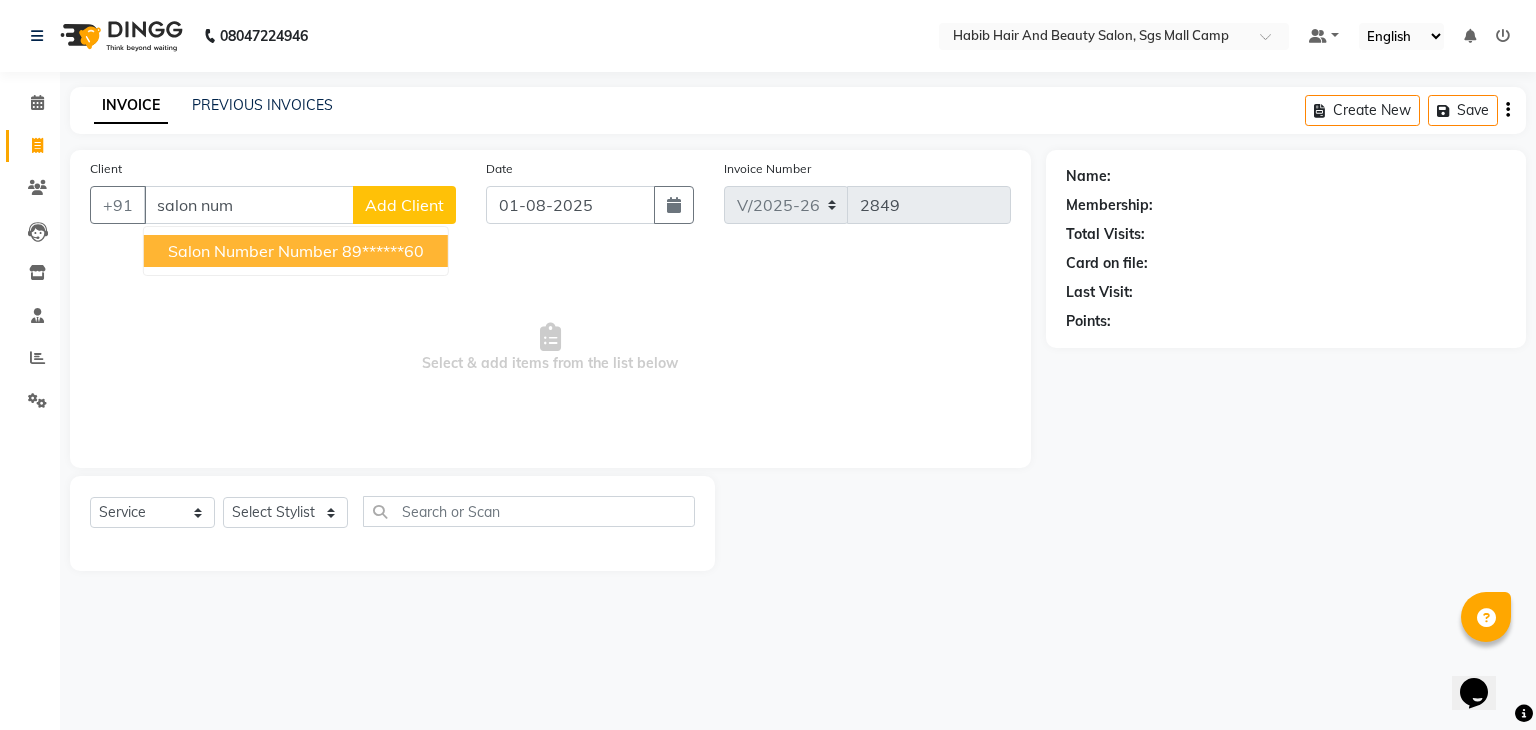 click on "salon number number" at bounding box center [253, 251] 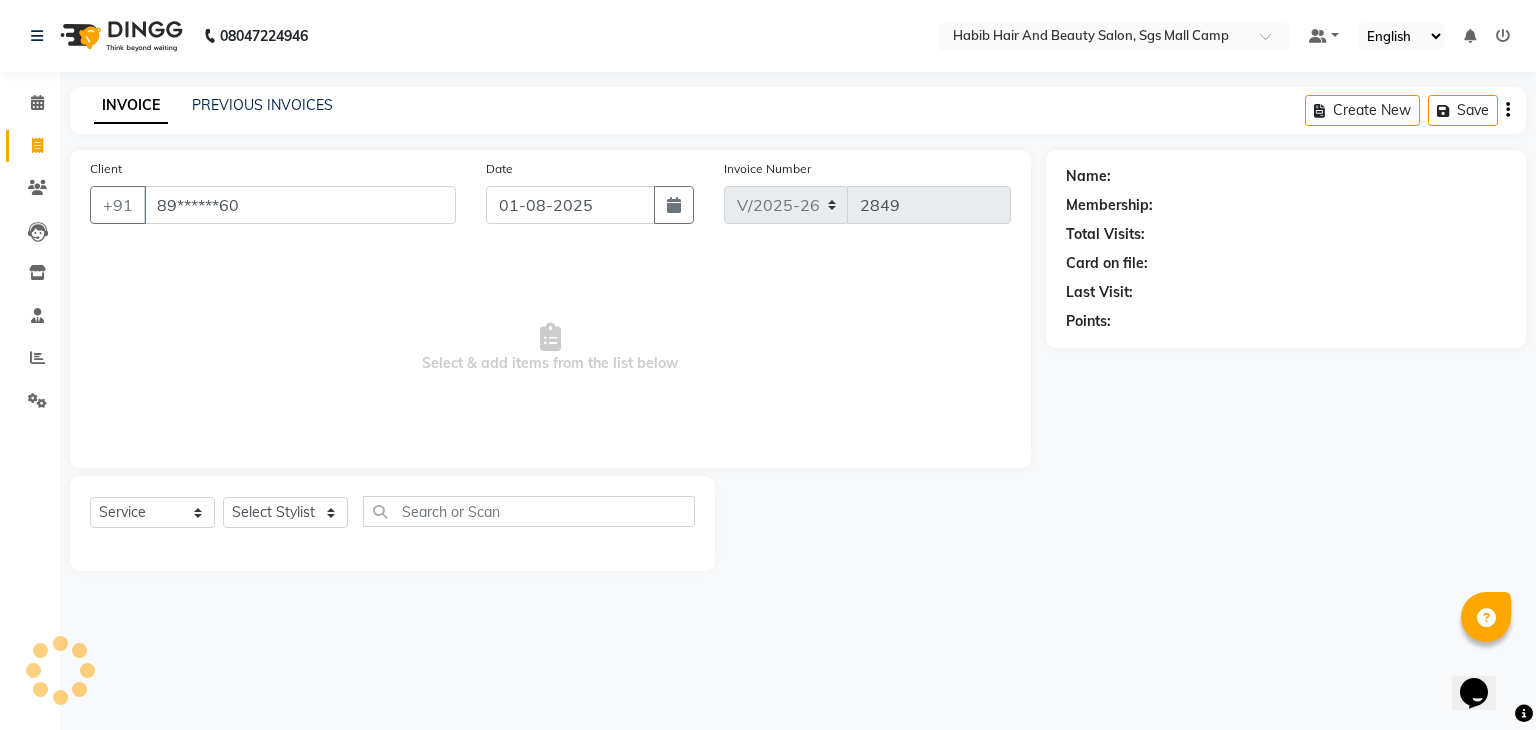 type on "89******60" 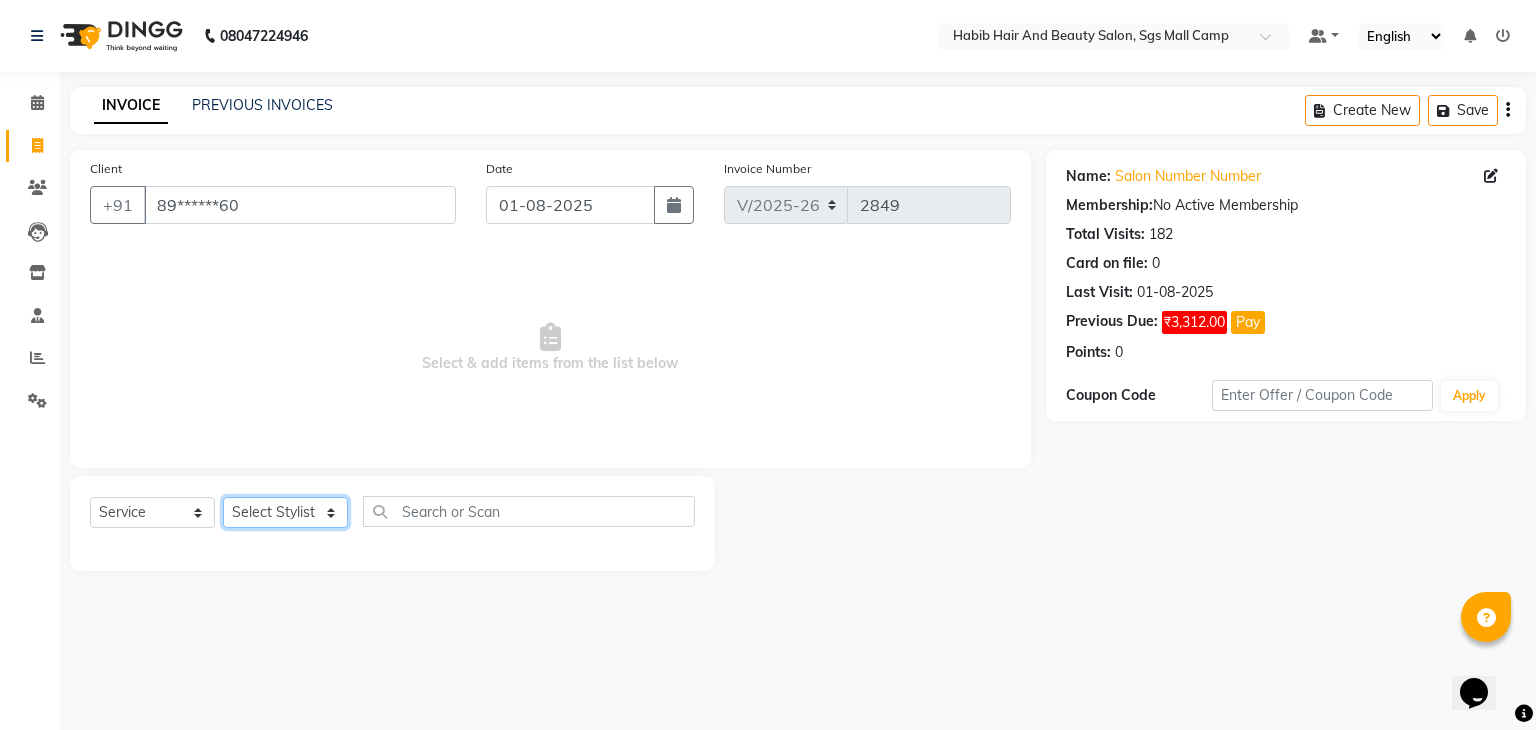 click on "Select Stylist akshay rajguru Avinash Debojit Manager Micheal sangeeta shilpa sujal Suraj swapnil vishakha" 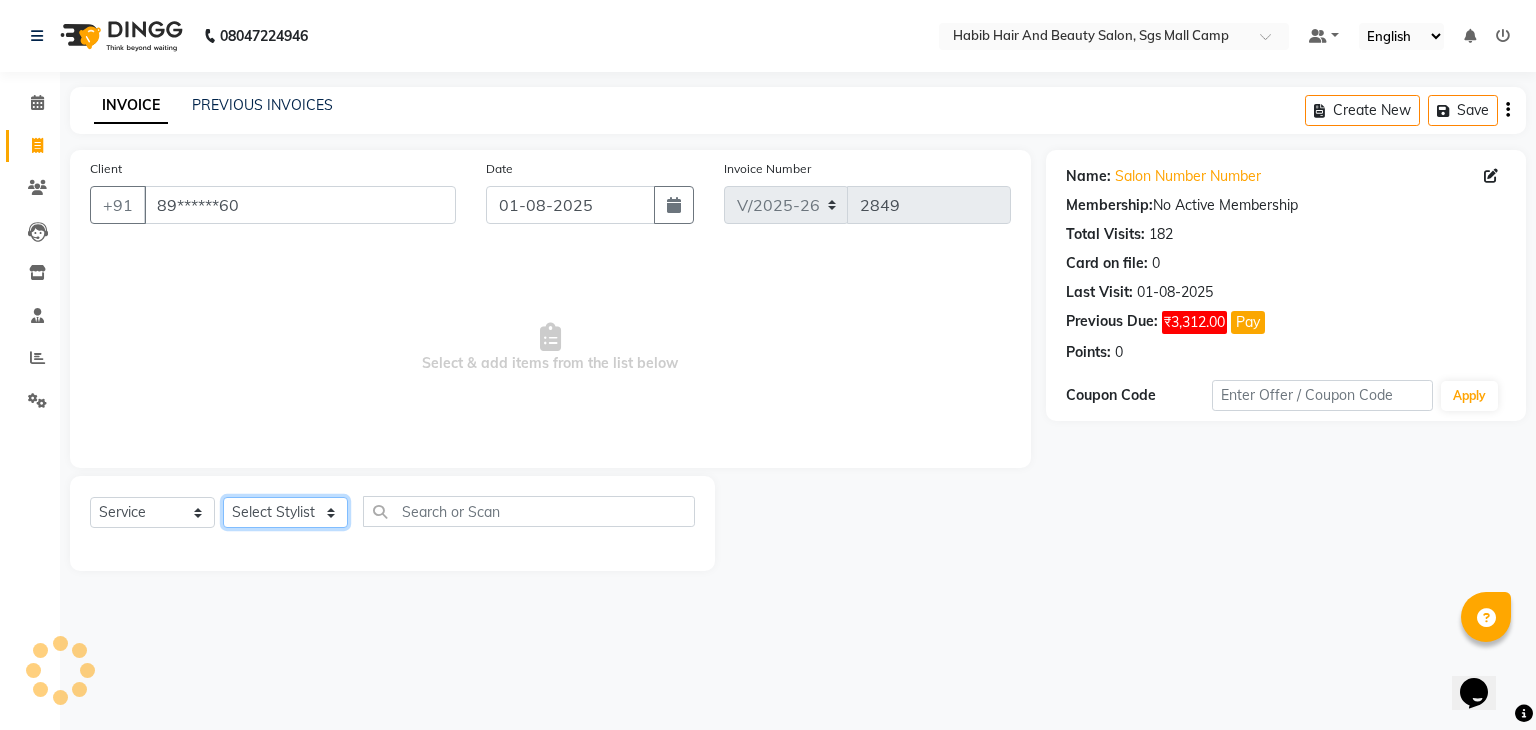select on "81161" 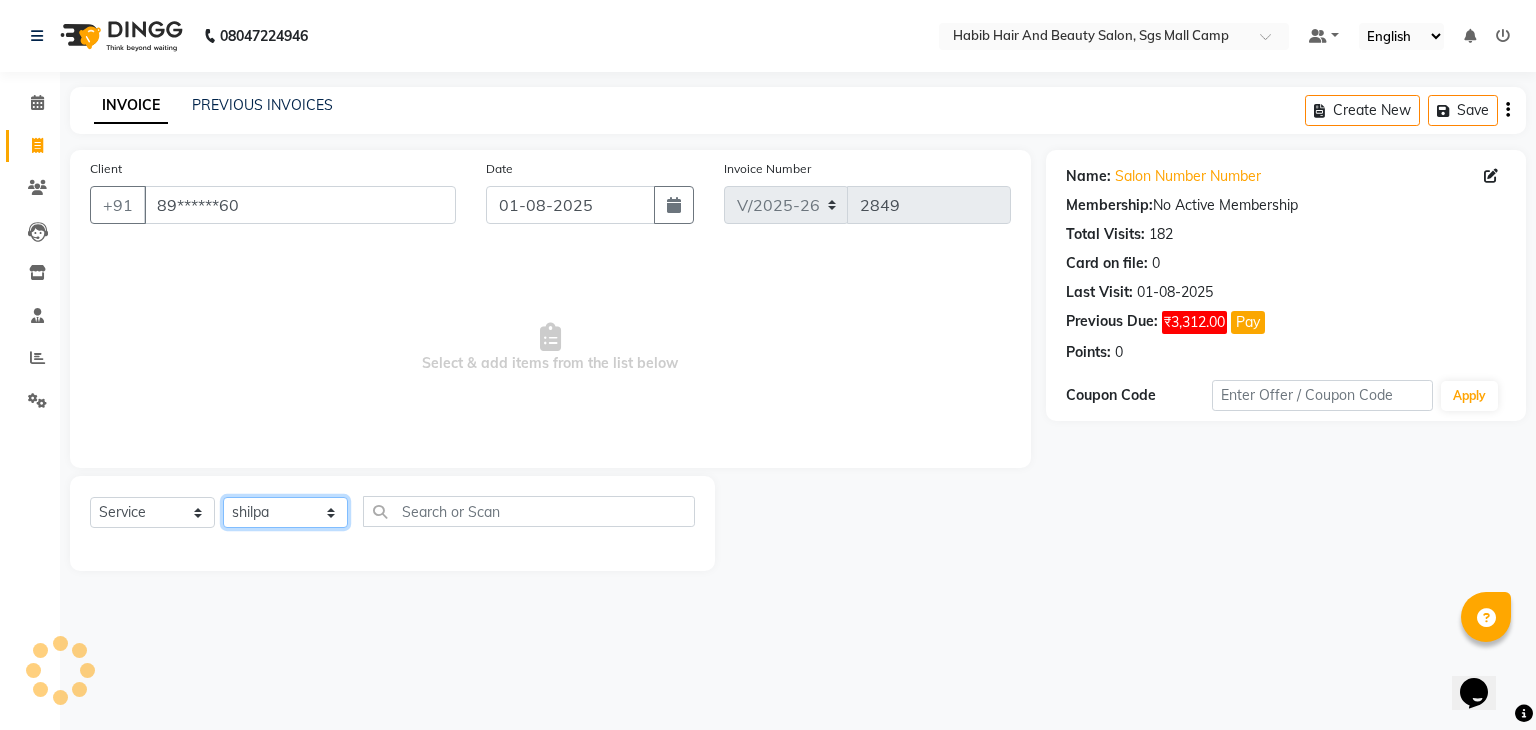 click on "Select Stylist akshay rajguru Avinash Debojit Manager Micheal sangeeta shilpa sujal Suraj swapnil vishakha" 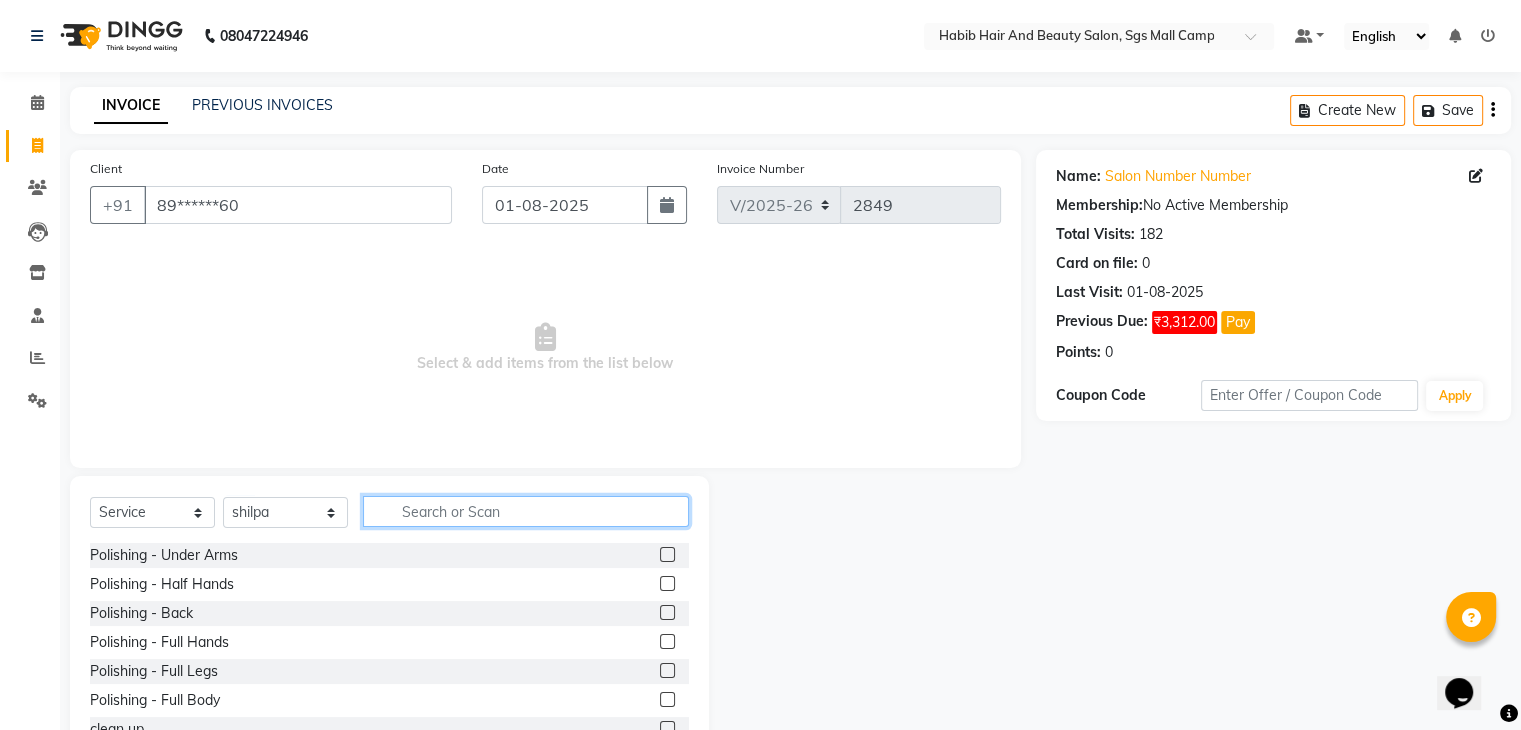 click 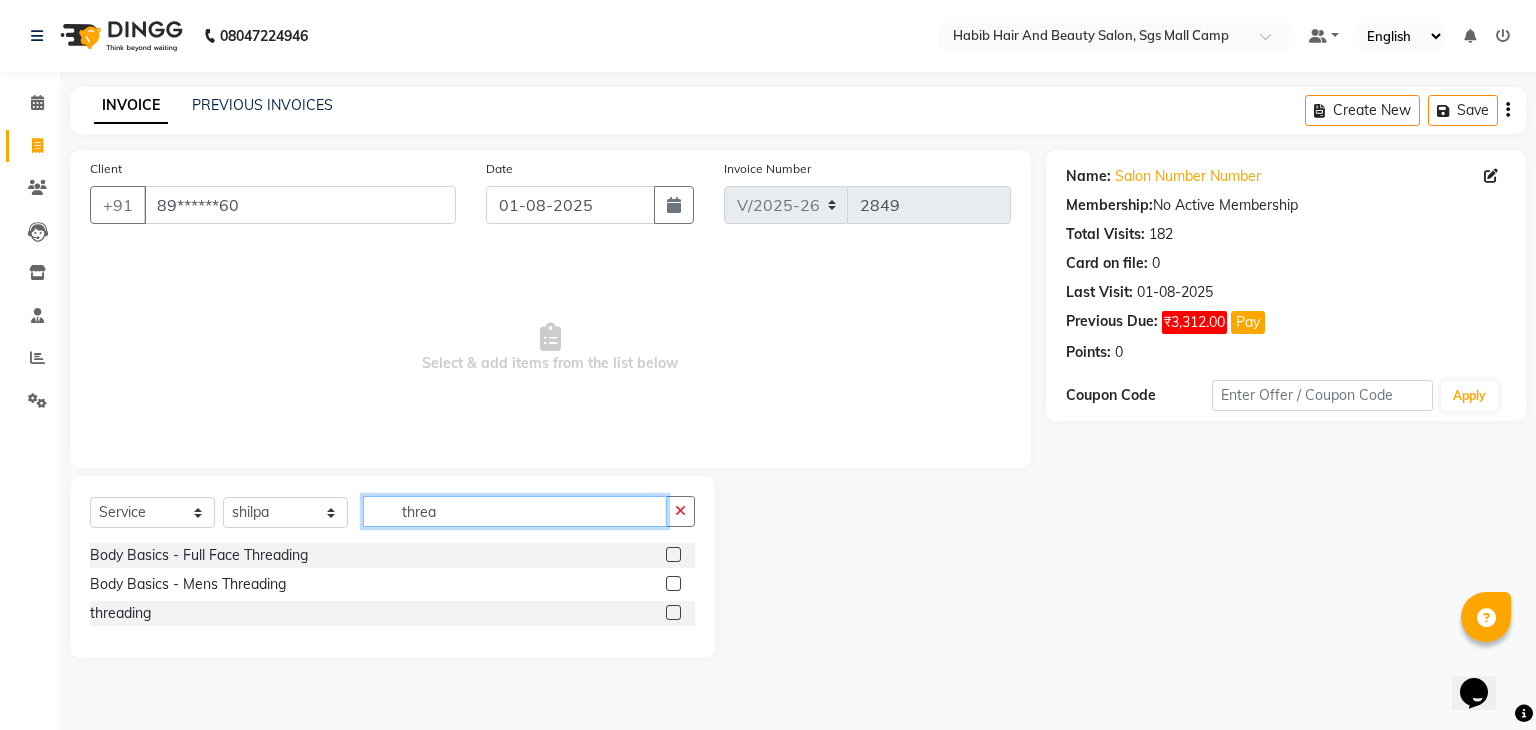 type on "threa" 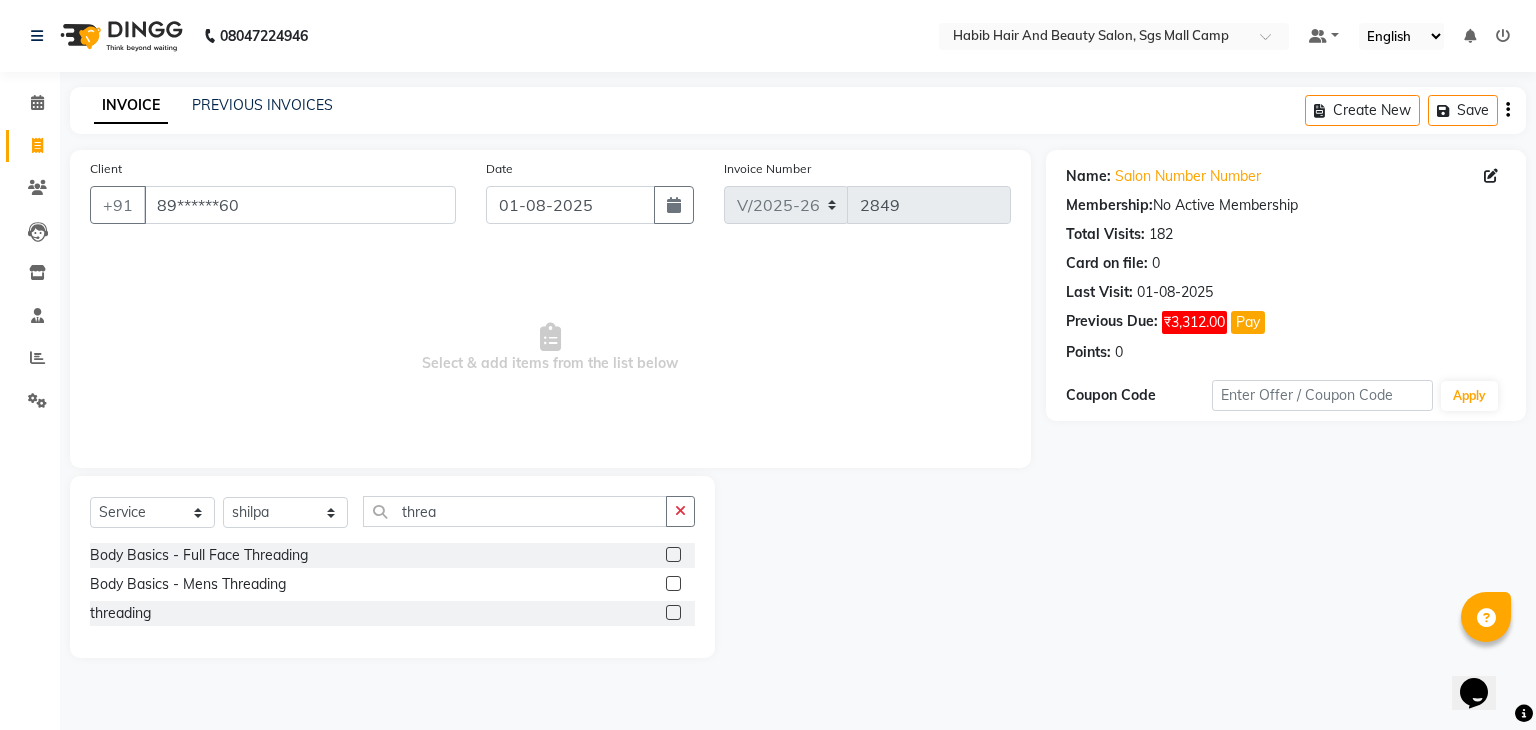 click 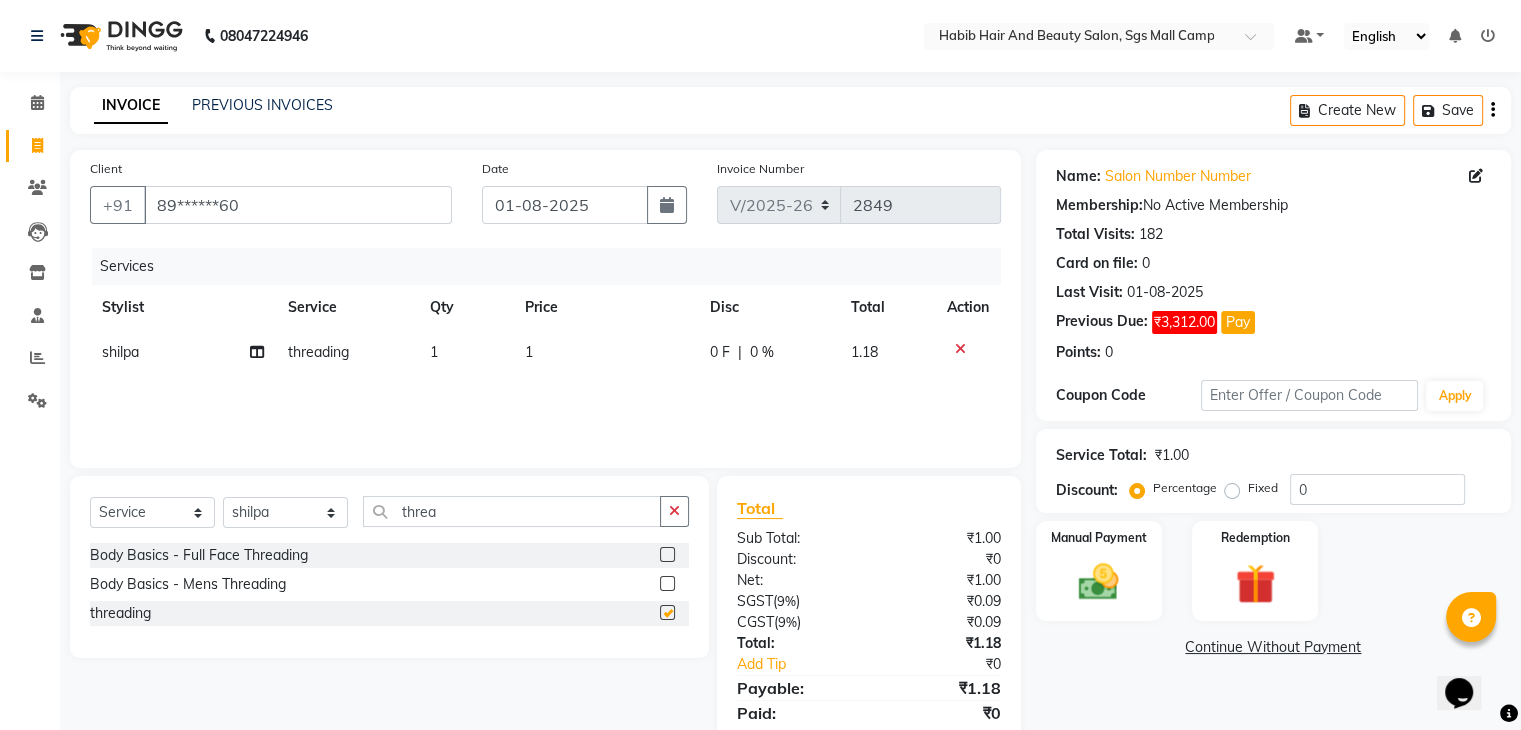 checkbox on "false" 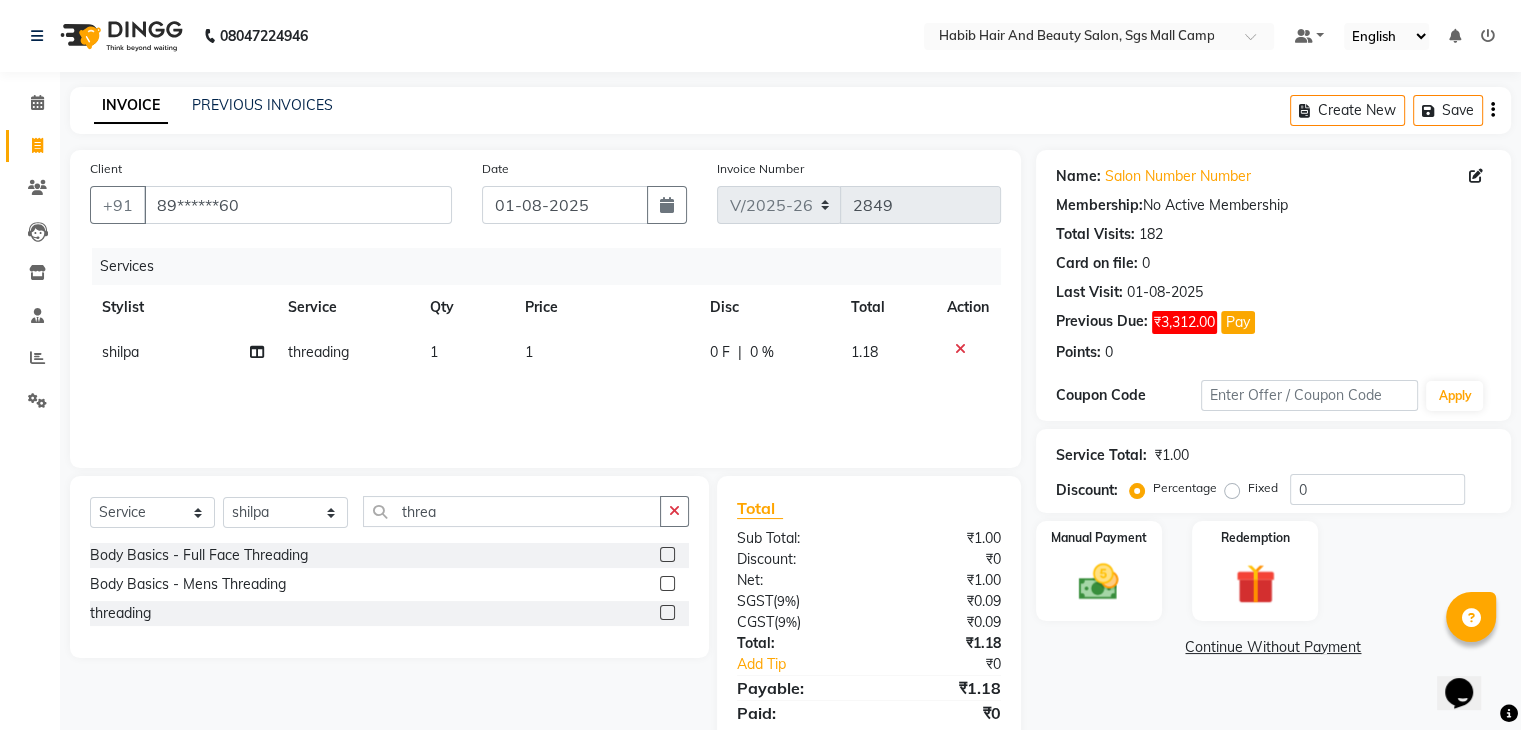 click on "1" 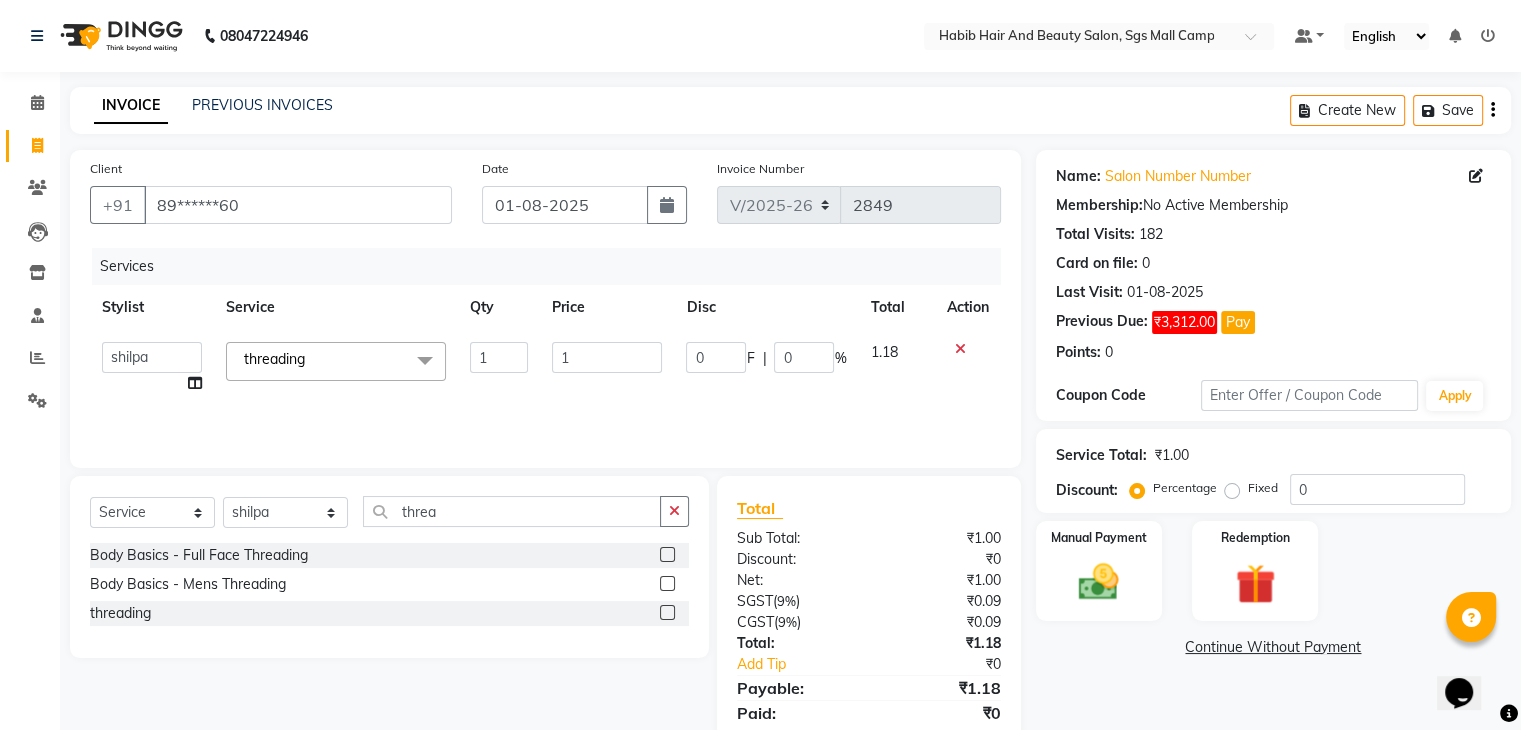 click on "1" 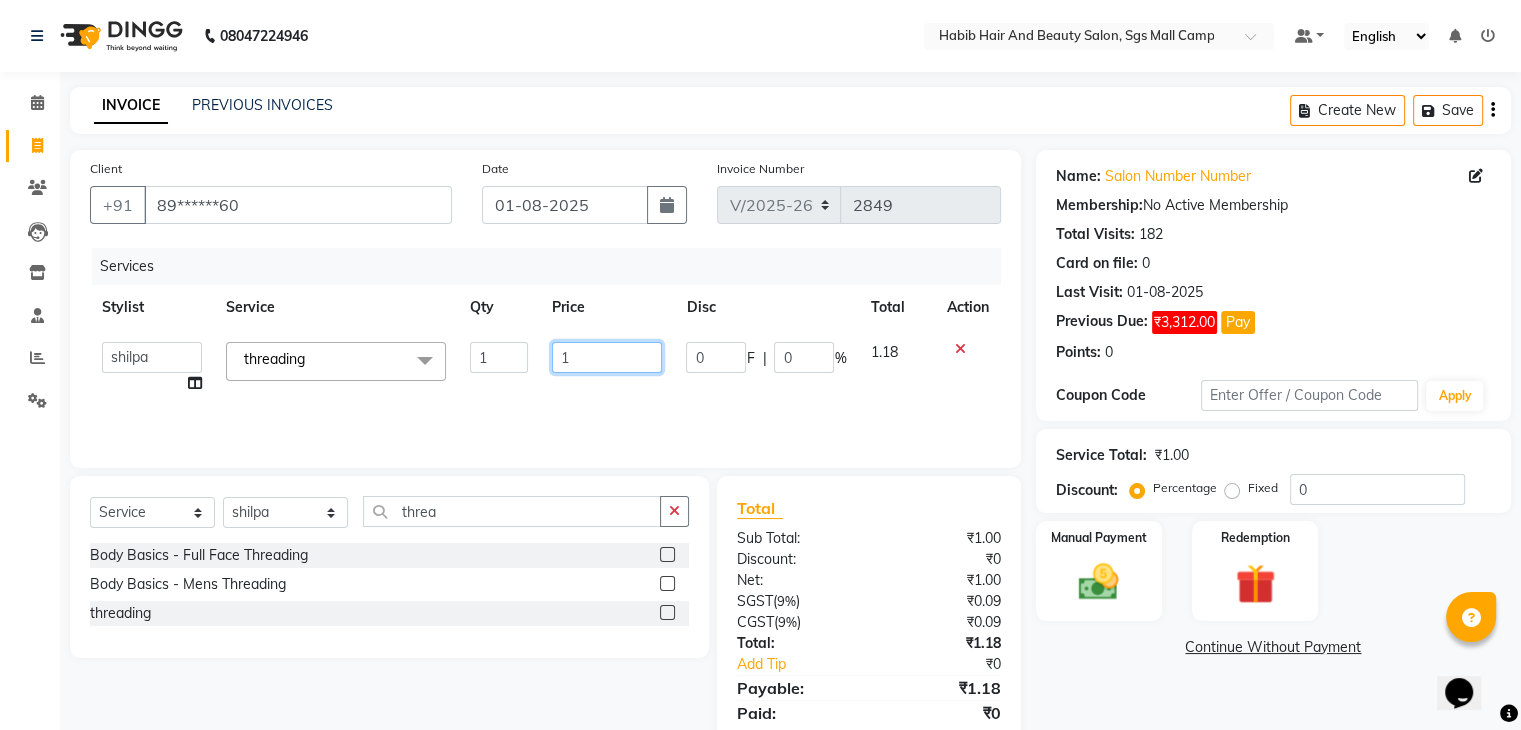 click on "1" 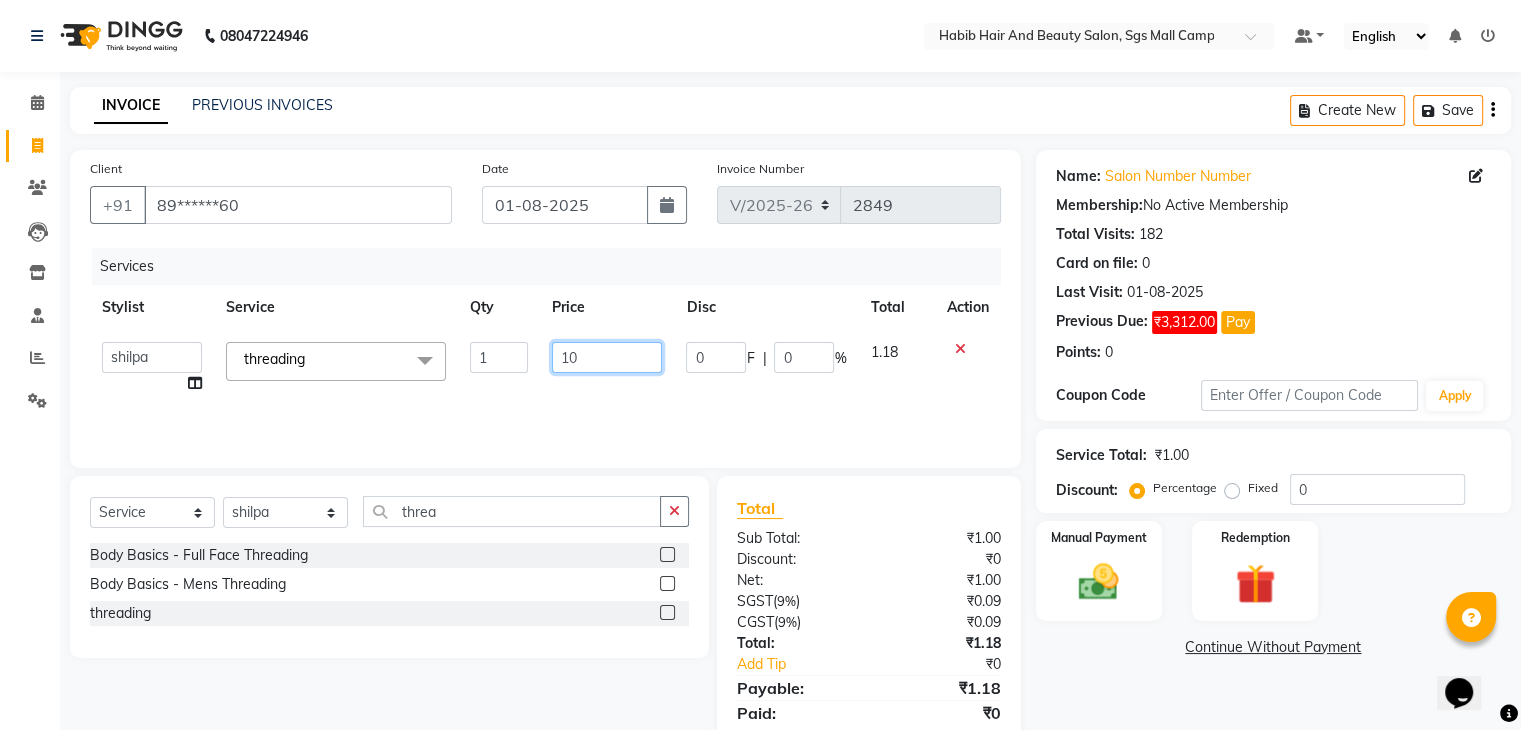 type on "102" 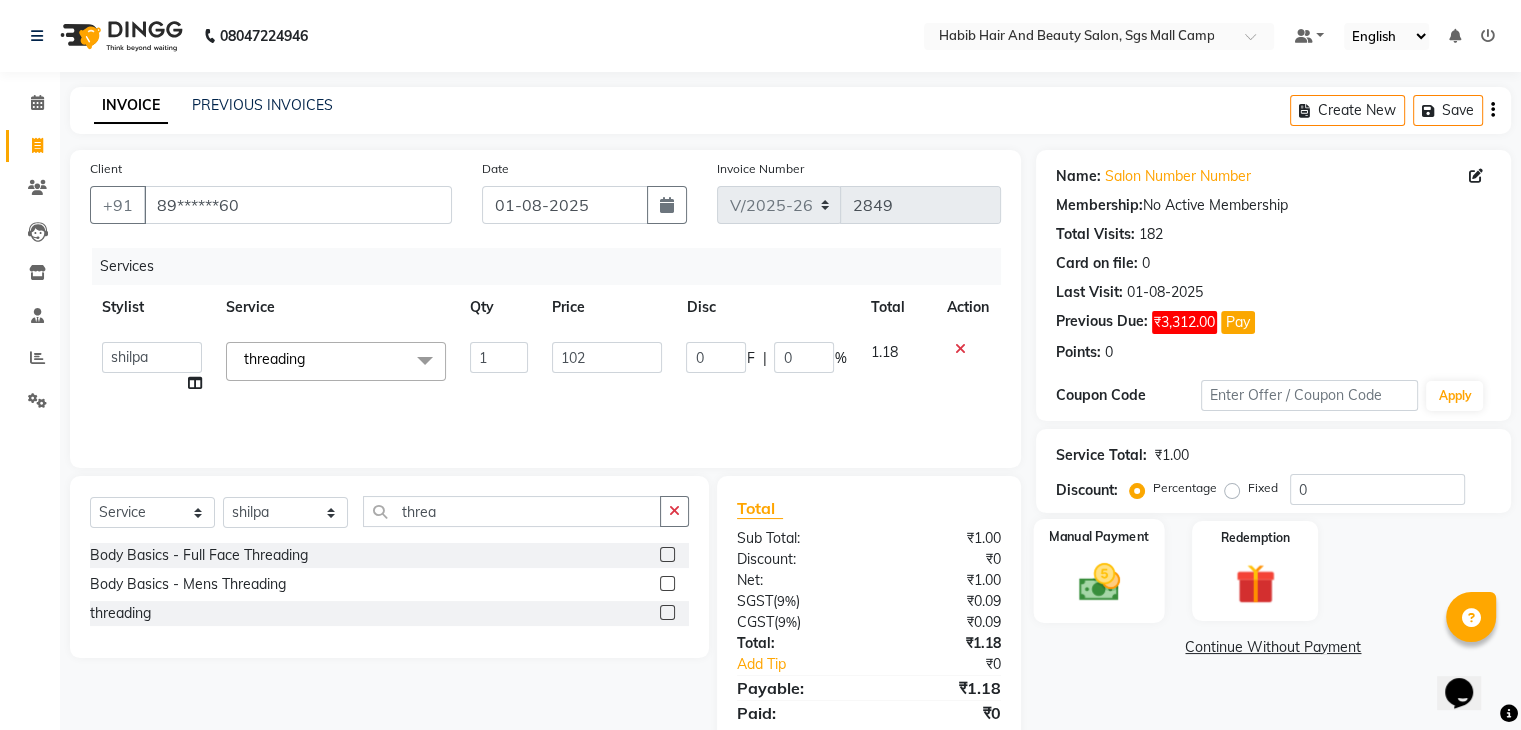 click on "Manual Payment" 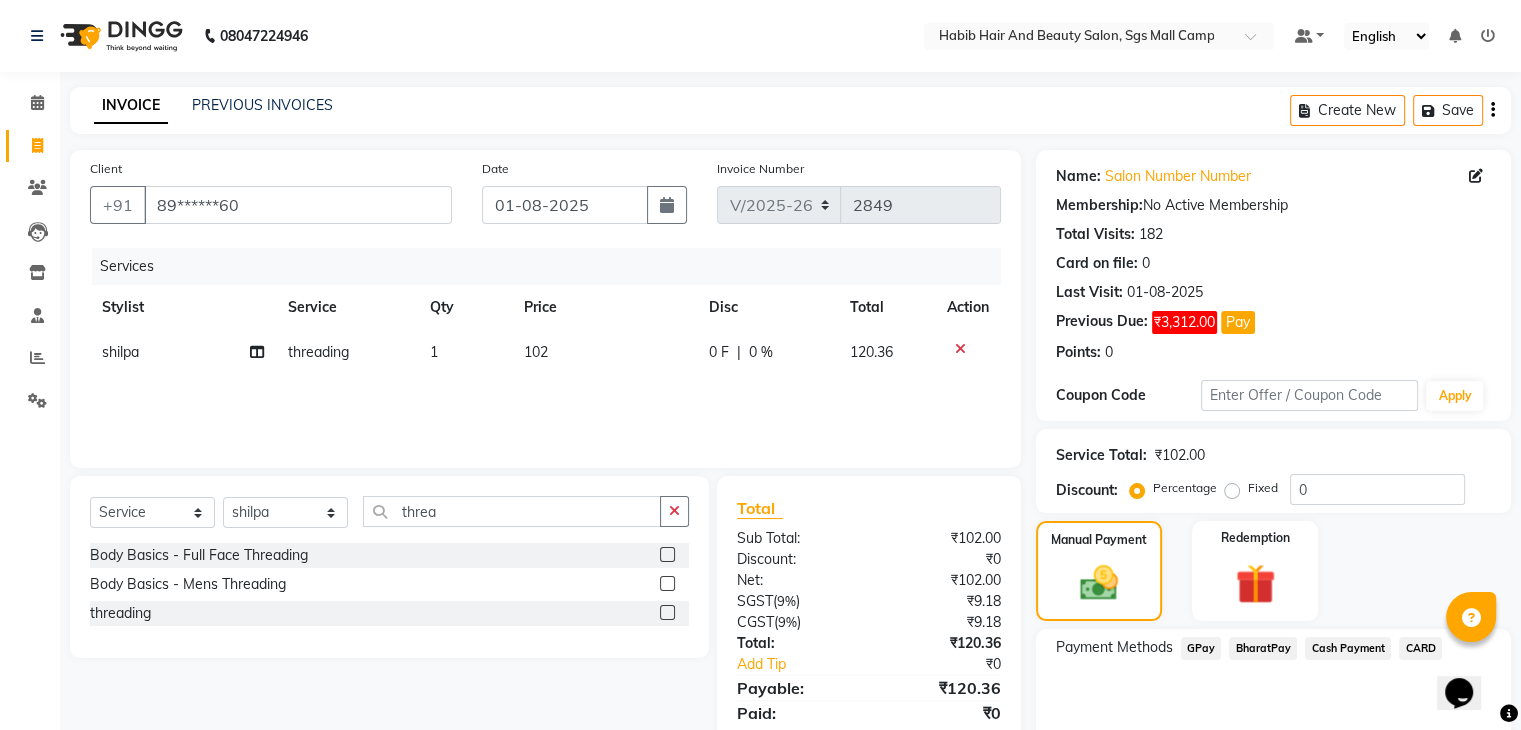 click on "GPay" 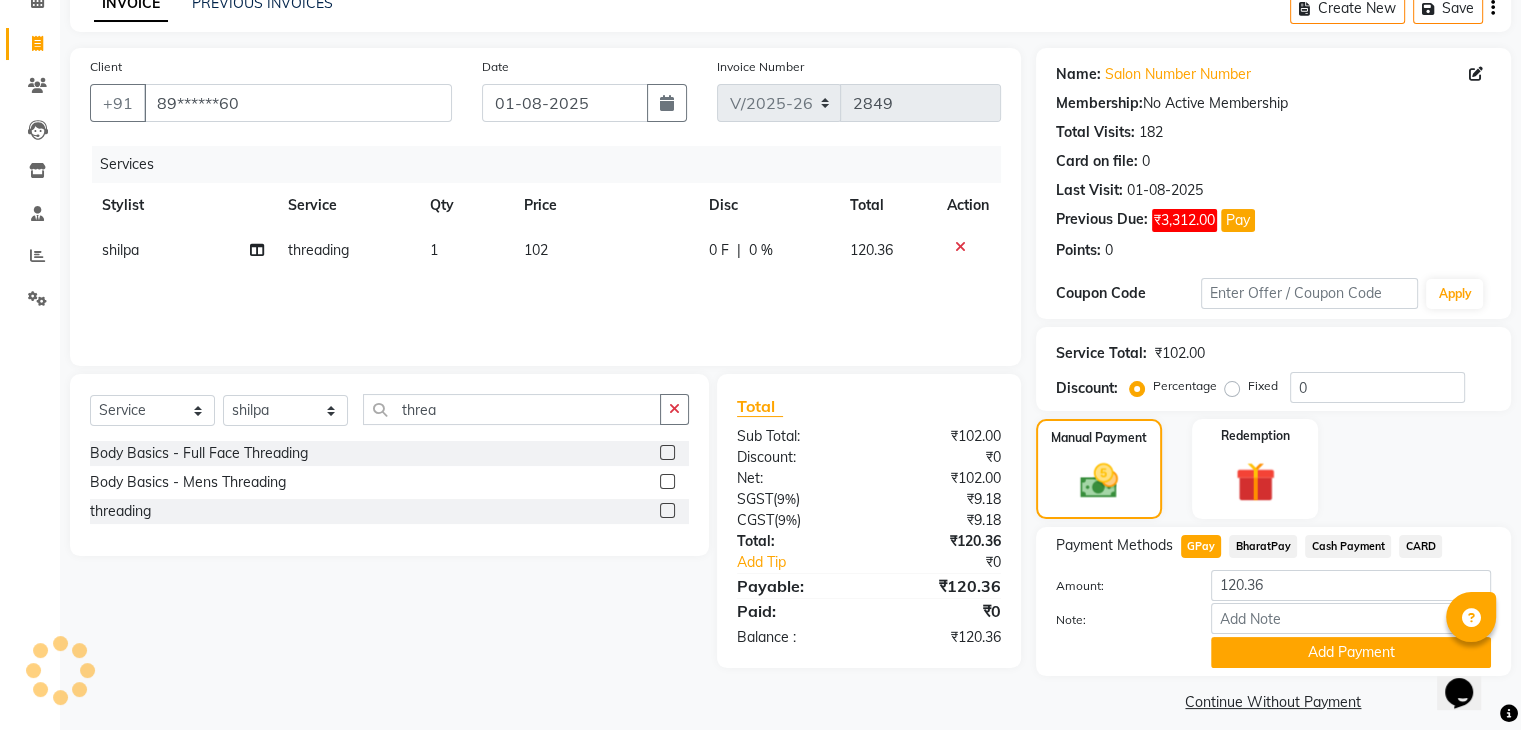 scroll, scrollTop: 120, scrollLeft: 0, axis: vertical 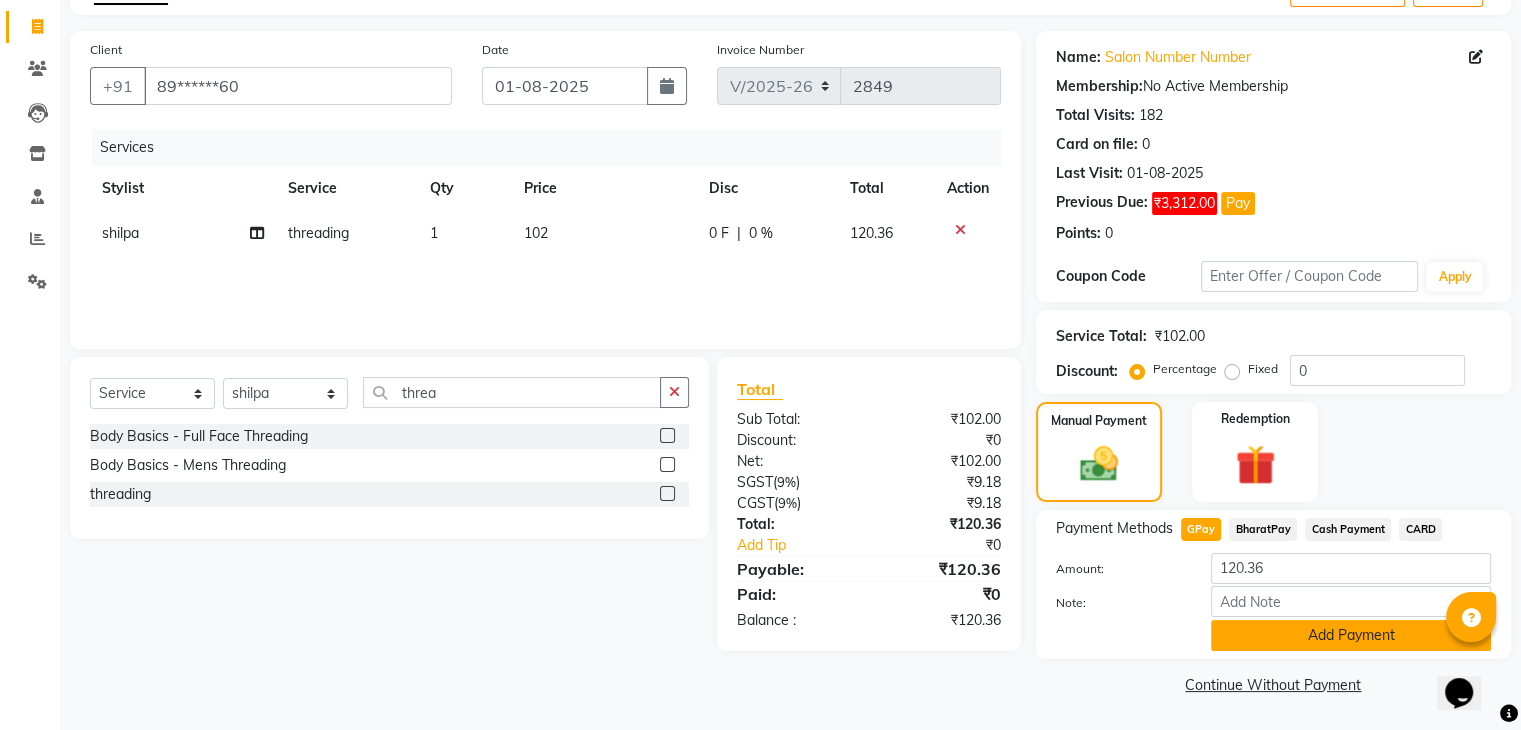 click on "Add Payment" 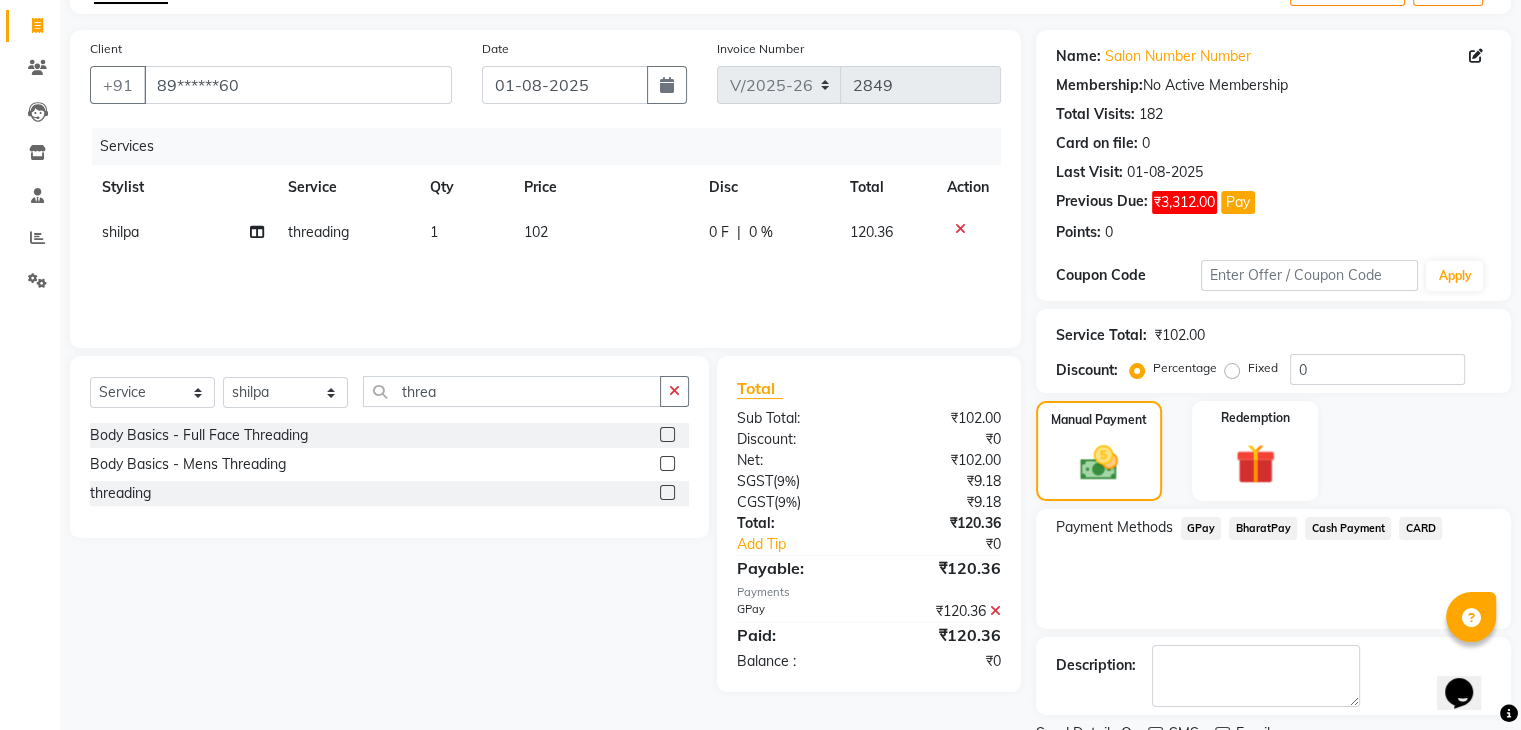 scroll, scrollTop: 201, scrollLeft: 0, axis: vertical 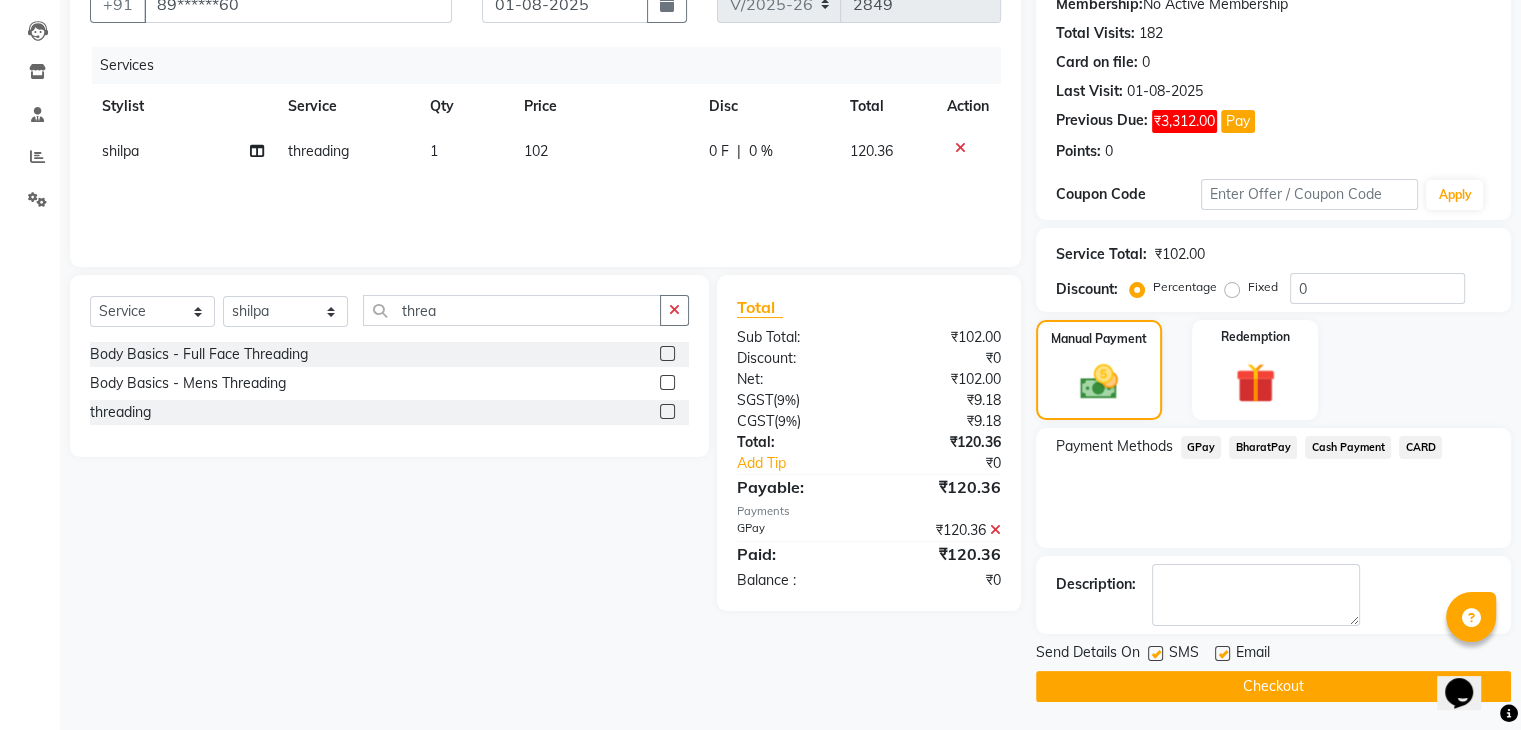 click on "Checkout" 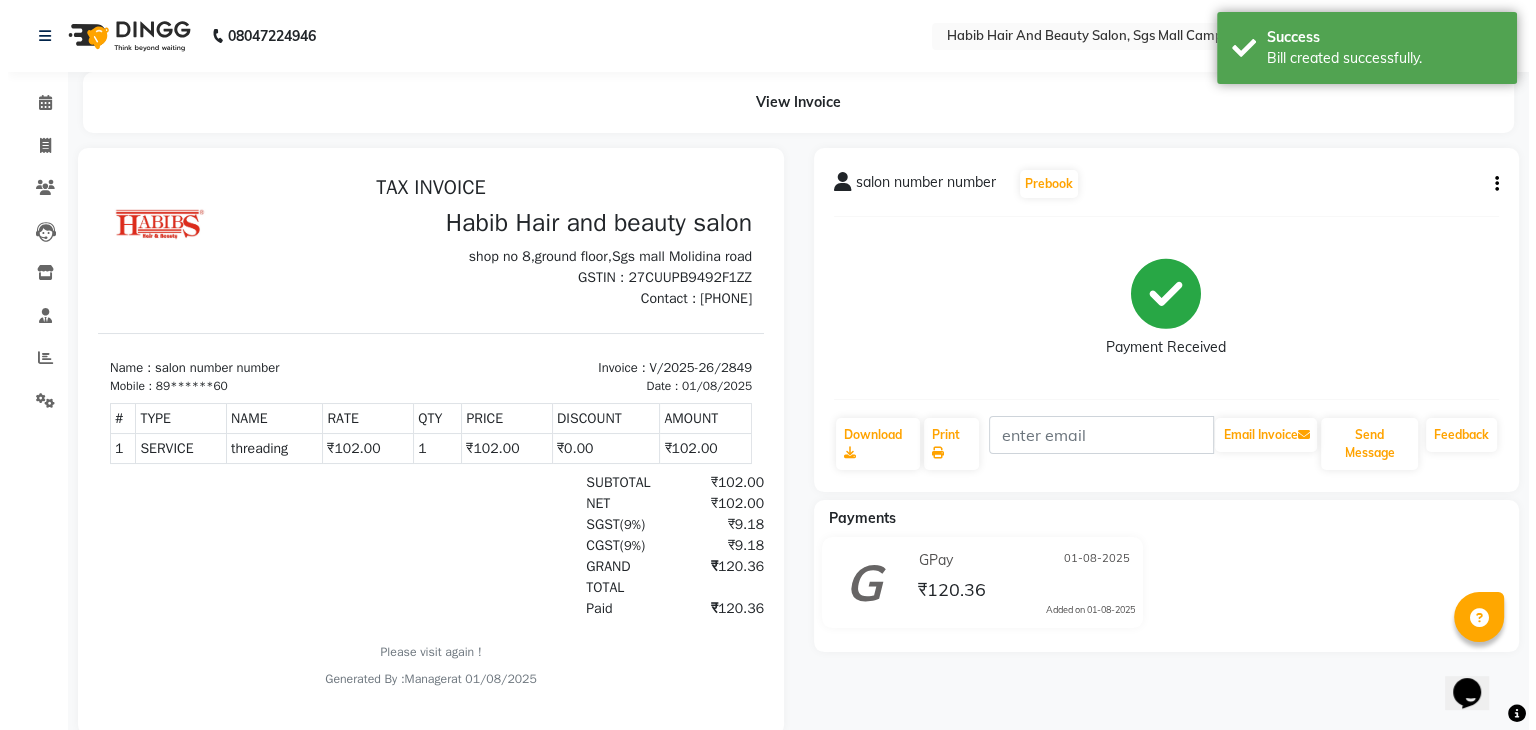 scroll, scrollTop: 0, scrollLeft: 0, axis: both 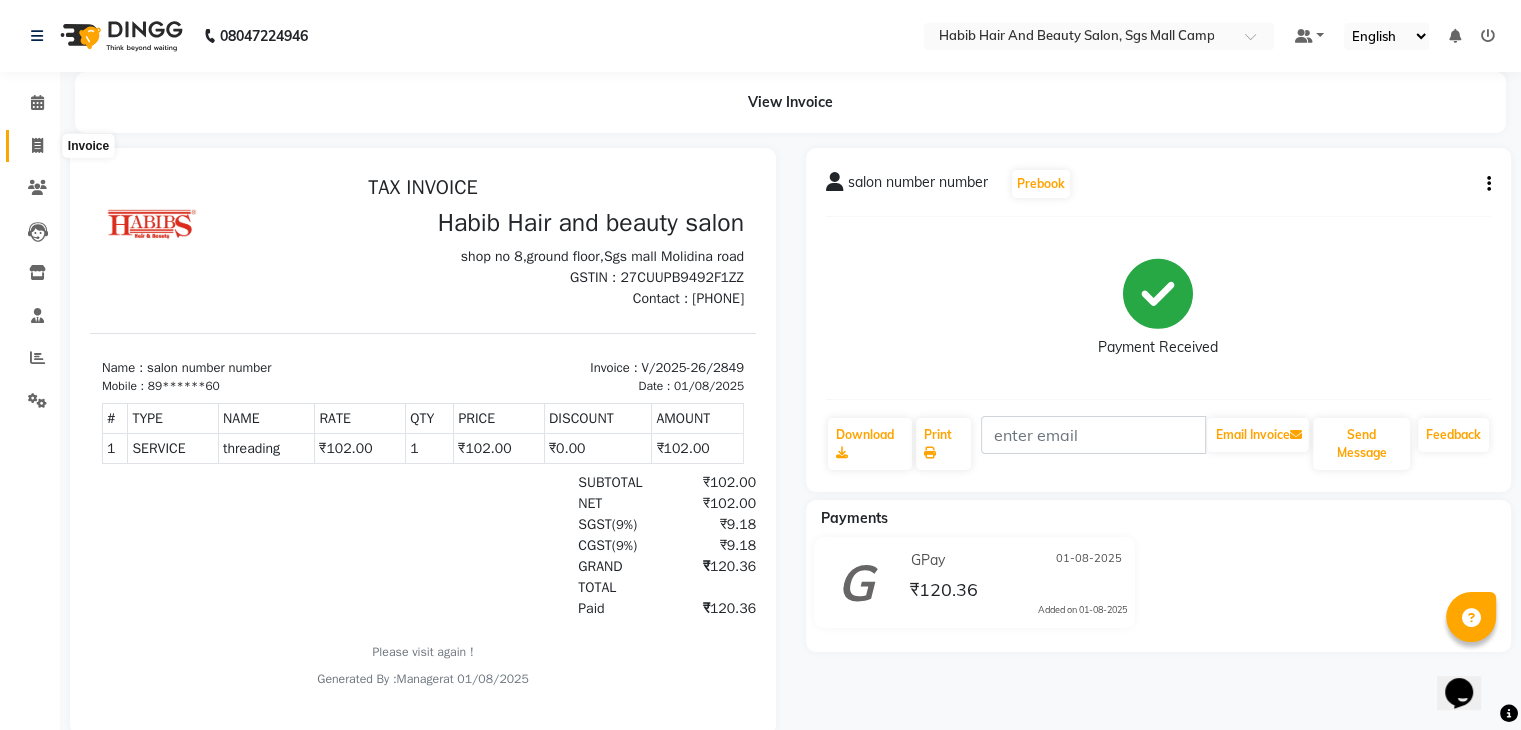 click 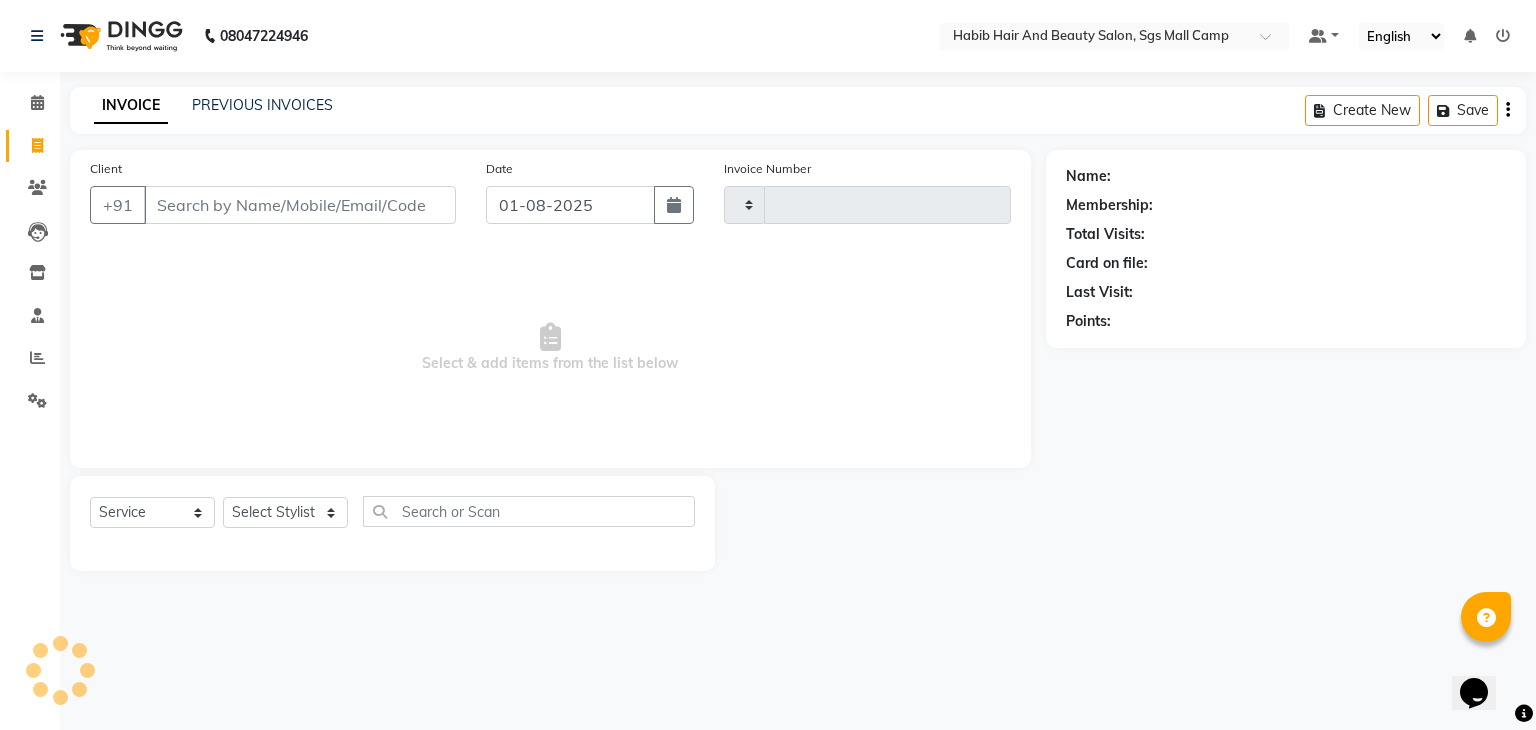 click on "Client" at bounding box center [300, 205] 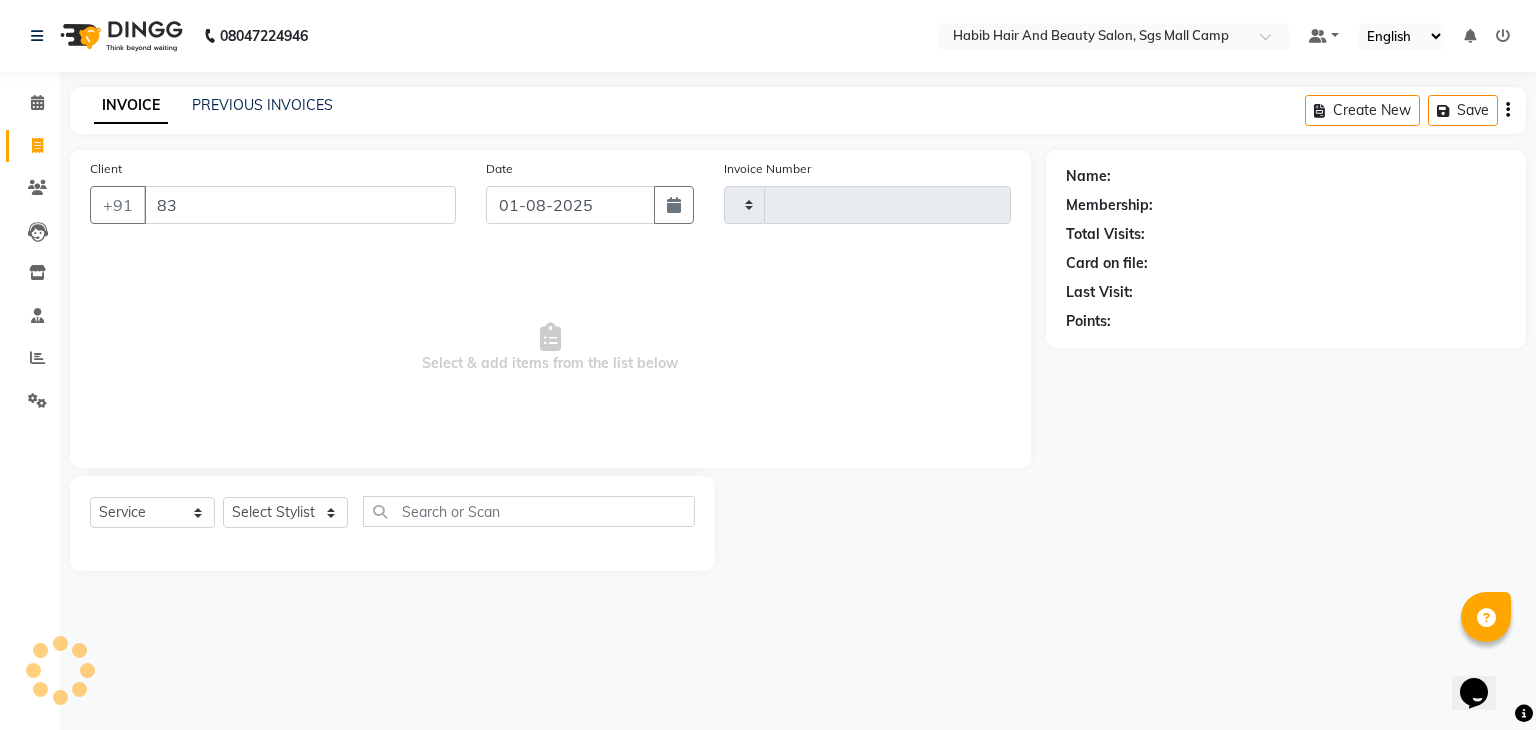 type on "832" 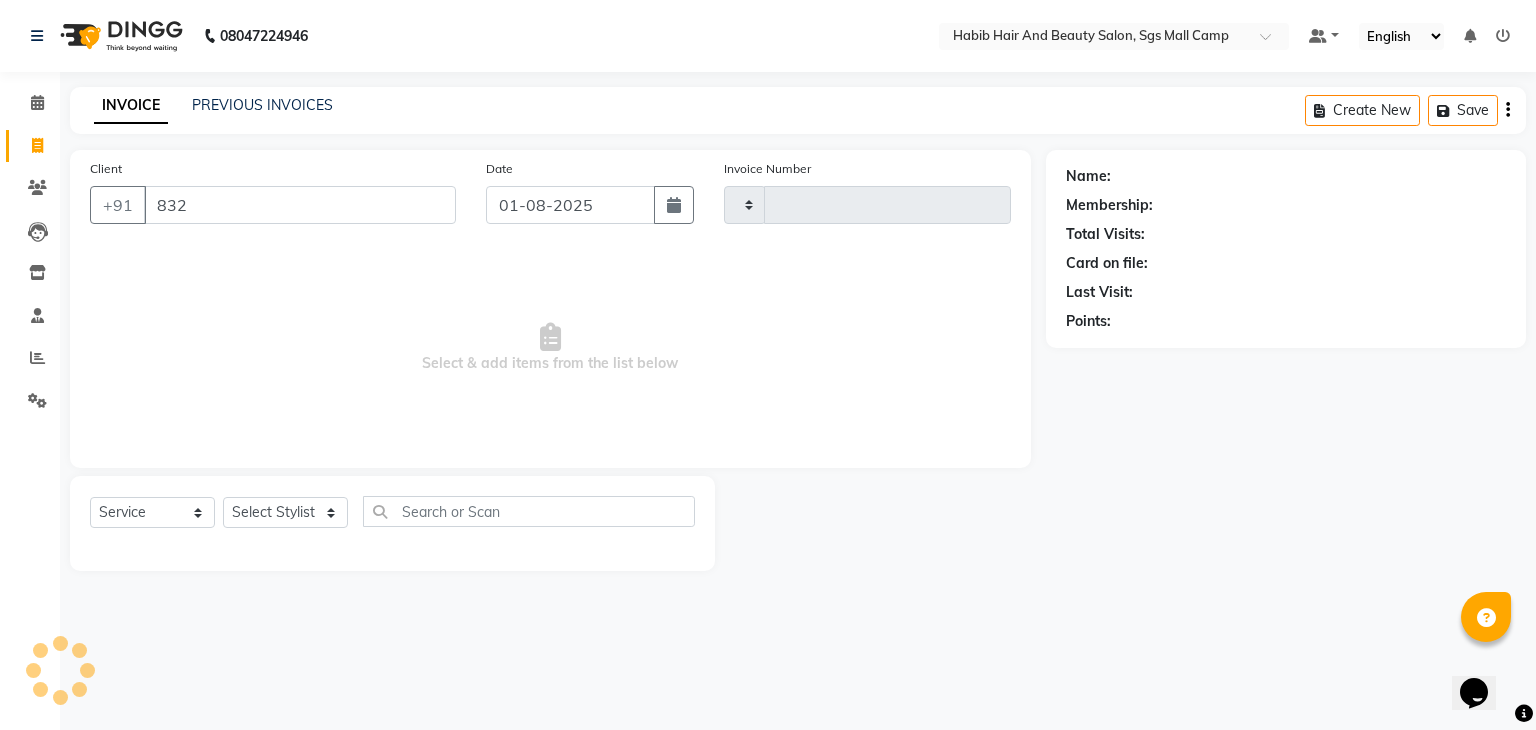 type on "2850" 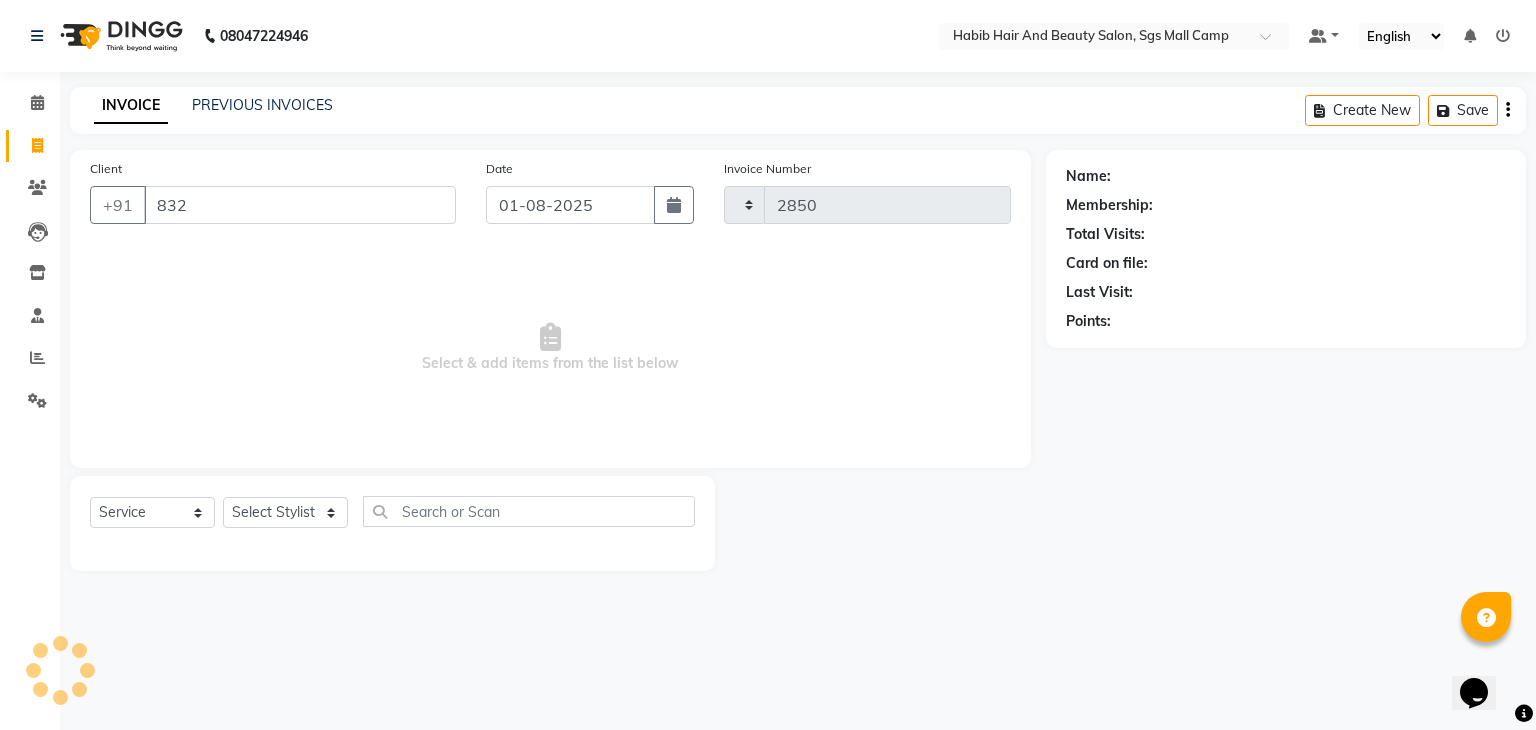 select on "8362" 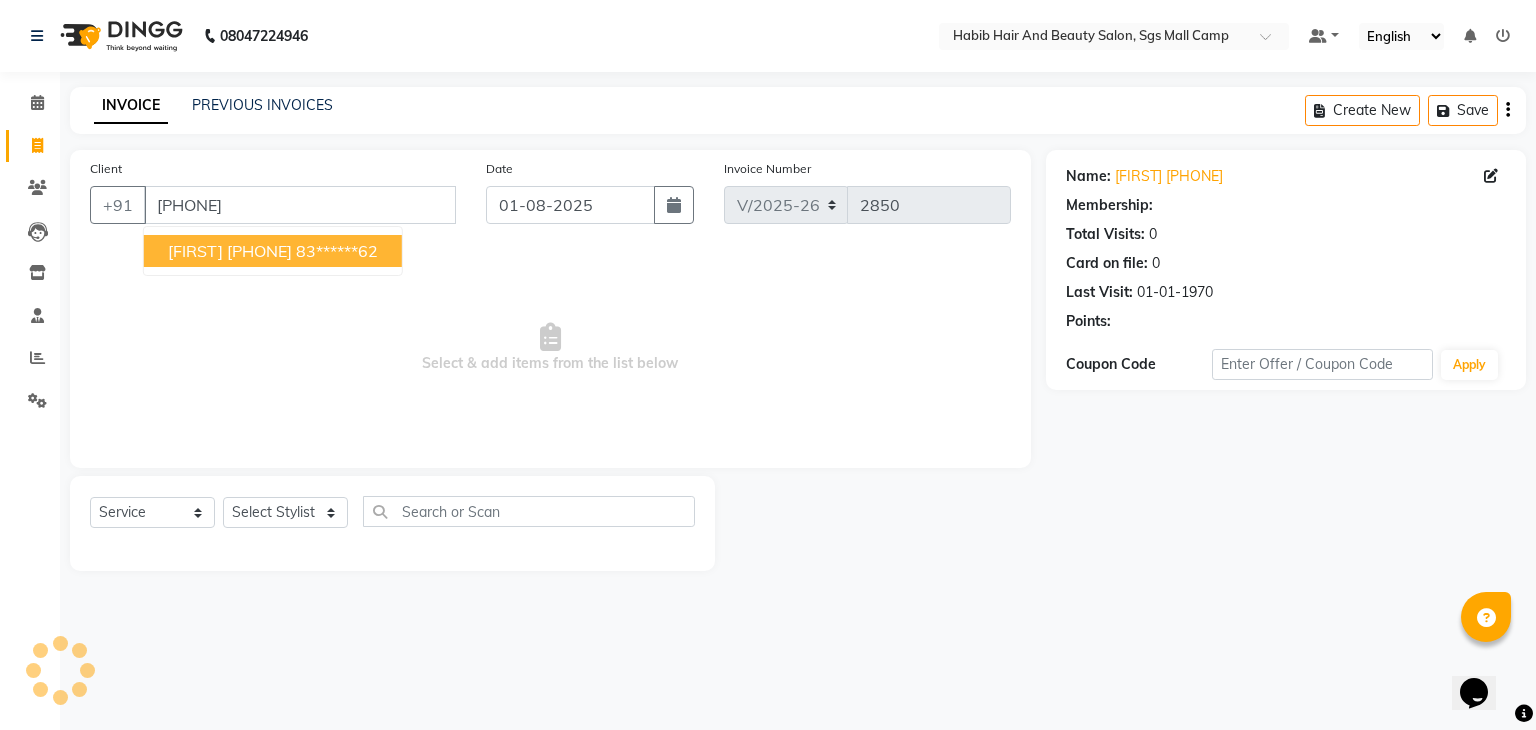click on "[FIRST] [PHONE]" at bounding box center (230, 251) 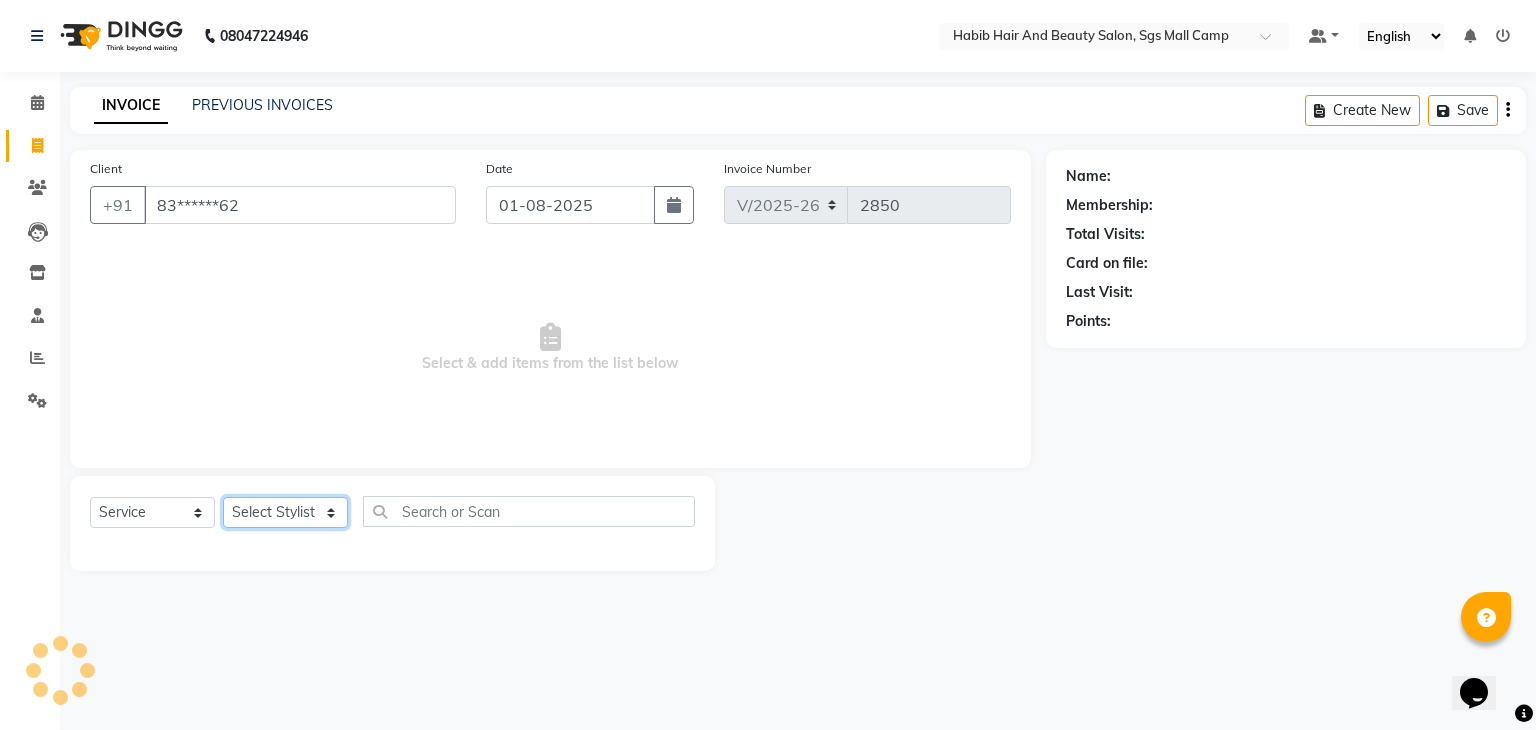 click on "Select Stylist" 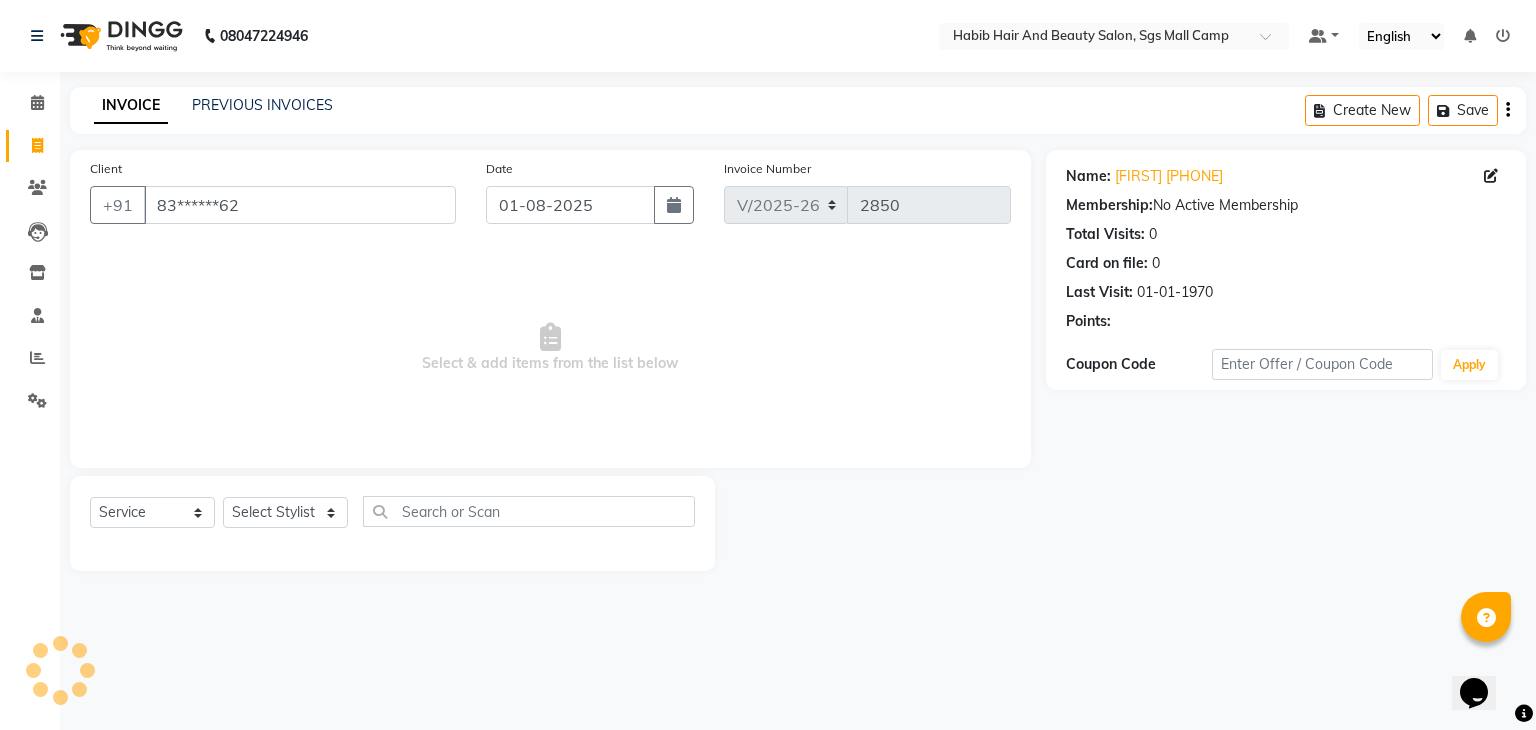 click on "Name: [FIRST] [PHONE]" 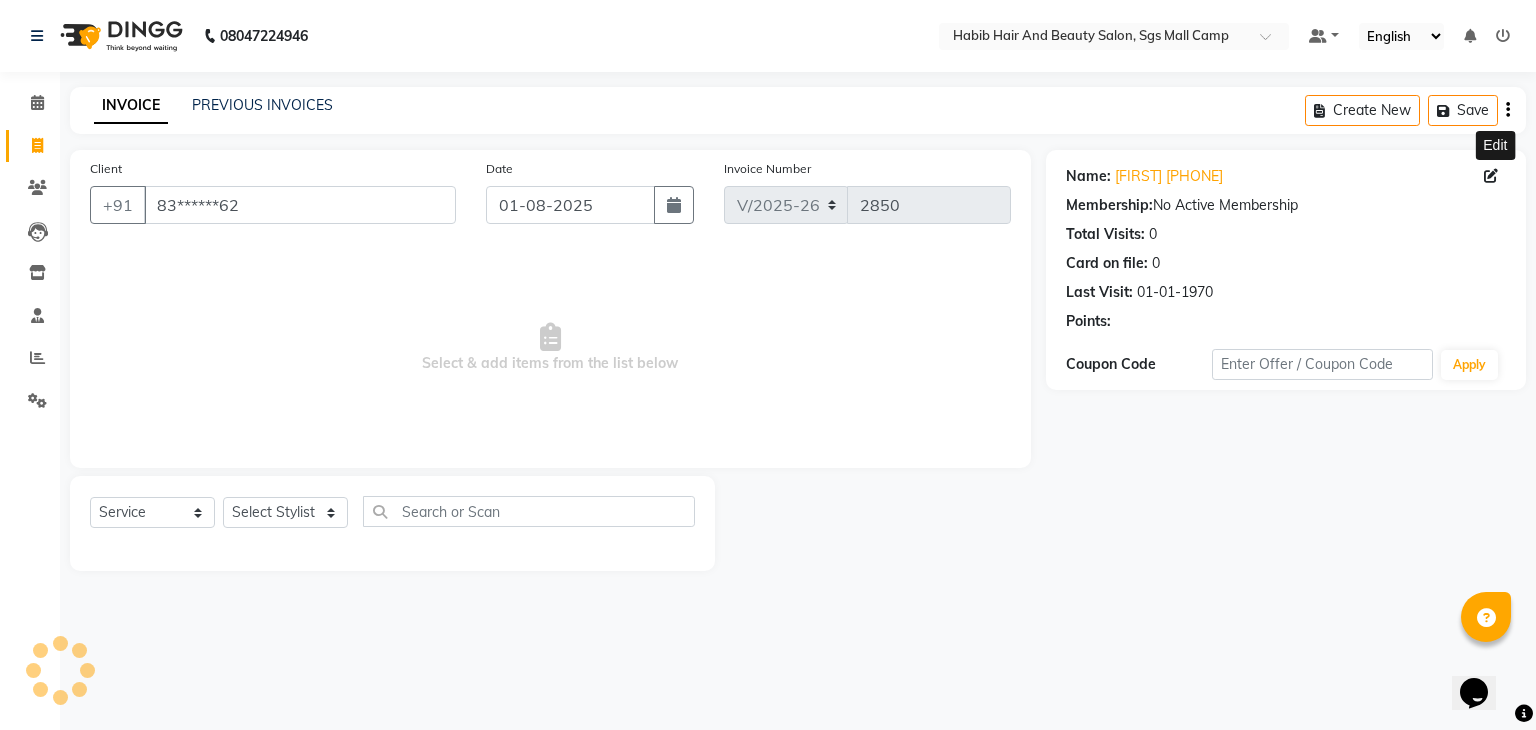 click 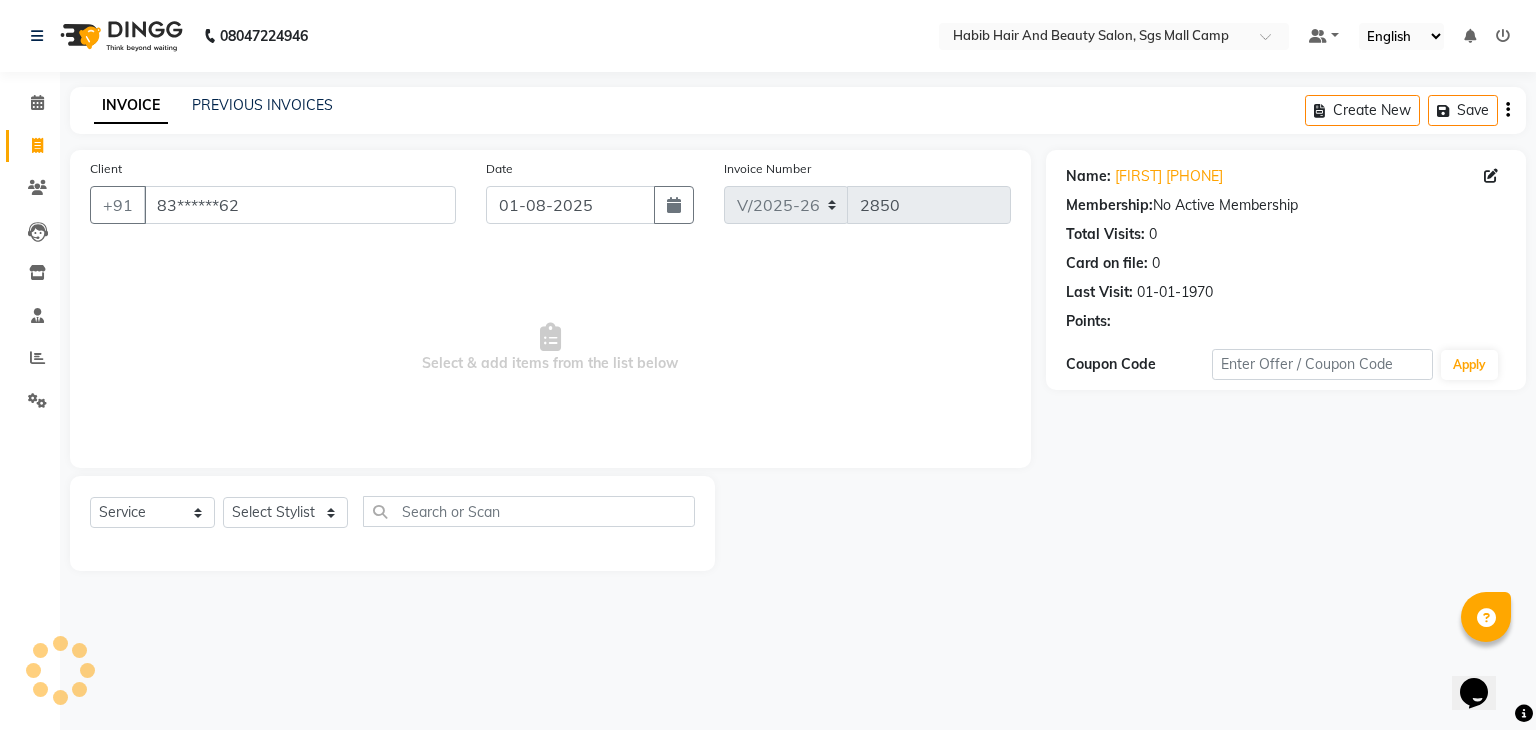 click 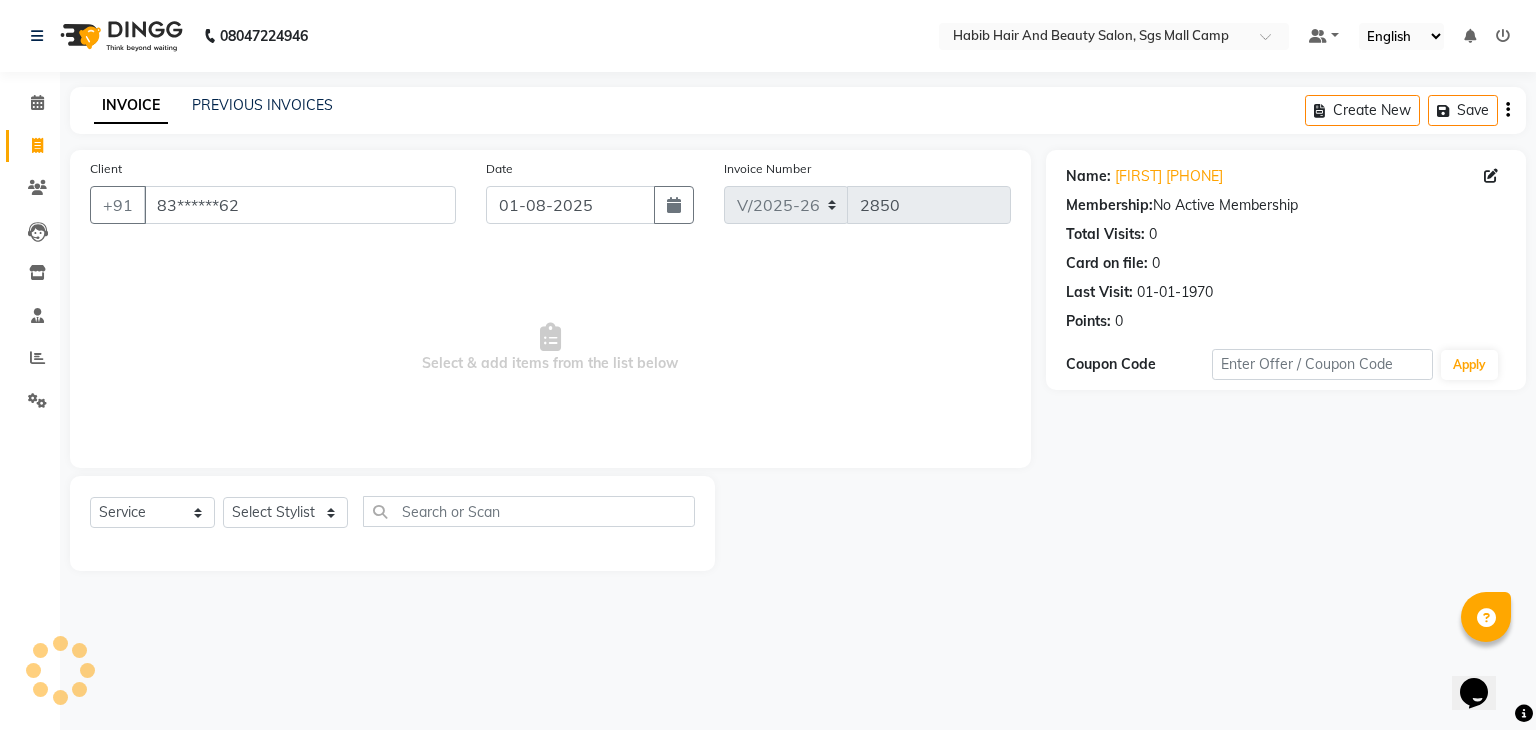 click 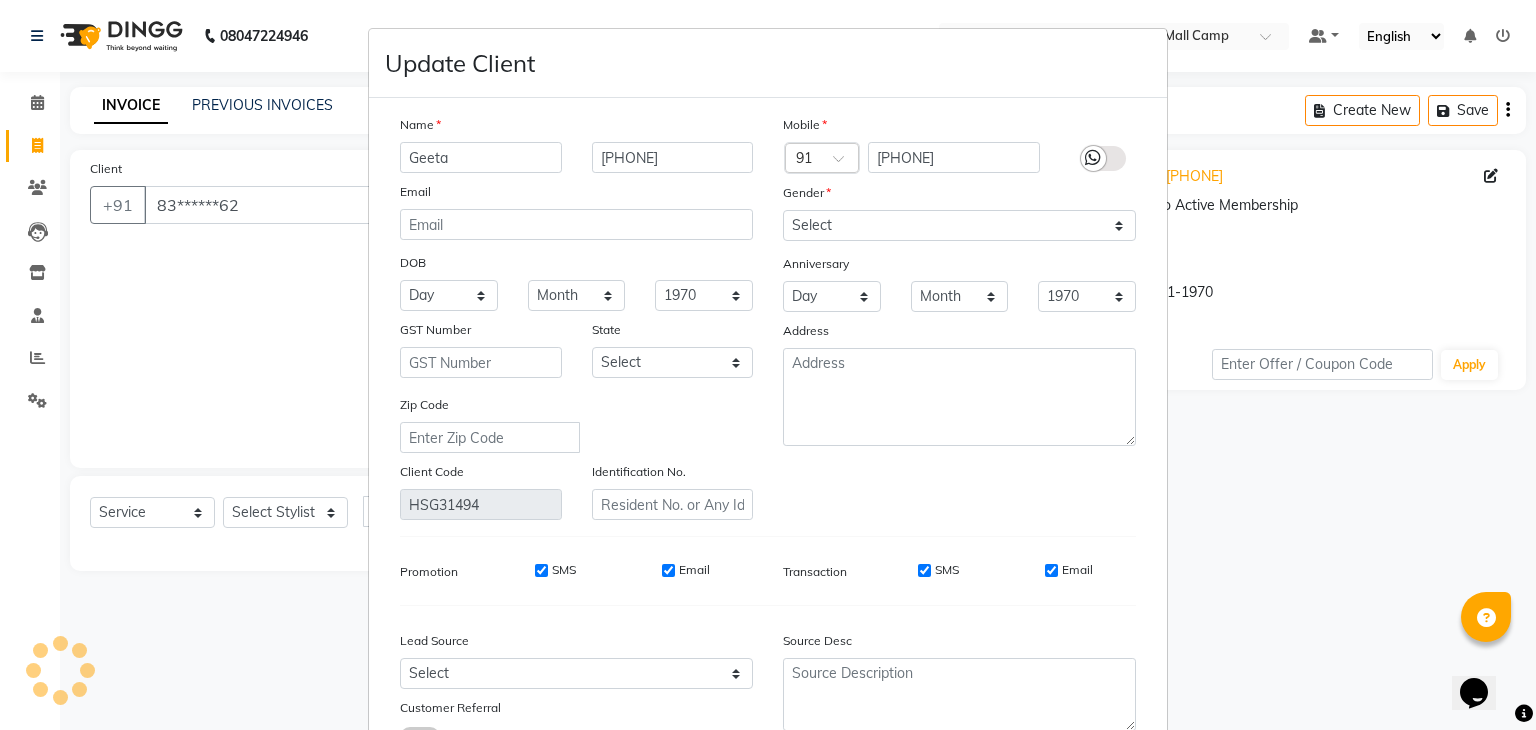 select 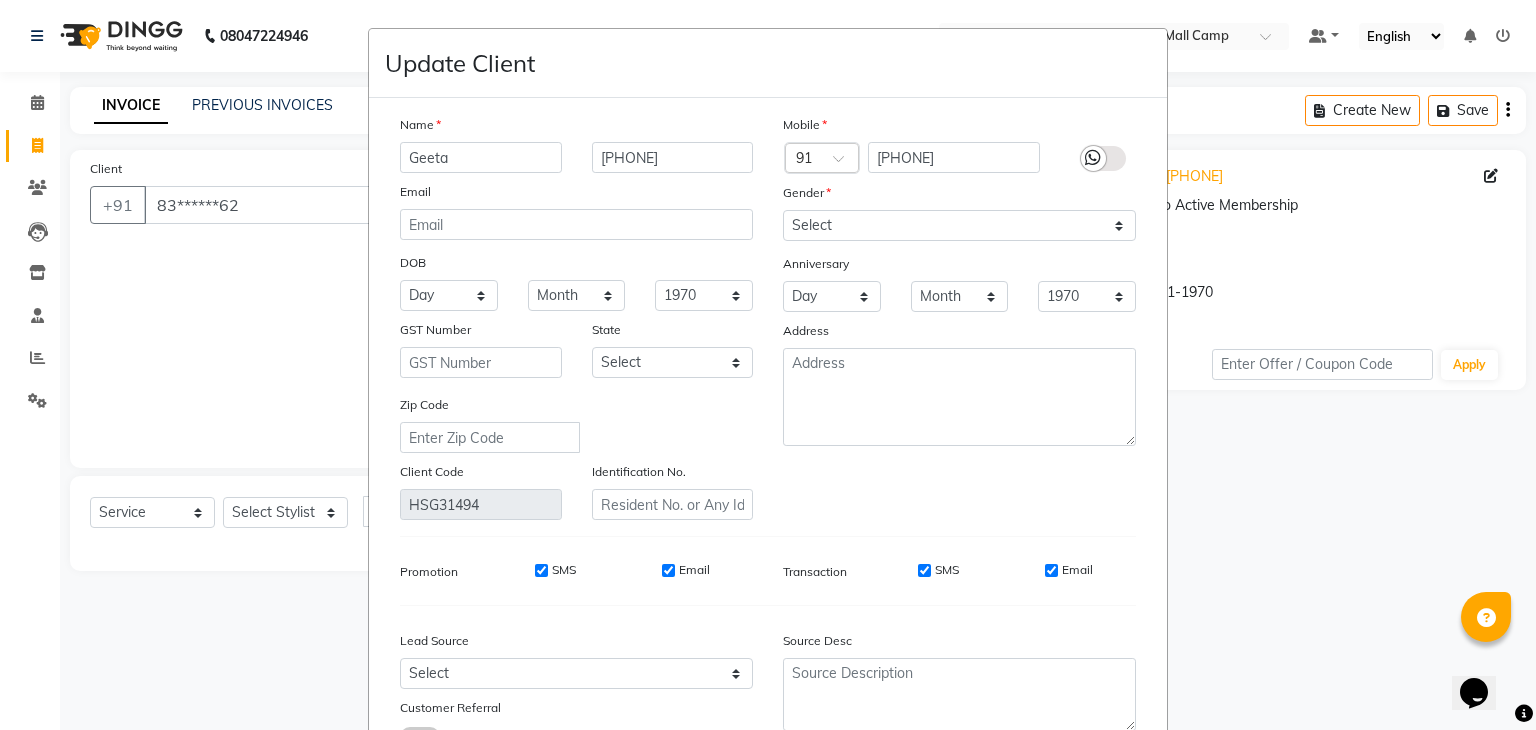 click on "Geeta" at bounding box center (481, 157) 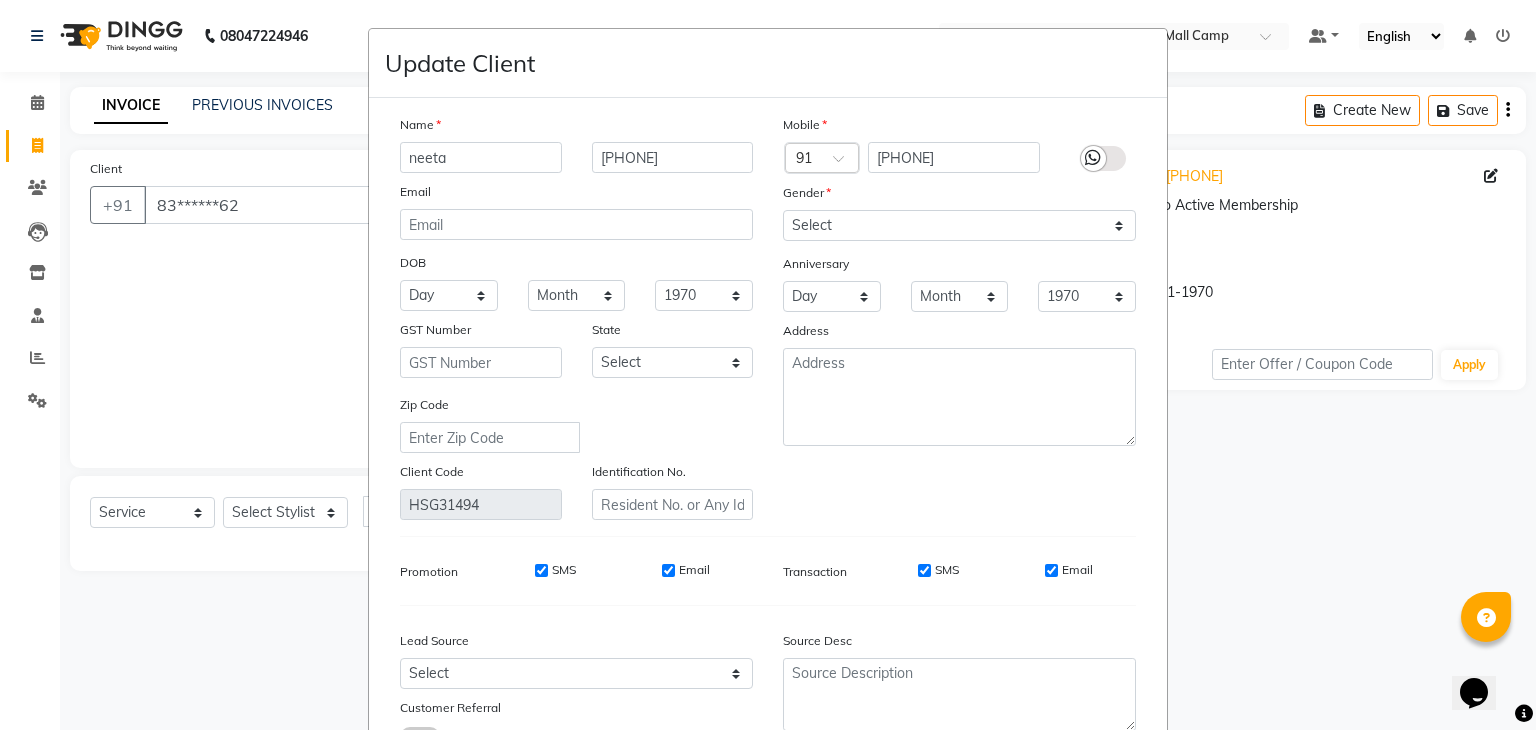 type on "neeta" 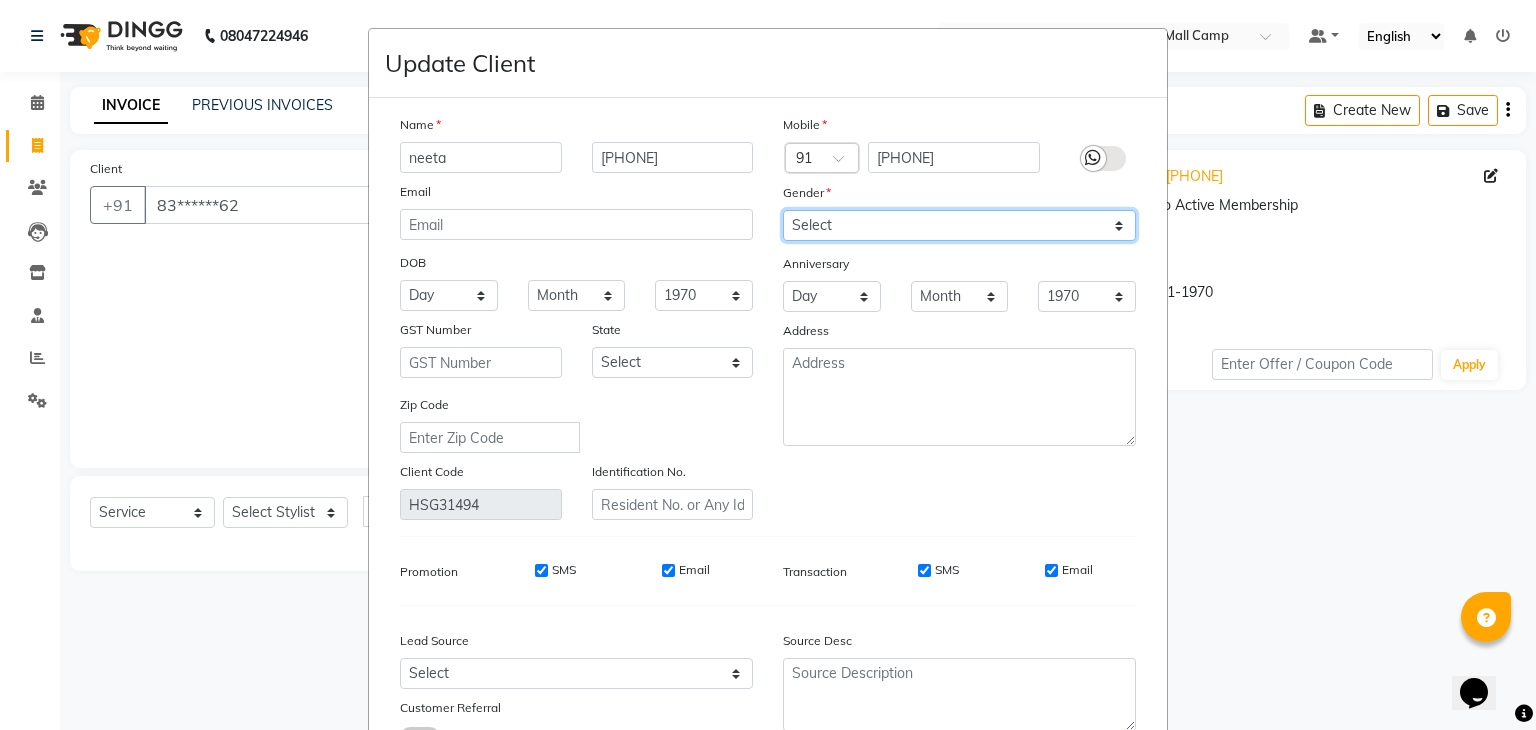 click on "Select Male Female Other Prefer Not To Say" at bounding box center [959, 225] 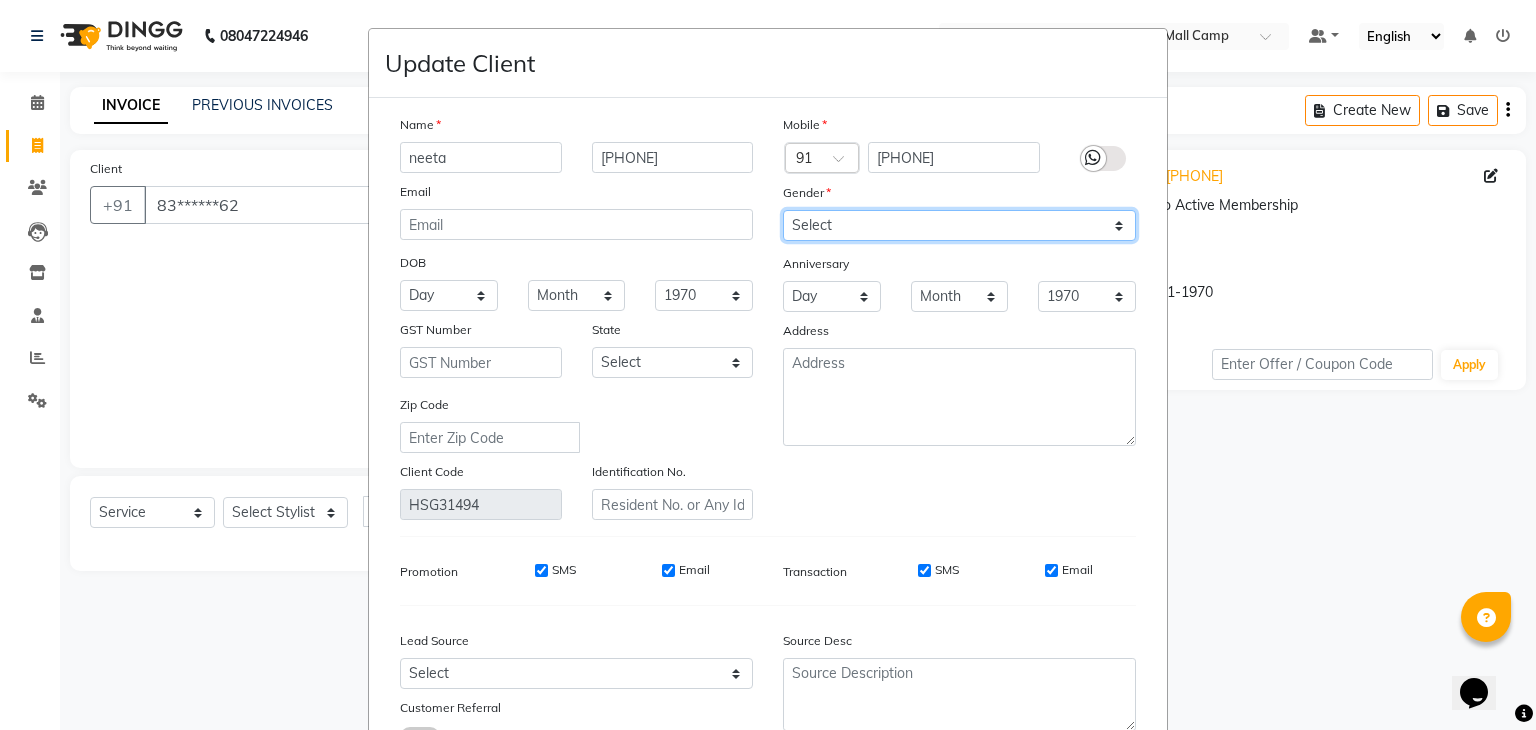 select on "female" 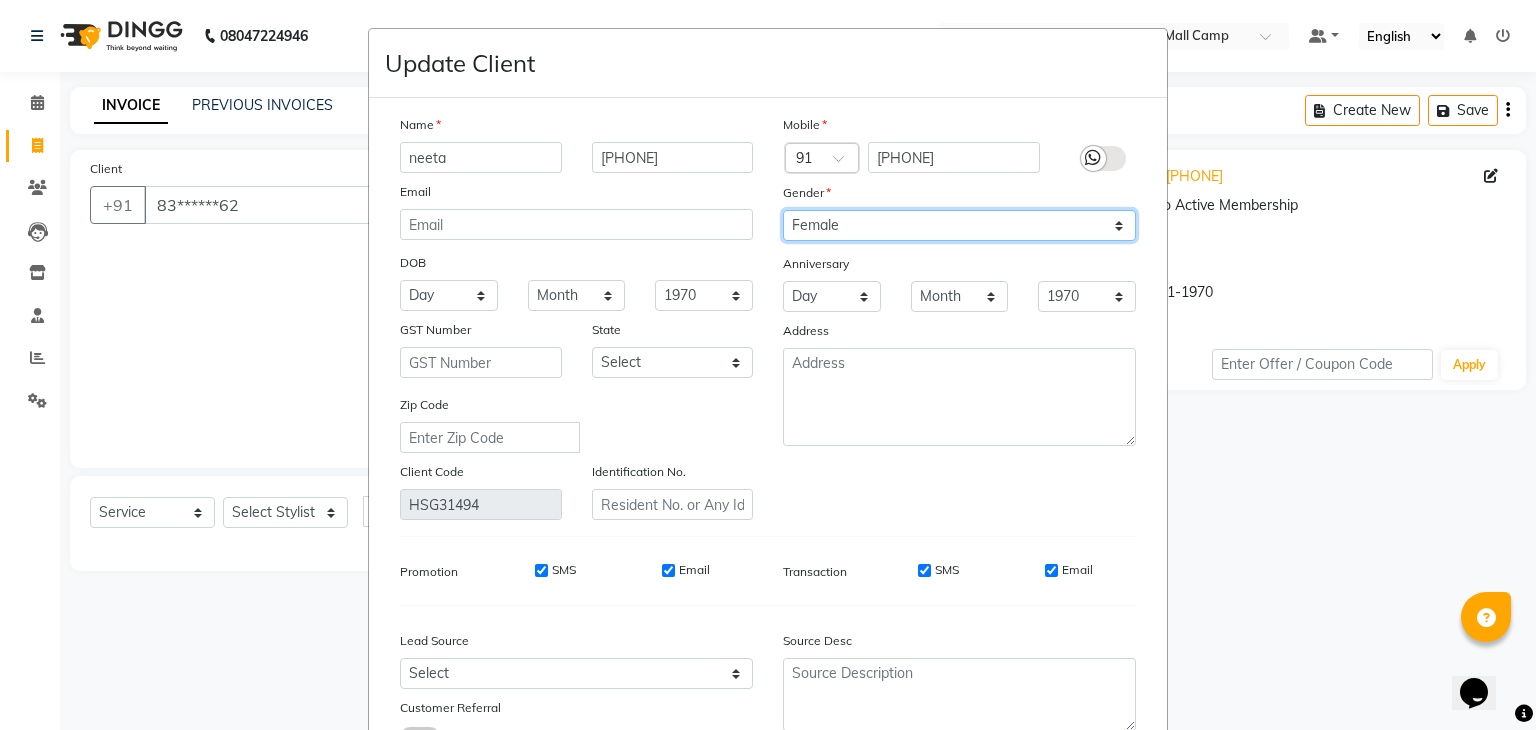 click on "Select Male Female Other Prefer Not To Say" at bounding box center [959, 225] 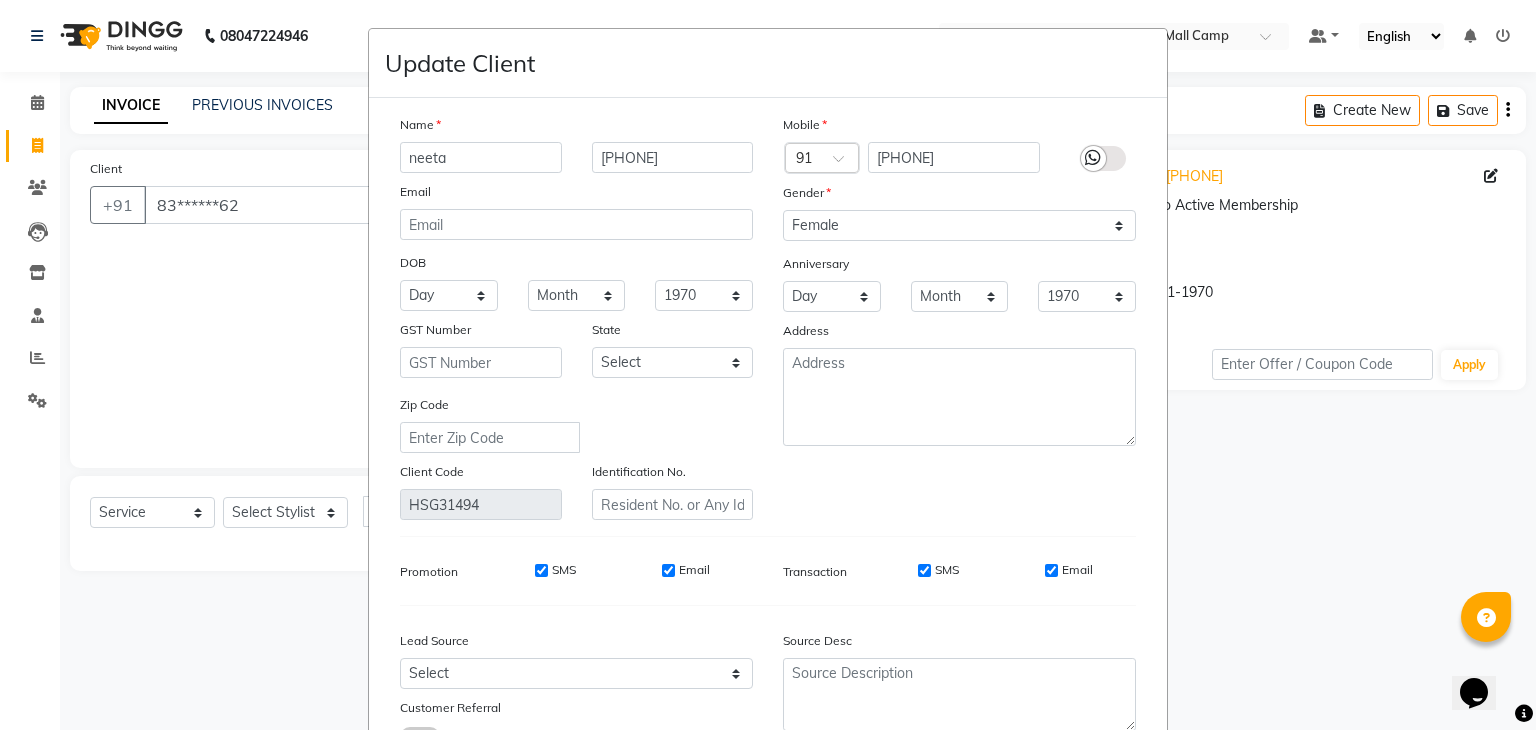 click on "Zip Code" at bounding box center [576, 423] 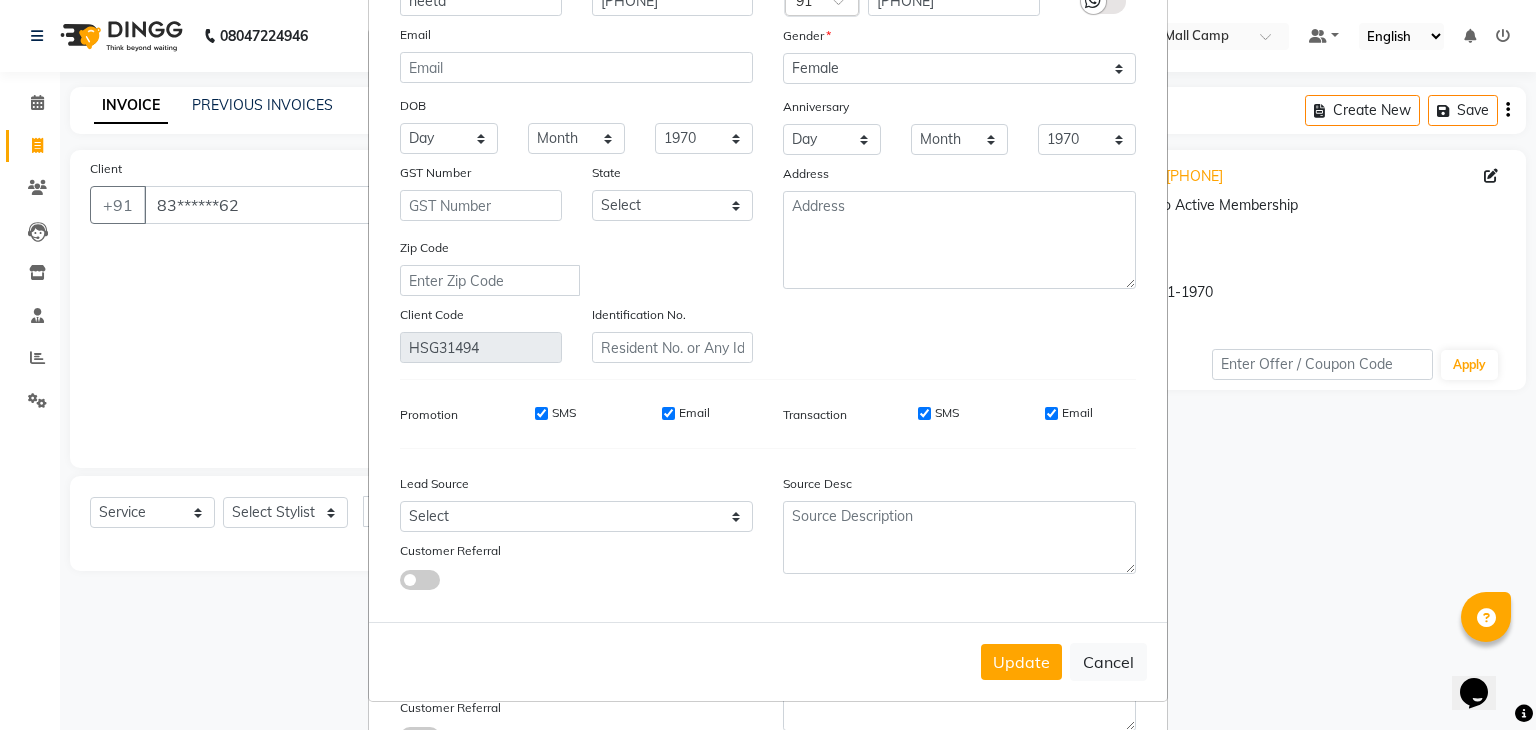 scroll, scrollTop: 168, scrollLeft: 0, axis: vertical 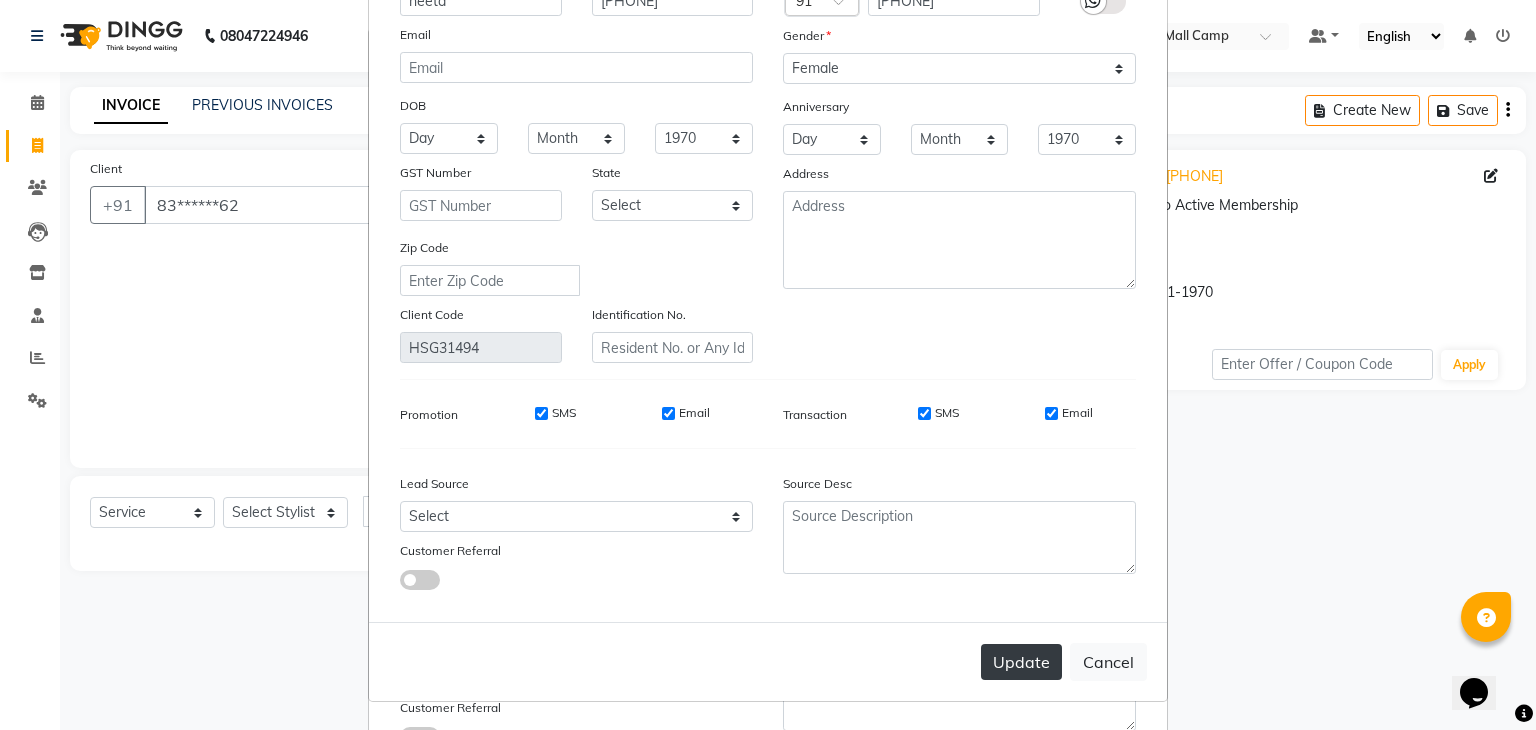 click on "Update" at bounding box center (1021, 662) 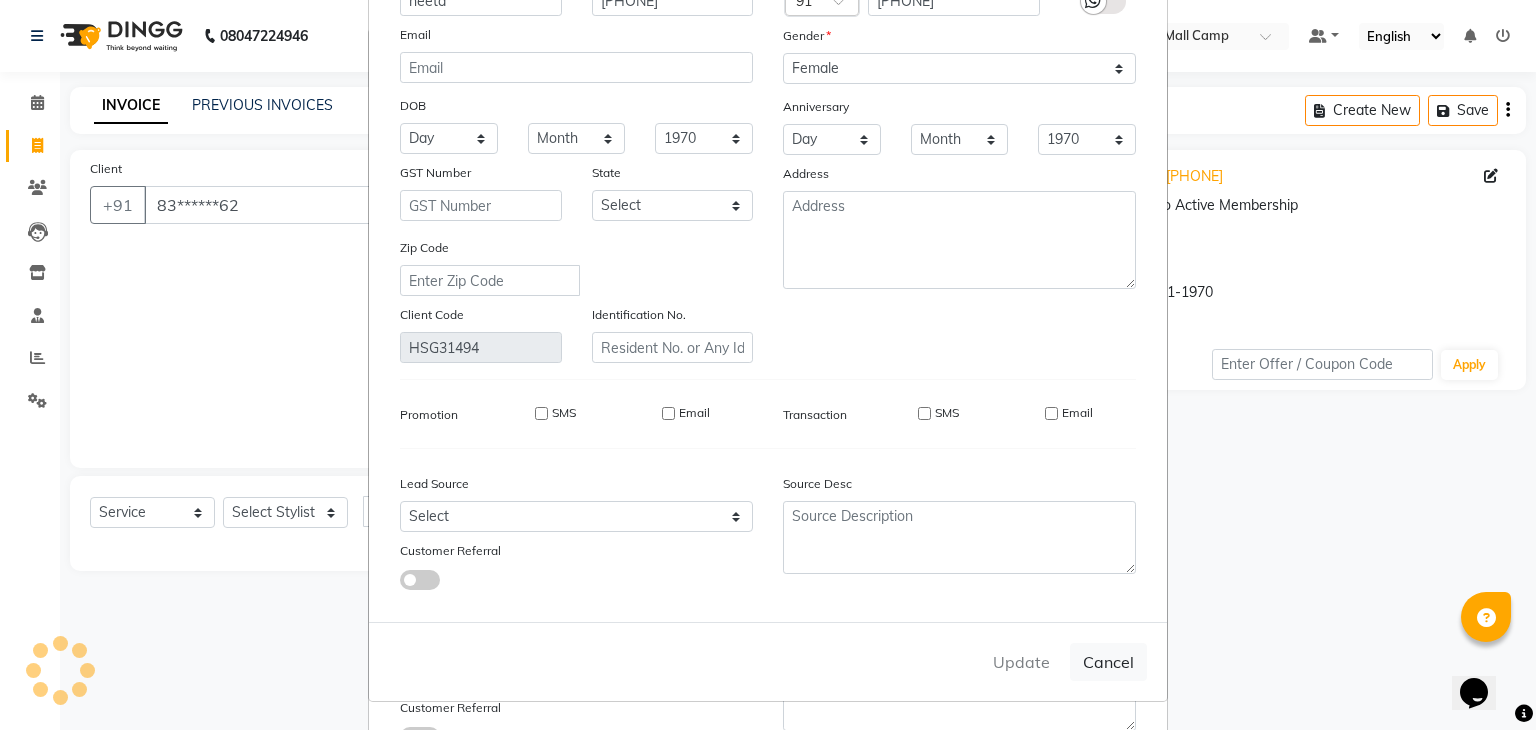 type 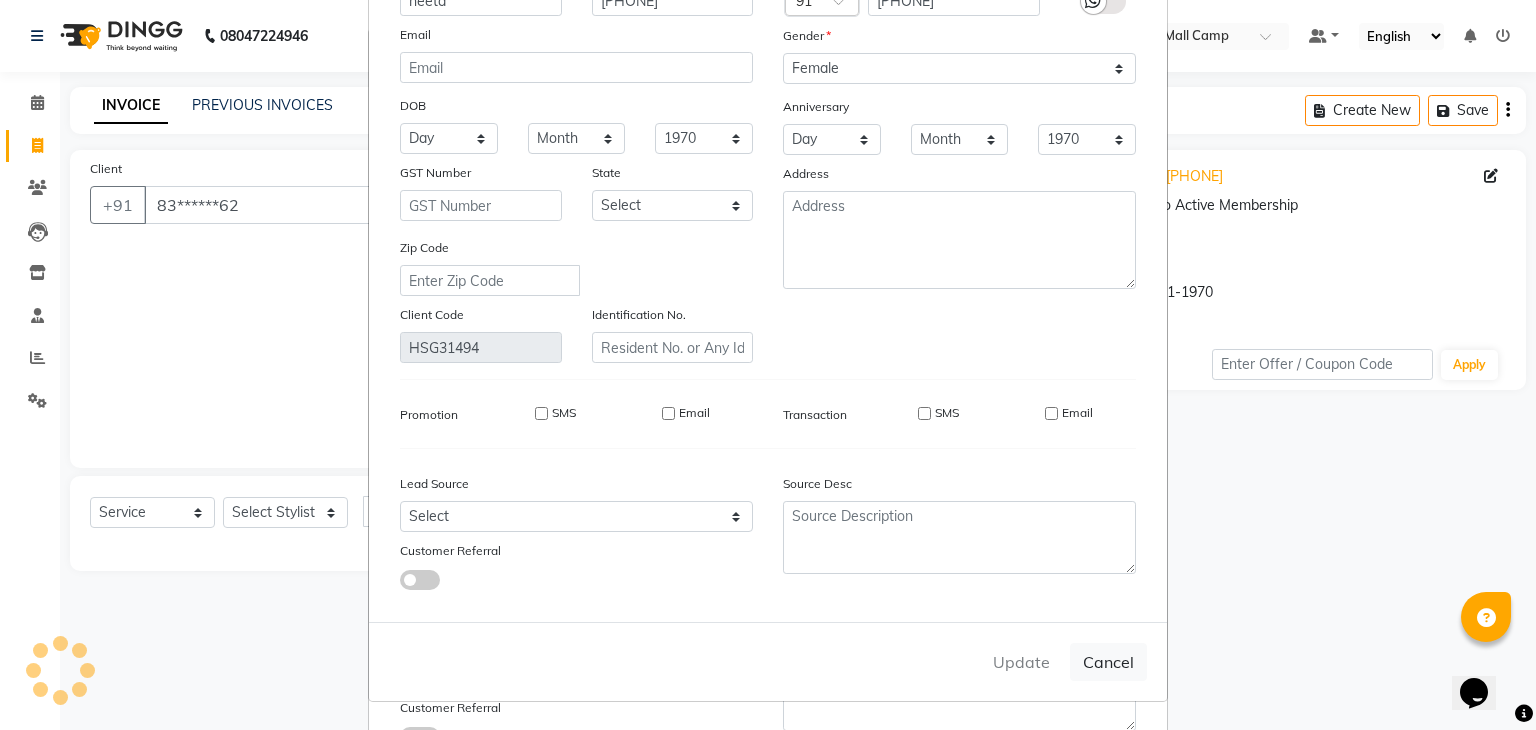 type 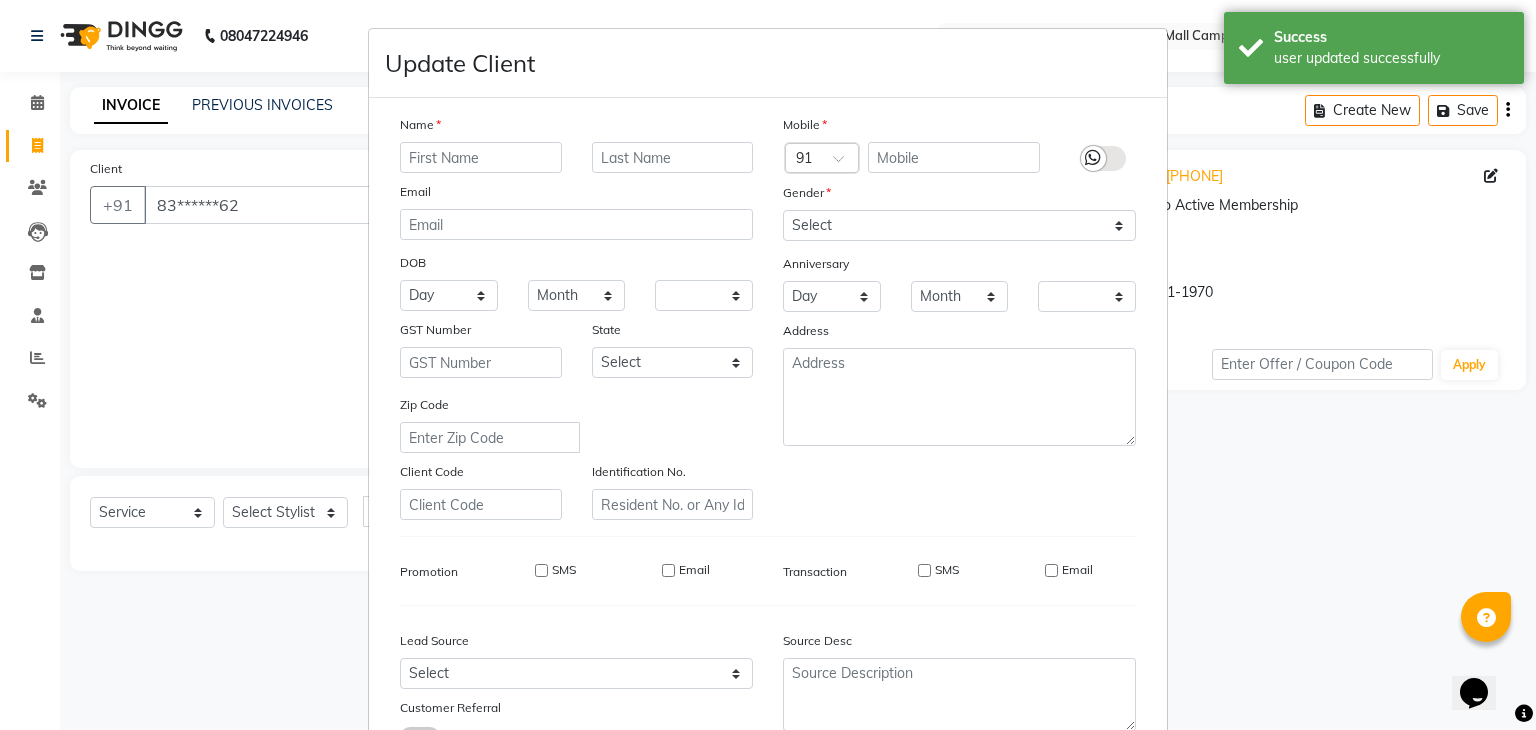 click on "Update Client Name Email DOB Day 01 02 03 04 05 06 07 08 09 10 11 12 13 14 15 16 17 18 19 20 21 22 23 24 25 26 27 28 29 30 31 Month January February March April May June July August September October November December 1940 1941 1942 1943 1944 1945 1946 1947 1948 1949 1950 1951 1952 1953 1954 1955 1956 1957 1958 1959 1960 1961 1962 1963 1964 1965 1966 1967 1968 1969 1970 1971 1972 1973 1974 1975 1976 1977 1978 1979 1980 1981 1982 1983 1984 1985 1986 1987 1988 1989 1990 1991 1992 1993 1994 1995 1996 1997 1998 1999 2000 2001 2002 2003 2004 2005 2006 2007 2008 2009 2010 2011 2012 2013 2014 2015 2016 2017 2018 2019 2020 2021 2022 2023 2024 GST Number State Select Andaman and Nicobar Islands Andhra Pradesh Arunachal Pradesh Assam Bihar Chandigarh Chhattisgarh Dadra and Nagar Haveli Daman and Diu Delhi Goa Gujarat Haryana Himachal Pradesh Jammu and Kashmir Jharkhand Karnataka Kerala Lakshadweep Madhya Pradesh Maharashtra Manipur Meghalaya Mizoram Nagaland Odisha Pondicherry Punjab Rajasthan Sikkim Tamil Nadu Tripura" at bounding box center [768, 365] 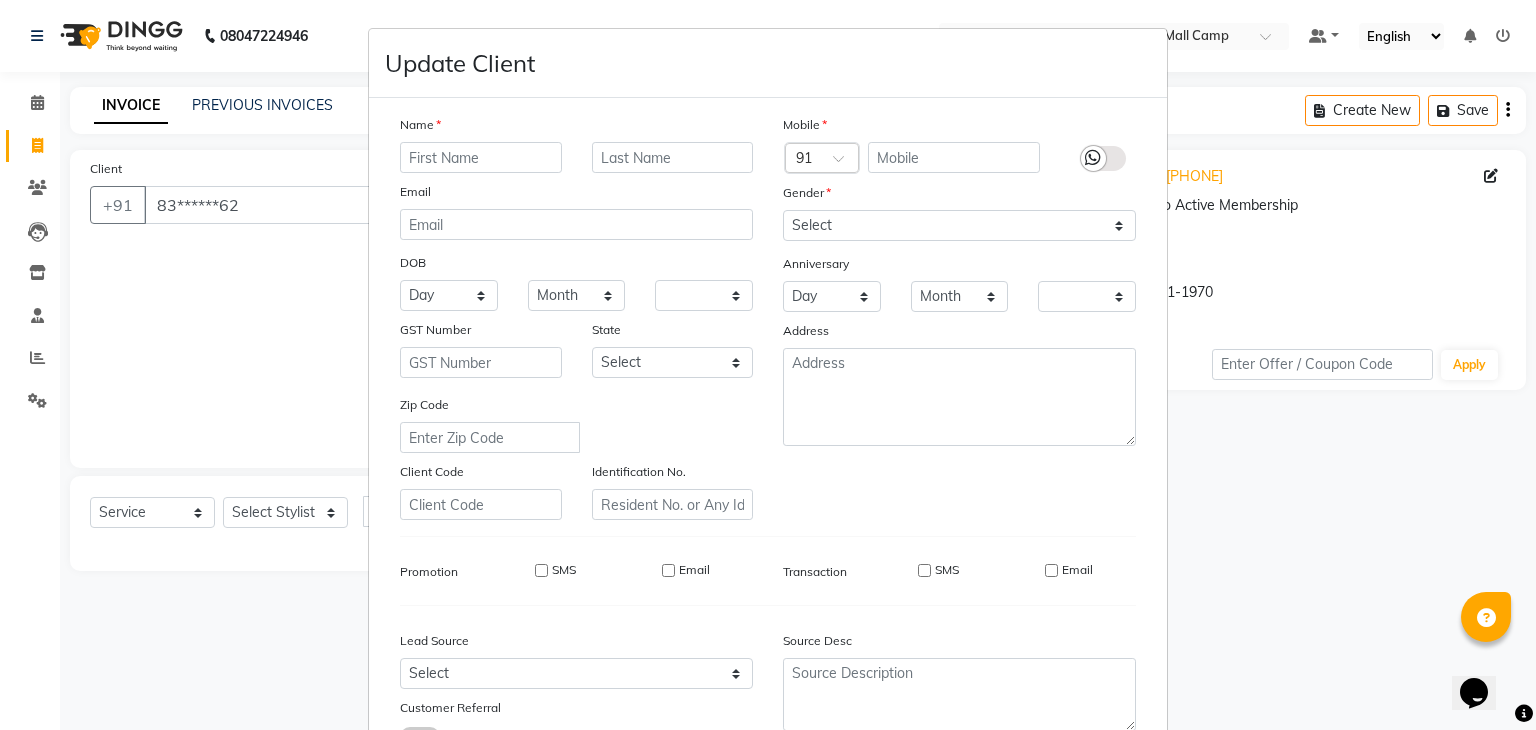 click on "Update Client Name Email DOB Day 01 02 03 04 05 06 07 08 09 10 11 12 13 14 15 16 17 18 19 20 21 22 23 24 25 26 27 28 29 30 31 Month January February March April May June July August September October November December 1940 1941 1942 1943 1944 1945 1946 1947 1948 1949 1950 1951 1952 1953 1954 1955 1956 1957 1958 1959 1960 1961 1962 1963 1964 1965 1966 1967 1968 1969 1970 1971 1972 1973 1974 1975 1976 1977 1978 1979 1980 1981 1982 1983 1984 1985 1986 1987 1988 1989 1990 1991 1992 1993 1994 1995 1996 1997 1998 1999 2000 2001 2002 2003 2004 2005 2006 2007 2008 2009 2010 2011 2012 2013 2014 2015 2016 2017 2018 2019 2020 2021 2022 2023 2024 GST Number State Select Andaman and Nicobar Islands Andhra Pradesh Arunachal Pradesh Assam Bihar Chandigarh Chhattisgarh Dadra and Nagar Haveli Daman and Diu Delhi Goa Gujarat Haryana Himachal Pradesh Jammu and Kashmir Jharkhand Karnataka Kerala Lakshadweep Madhya Pradesh Maharashtra Manipur Meghalaya Mizoram Nagaland Odisha Pondicherry Punjab Rajasthan Sikkim Tamil Nadu Tripura" at bounding box center [768, 365] 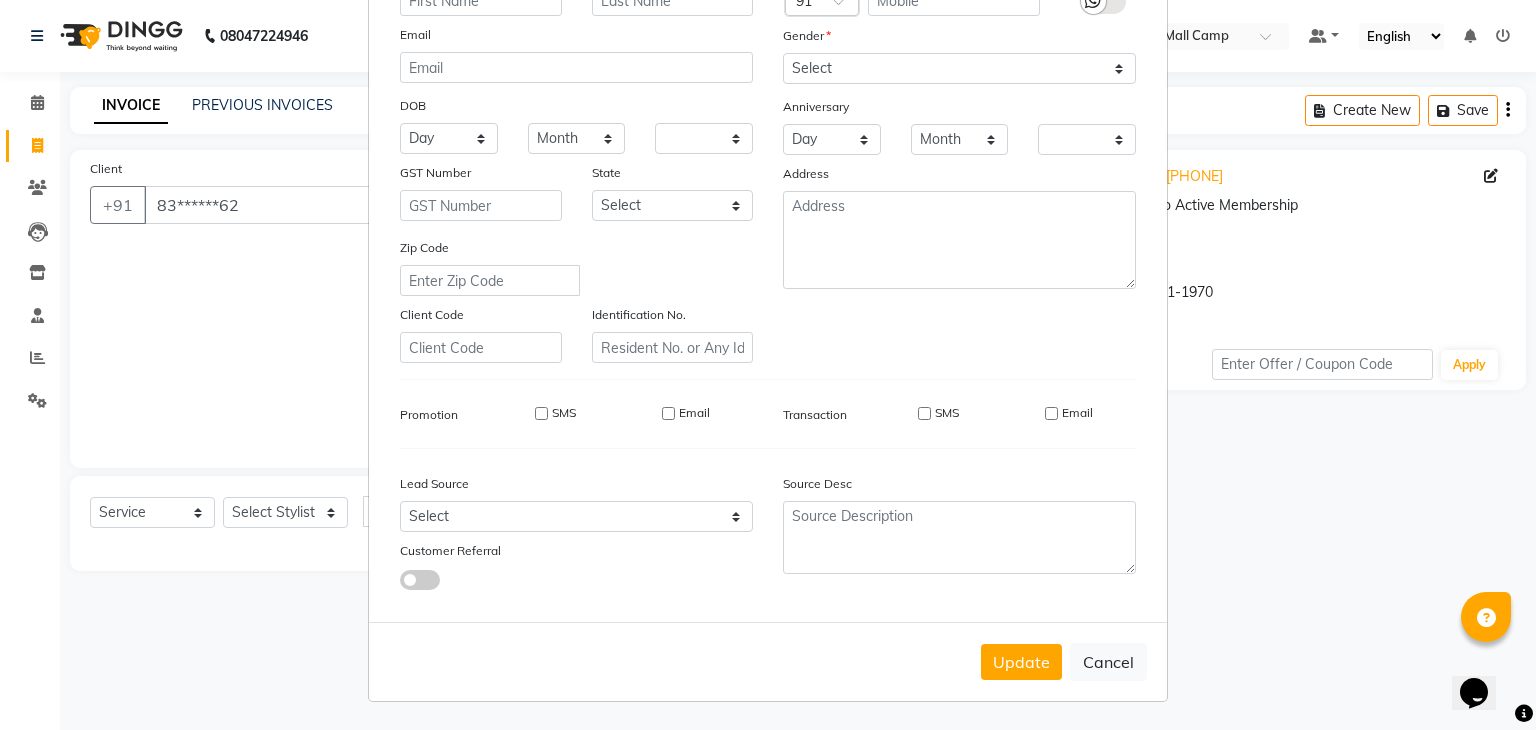 scroll, scrollTop: 168, scrollLeft: 0, axis: vertical 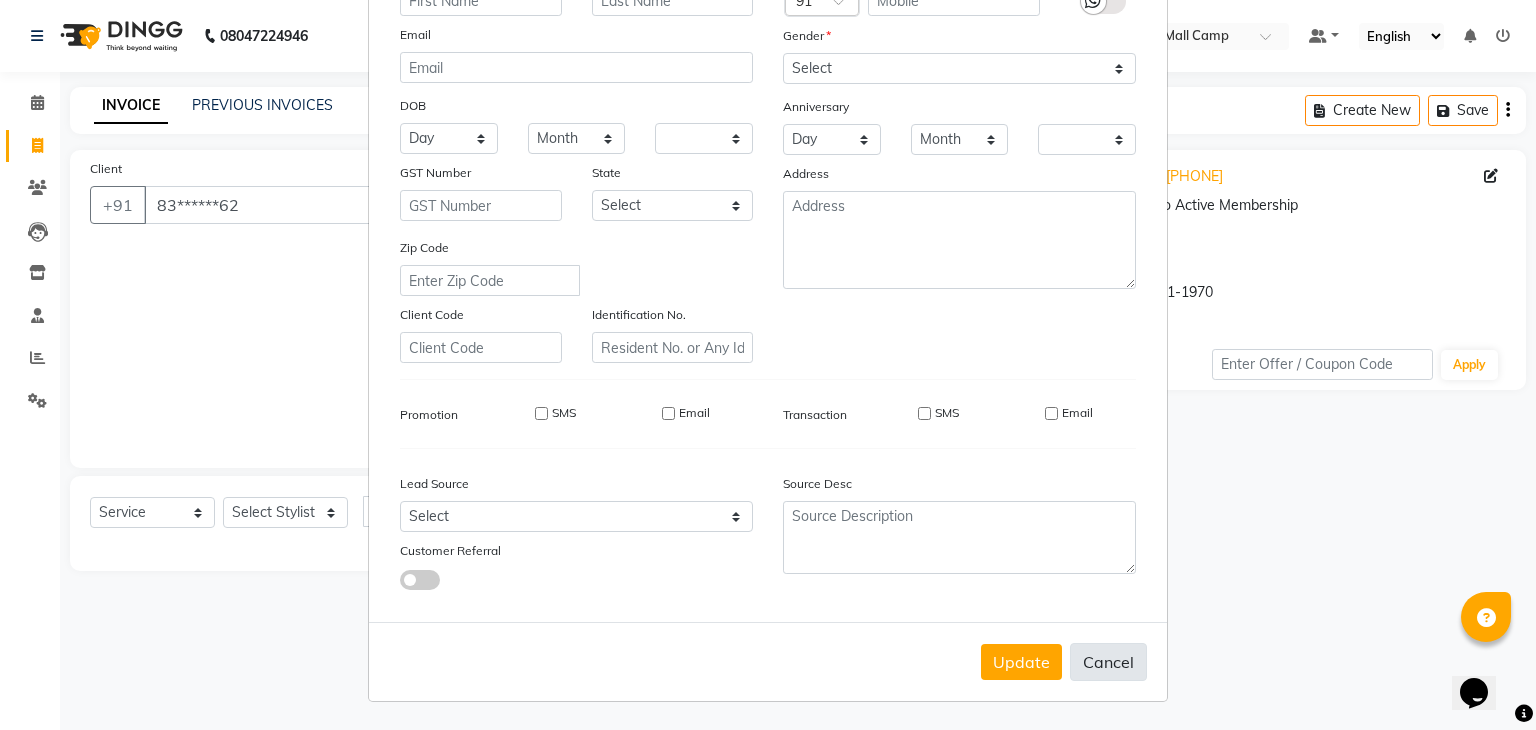 click on "Cancel" at bounding box center [1108, 662] 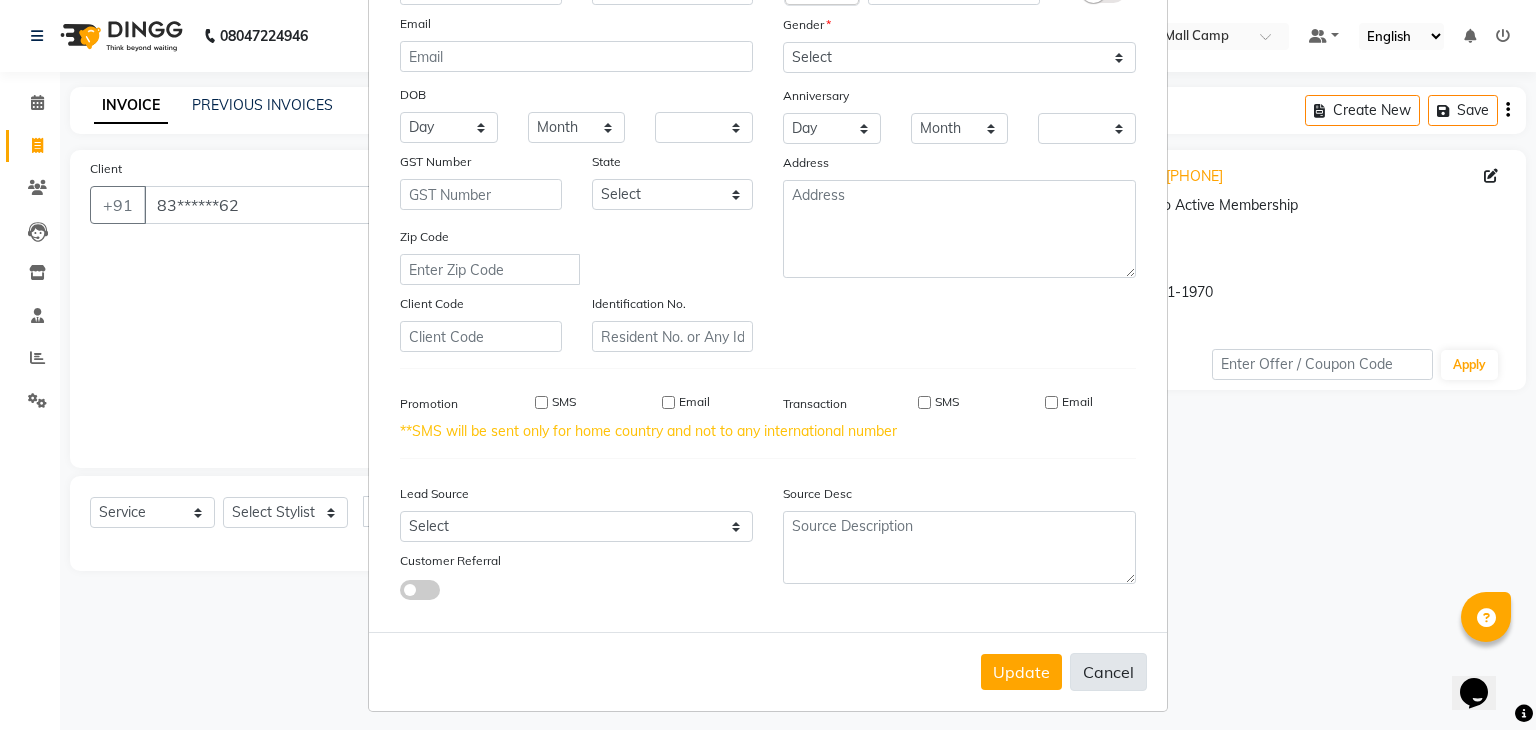 click on "Cancel" at bounding box center [1108, 672] 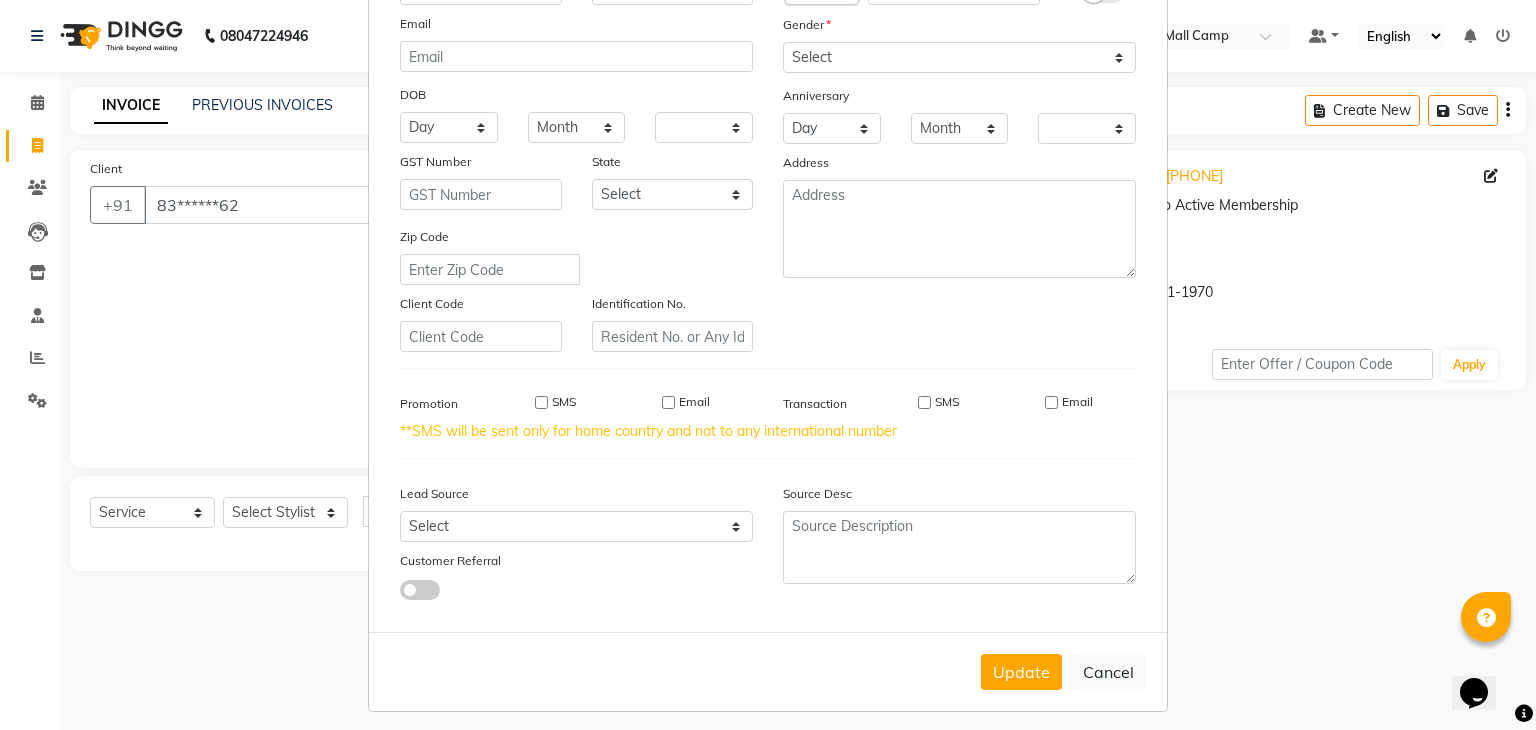 click on "Zip Code" at bounding box center (576, 255) 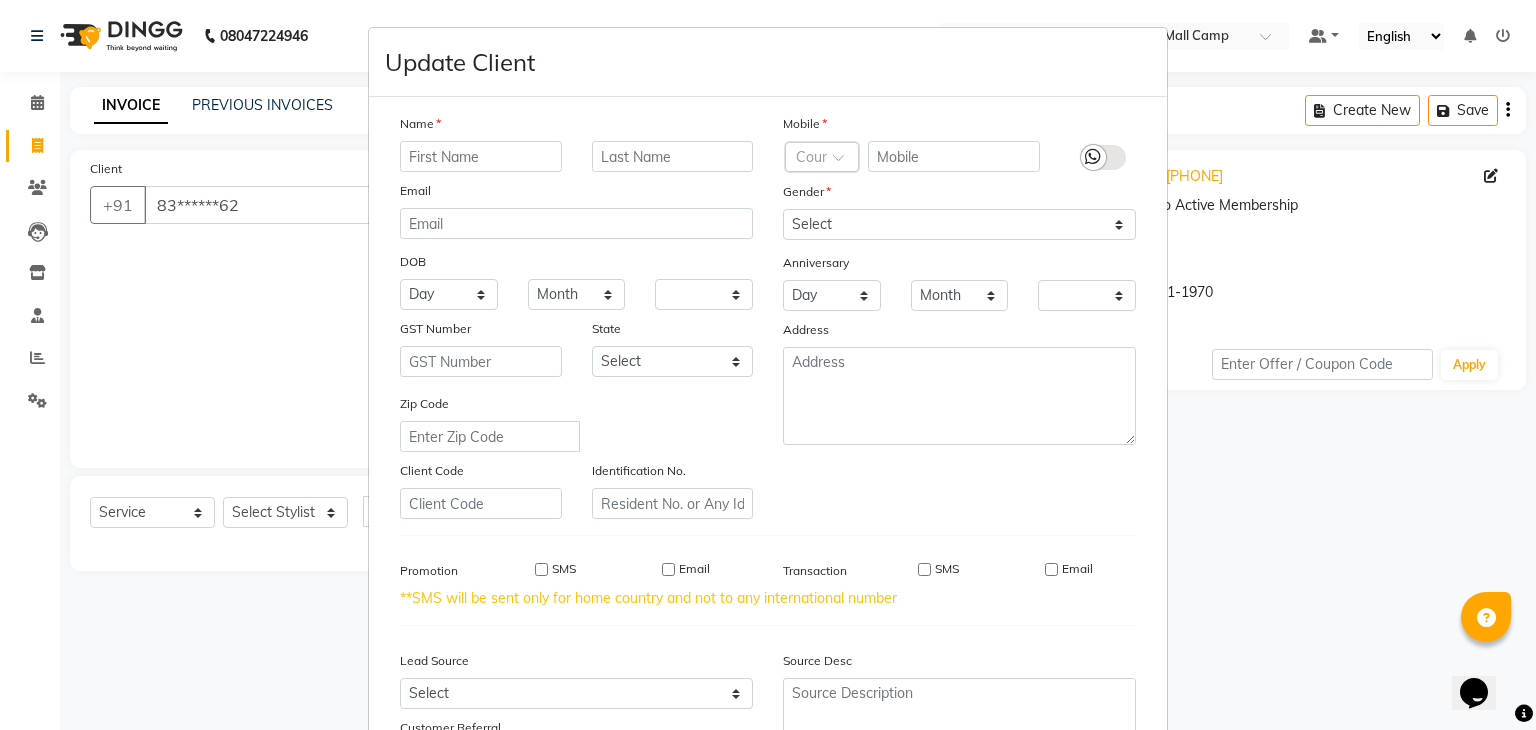 scroll, scrollTop: 0, scrollLeft: 0, axis: both 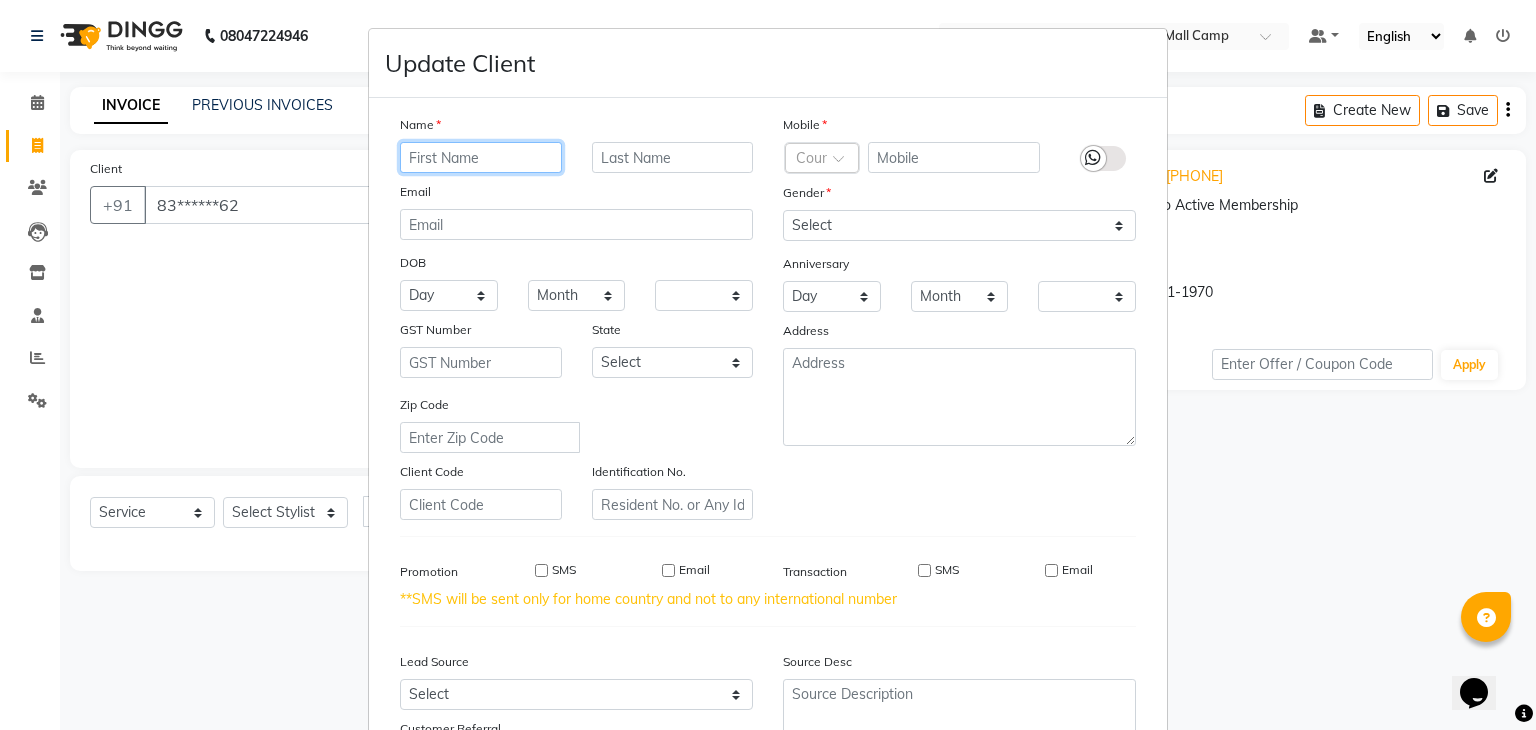 click at bounding box center (481, 157) 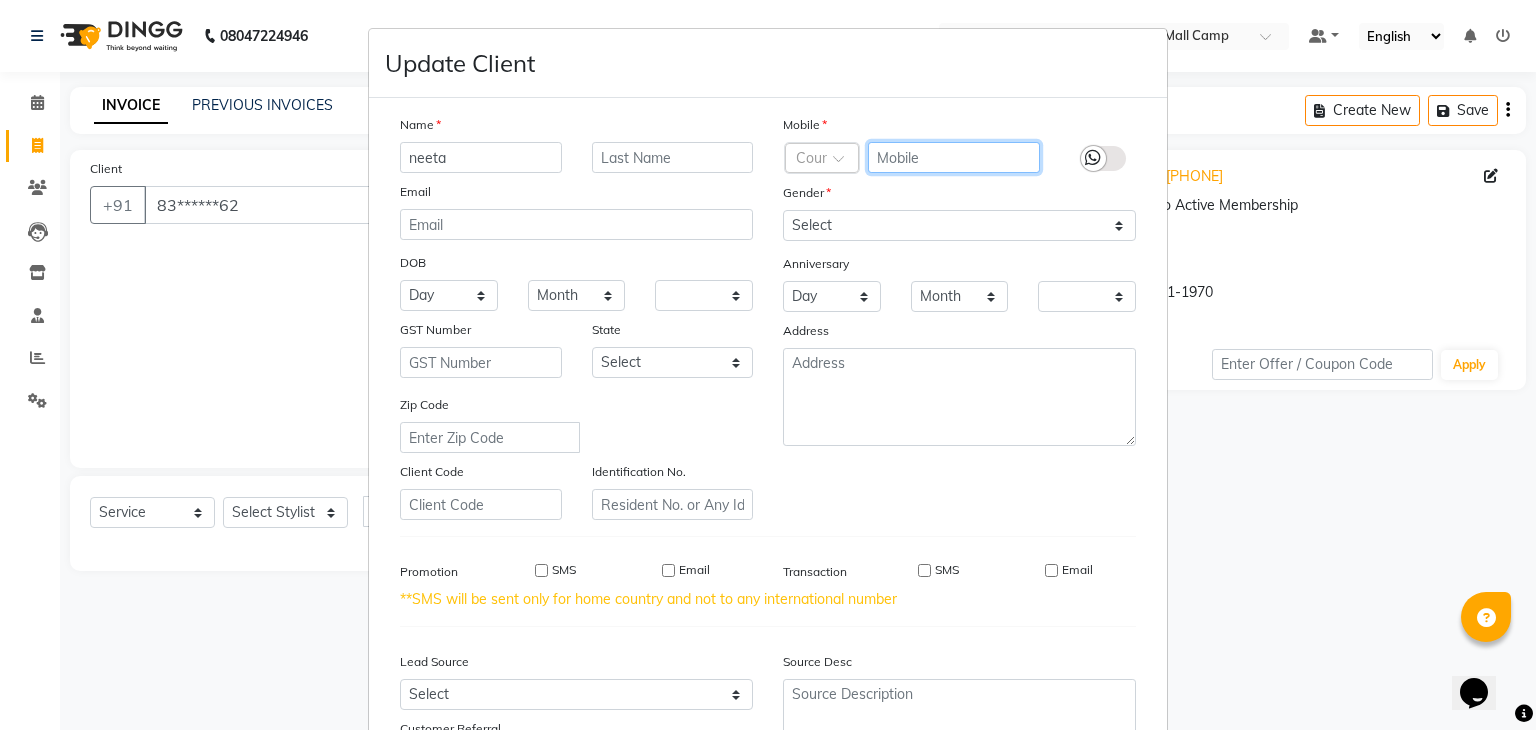 click at bounding box center [954, 157] 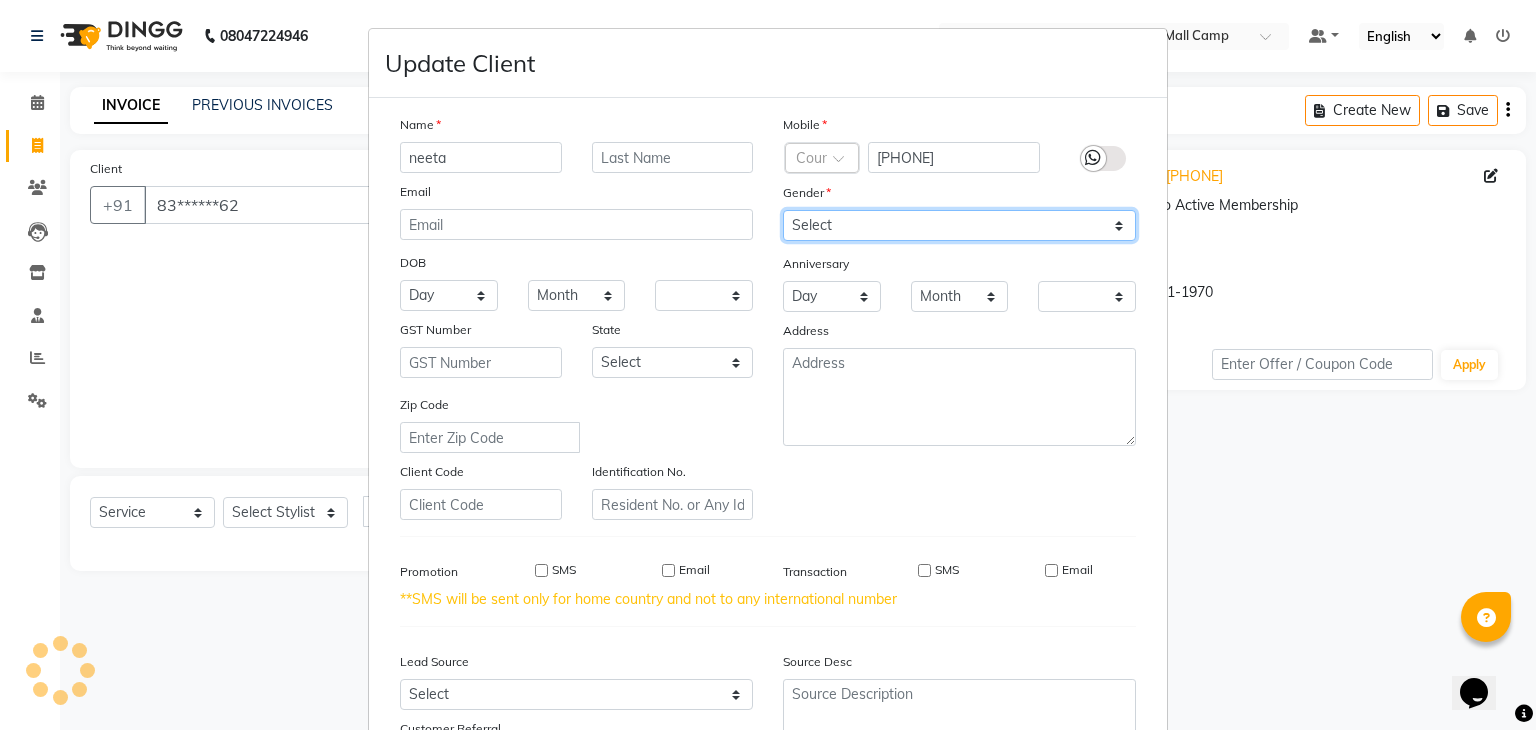 click on "Select Male Female Other Prefer Not To Say" at bounding box center (959, 225) 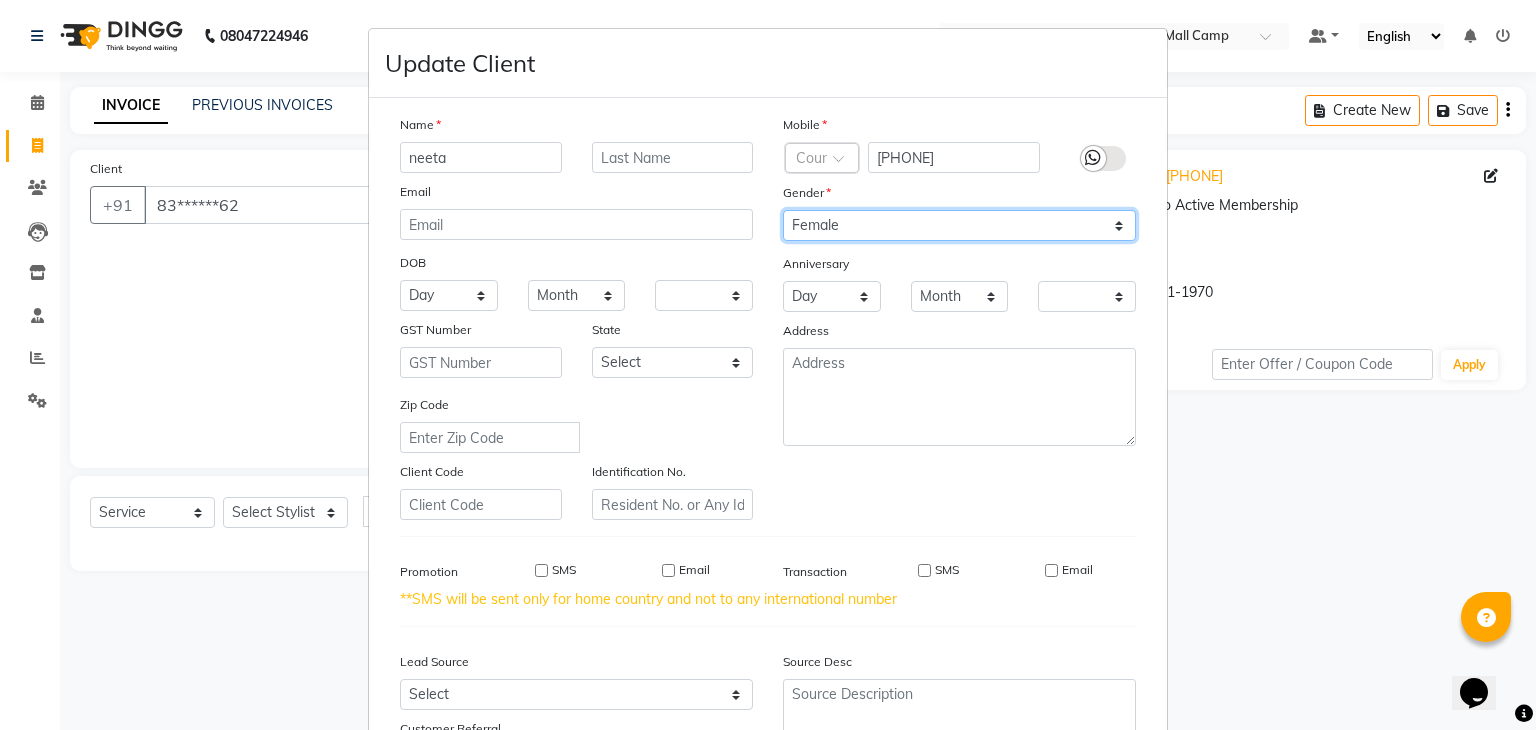 click on "Select Male Female Other Prefer Not To Say" at bounding box center (959, 225) 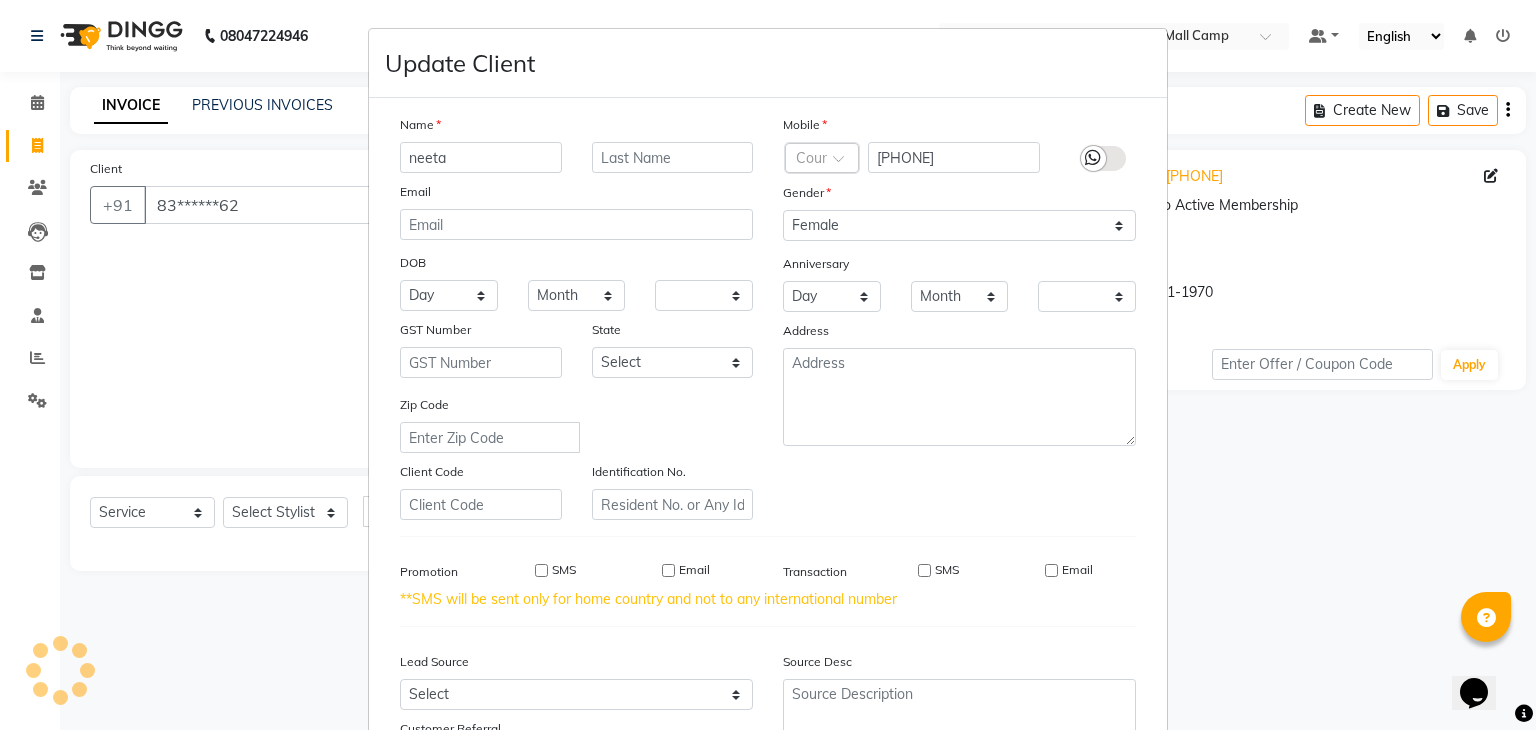 click on "Zip Code" at bounding box center (576, 423) 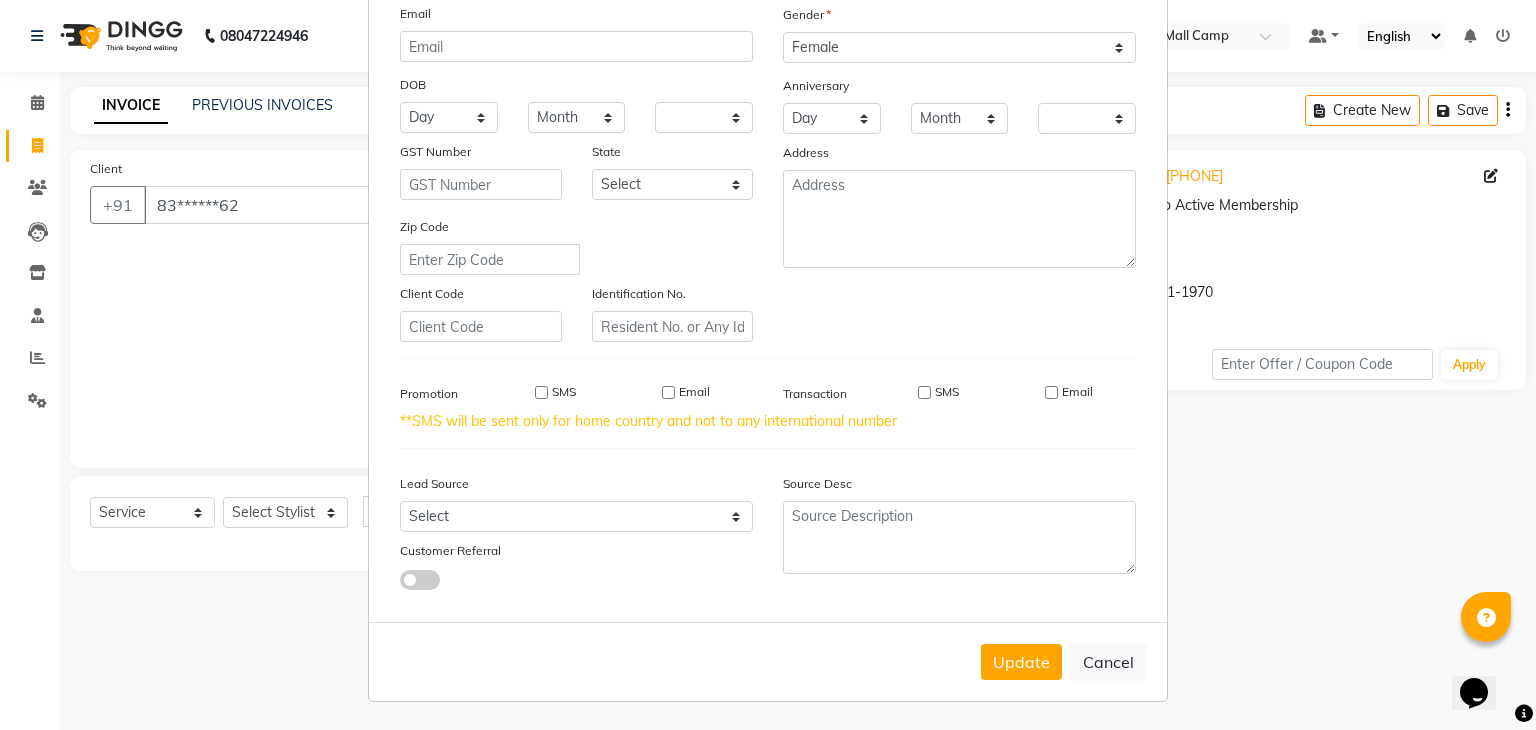 scroll, scrollTop: 188, scrollLeft: 0, axis: vertical 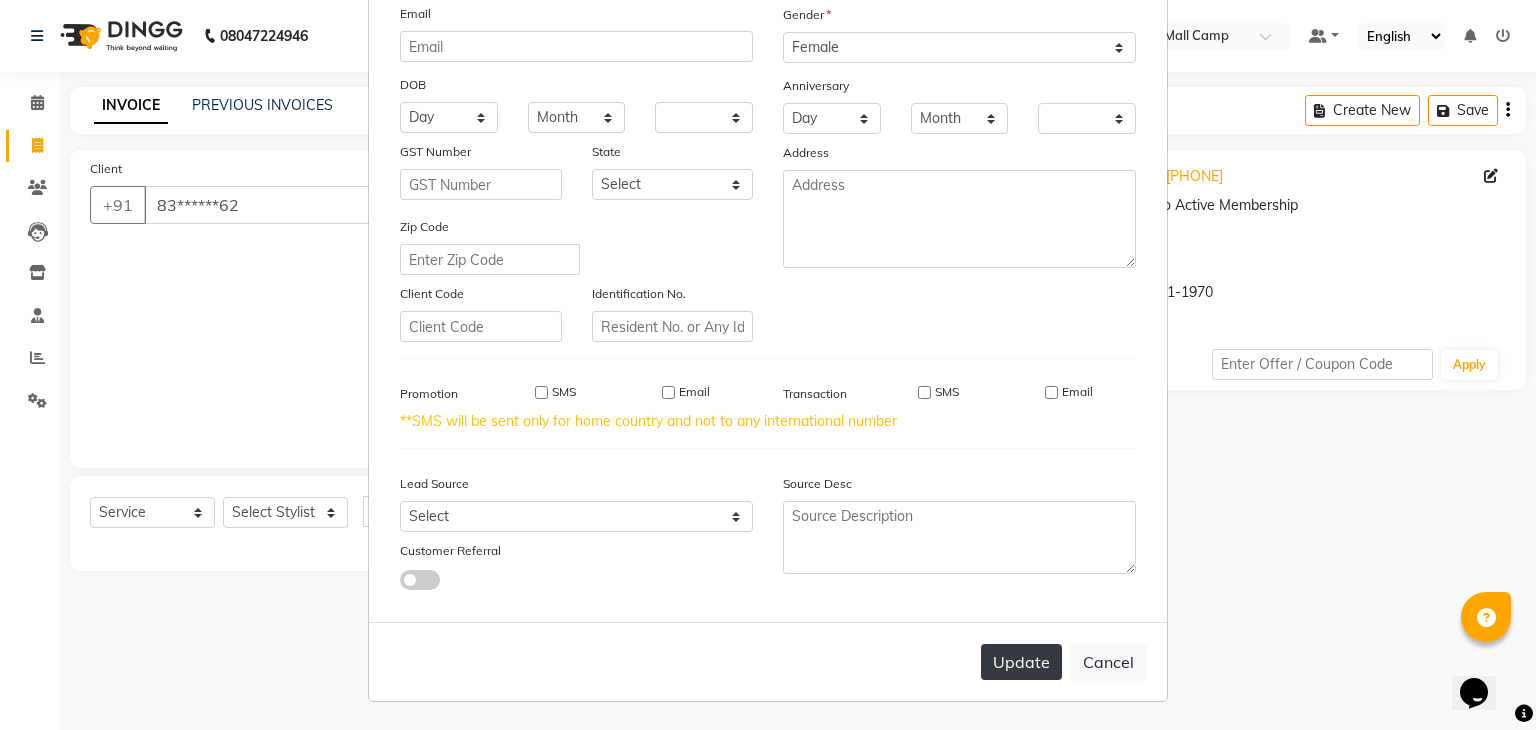 click on "Update" at bounding box center (1021, 662) 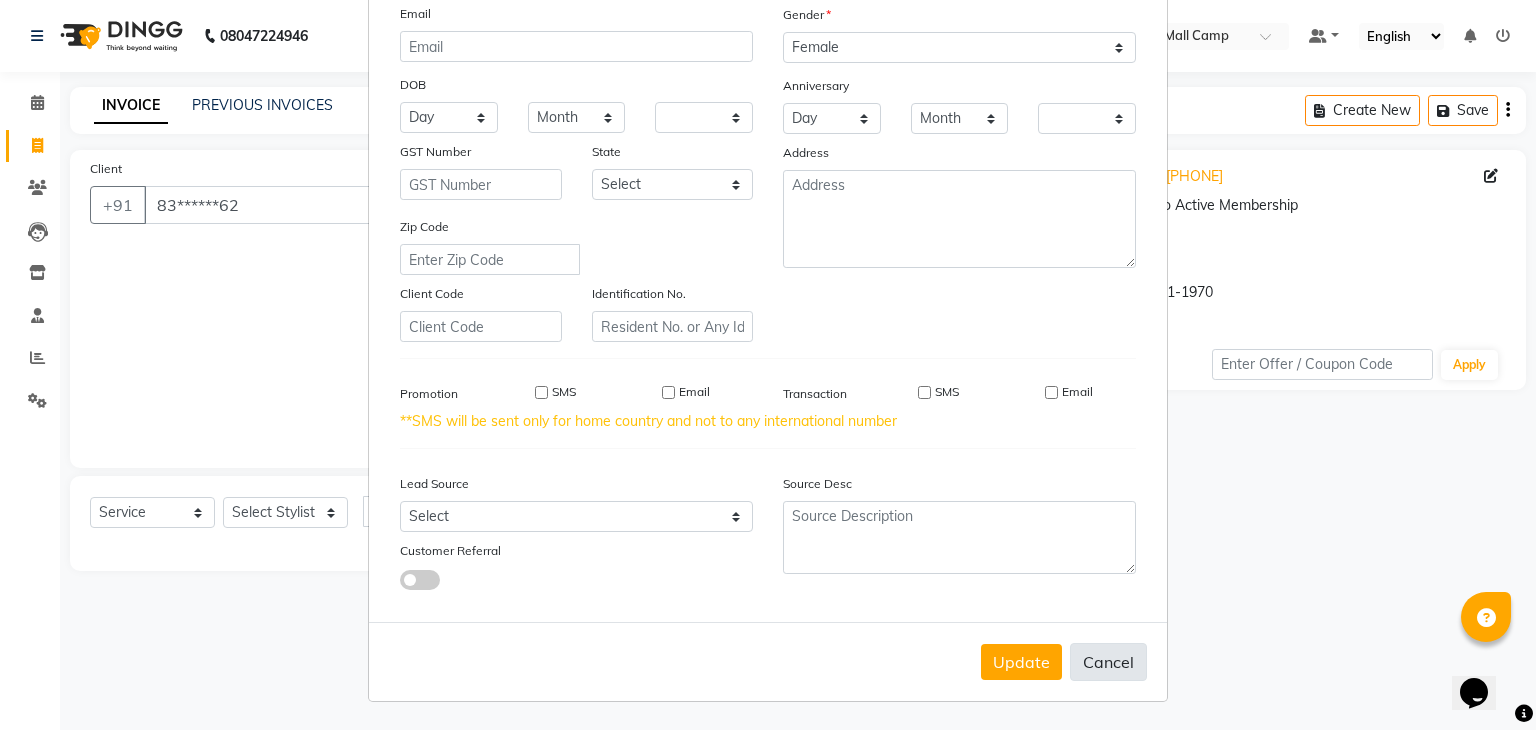click on "Cancel" at bounding box center [1108, 662] 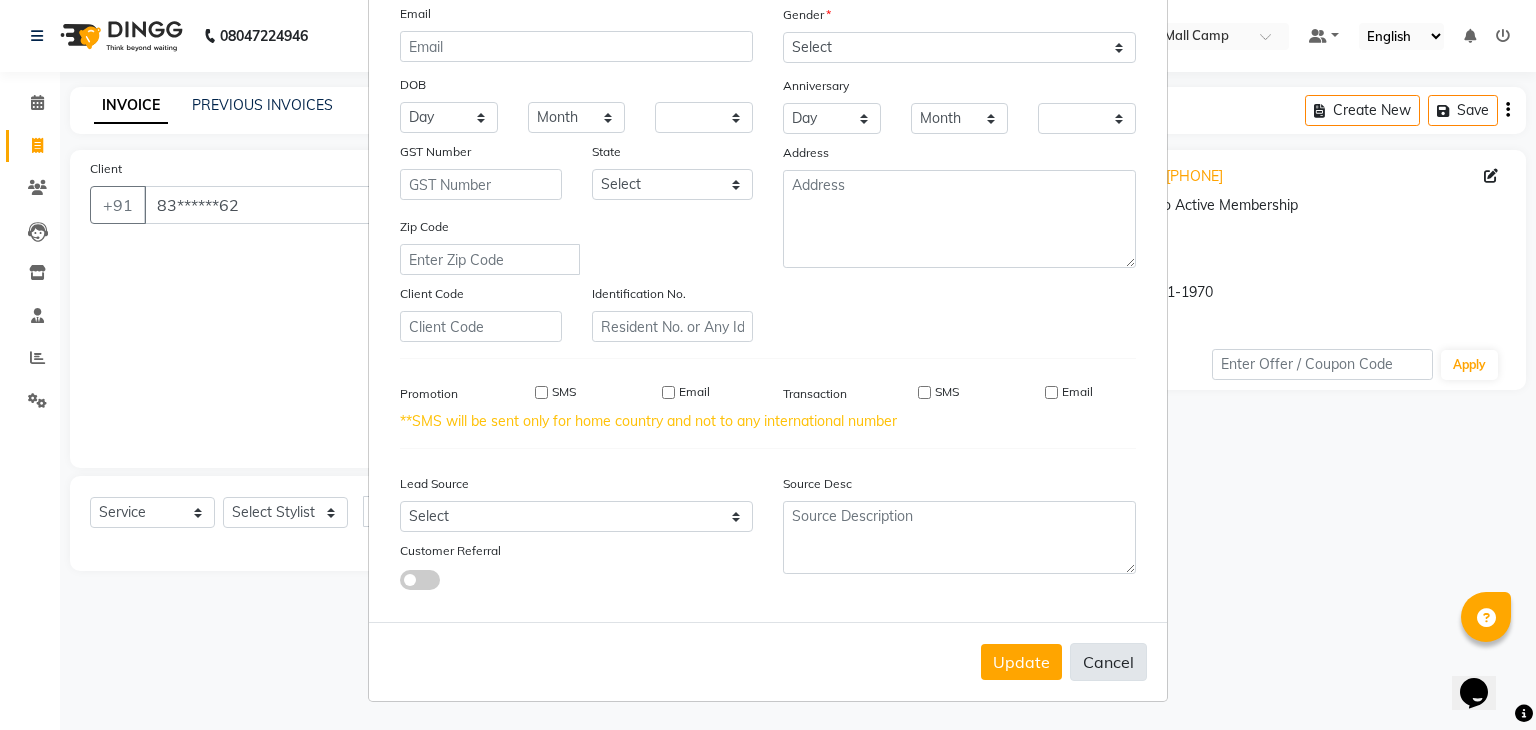 click on "Cancel" at bounding box center (1108, 662) 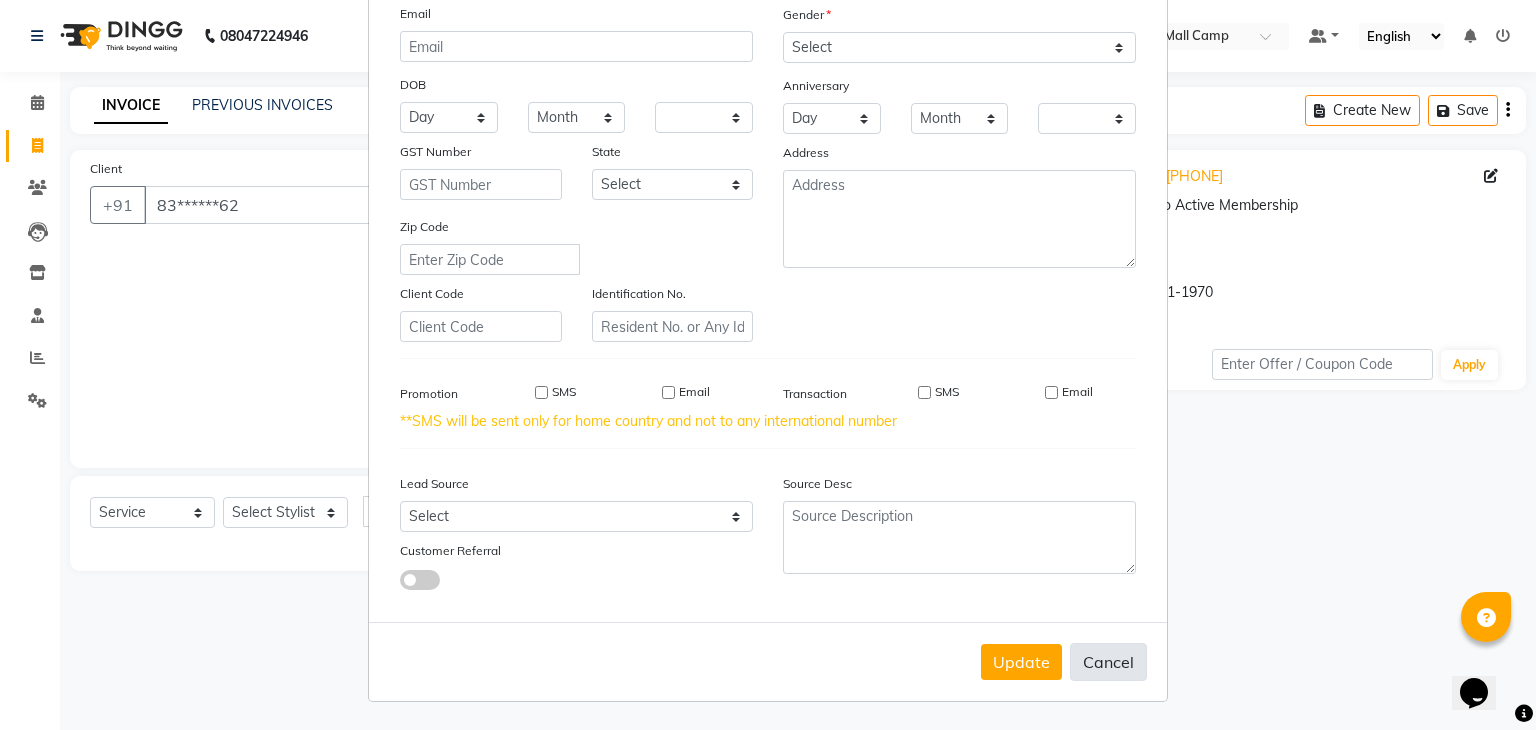 click on "Cancel" at bounding box center (1108, 662) 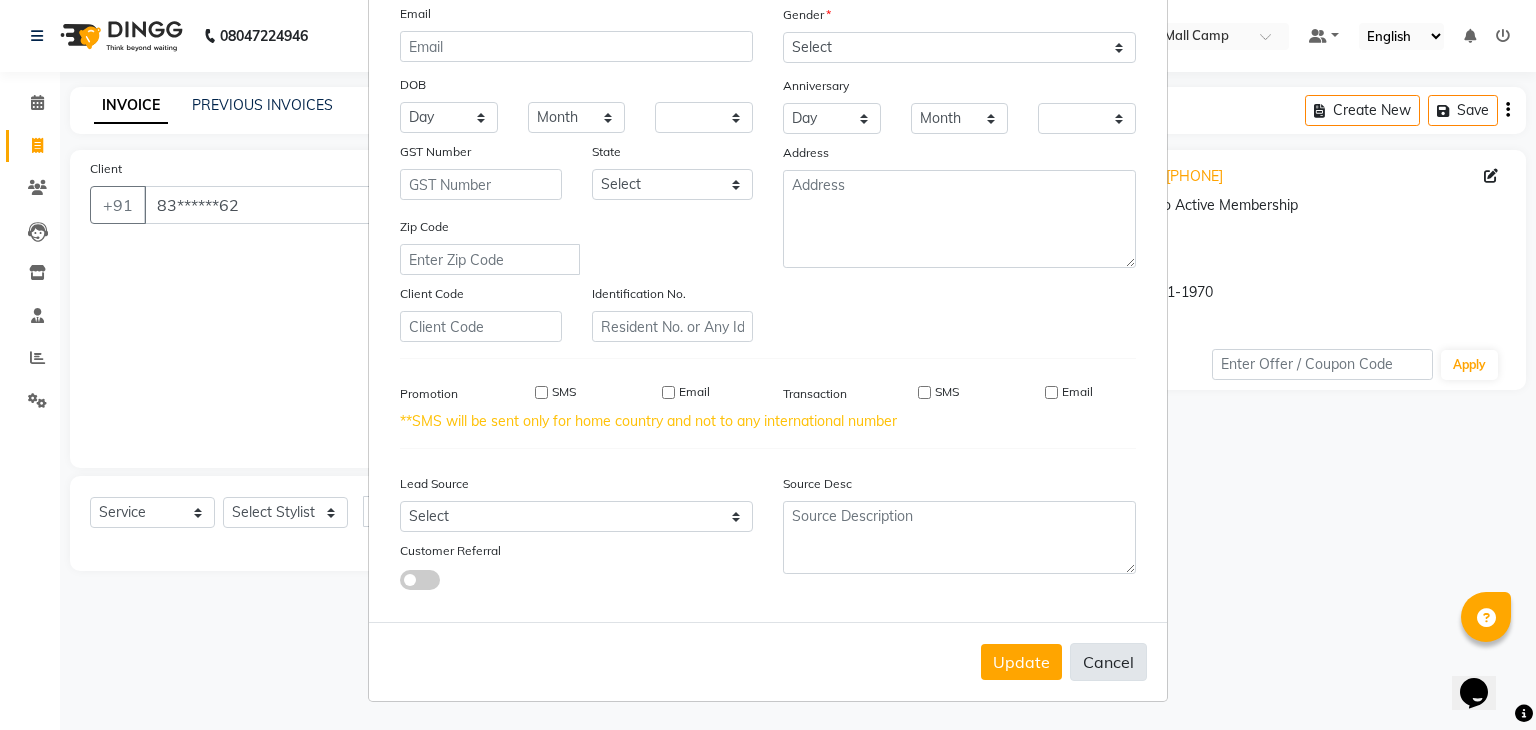 click on "Cancel" at bounding box center (1108, 662) 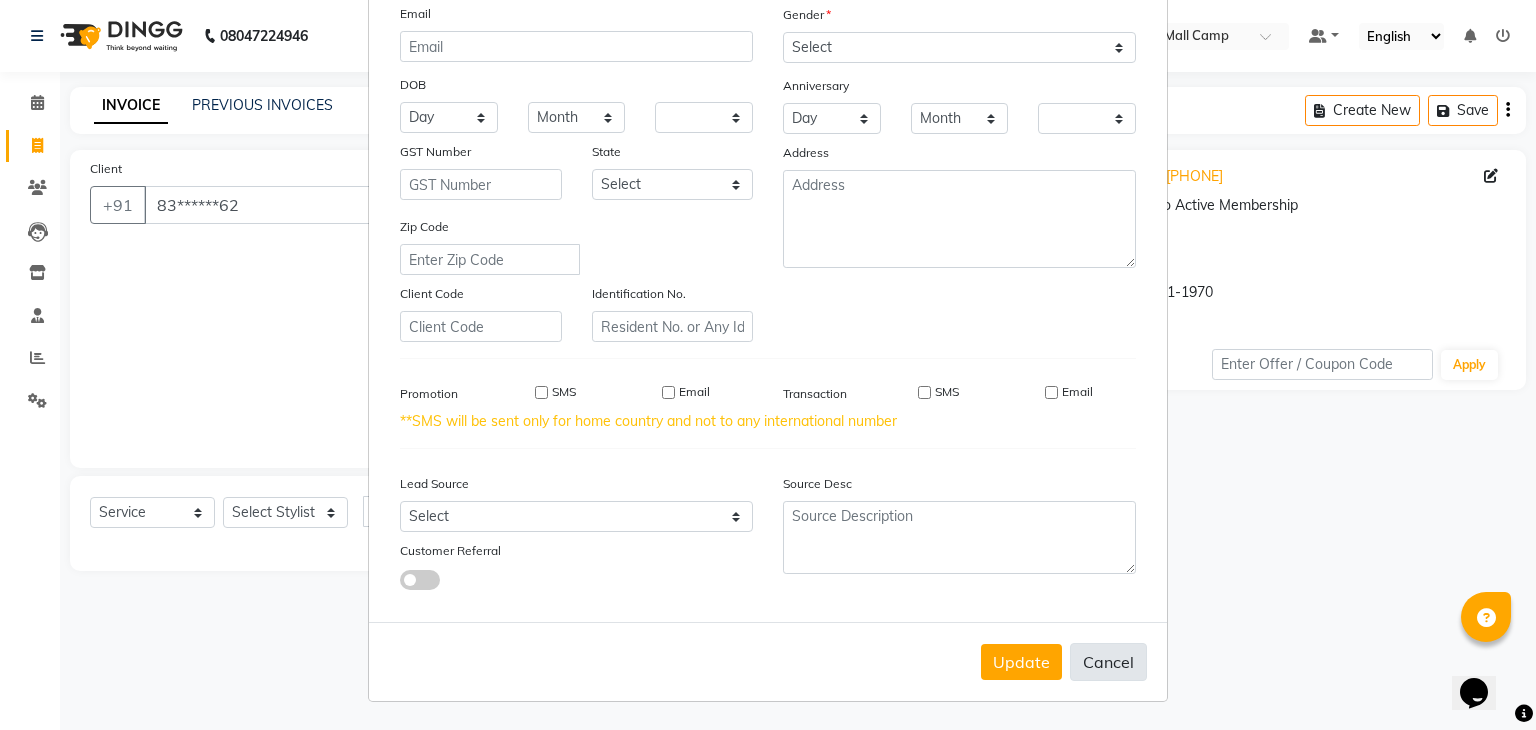 click on "Cancel" at bounding box center [1108, 662] 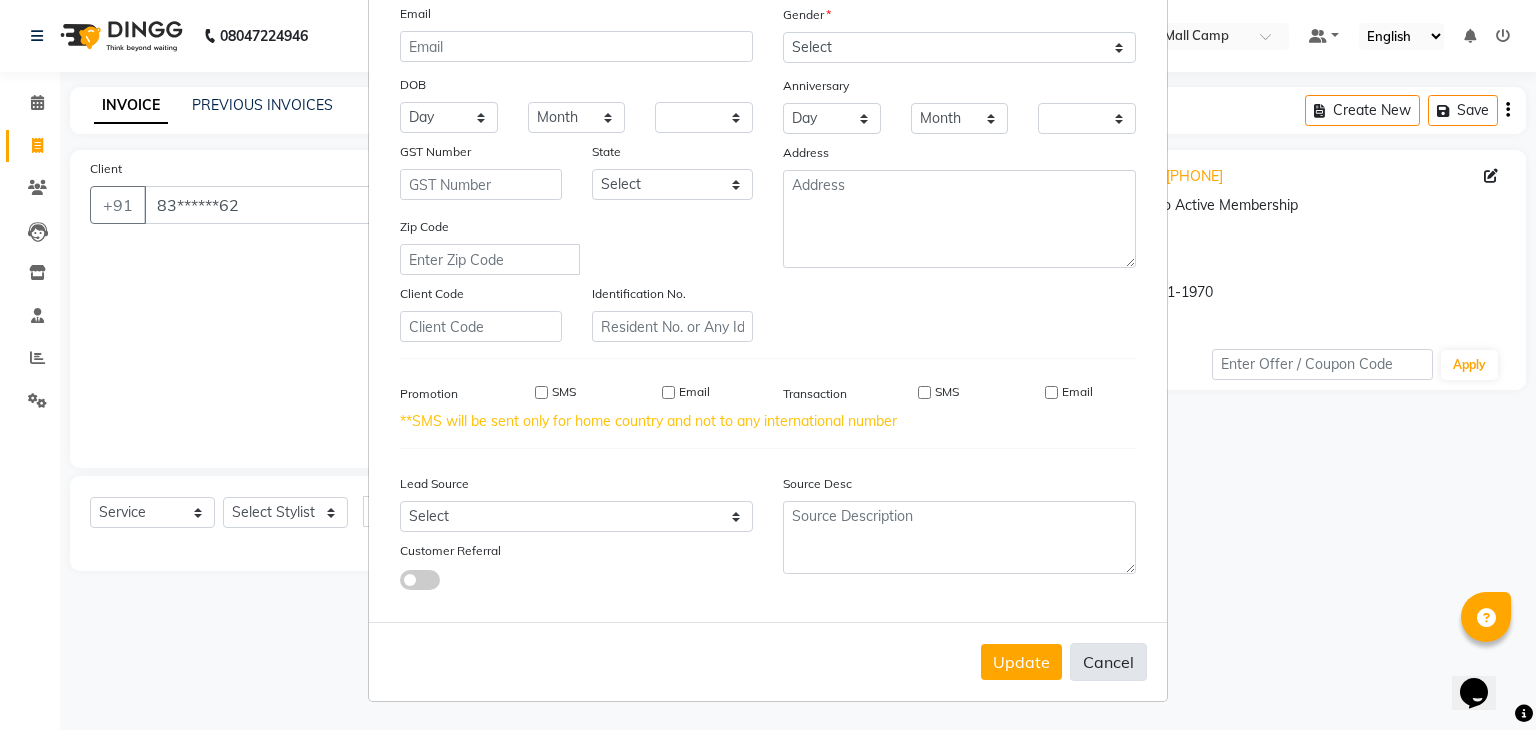 click on "Cancel" at bounding box center (1108, 662) 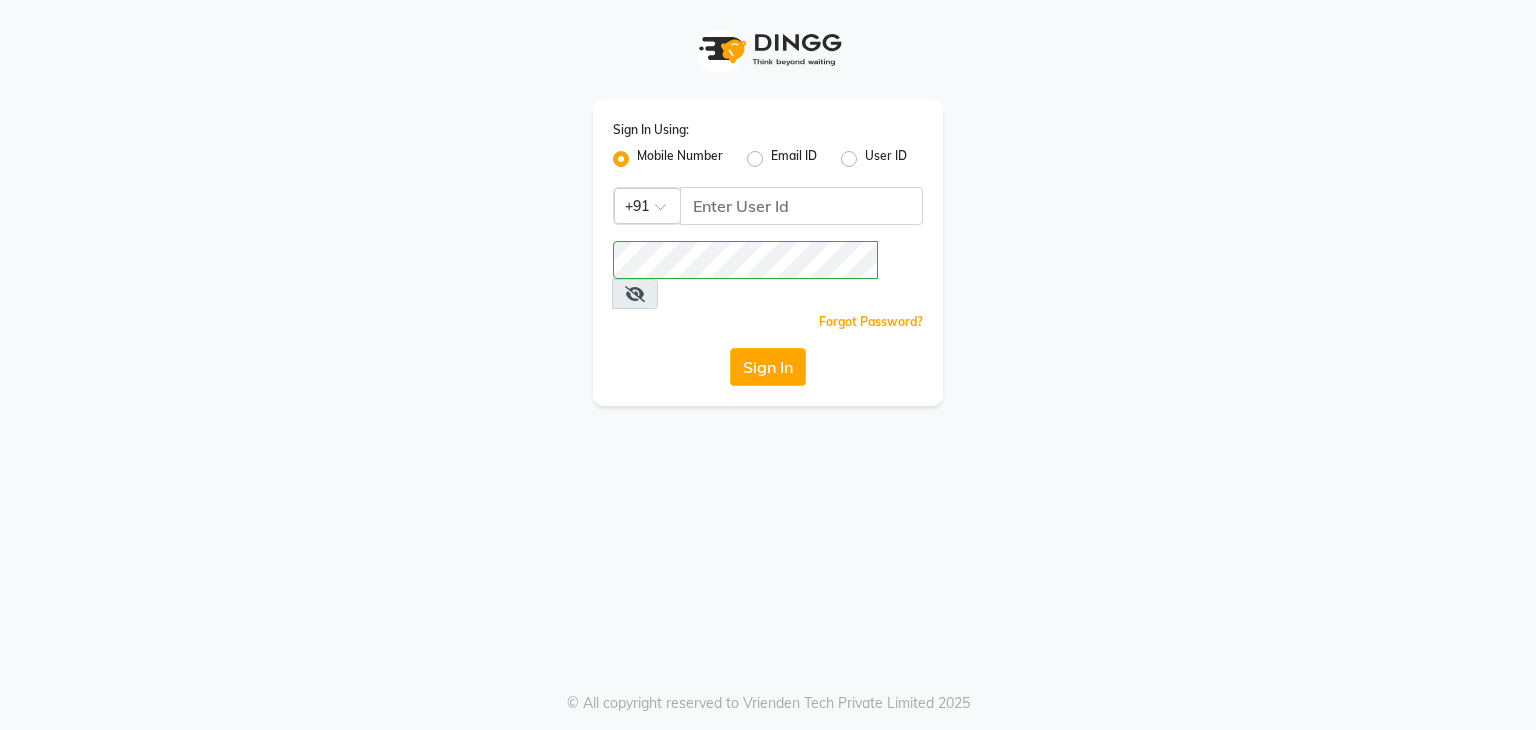 scroll, scrollTop: 0, scrollLeft: 0, axis: both 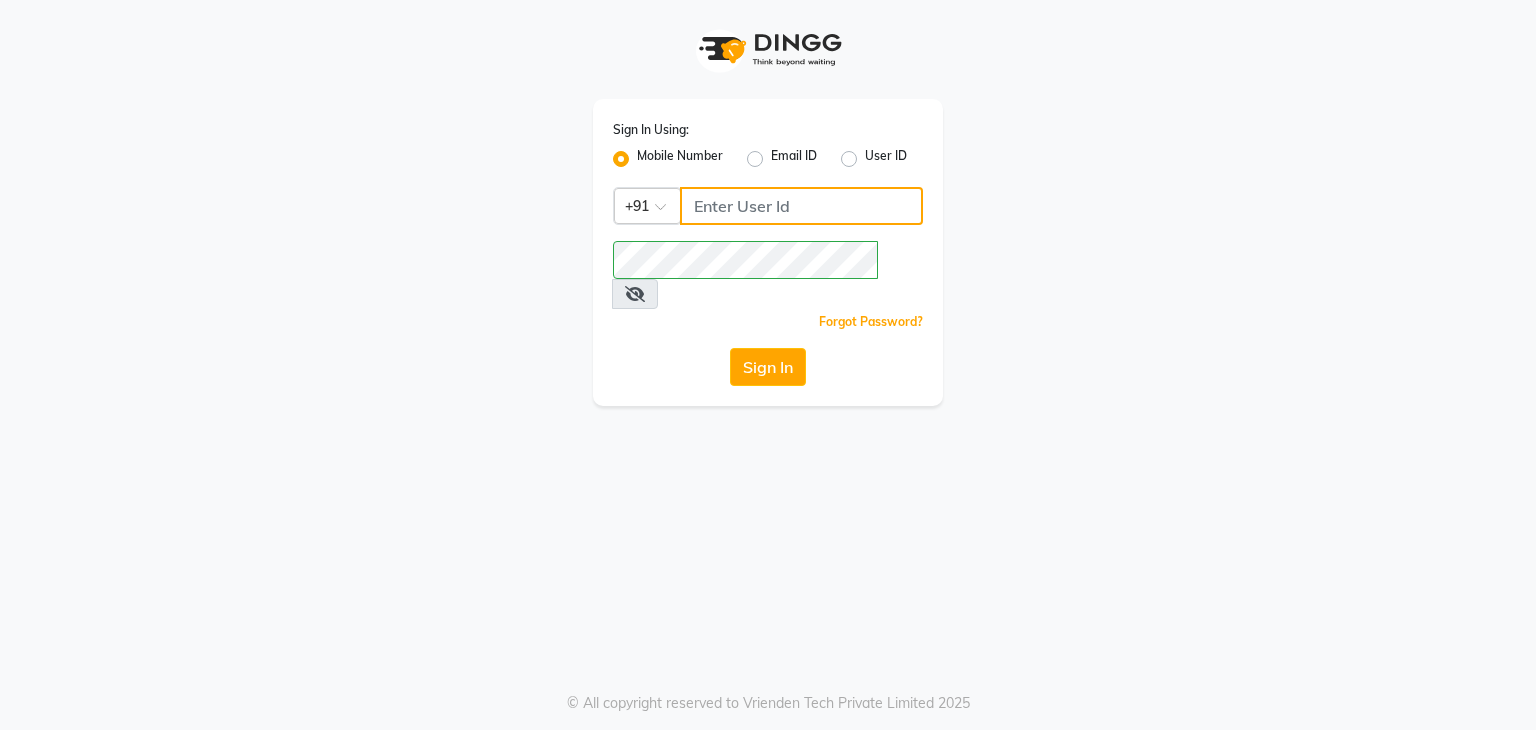 click 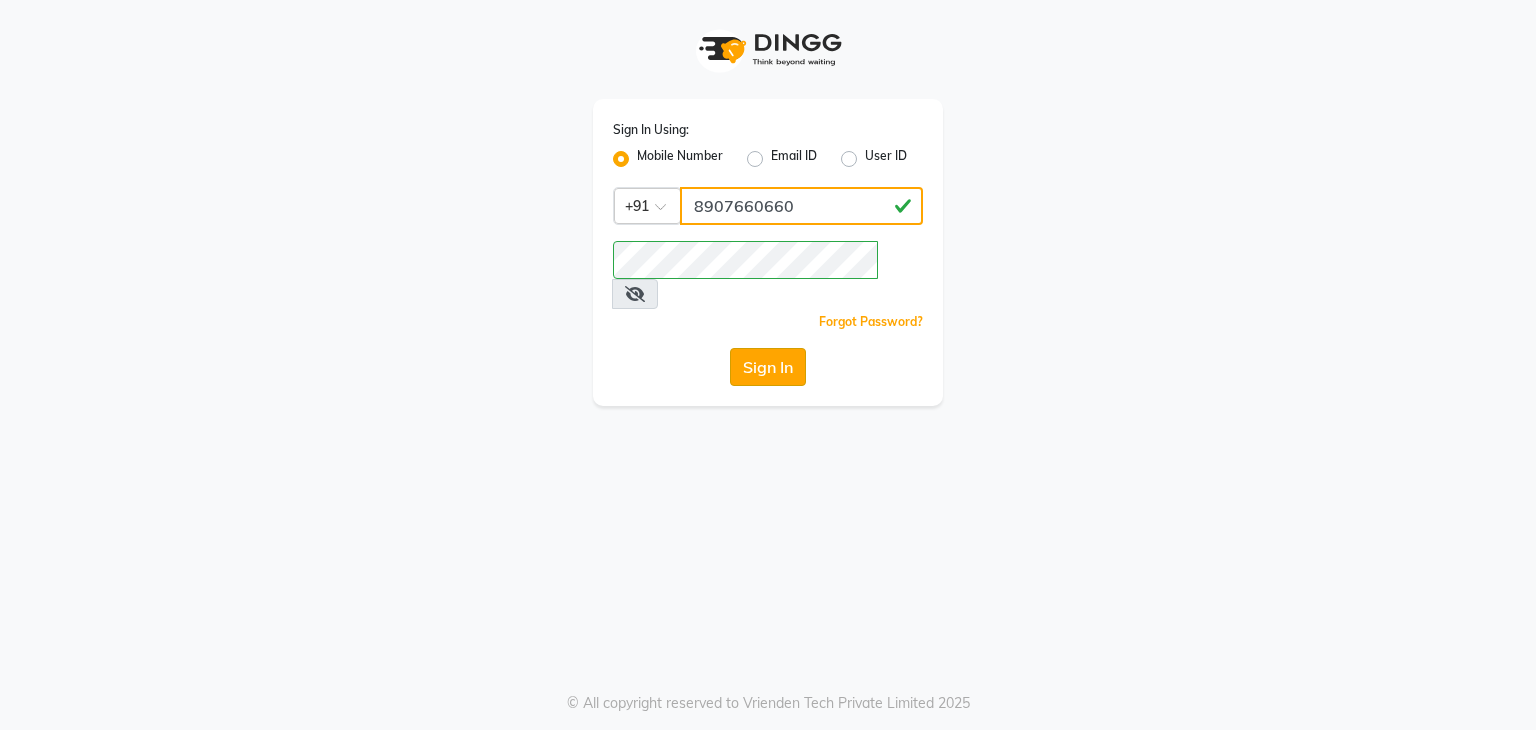 type on "8907660660" 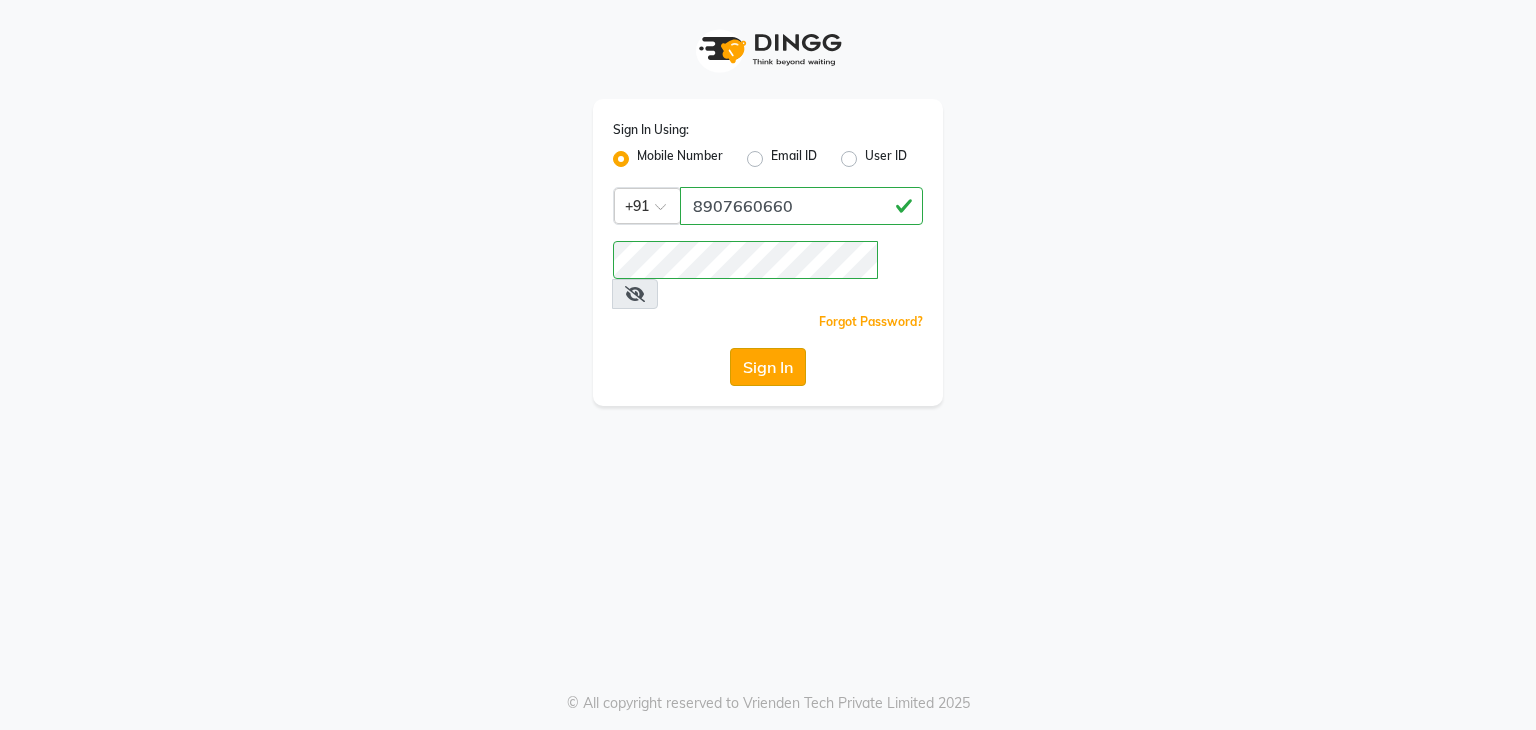 click on "Sign In" 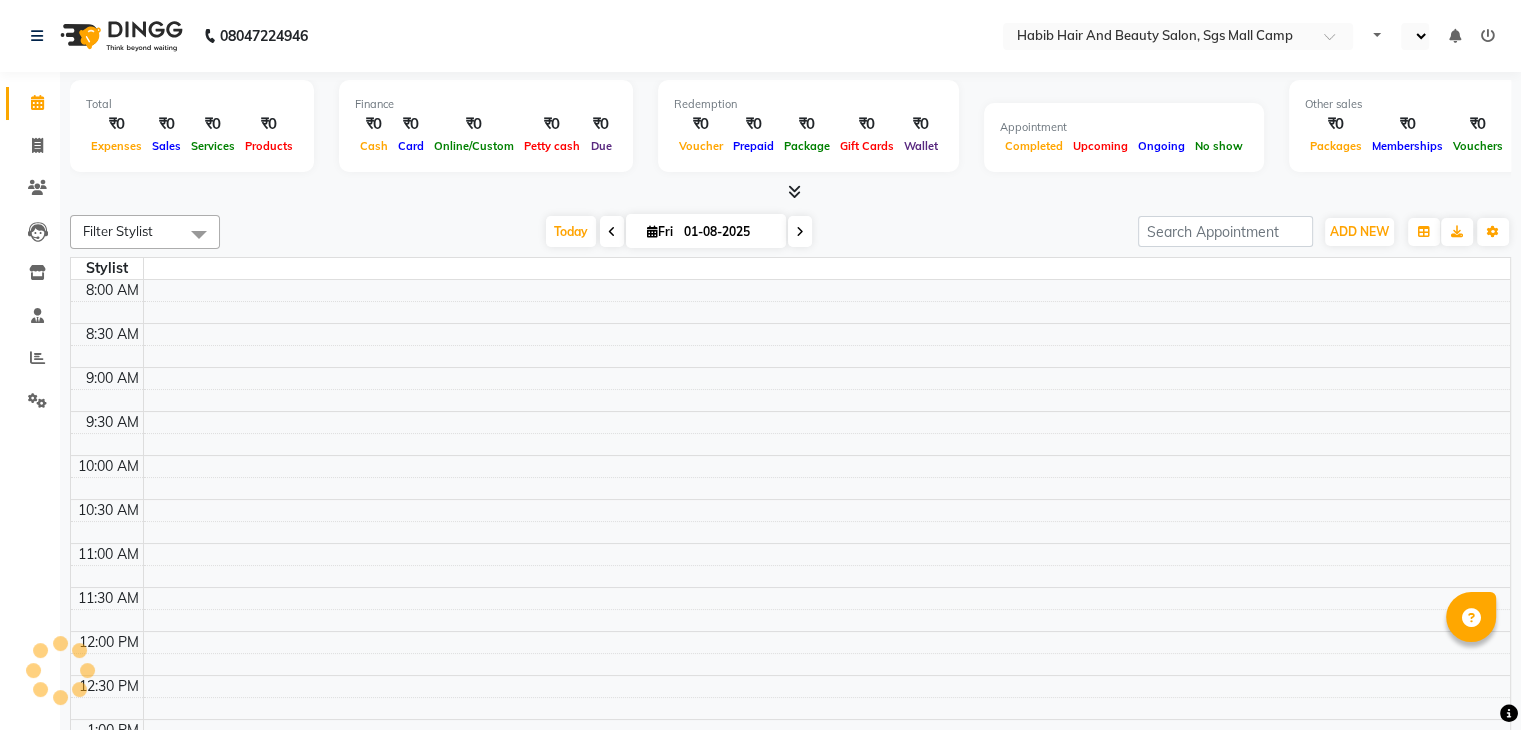 select on "en" 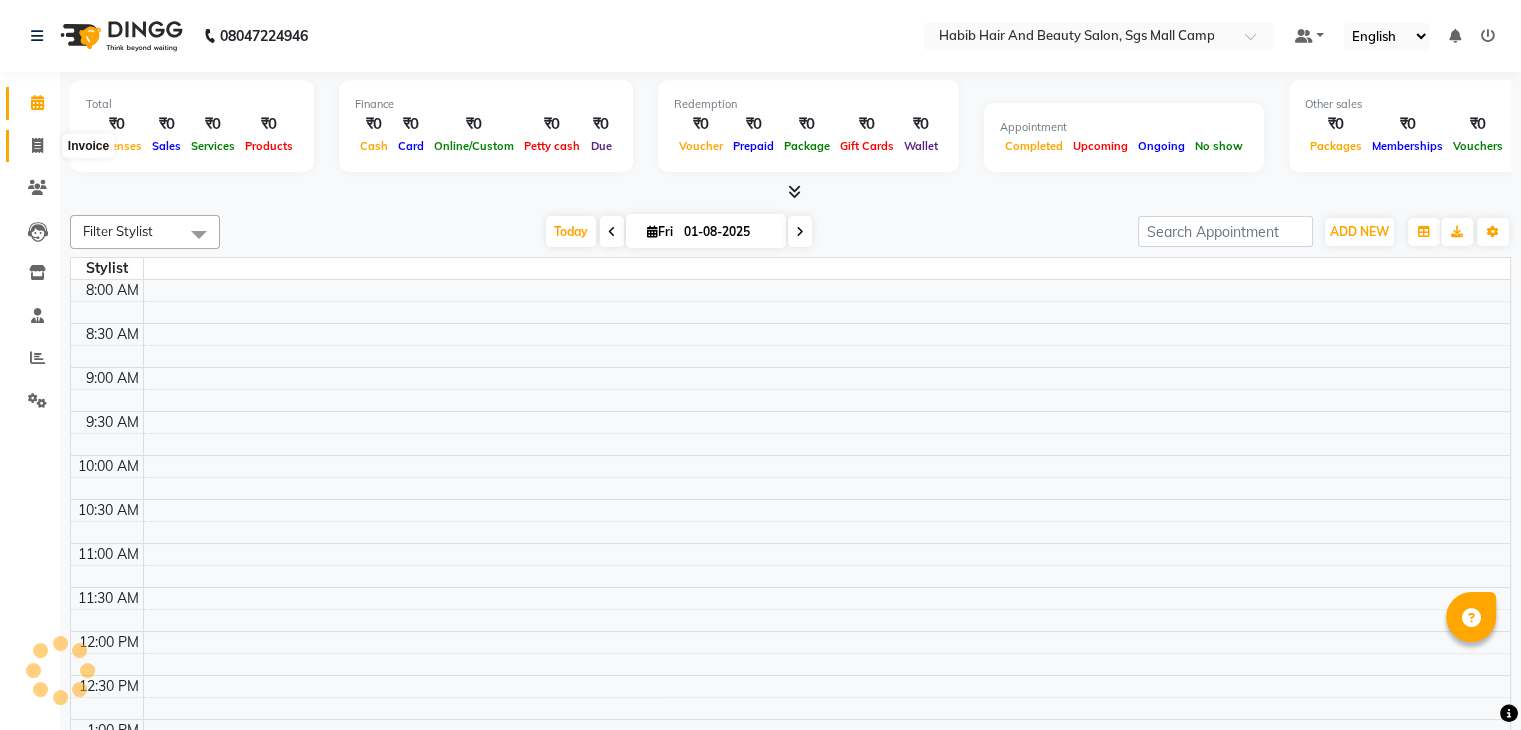 click 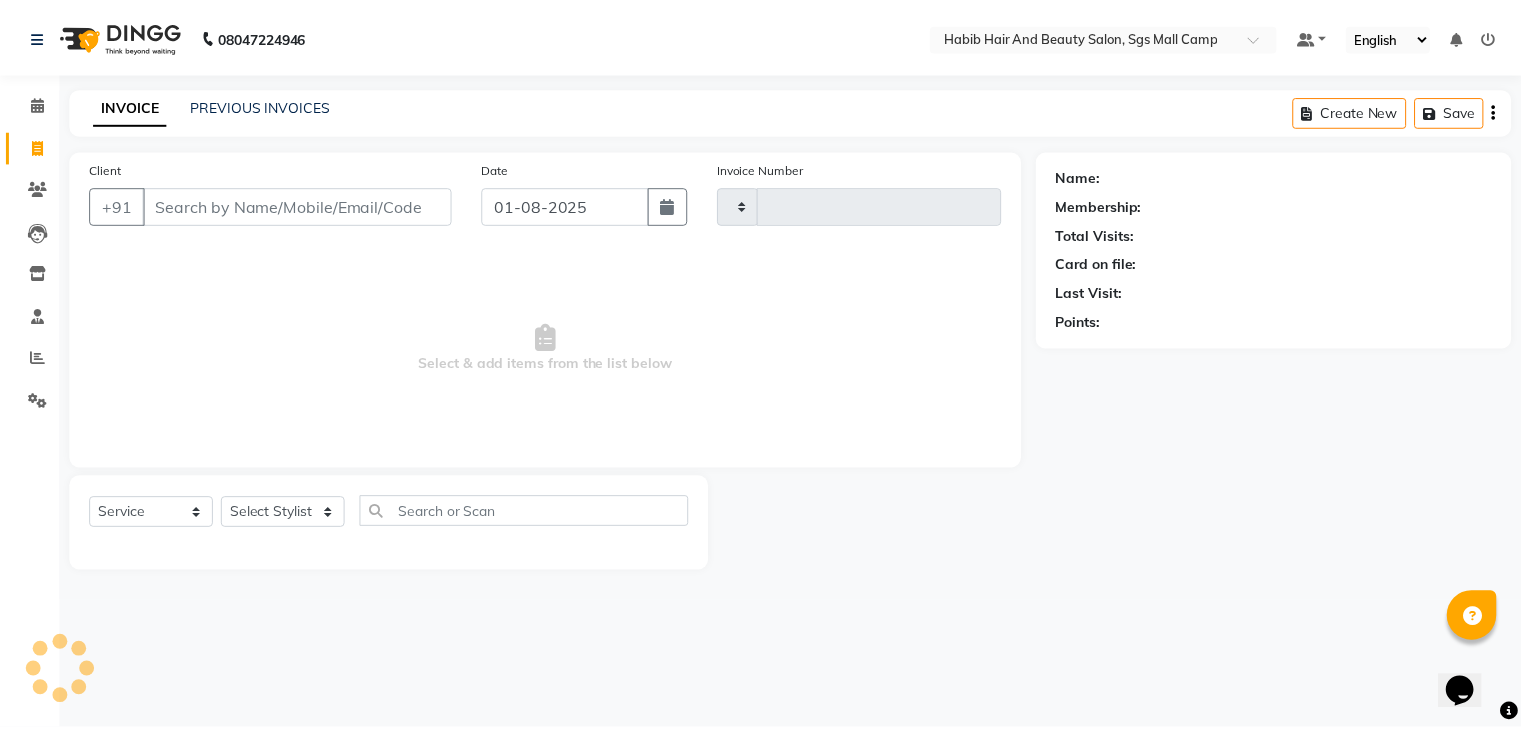 scroll, scrollTop: 0, scrollLeft: 0, axis: both 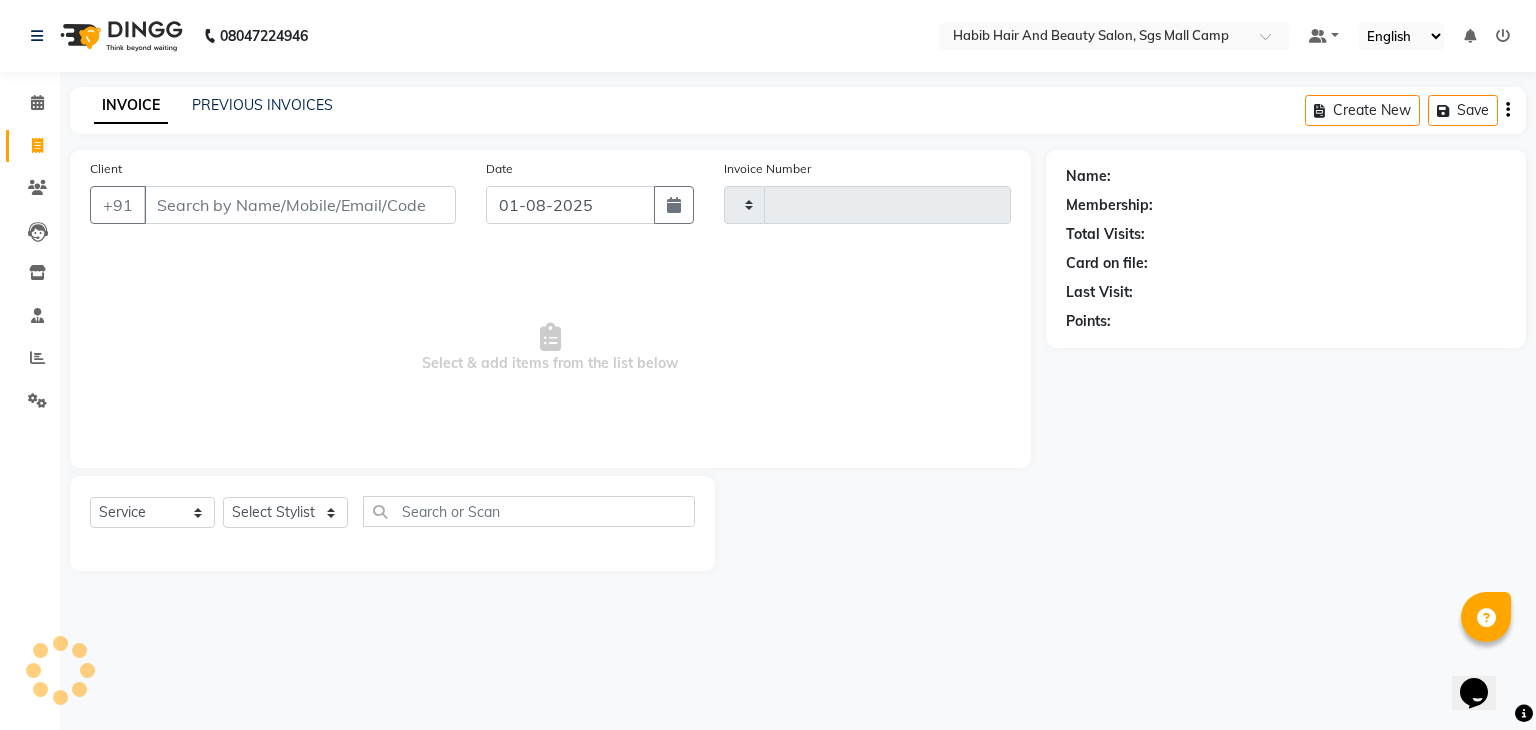 click on "Client" at bounding box center (300, 205) 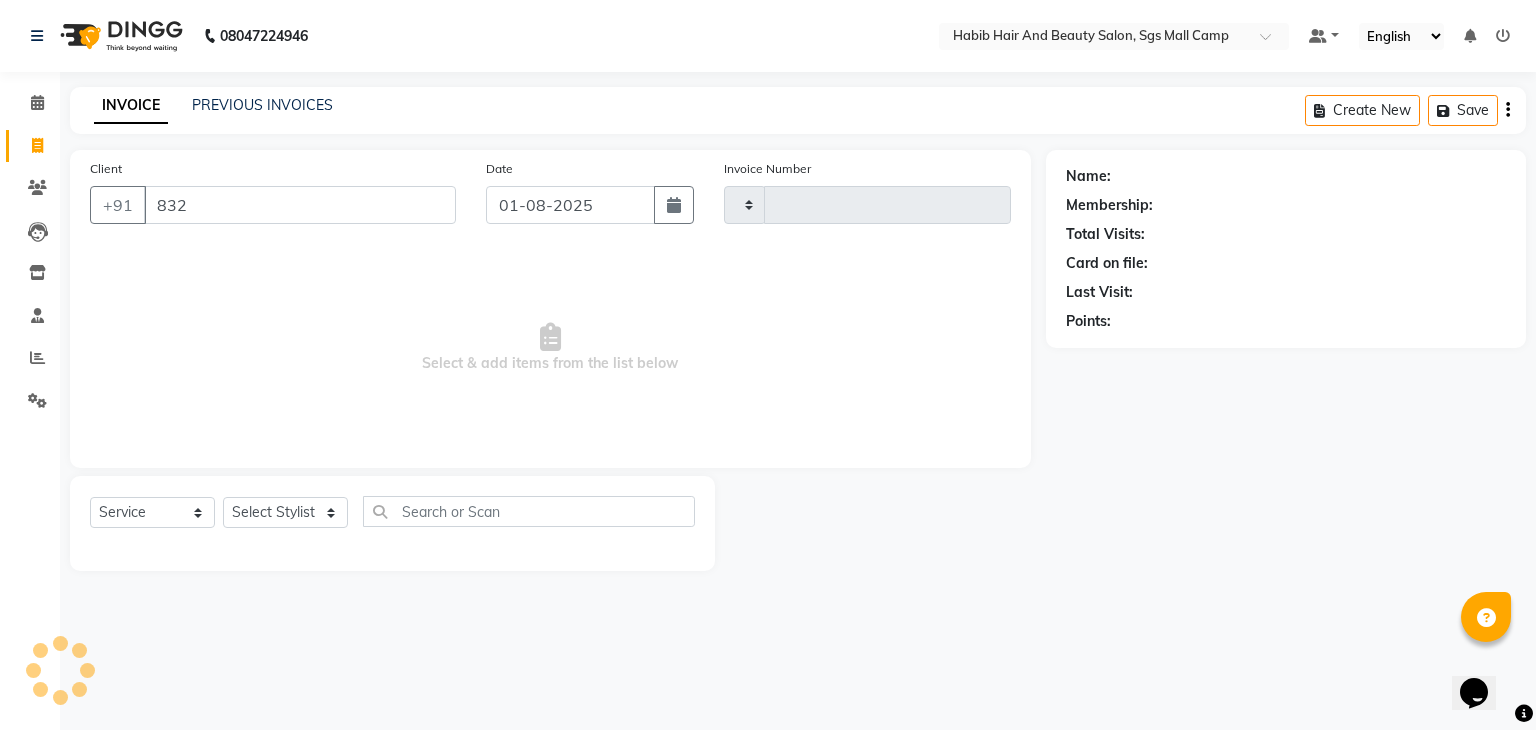 type on "8329" 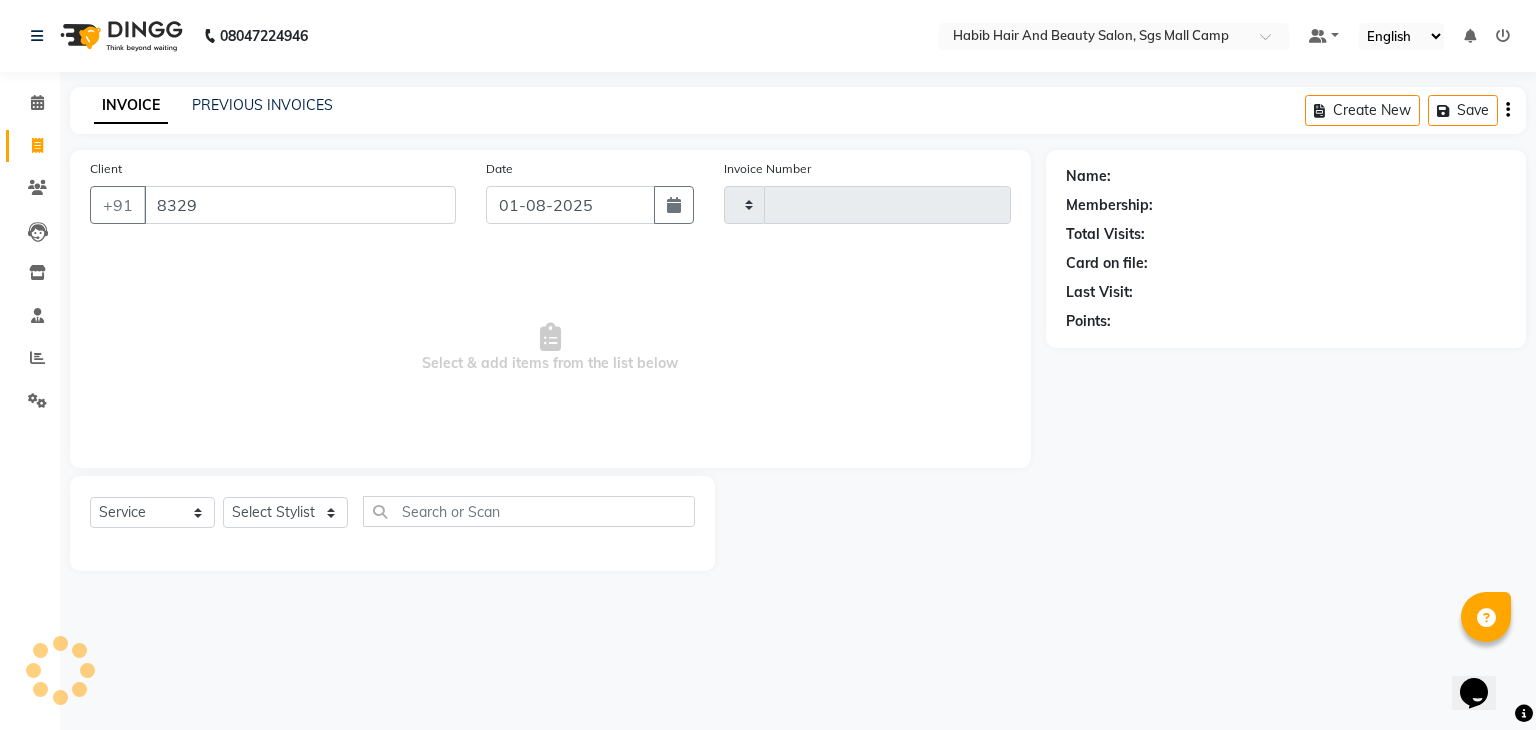 type on "2850" 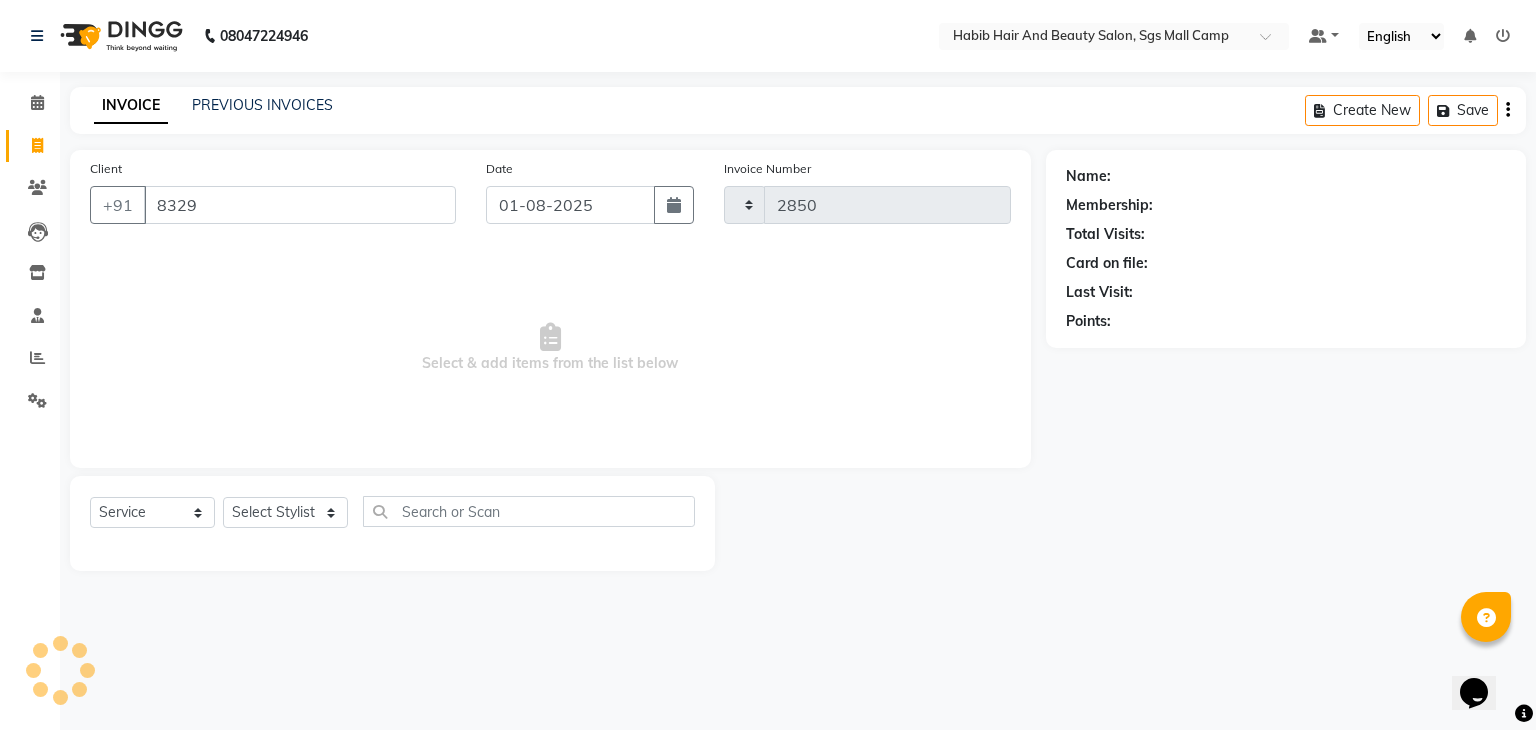 select on "8362" 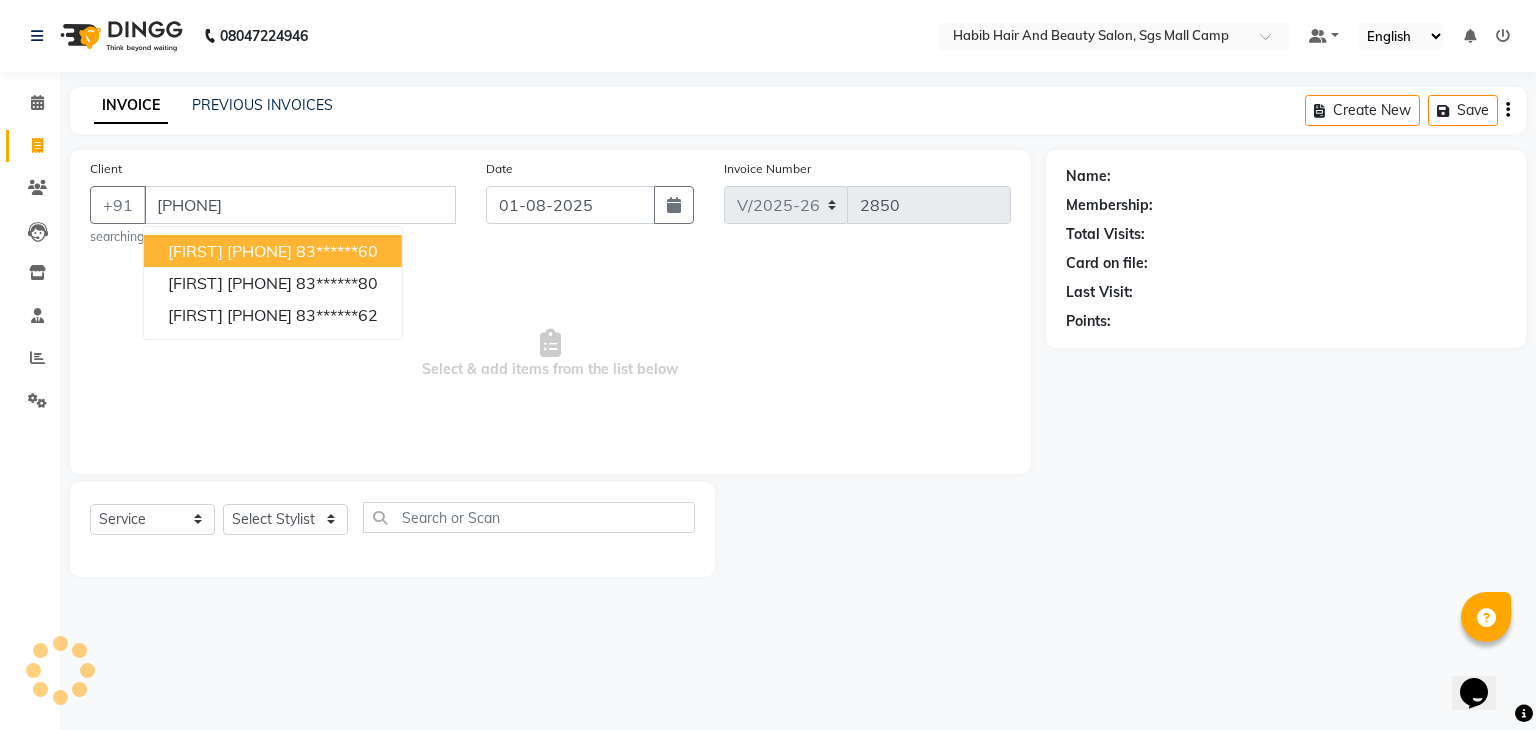 click on "Neeta 8329827560" at bounding box center [230, 251] 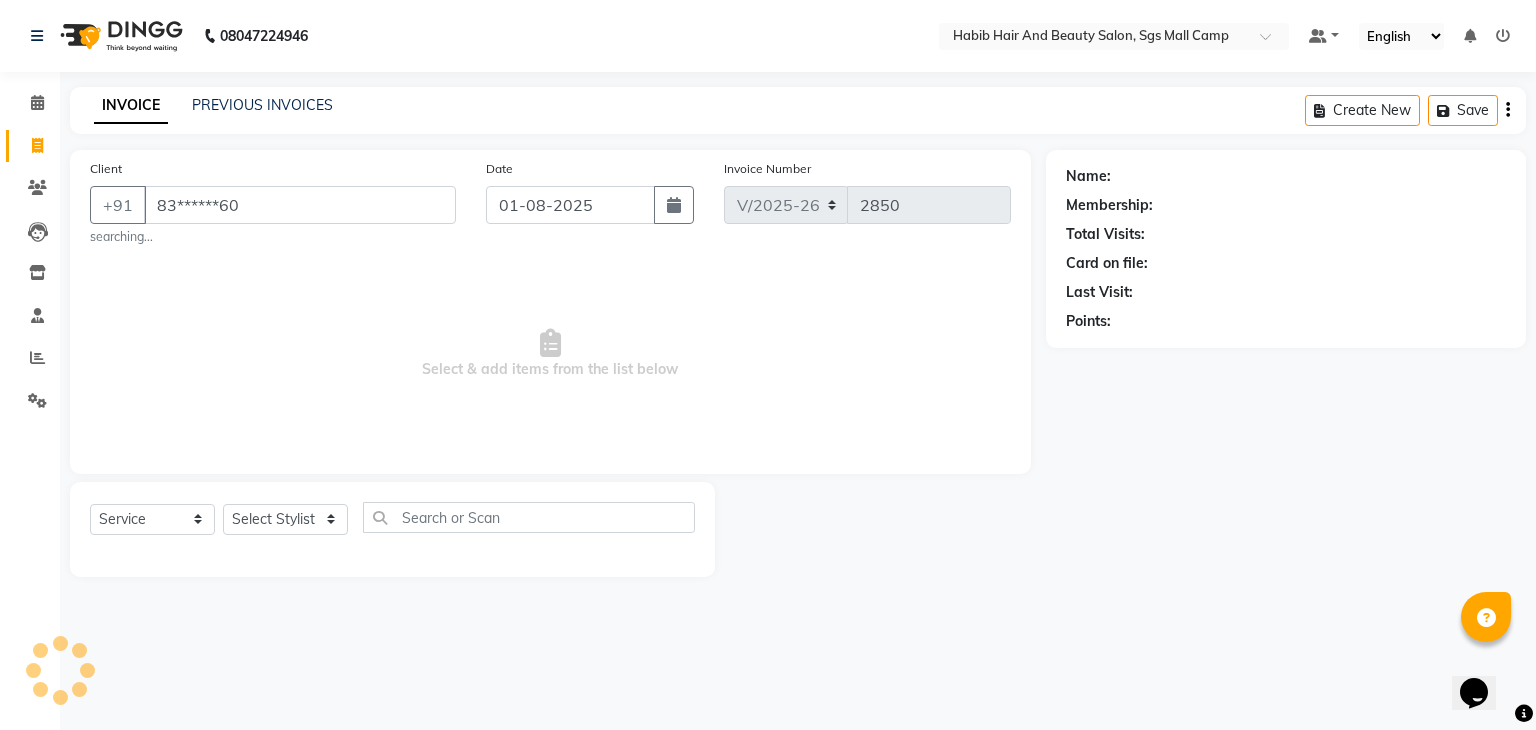 type on "83******60" 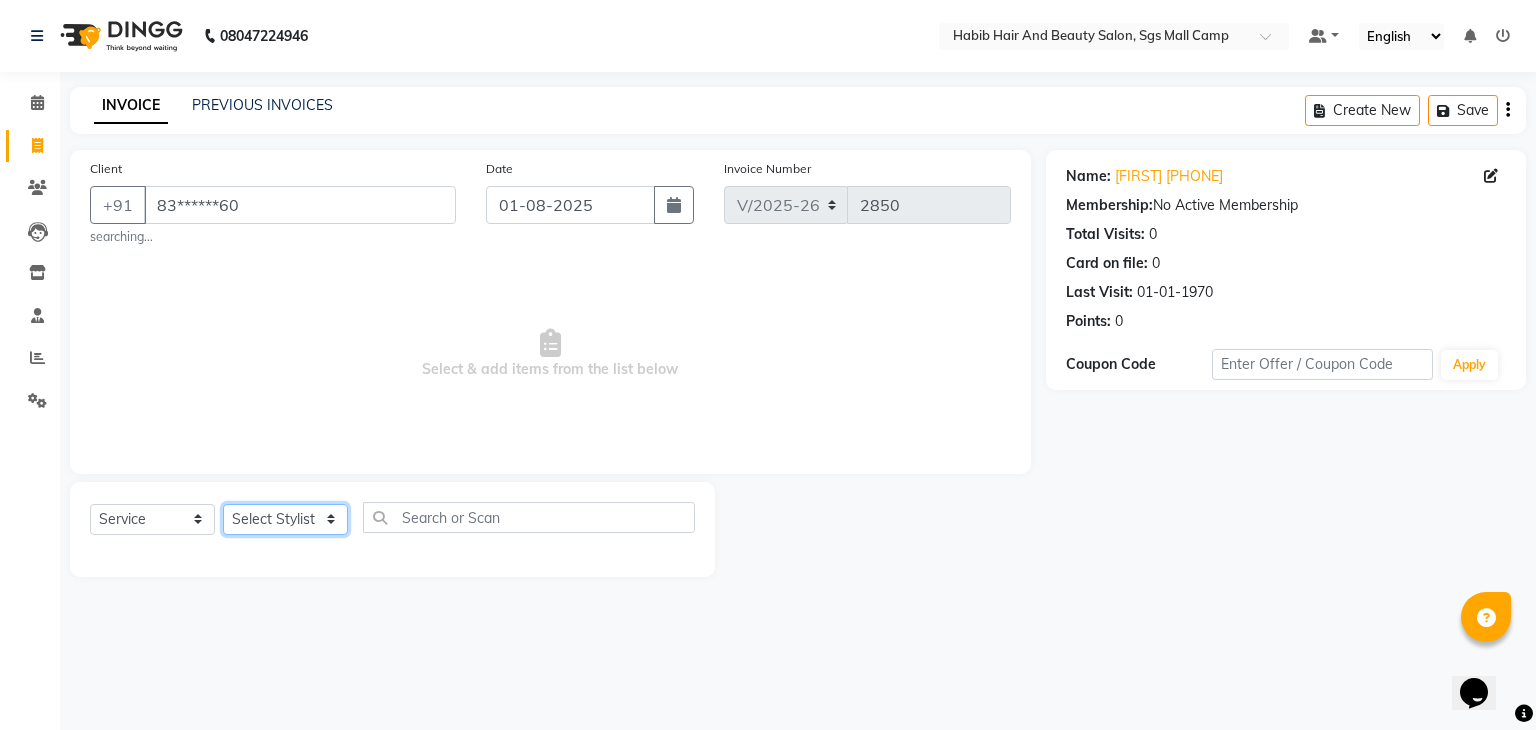 click on "Select Stylist akshay rajguru Avinash Debojit Manager Micheal sangeeta shilpa sujal Suraj swapnil vishakha" 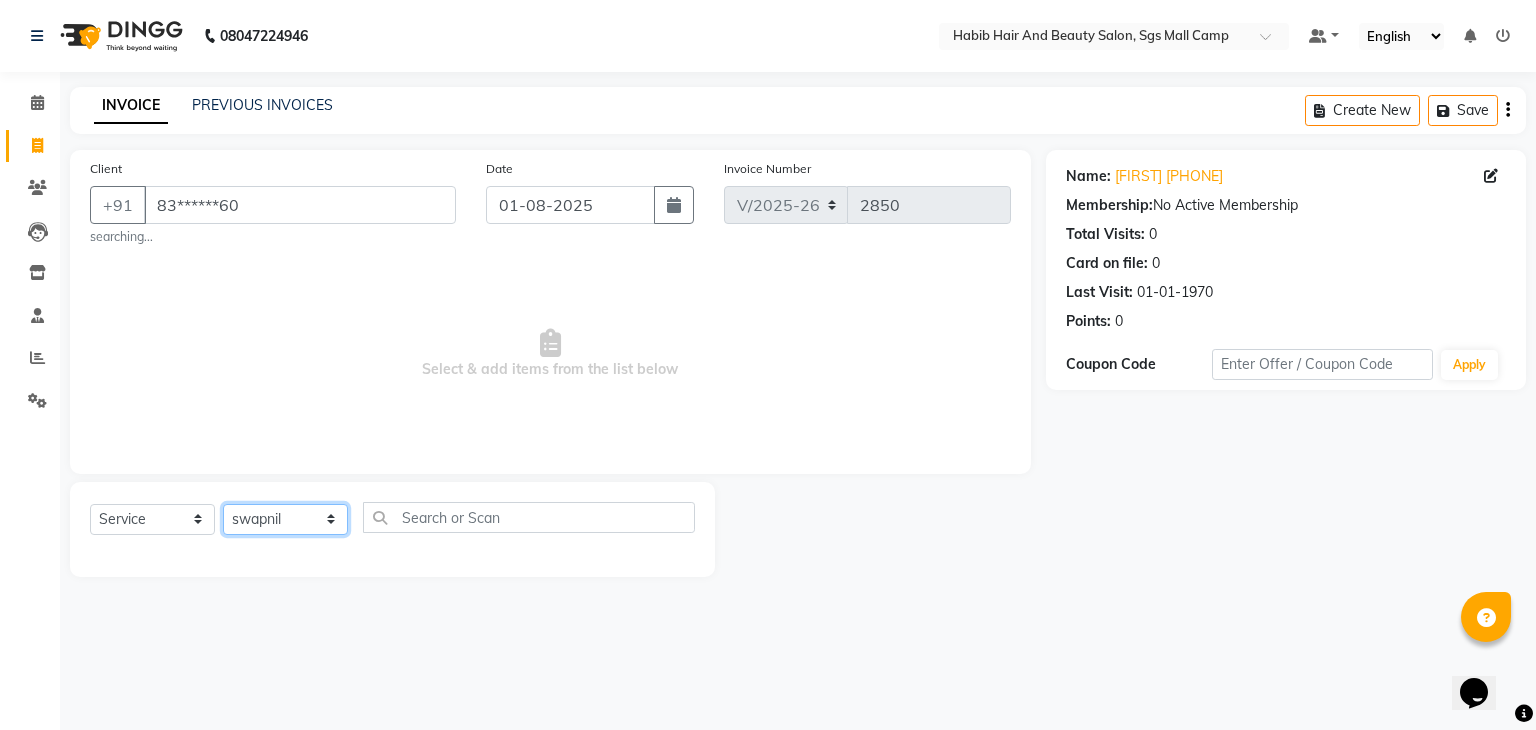 click on "Select Stylist akshay rajguru Avinash Debojit Manager Micheal sangeeta shilpa sujal Suraj swapnil vishakha" 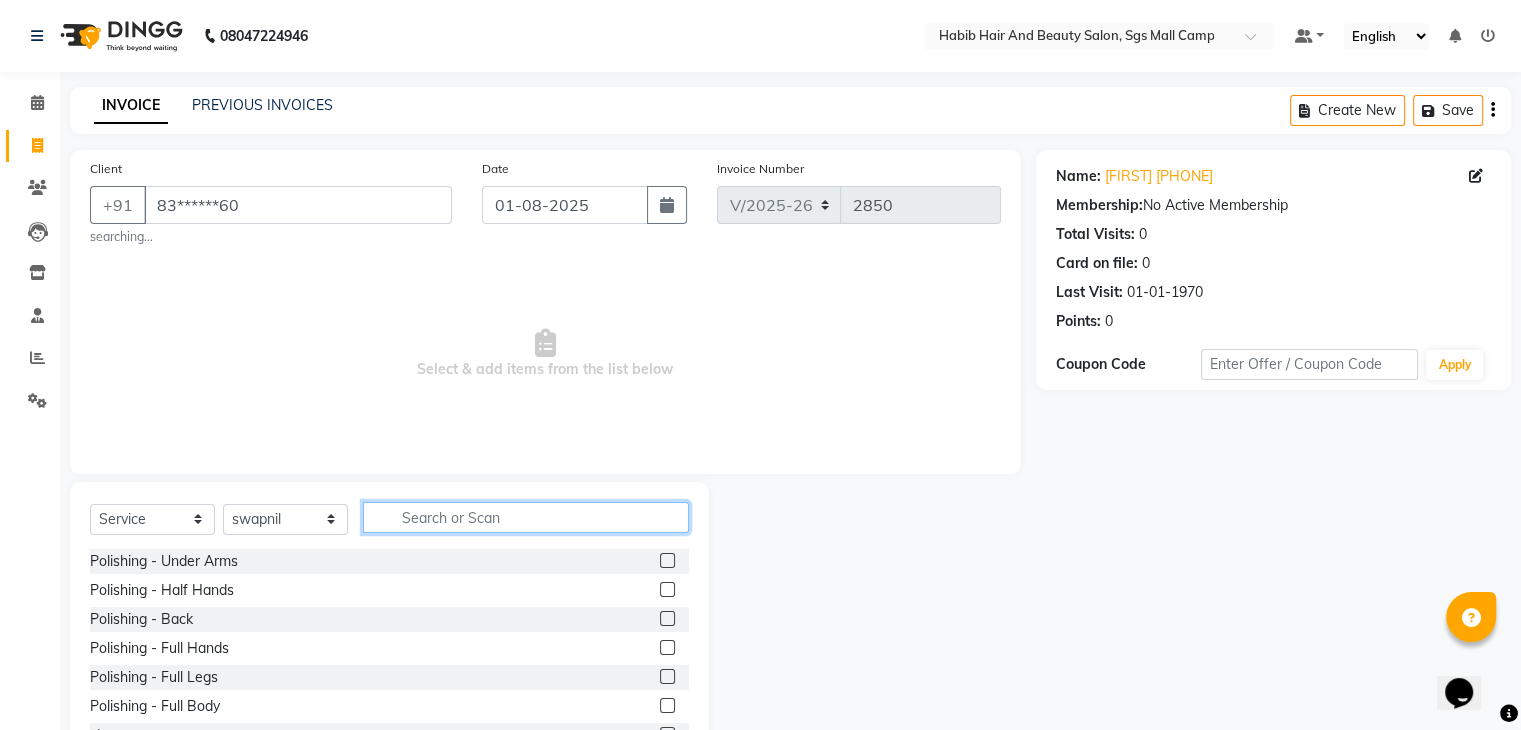 click 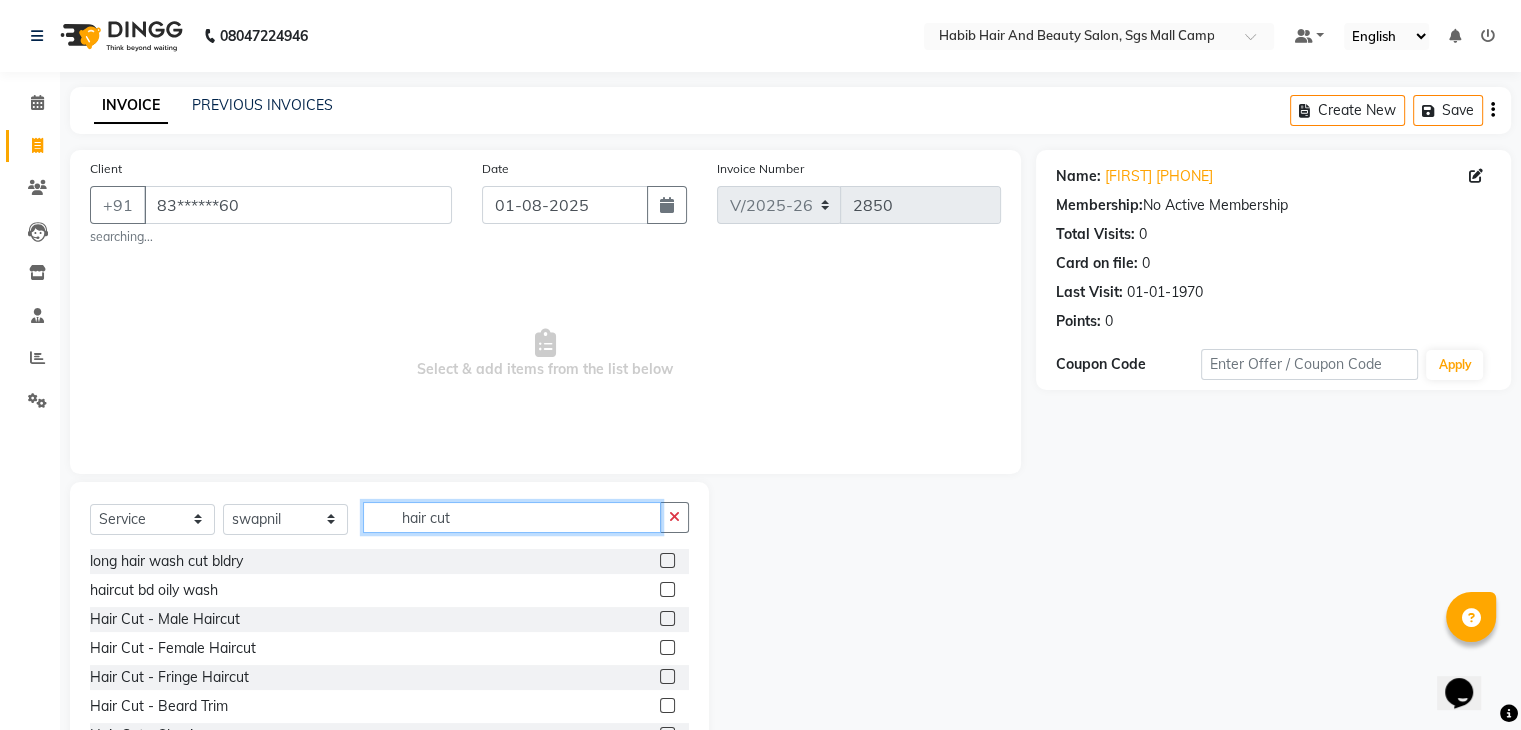 type on "hair cut" 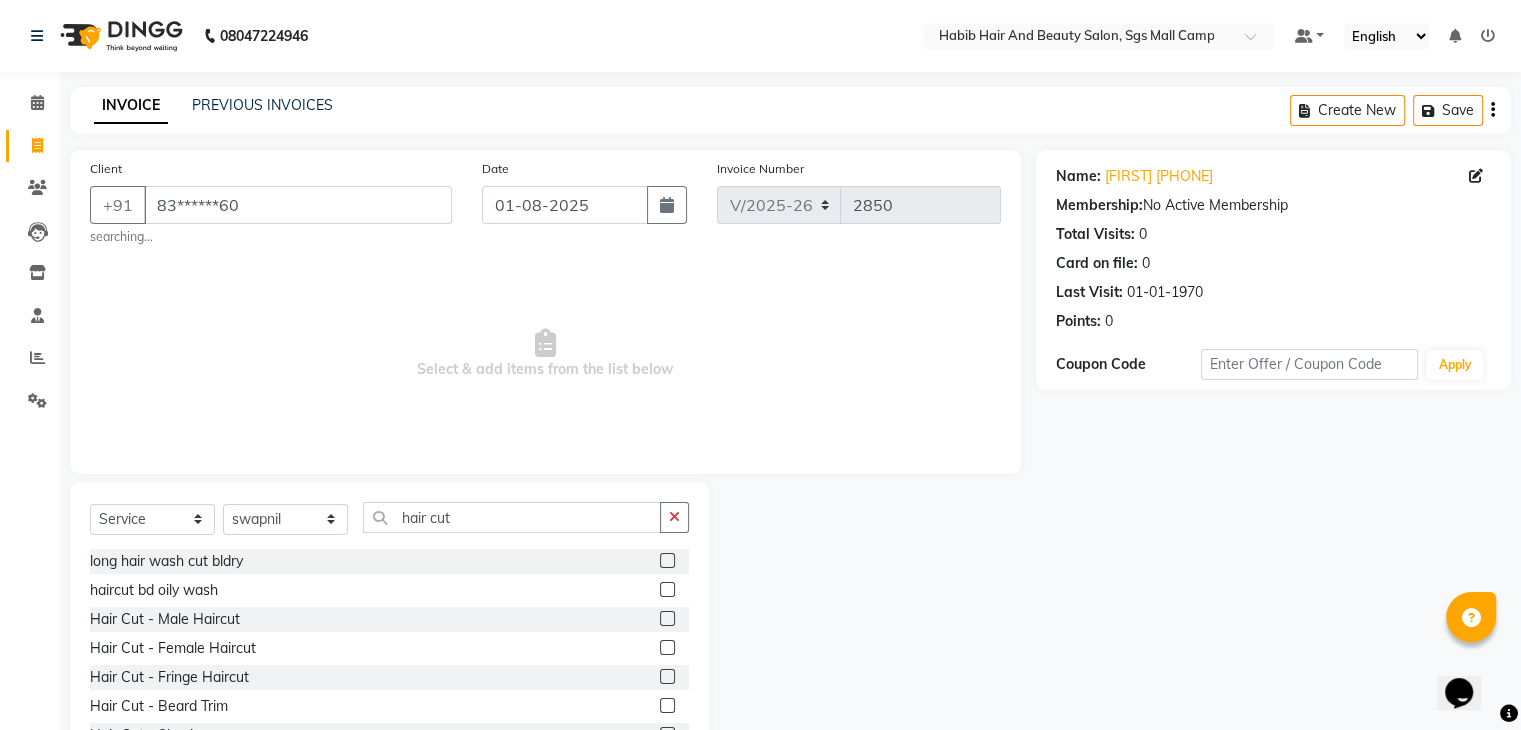 click 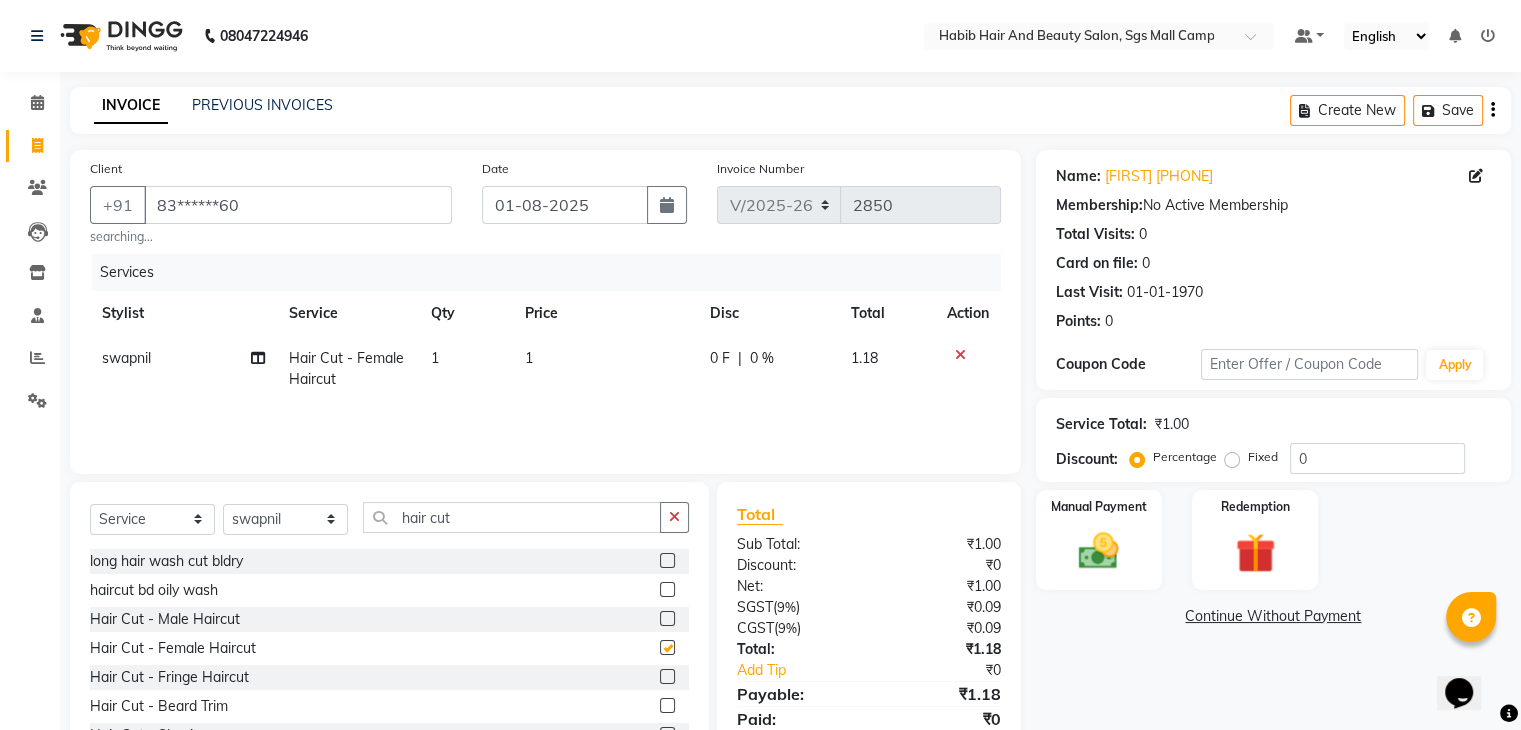 checkbox on "false" 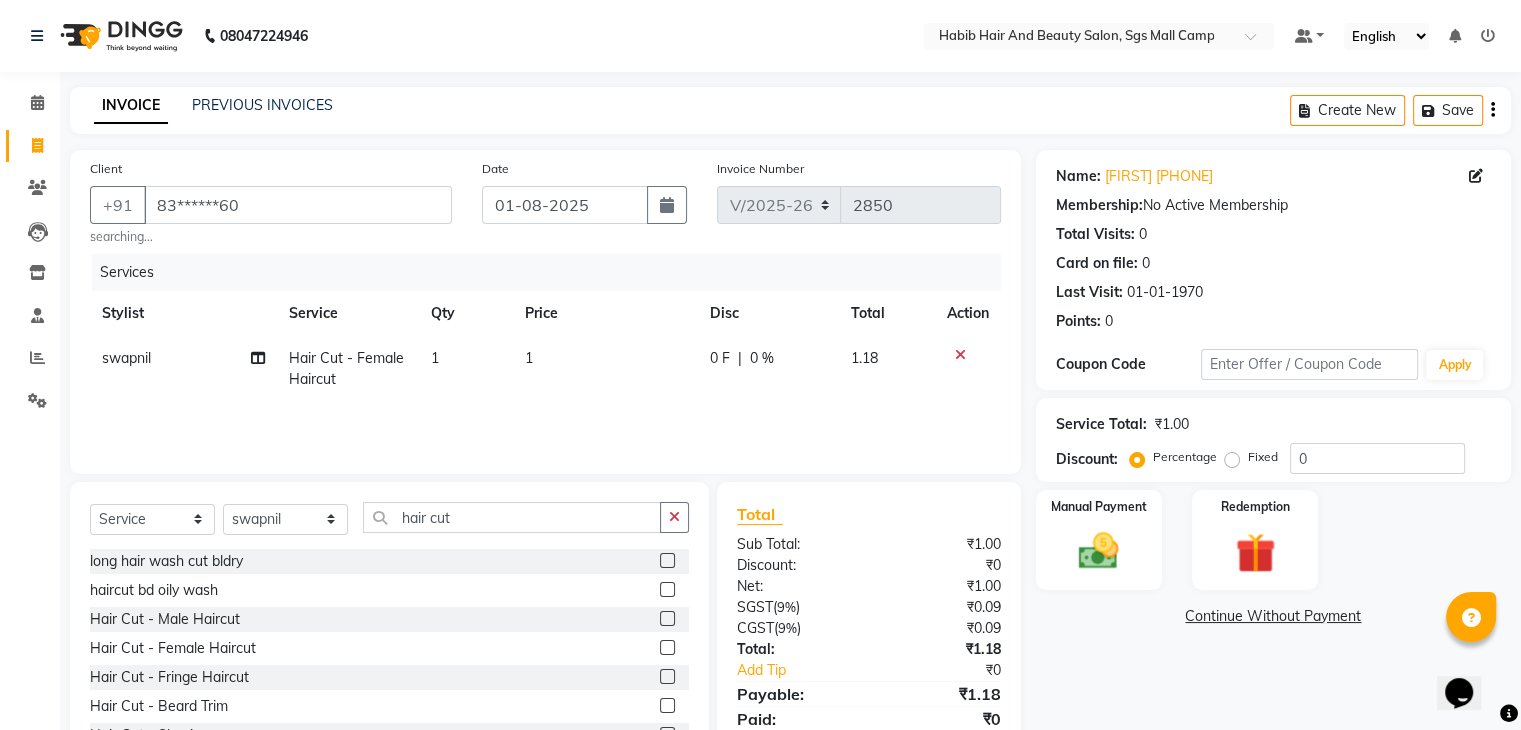 click on "1" 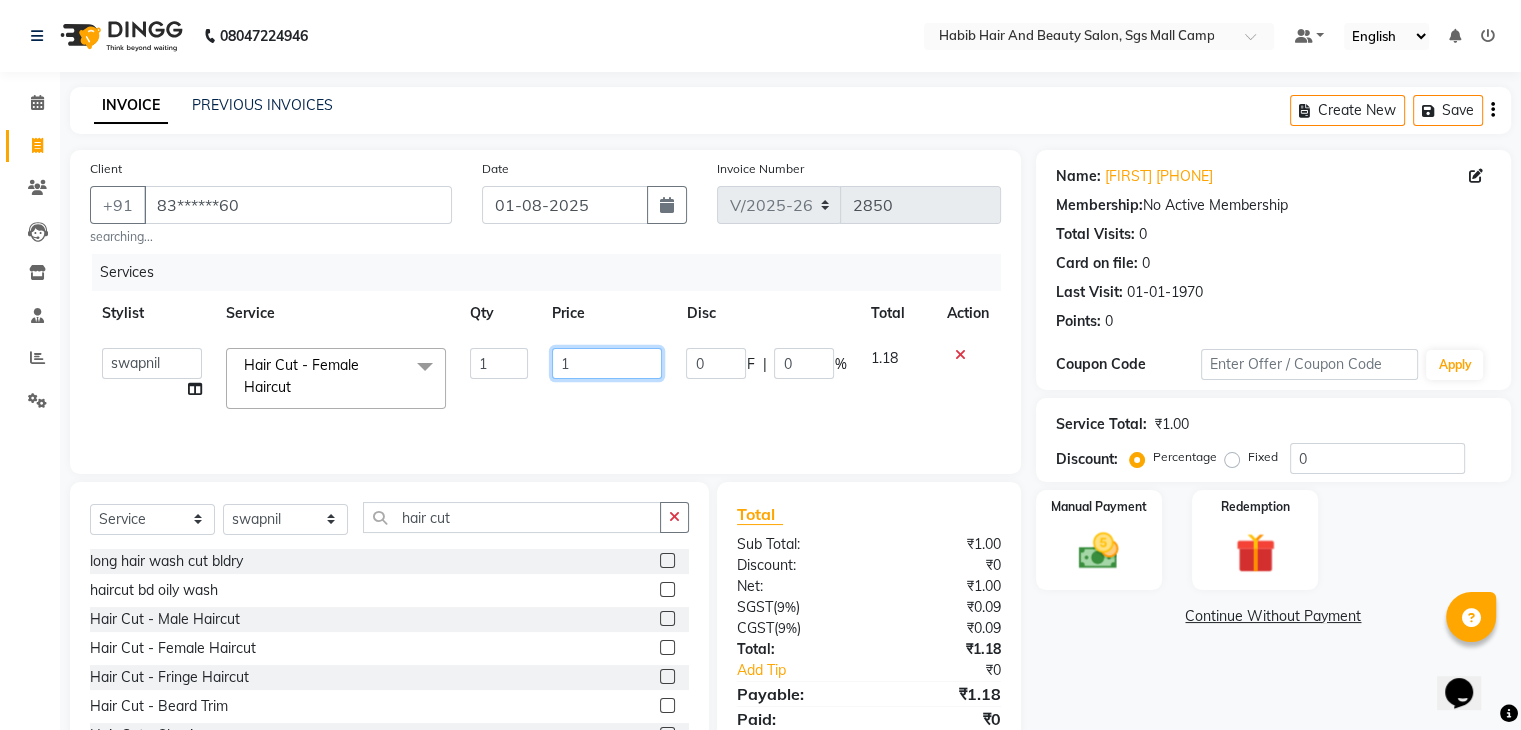 click on "1" 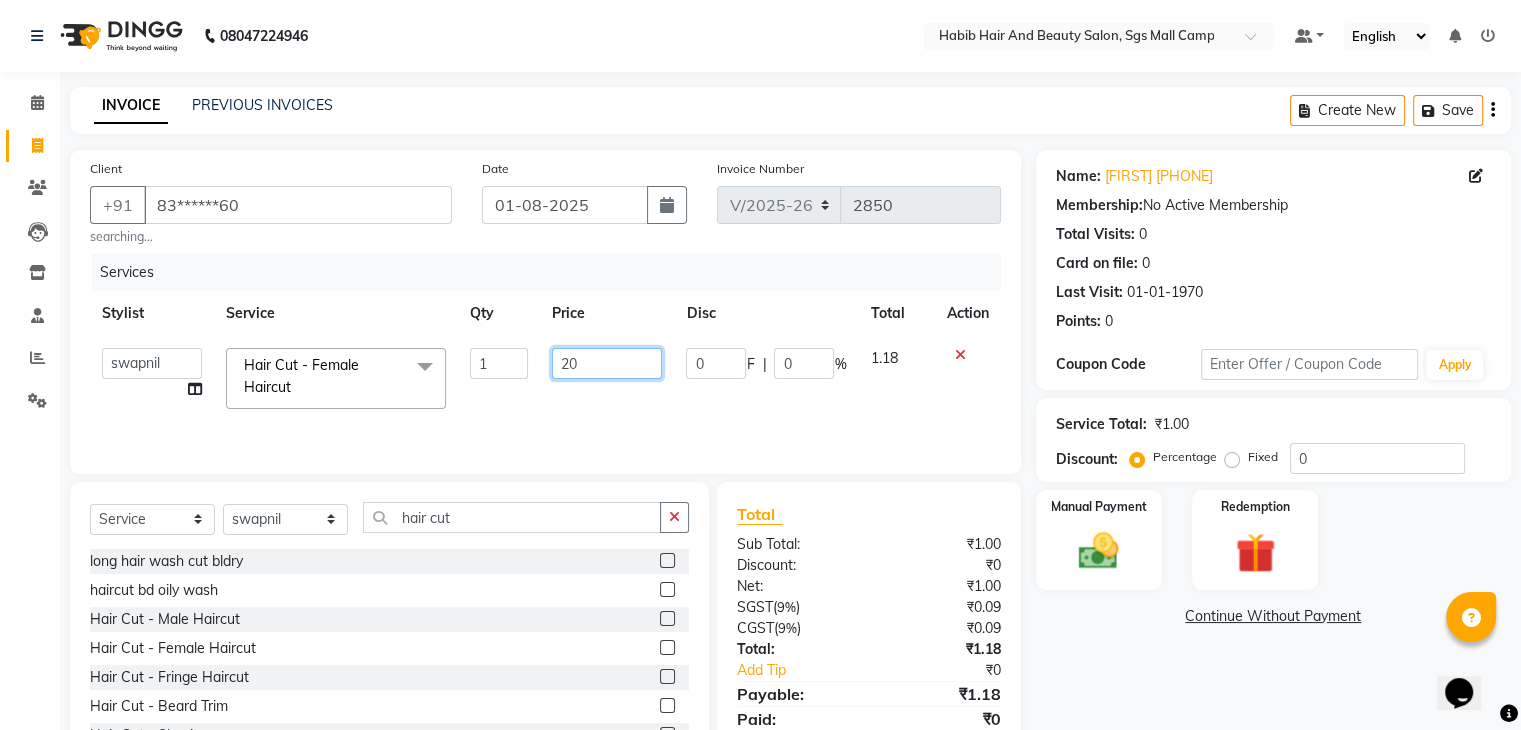 type on "200" 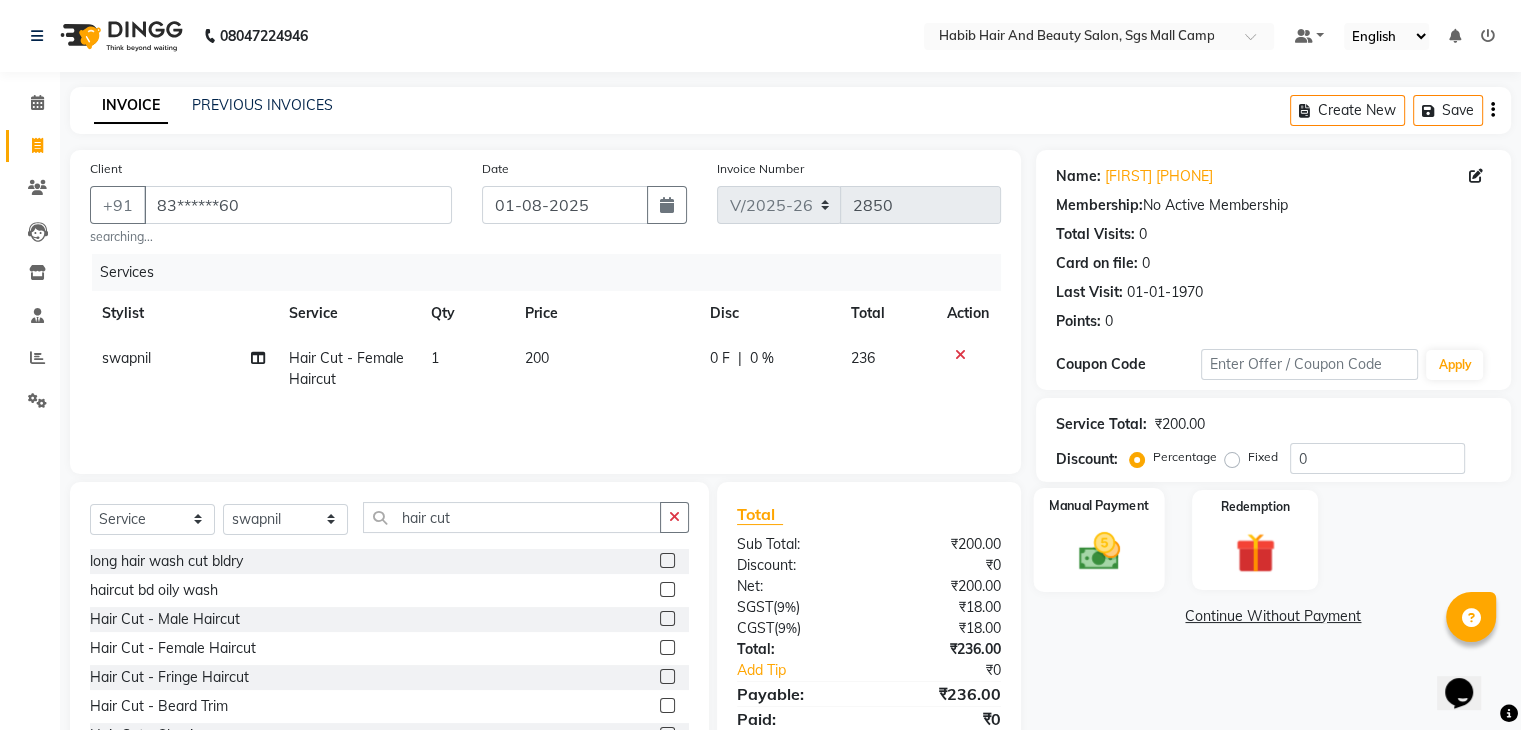 click on "Manual Payment" 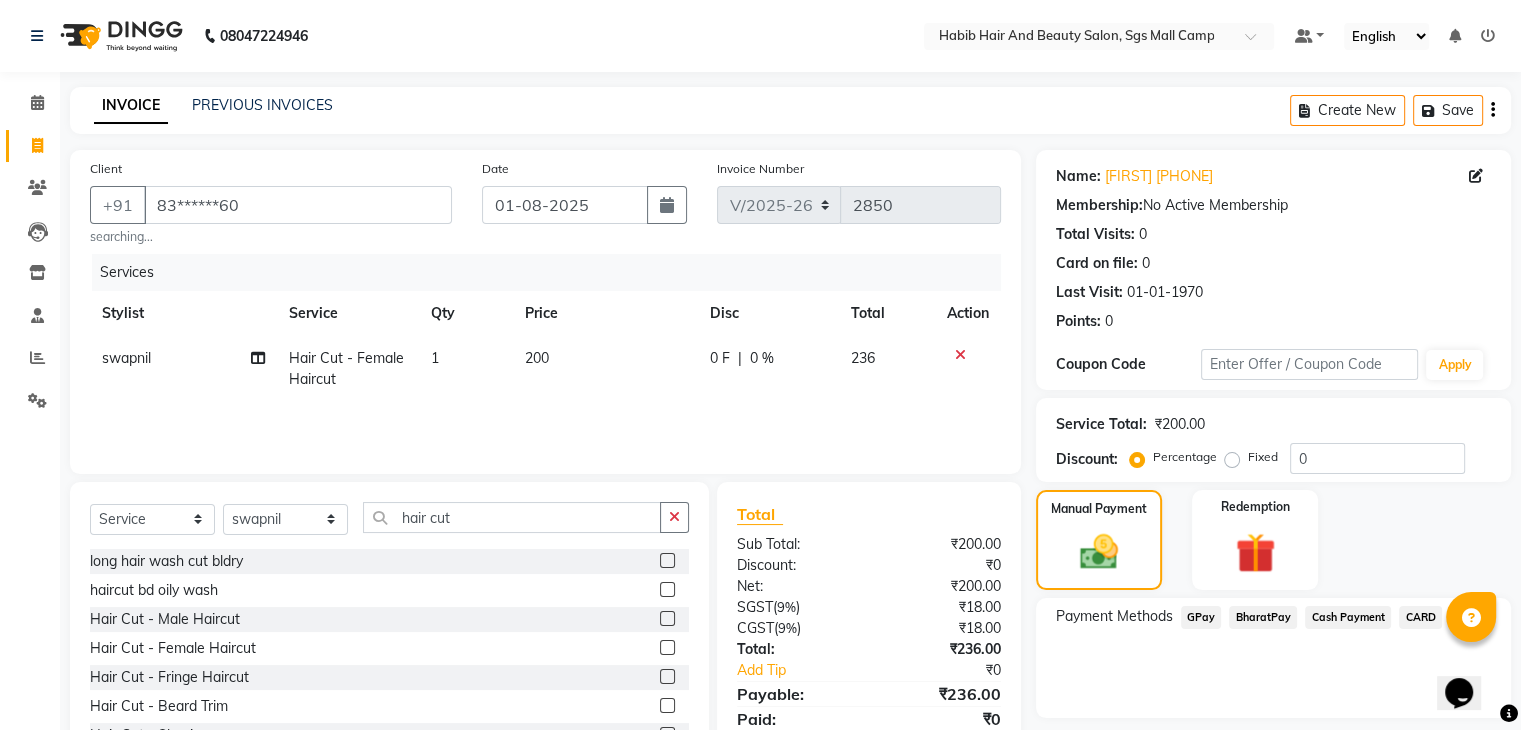 click on "GPay" 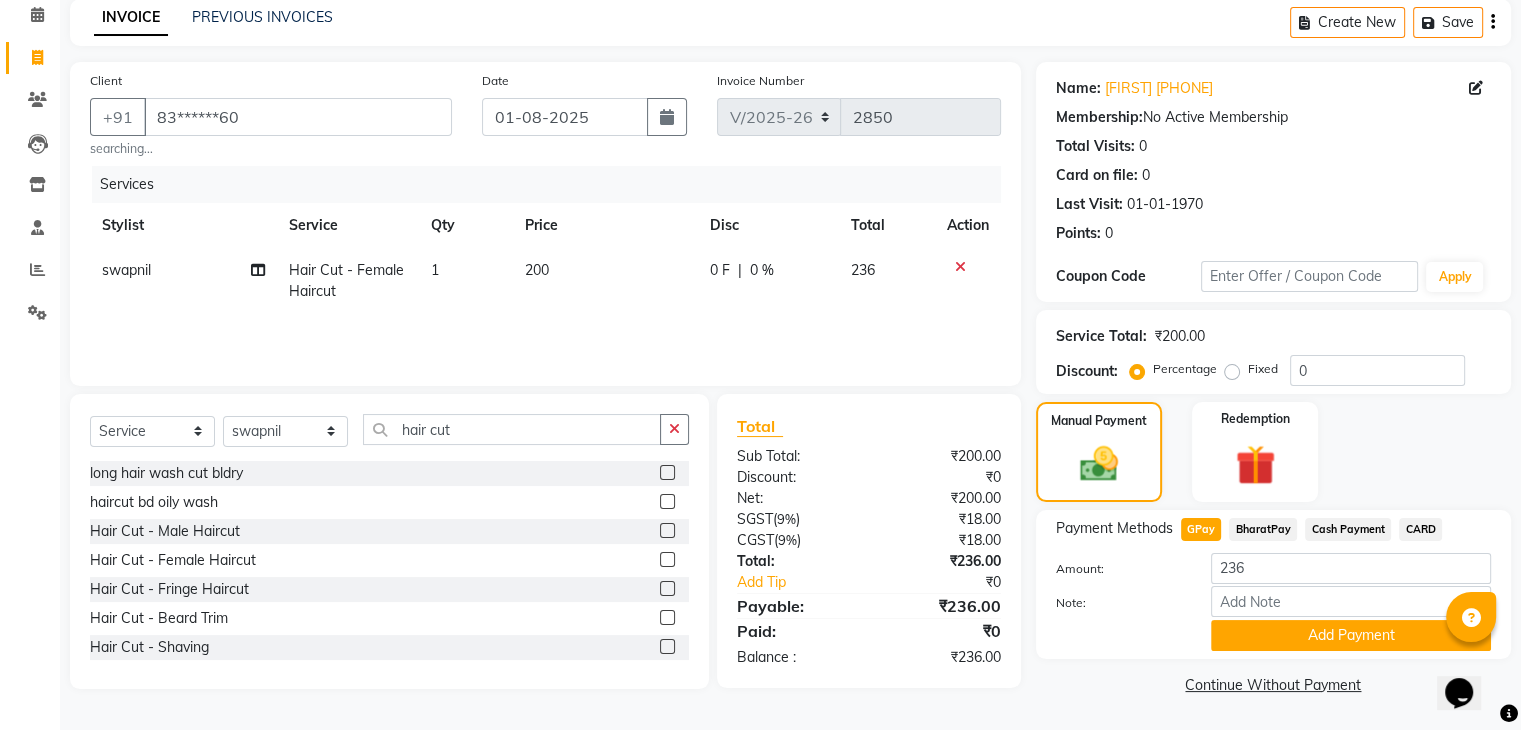 scroll, scrollTop: 89, scrollLeft: 0, axis: vertical 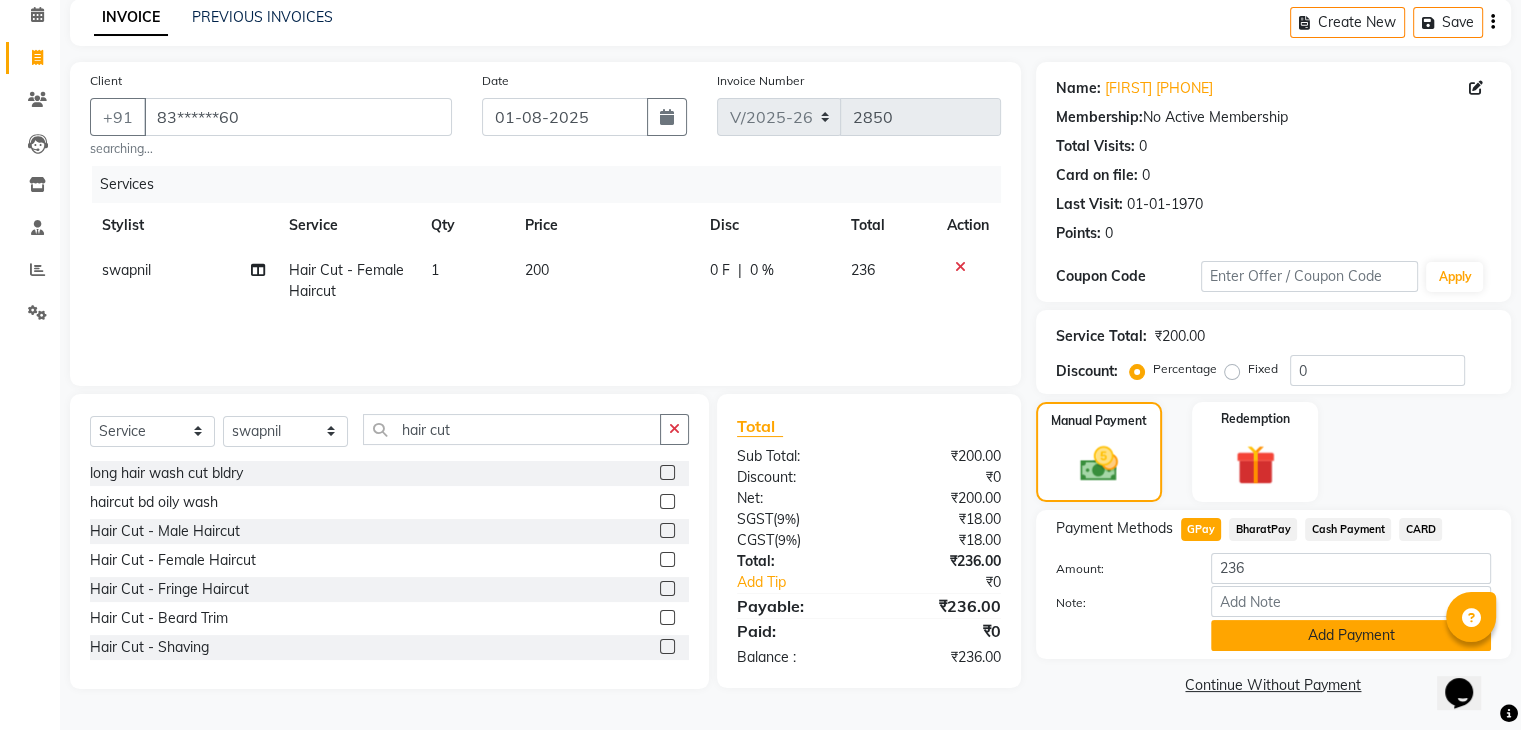 click on "Add Payment" 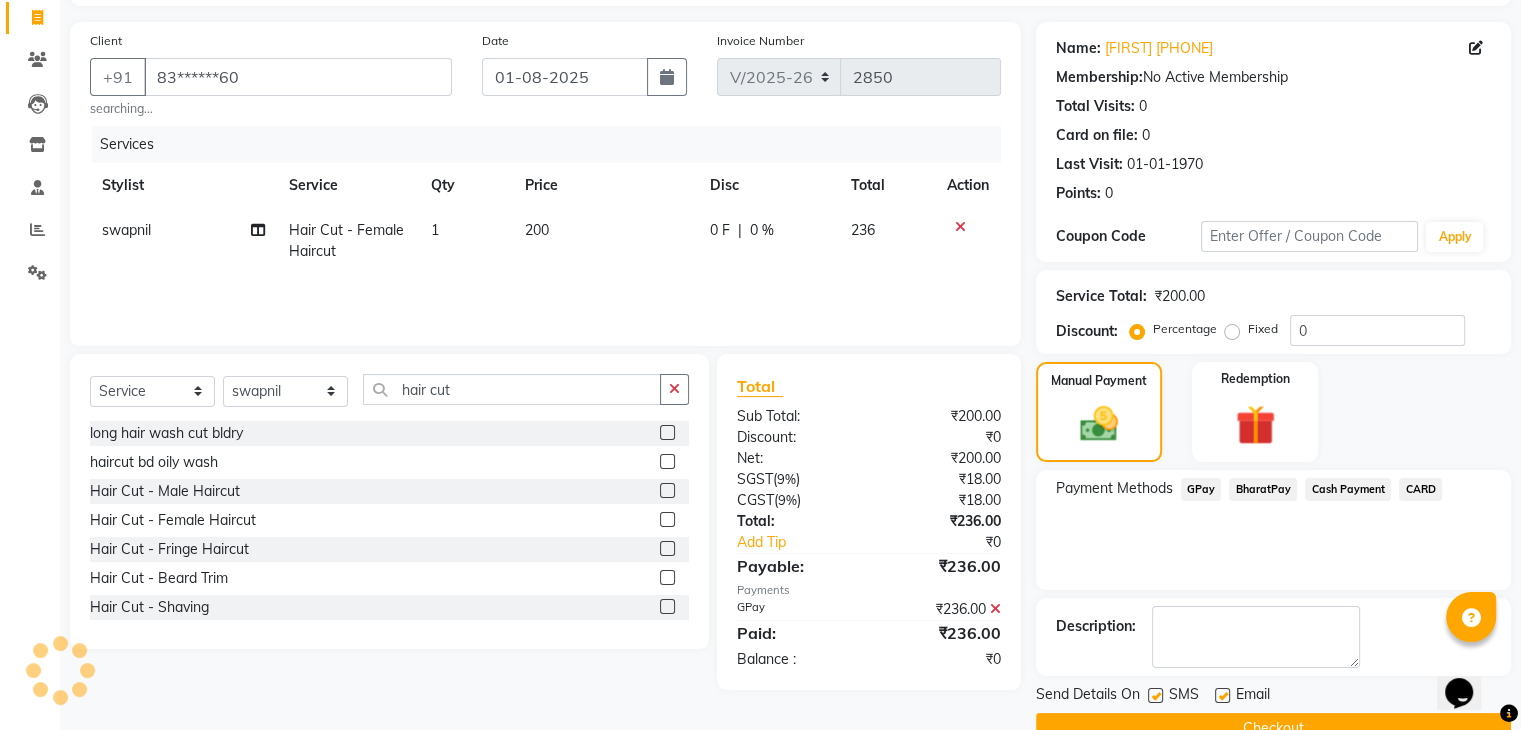 scroll, scrollTop: 171, scrollLeft: 0, axis: vertical 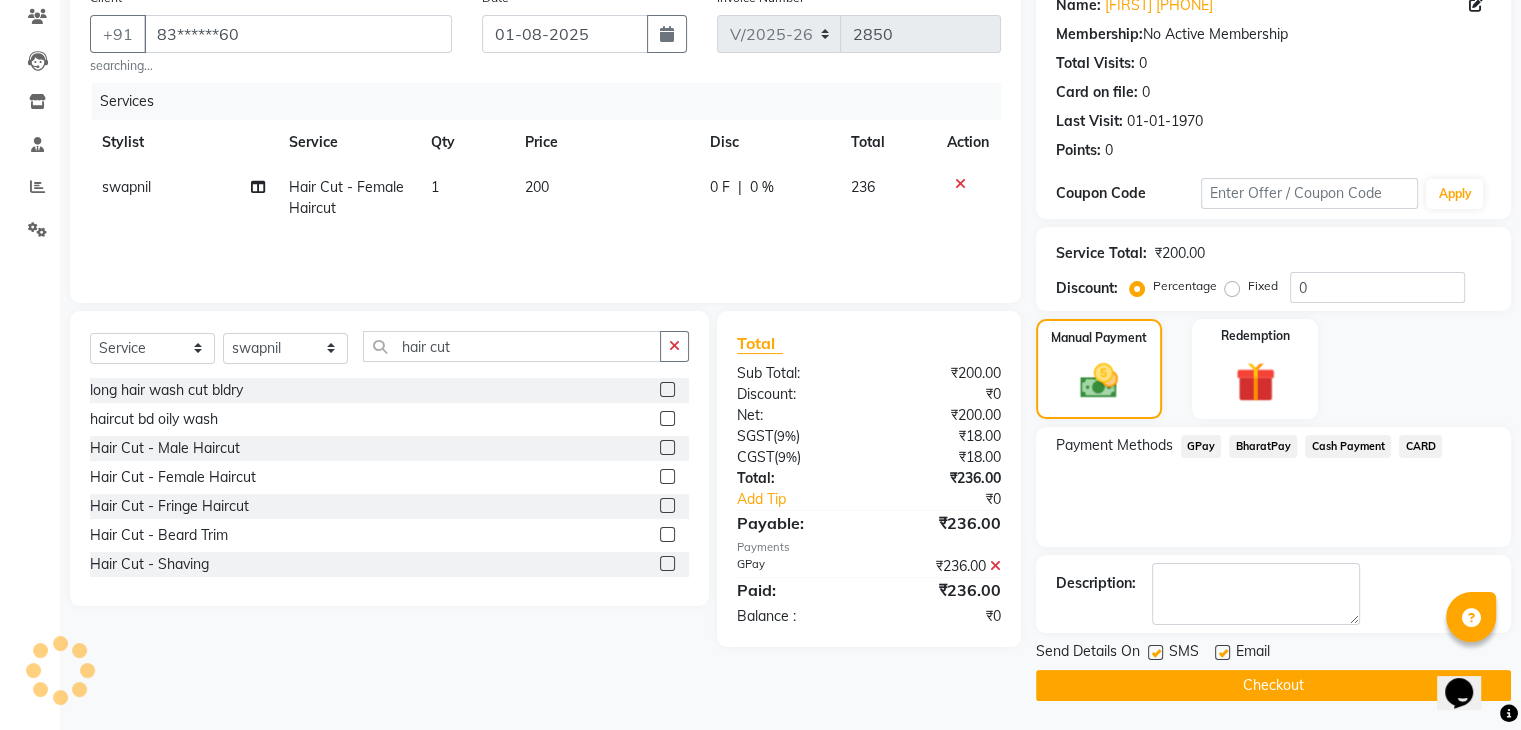 click on "Checkout" 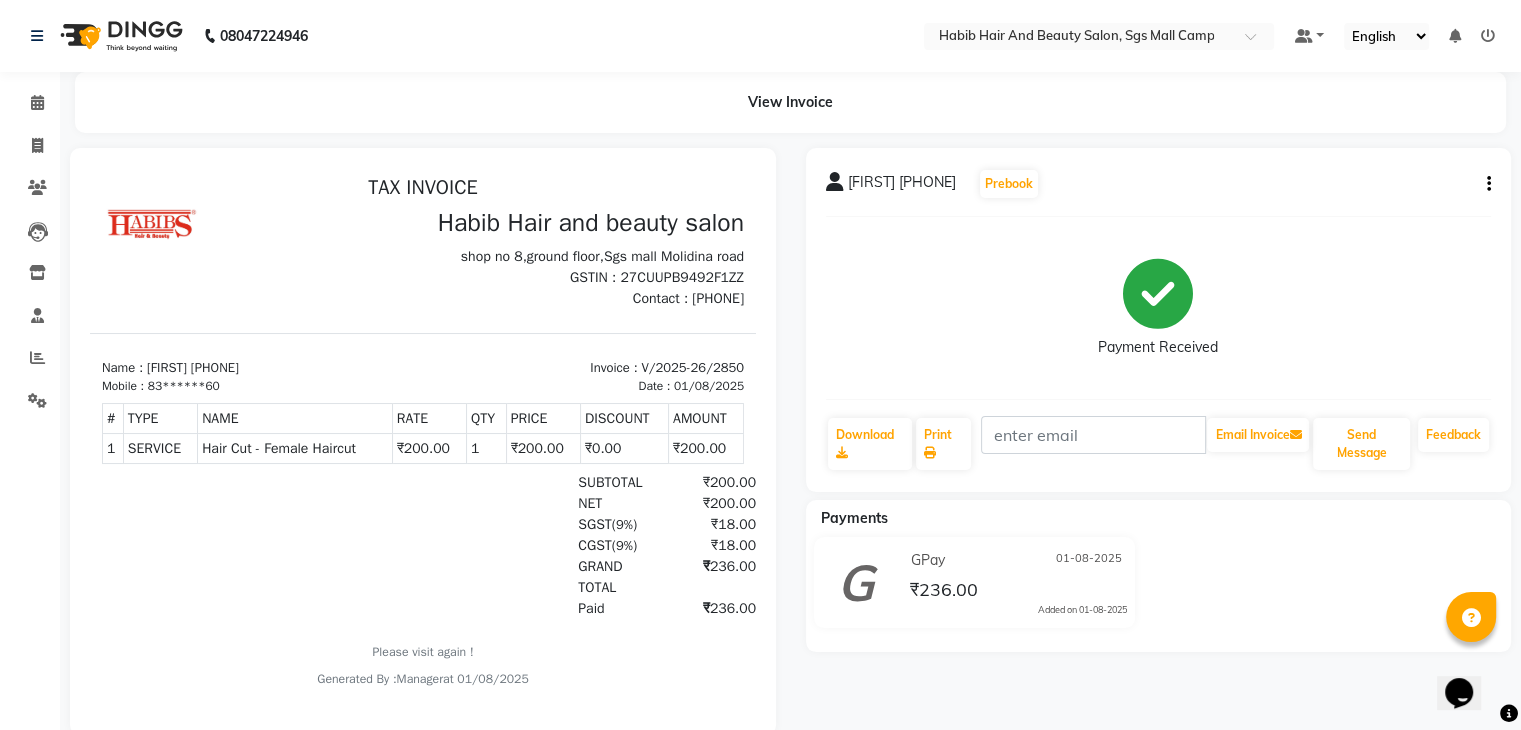 scroll, scrollTop: 0, scrollLeft: 0, axis: both 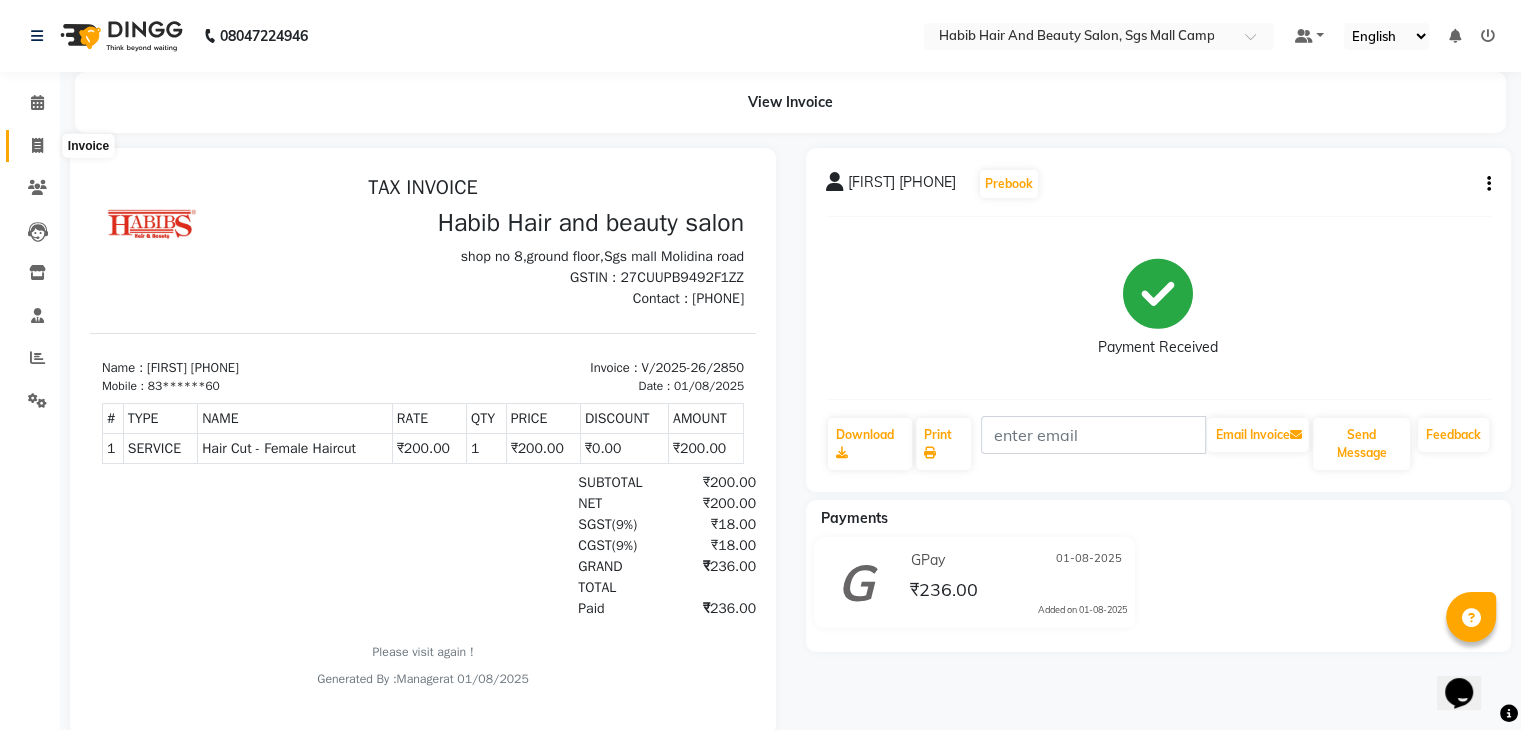 click 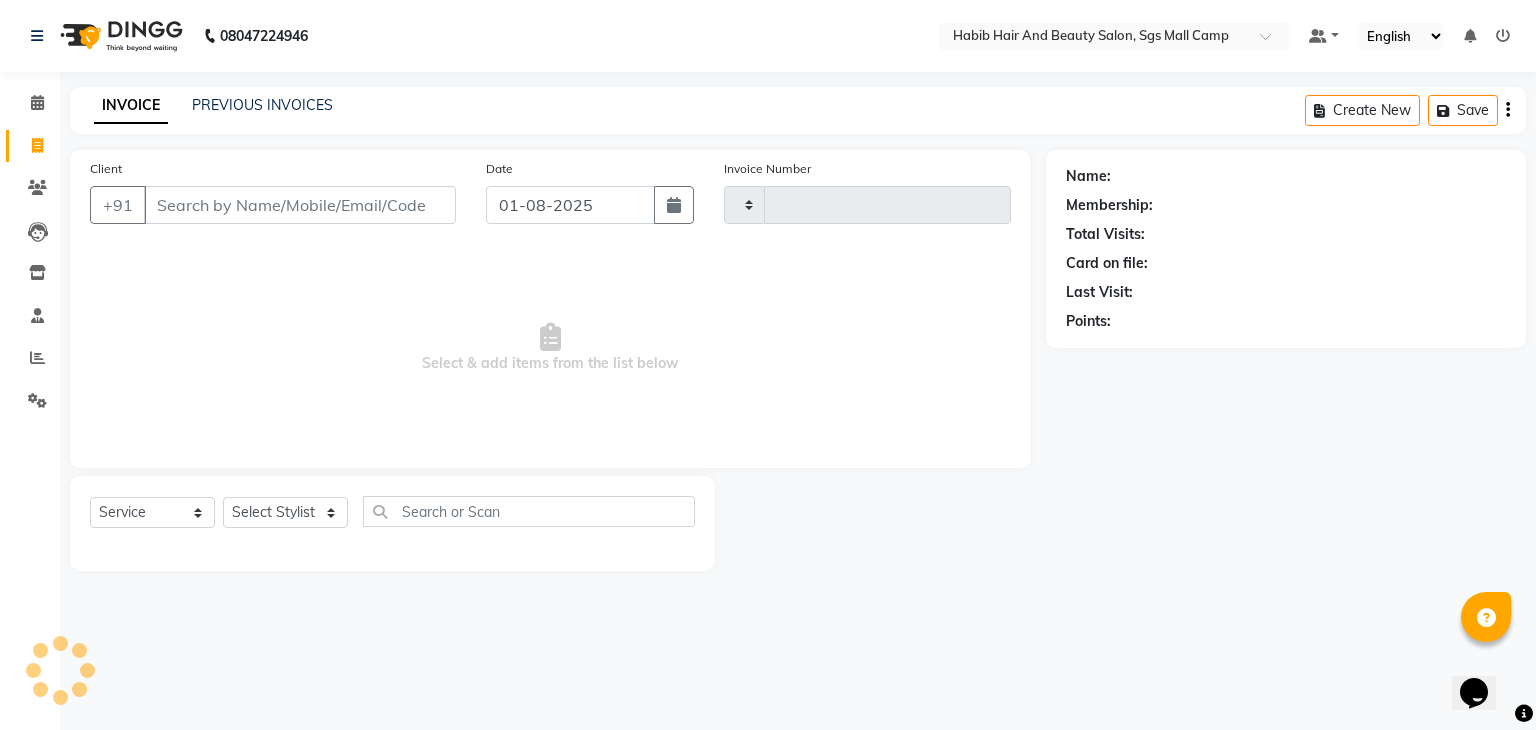 type on "2851" 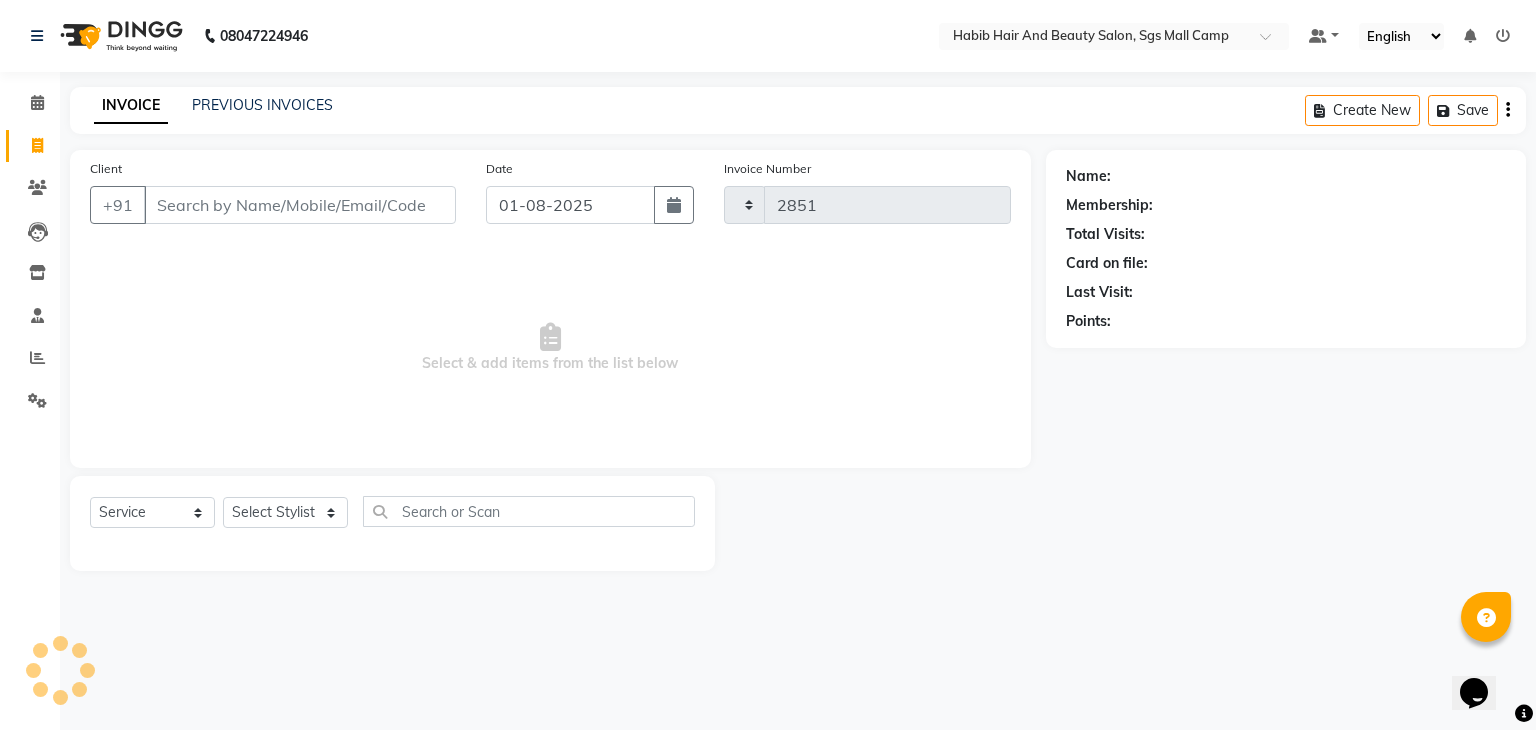 select on "8362" 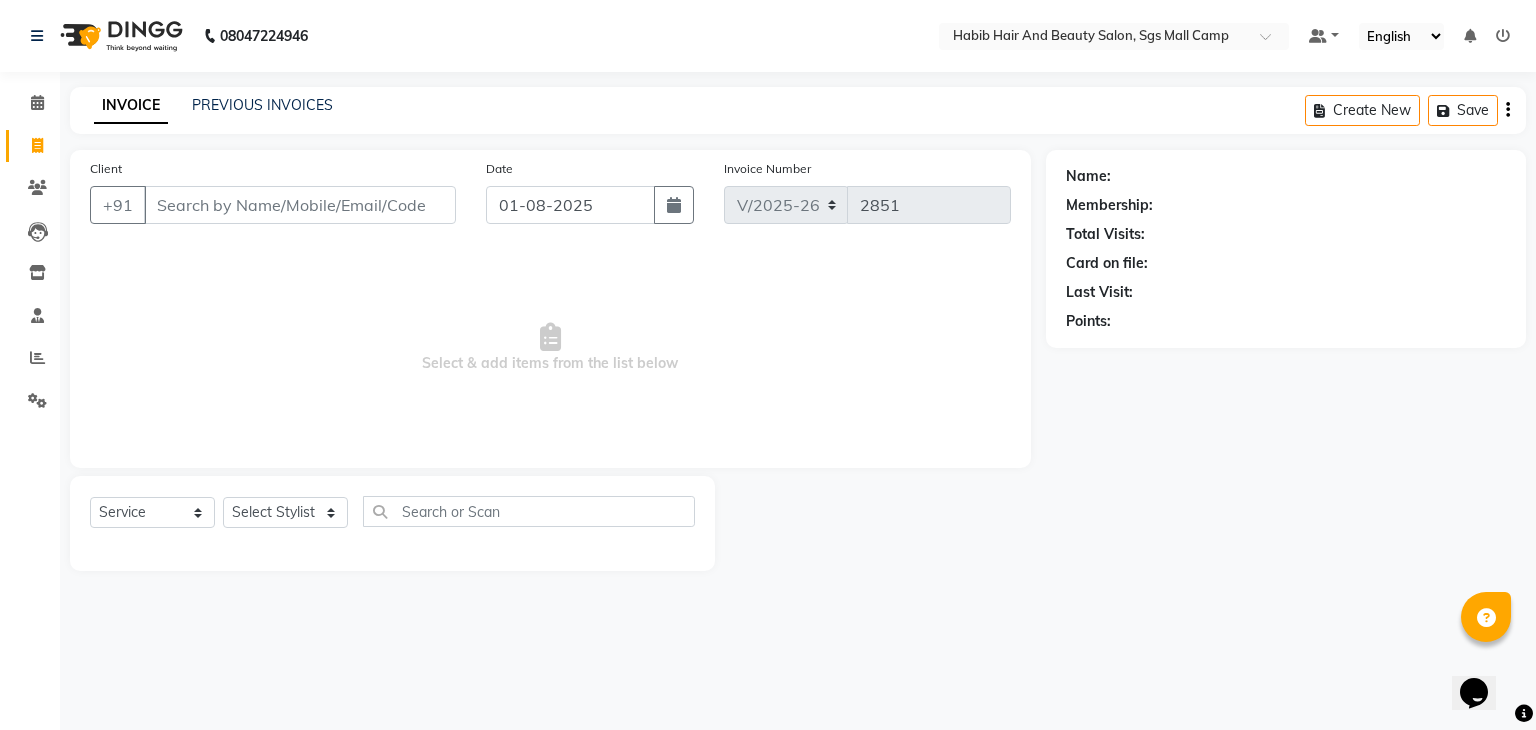 click on "Client" at bounding box center [300, 205] 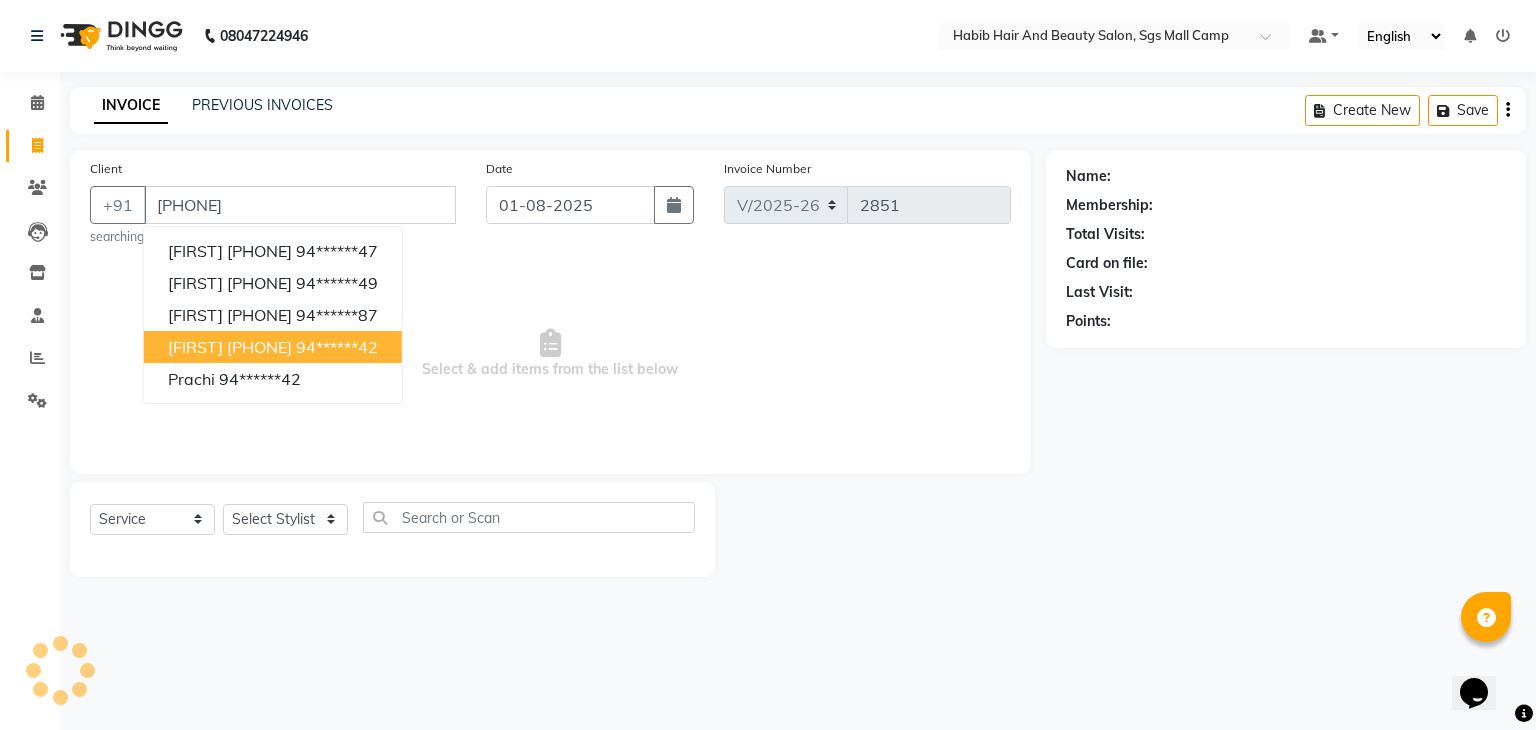 click on "Prachi 9420697042" at bounding box center (230, 347) 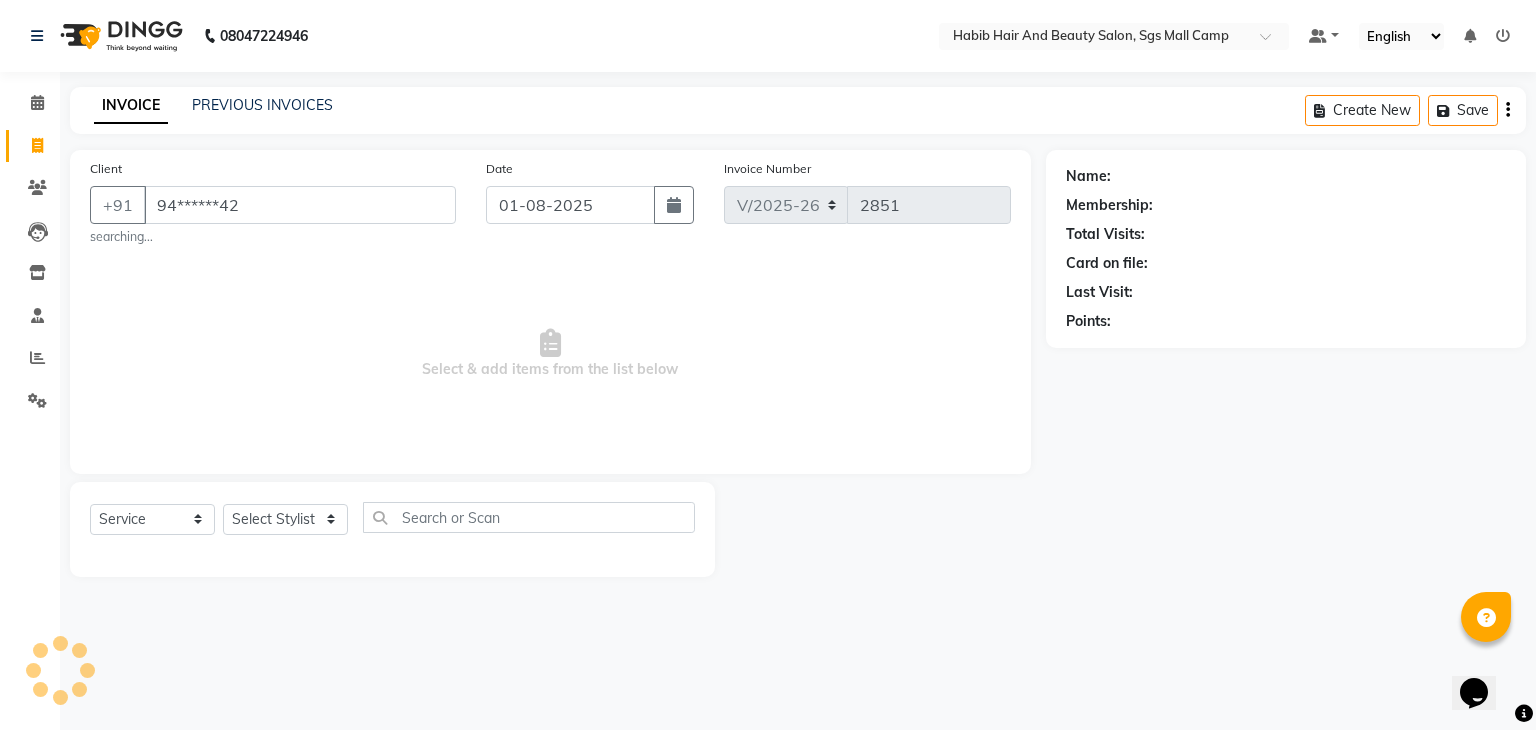 type on "94******42" 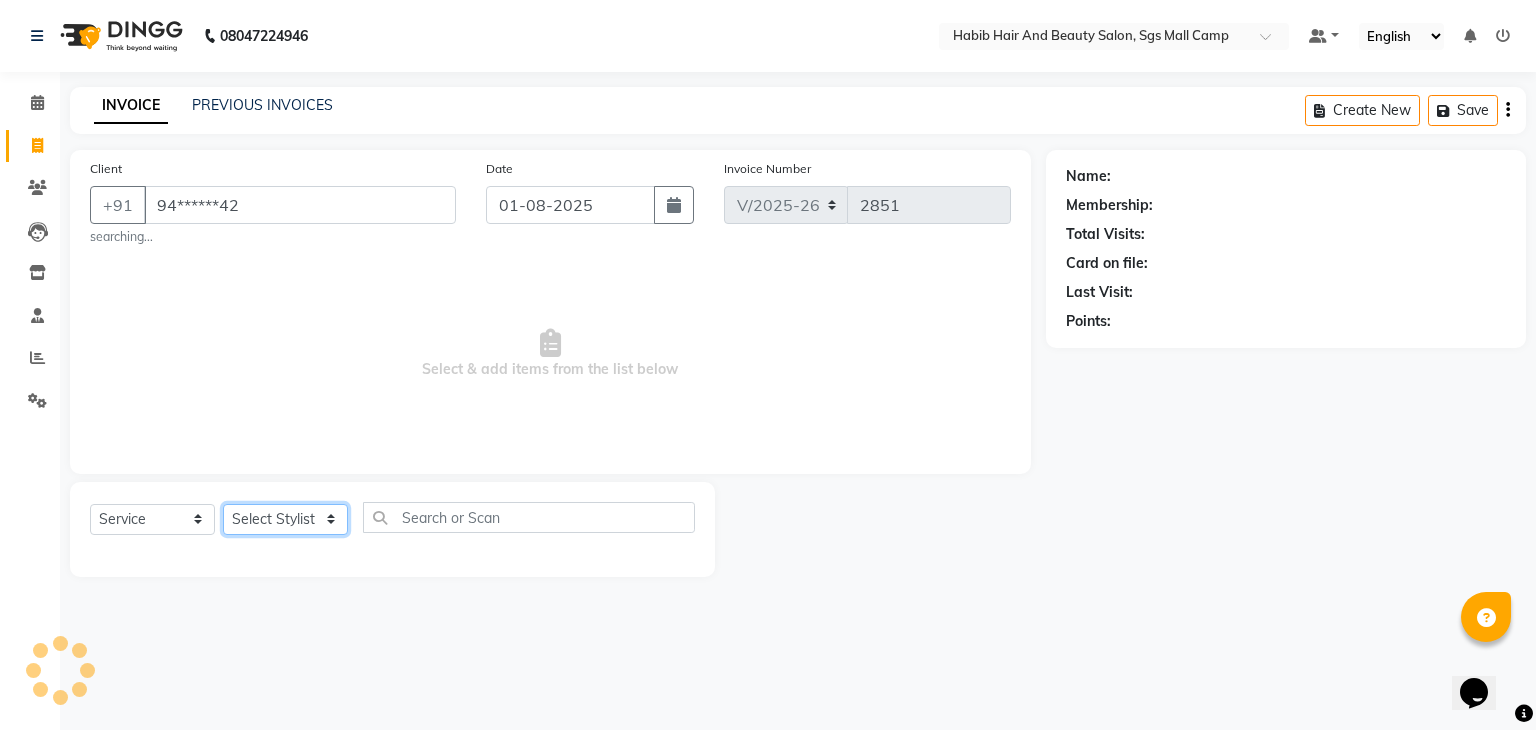 click on "Select Stylist akshay rajguru Avinash Debojit Manager Micheal sangeeta shilpa sujal Suraj swapnil vishakha" 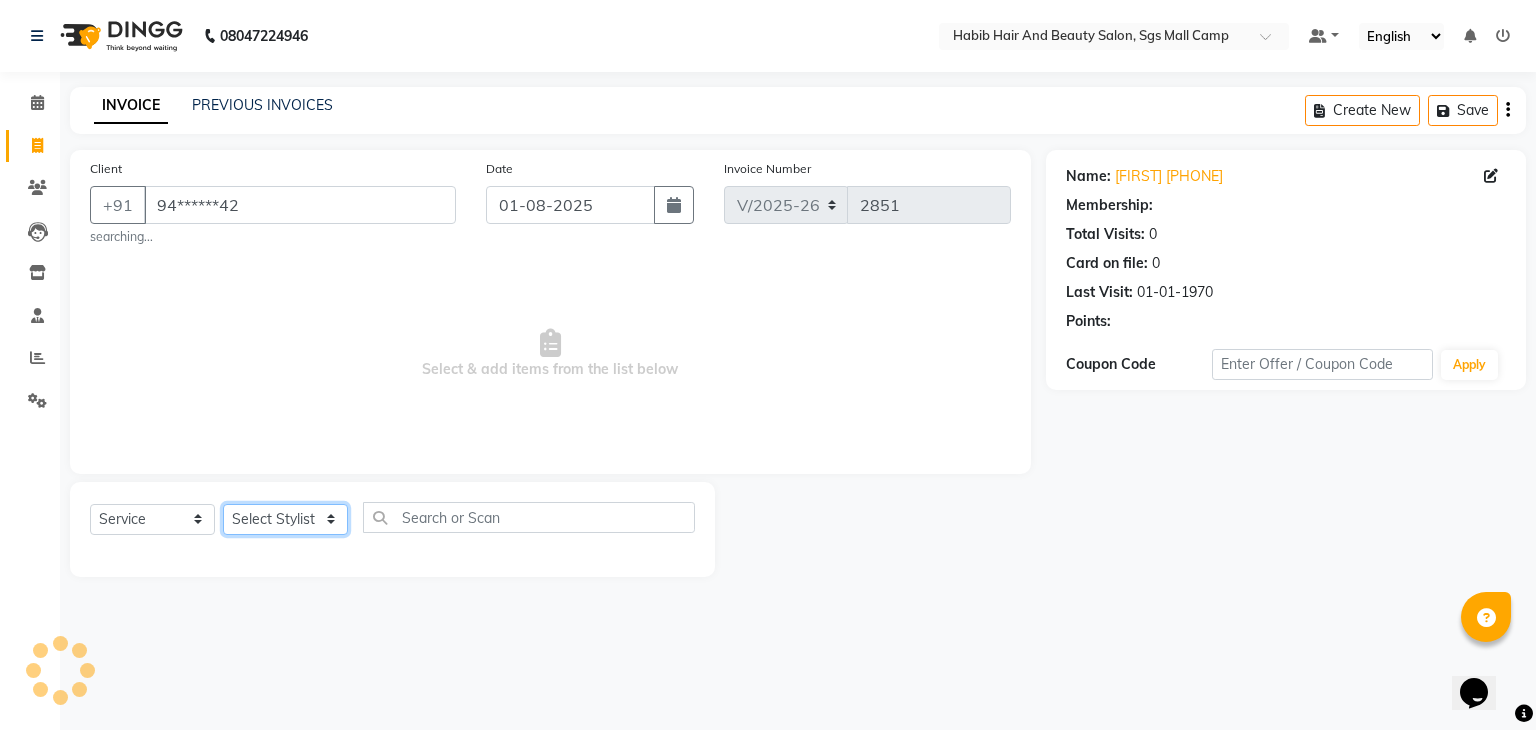 select on "81158" 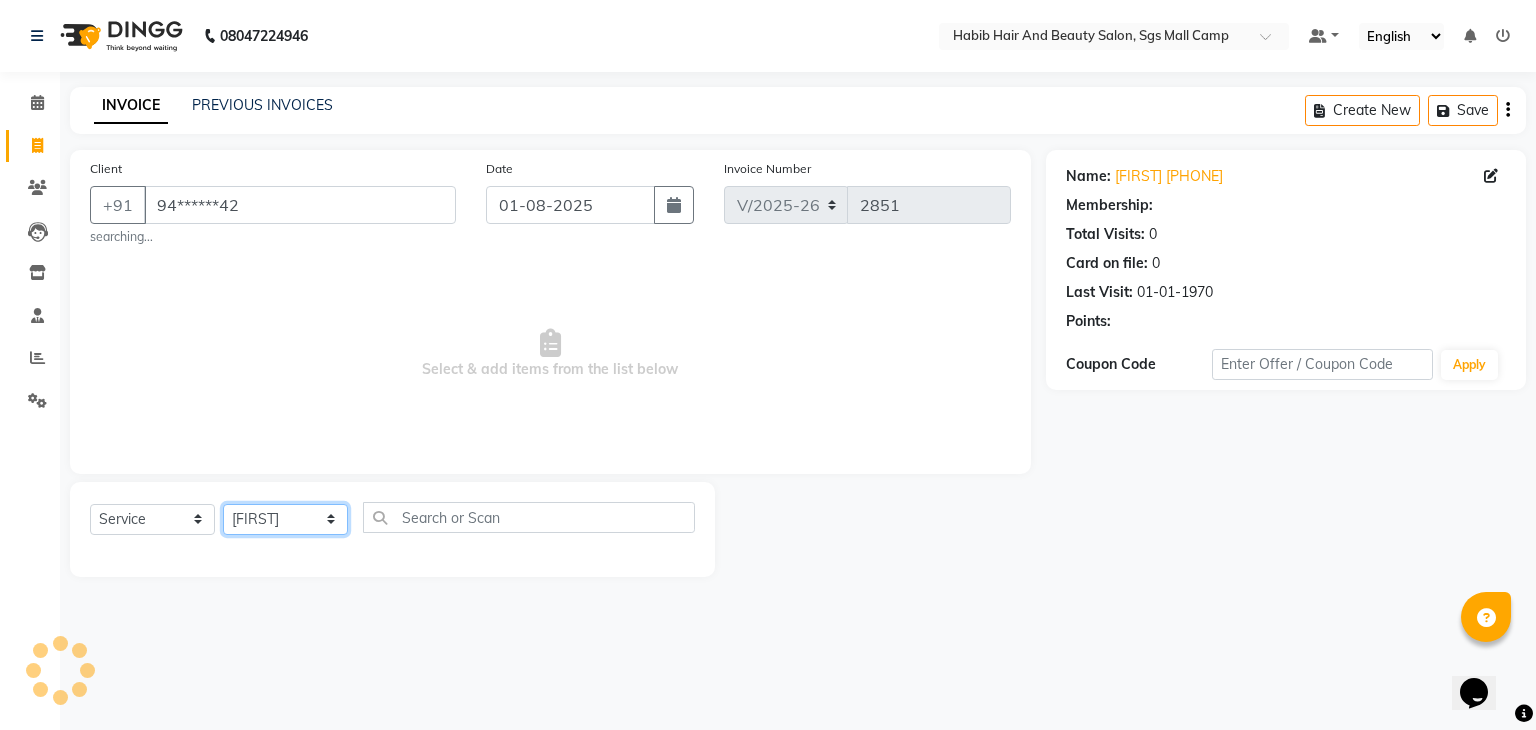 click on "Select Stylist akshay rajguru Avinash Debojit Manager Micheal sangeeta shilpa sujal Suraj swapnil vishakha" 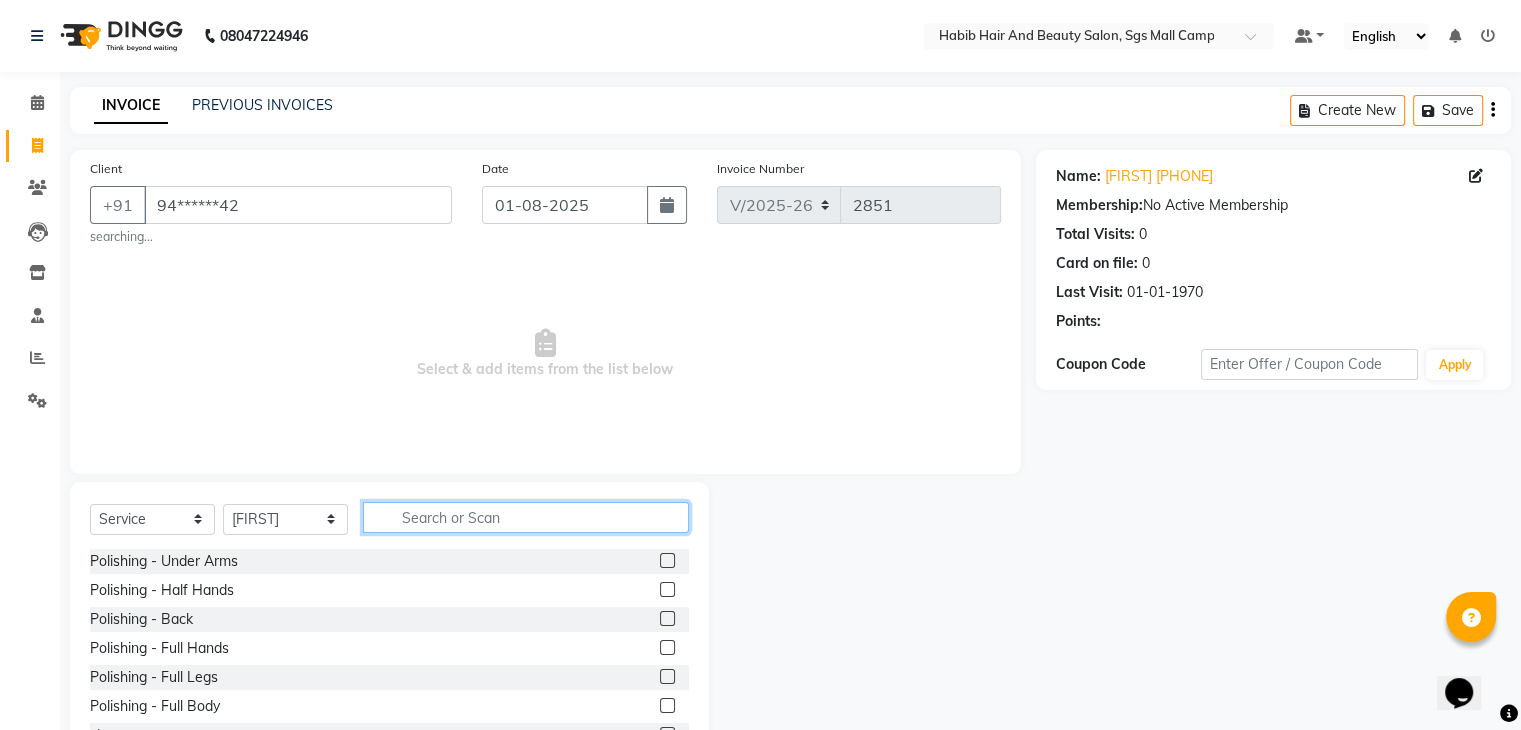 click 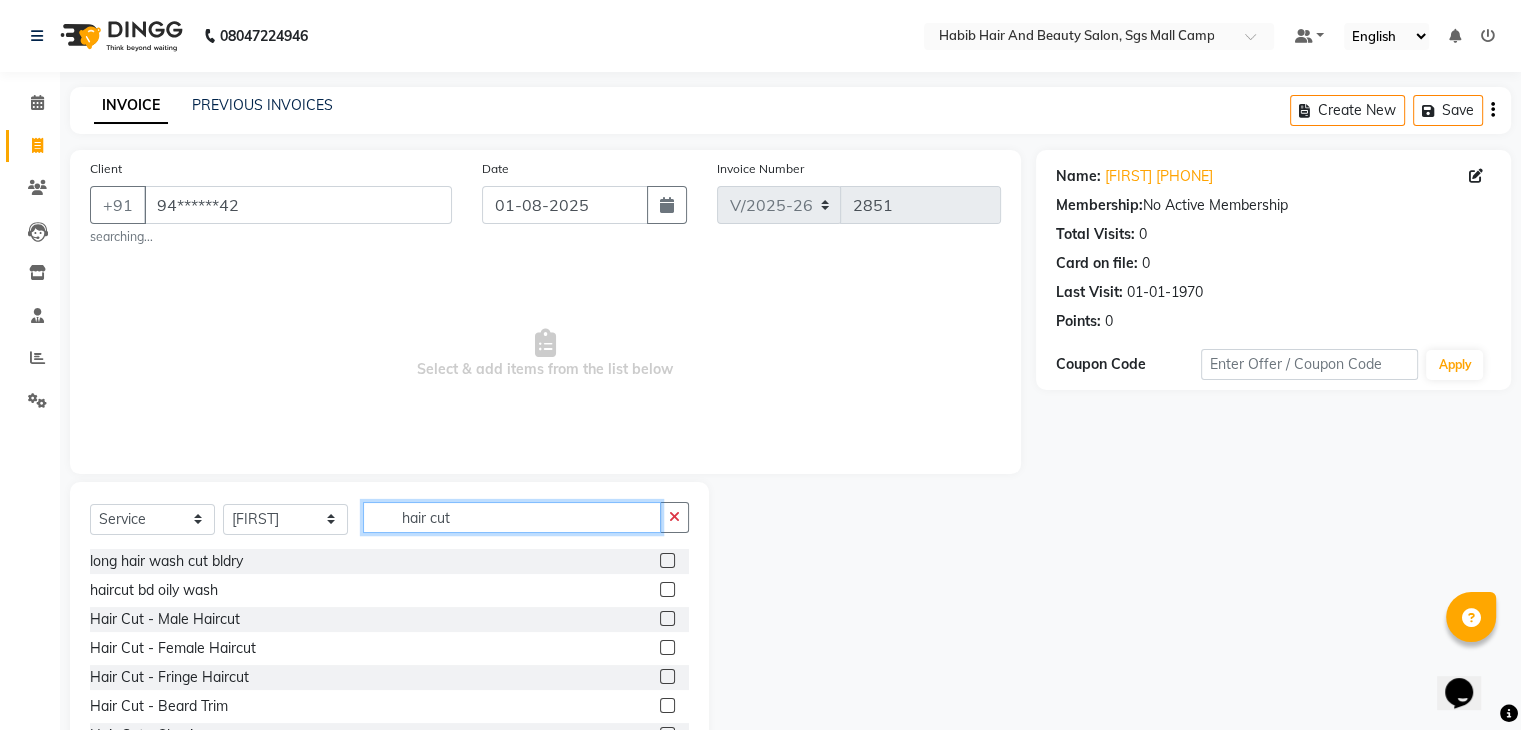 type on "hair cut" 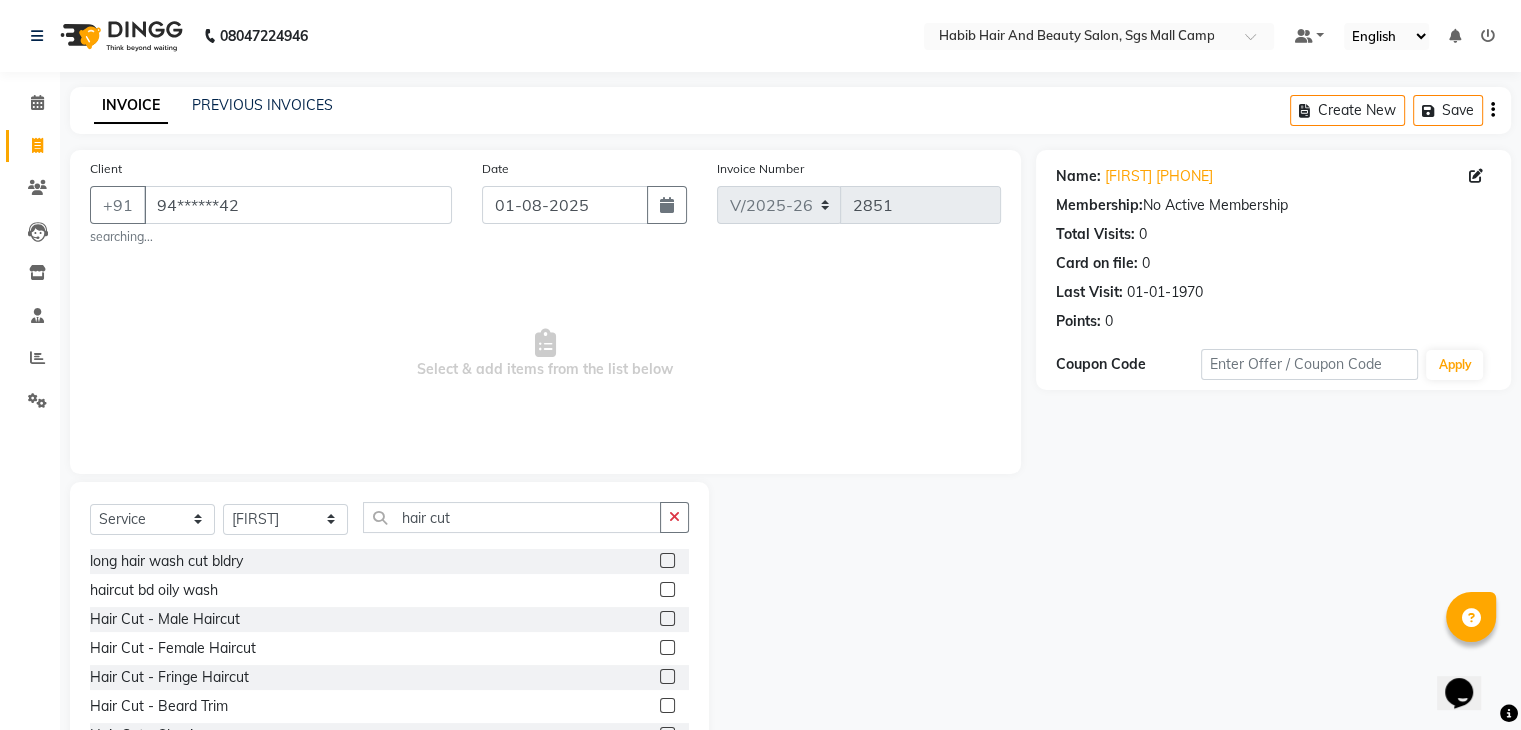 click 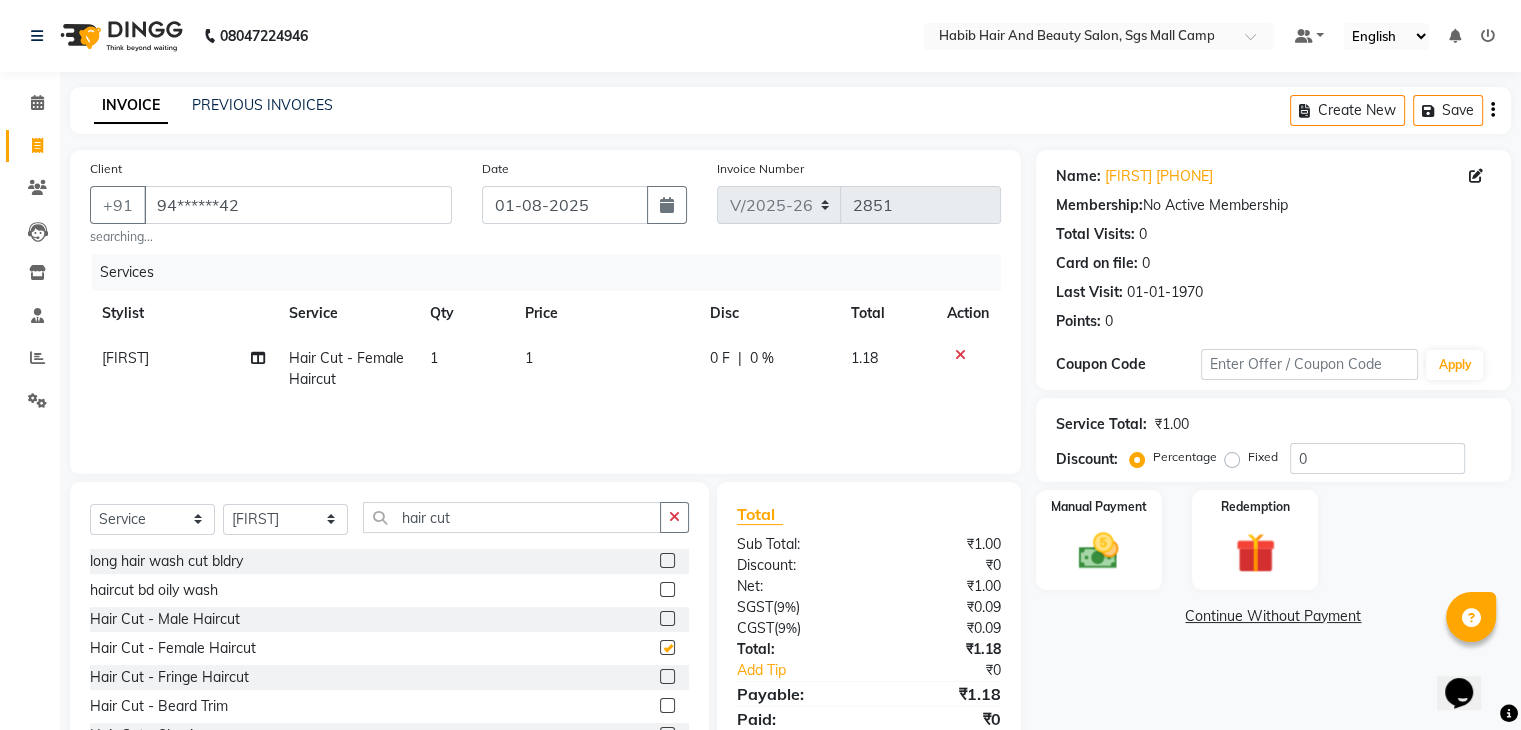 checkbox on "false" 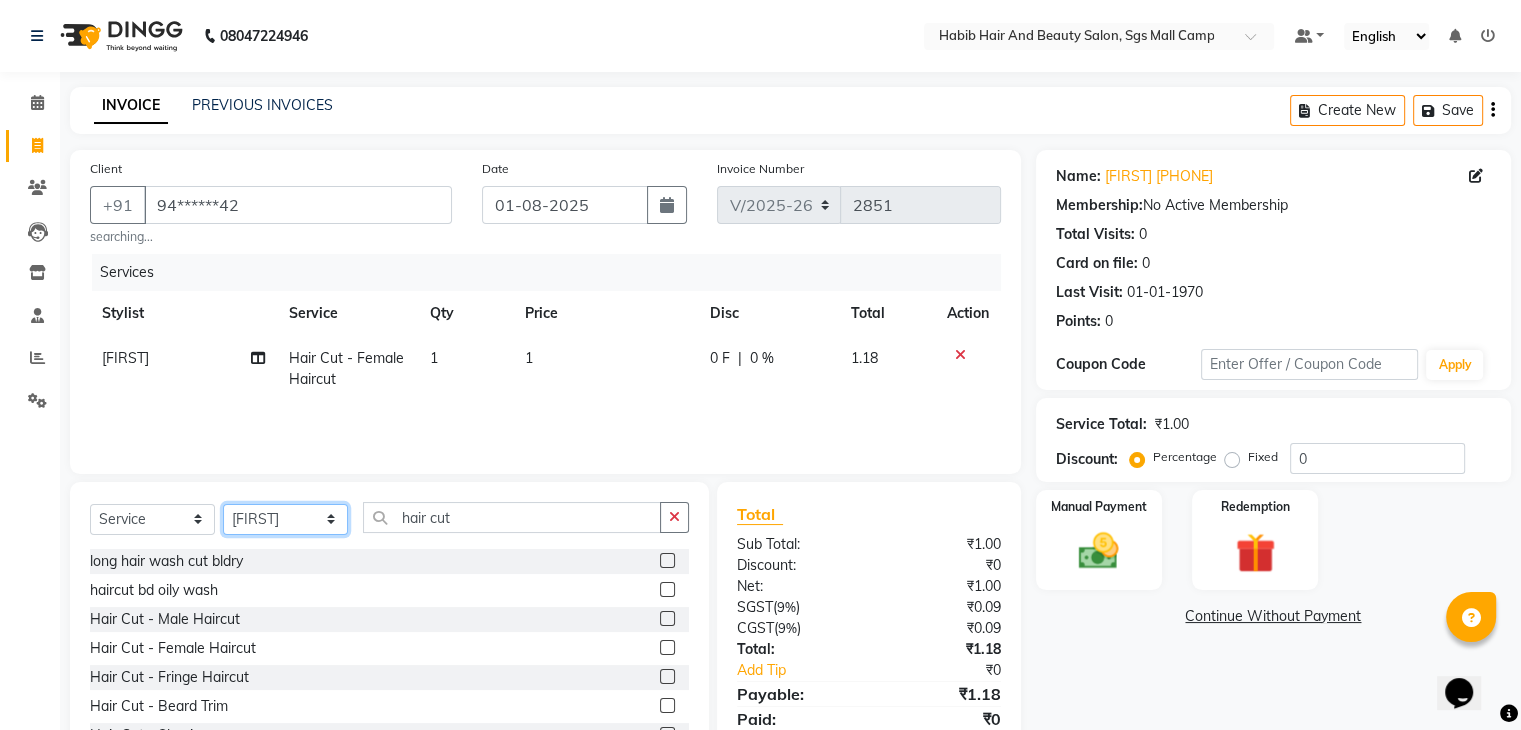 click on "Select Stylist akshay rajguru Avinash Debojit Manager Micheal sangeeta shilpa sujal Suraj swapnil vishakha" 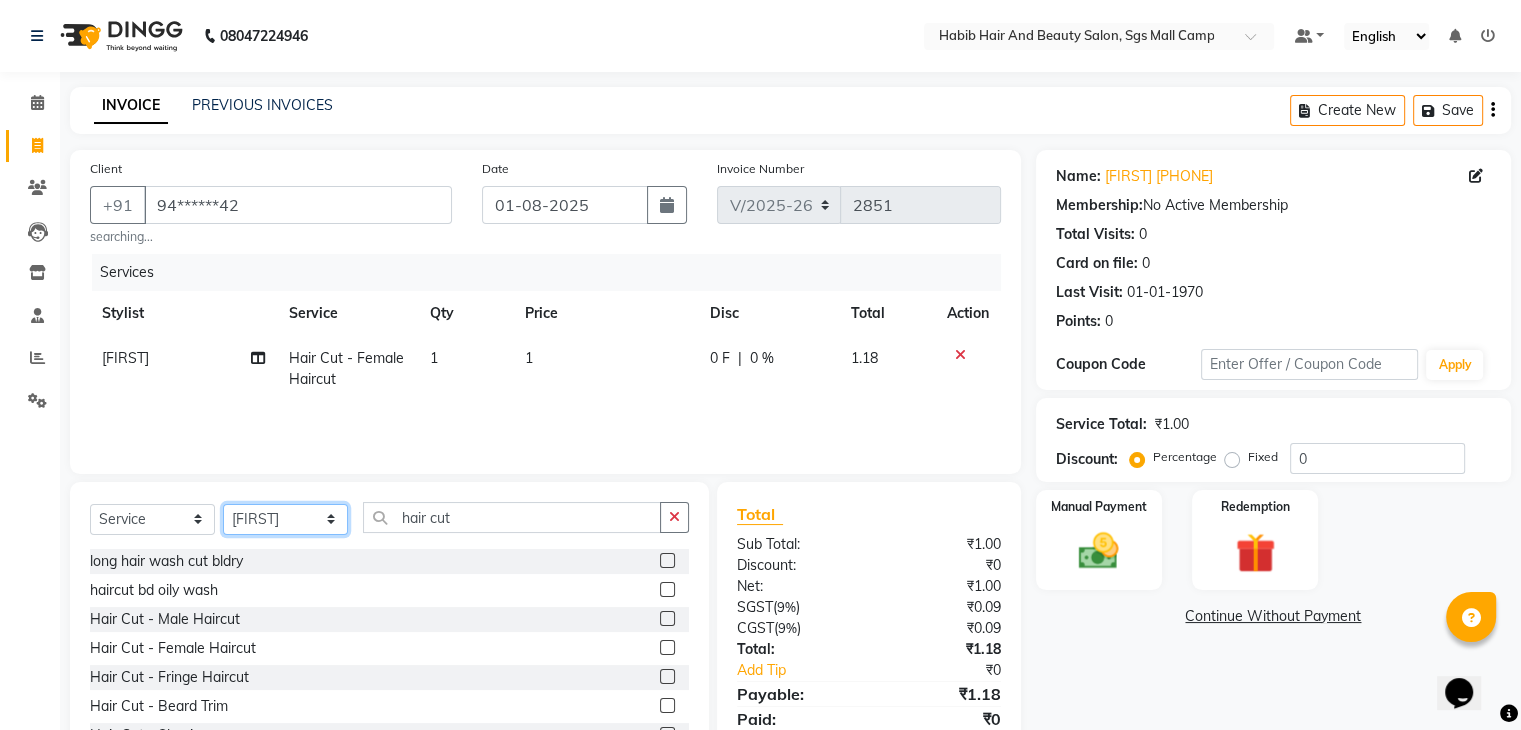 select on "81160" 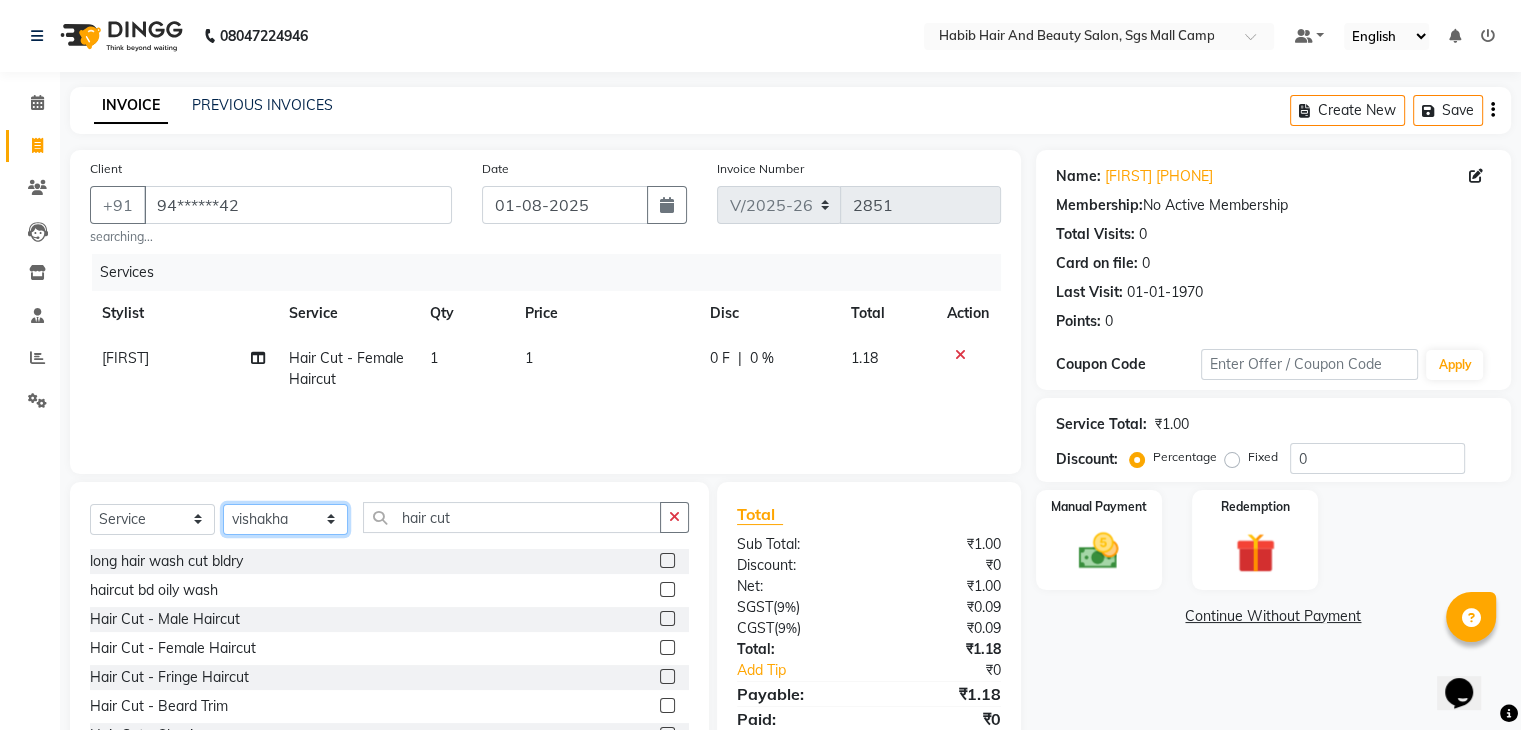 click on "Select Stylist akshay rajguru Avinash Debojit Manager Micheal sangeeta shilpa sujal Suraj swapnil vishakha" 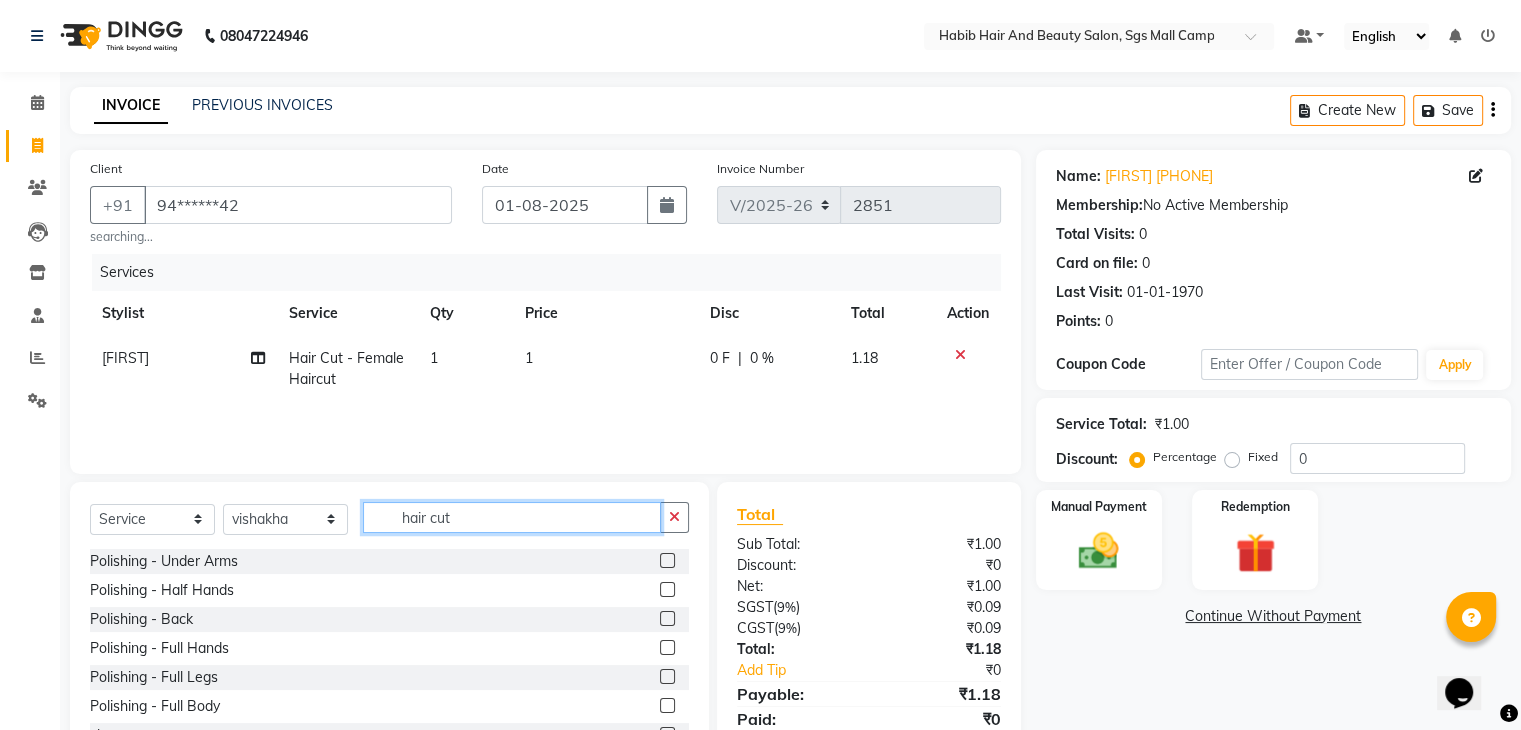 click on "hair cut" 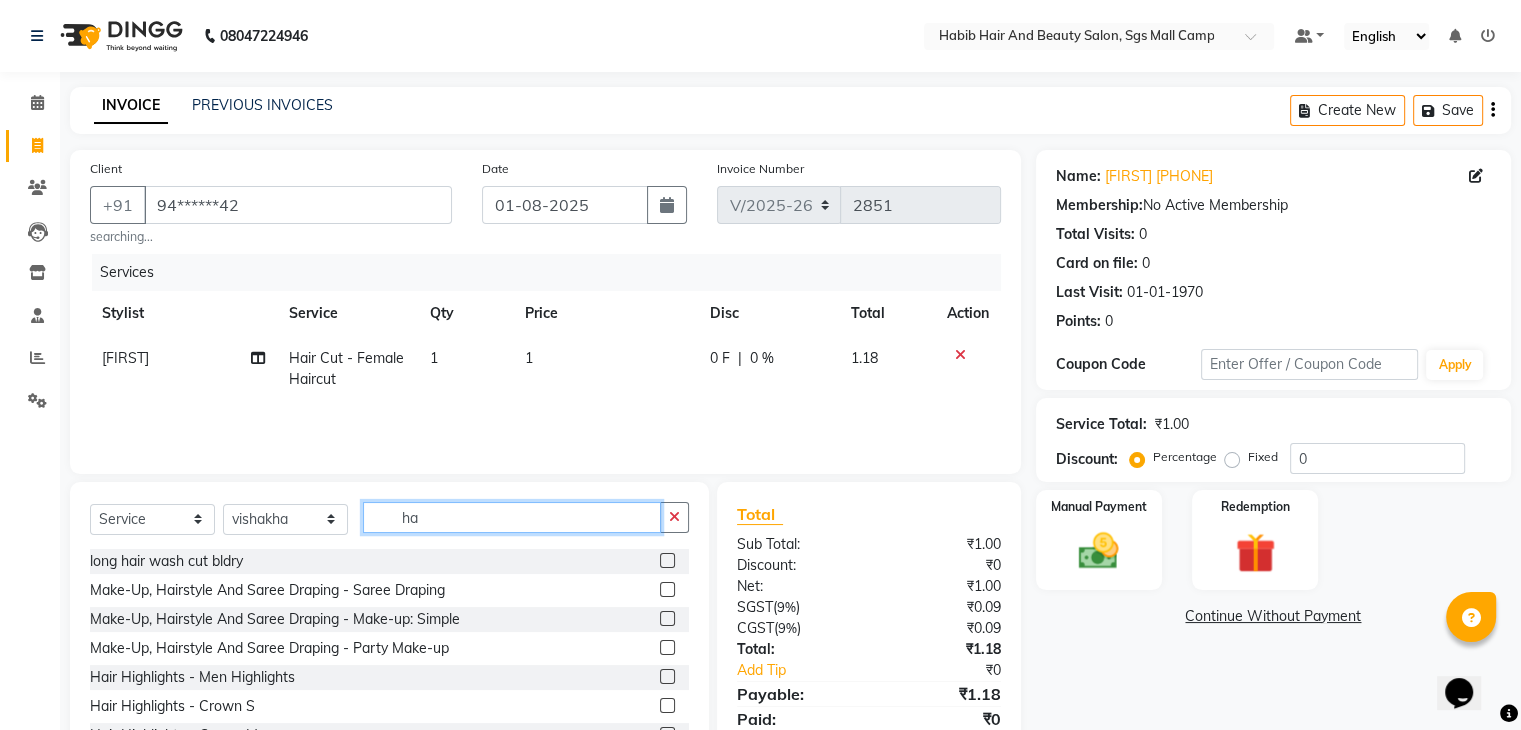 type on "h" 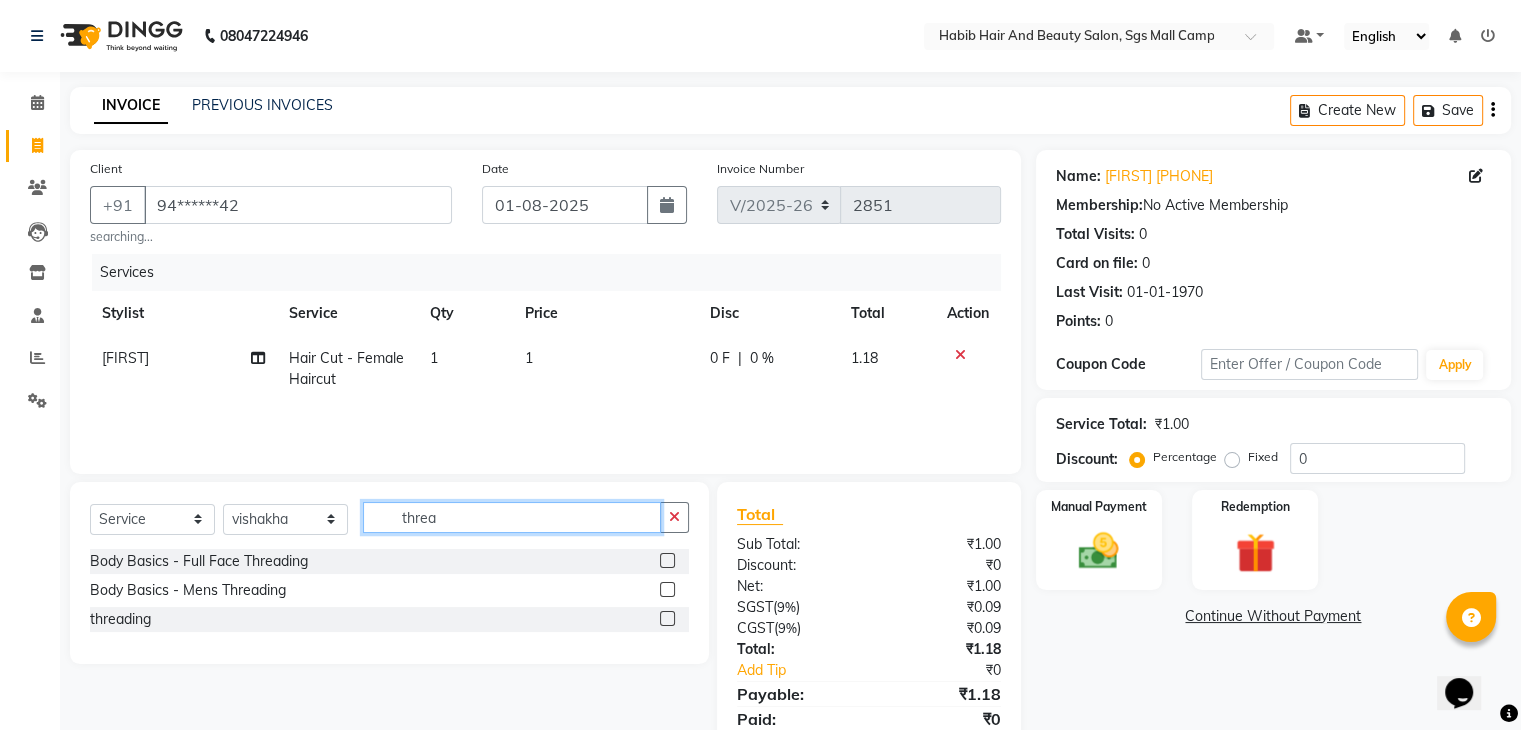 type on "threa" 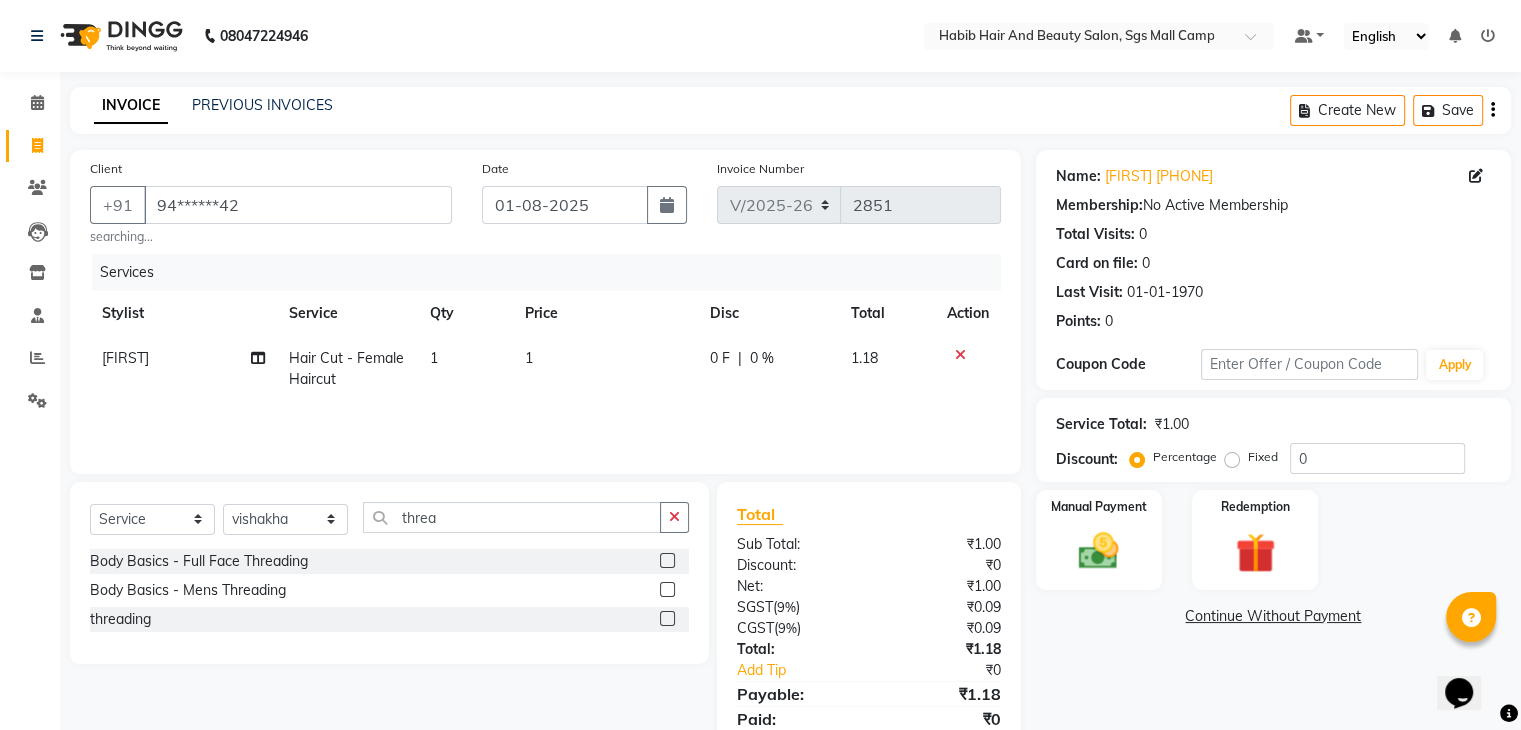 click 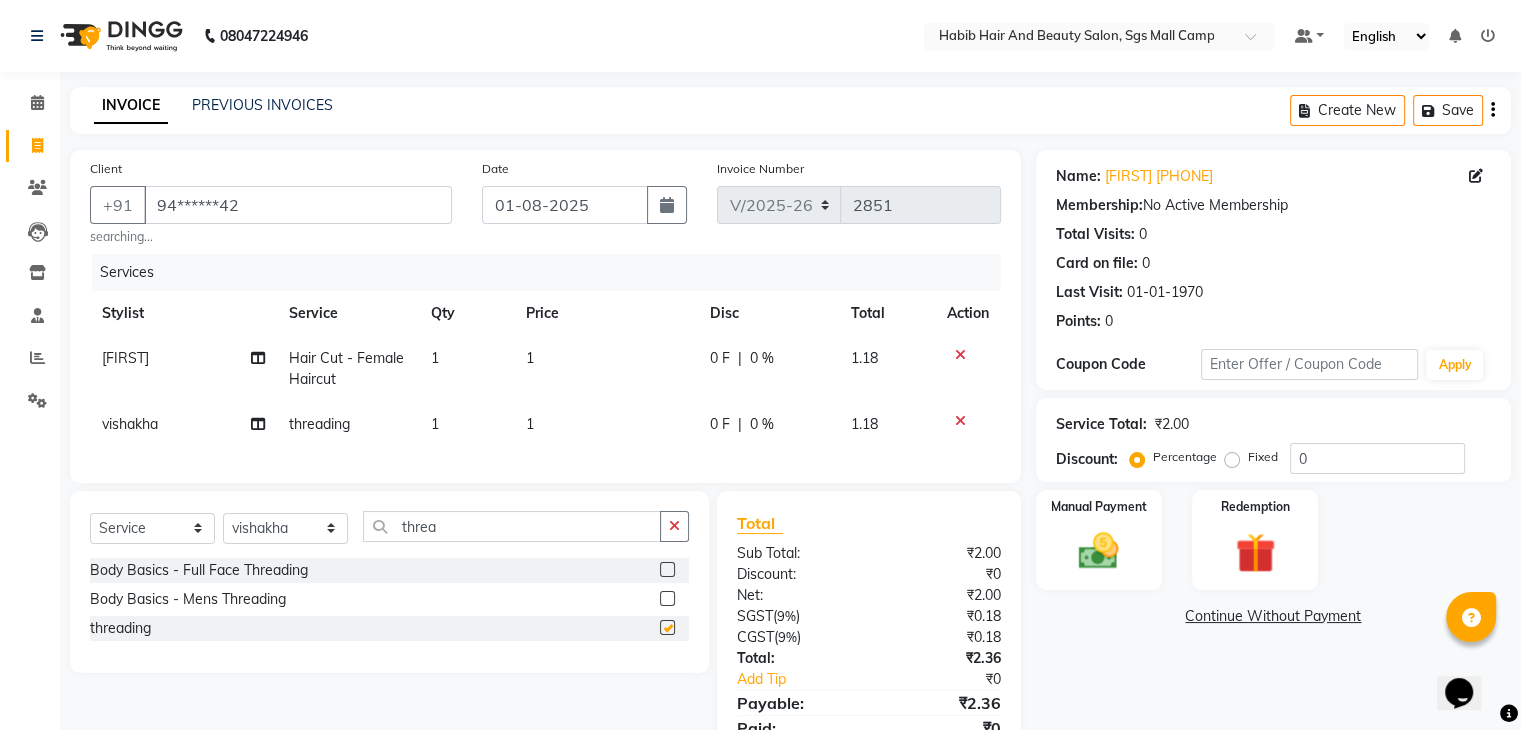checkbox on "false" 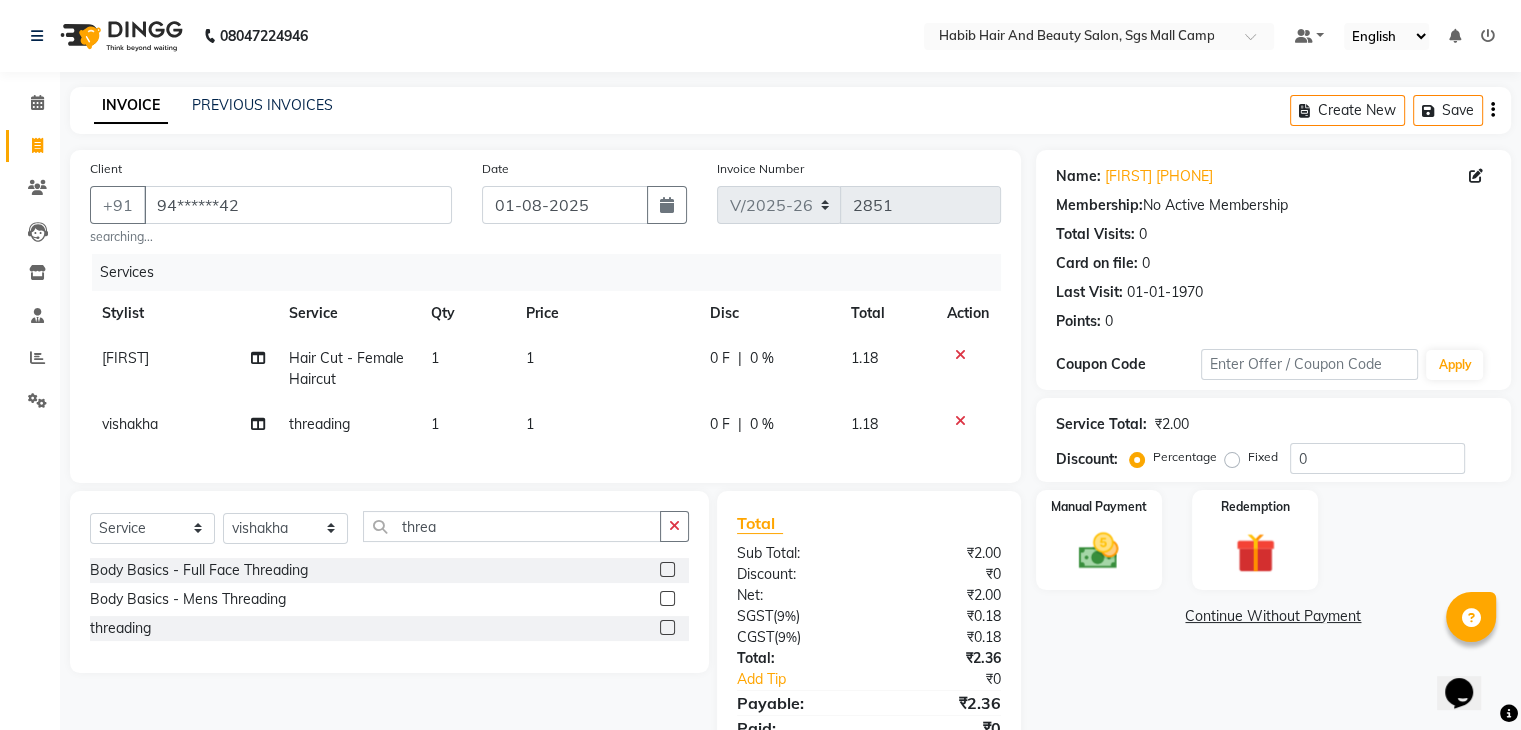 click on "1" 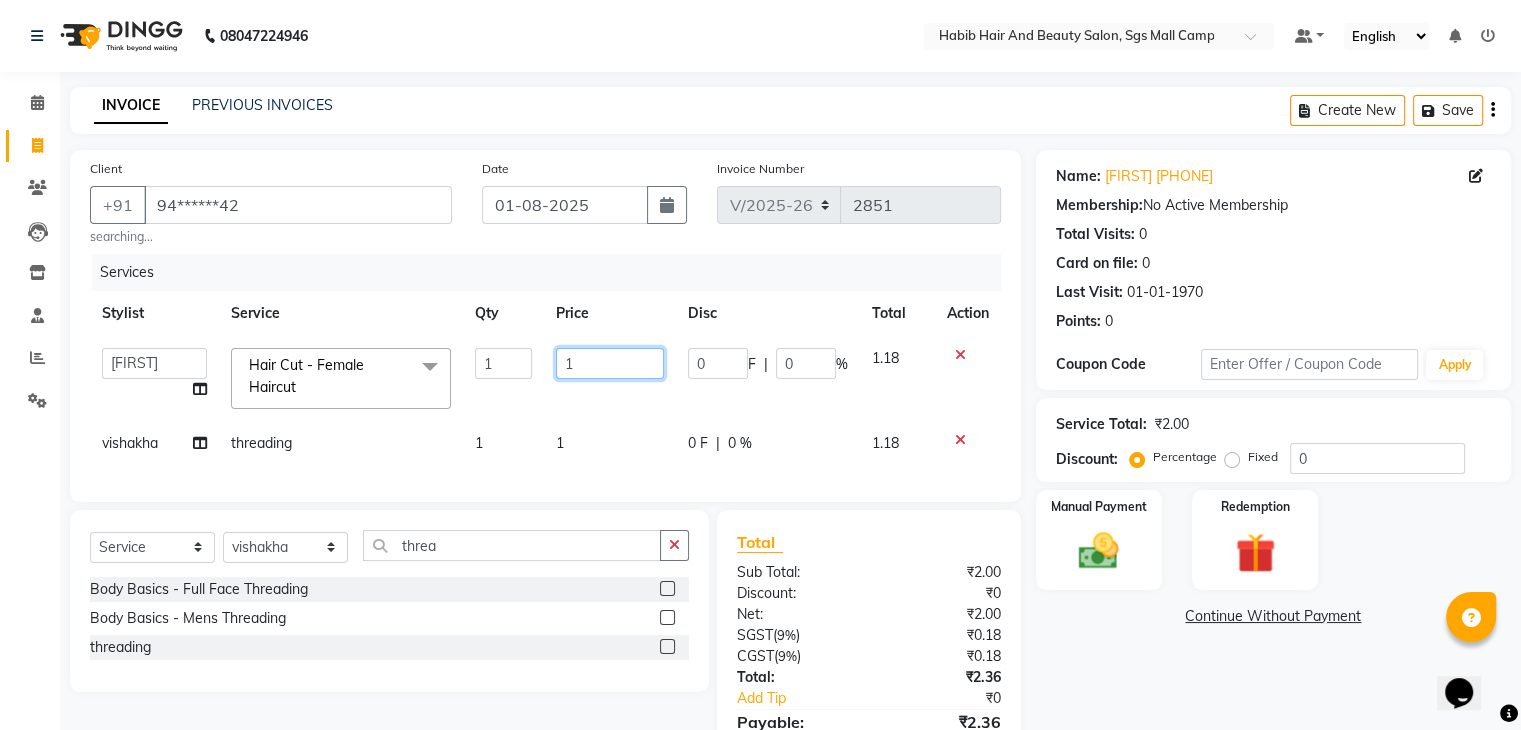 click on "1" 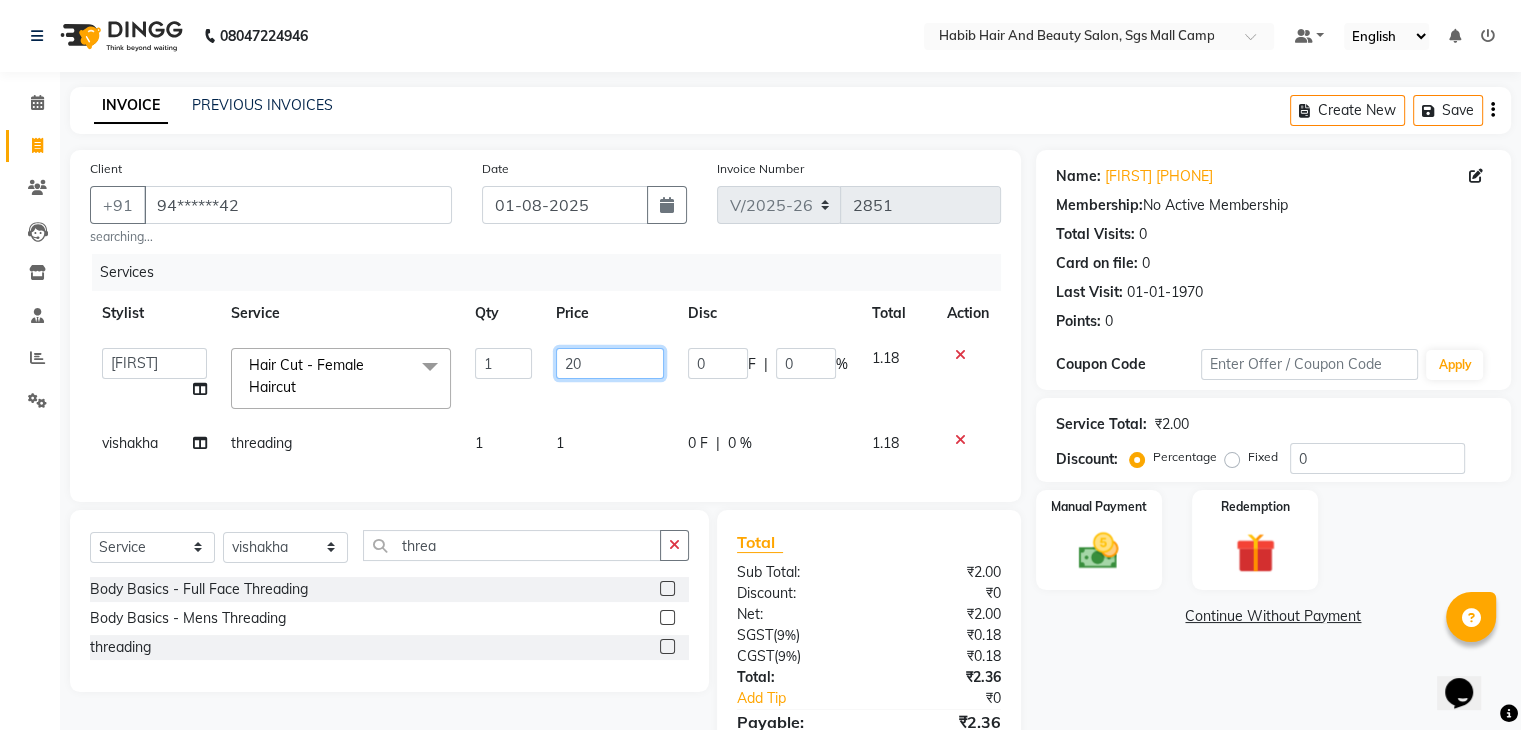 type on "200" 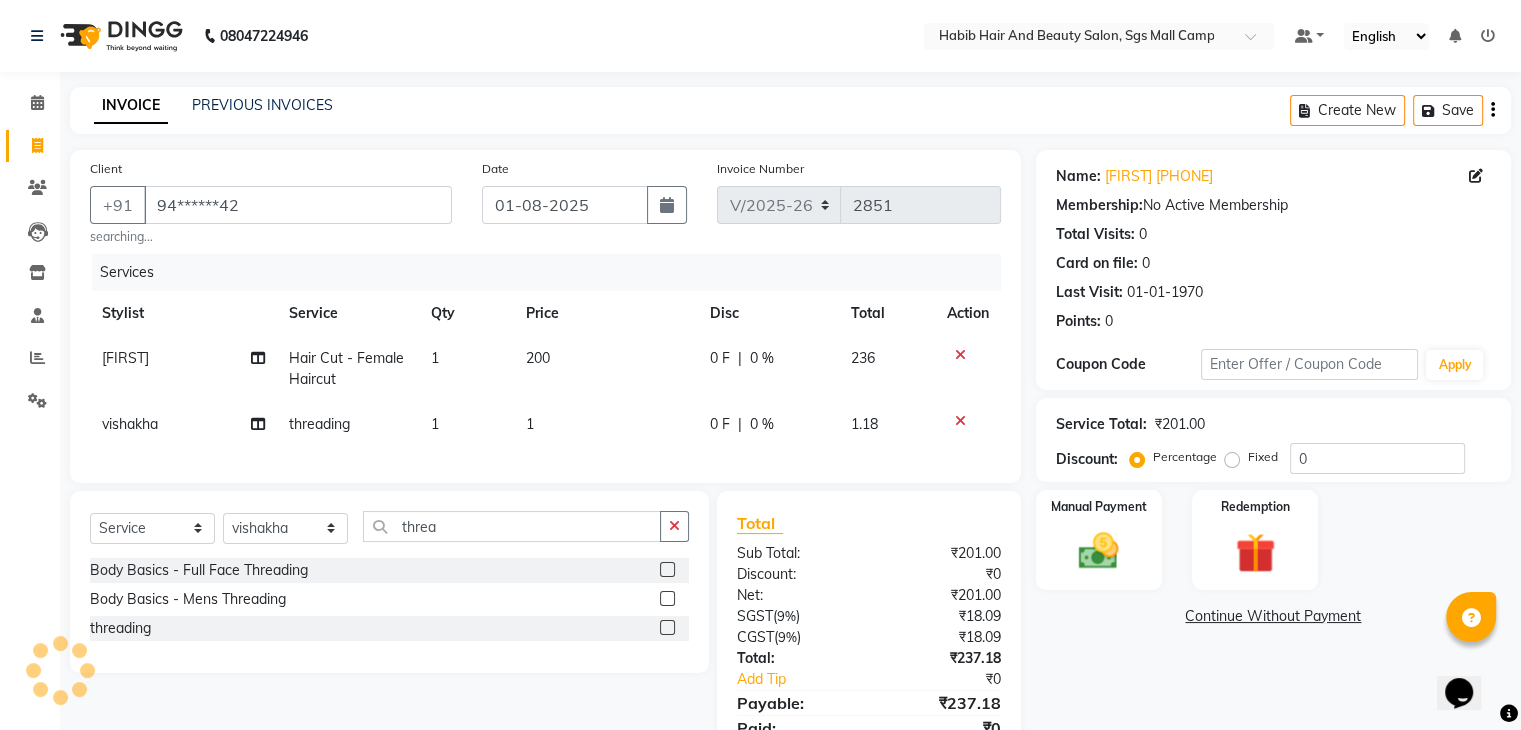 click on "1" 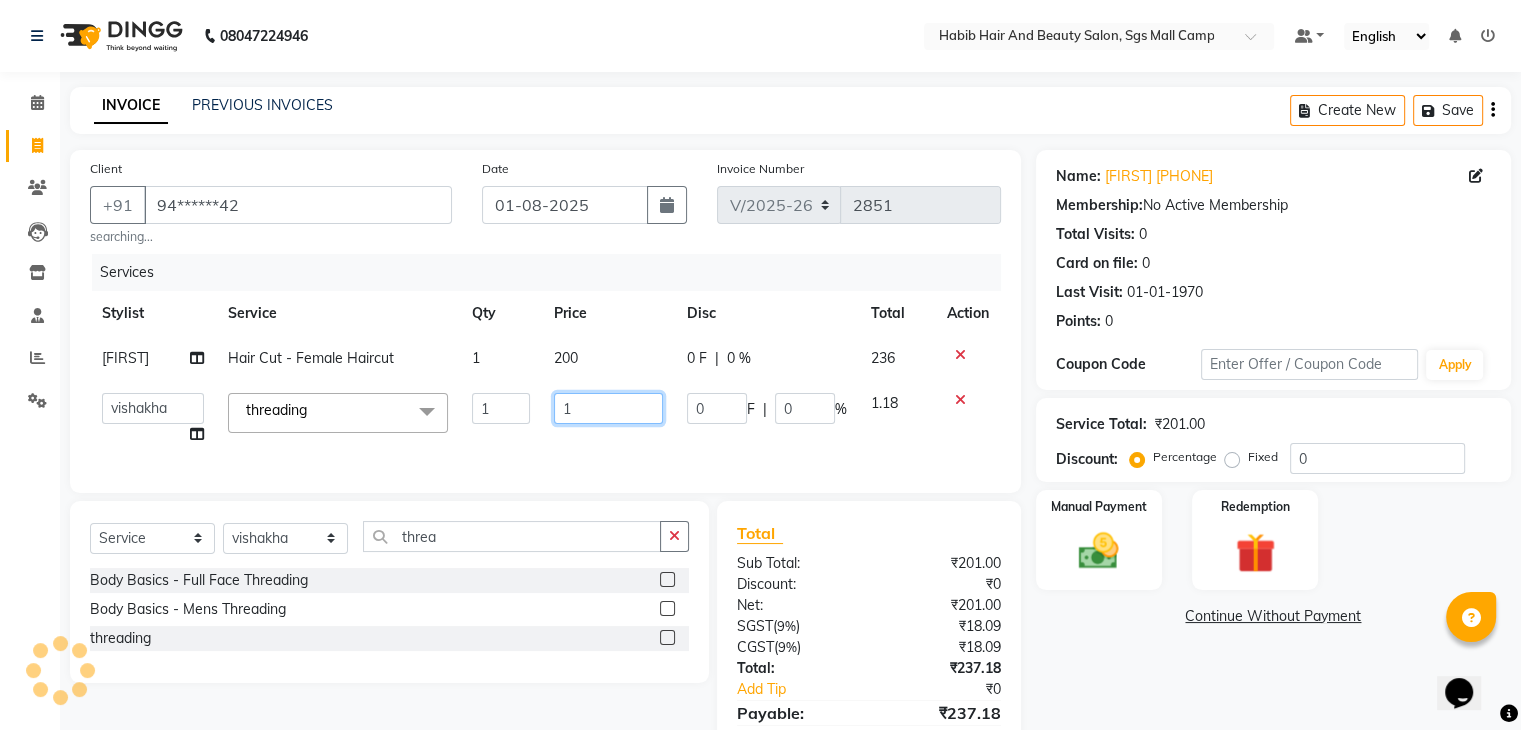 click on "1" 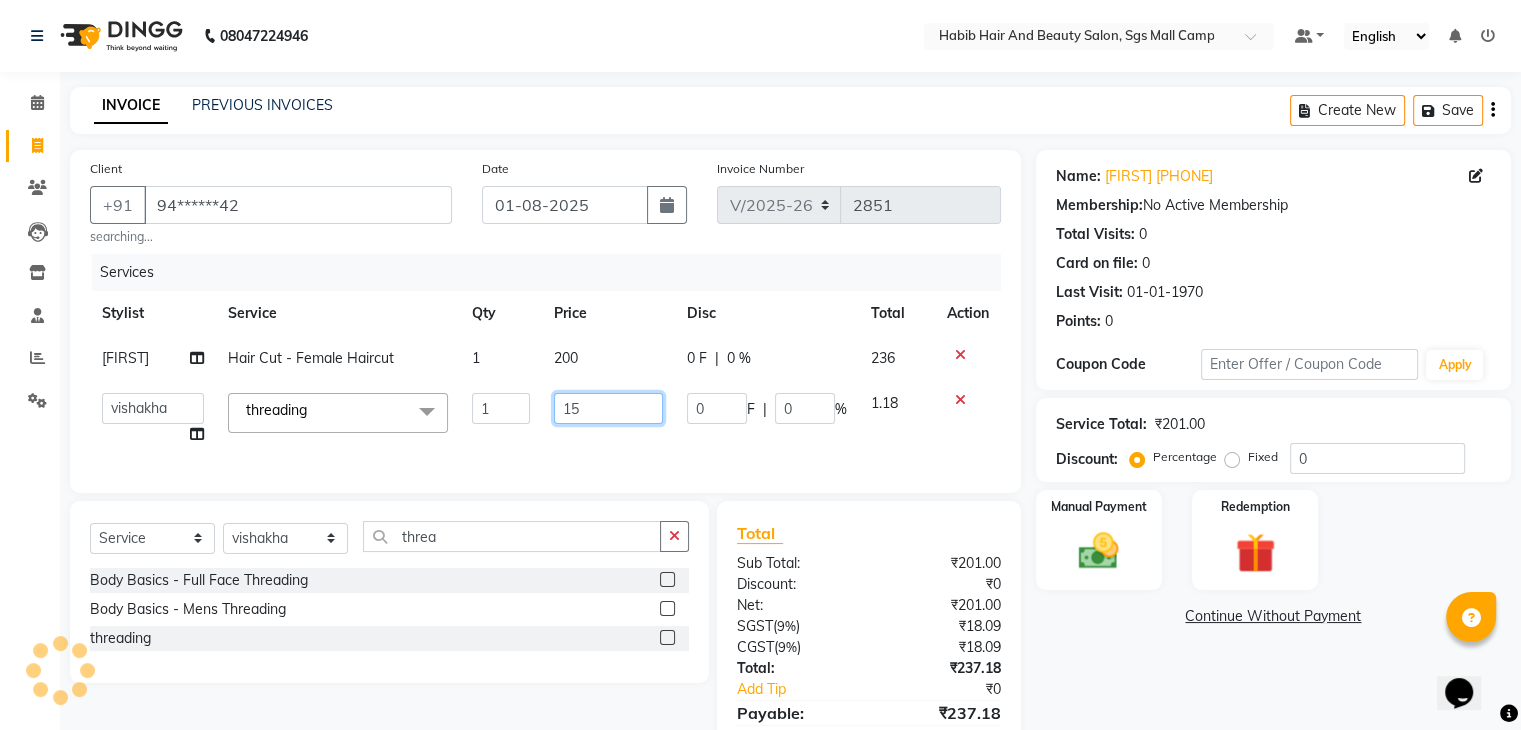 type on "153" 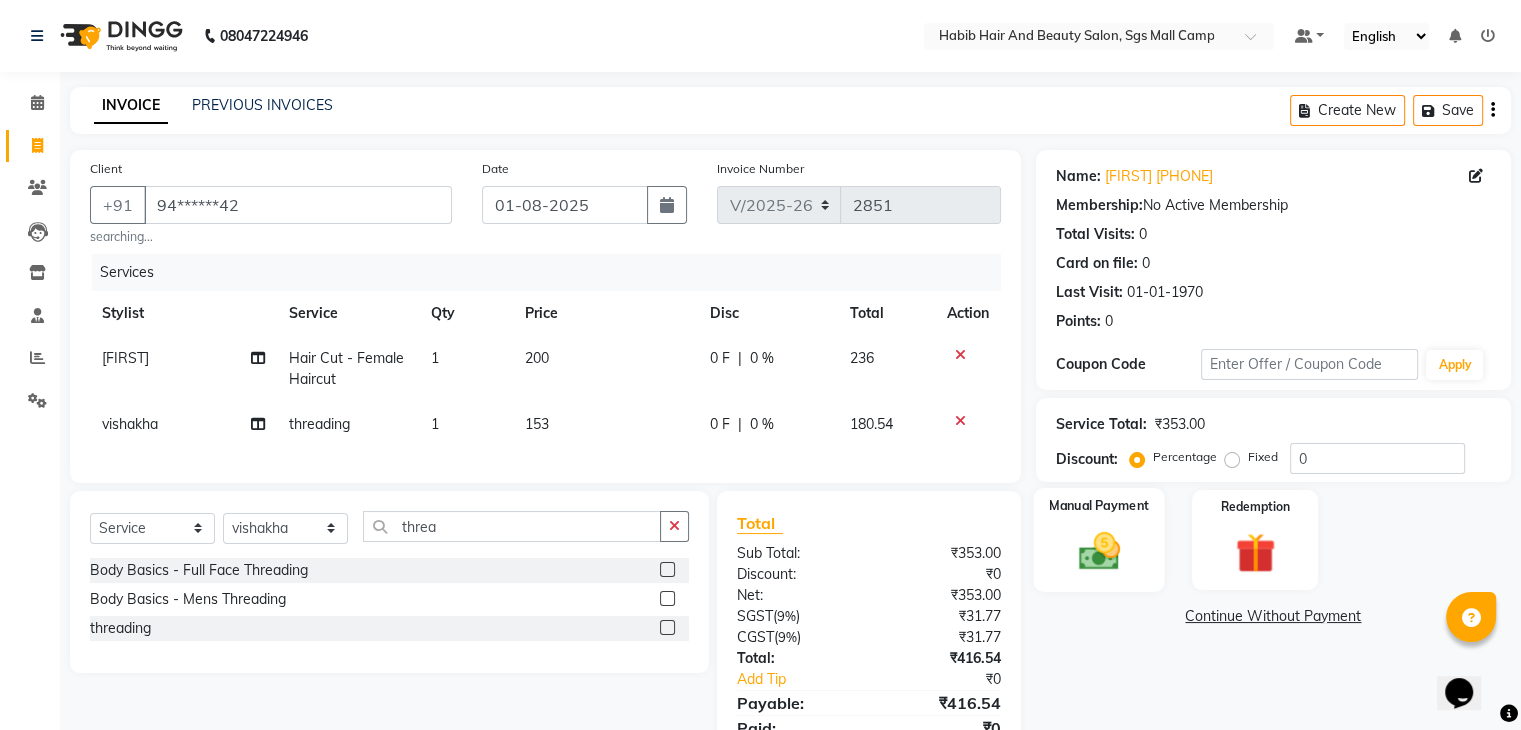 click 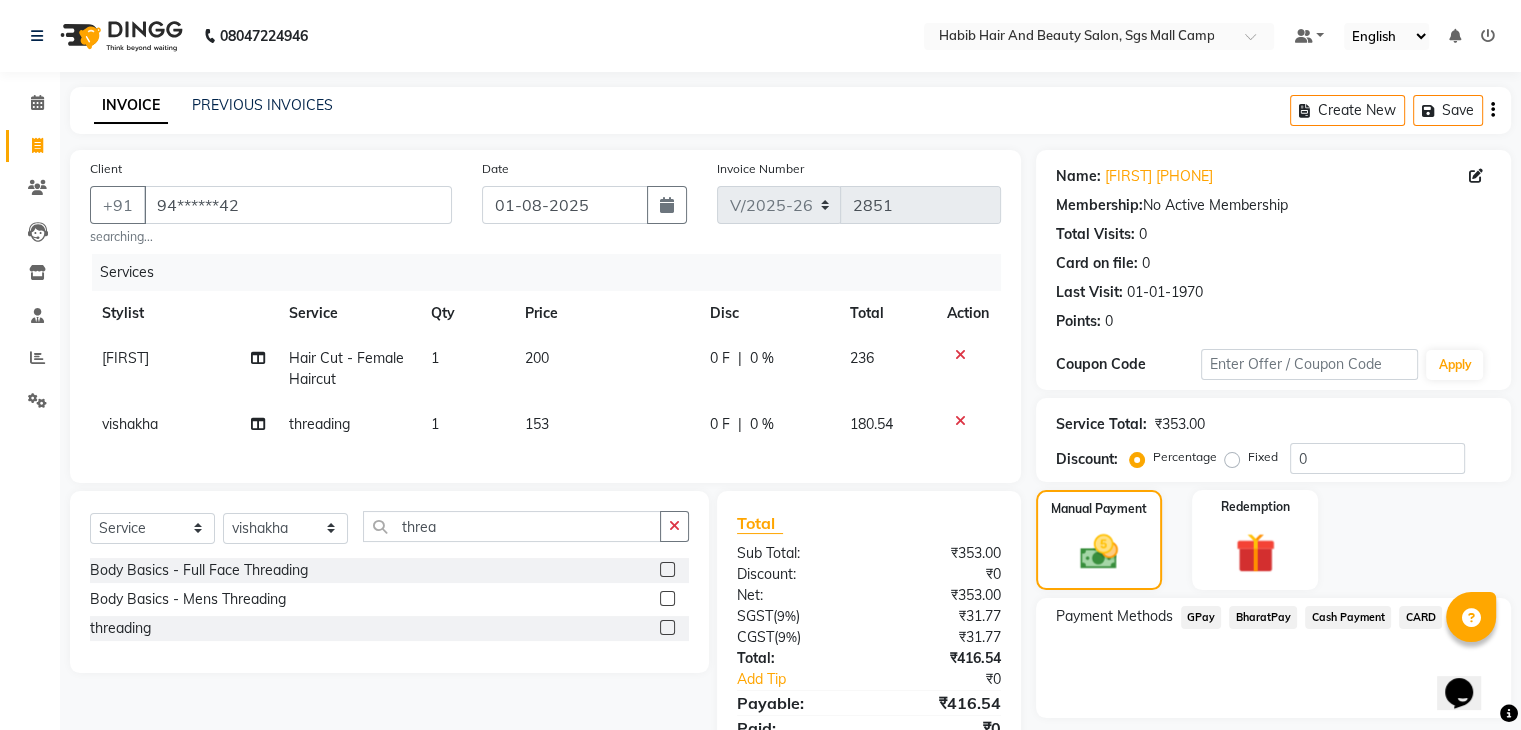 click on "153" 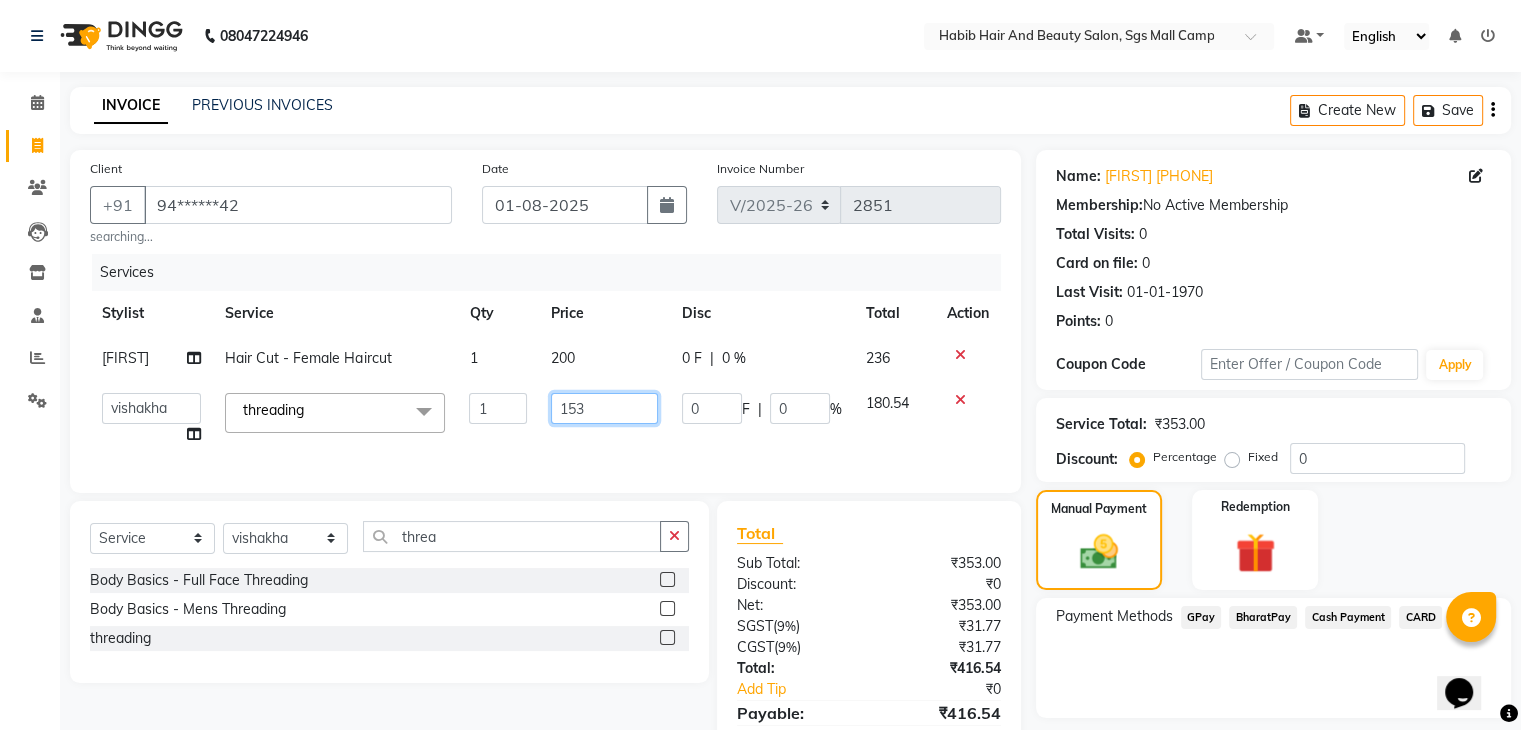 click on "153" 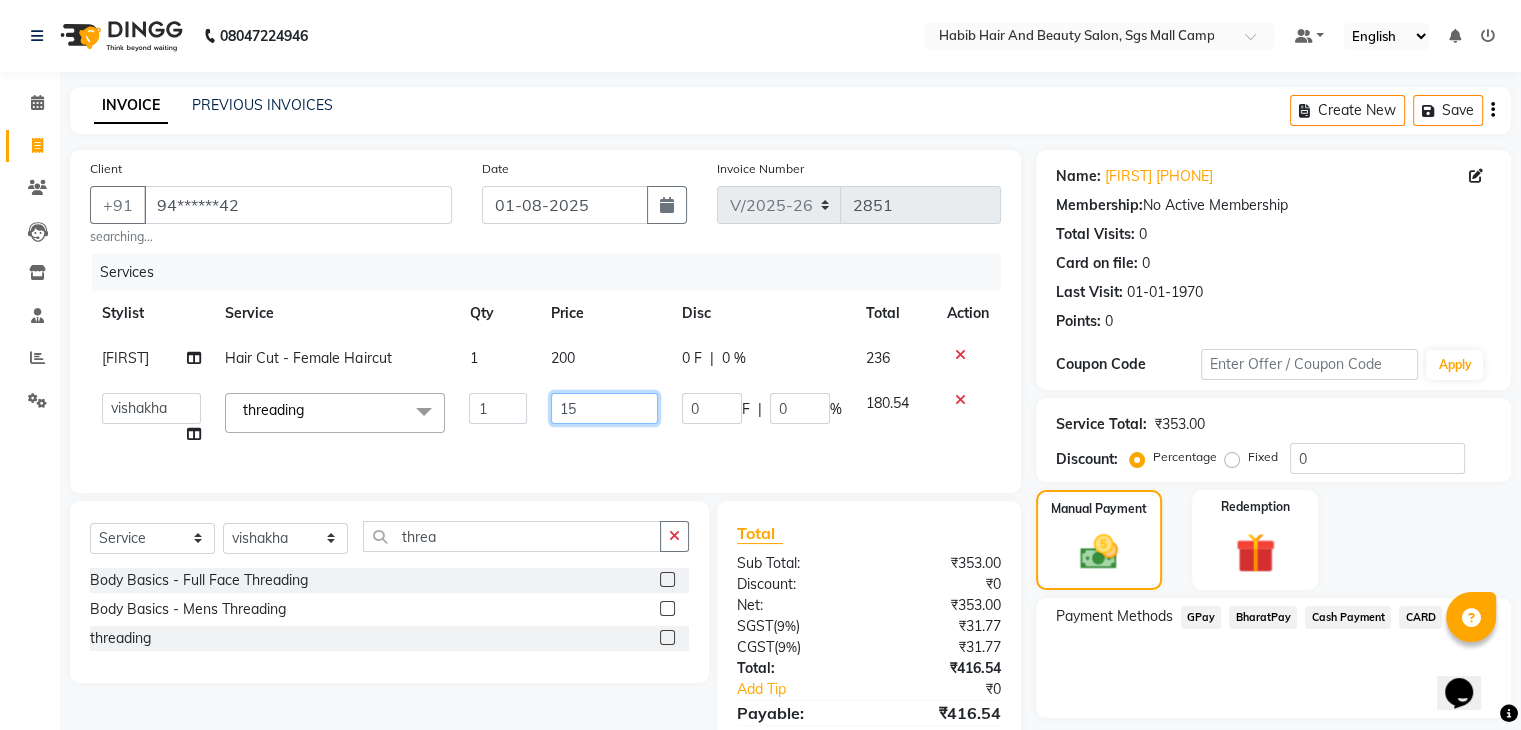 type on "152" 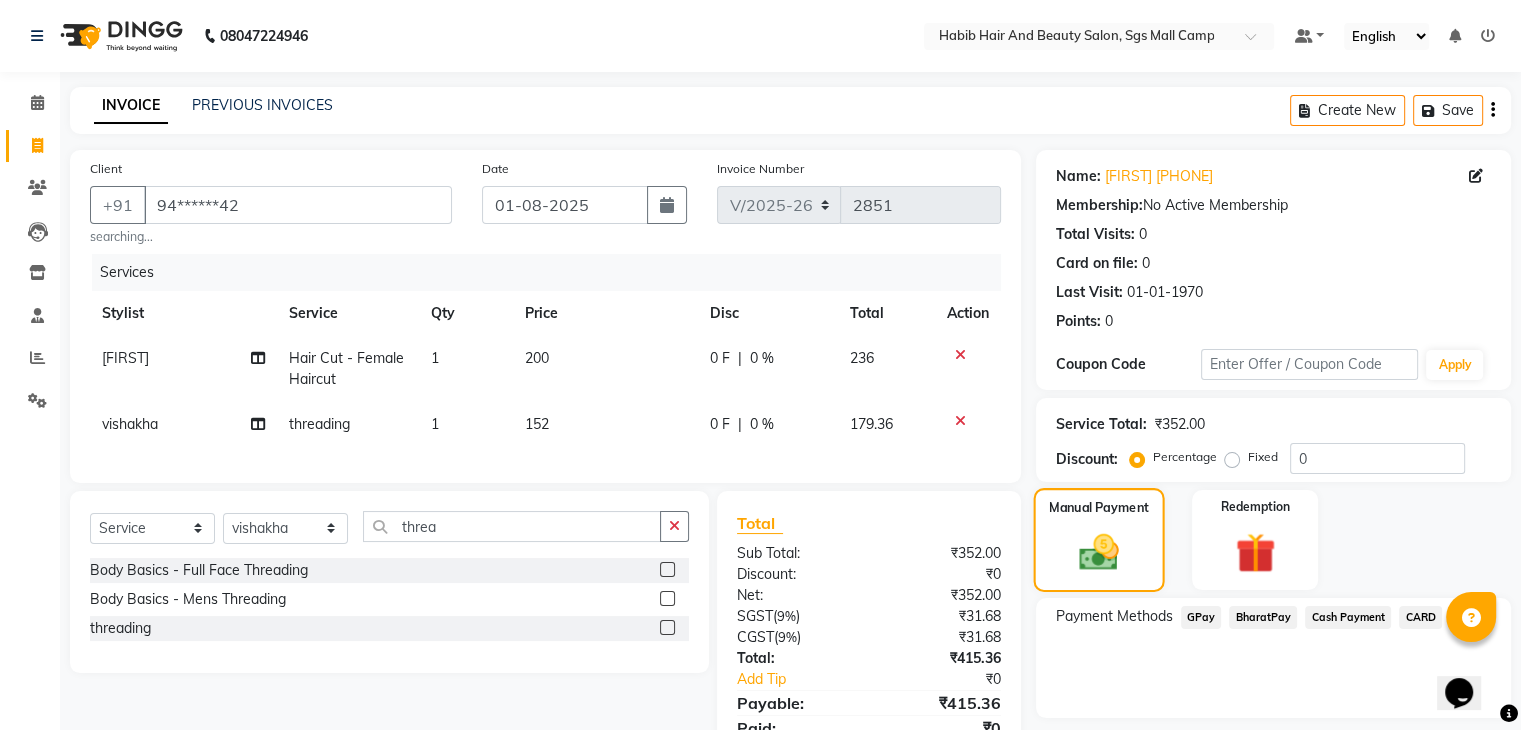 click 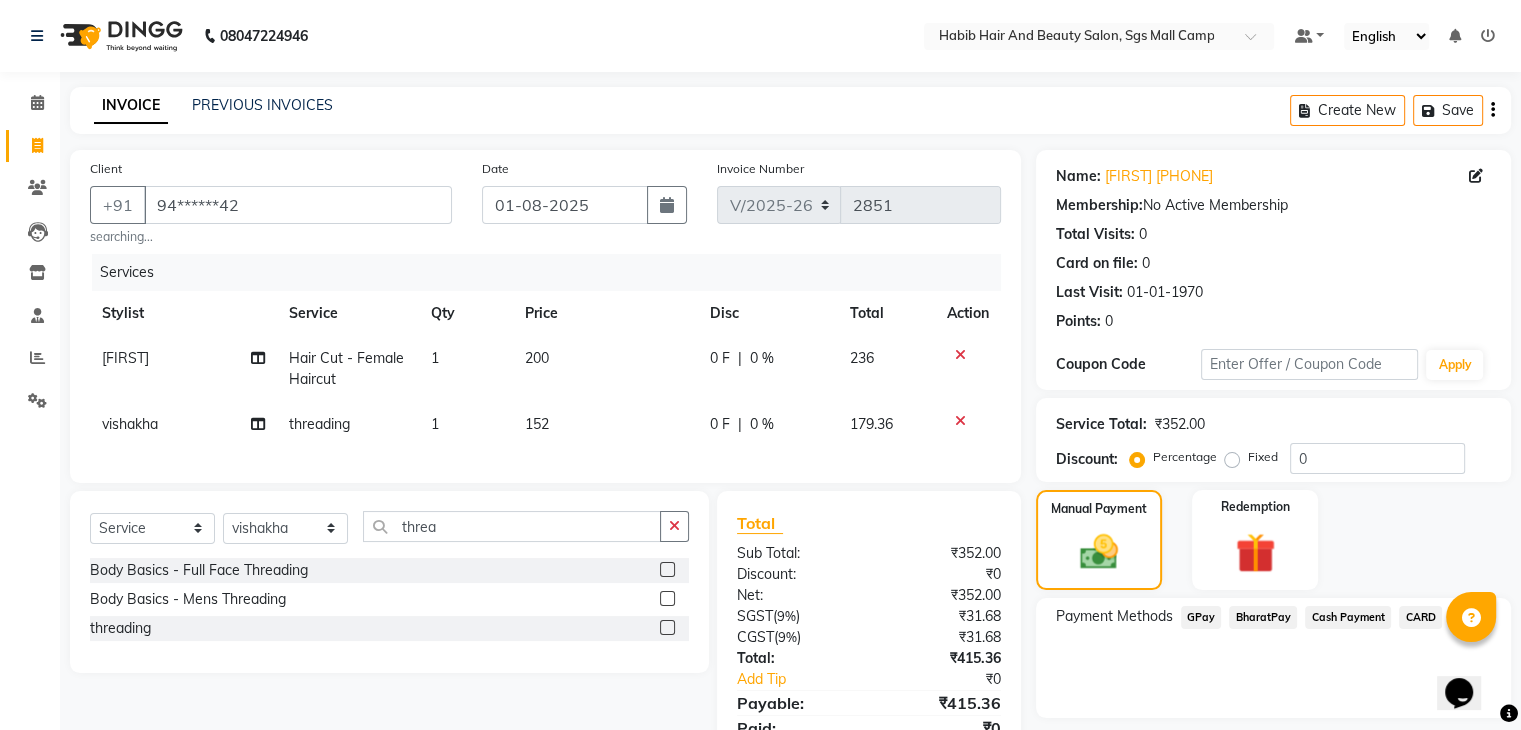 click on "152" 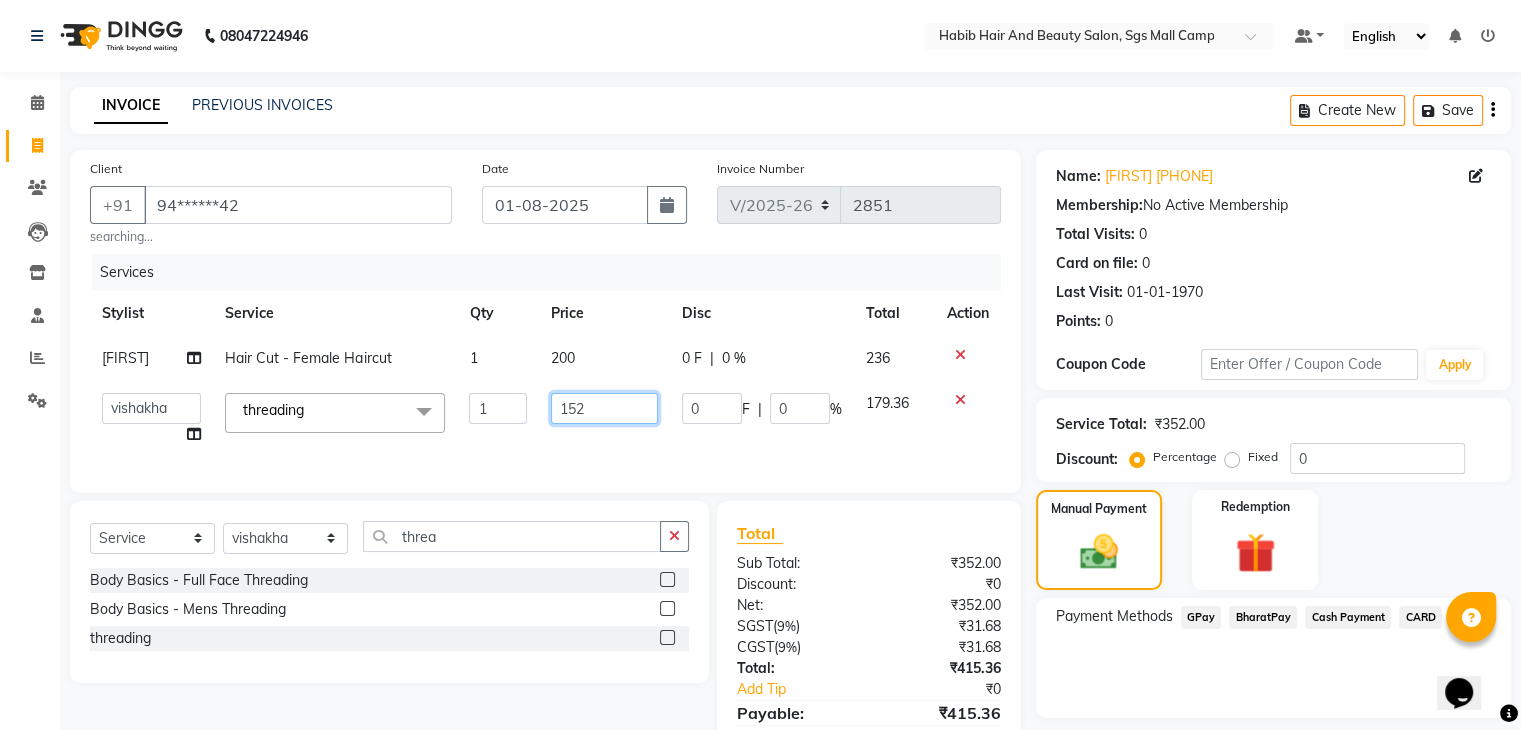 click on "152" 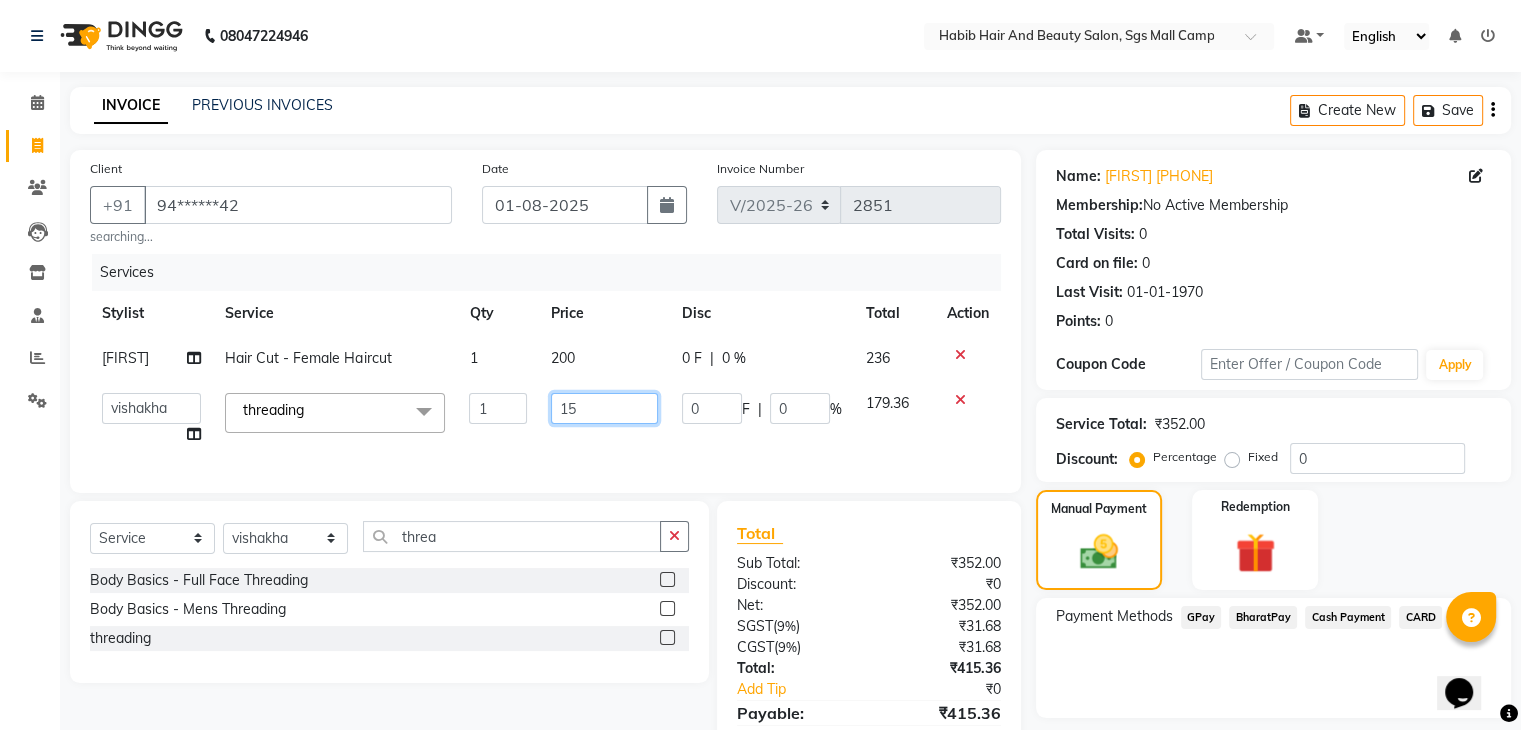 type on "153" 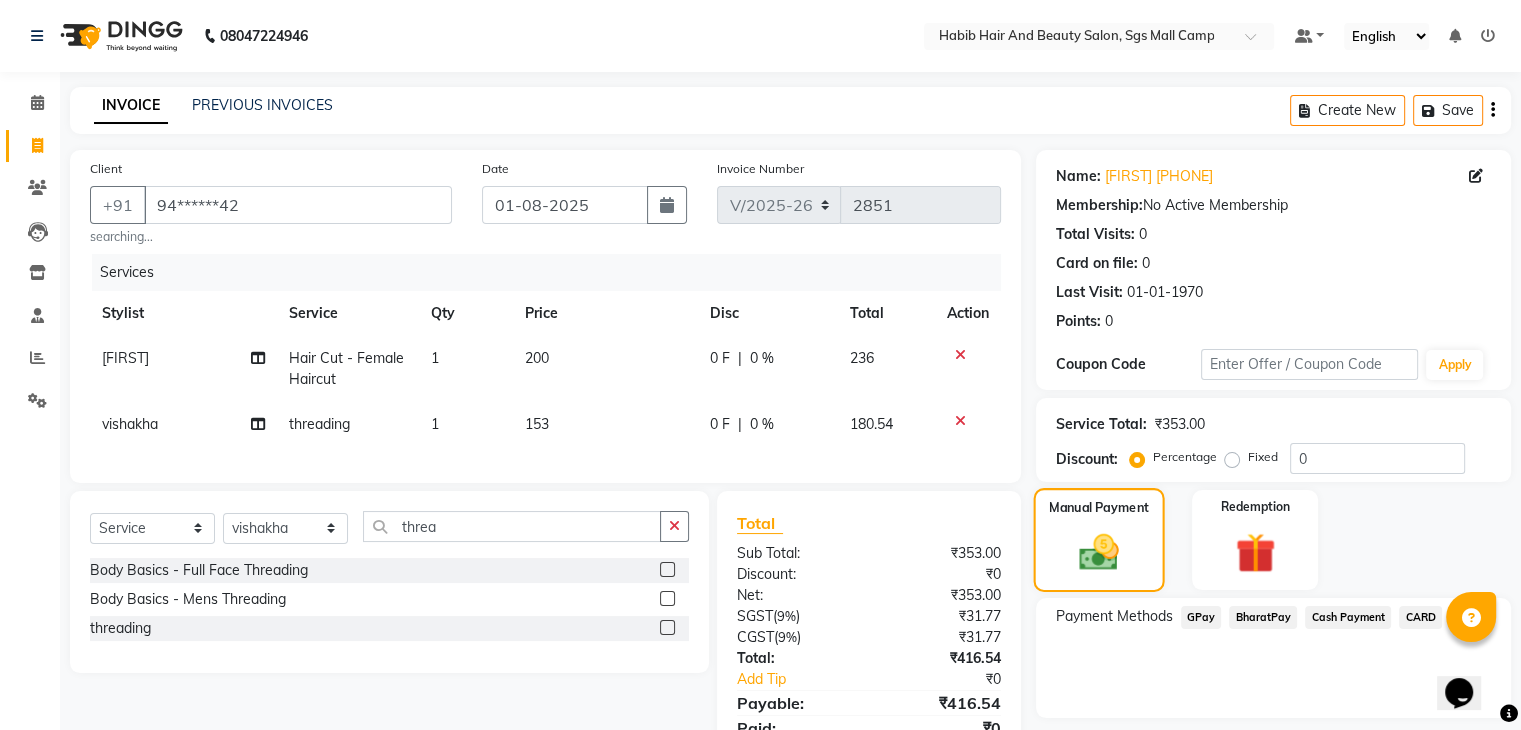 click 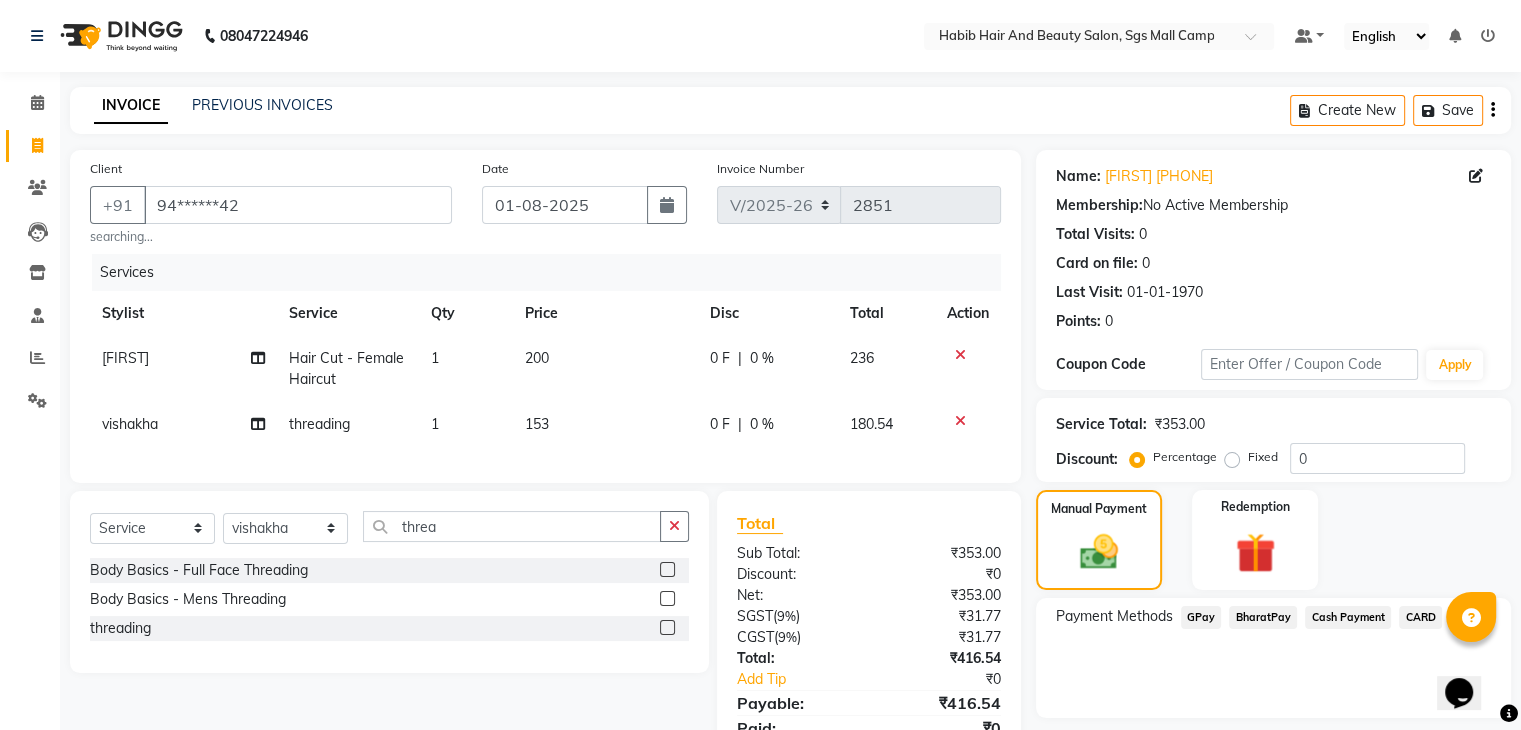 click on "Cash Payment" 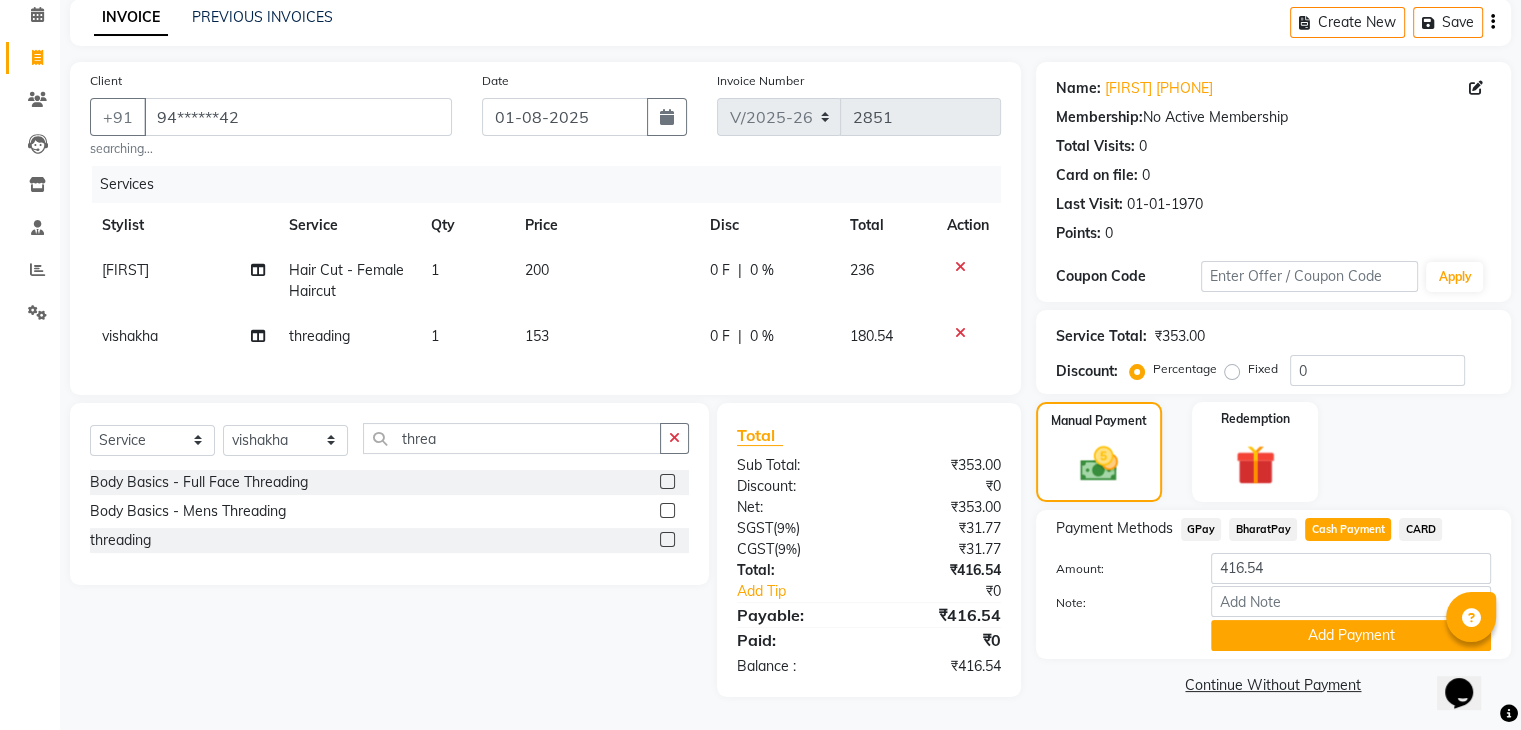 scroll, scrollTop: 101, scrollLeft: 0, axis: vertical 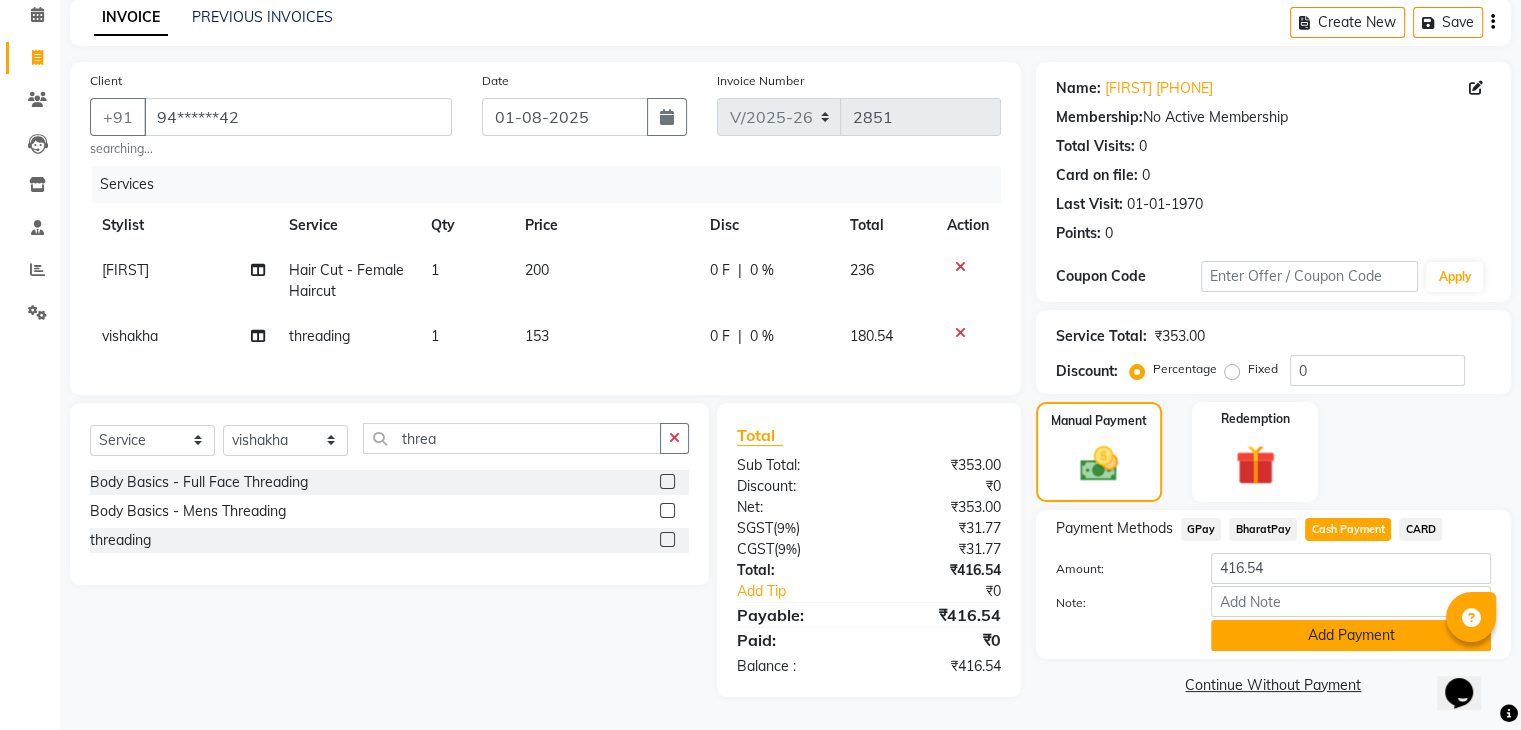 click on "Add Payment" 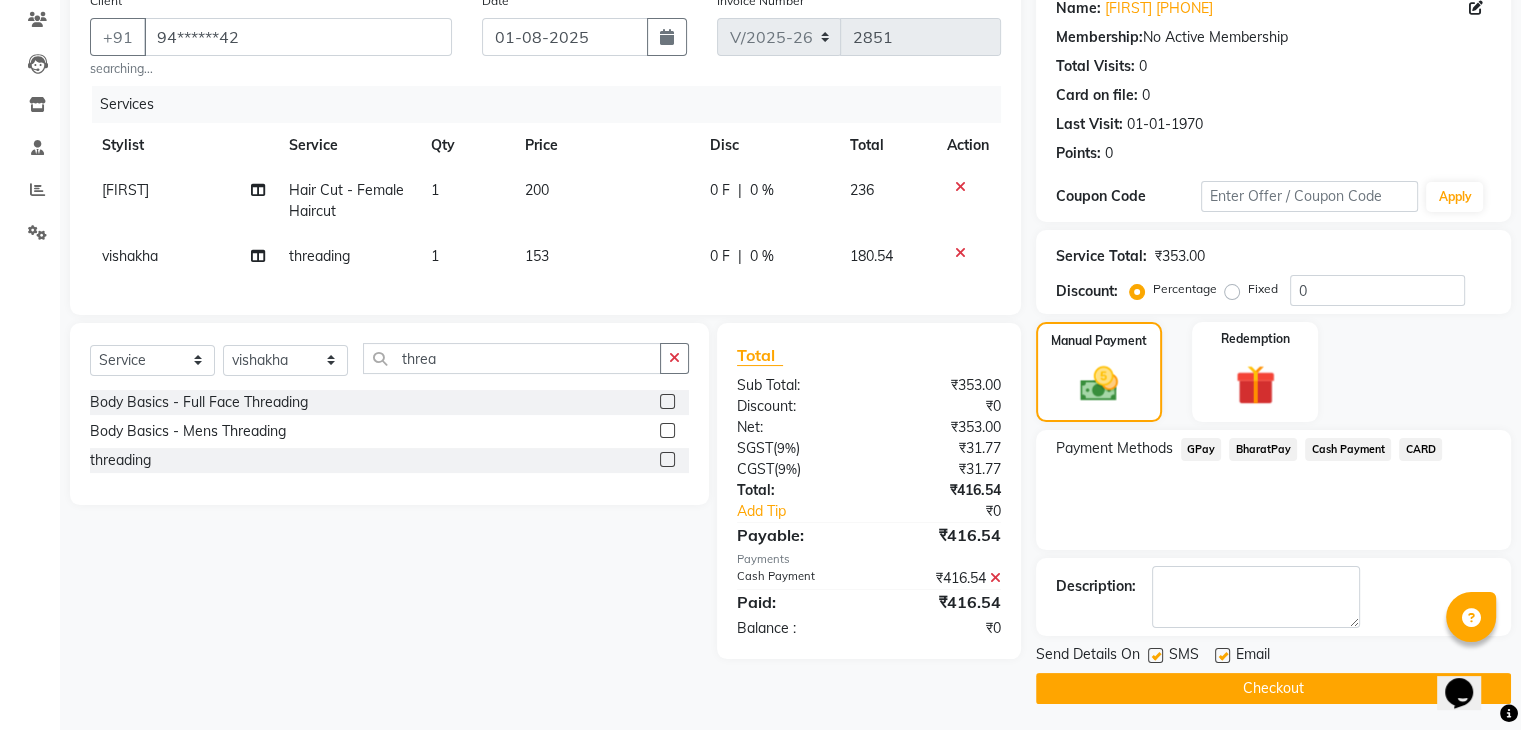 scroll, scrollTop: 171, scrollLeft: 0, axis: vertical 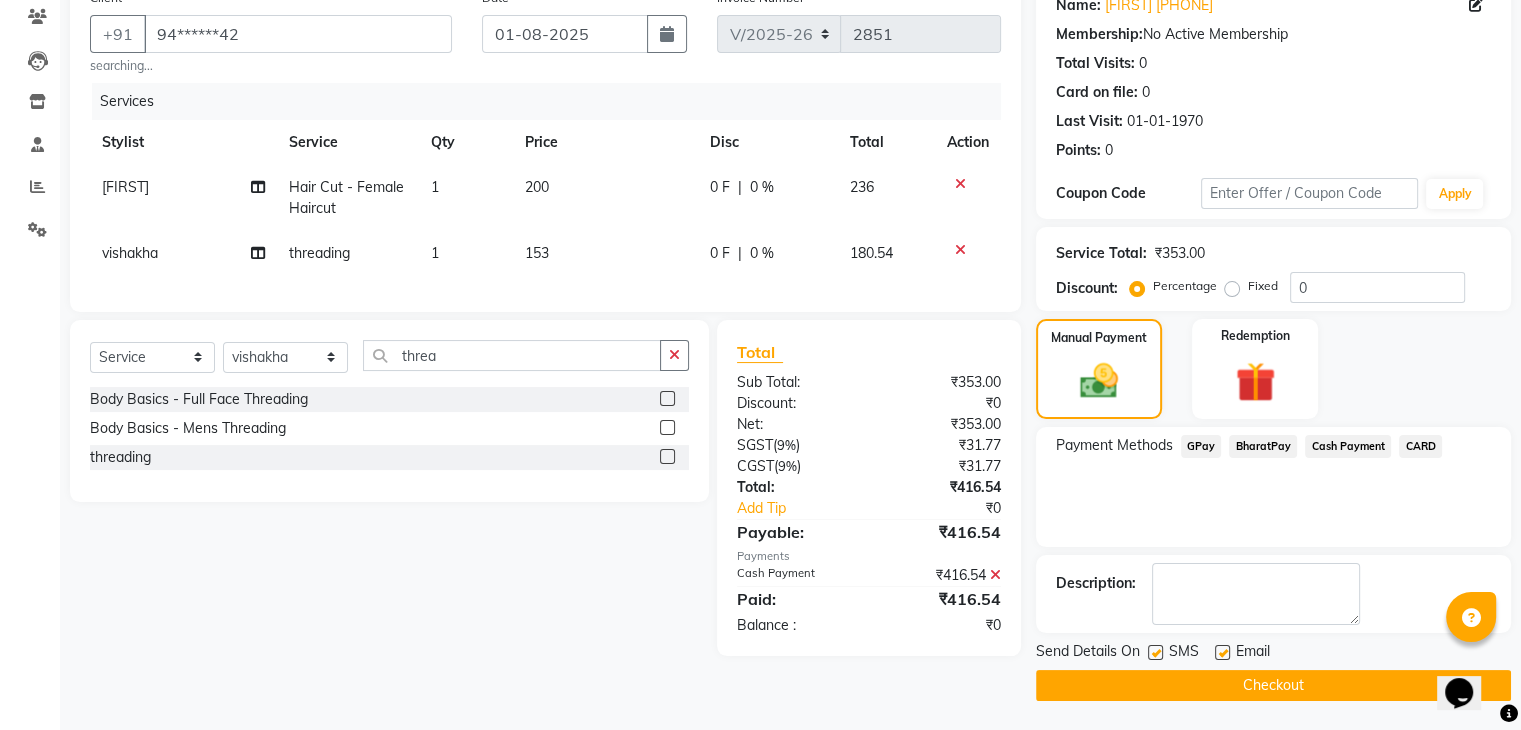 click on "Checkout" 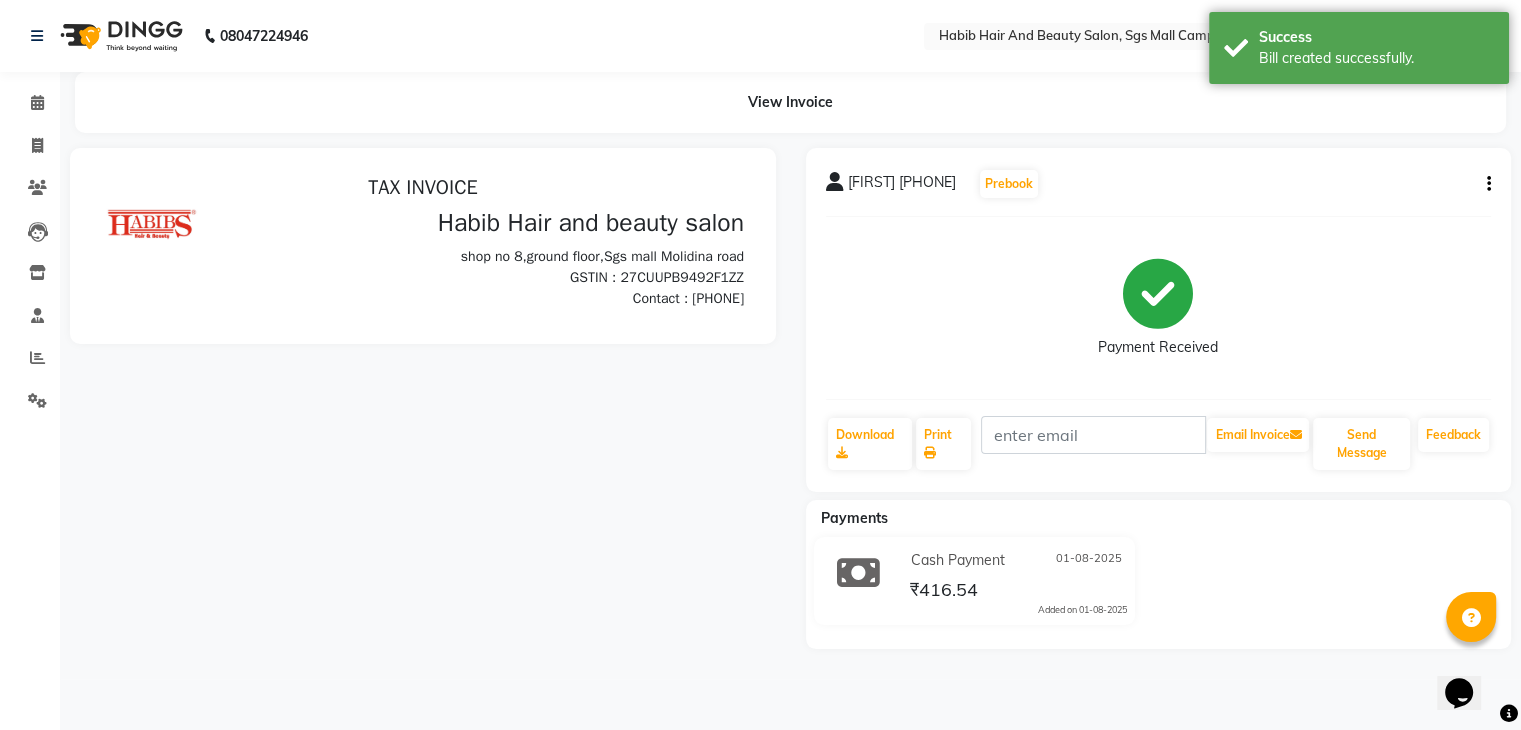 scroll, scrollTop: 0, scrollLeft: 0, axis: both 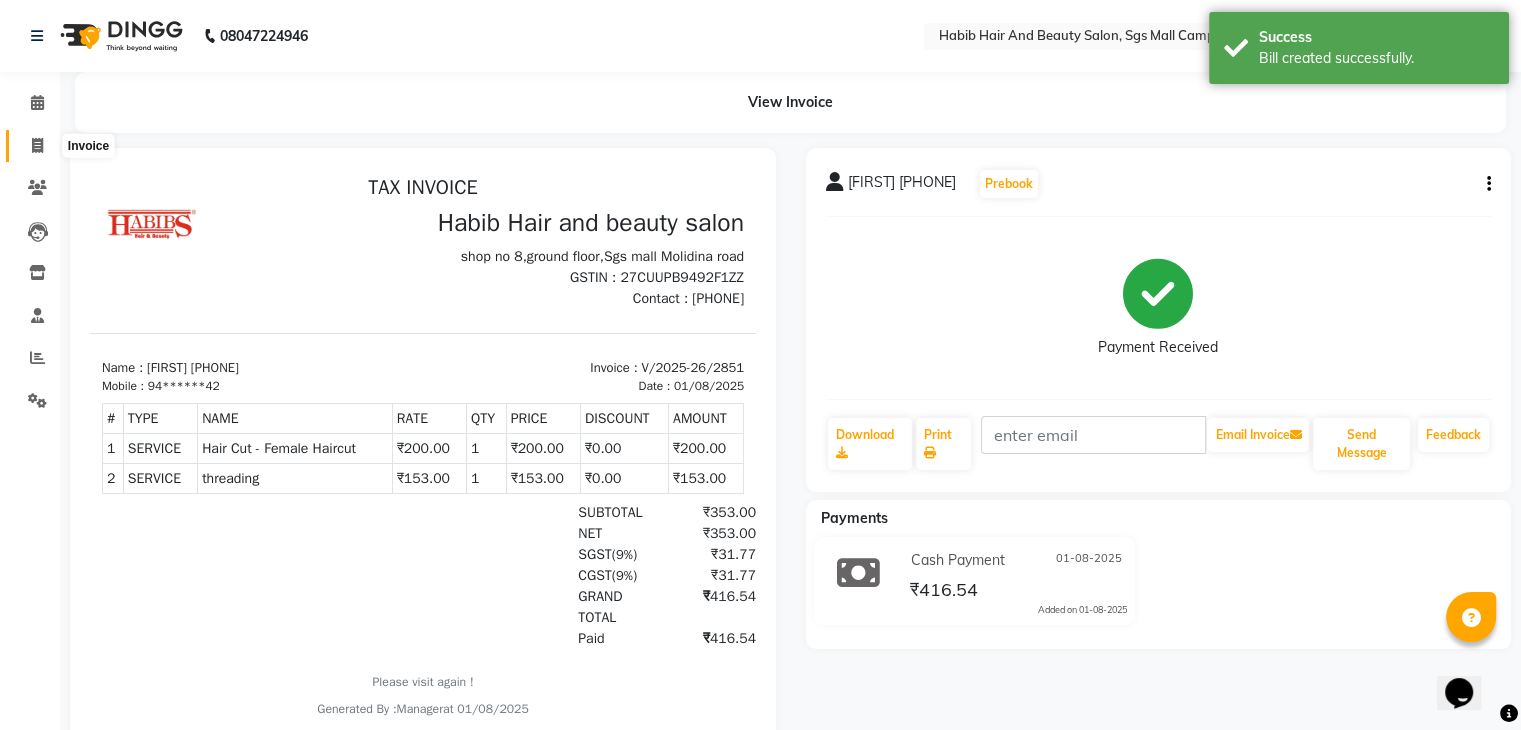 click 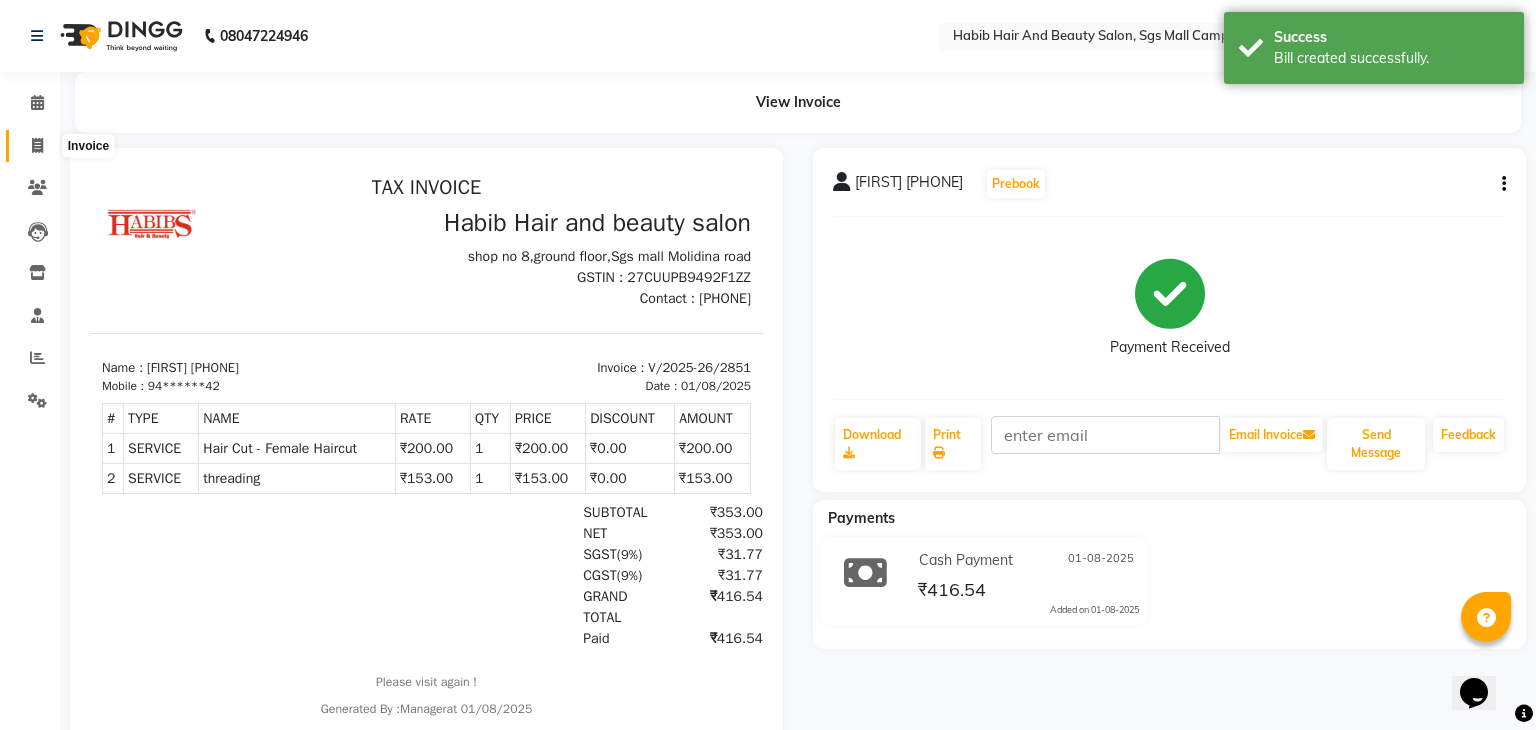 select on "service" 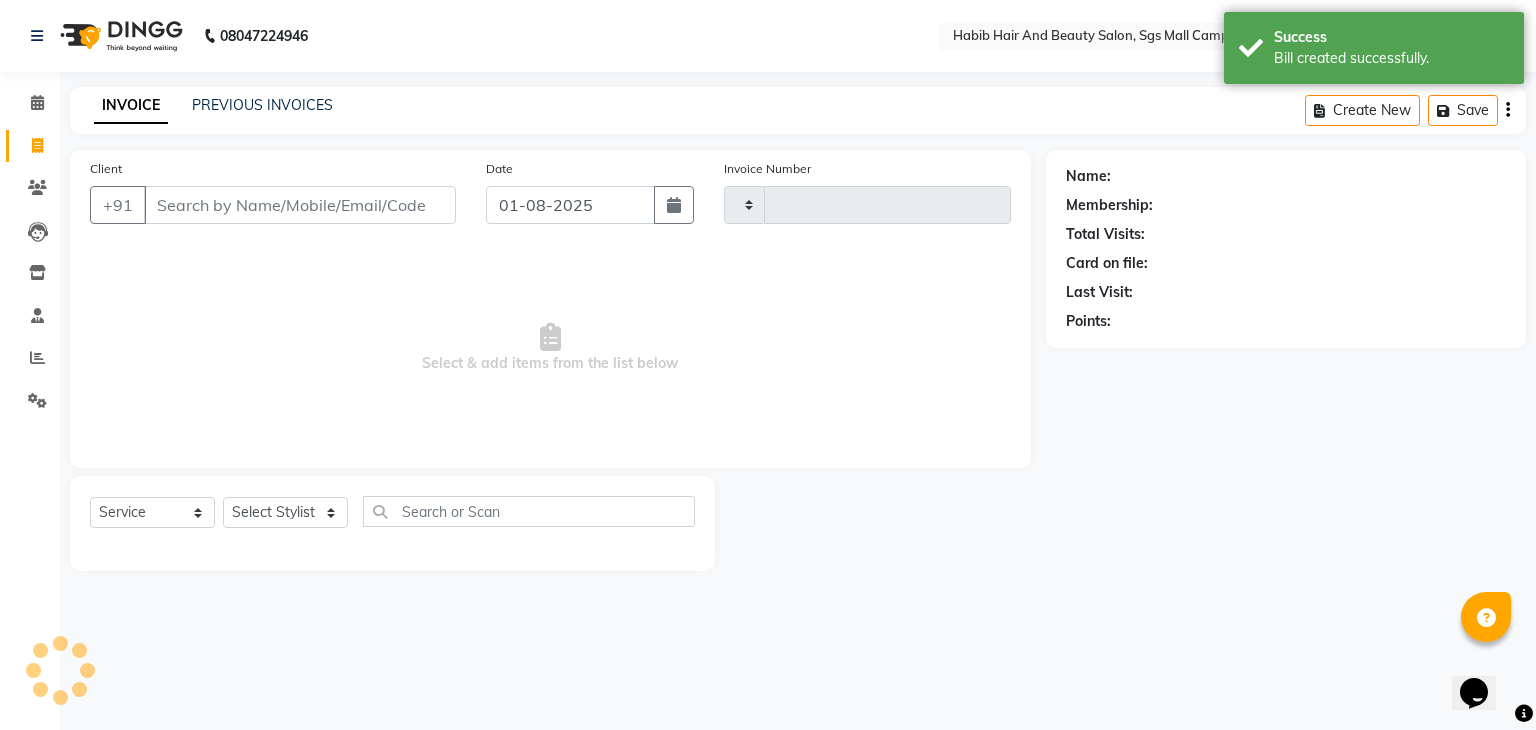 type on "2852" 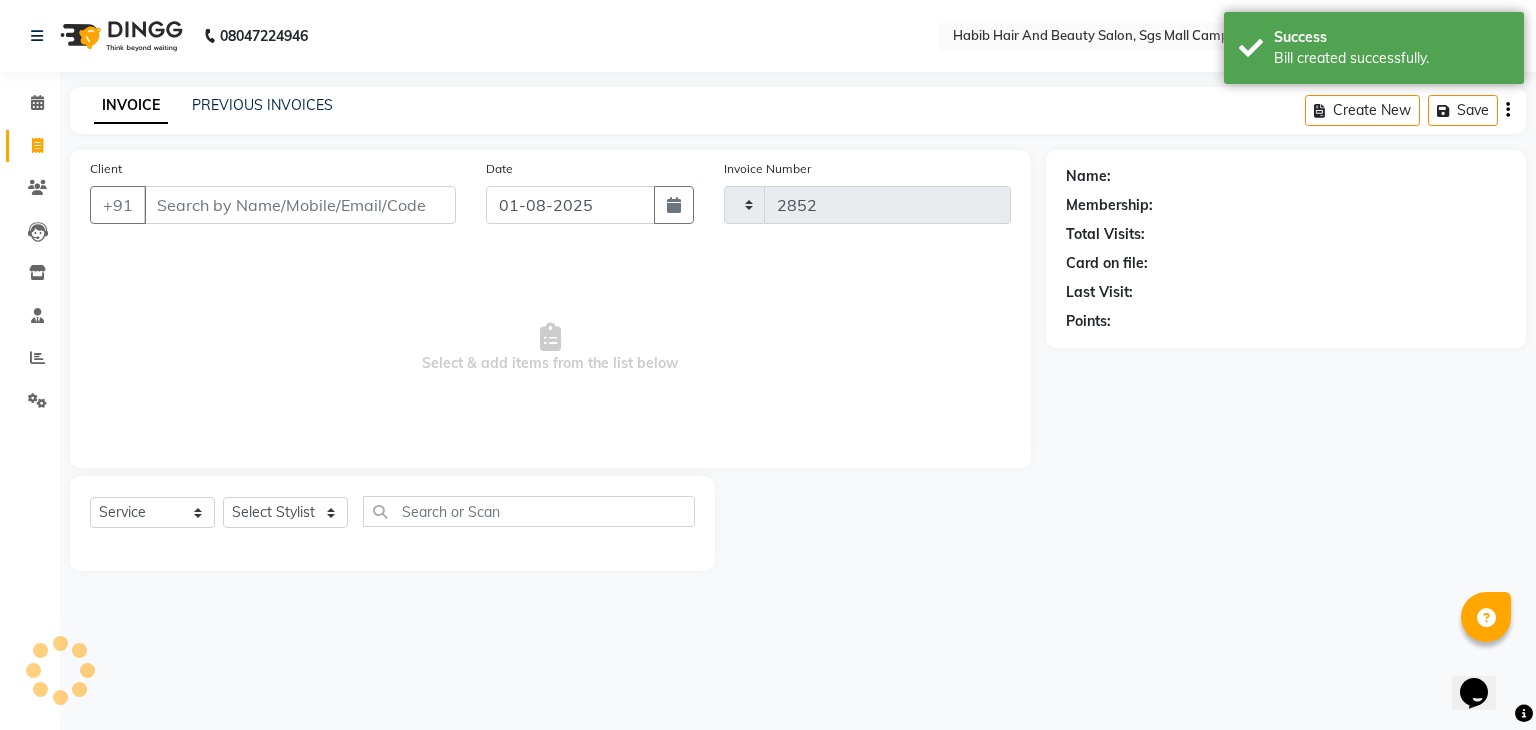 select on "8362" 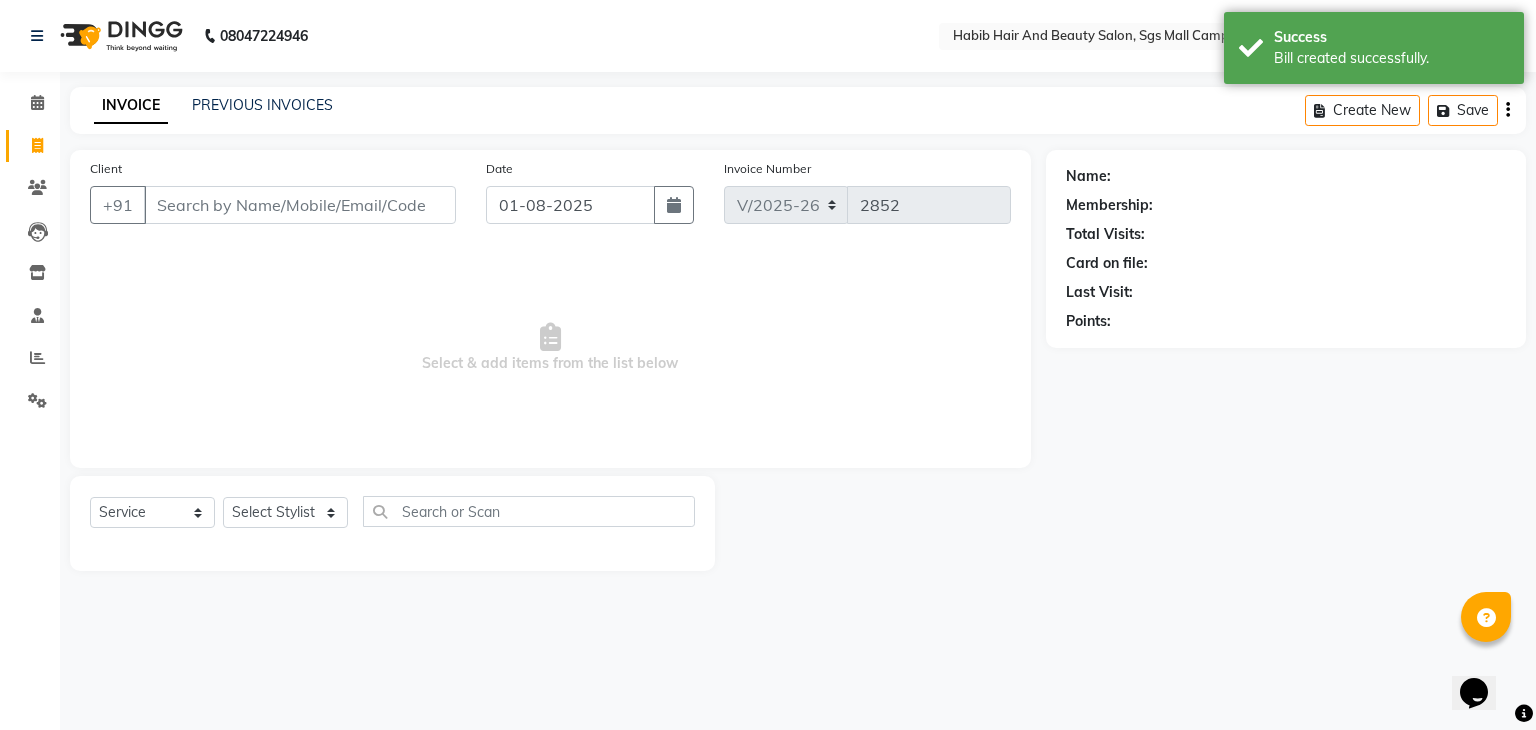 click on "Client" at bounding box center (300, 205) 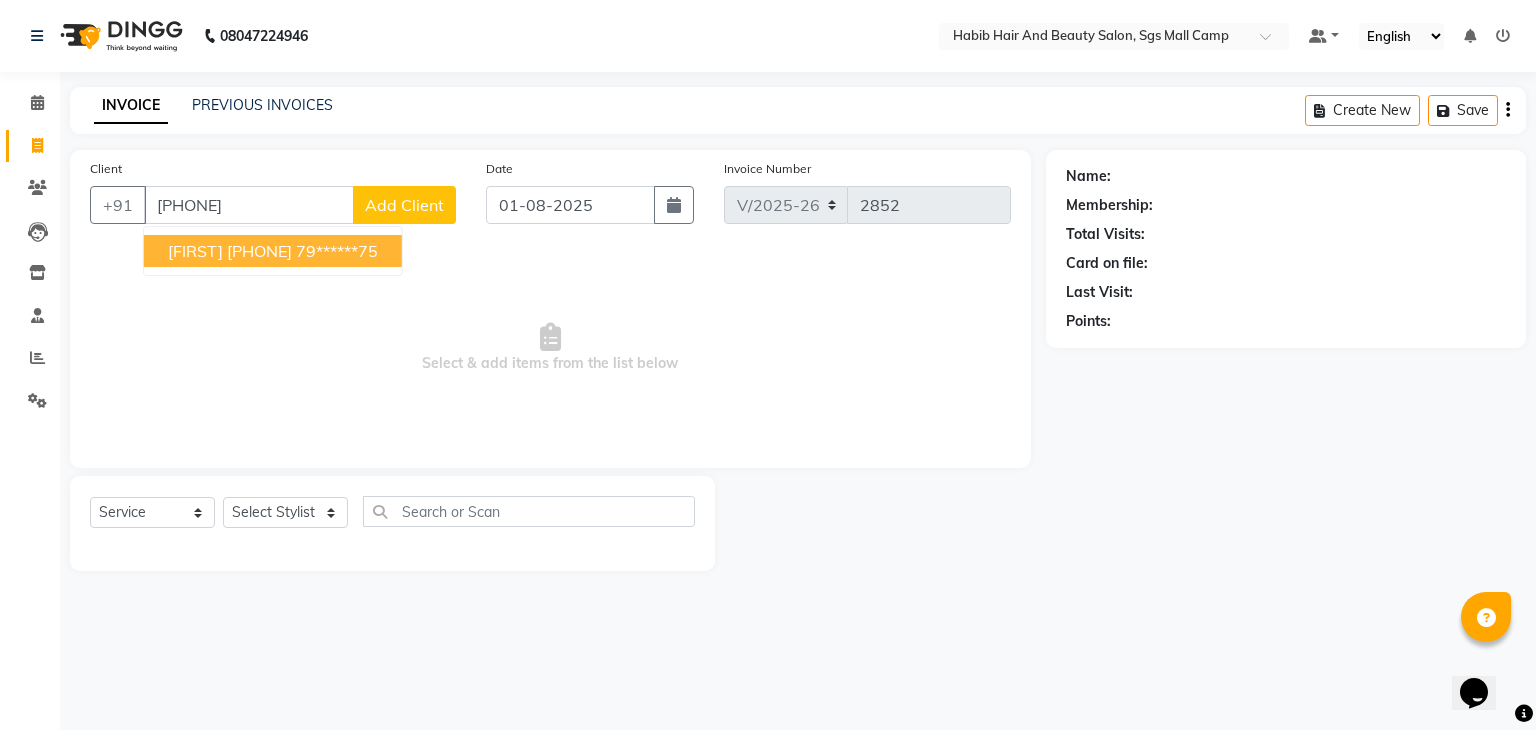 click on "Tushar 7977313375" at bounding box center [230, 251] 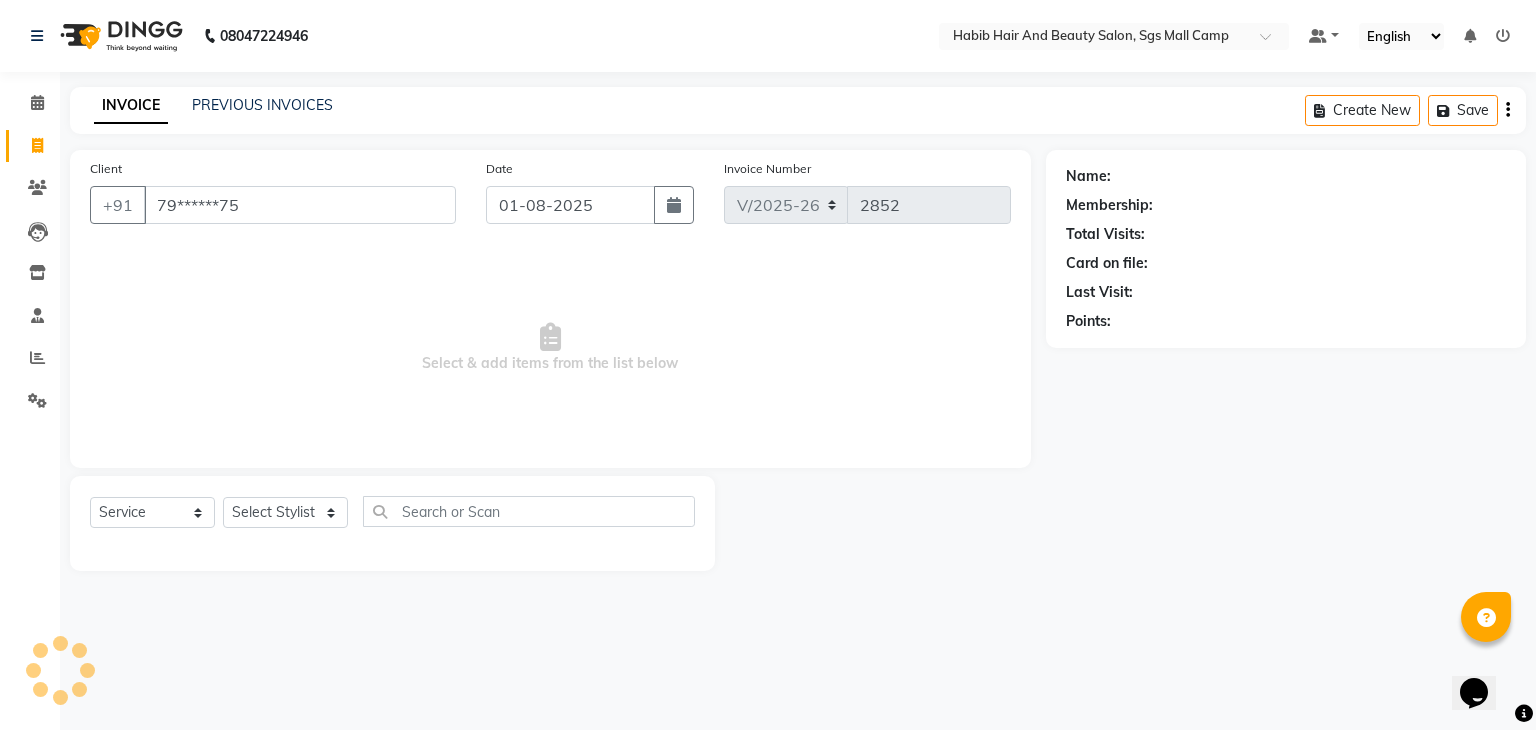 type on "79******75" 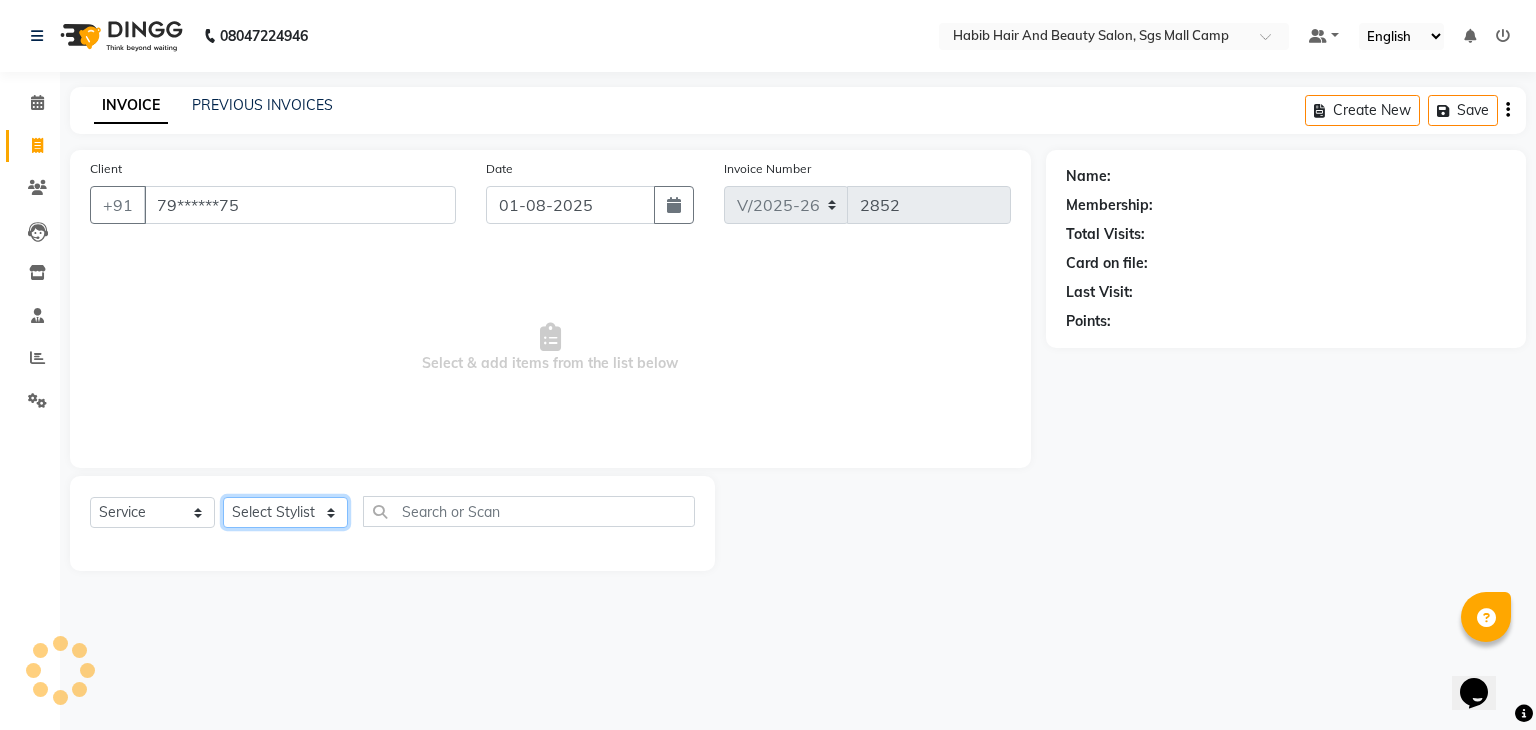 click on "Select Stylist akshay rajguru Avinash Debojit Manager Micheal sangeeta shilpa sujal Suraj swapnil vishakha" 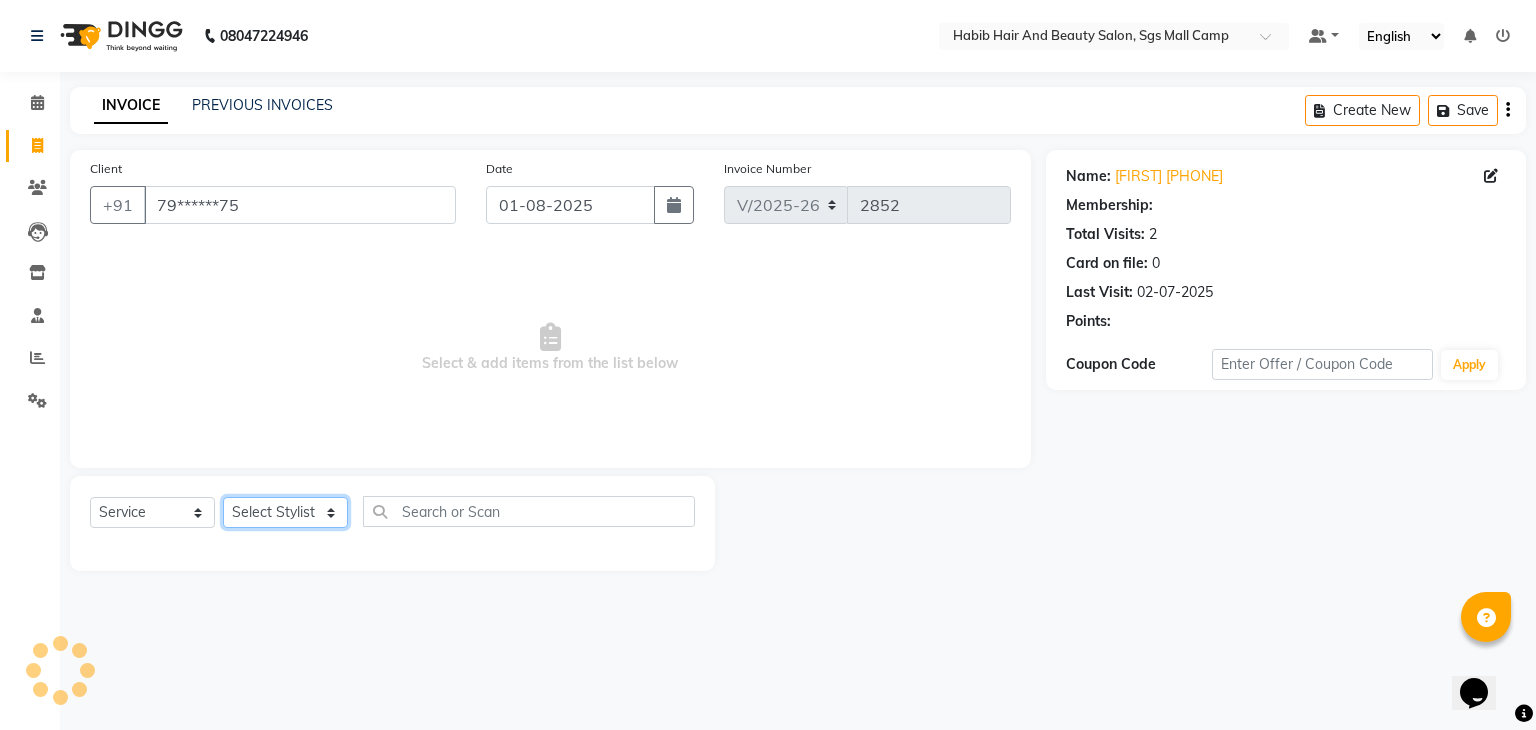 select on "87131" 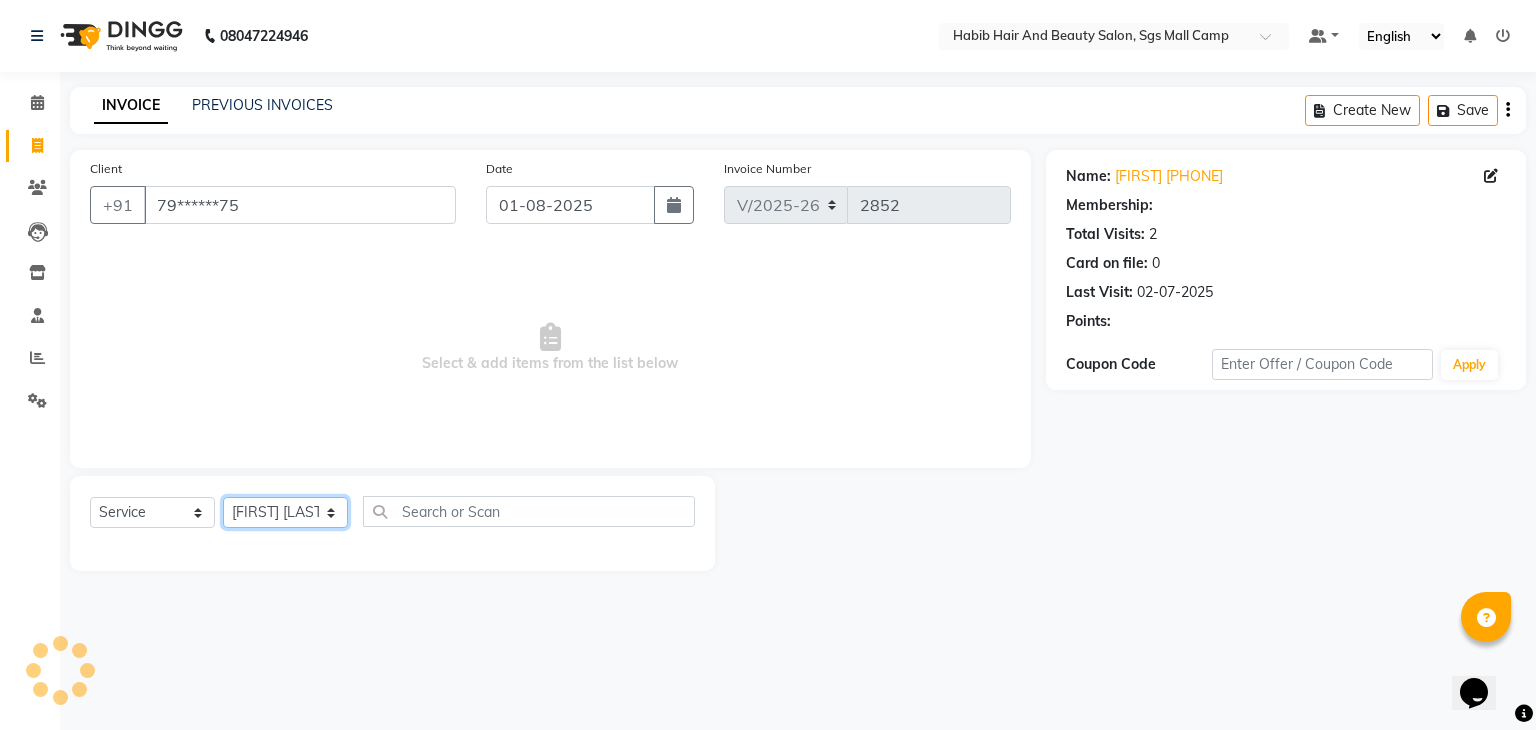 click on "Select Stylist akshay rajguru Avinash Debojit Manager Micheal sangeeta shilpa sujal Suraj swapnil vishakha" 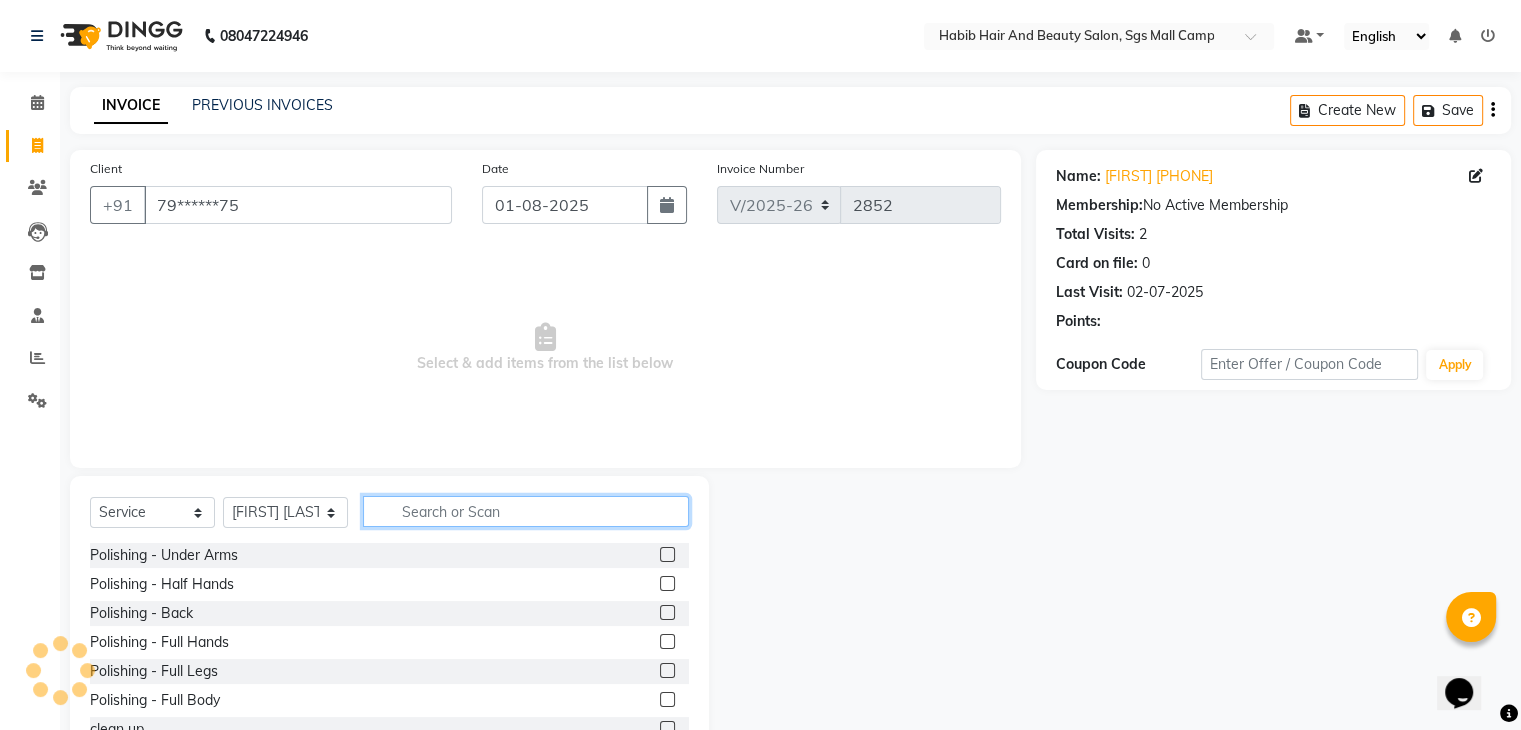 click 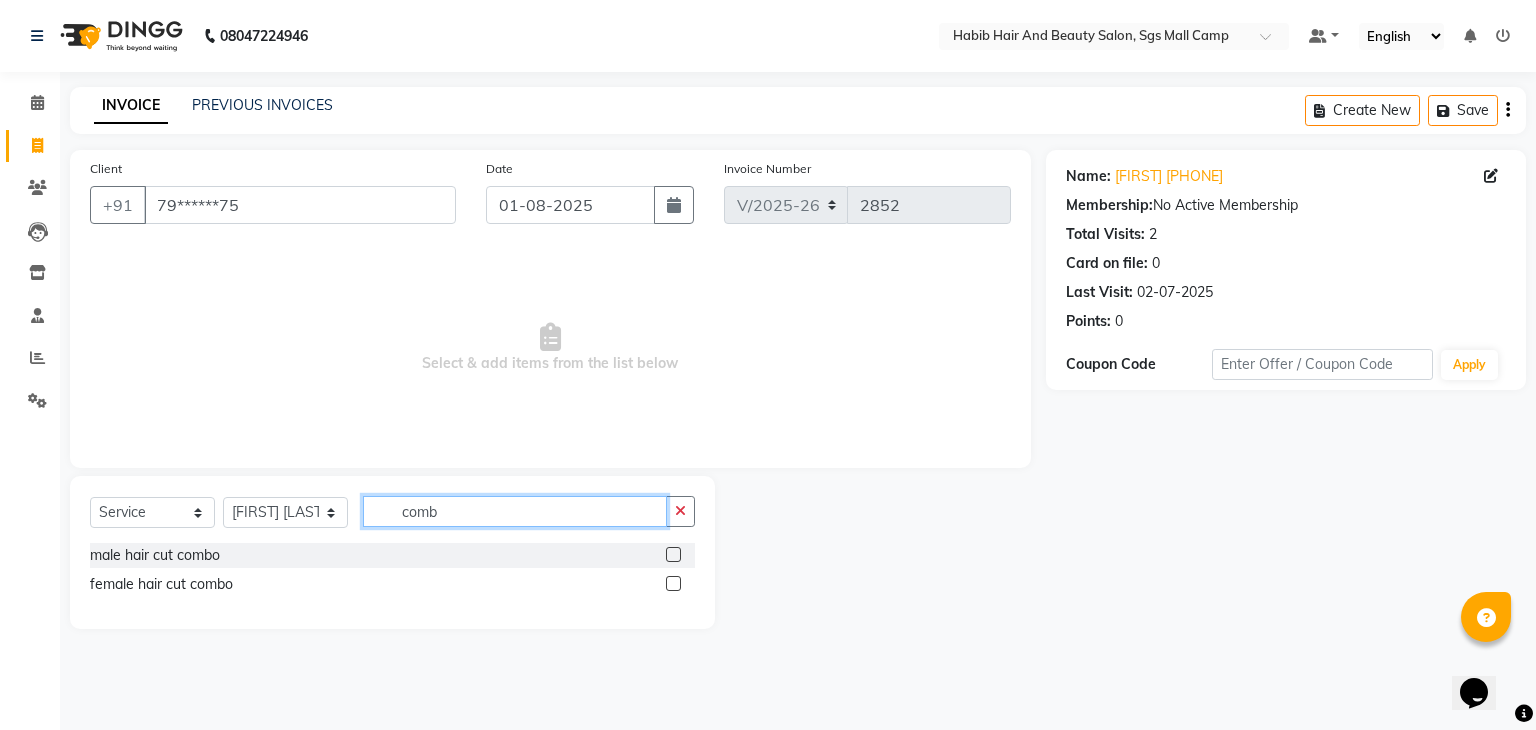 type on "comb" 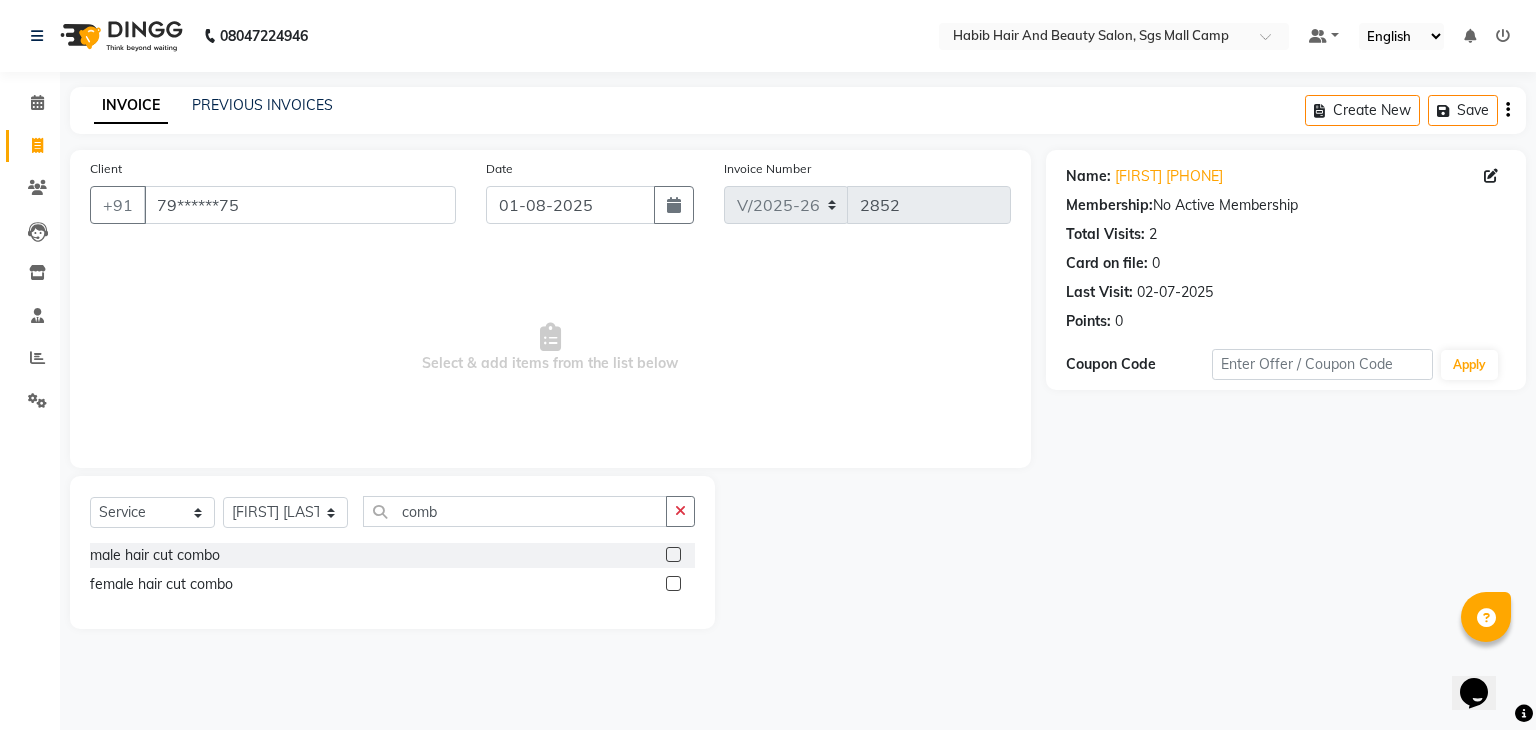 click 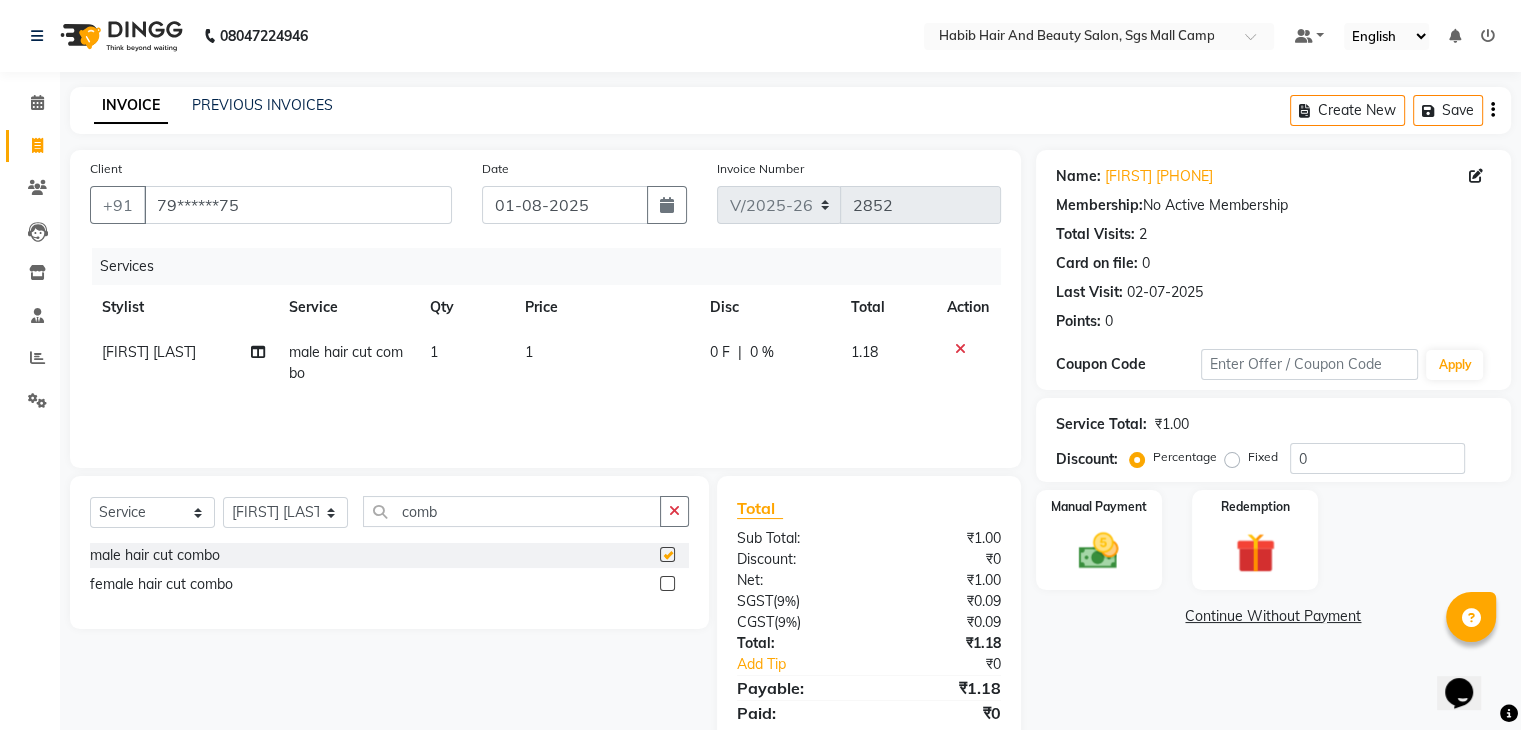 checkbox on "false" 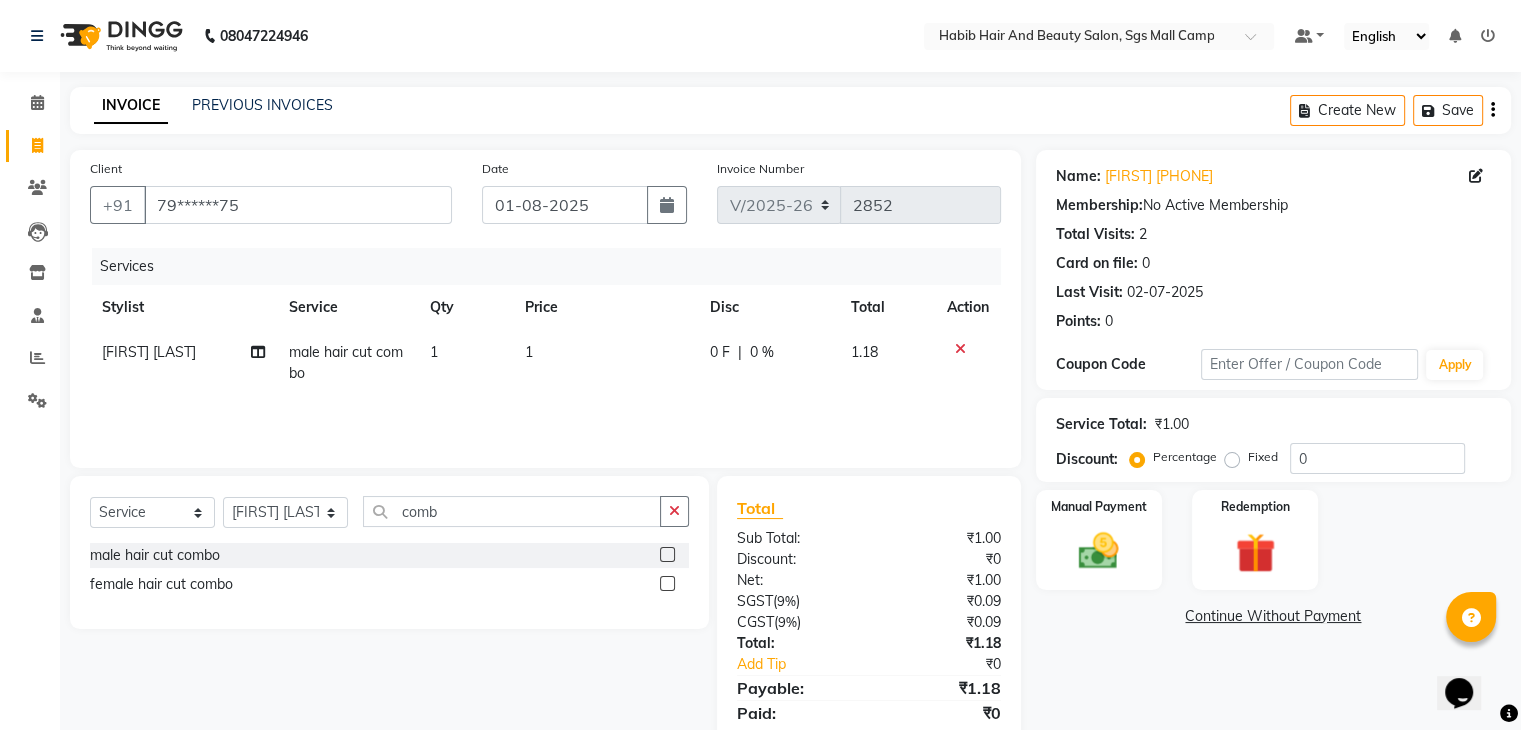 click on "1" 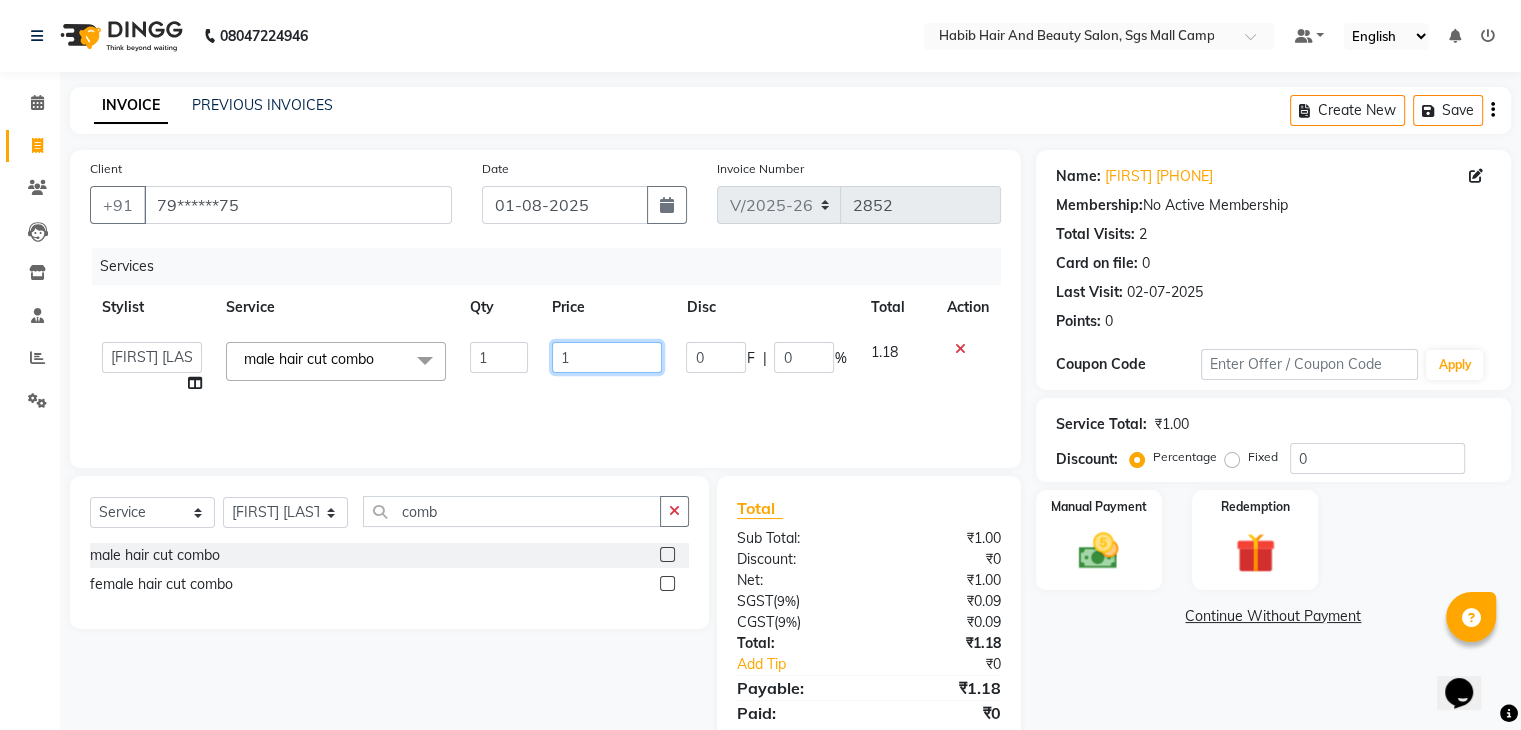 click on "1" 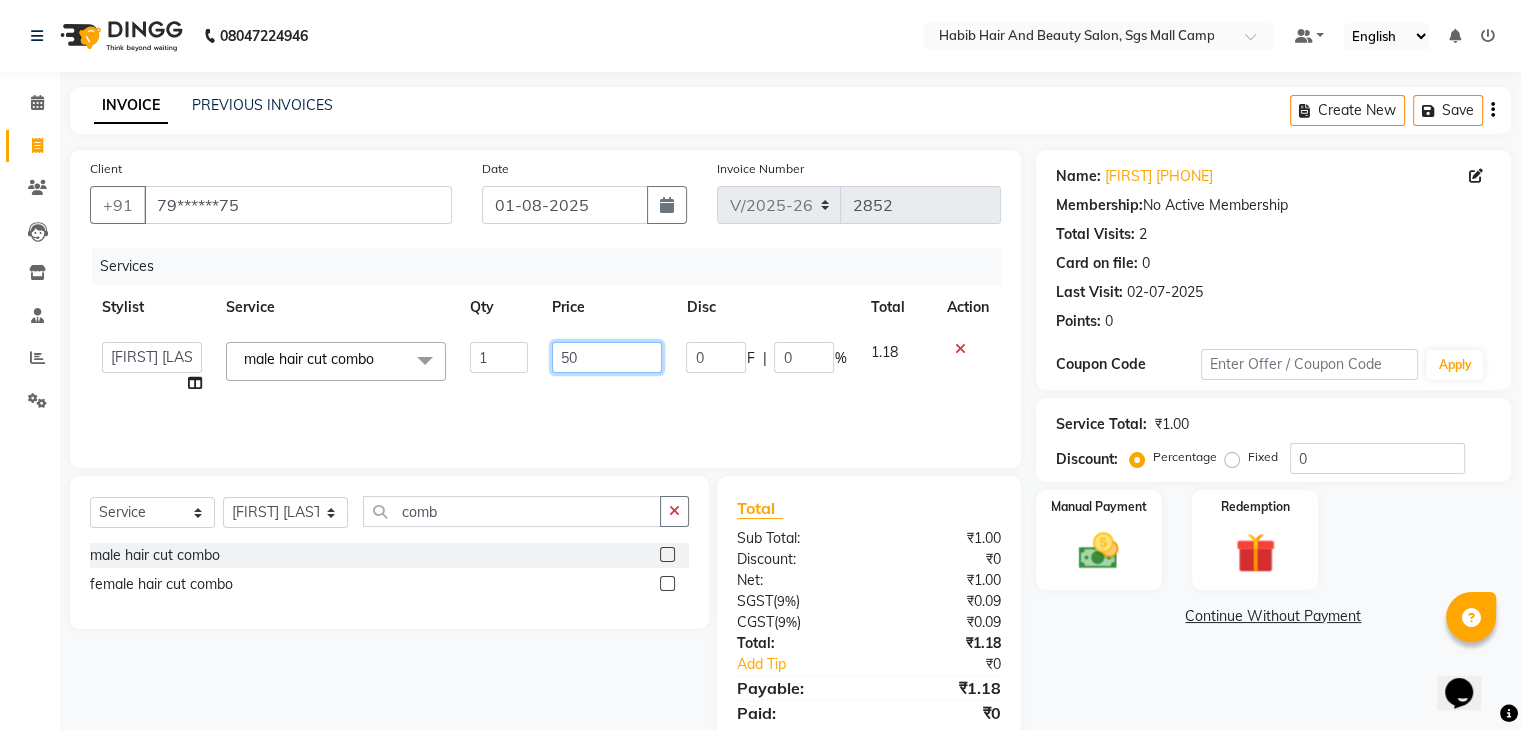 type on "500" 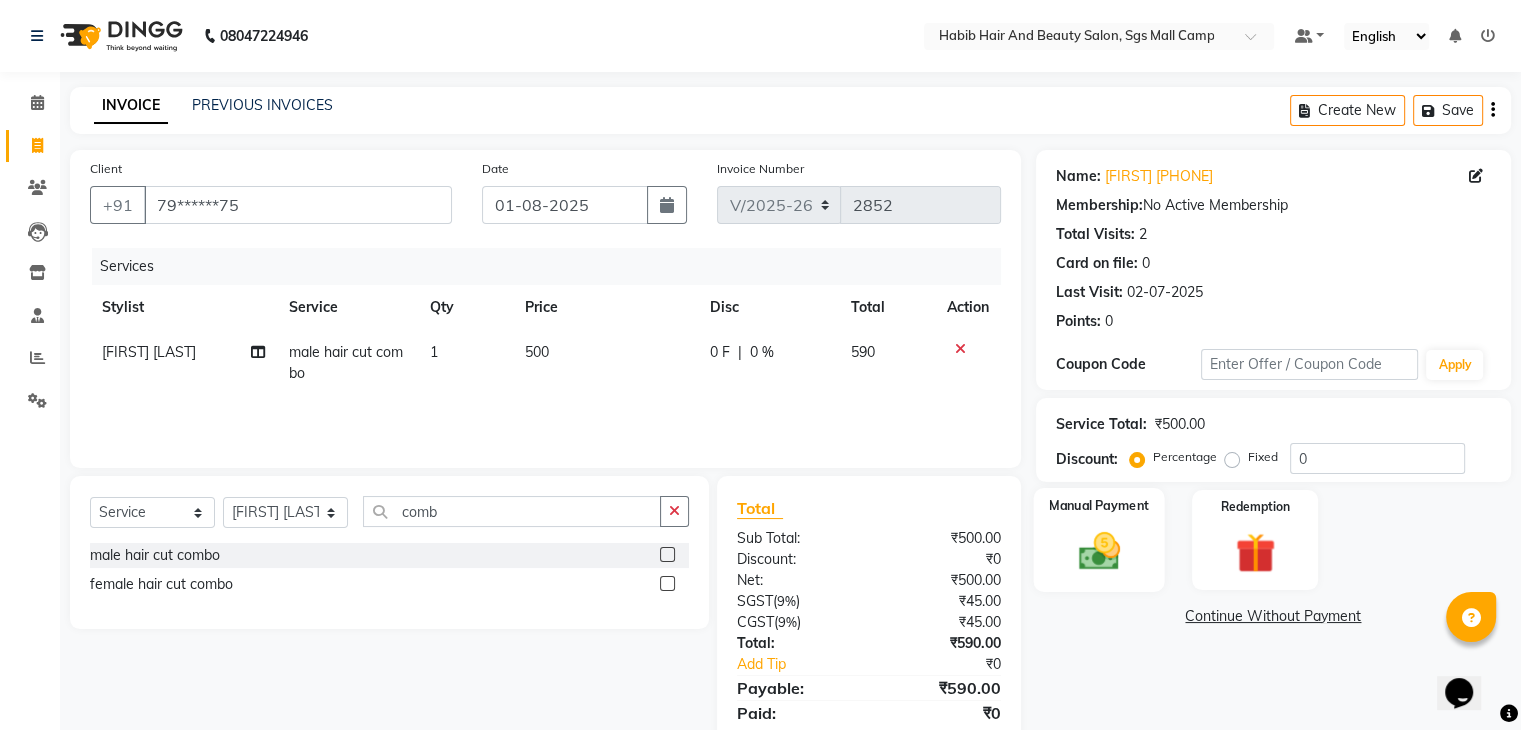 click on "Manual Payment" 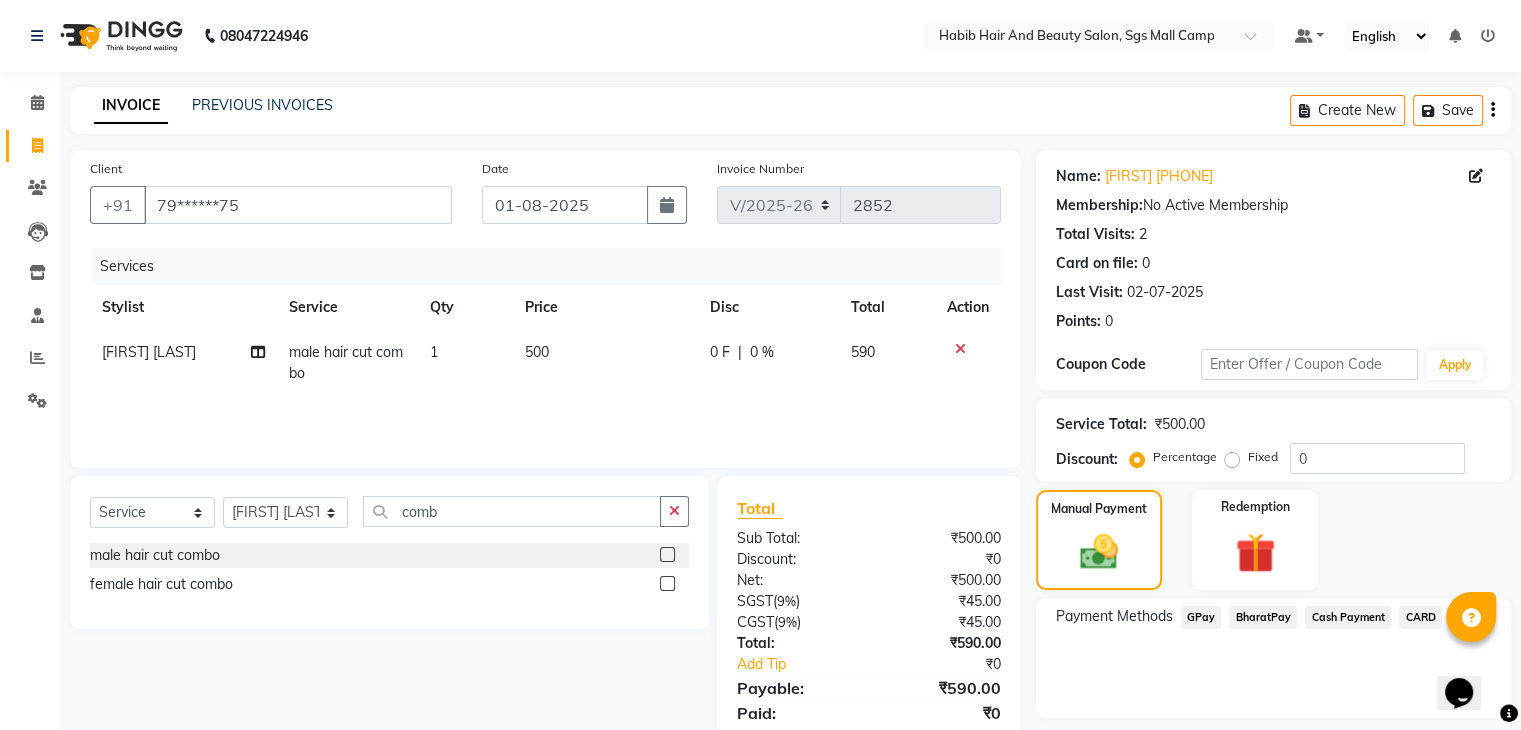 click on "GPay" 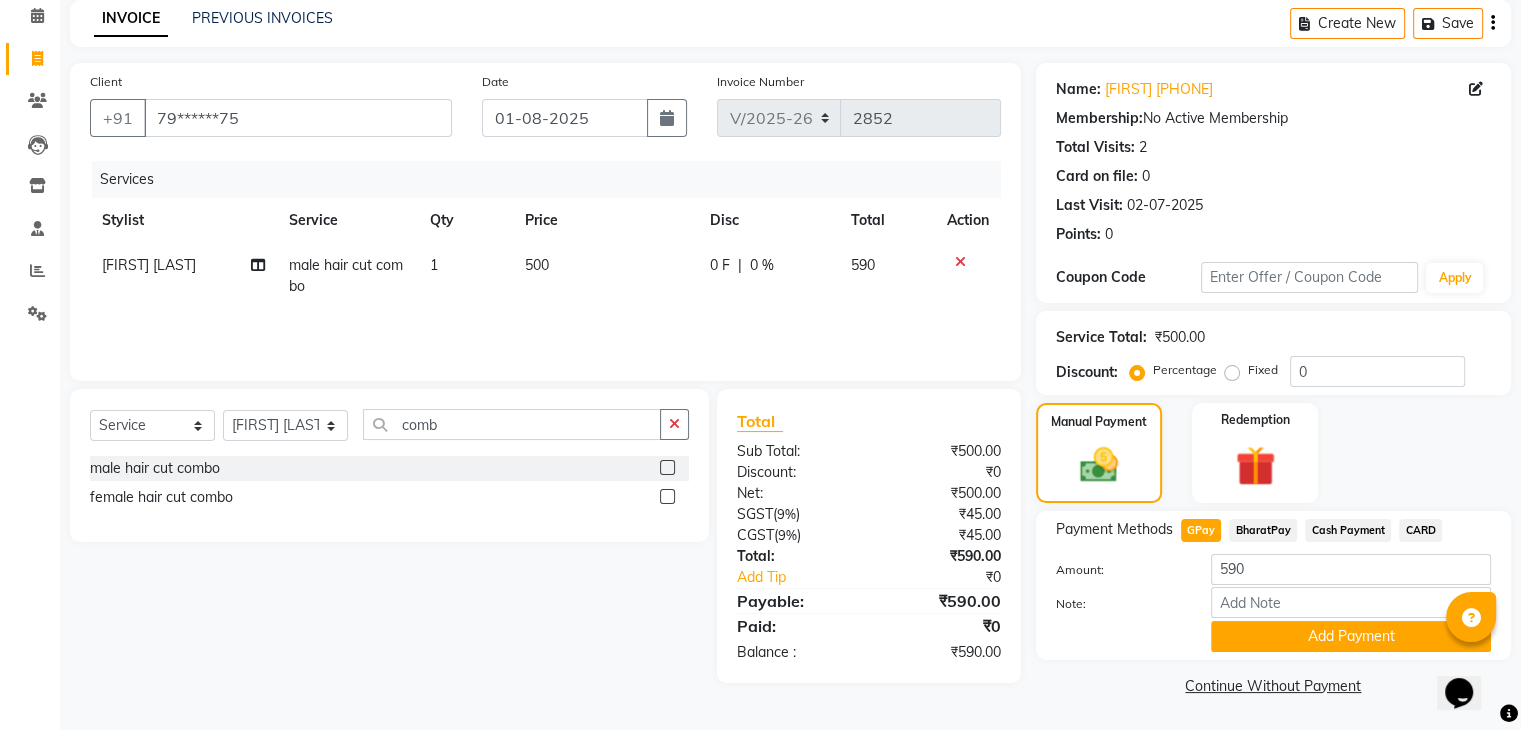 scroll, scrollTop: 89, scrollLeft: 0, axis: vertical 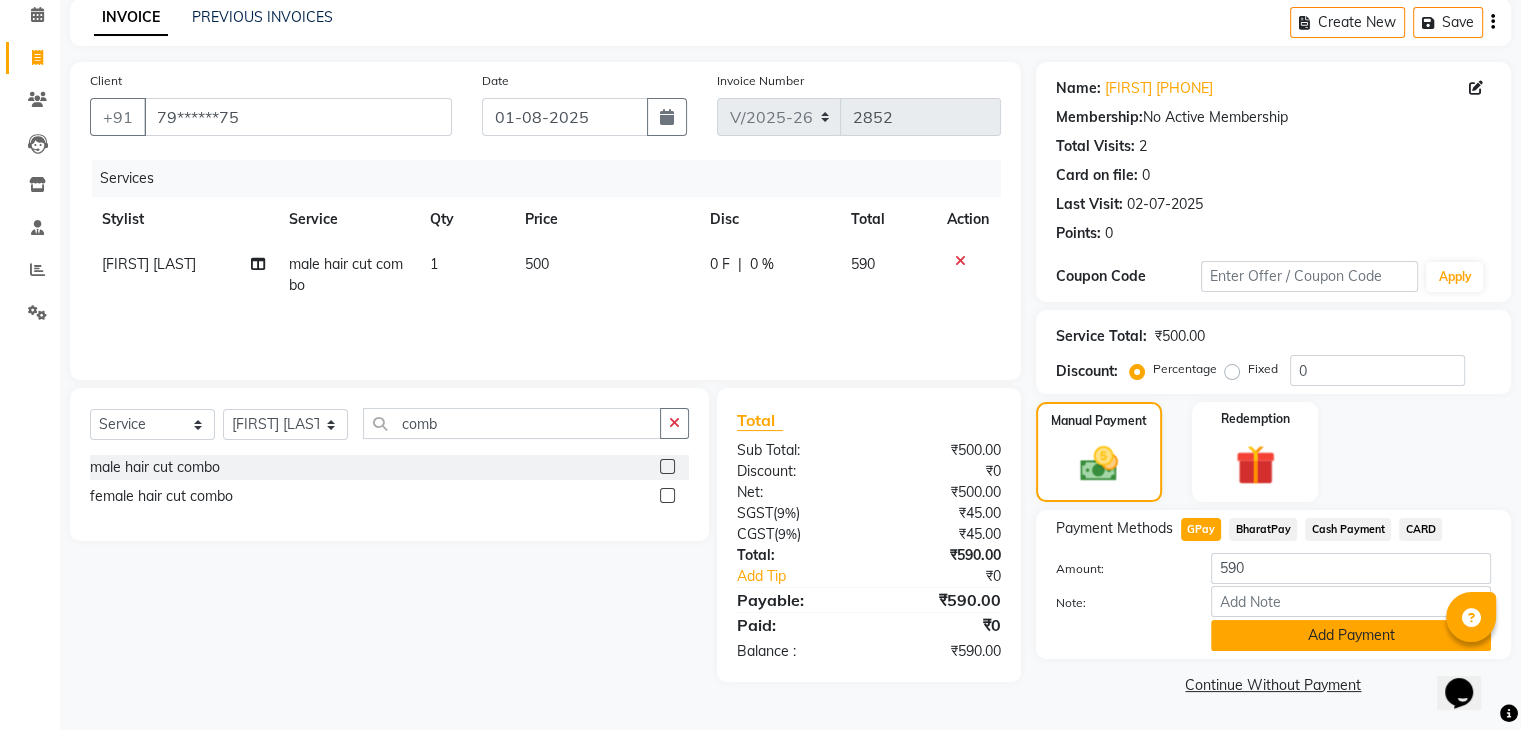 click on "Add Payment" 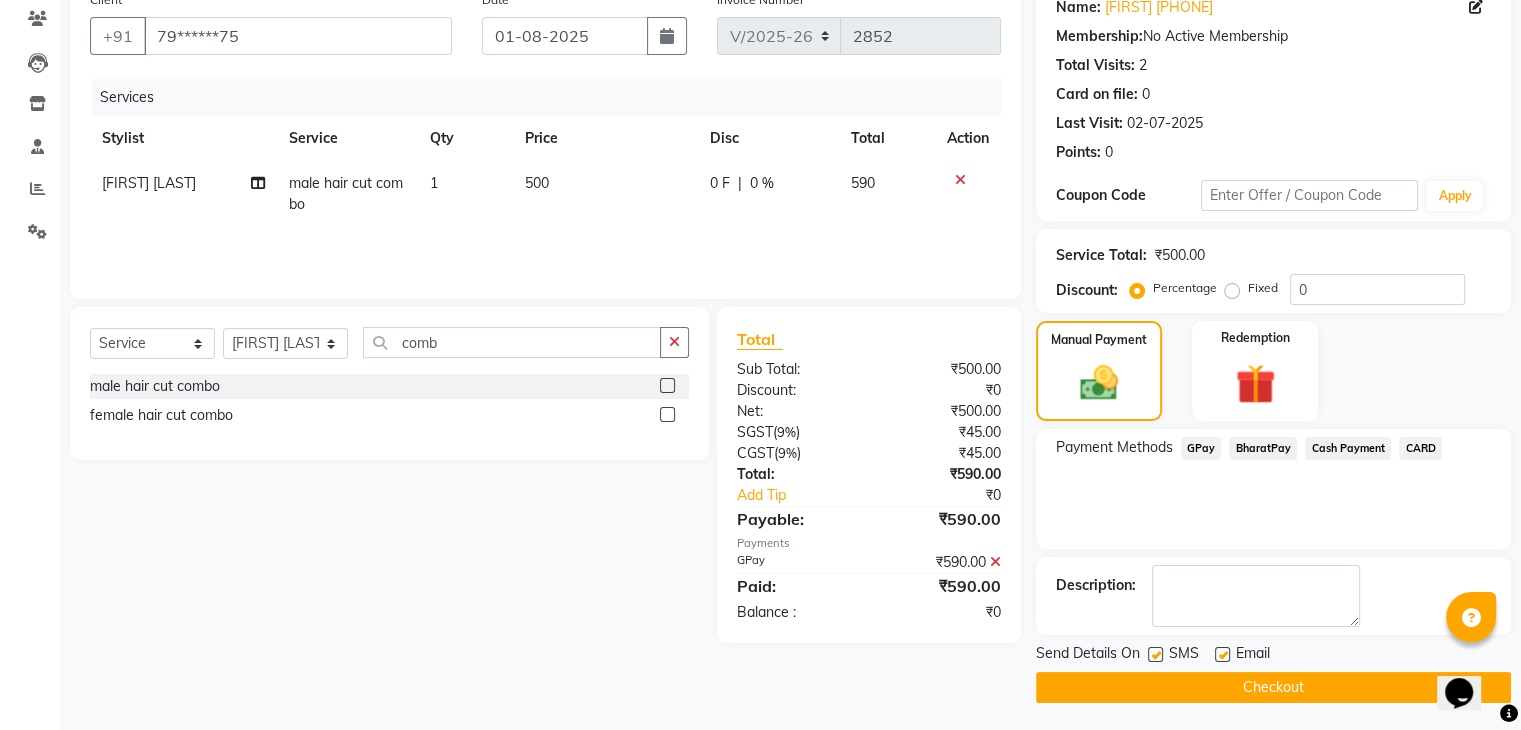 scroll, scrollTop: 171, scrollLeft: 0, axis: vertical 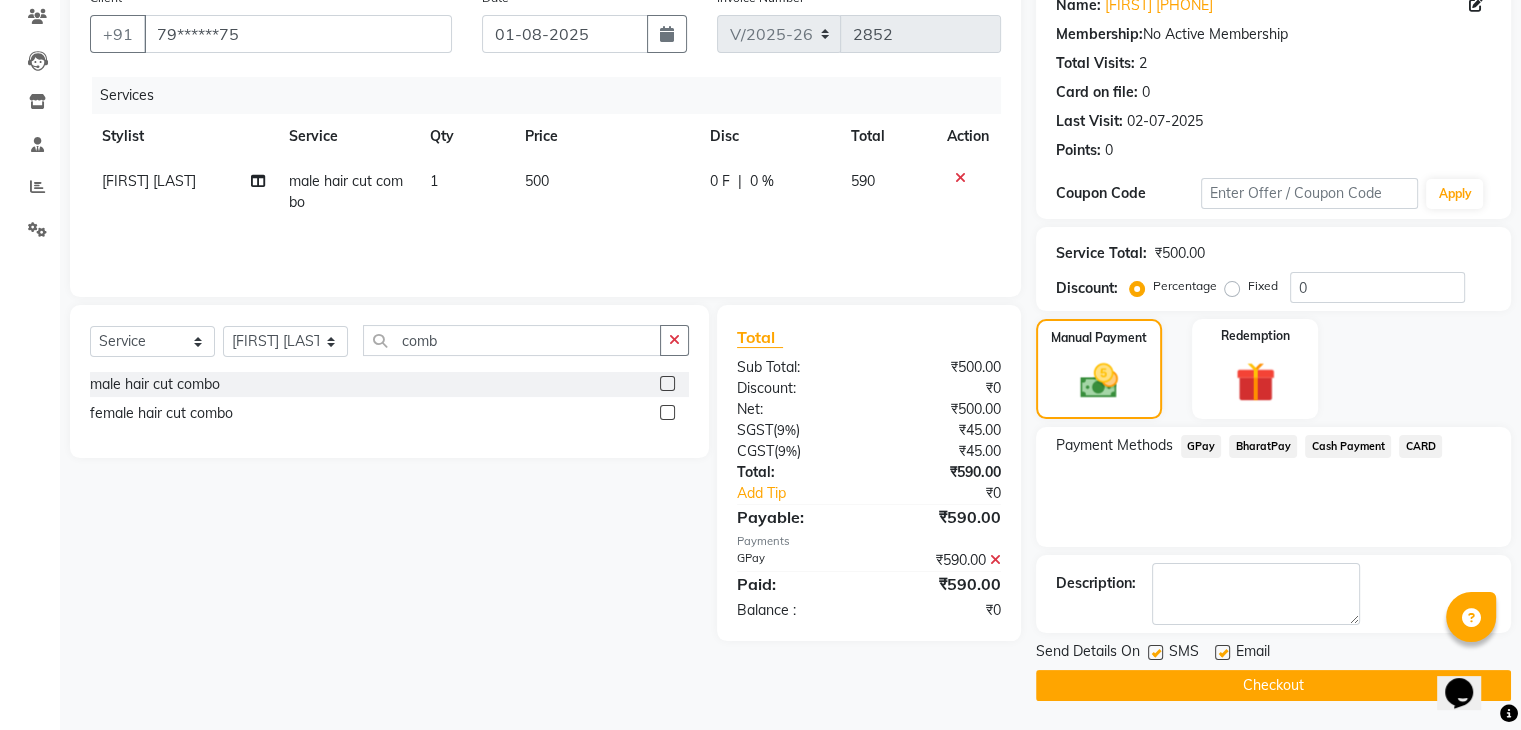 click on "Checkout" 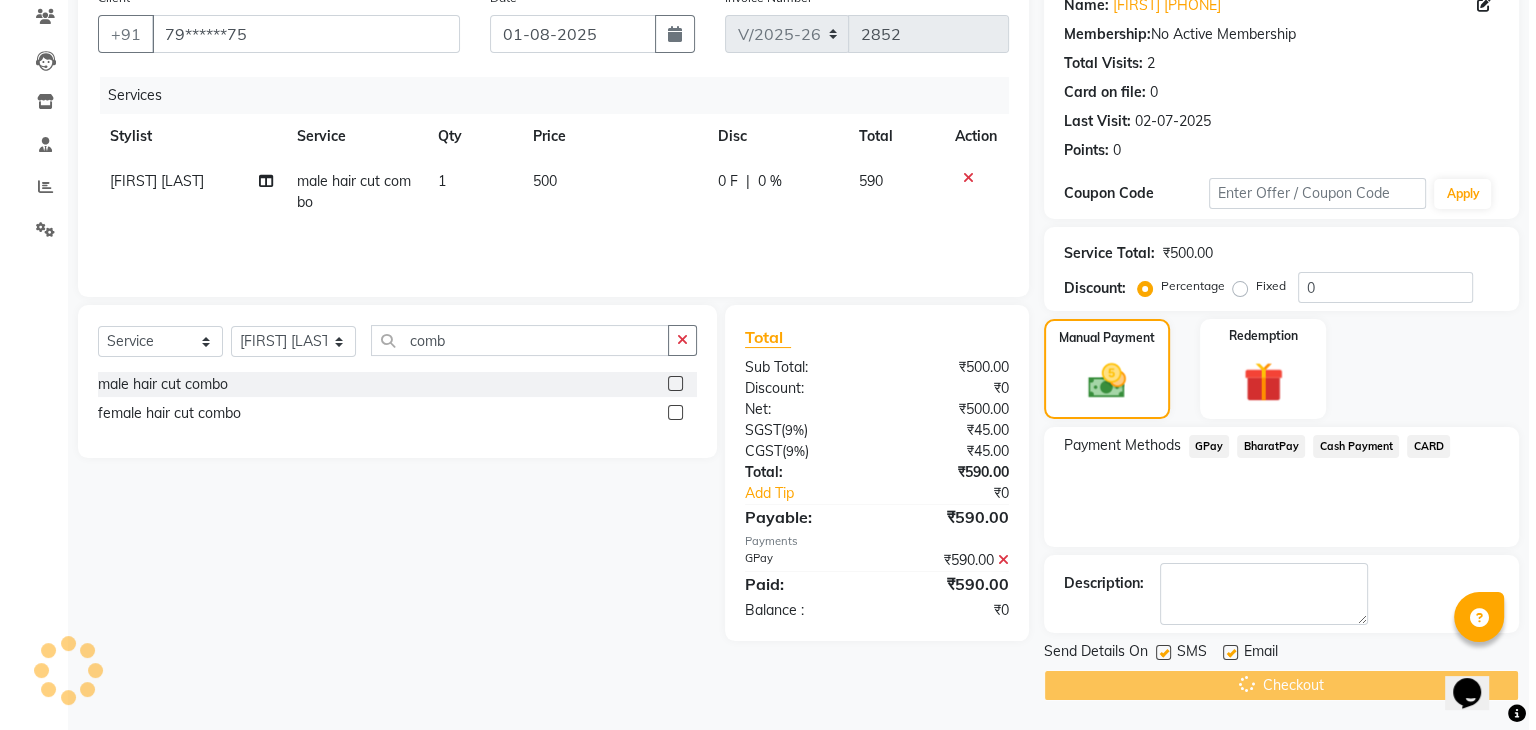 scroll, scrollTop: 0, scrollLeft: 0, axis: both 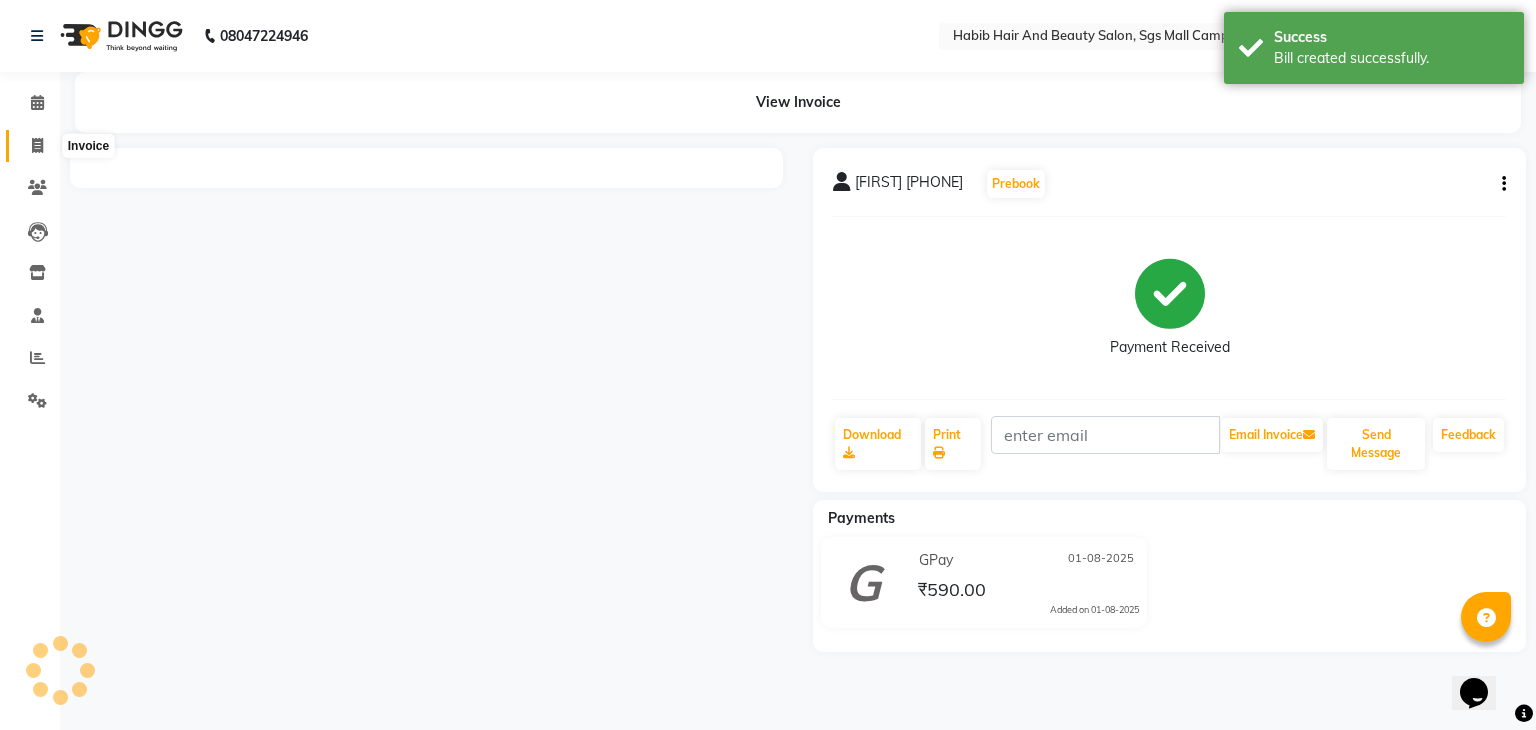 click 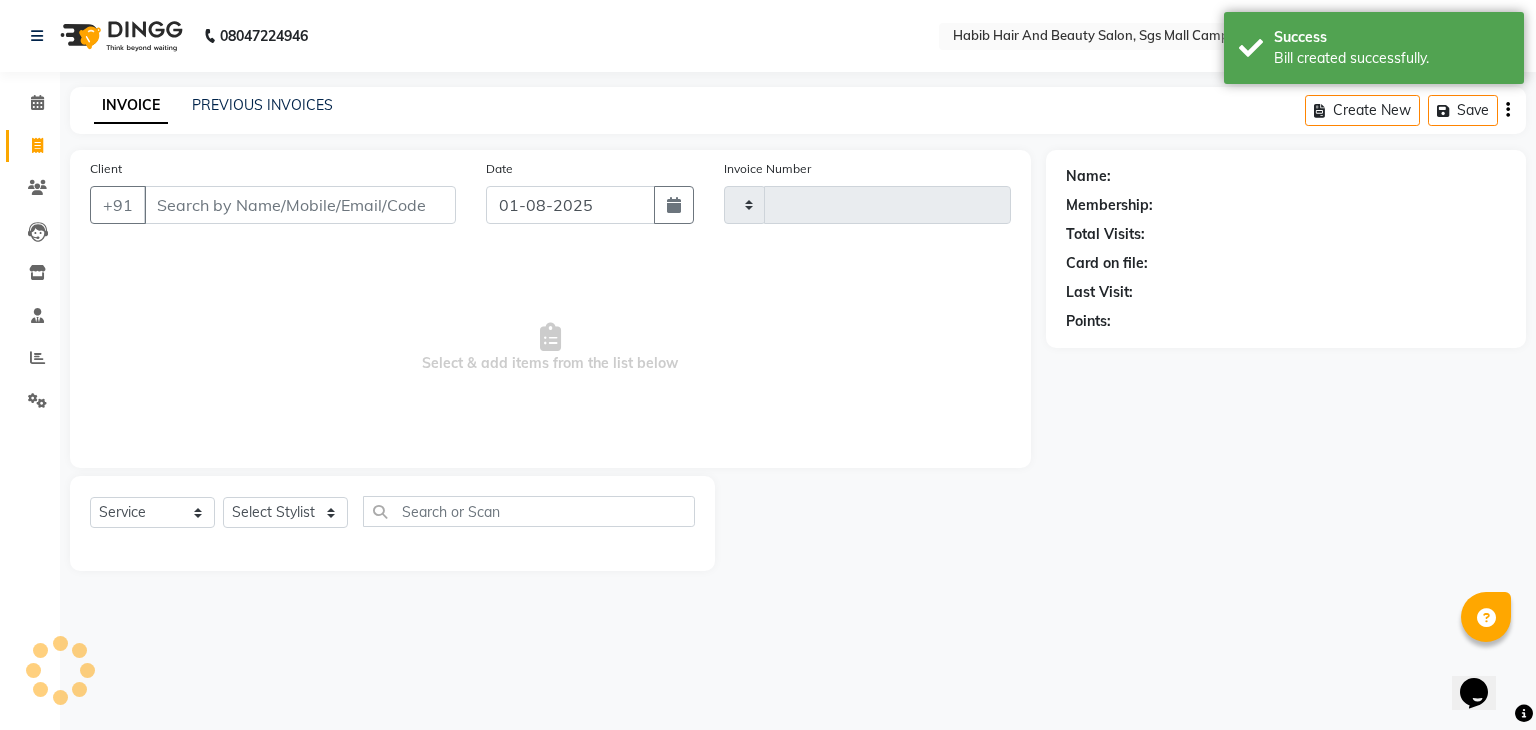 click on "Client" at bounding box center [300, 205] 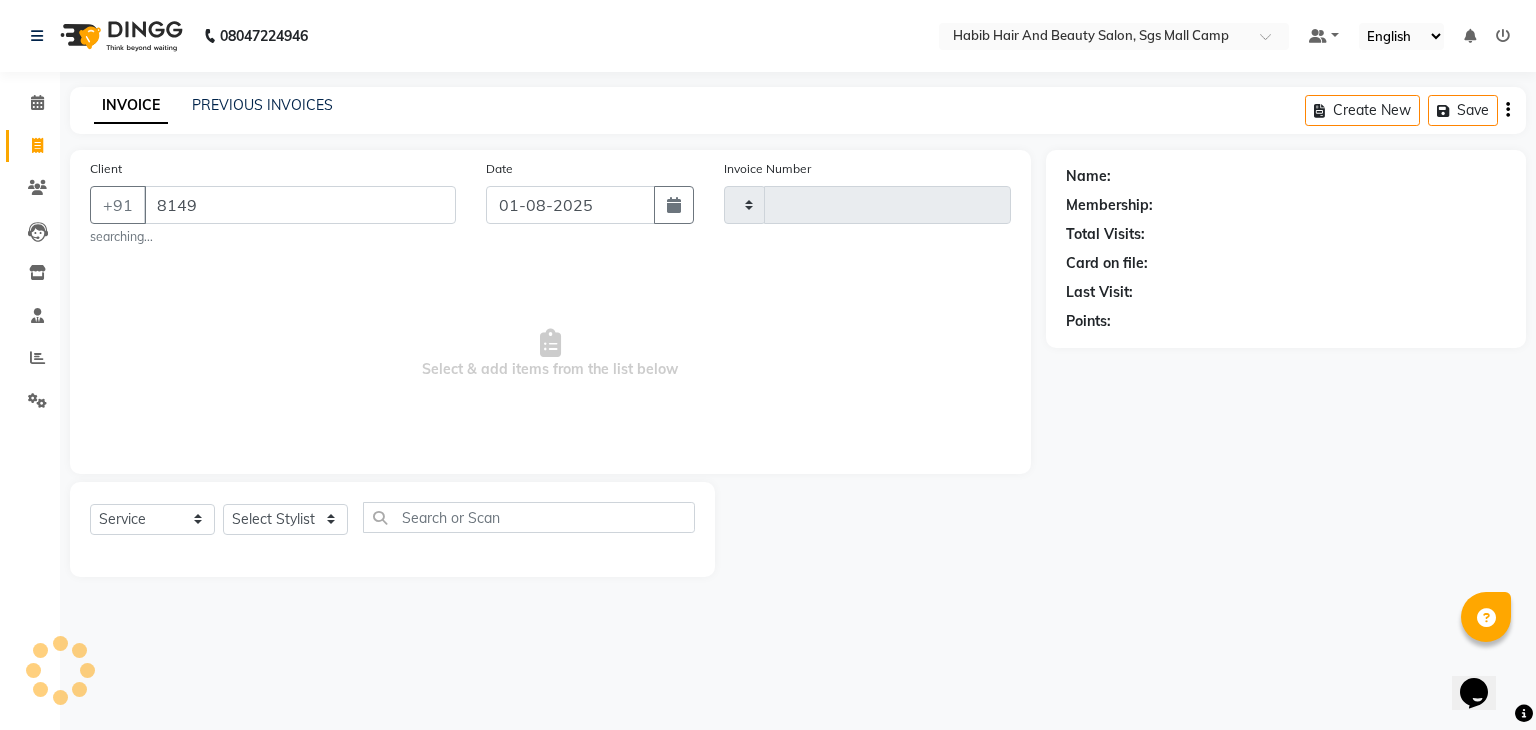 type on "81497" 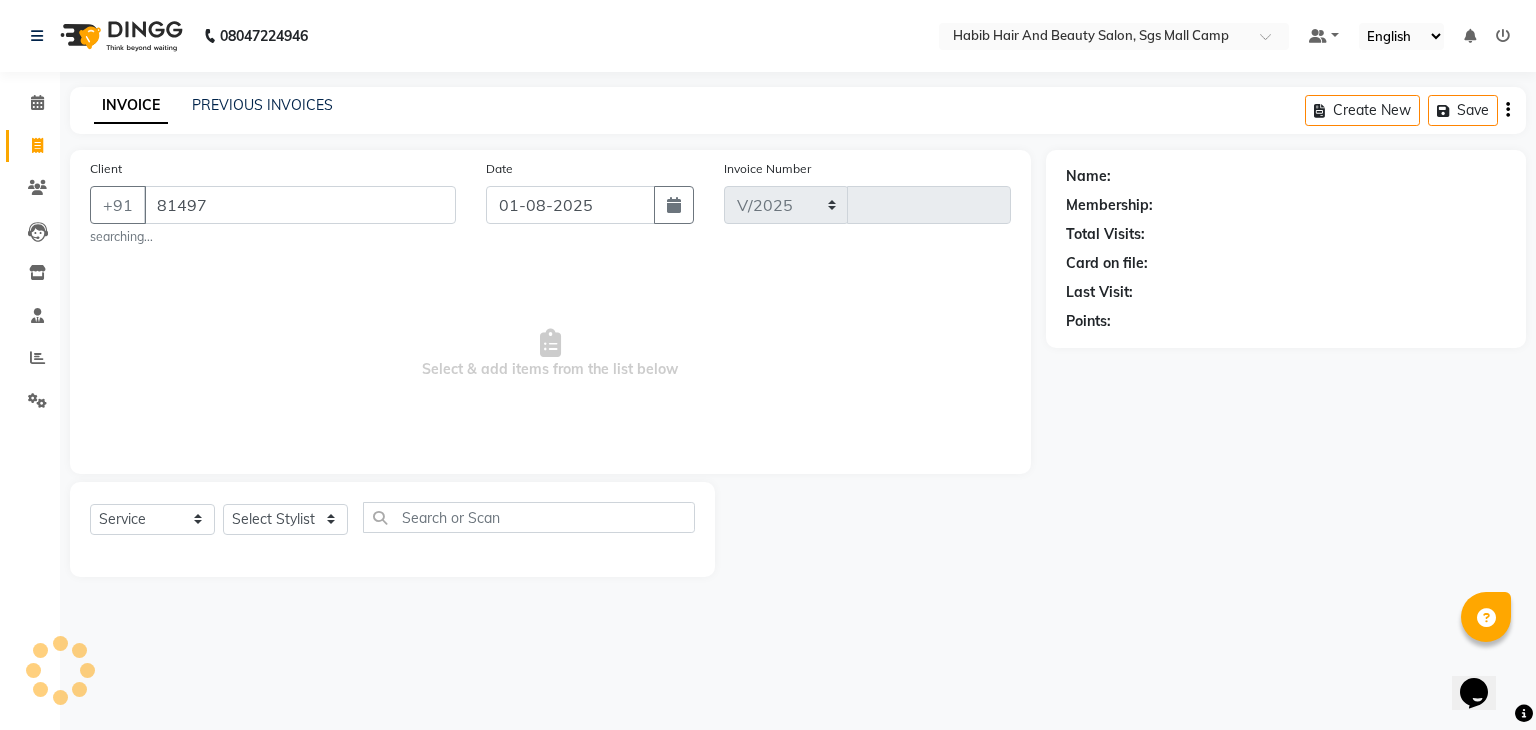 select on "8362" 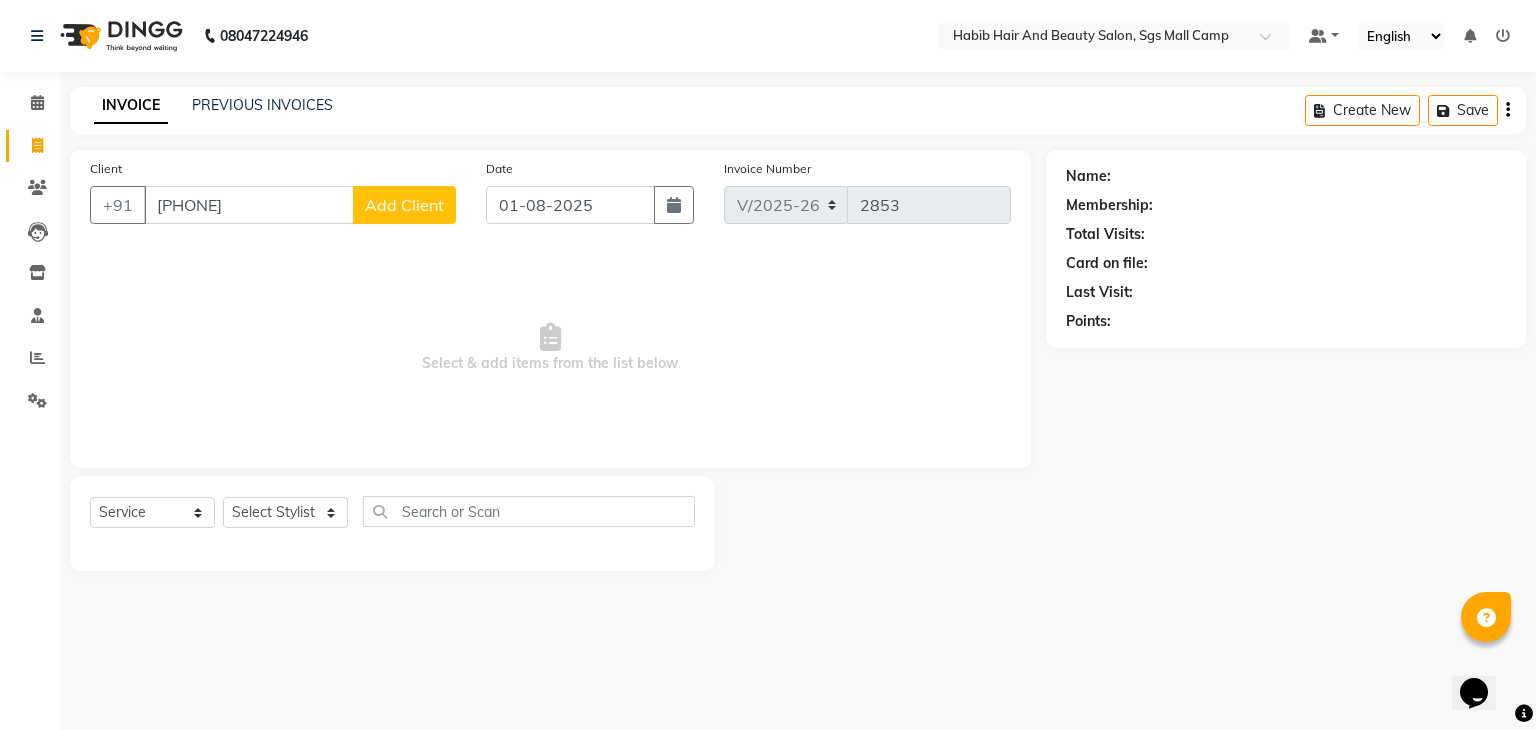 type on "8149785770" 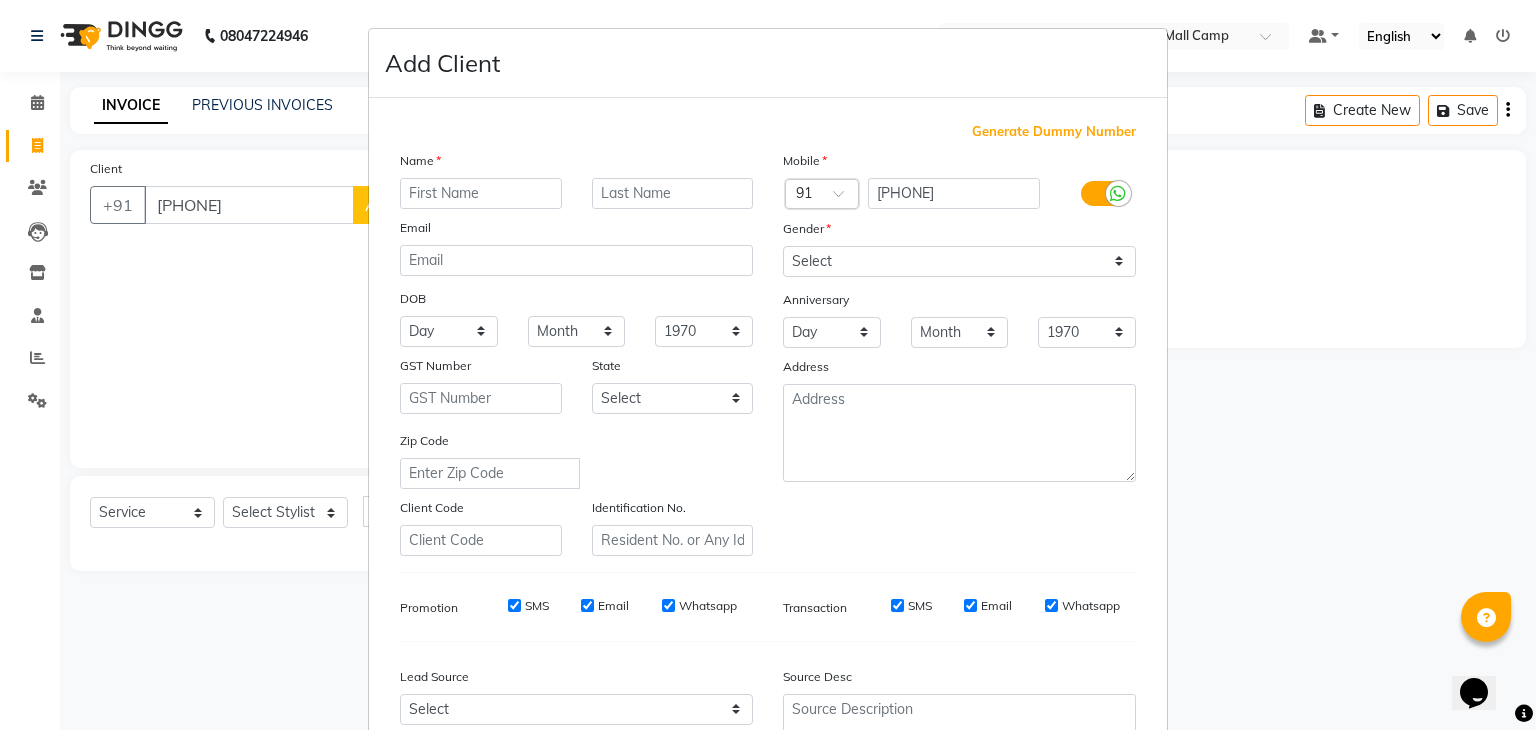 click at bounding box center (481, 193) 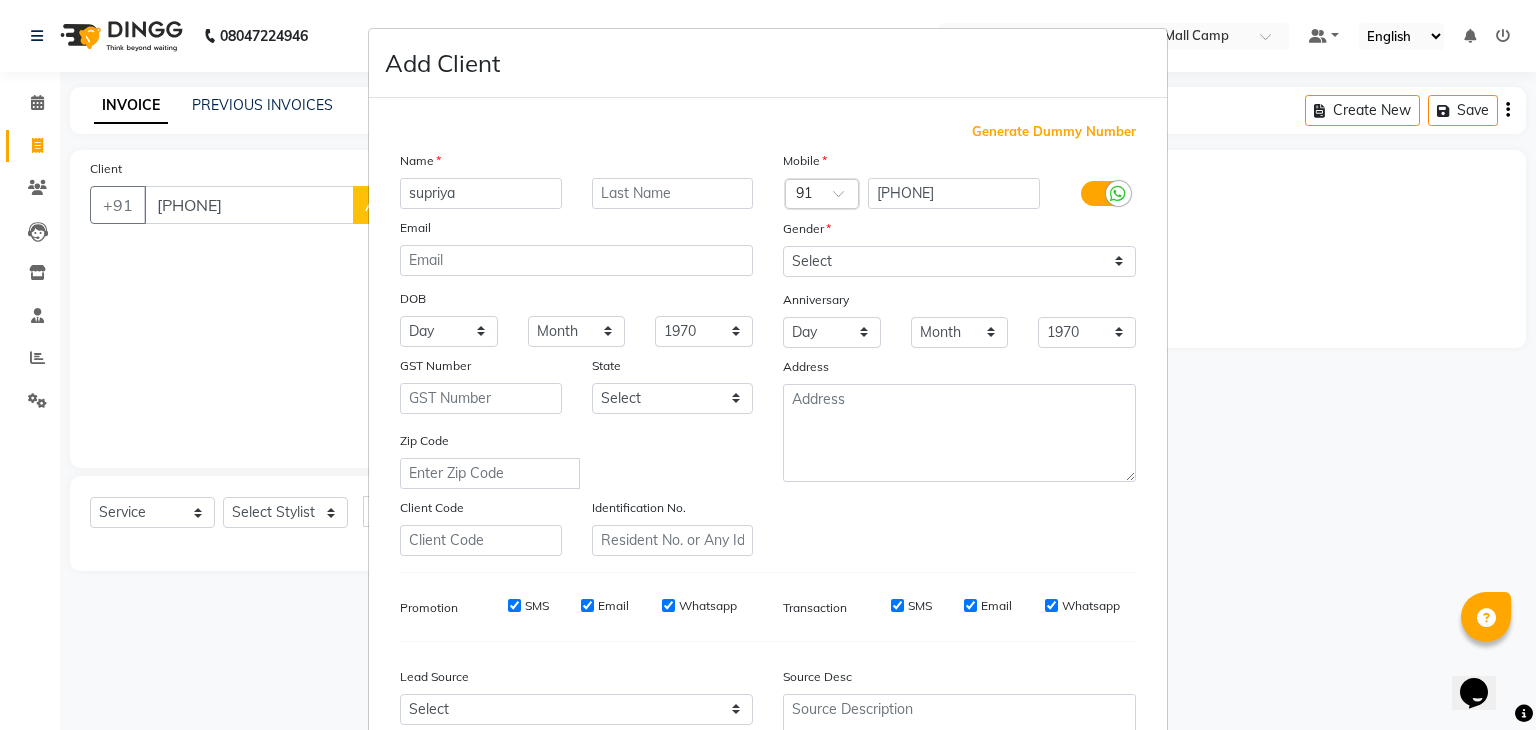type on "supriya" 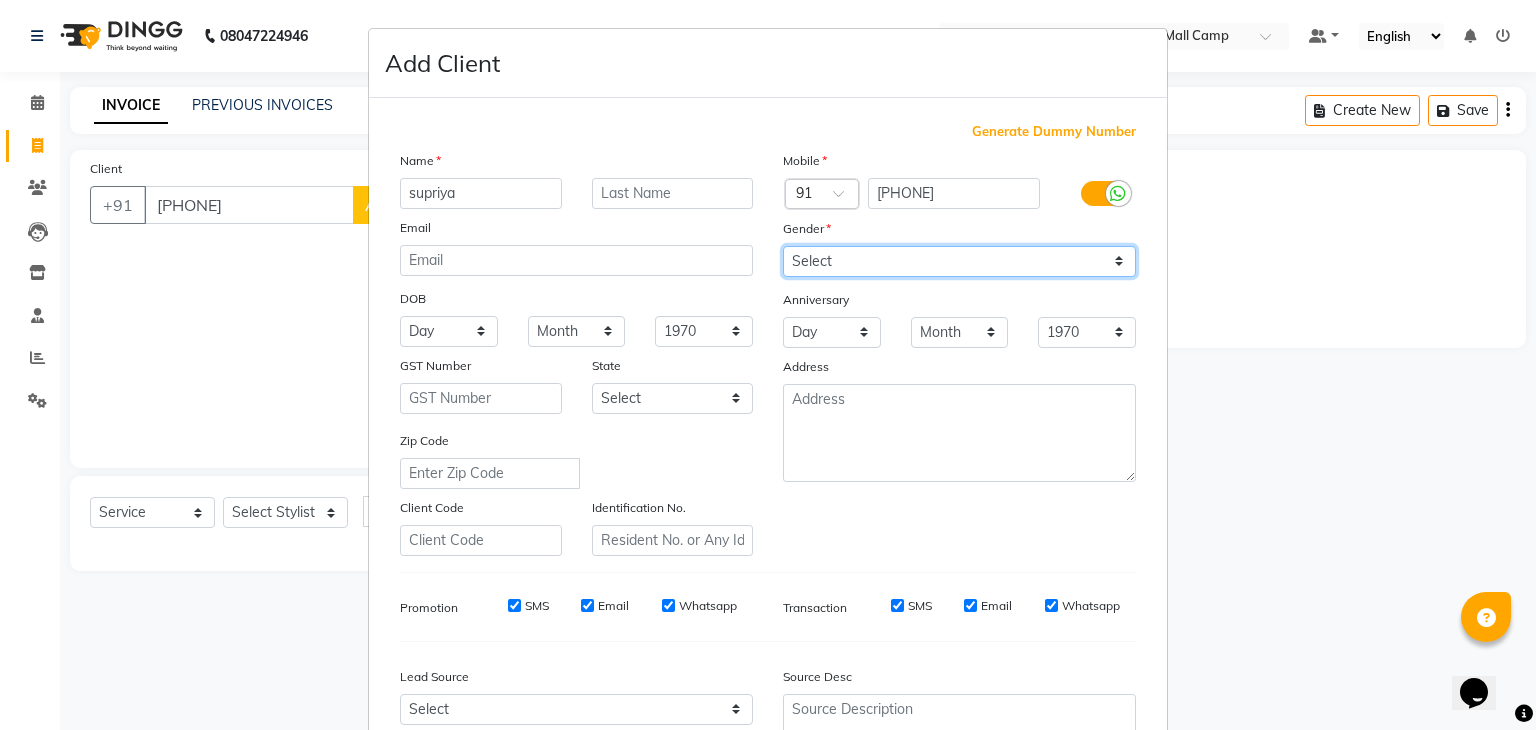 click on "Select Male Female Other Prefer Not To Say" at bounding box center [959, 261] 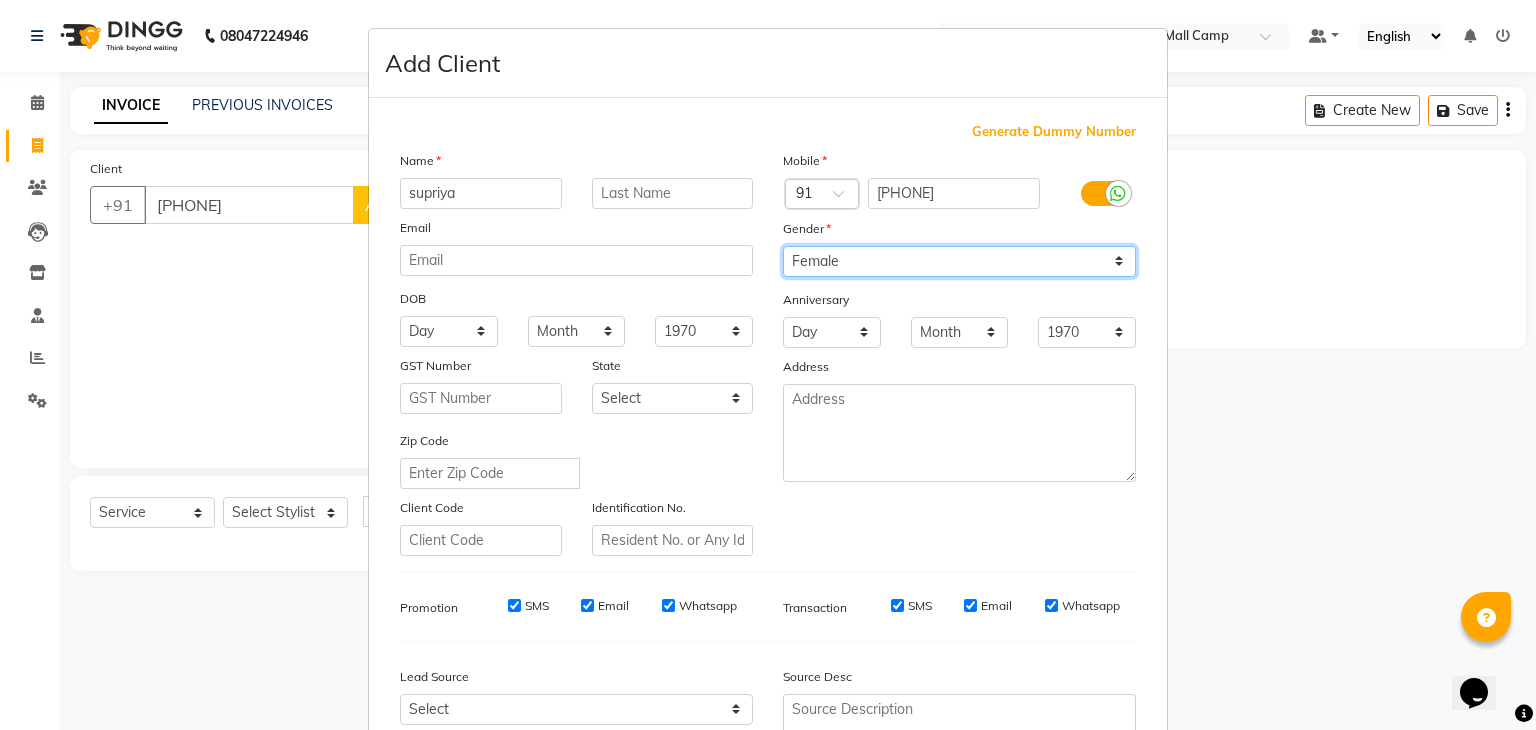click on "Select Male Female Other Prefer Not To Say" at bounding box center (959, 261) 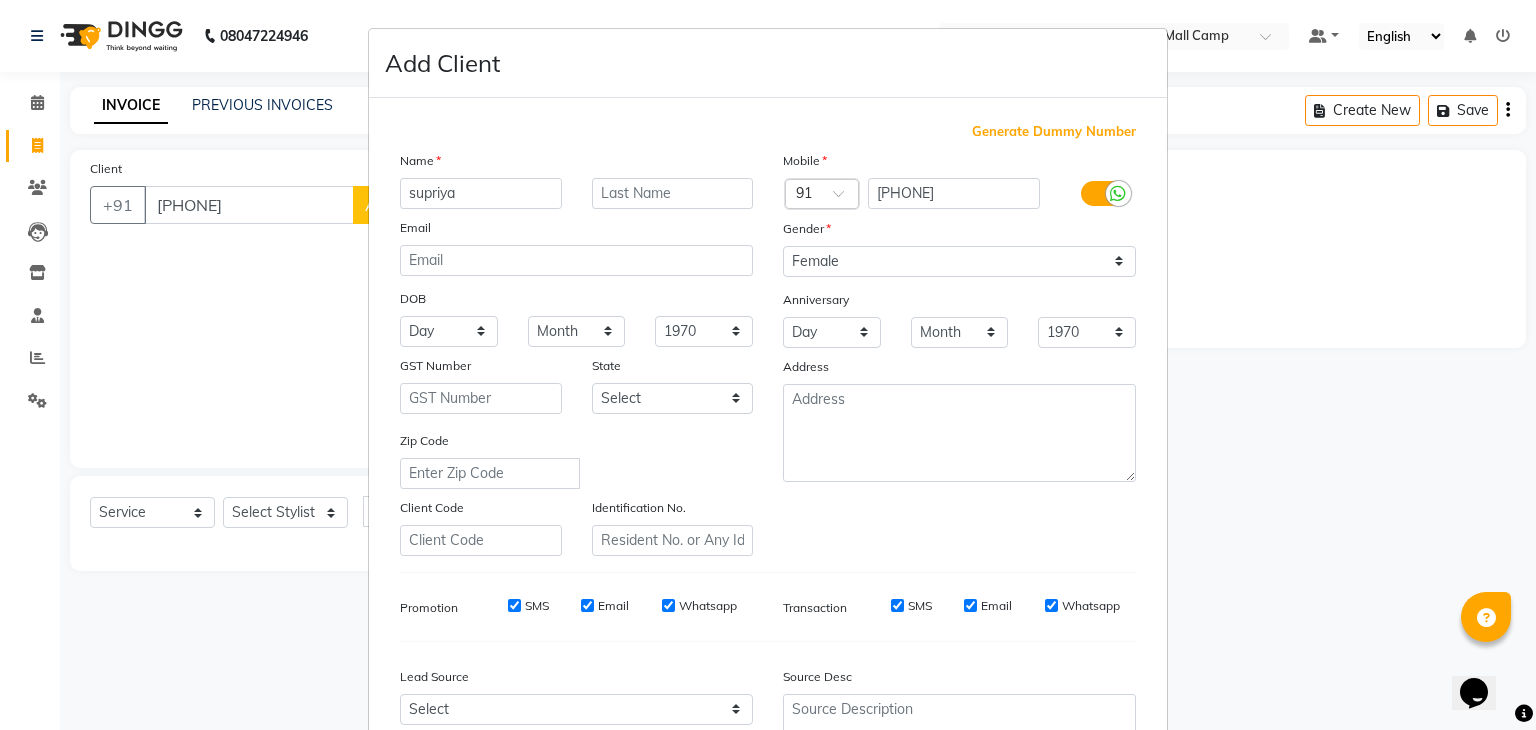 click on "Zip Code" at bounding box center (576, 459) 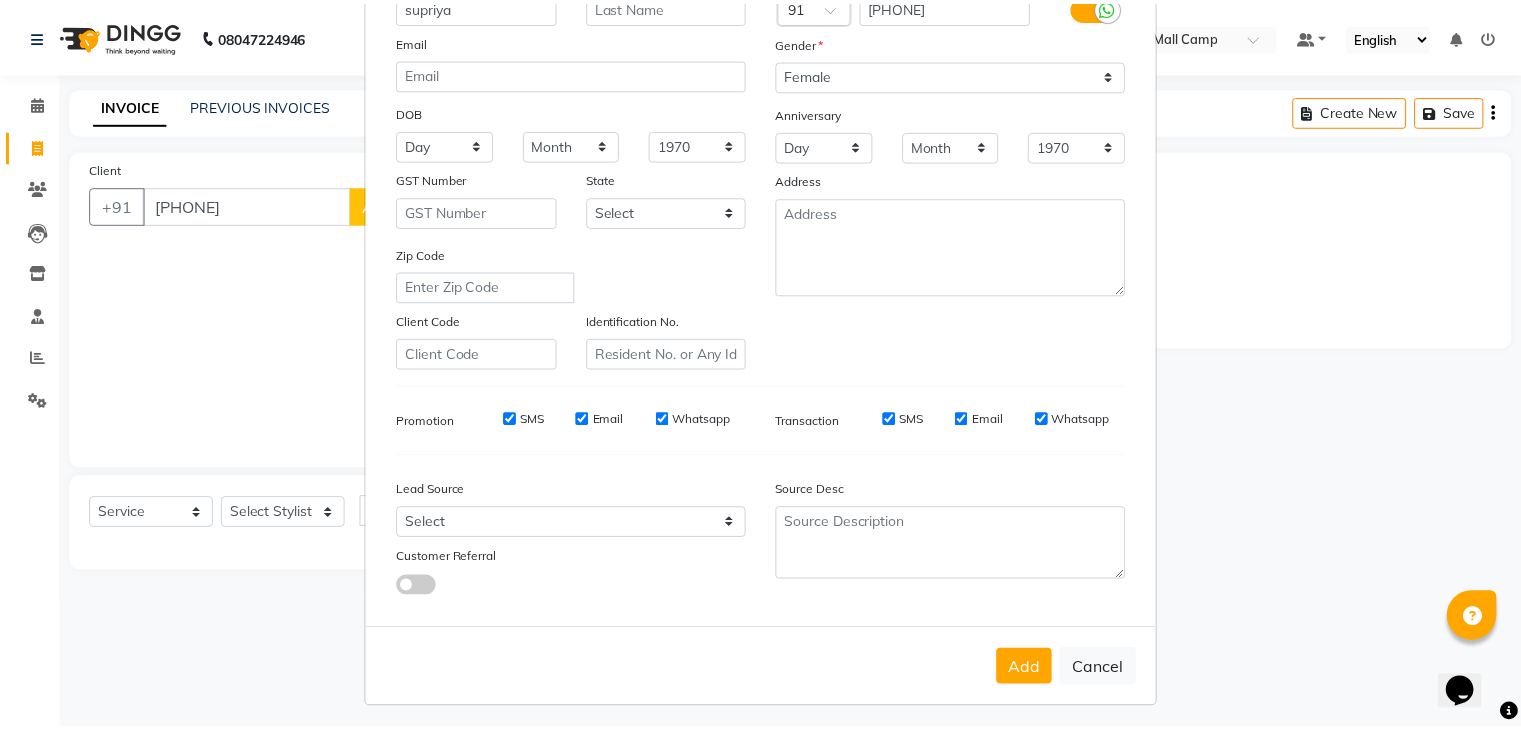 scroll, scrollTop: 200, scrollLeft: 0, axis: vertical 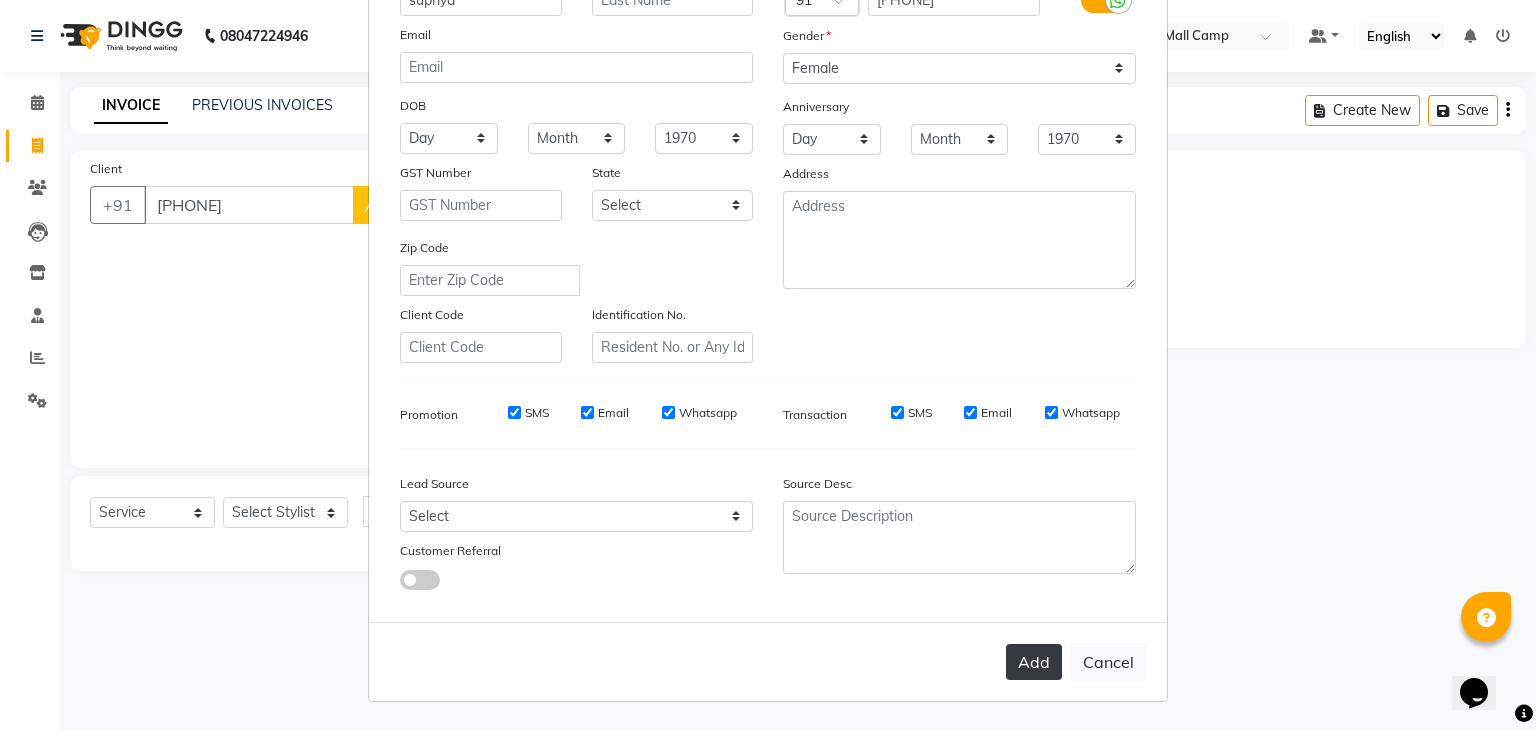 click on "Add" at bounding box center [1034, 662] 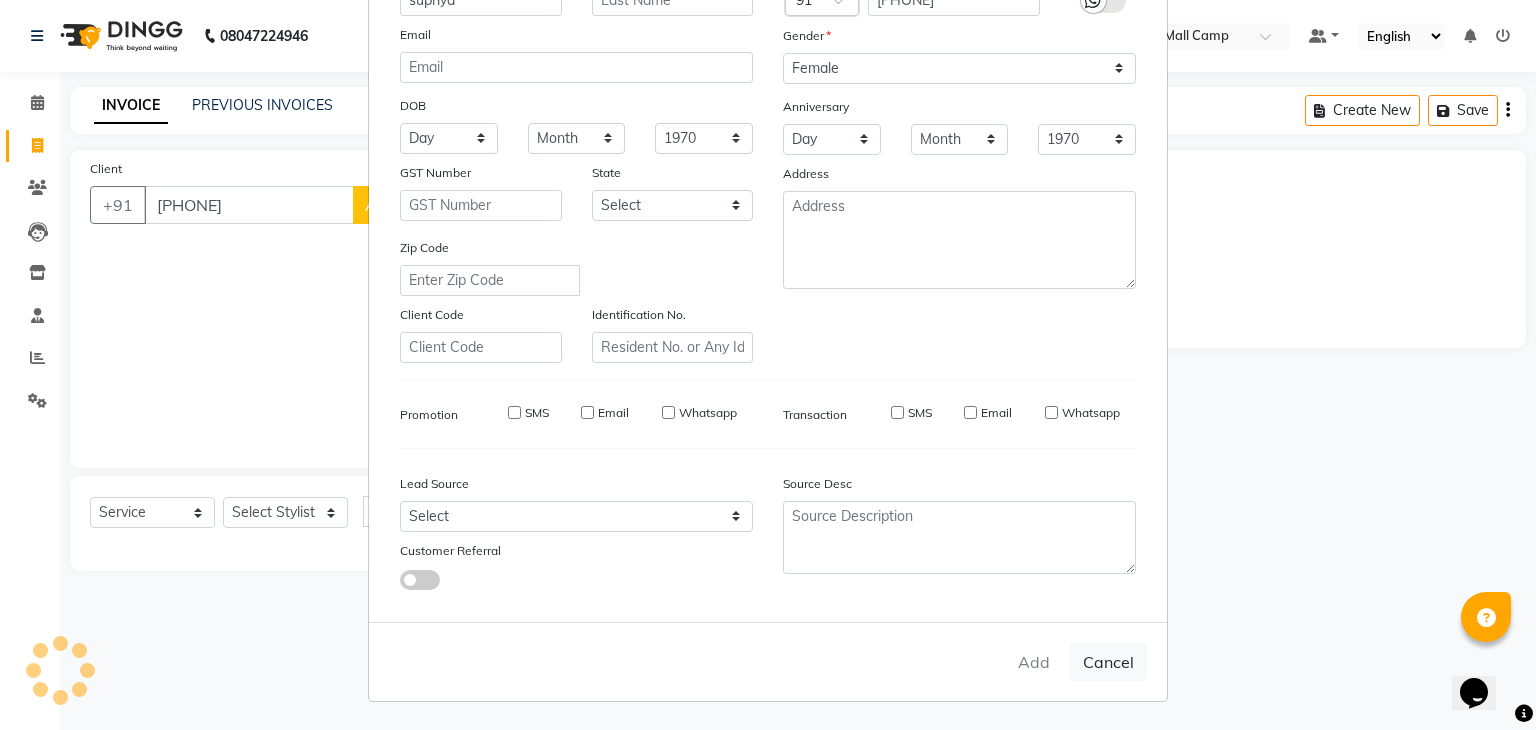 type on "81******70" 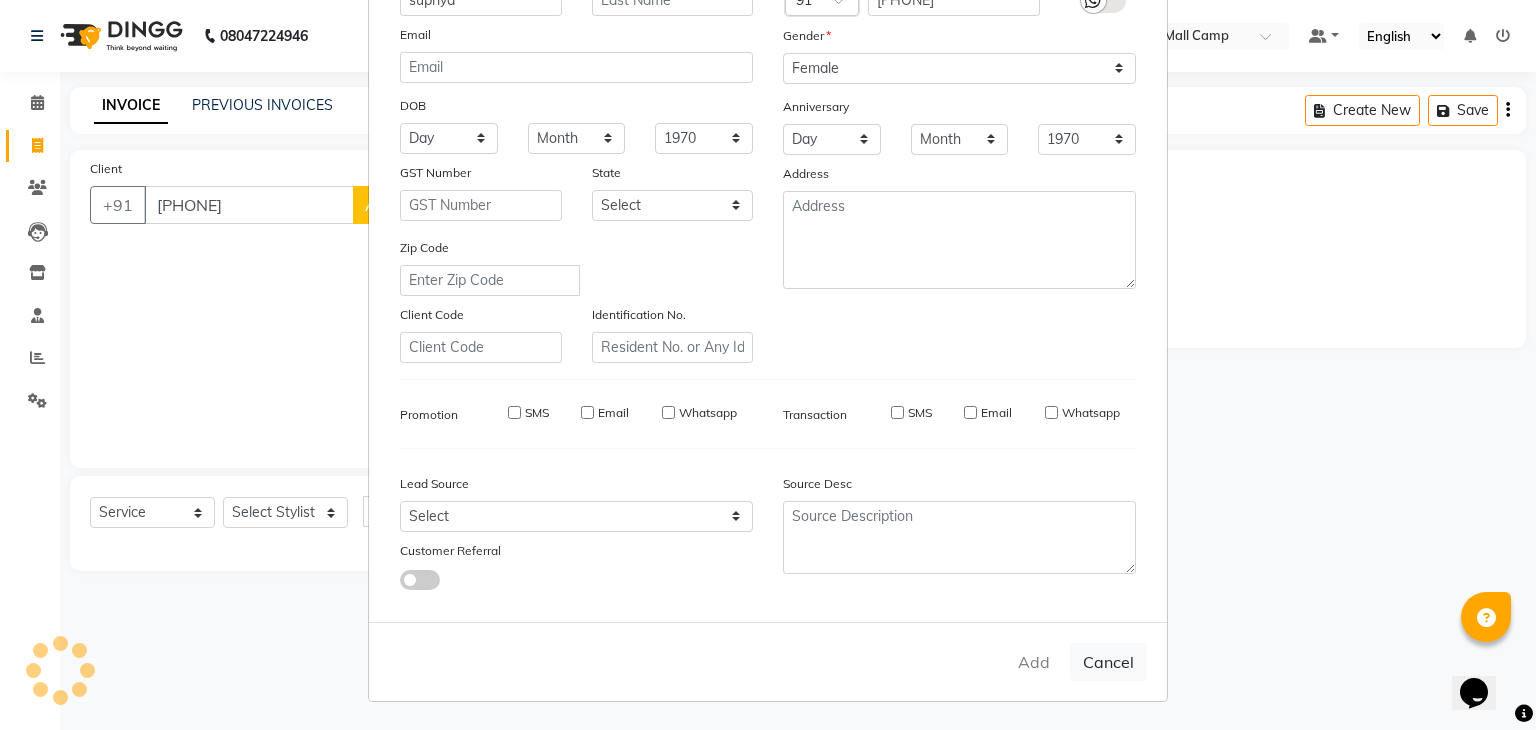 type 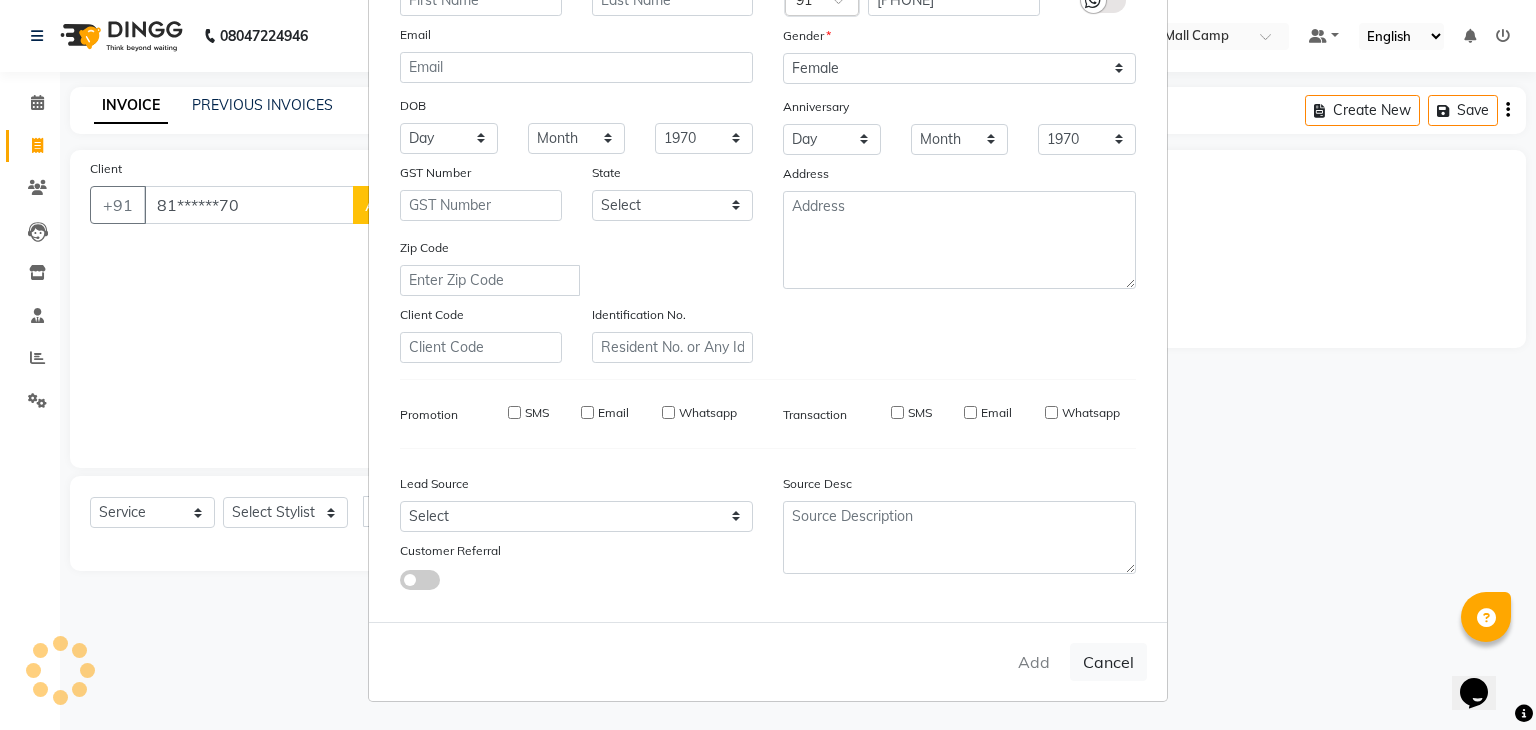 select 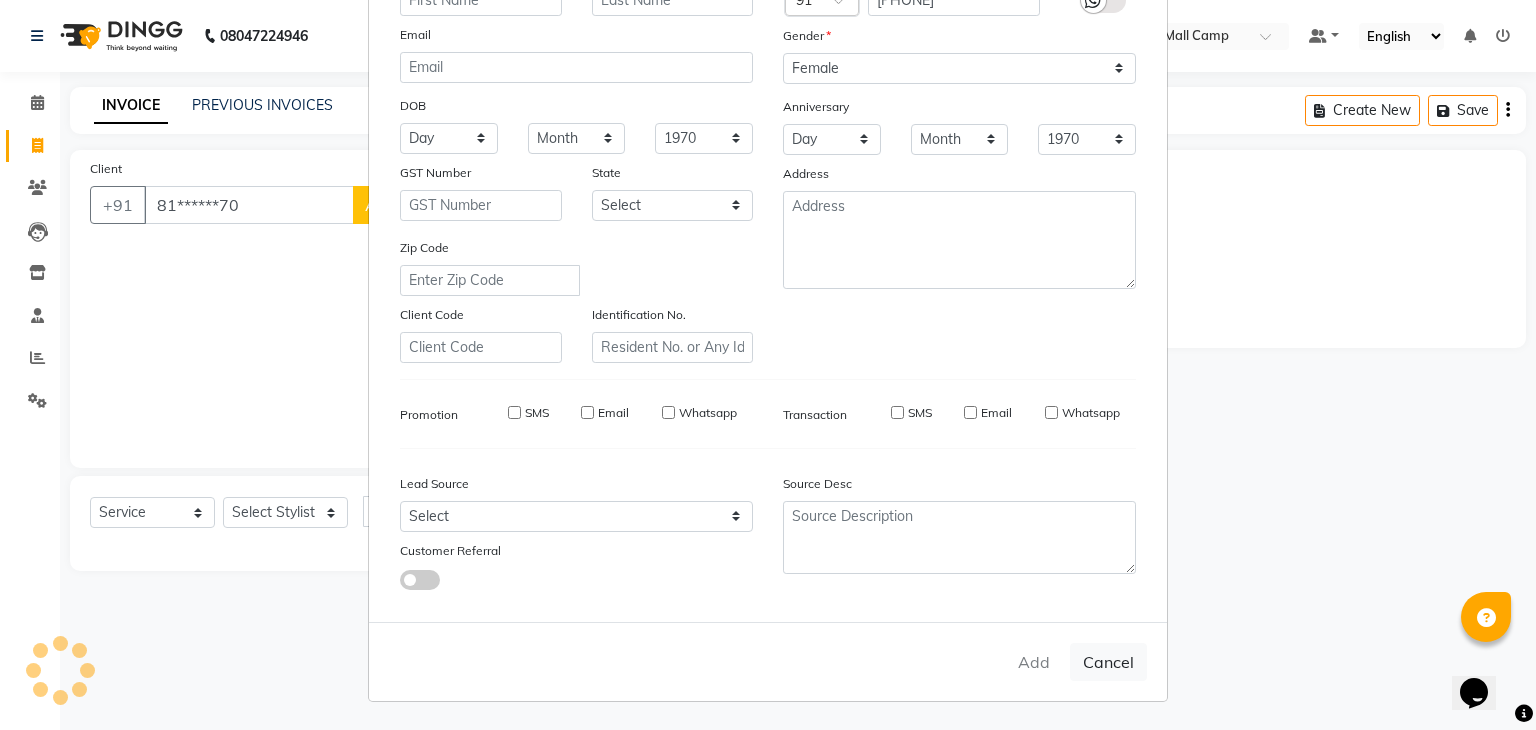 type 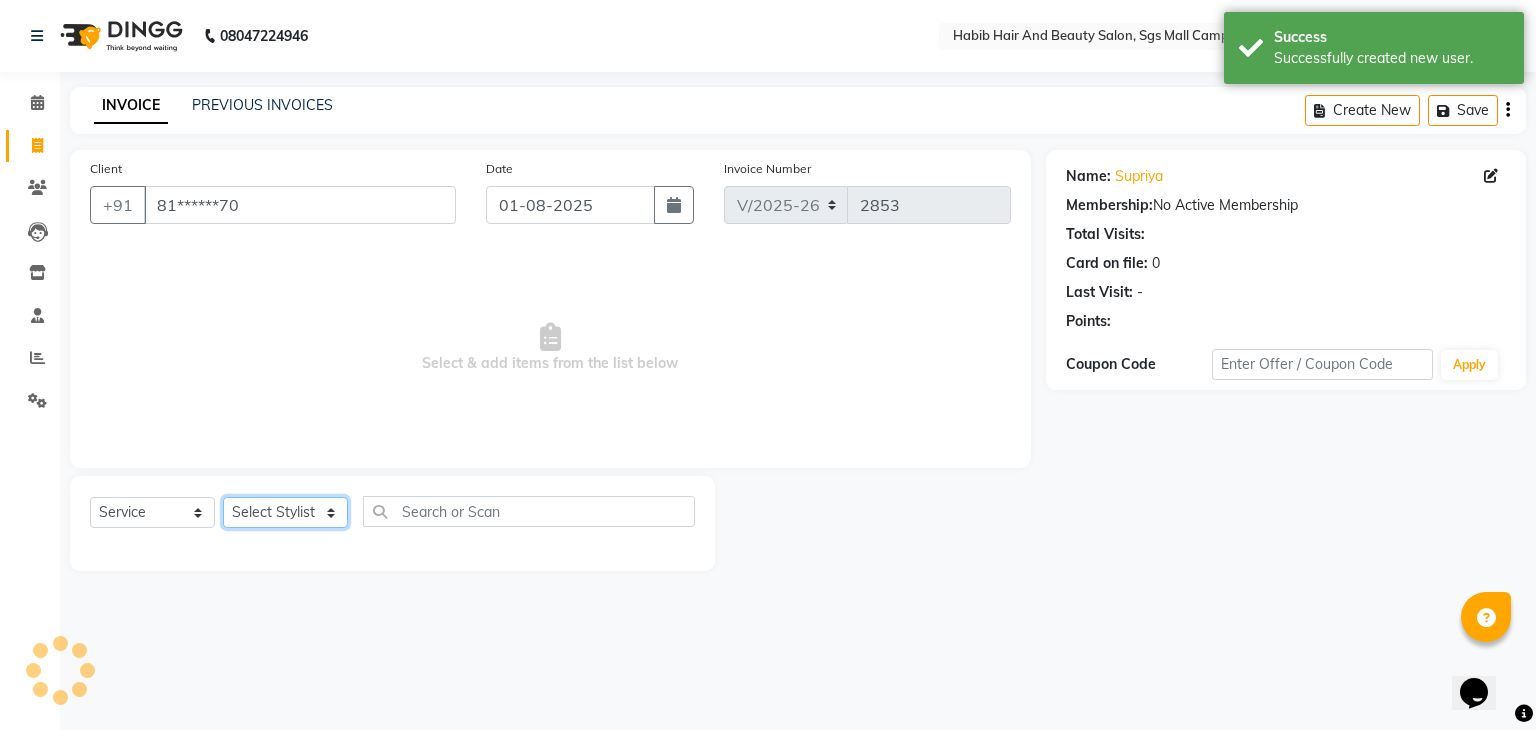 click on "Select Stylist akshay rajguru Avinash Debojit Manager Micheal sangeeta shilpa sujal Suraj swapnil vishakha" 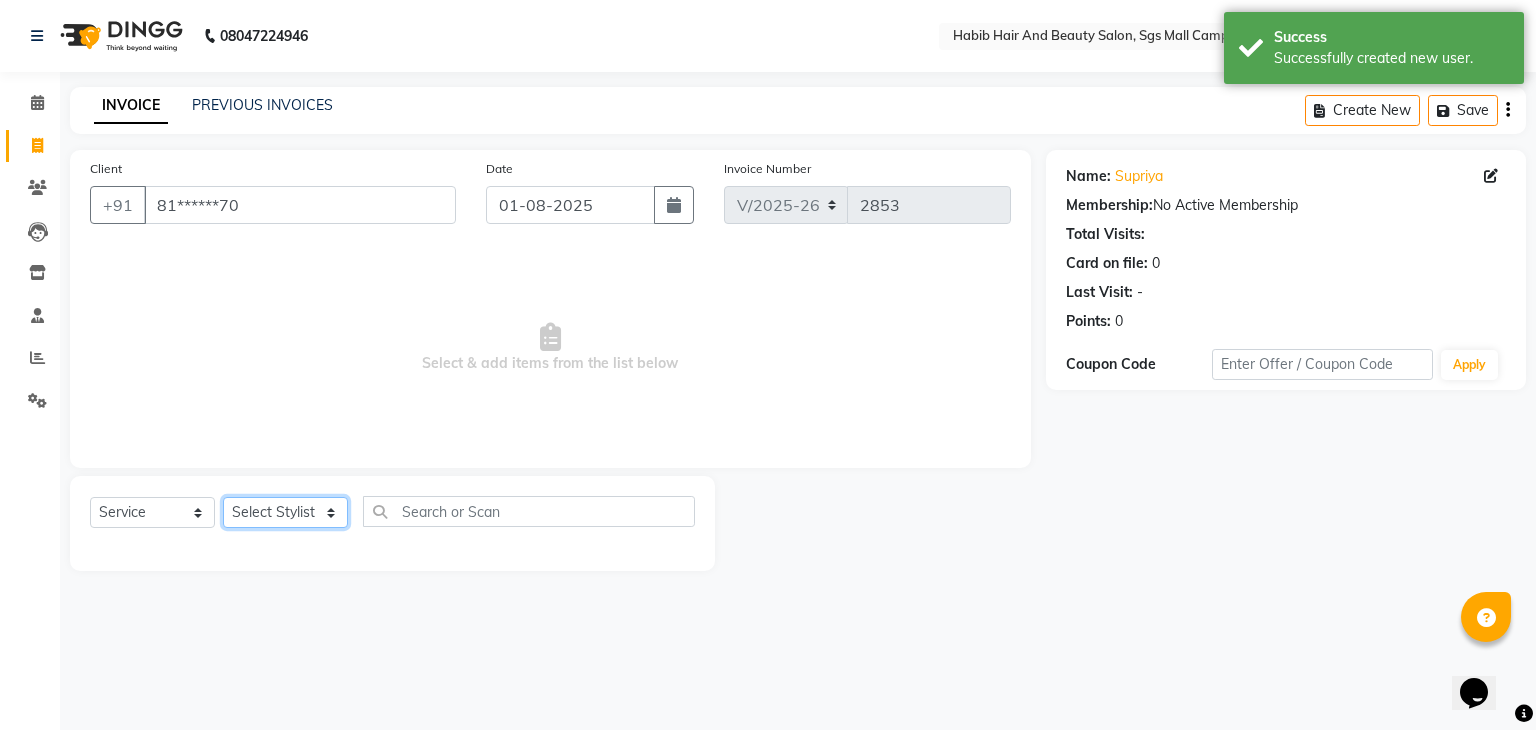 select on "81159" 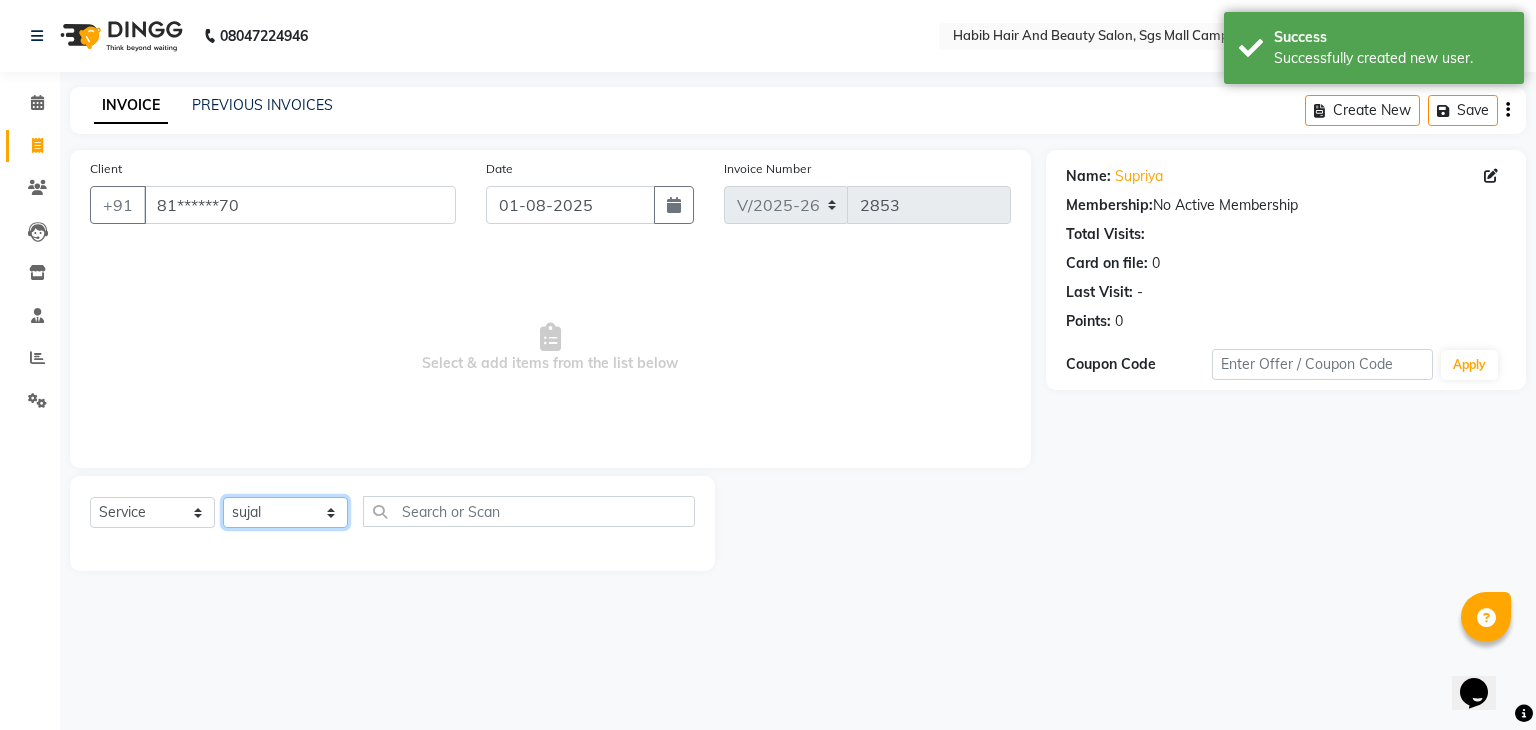 click on "Select Stylist akshay rajguru Avinash Debojit Manager Micheal sangeeta shilpa sujal Suraj swapnil vishakha" 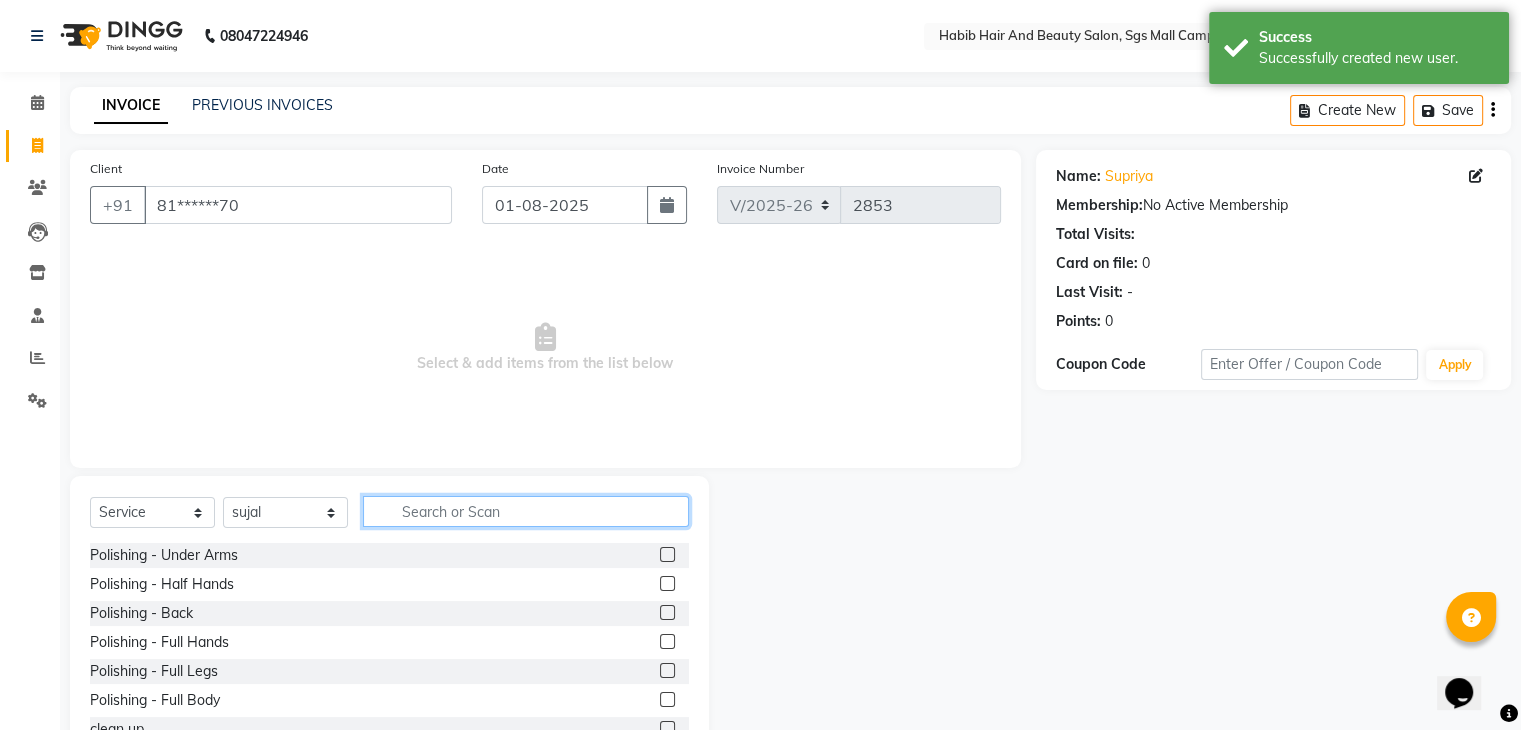 click 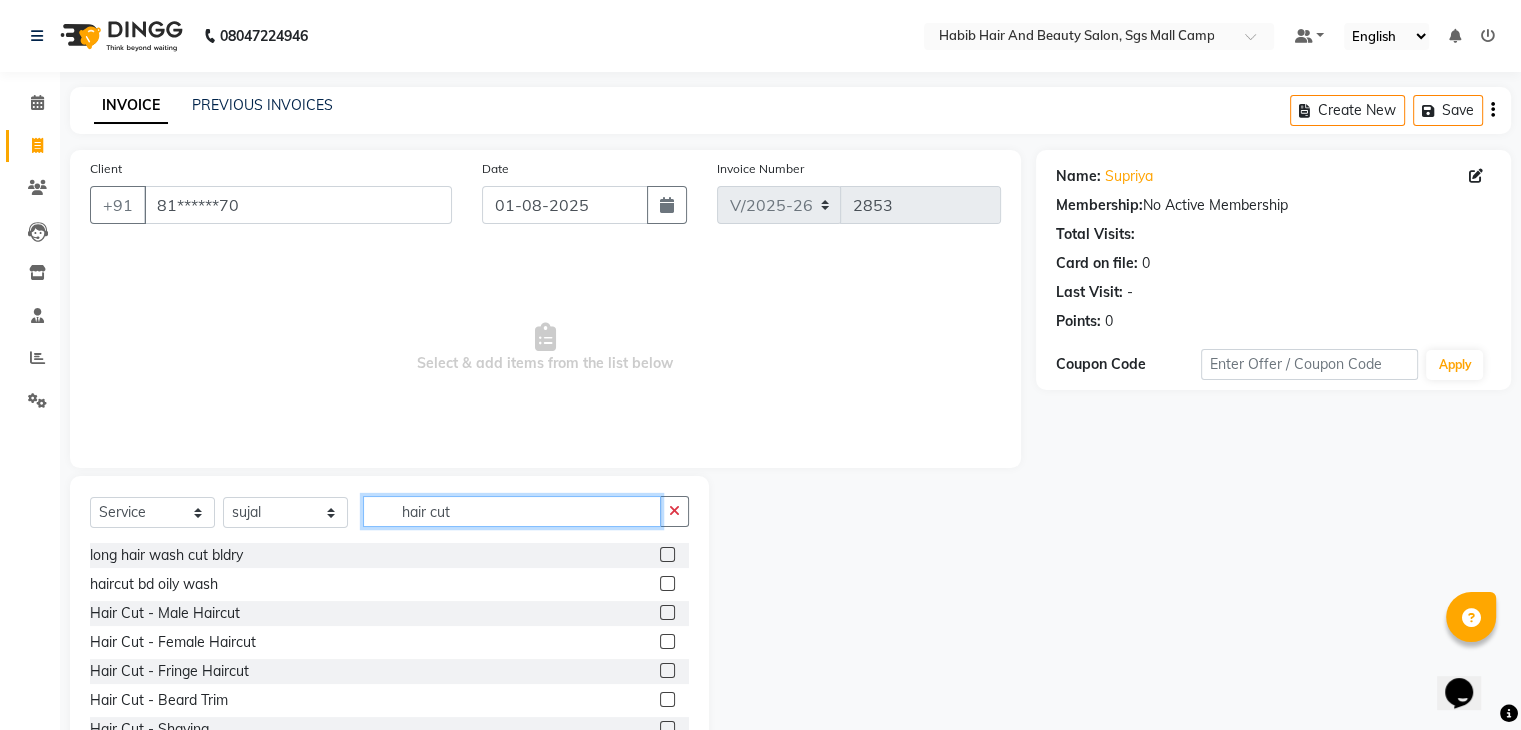 type on "hair cut" 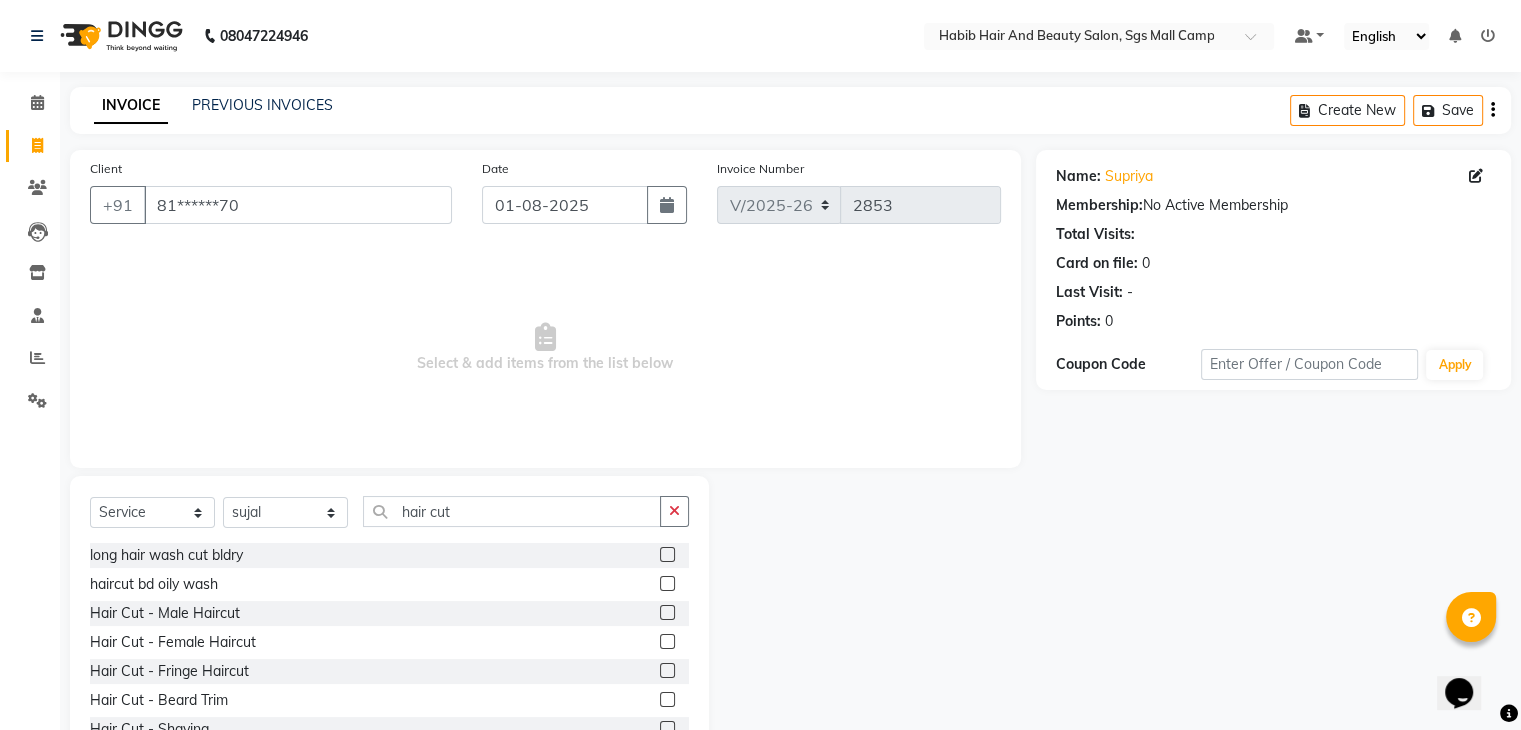click 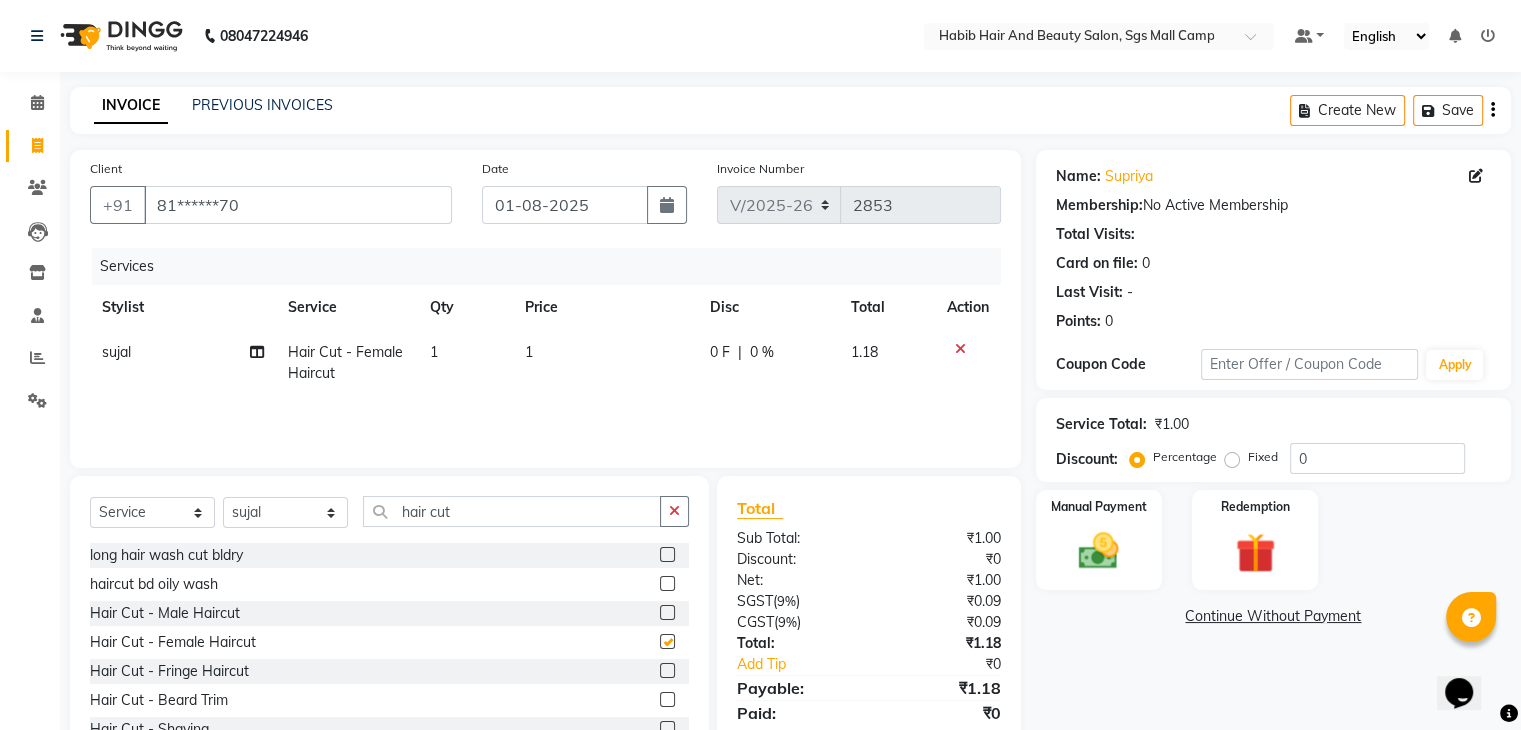 checkbox on "false" 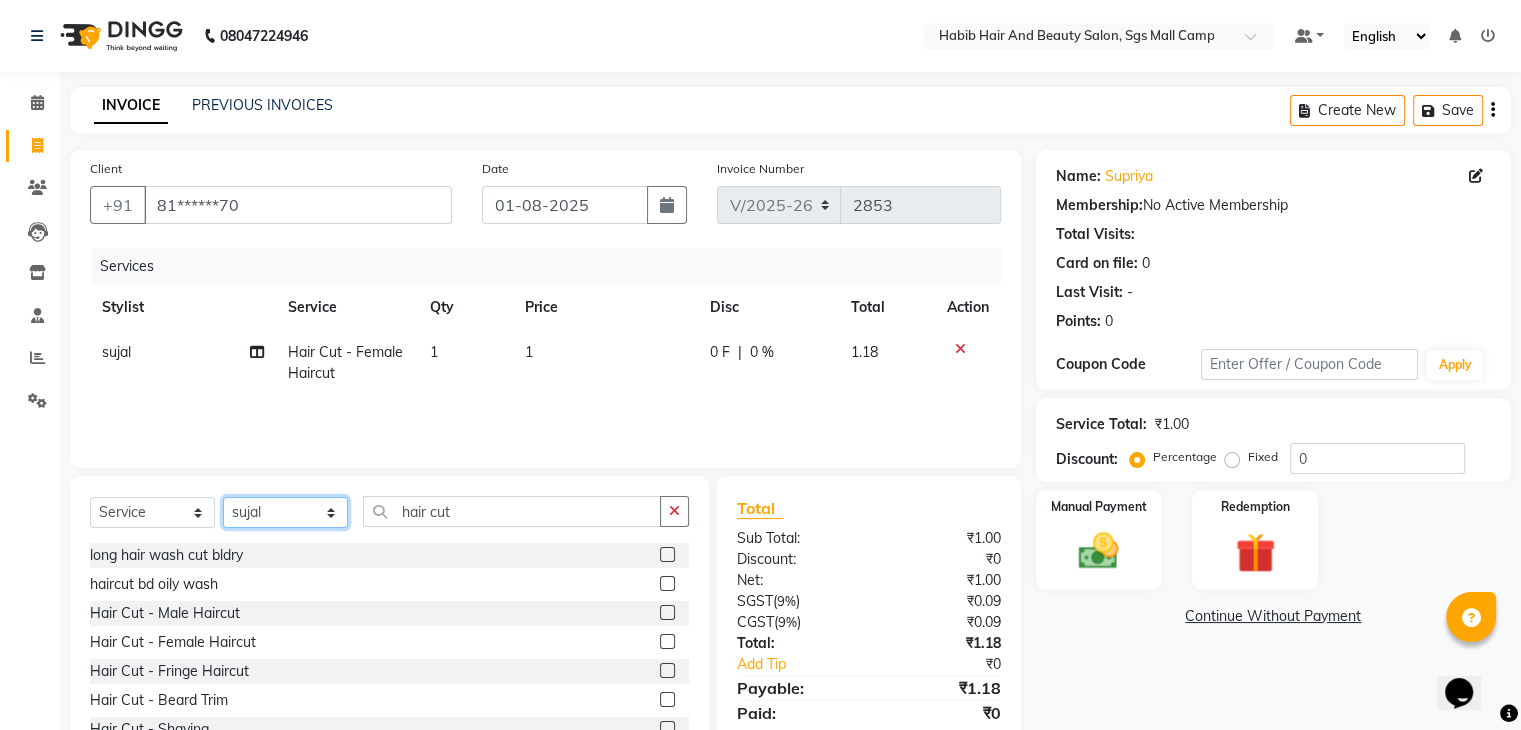 click on "Select Stylist akshay rajguru Avinash Debojit Manager Micheal sangeeta shilpa sujal Suraj swapnil vishakha" 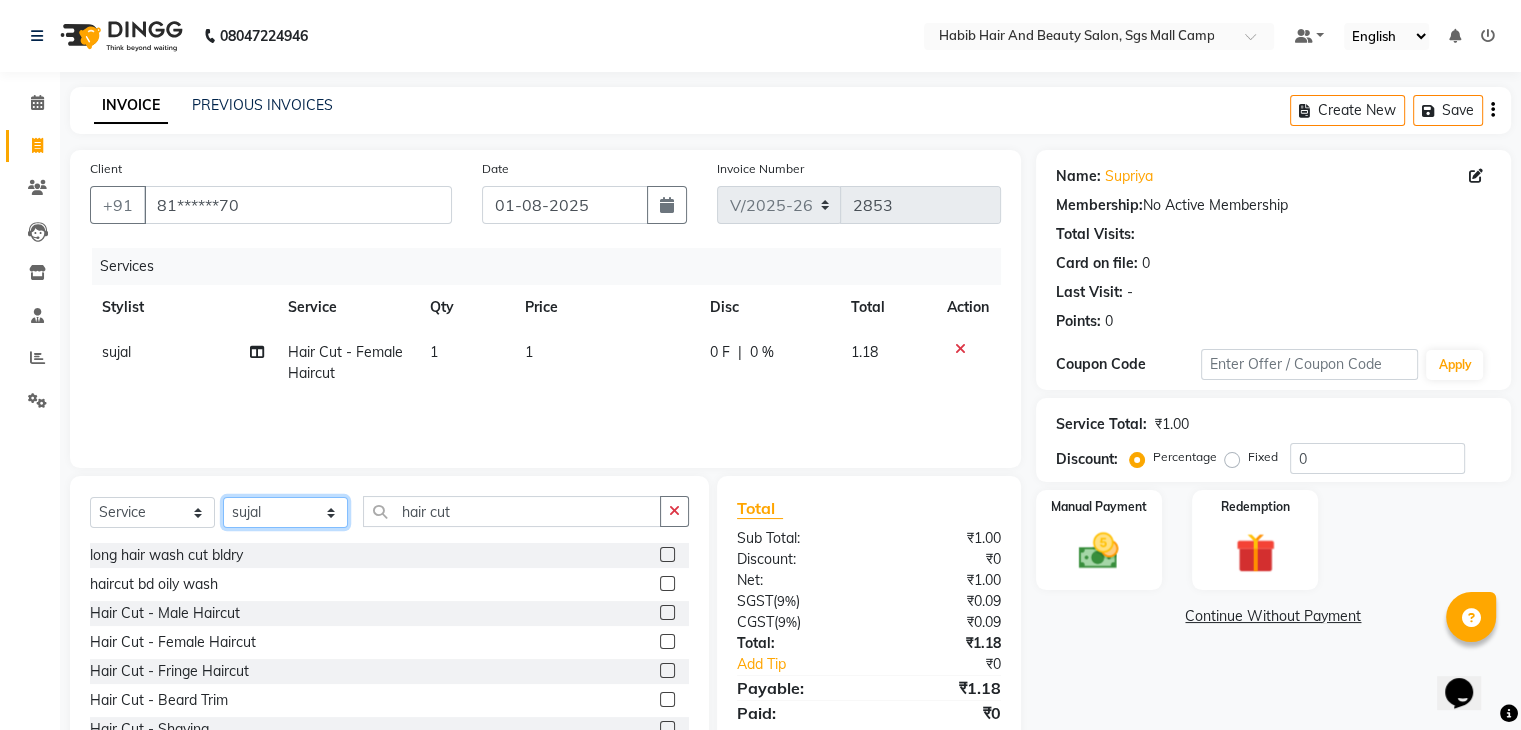 select on "81161" 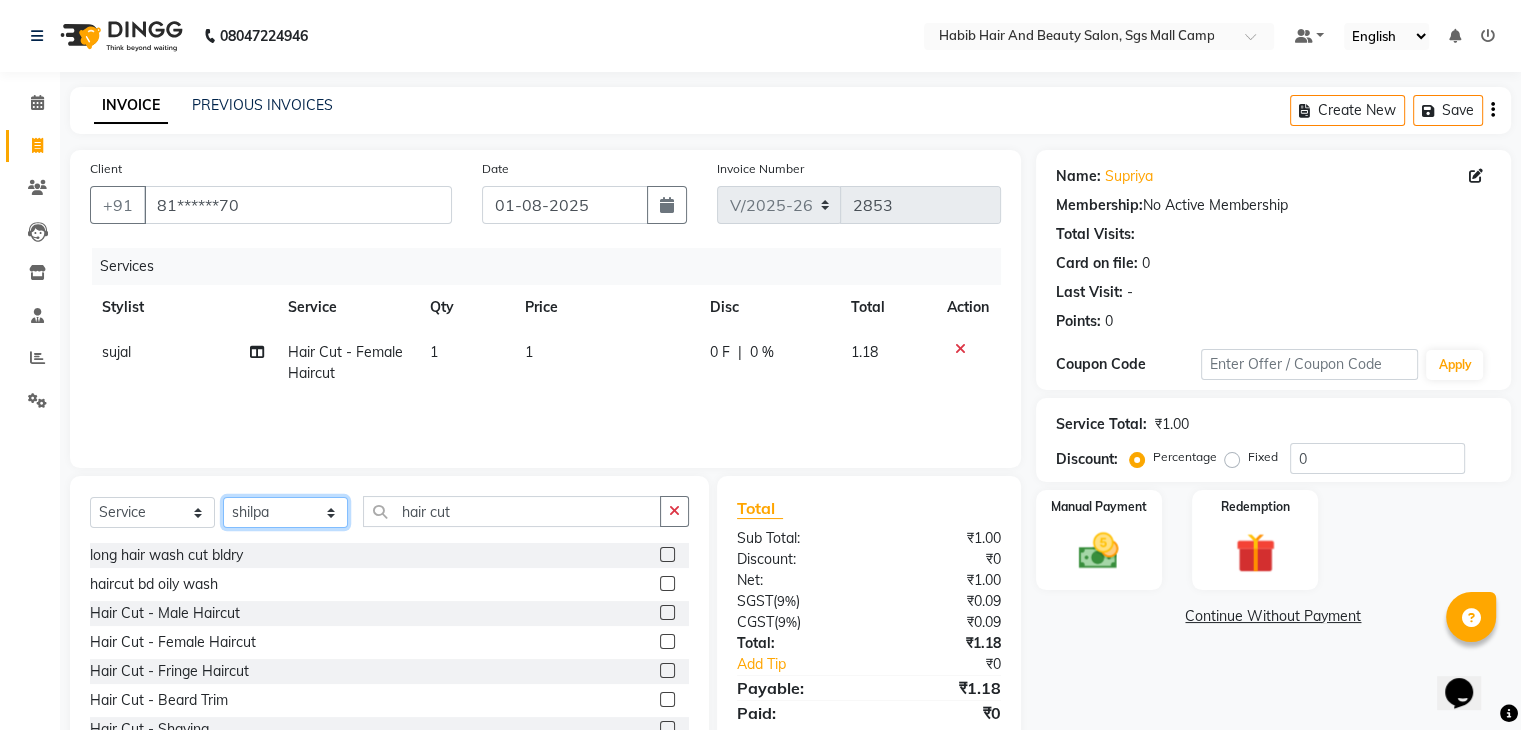 click on "Select Stylist akshay rajguru Avinash Debojit Manager Micheal sangeeta shilpa sujal Suraj swapnil vishakha" 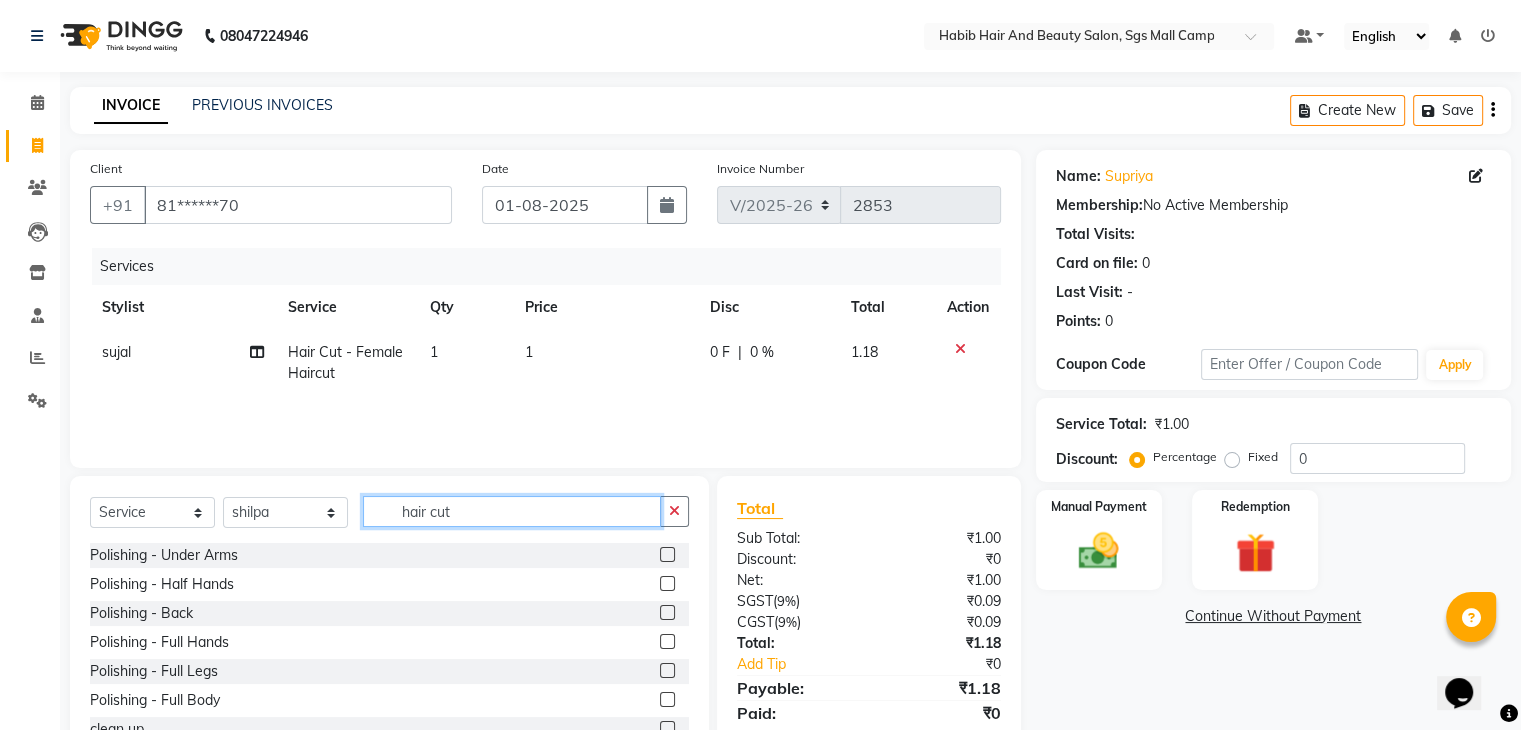 click on "hair cut" 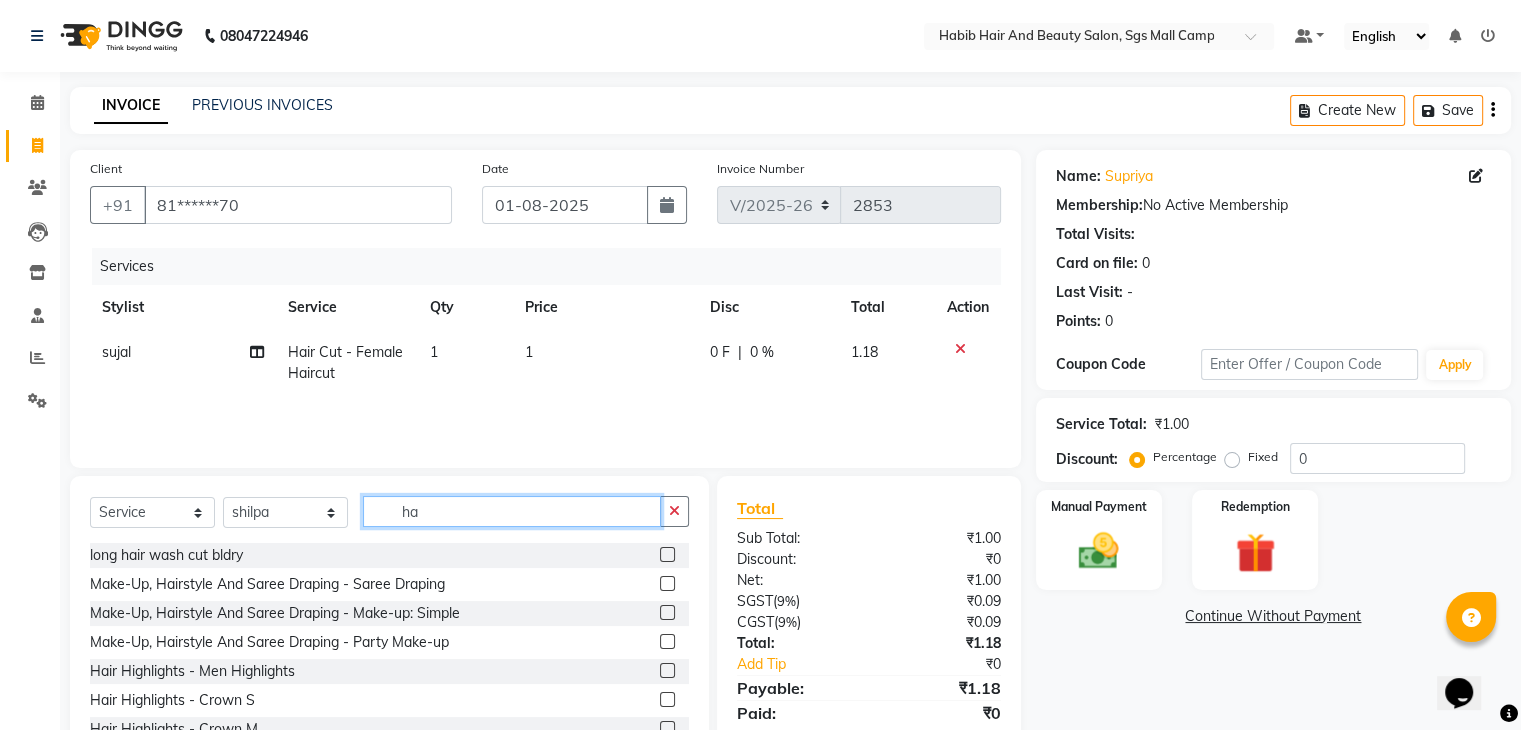 type on "h" 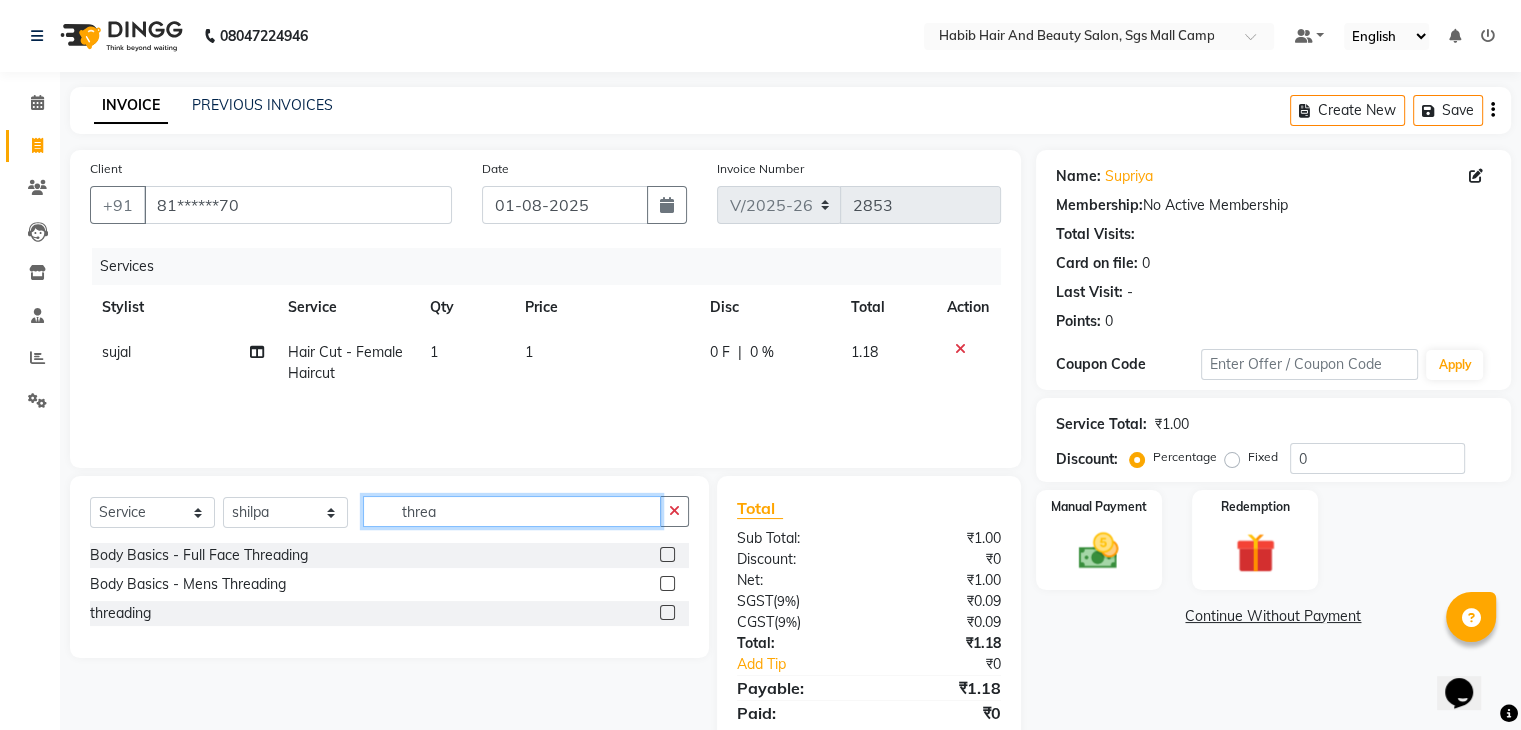 type on "threa" 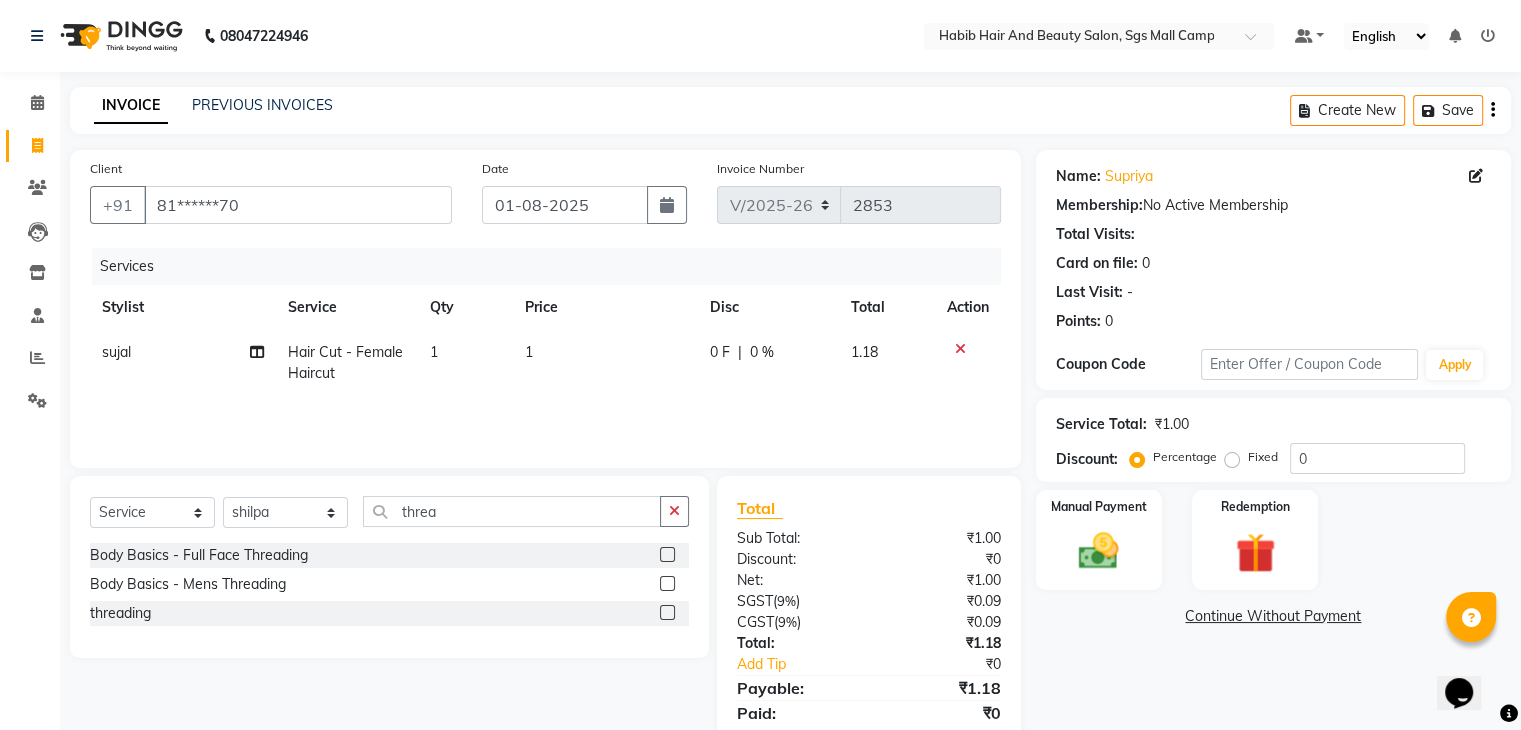 click 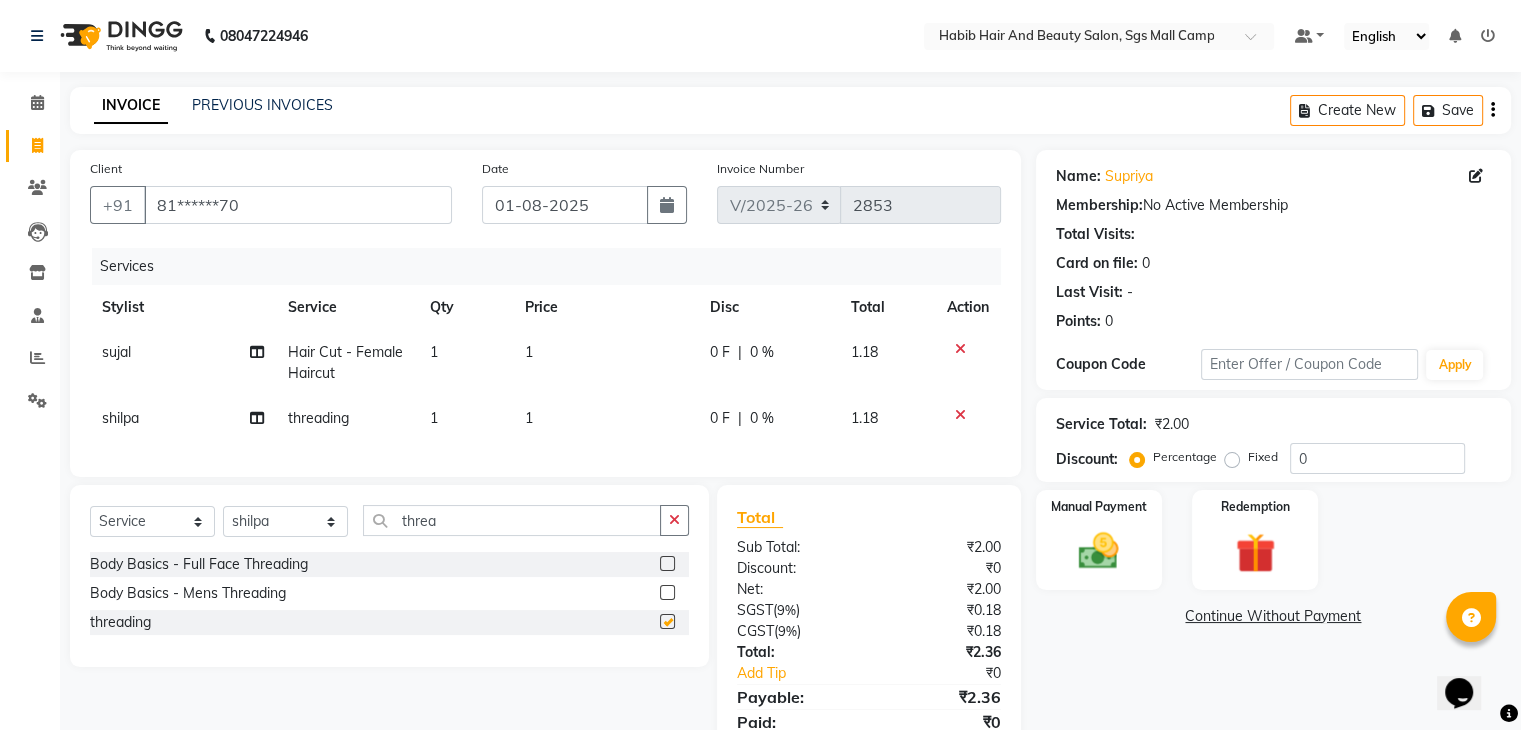 checkbox on "false" 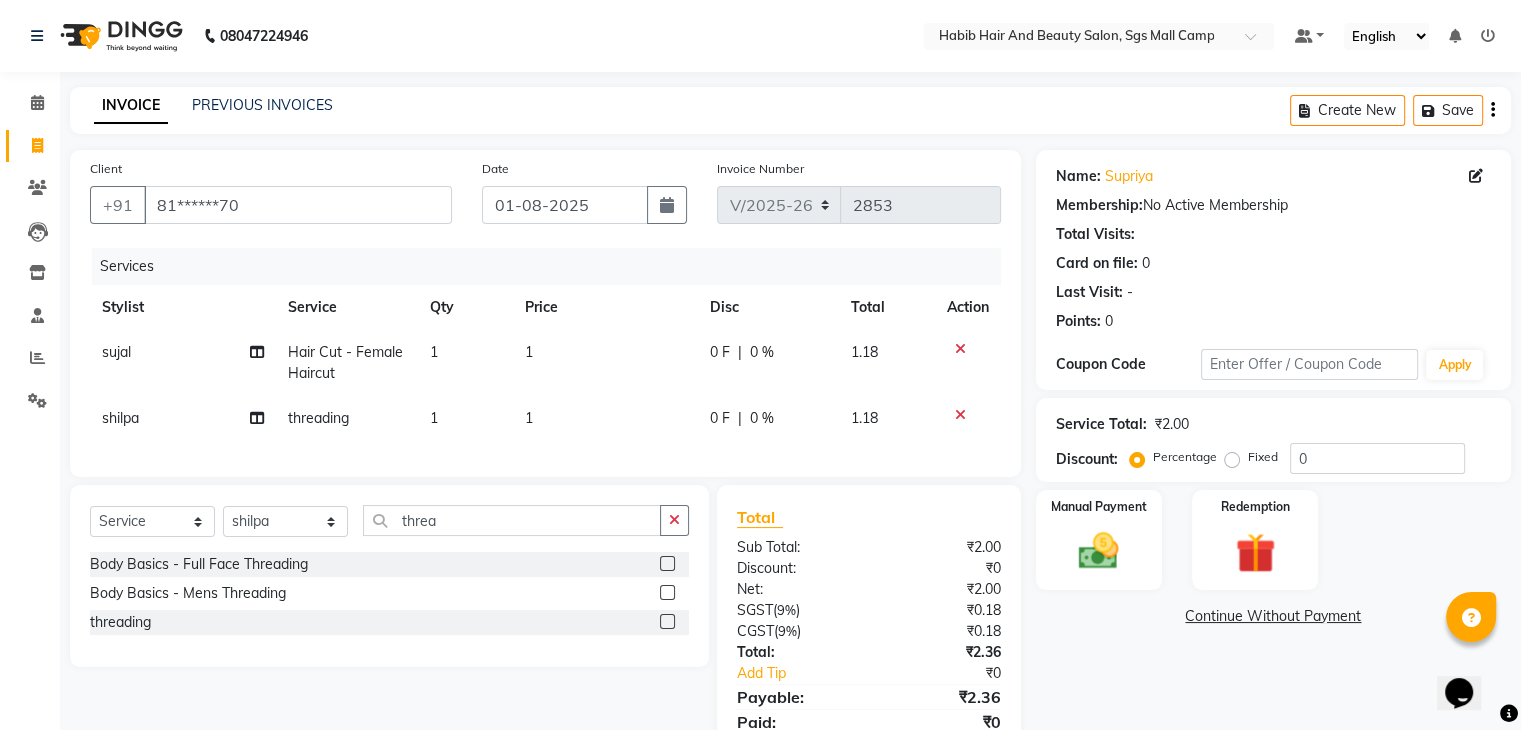 click on "1" 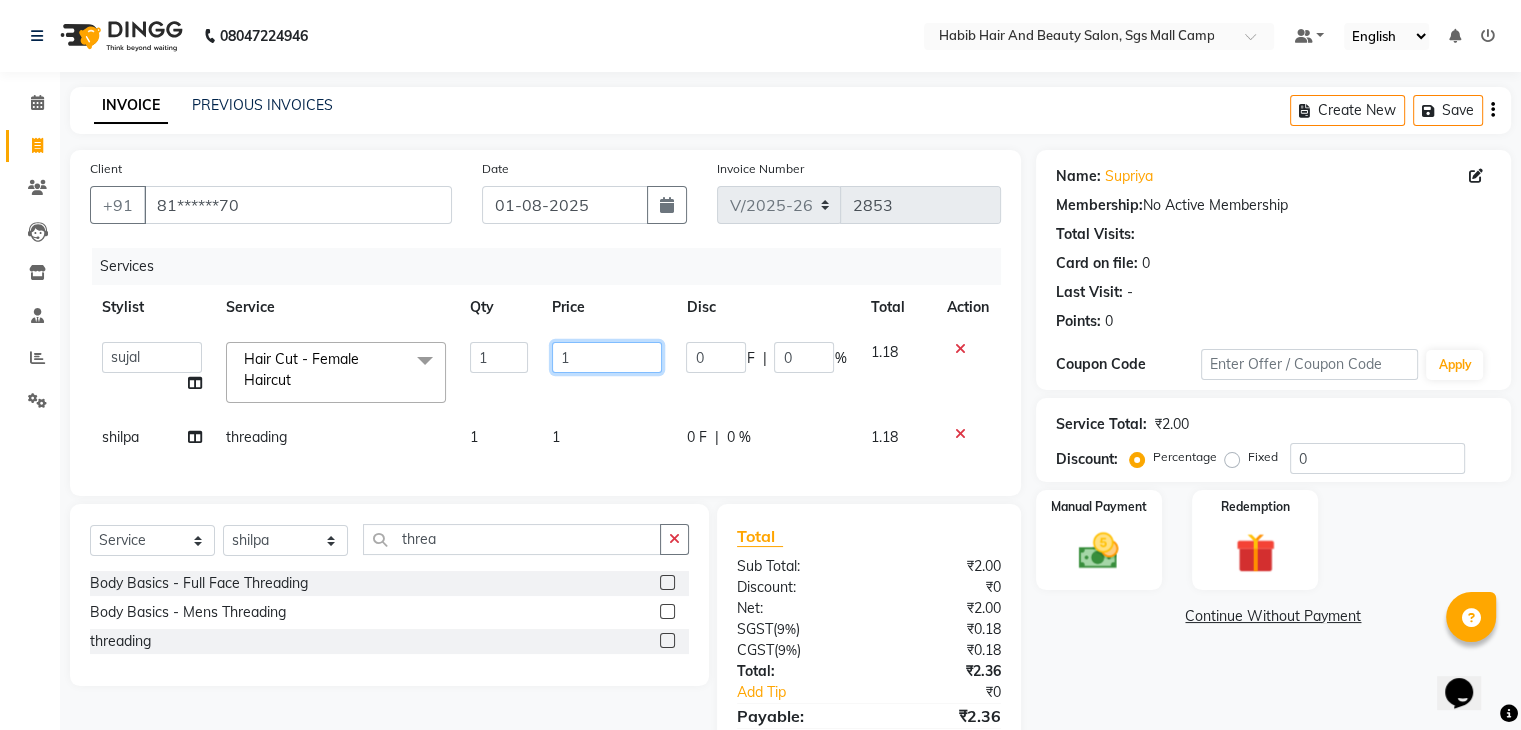 click on "1" 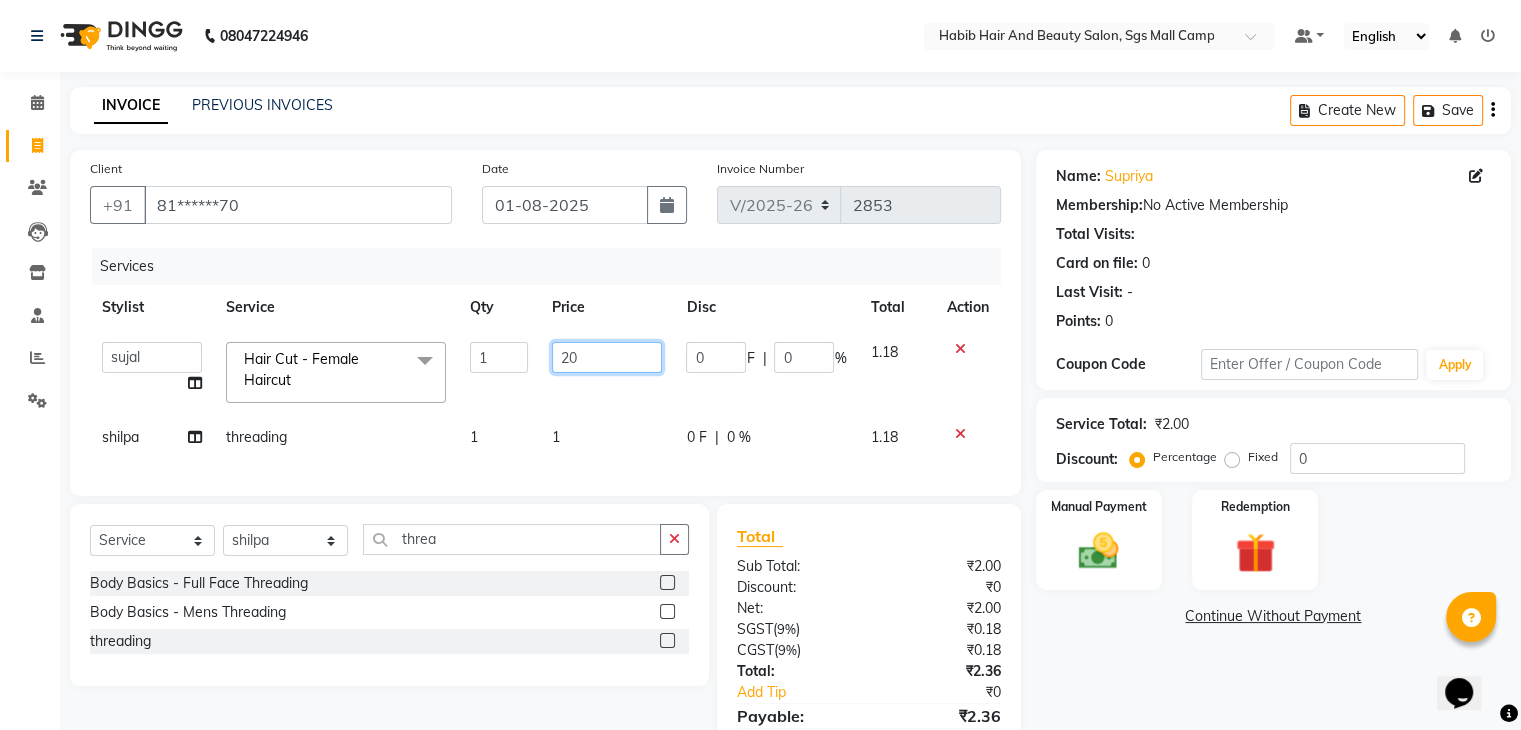 type on "200" 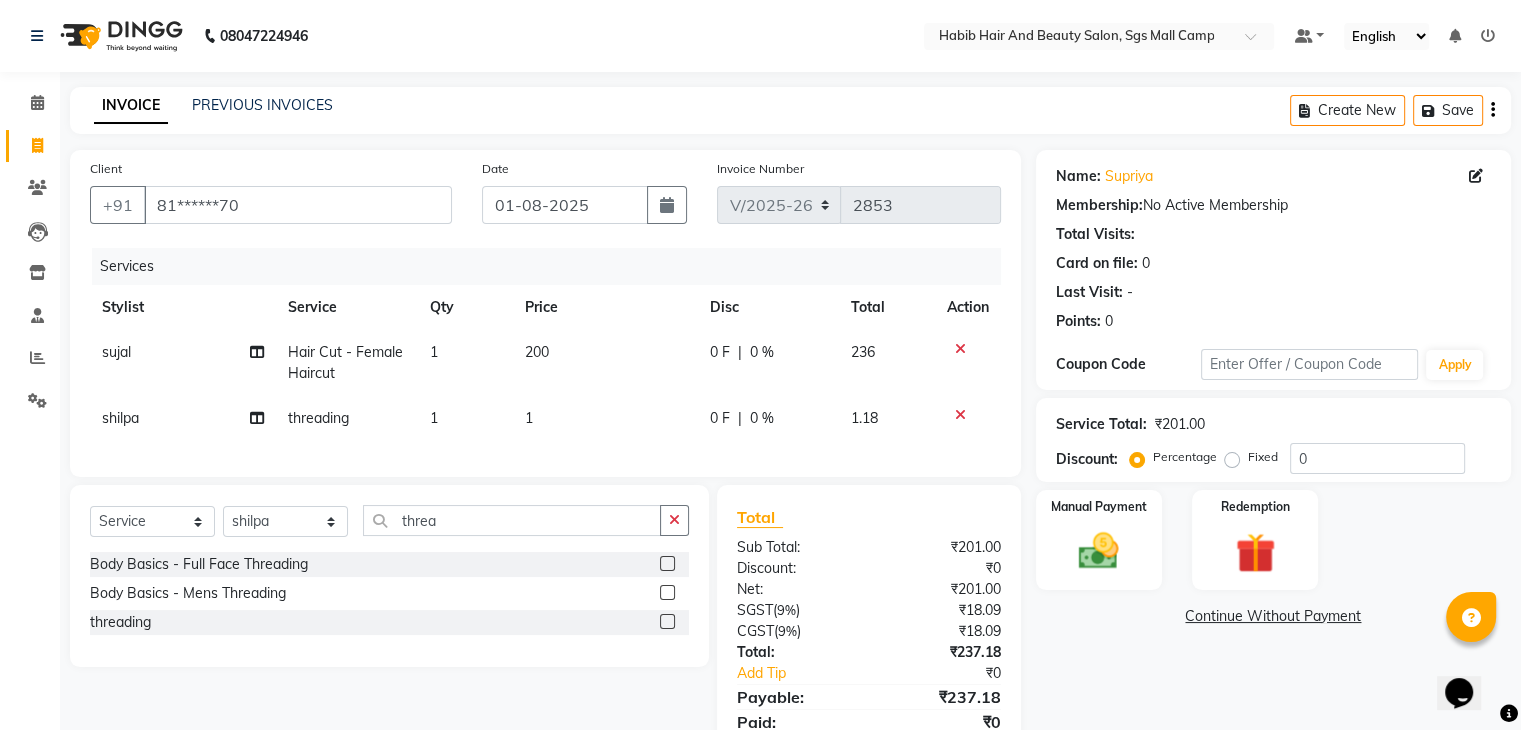 click on "1" 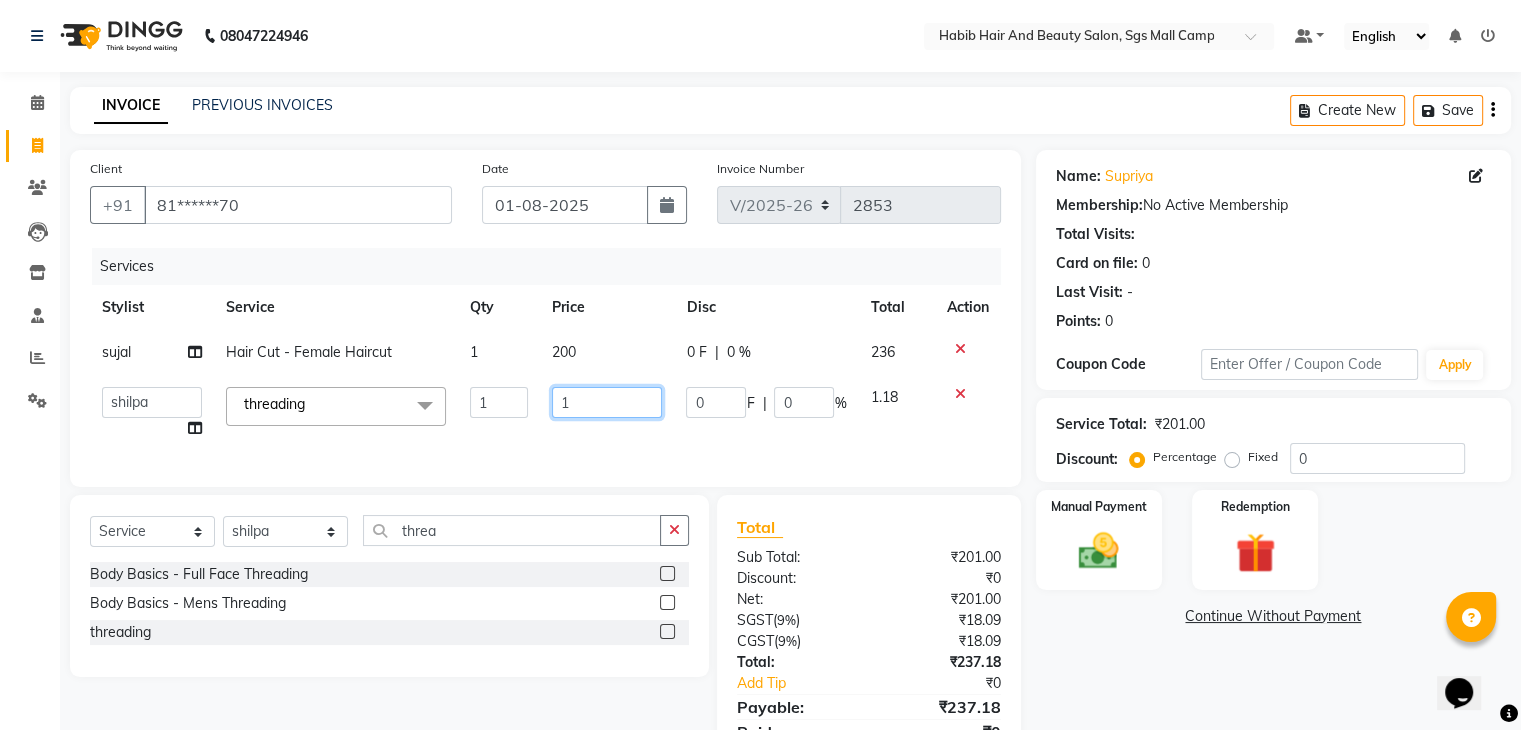 click on "1" 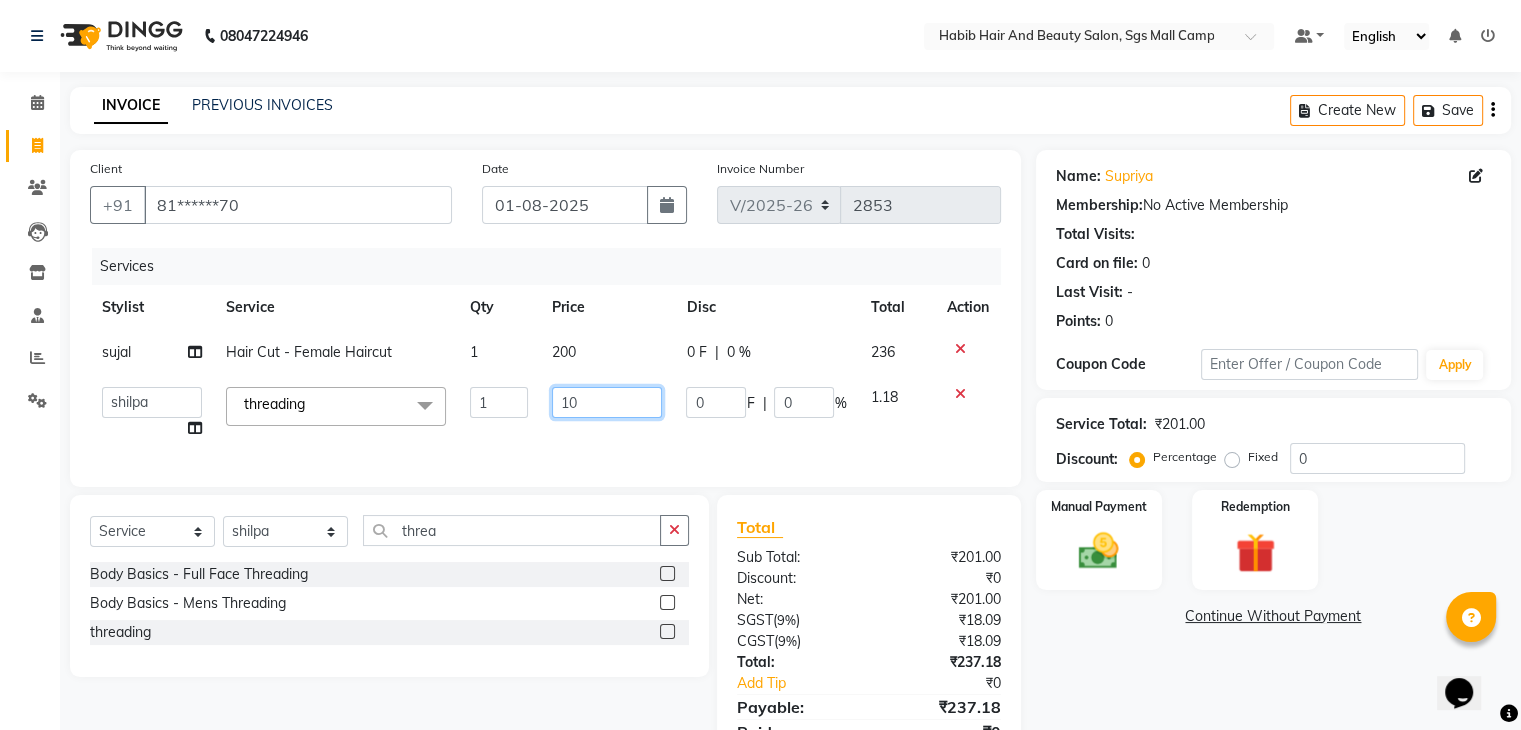 type on "100" 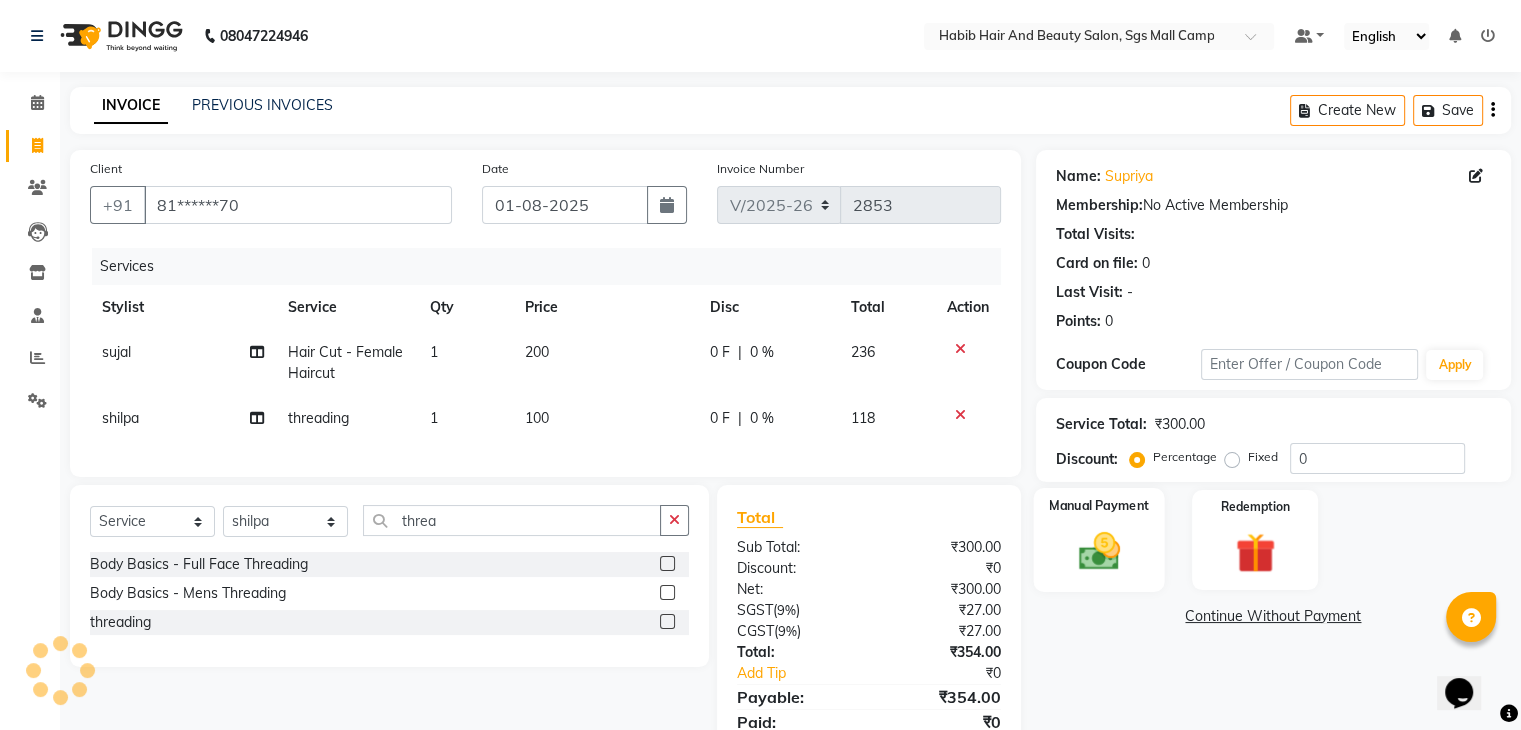 click 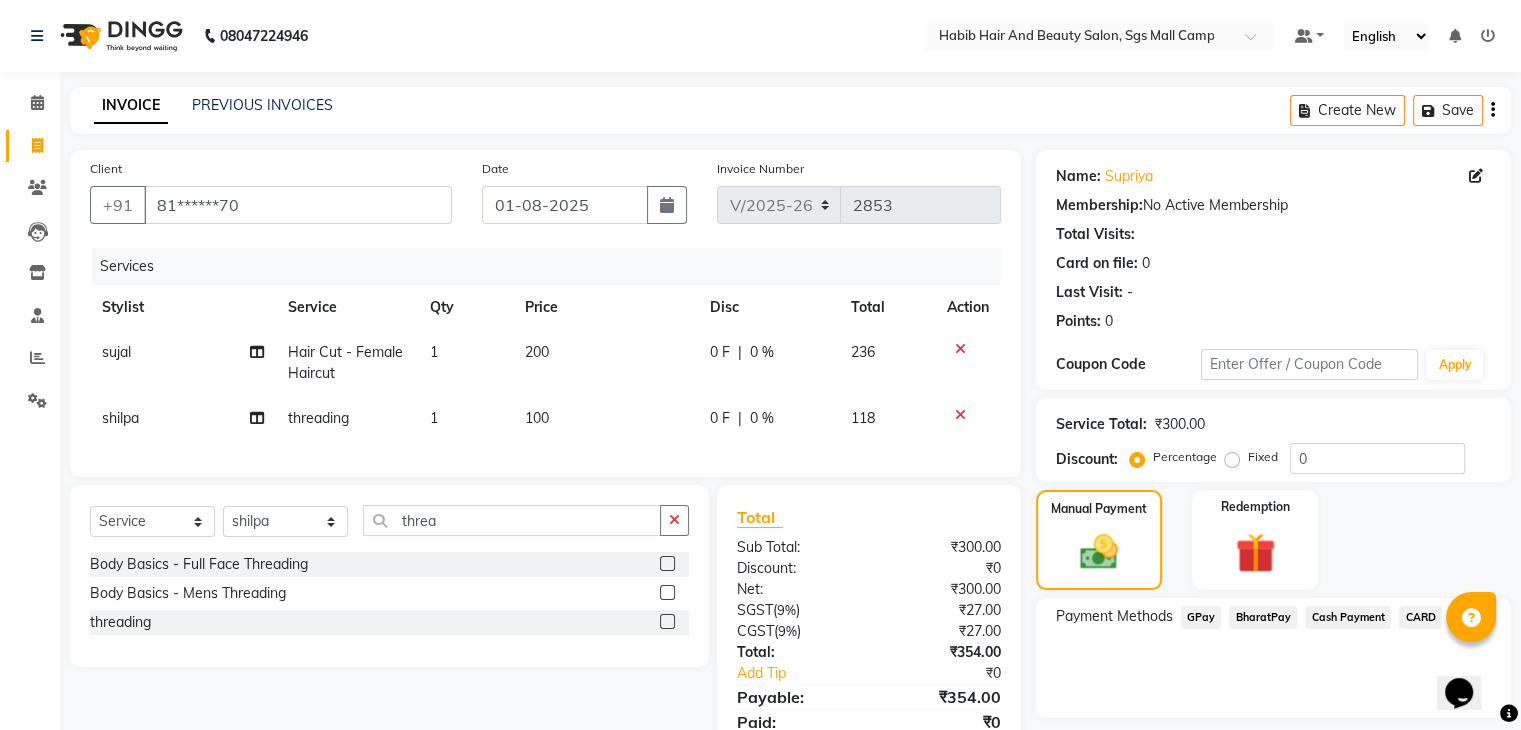 click on "GPay" 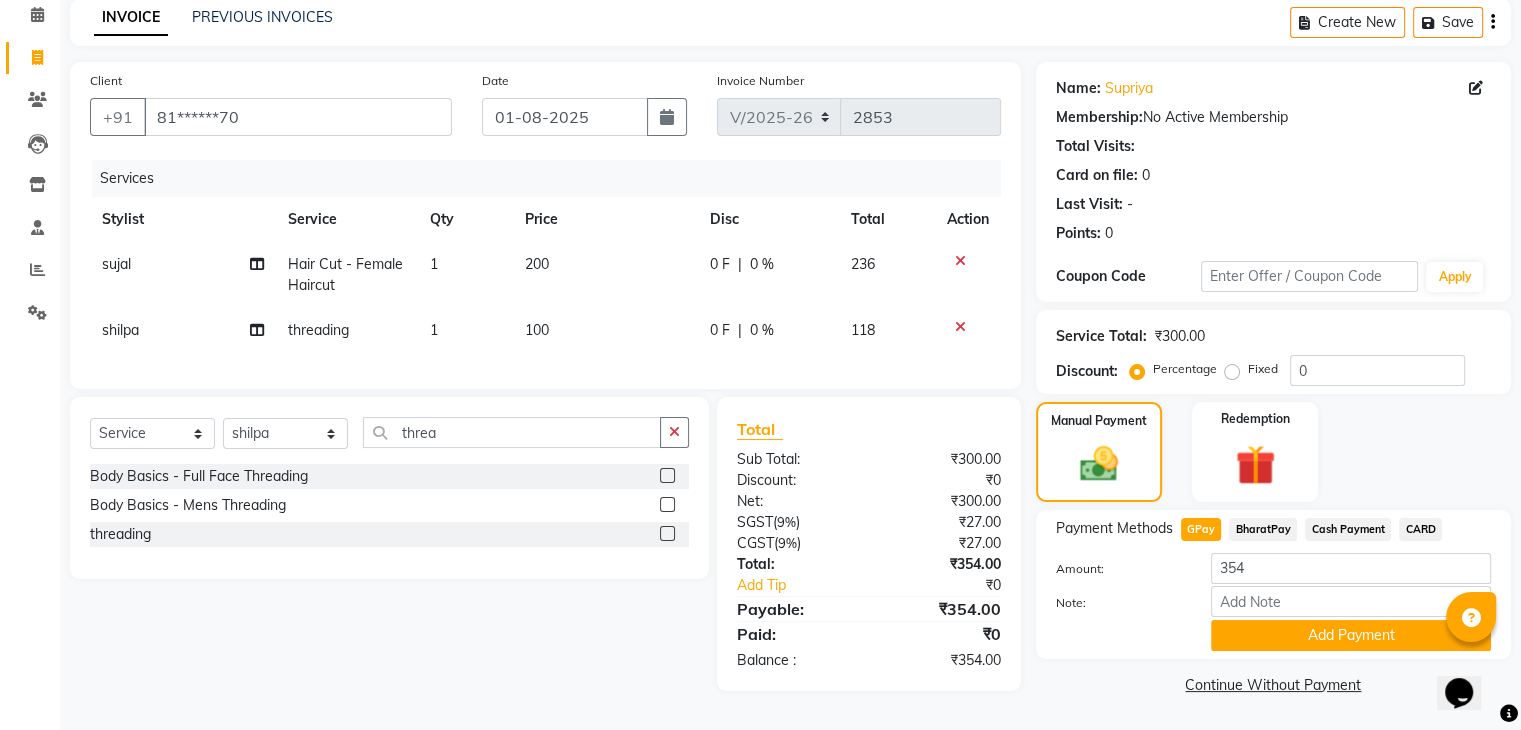 scroll, scrollTop: 95, scrollLeft: 0, axis: vertical 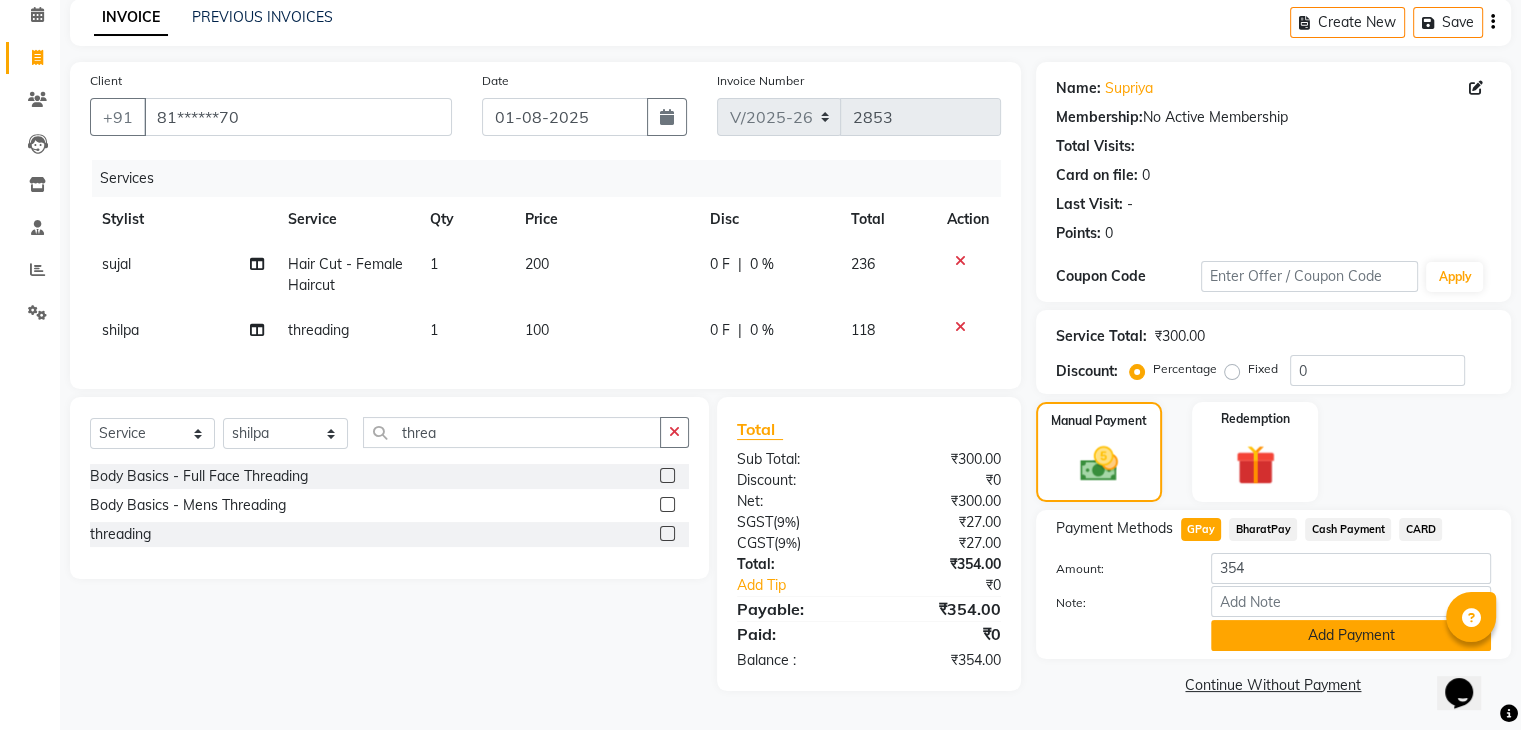 click on "Add Payment" 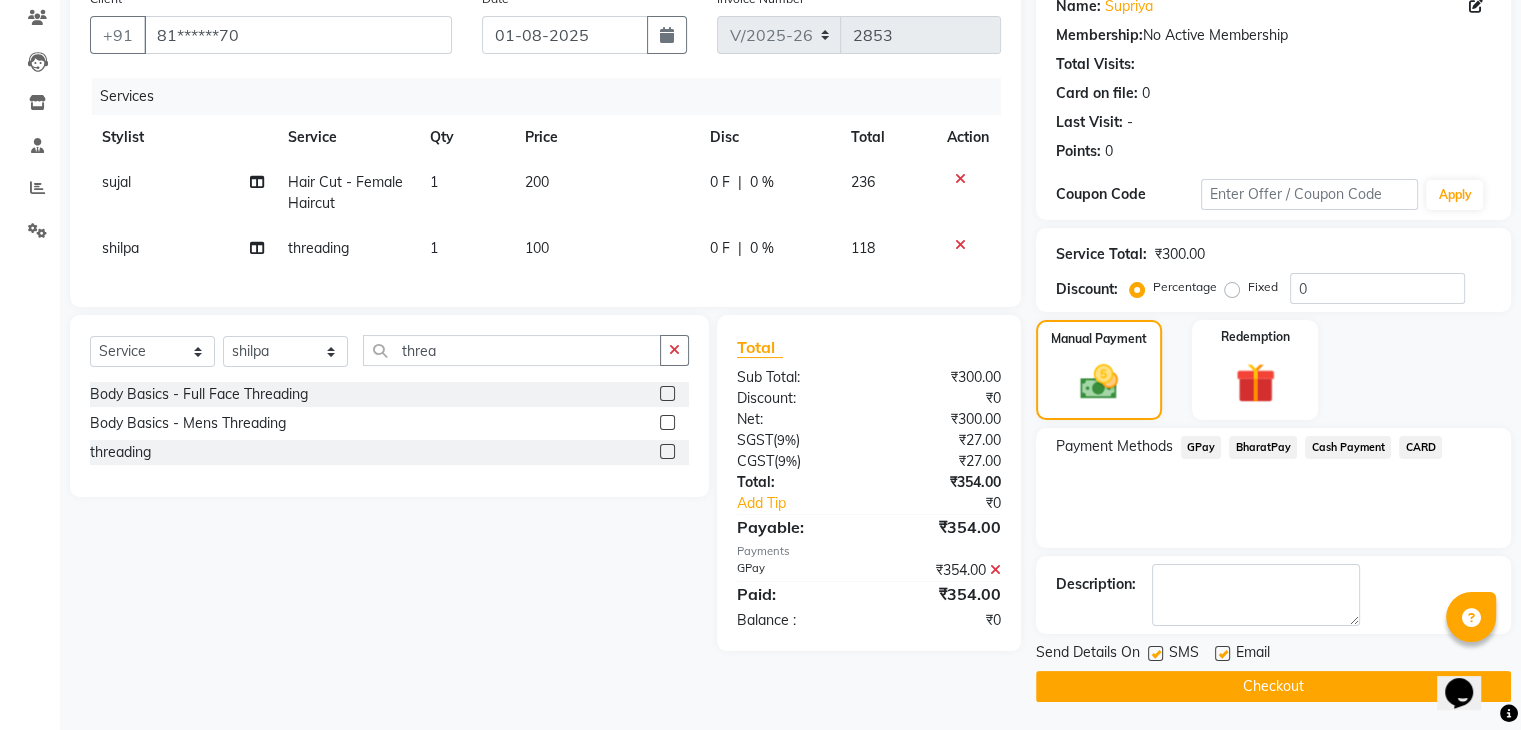 scroll, scrollTop: 171, scrollLeft: 0, axis: vertical 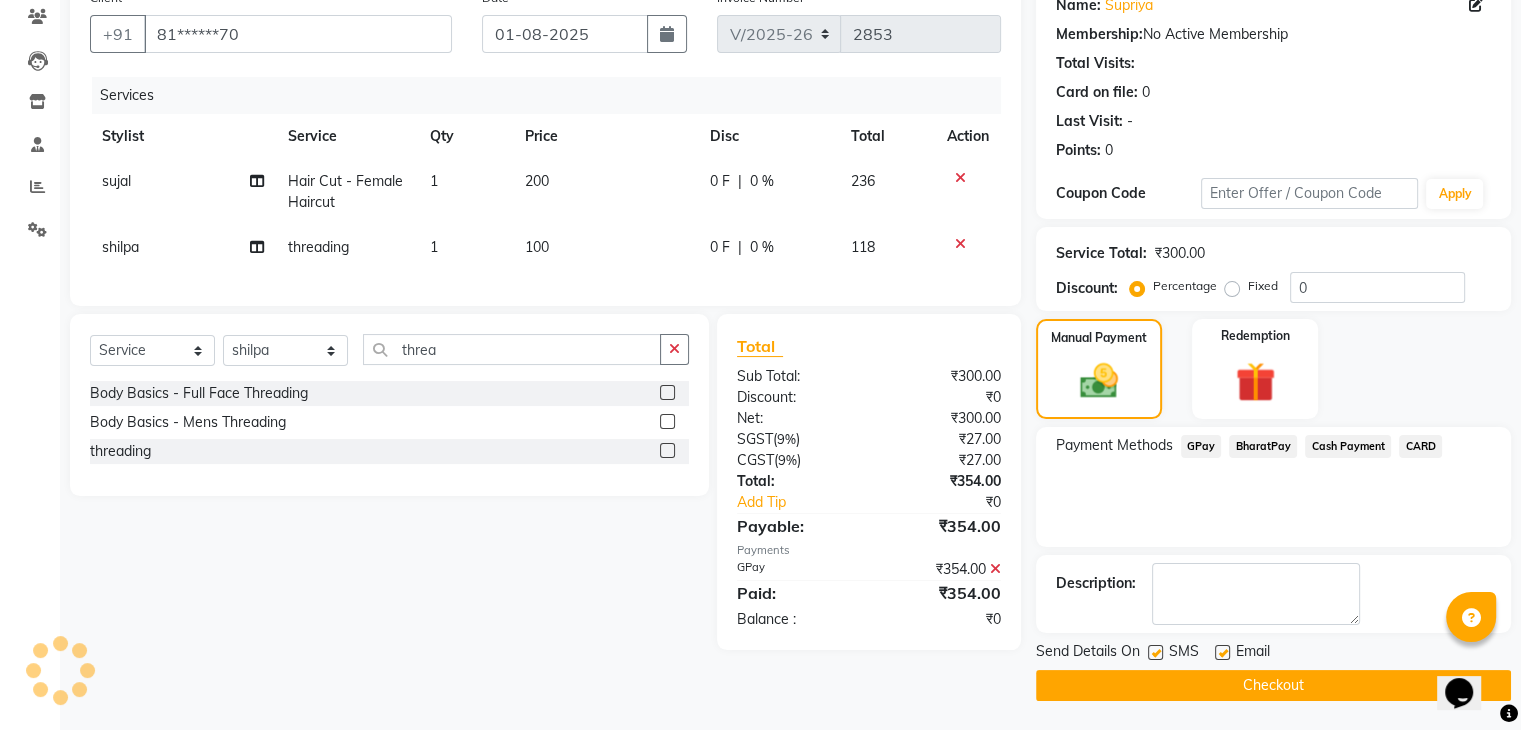 click on "Checkout" 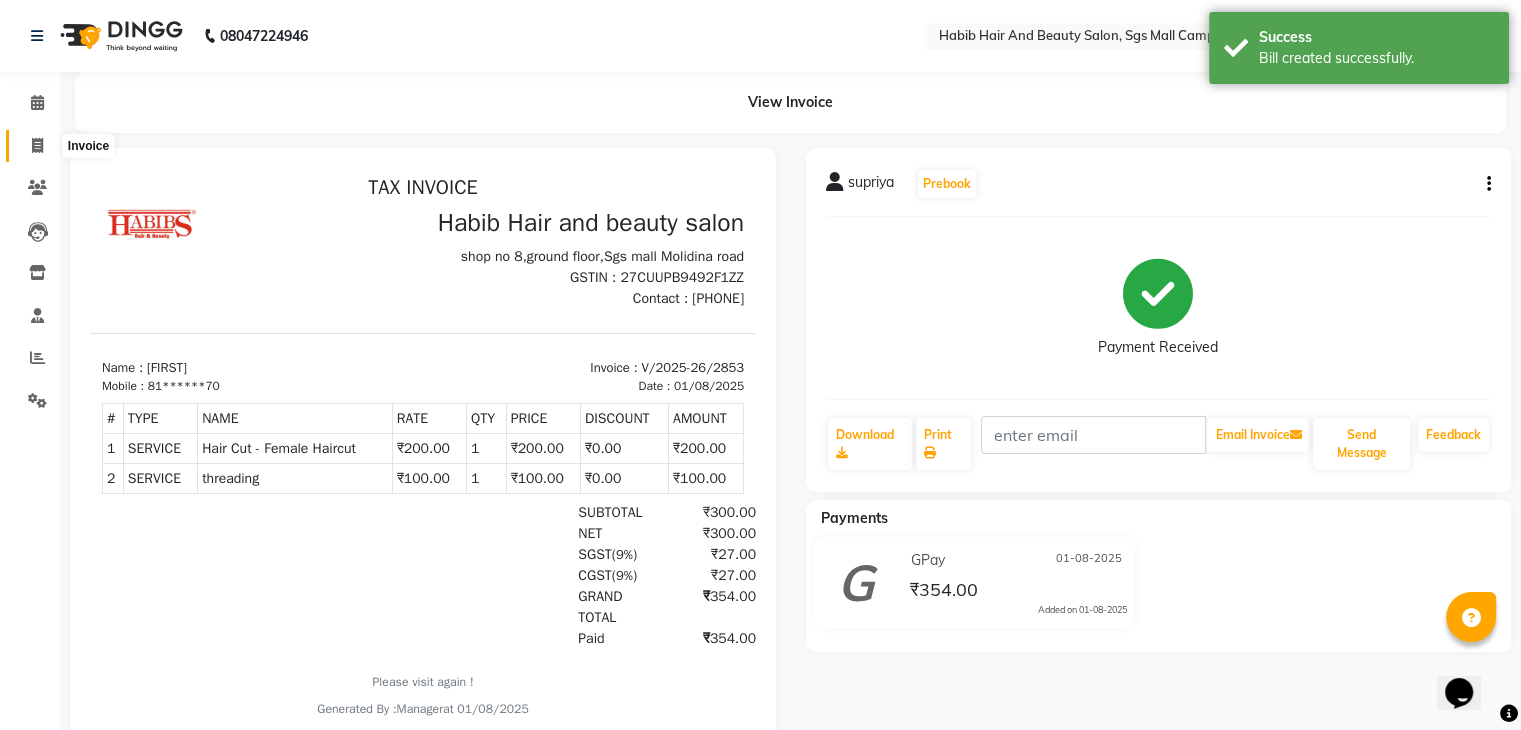 scroll, scrollTop: 0, scrollLeft: 0, axis: both 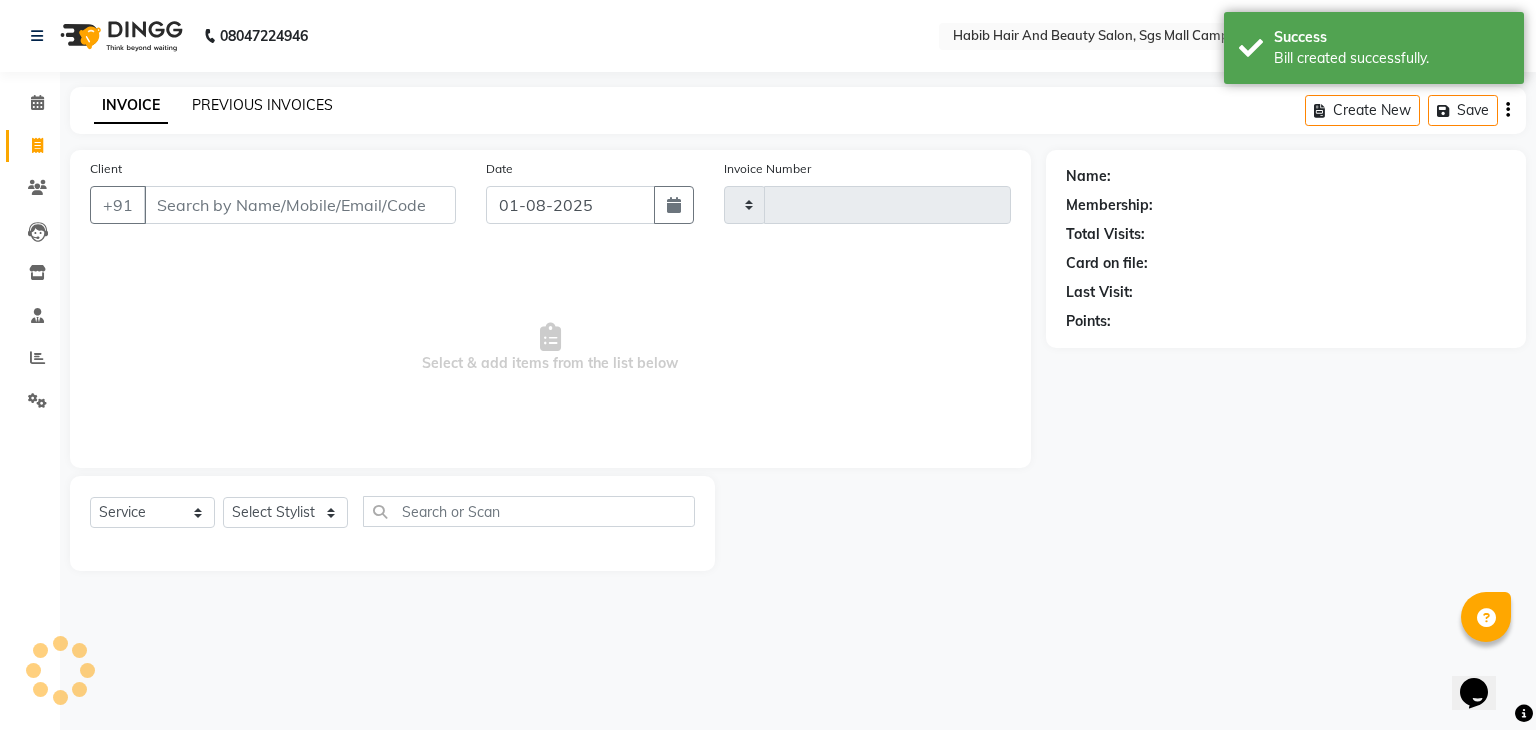 click on "PREVIOUS INVOICES" 